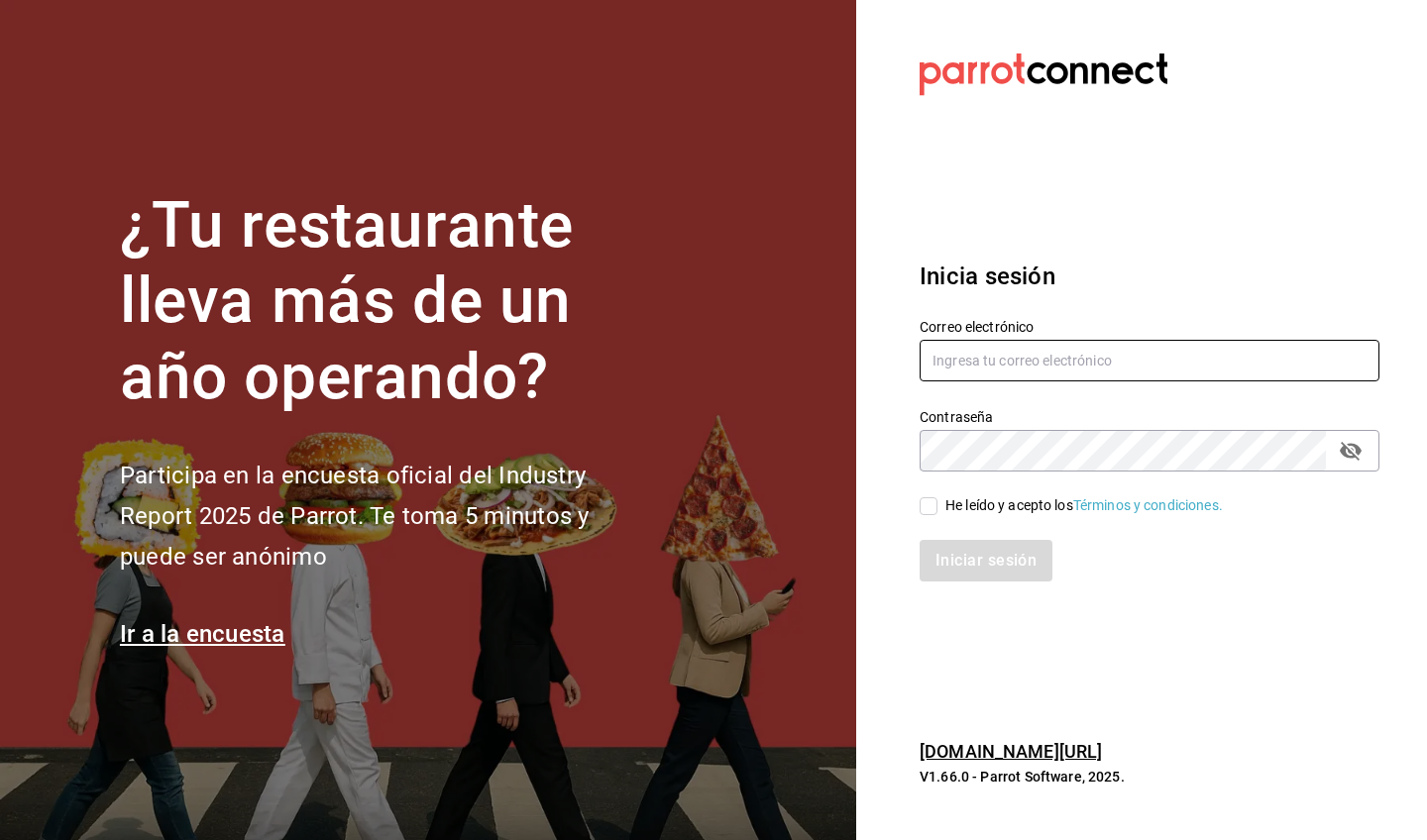 scroll, scrollTop: 0, scrollLeft: 0, axis: both 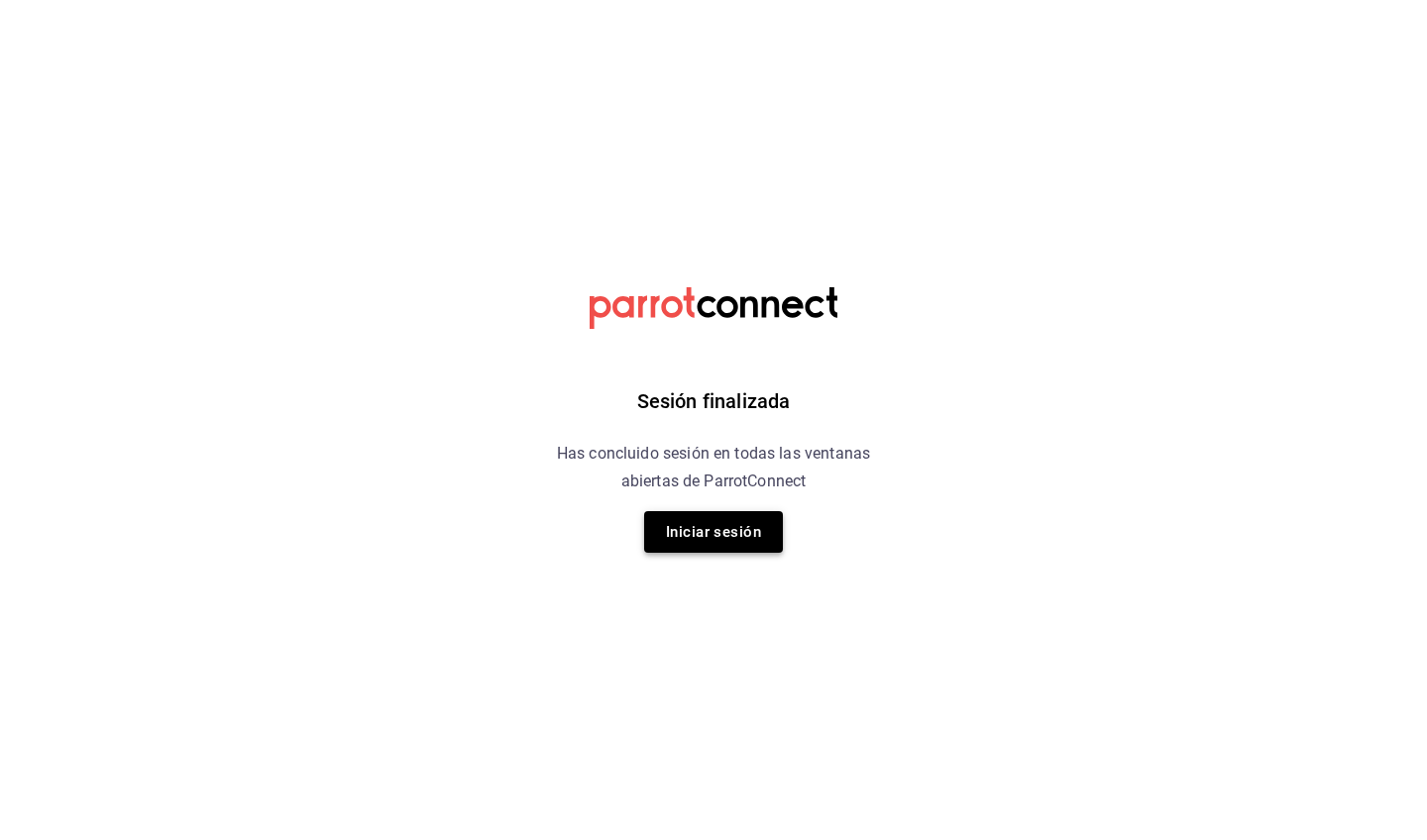 click on "Iniciar sesión" at bounding box center (714, 532) 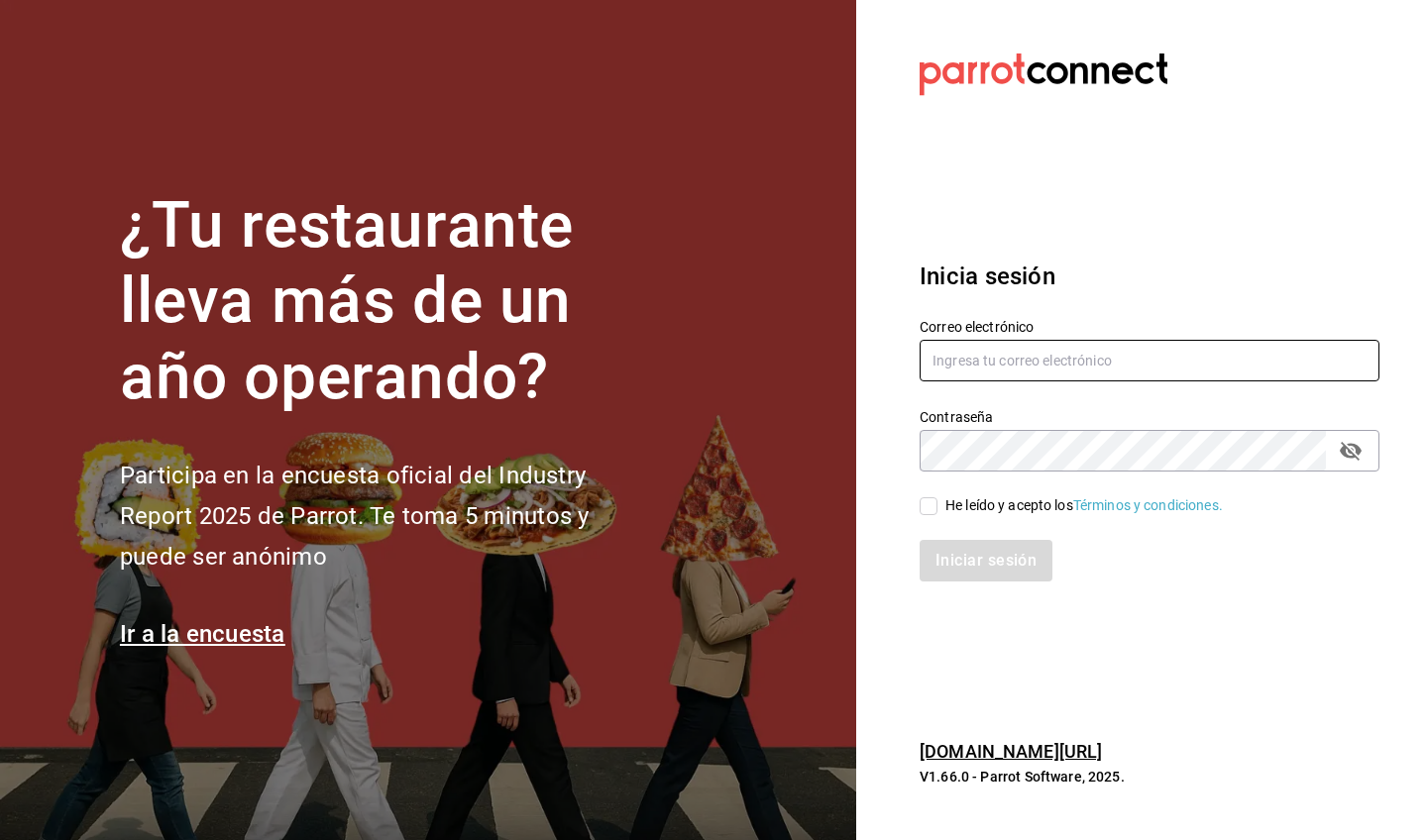 type on "[EMAIL_ADDRESS][DOMAIN_NAME]" 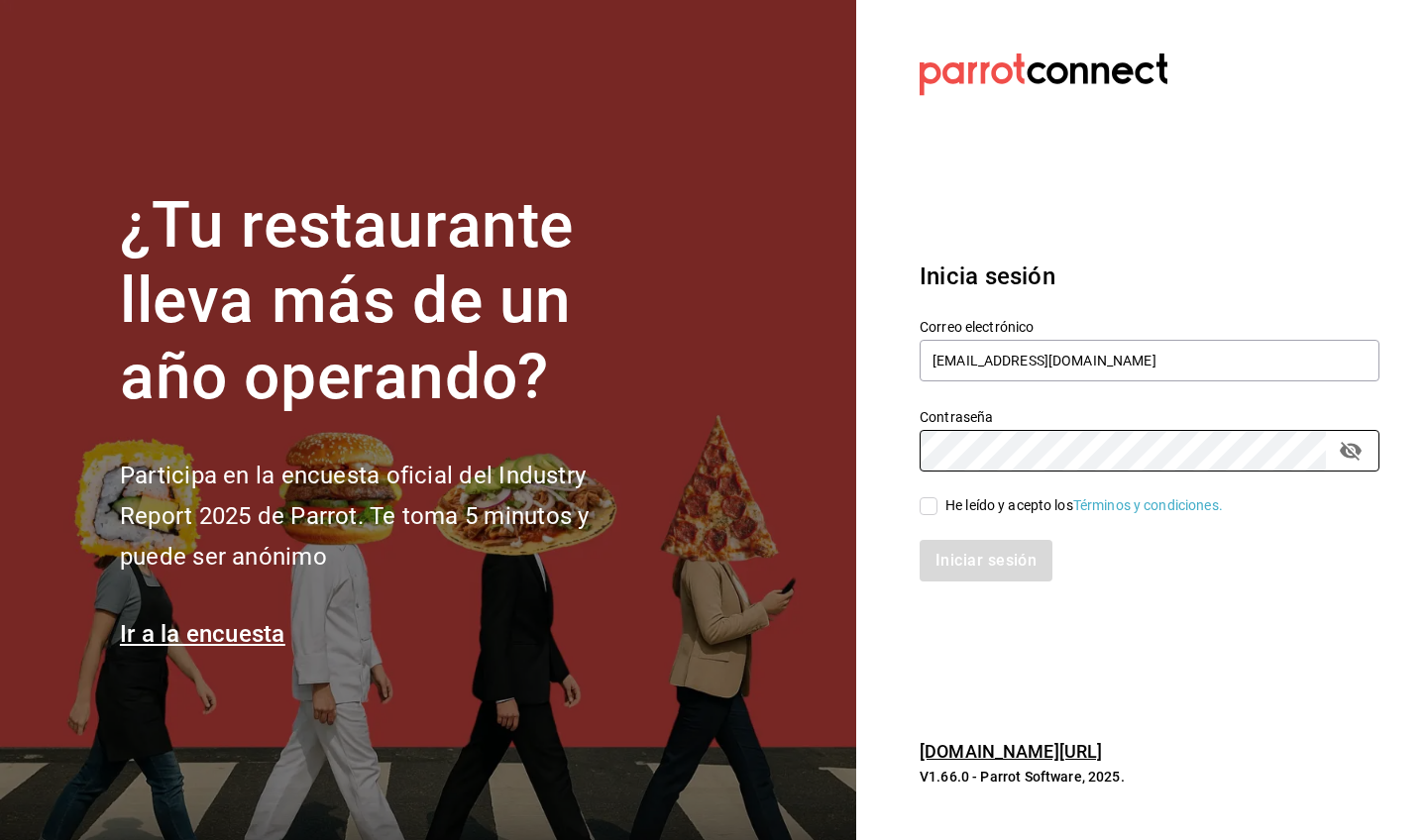click on "He leído y acepto los  Términos y condiciones." at bounding box center (929, 506) 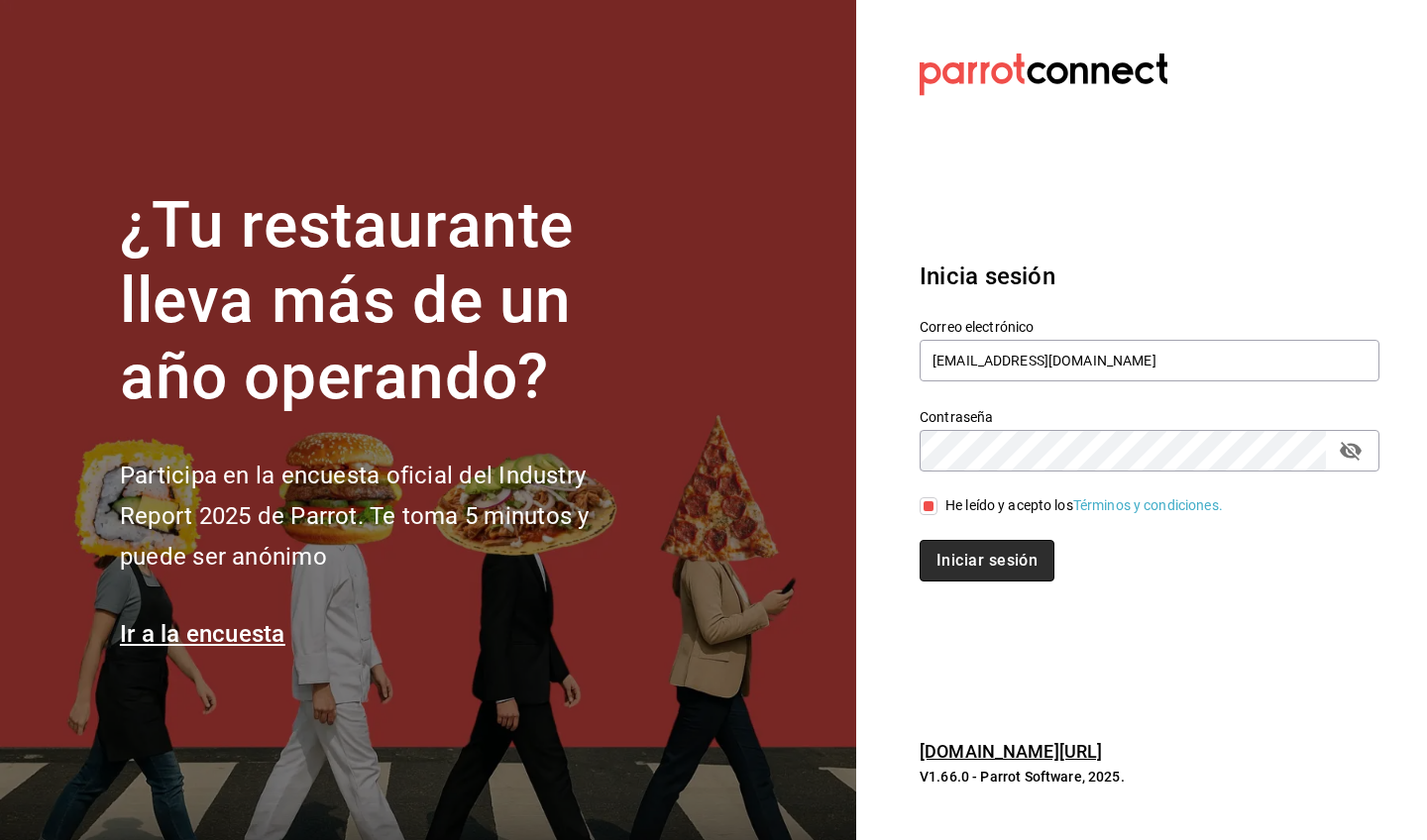 click on "Iniciar sesión" at bounding box center (987, 561) 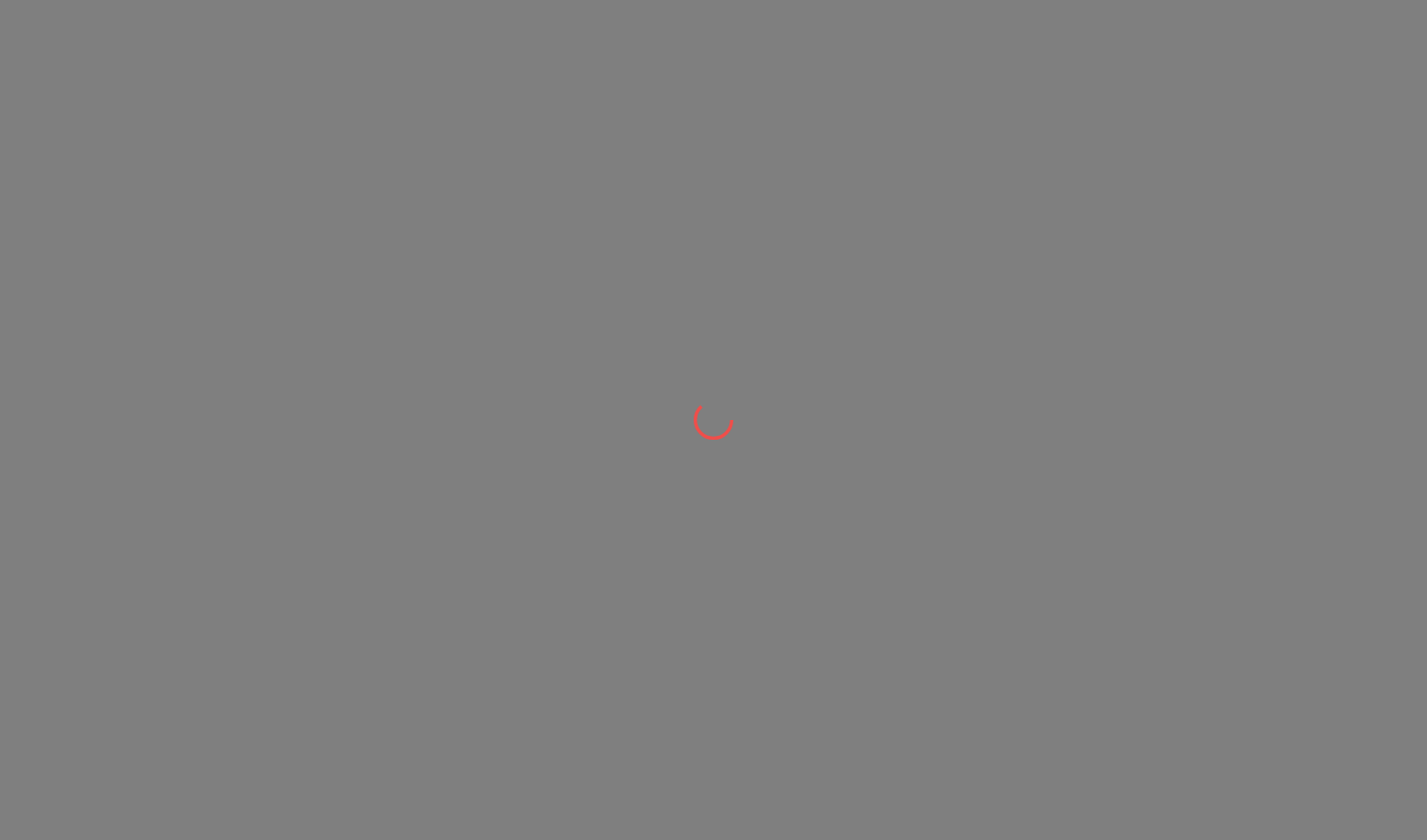 scroll, scrollTop: 0, scrollLeft: 0, axis: both 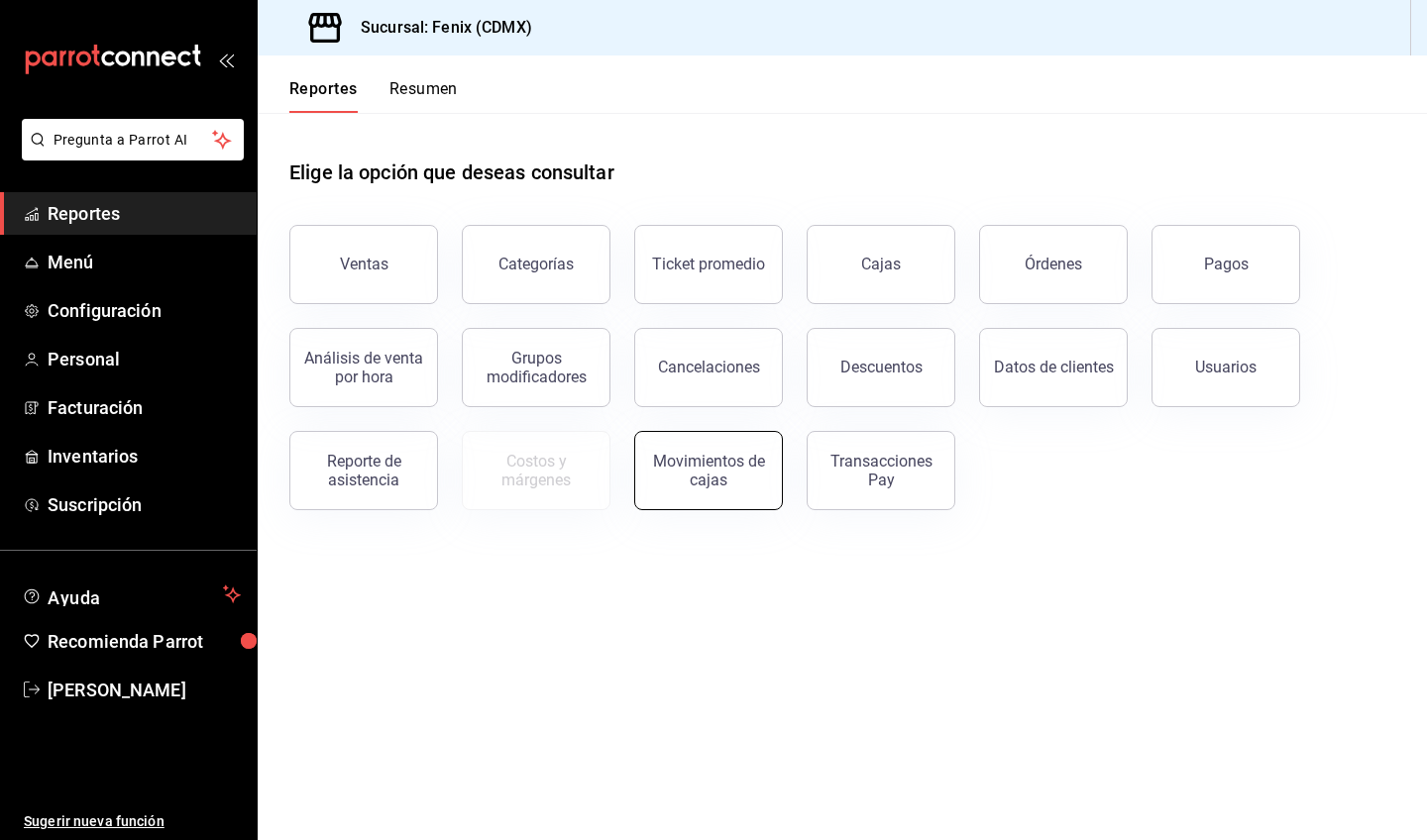 click on "Movimientos de cajas" at bounding box center (709, 471) 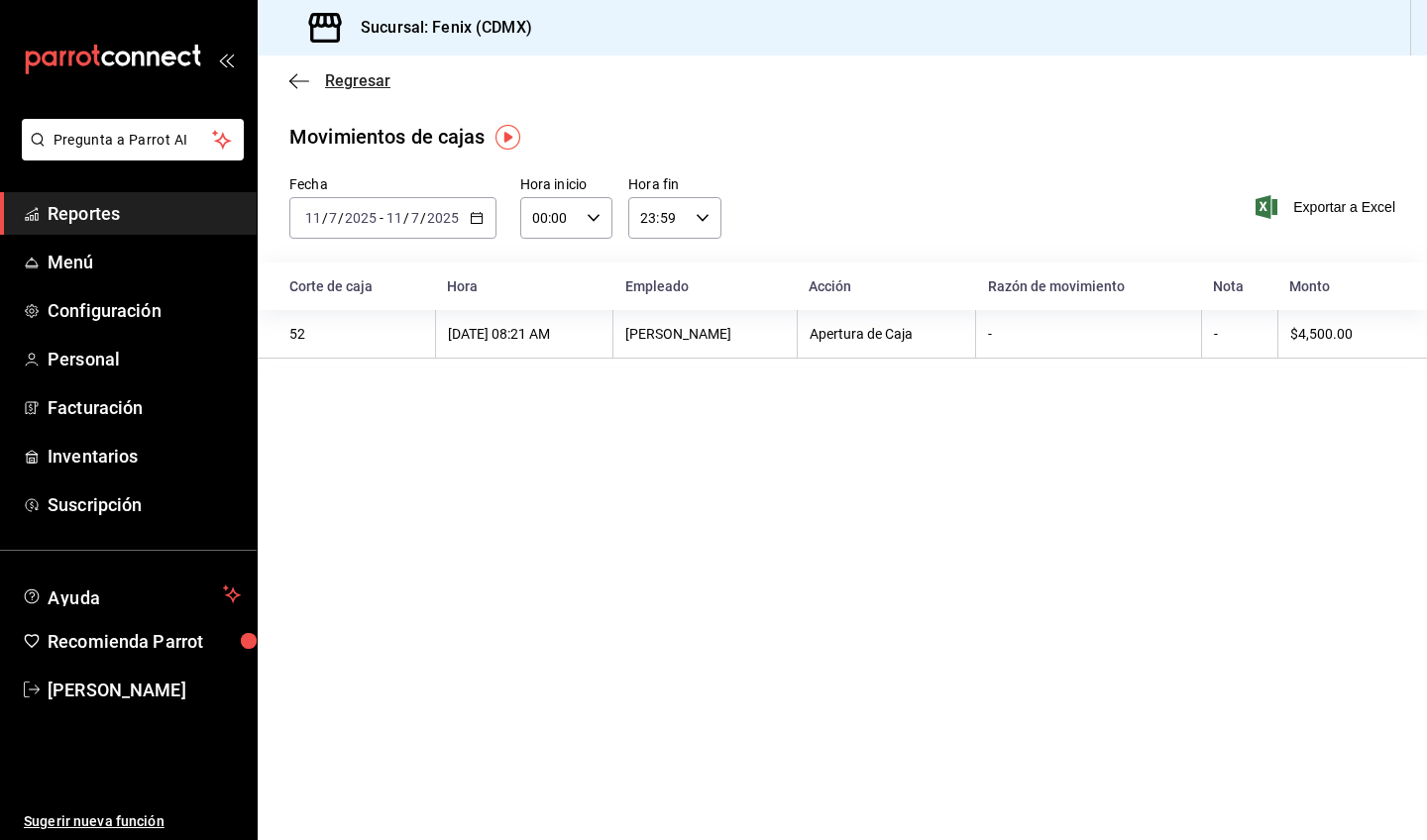 click 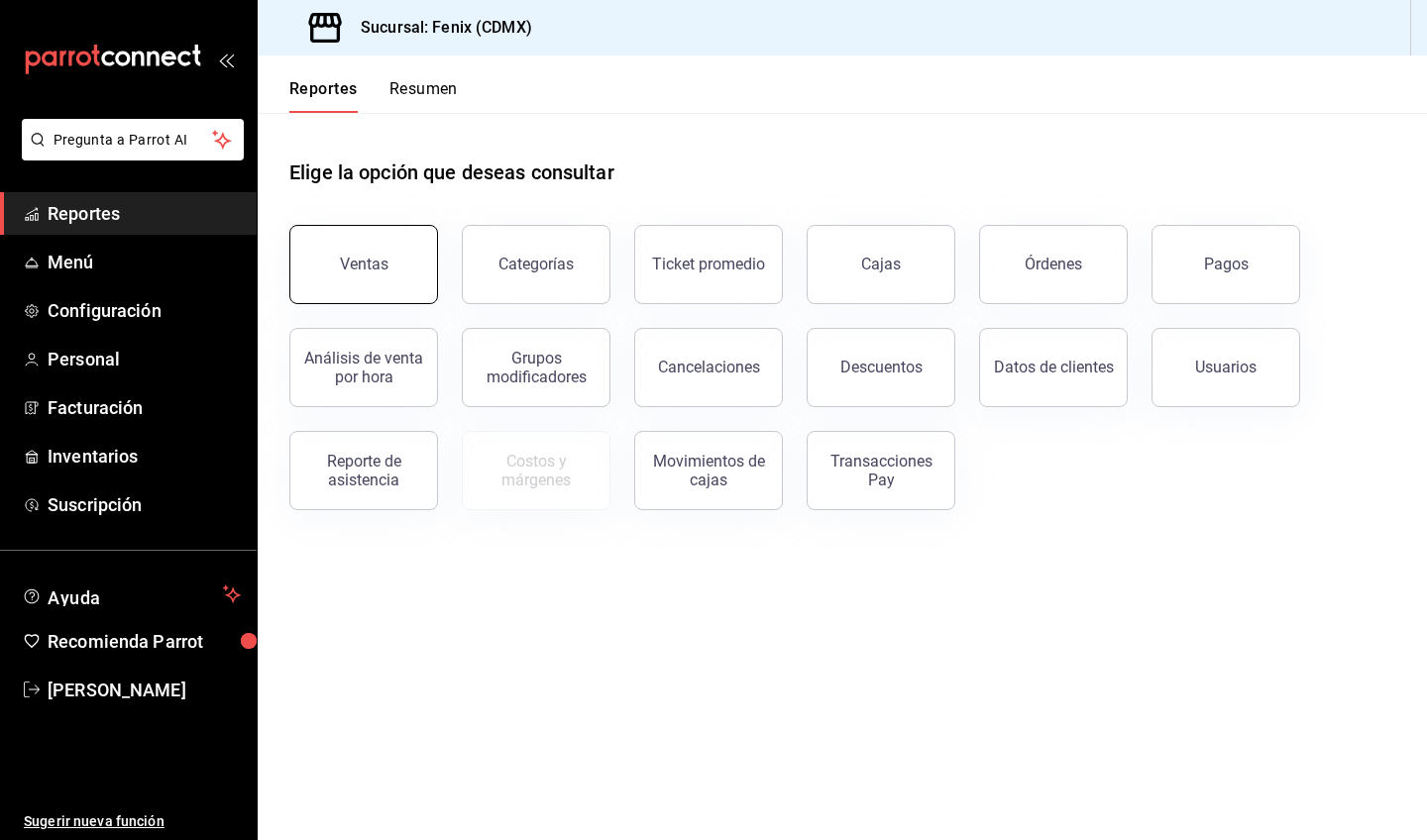click on "Ventas" at bounding box center [364, 264] 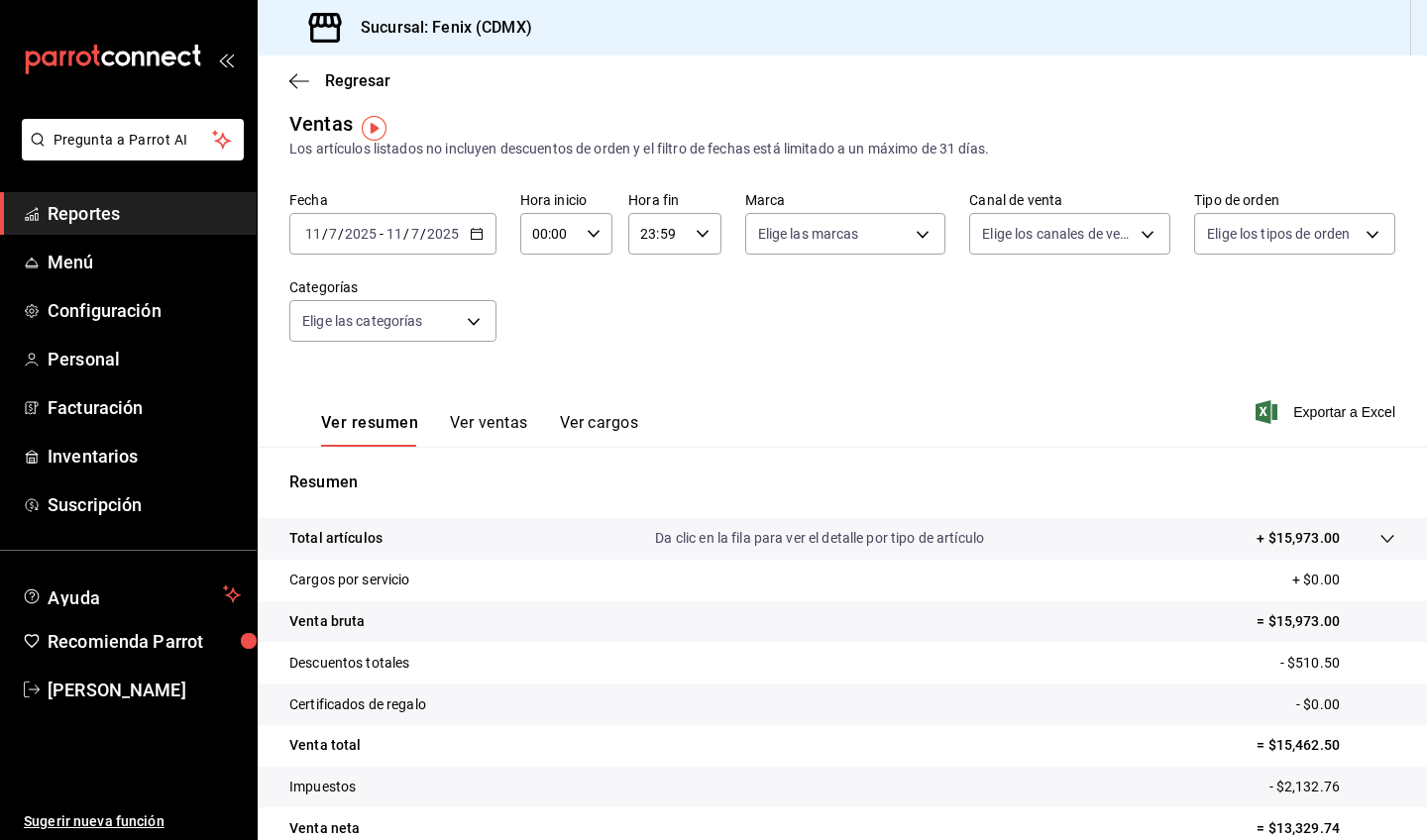 scroll, scrollTop: 0, scrollLeft: 0, axis: both 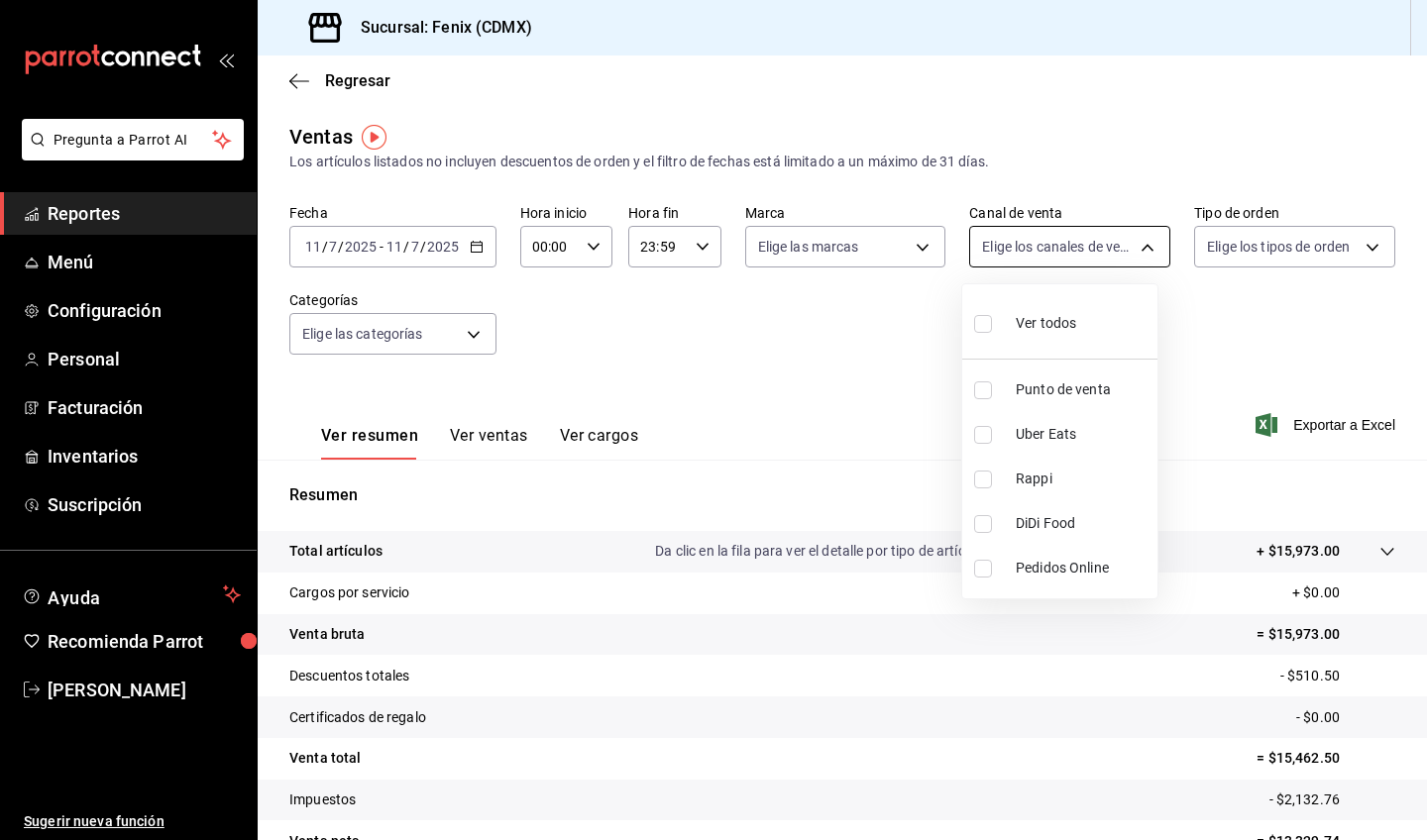 click on "Pregunta a Parrot AI Reportes   Menú   Configuración   Personal   Facturación   Inventarios   Suscripción   Ayuda Recomienda Parrot   Oscar Rodriguez   Sugerir nueva función   Sucursal: Fenix (CDMX) Regresar Ventas Los artículos listados no incluyen descuentos de orden y el filtro de fechas está limitado a un máximo de 31 días. Fecha 2025-07-11 11 / 7 / 2025 - 2025-07-11 11 / 7 / 2025 Hora inicio 00:00 Hora inicio Hora fin 23:59 Hora fin Marca Elige las marcas Canal de venta Elige los canales de venta Tipo de orden Elige los tipos de orden Categorías Elige las categorías Ver resumen Ver ventas Ver cargos Exportar a Excel Resumen Total artículos Da clic en la fila para ver el detalle por tipo de artículo + $15,973.00 Cargos por servicio + $0.00 Venta bruta = $15,973.00 Descuentos totales - $510.50 Certificados de regalo - $0.00 Venta total = $15,462.50 Impuestos - $2,132.76 Venta neta = $13,329.74 Pregunta a Parrot AI Reportes   Menú   Configuración   Personal   Facturación   Inventarios" at bounding box center [714, 420] 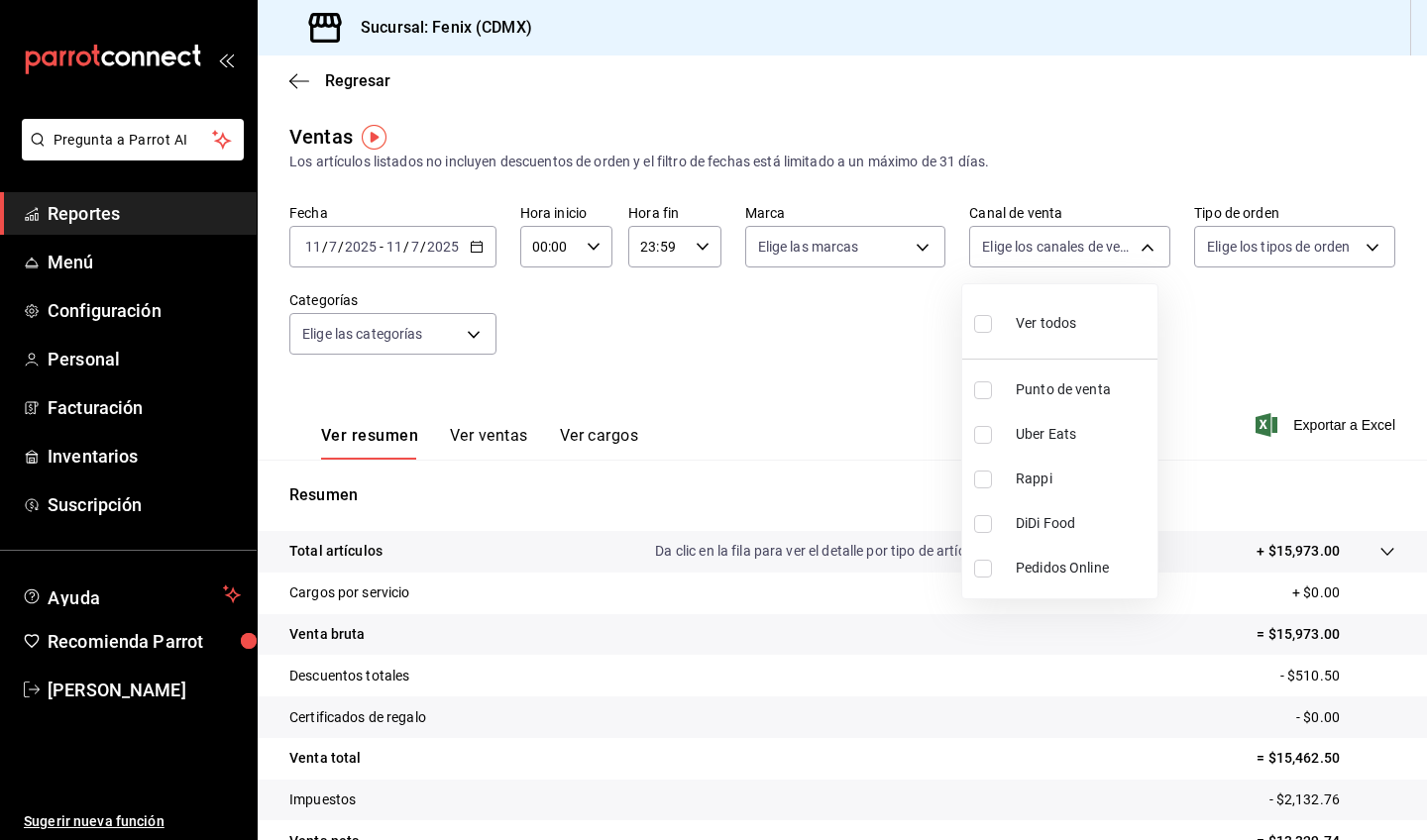 click at bounding box center (714, 420) 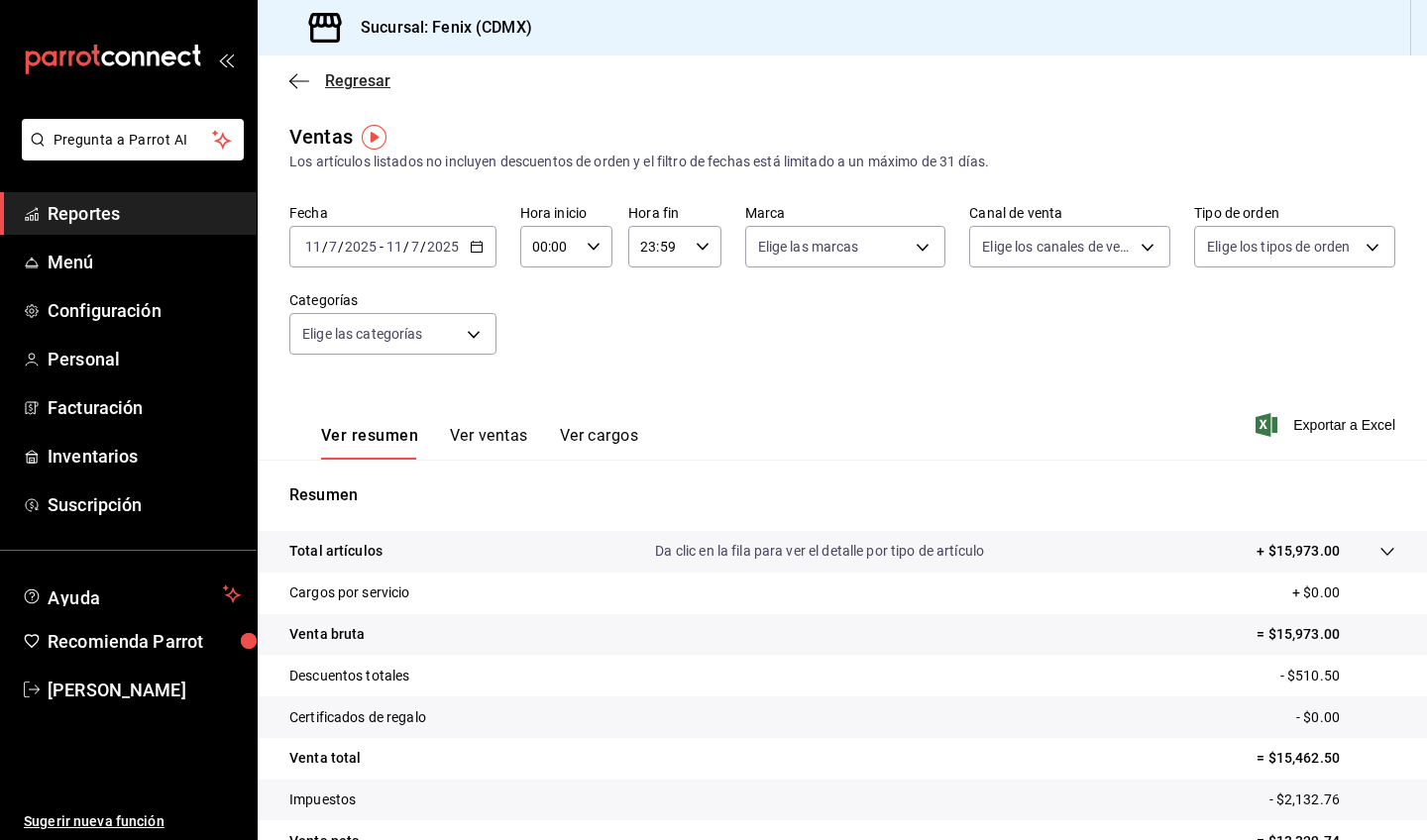 click 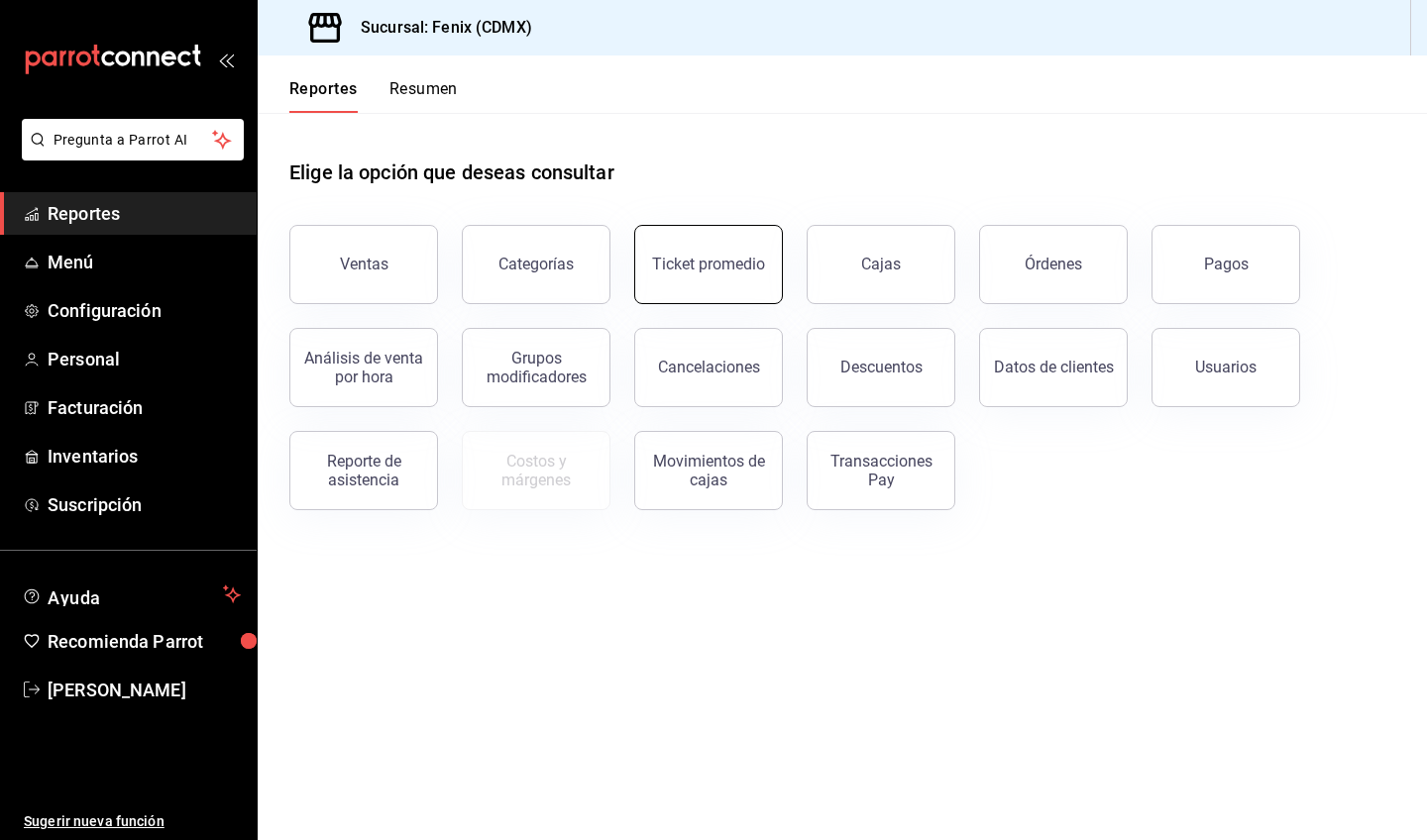 click on "Ticket promedio" at bounding box center [709, 264] 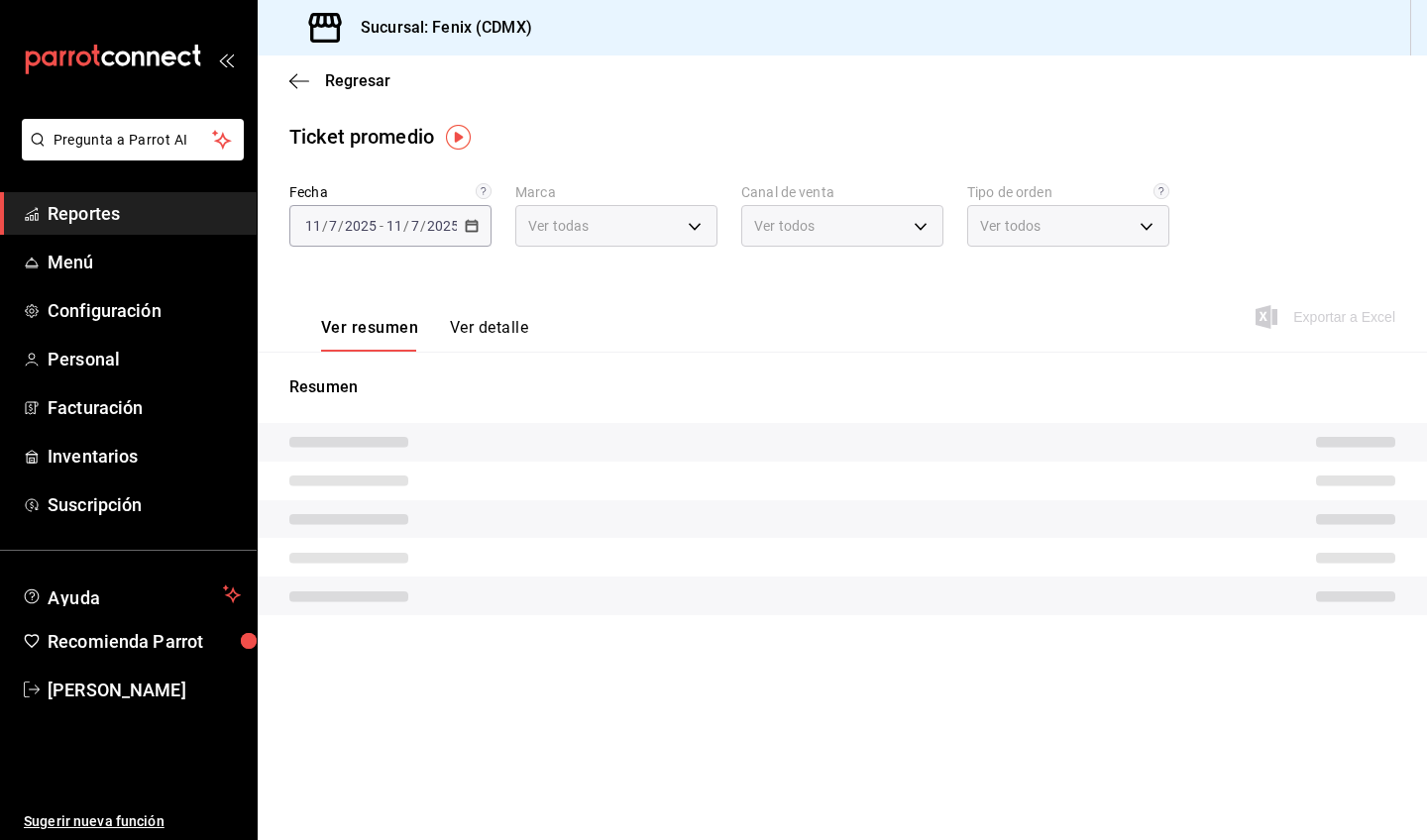type on "a362021f-954e-4fc2-90b5-ad824f843d5b" 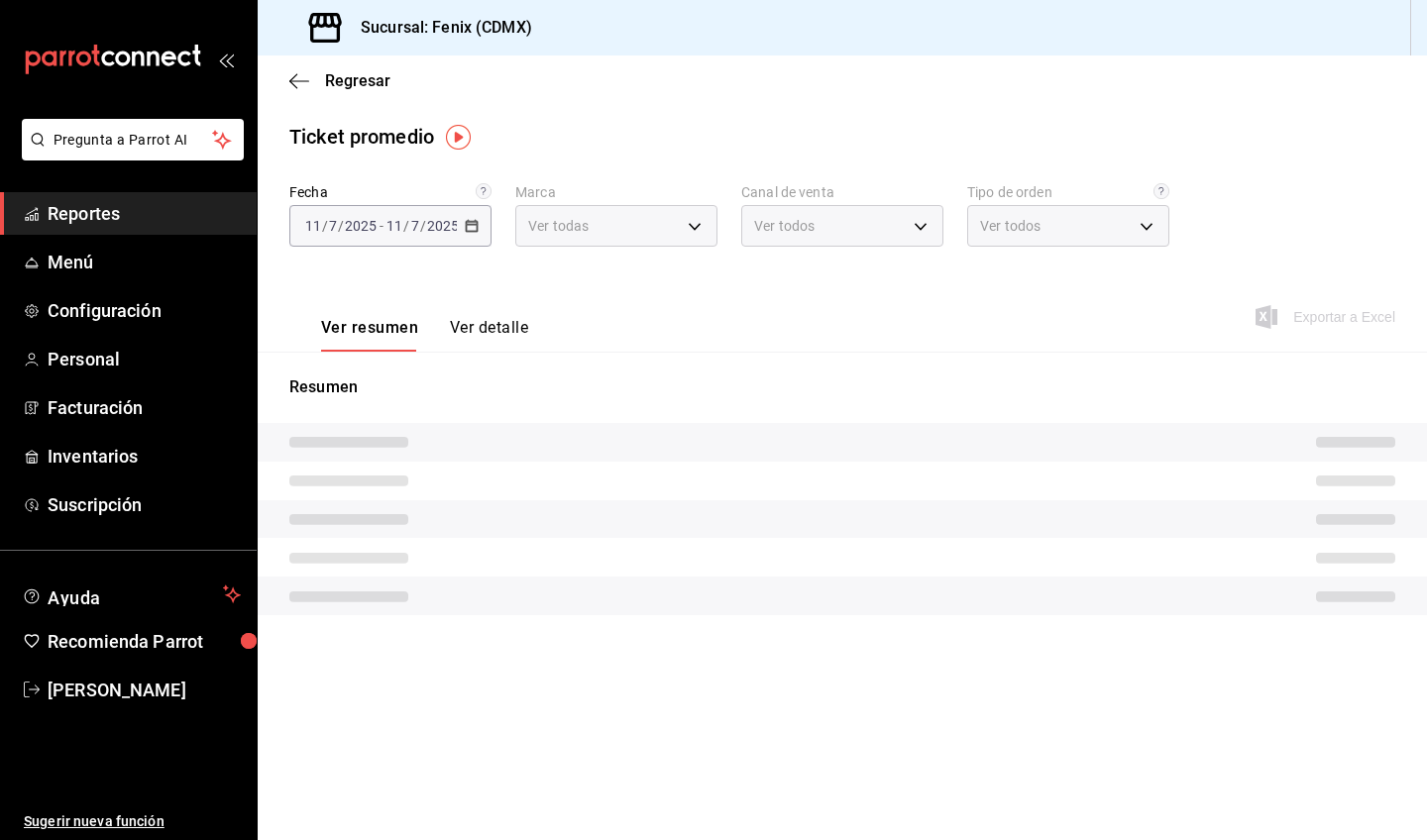 type on "PARROT,UBER_EATS,RAPPI,DIDI_FOOD,ONLINE" 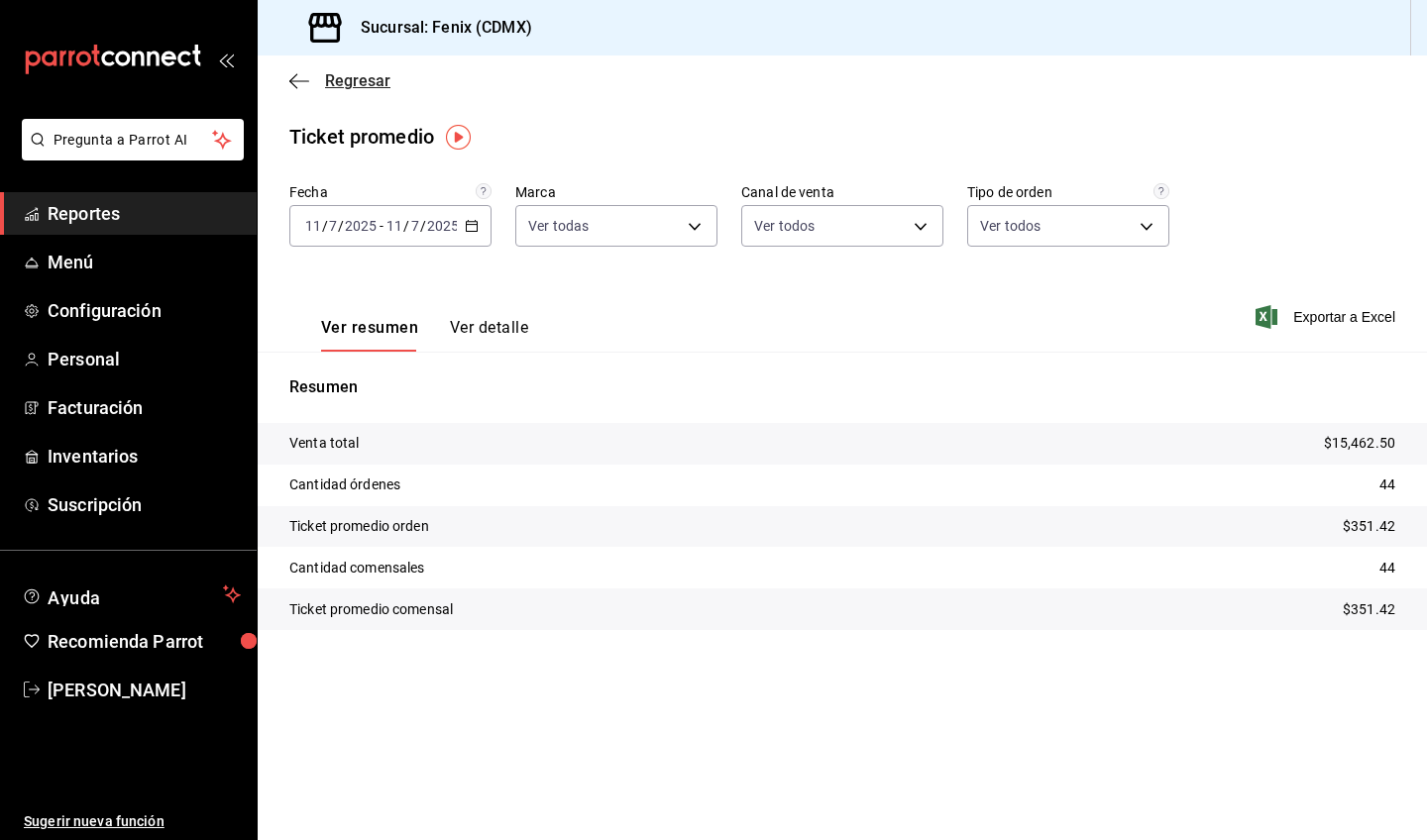 click 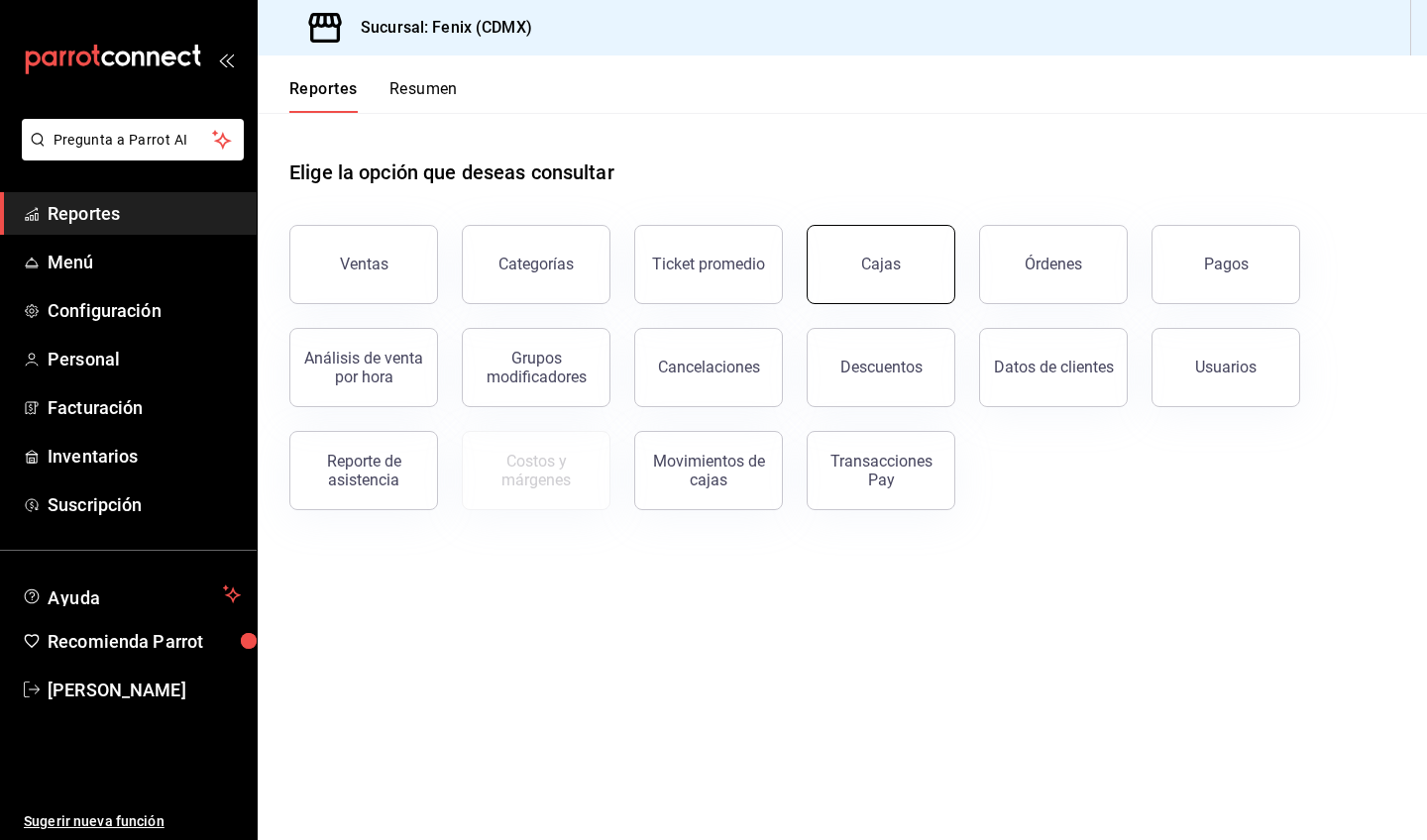 click on "Cajas" at bounding box center [881, 264] 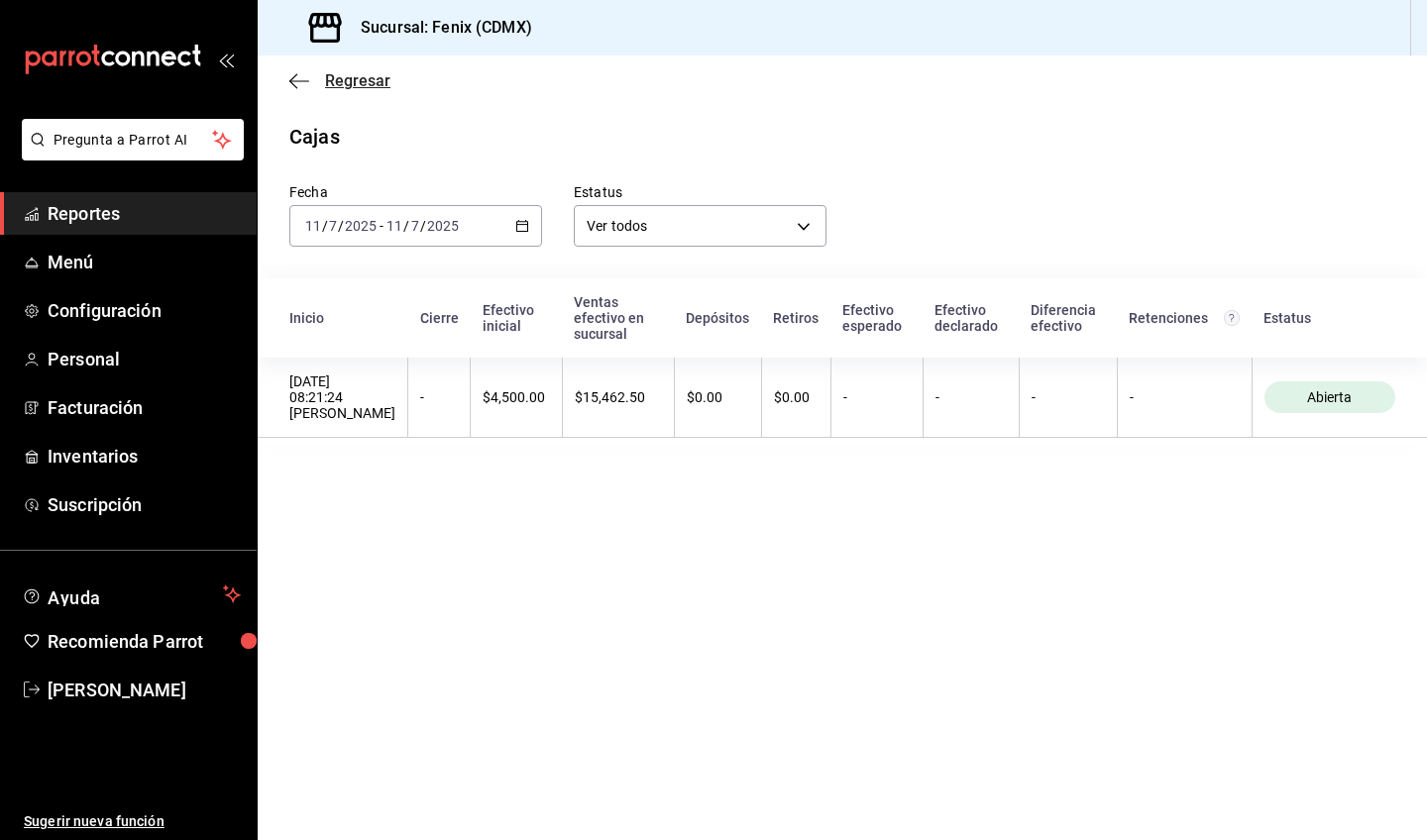 click 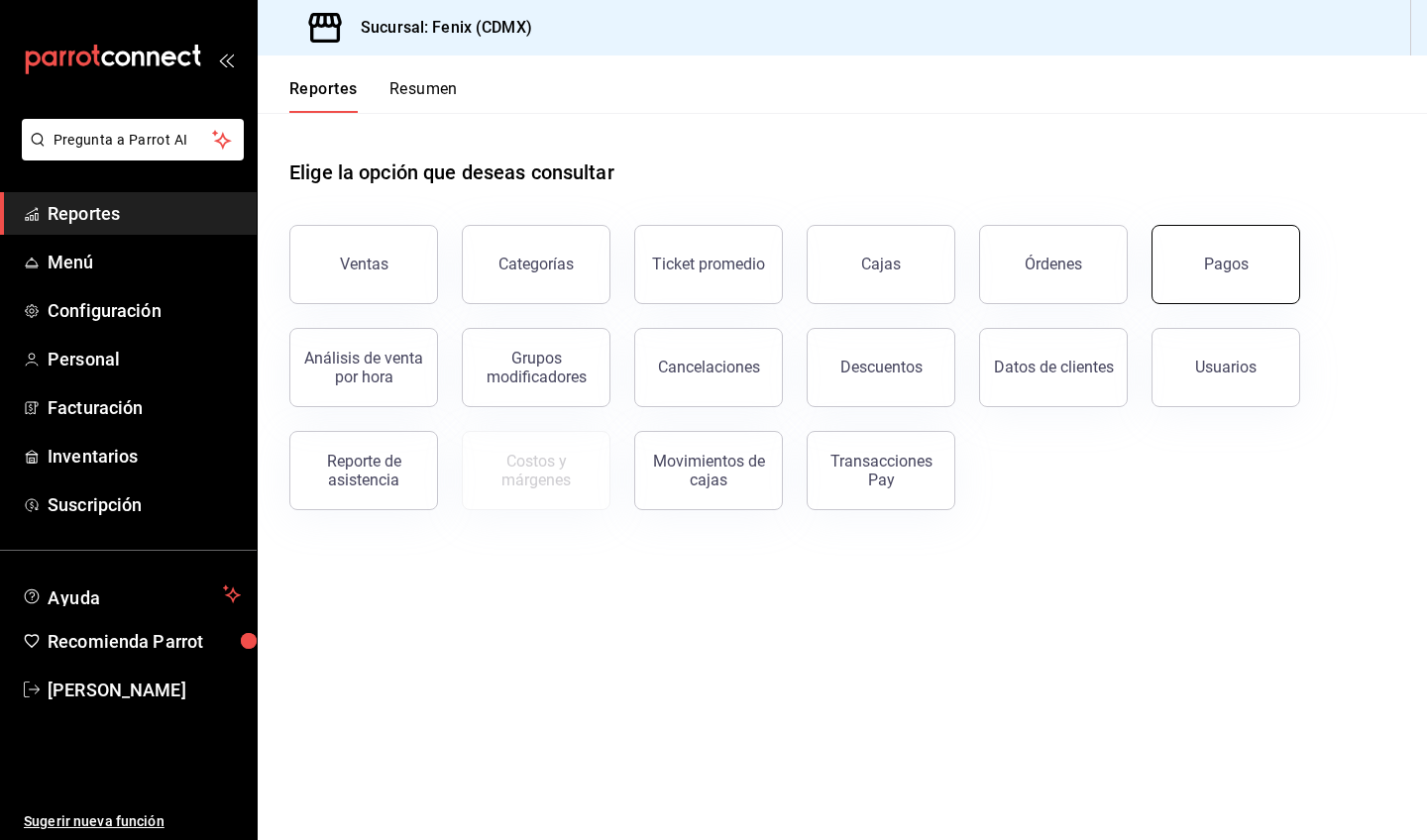 click on "Pagos" at bounding box center (1226, 264) 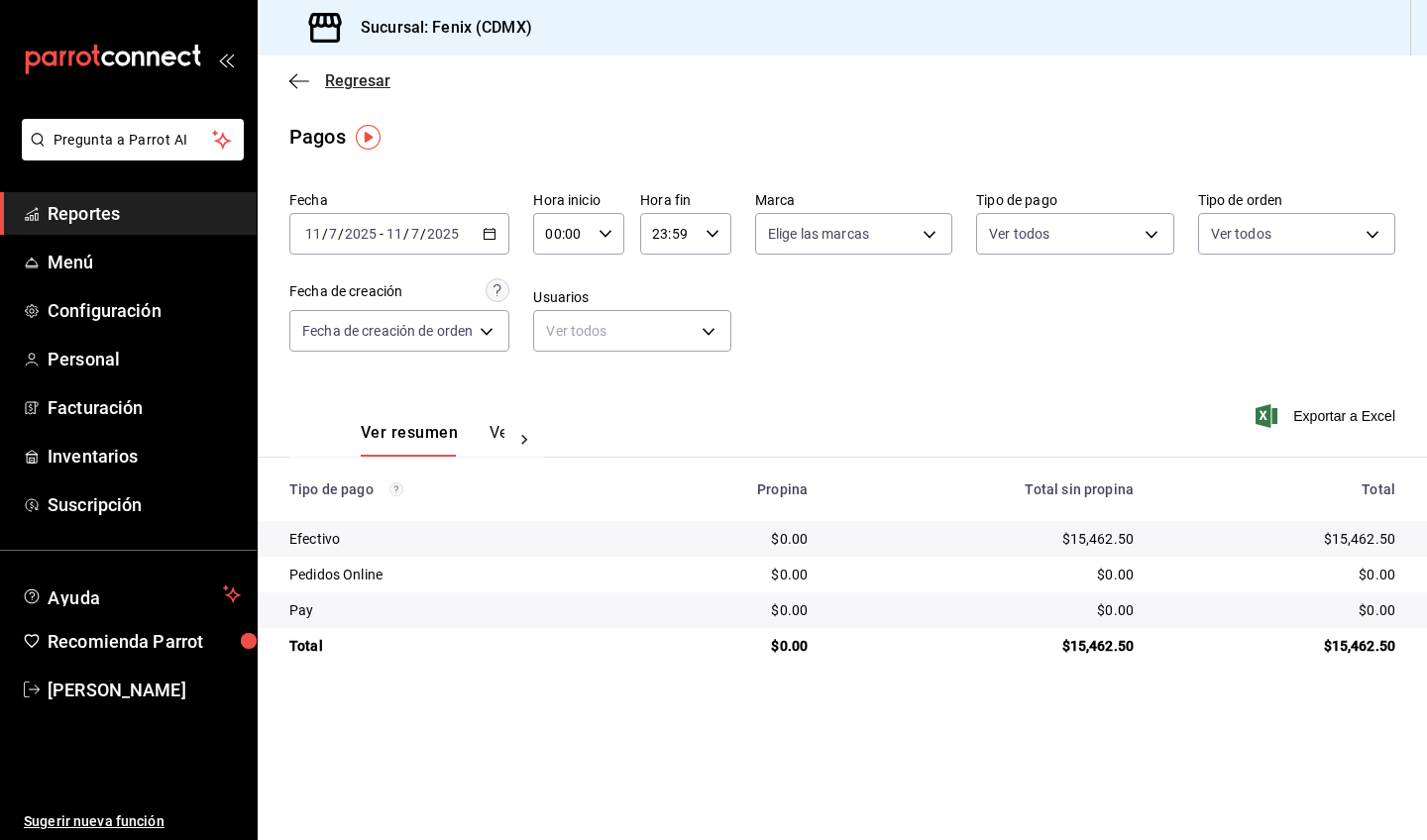click 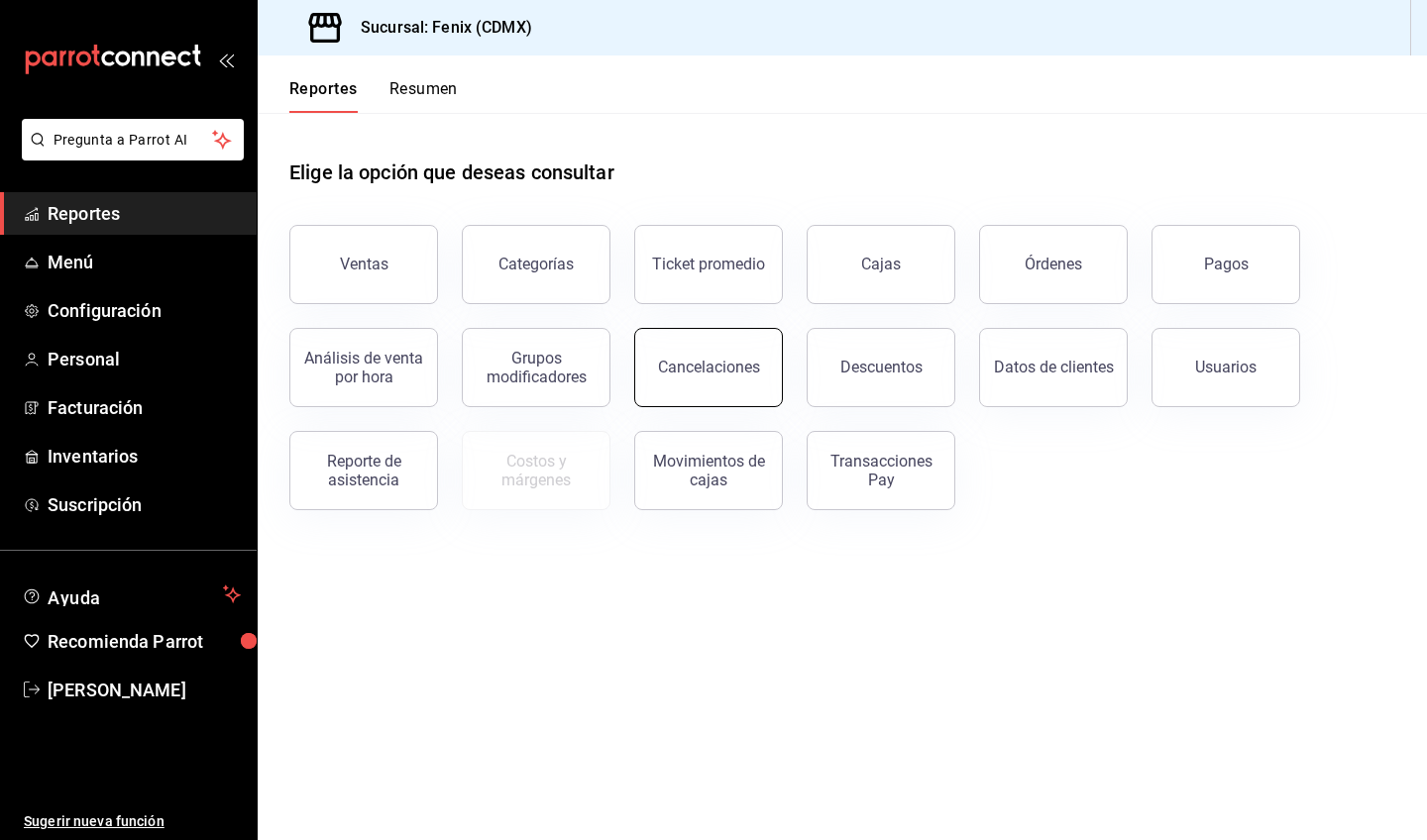 click on "Cancelaciones" at bounding box center [709, 368] 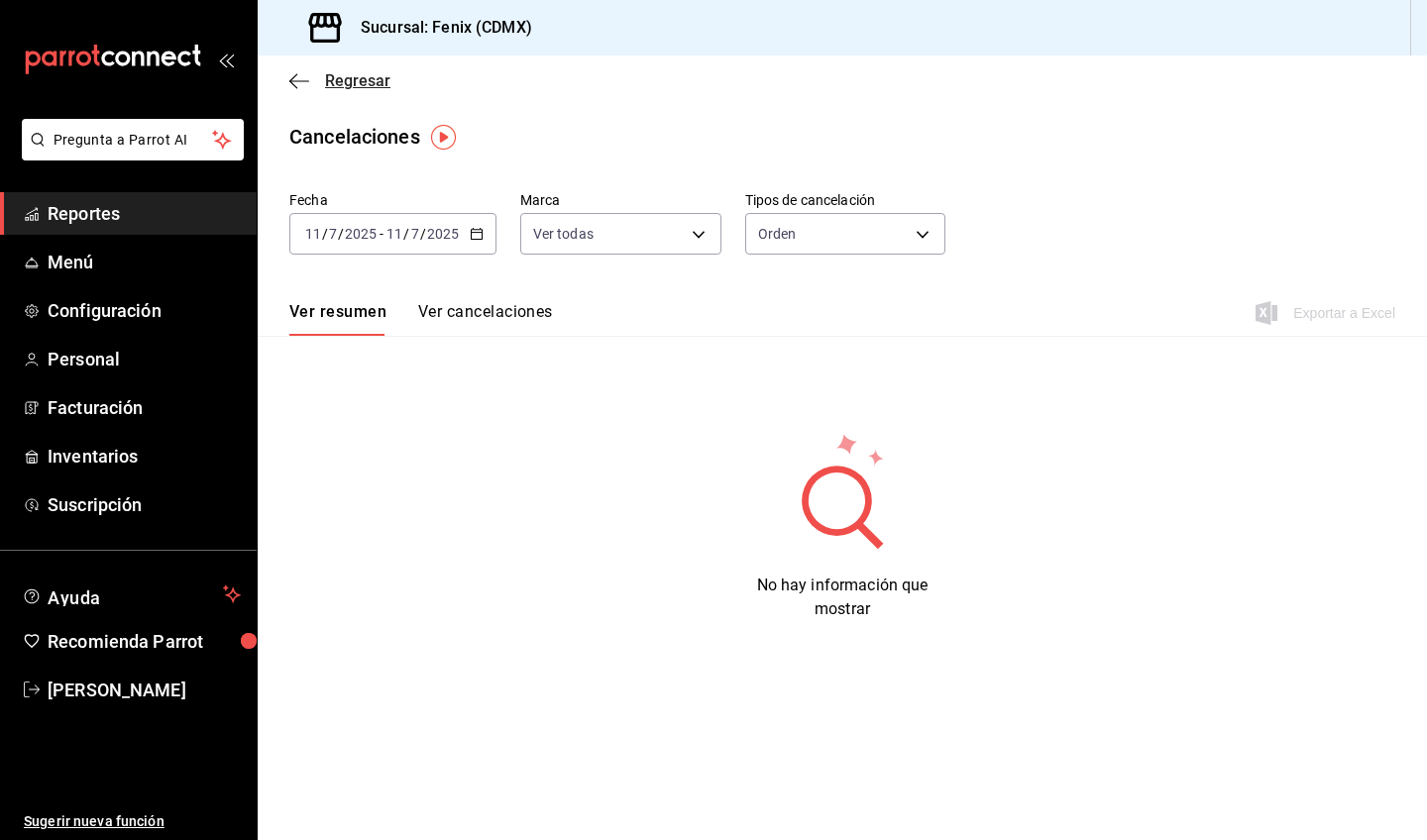 click 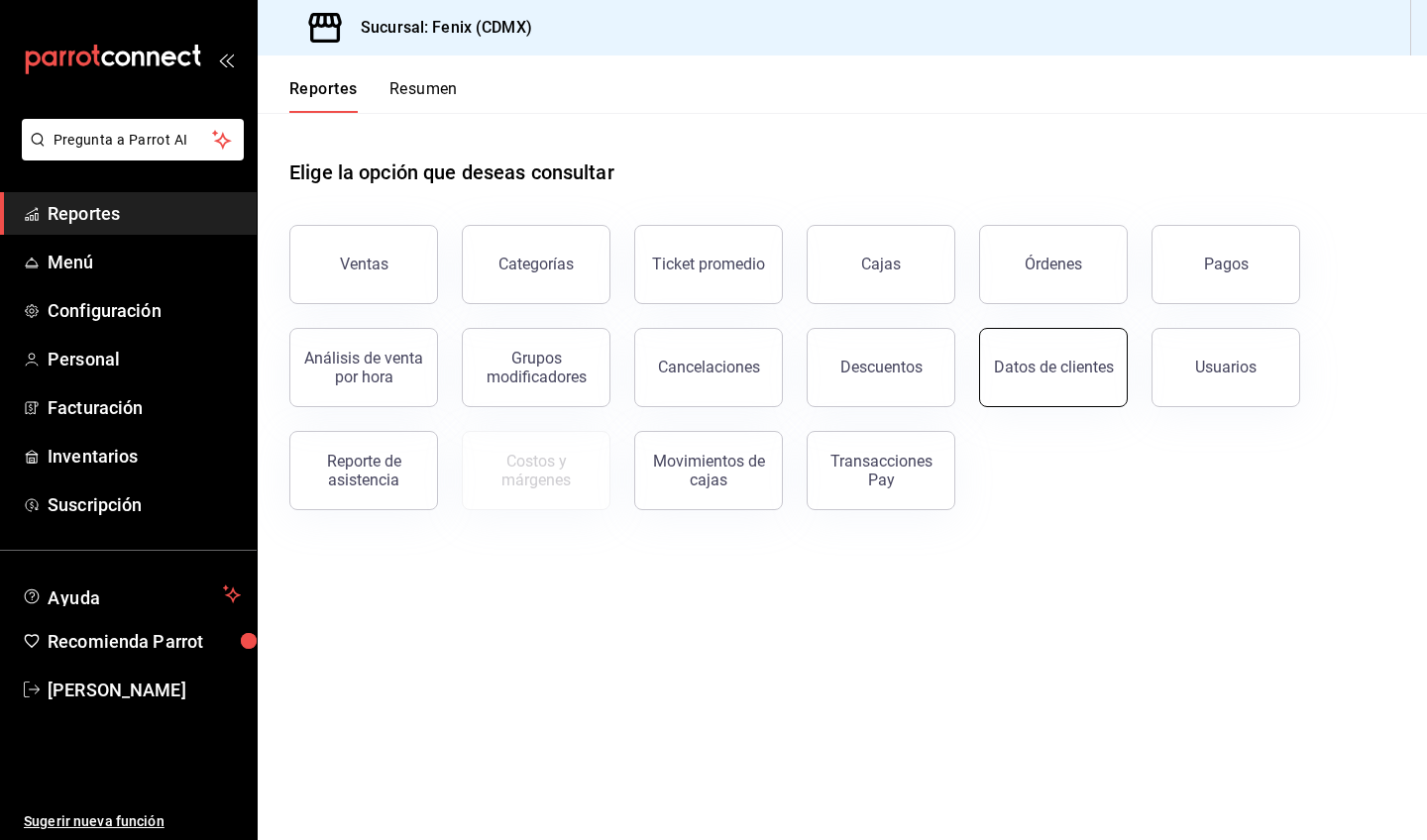 click on "Datos de clientes" at bounding box center (1053, 367) 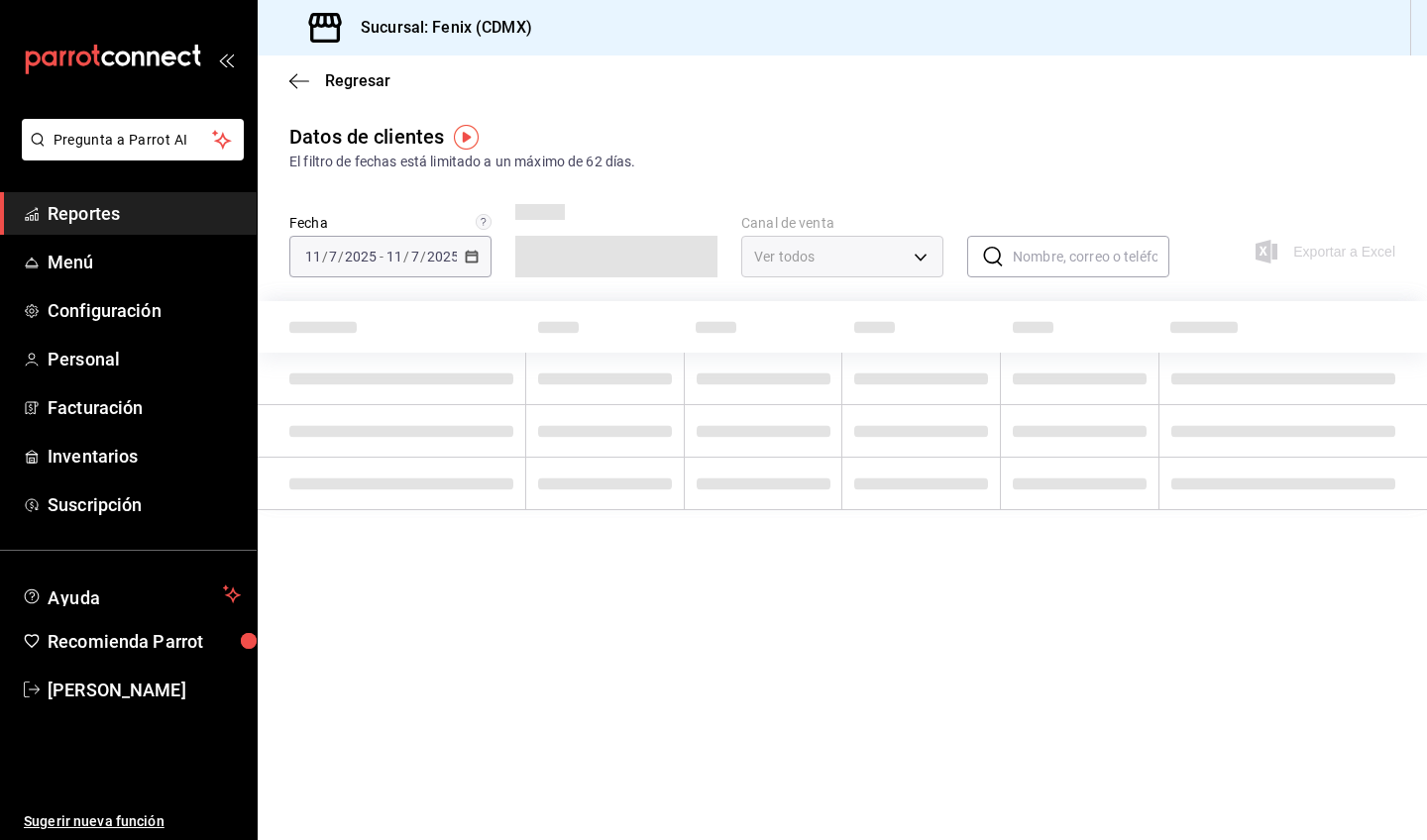type on "PARROT,DIDI_FOOD,ONLINE" 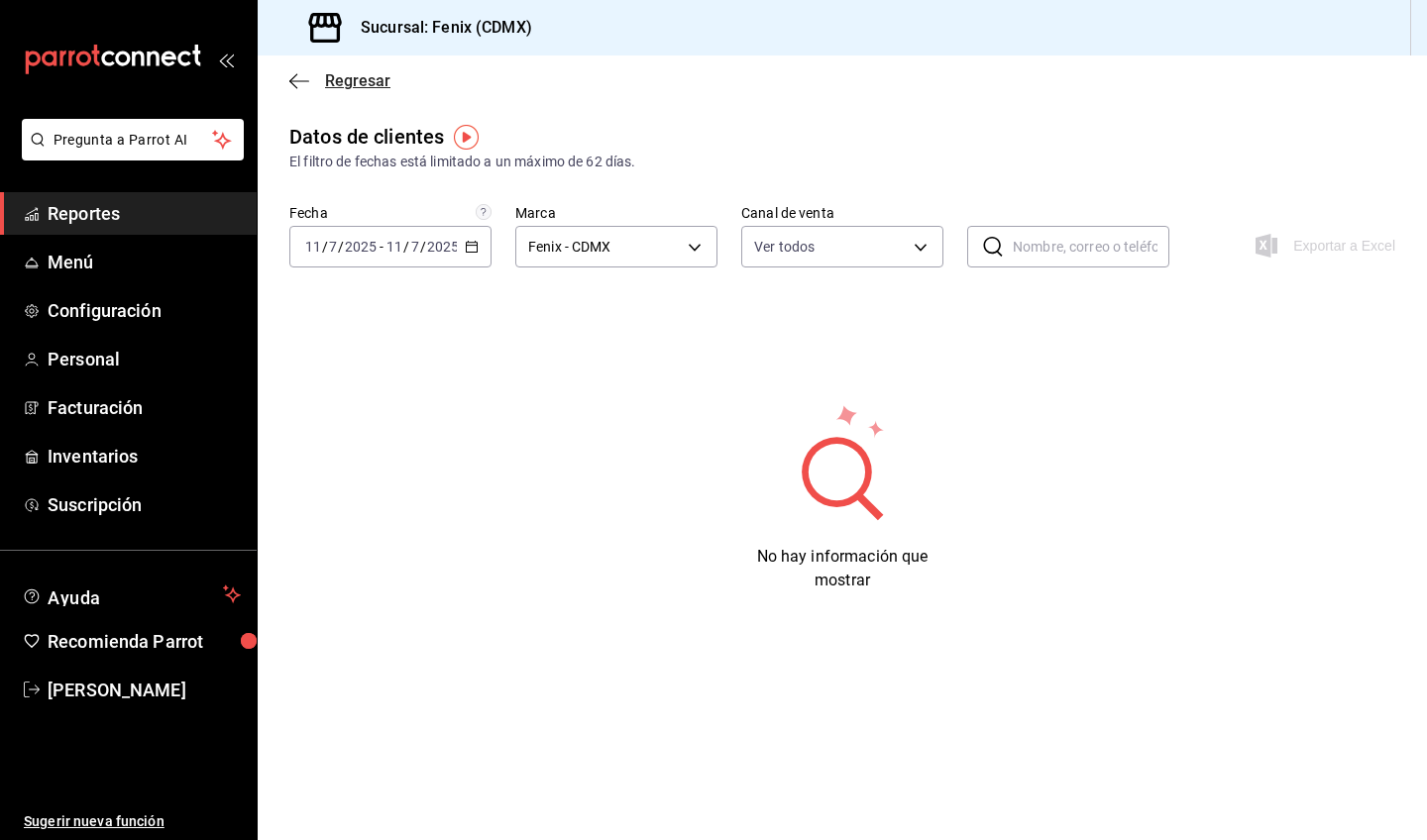 click 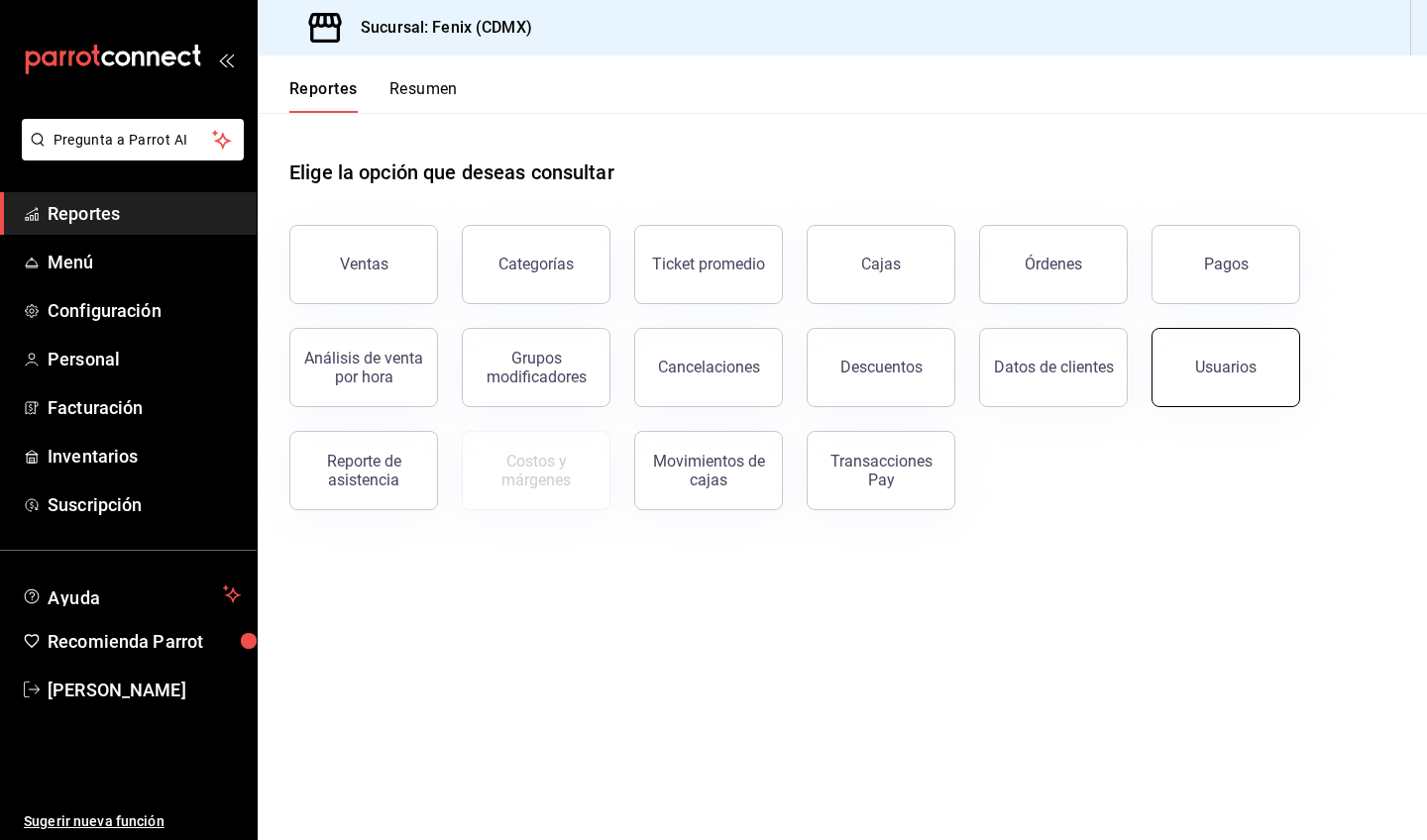 click on "Usuarios" at bounding box center (1226, 368) 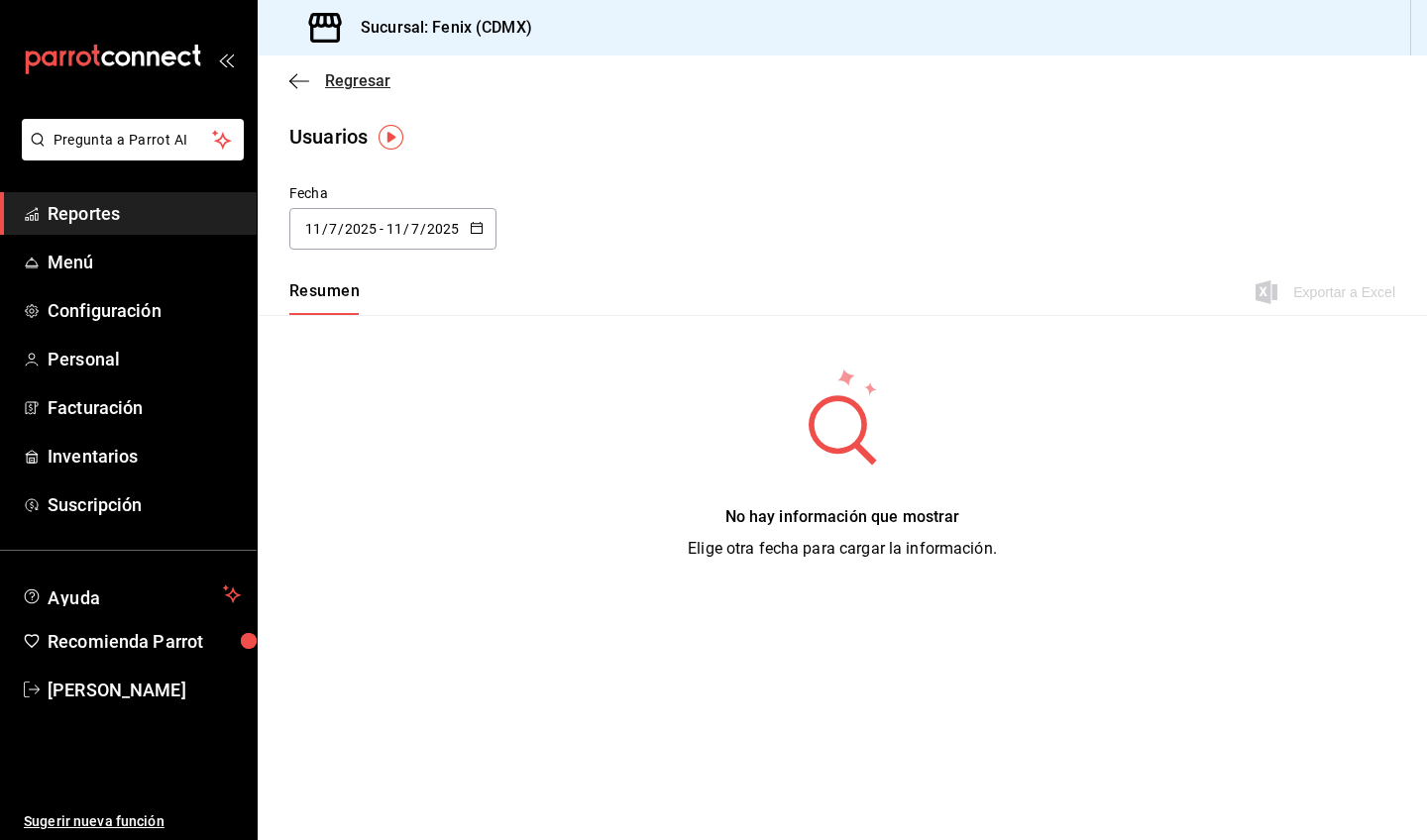 click on "Regresar" at bounding box center [358, 80] 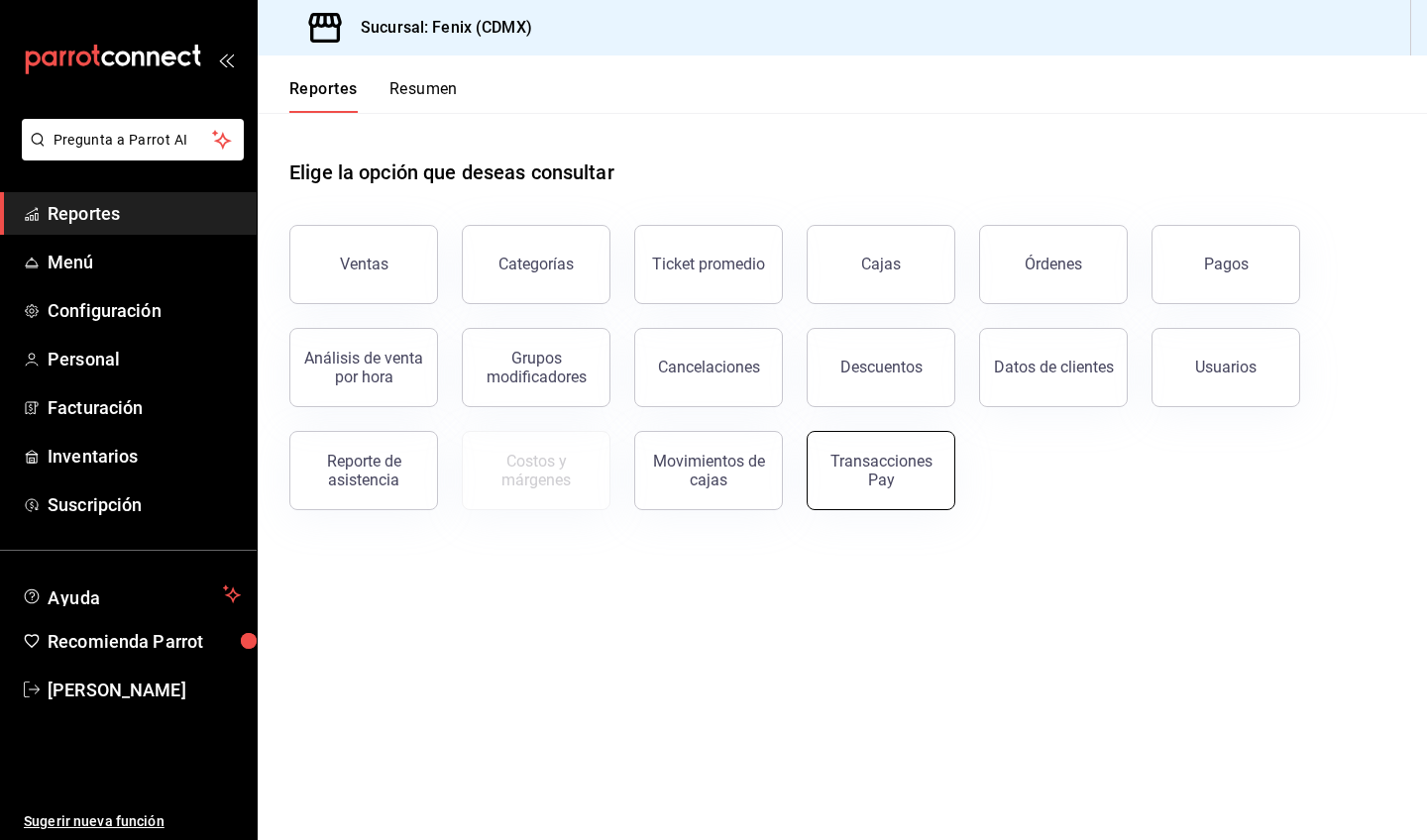 click on "Transacciones Pay" at bounding box center [881, 471] 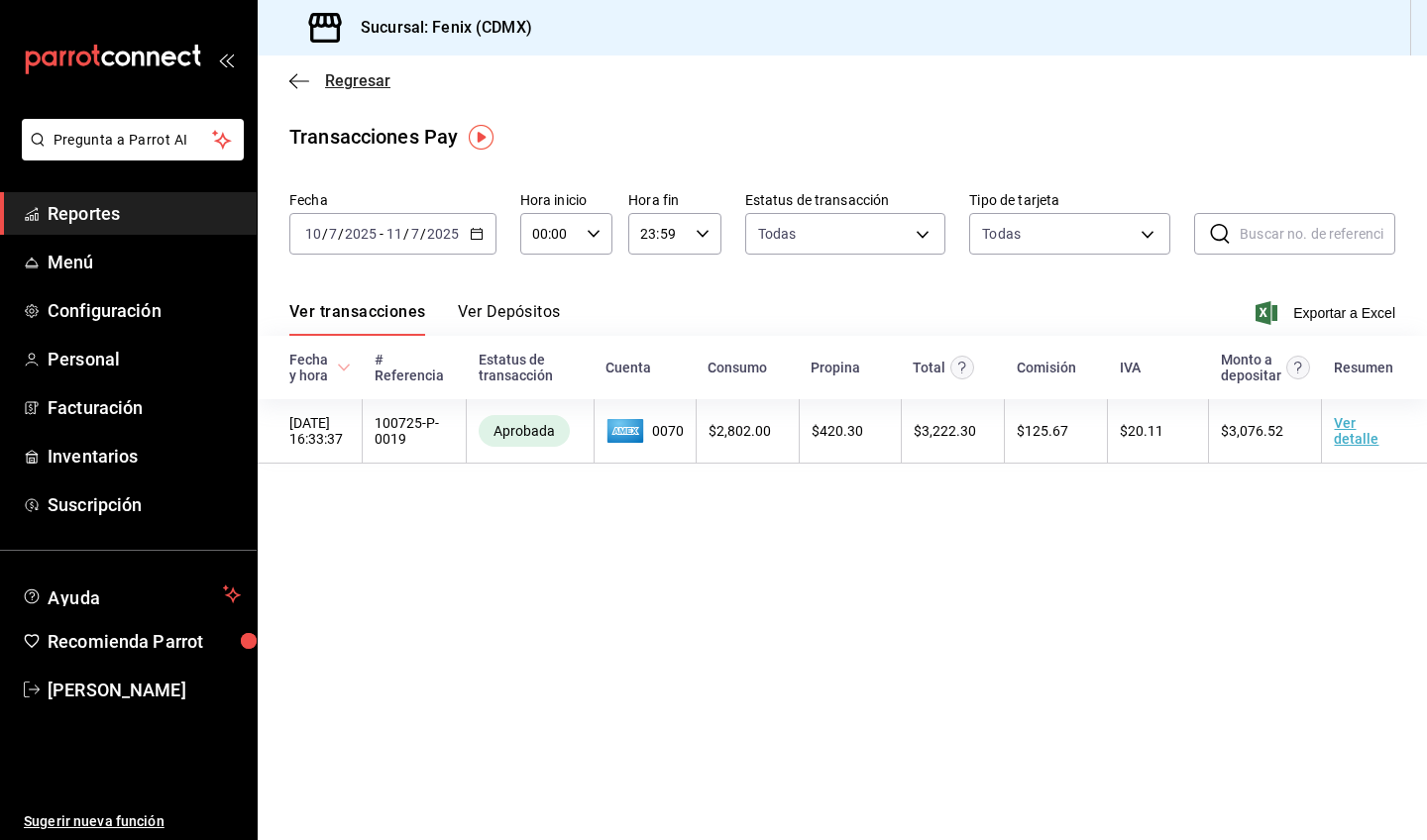 click 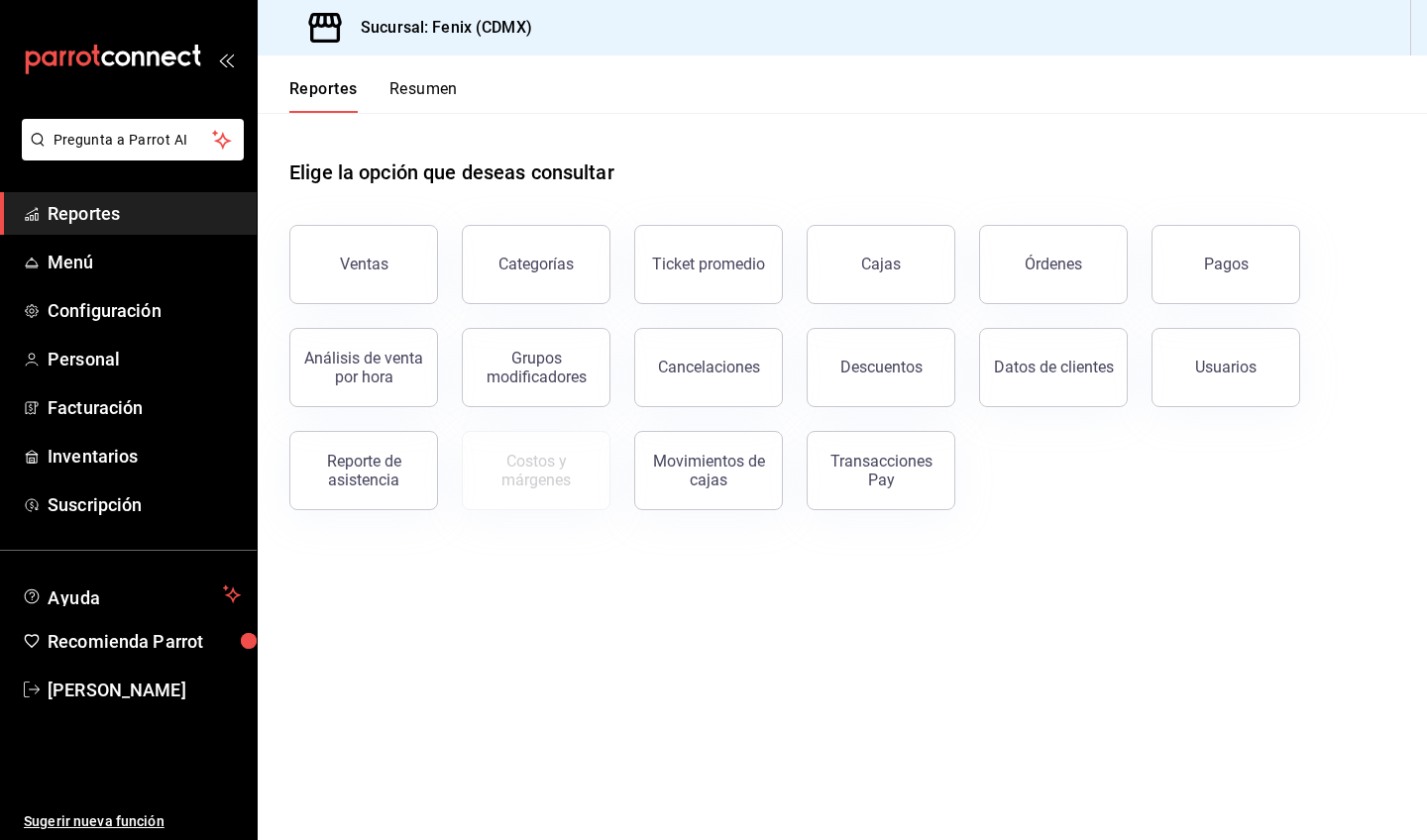 click on "Resumen" at bounding box center [423, 96] 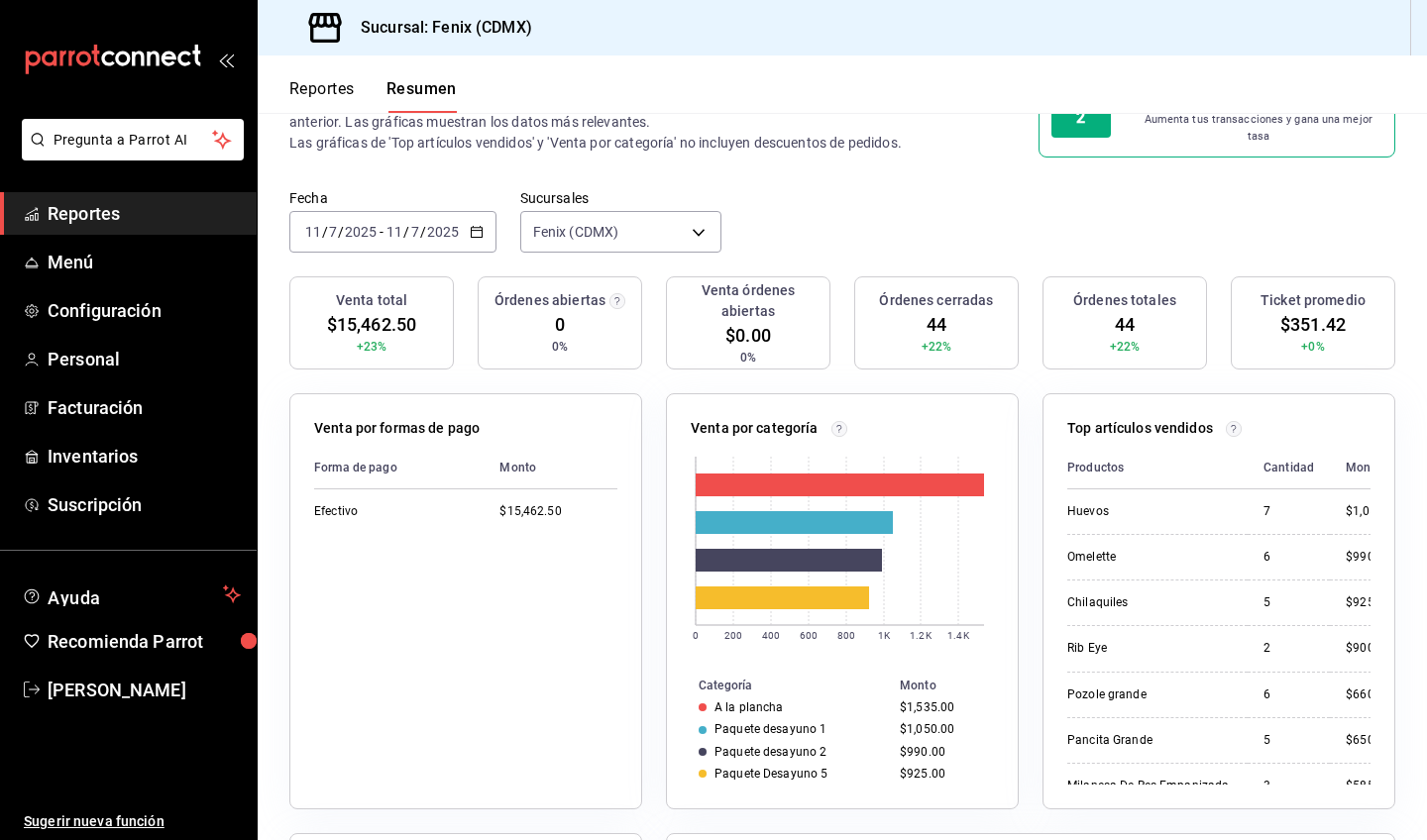 scroll, scrollTop: 0, scrollLeft: 0, axis: both 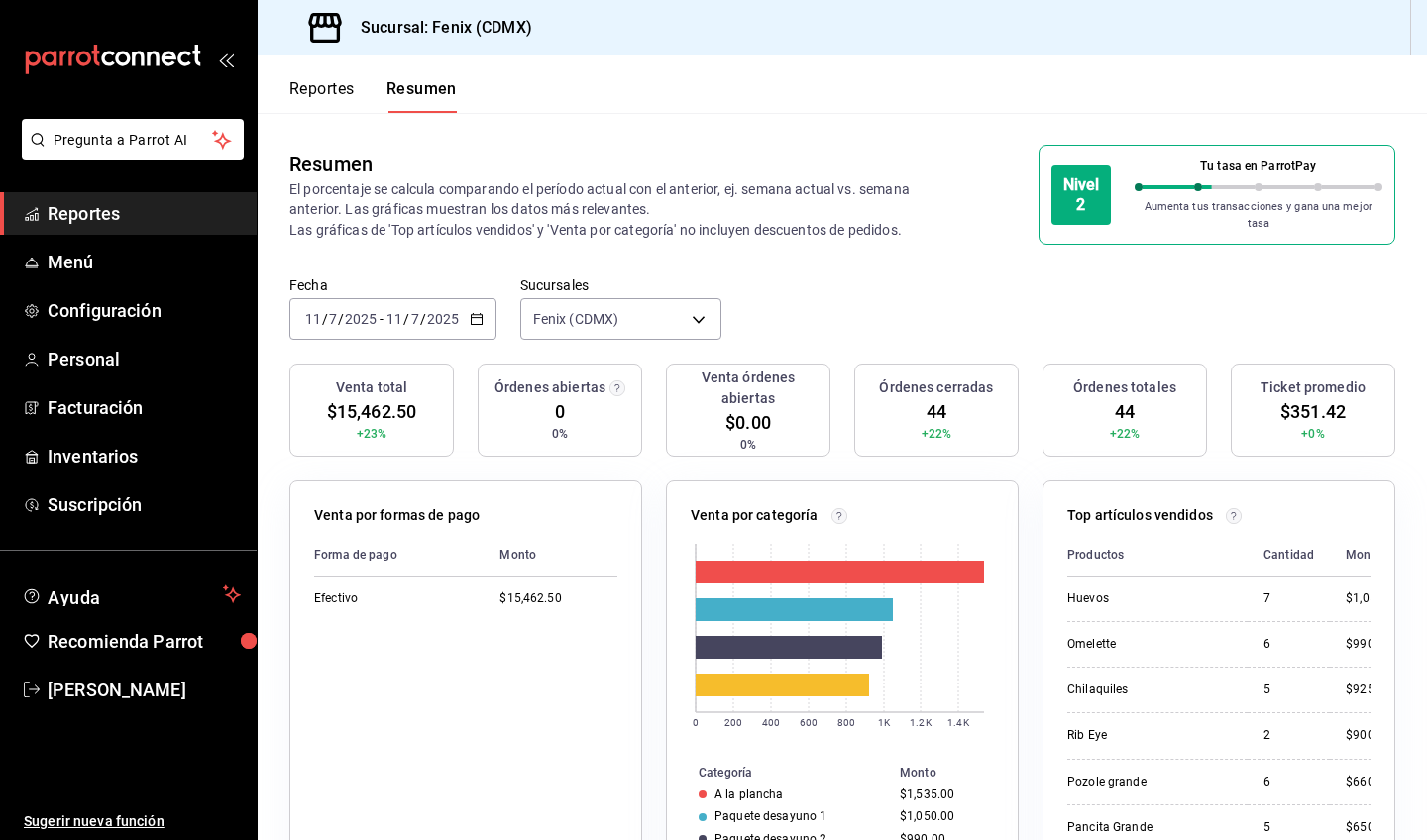 click on "Reportes" at bounding box center [144, 213] 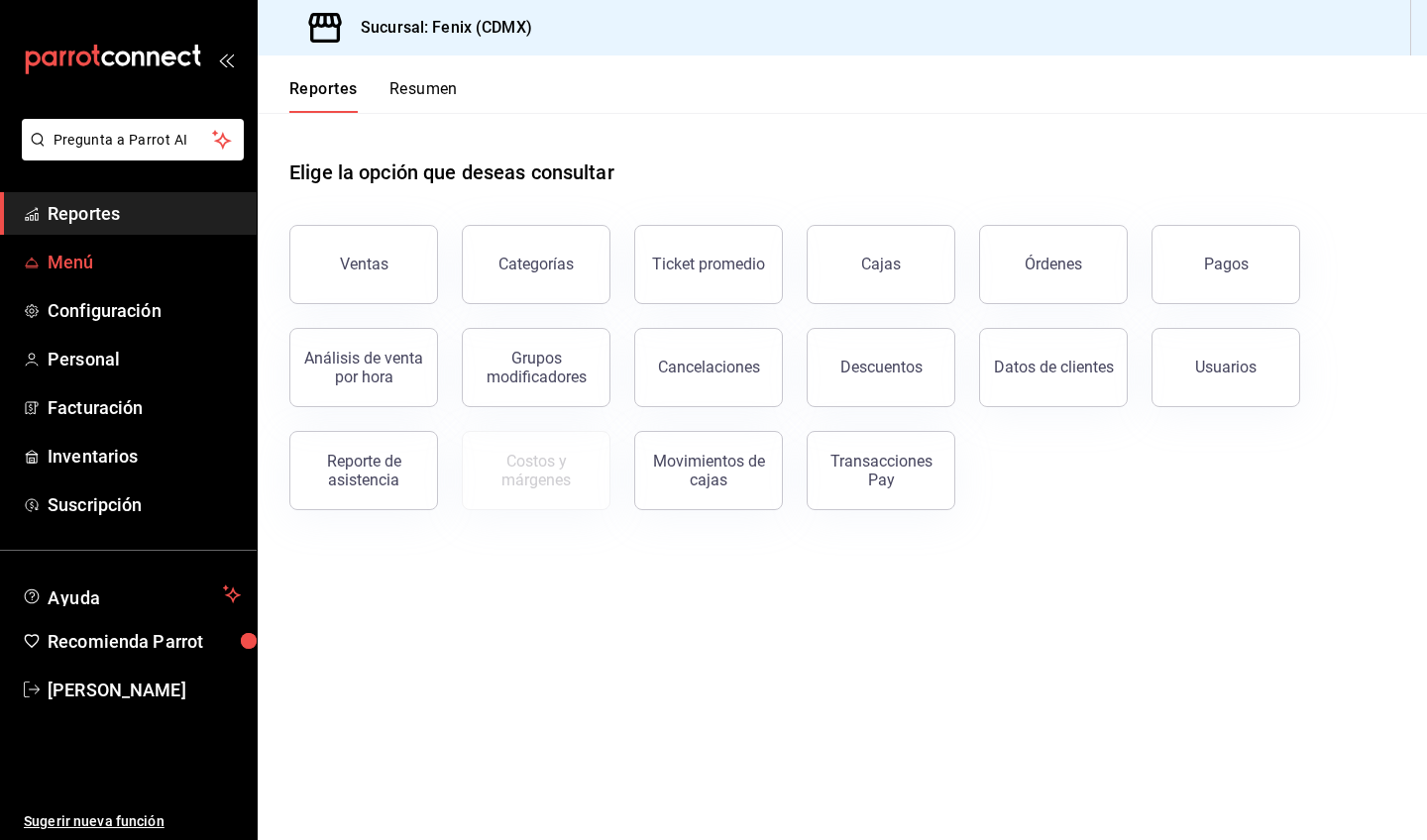 click on "Menú" at bounding box center (144, 262) 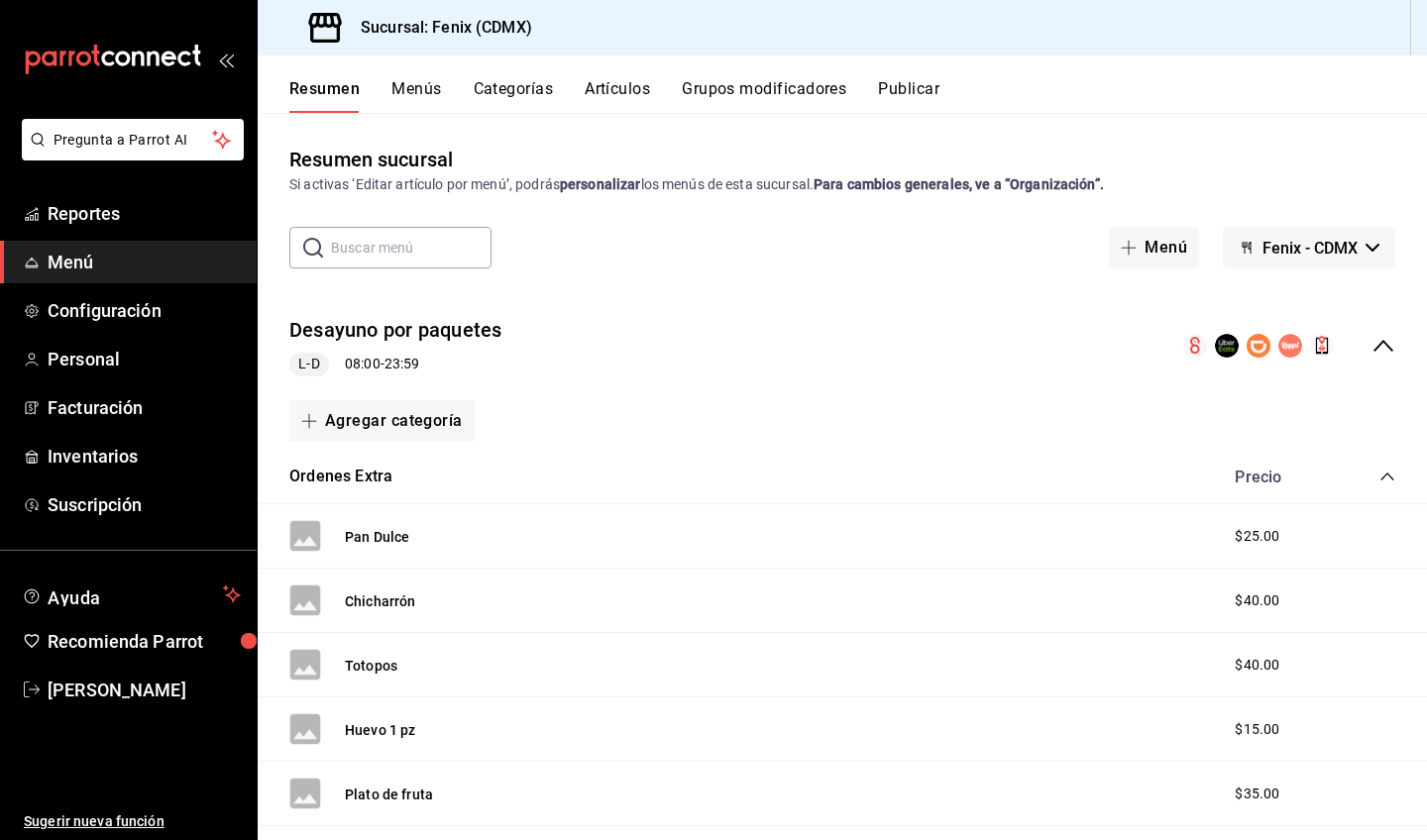 click on "Artículos" at bounding box center [617, 96] 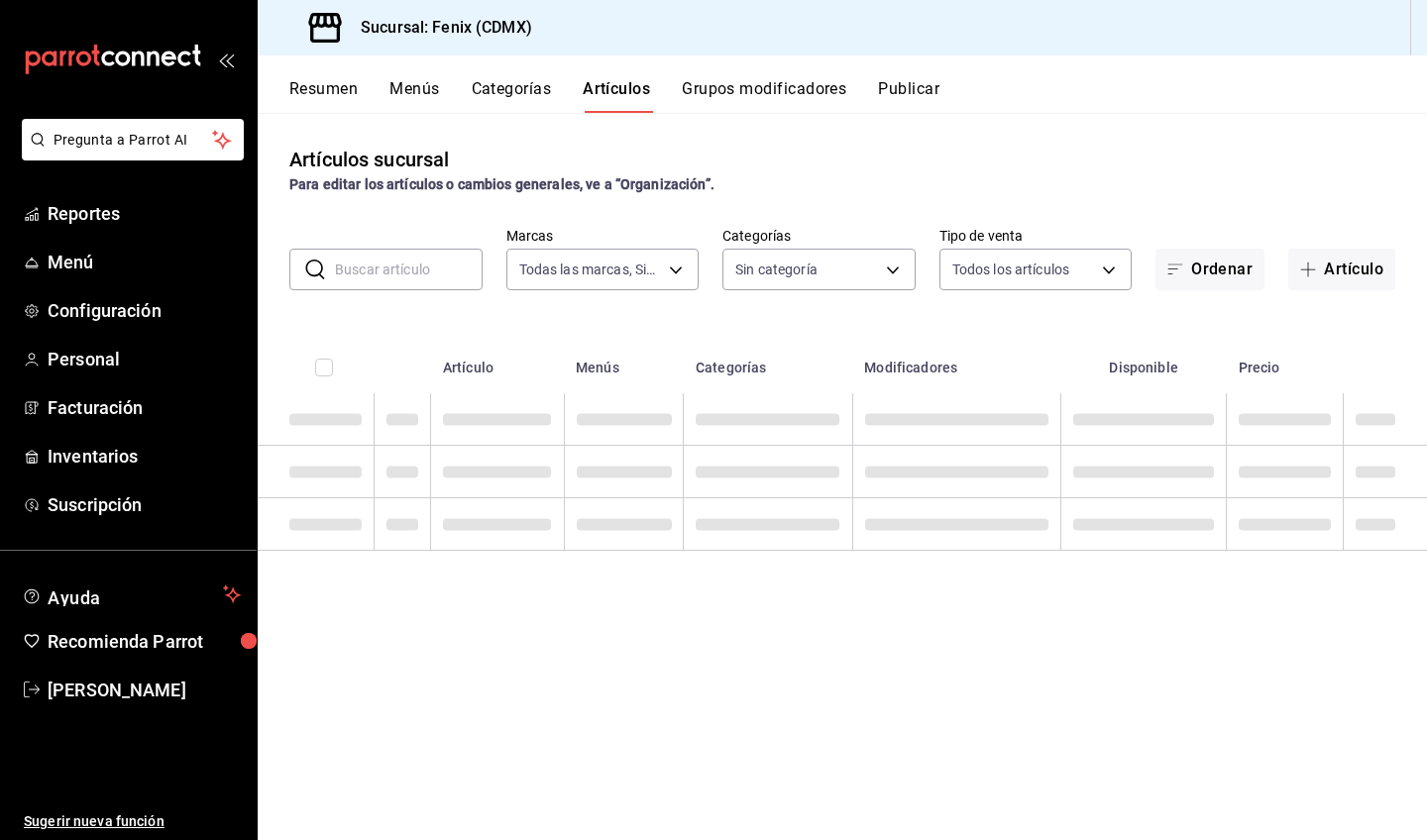 type on "a362021f-954e-4fc2-90b5-ad824f843d5b" 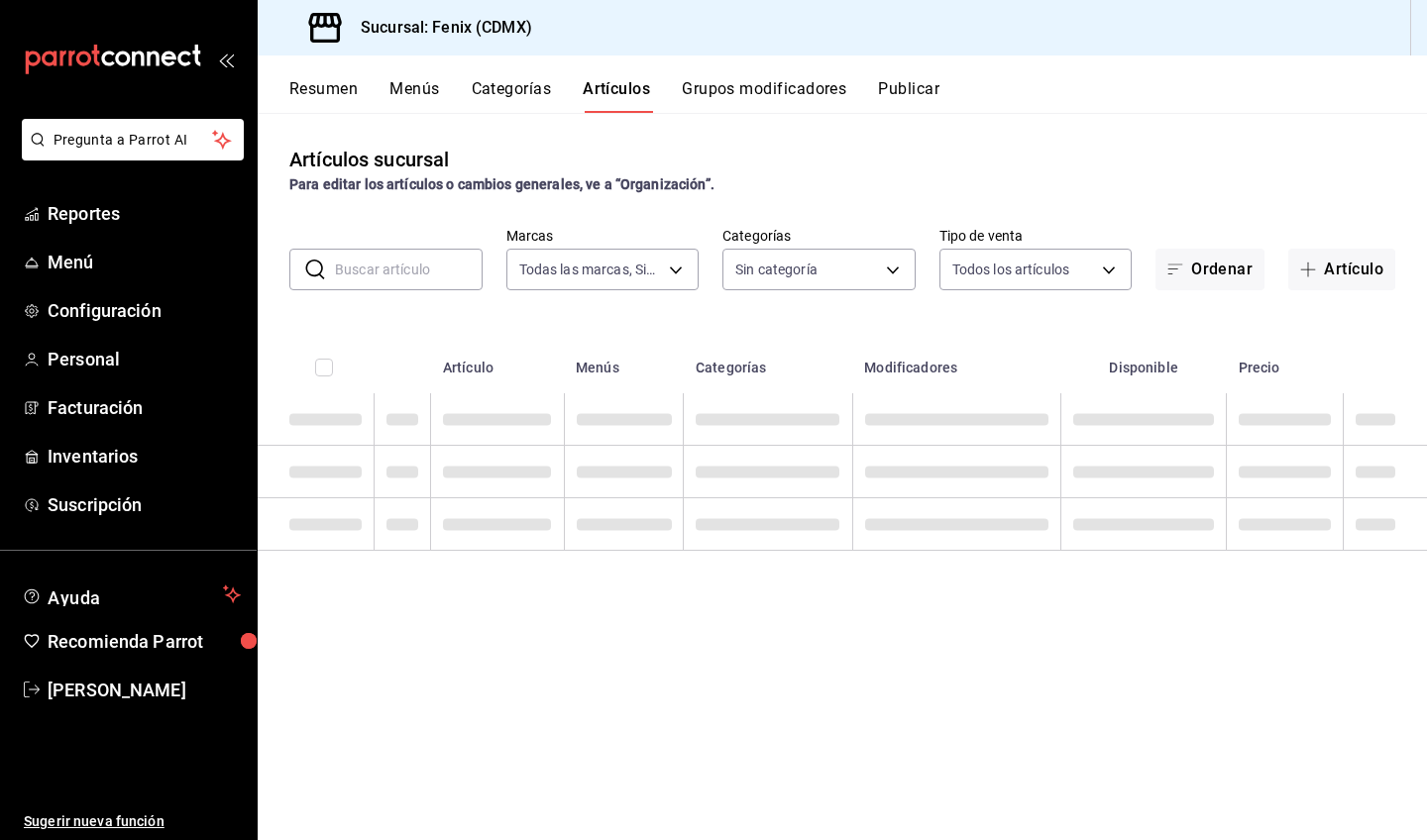 type on "9a87769f-bf92-4469-9872-0420638117ca,df2cb99f-8795-4506-9b1e-04cca1a2a182,85b112ec-3d8a-45c4-9c20-c94b9ebe9bc1,0de133b7-52c8-4956-bcf6-4442ce1b5e3a,92832abb-e2df-4ad8-883c-a72d59ce5786,519743e7-3048-430a-82d5-d9b76f46edc0,59921270-468e-45f7-8882-022720aa3717,7ffc58c0-db5a-4cc2-ac1b-27c8132d840a,154929fa-c3ad-4c7a-8cb1-462db95957d2,35847e90-6310-456d-b5f0-d75dab77241a,09be0e8e-46e4-4259-811d-a417811fdb62,dcefb2eb-f966-497b-886f-6399ba928dc9,07609eaf-ca65-4539-92d0-28916370c098,eb3ecc43-697e-42d1-92c3-d19798af9ca6,99d7d34e-8fa5-467e-9326-e855ecb6ae83,d6852e40-37ea-4284-8169-b89d01bb8911,1d193752-5f67-4303-9651-18750977a02f,44723c94-4fa4-44ab-a49b-ae8649bea9b6,17cfbc30-c3bc-4146-942d-1ac59c95de6a,85d009cb-a048-41d0-bb00-b5c4fceb271c,8b4f6a0d-eb82-46d9-a156-b0198d4a6eeb,61652d01-51fd-489e-8d5a-71569eac7c11,15dec426-bb6b-4443-84b6-bf306377aeda,f755b510-29c7-44b2-b362-5e47774a46b7,dda2b387-e30b-42a7-8a0c-7563ee6ef9fd,e67289a8-f806-4ec8-ad6f-1d3533127a09,3f2fee5f-8125-4c2c-aace-fad644e4023f,08bace92-8a4c-4ee0-94e..." 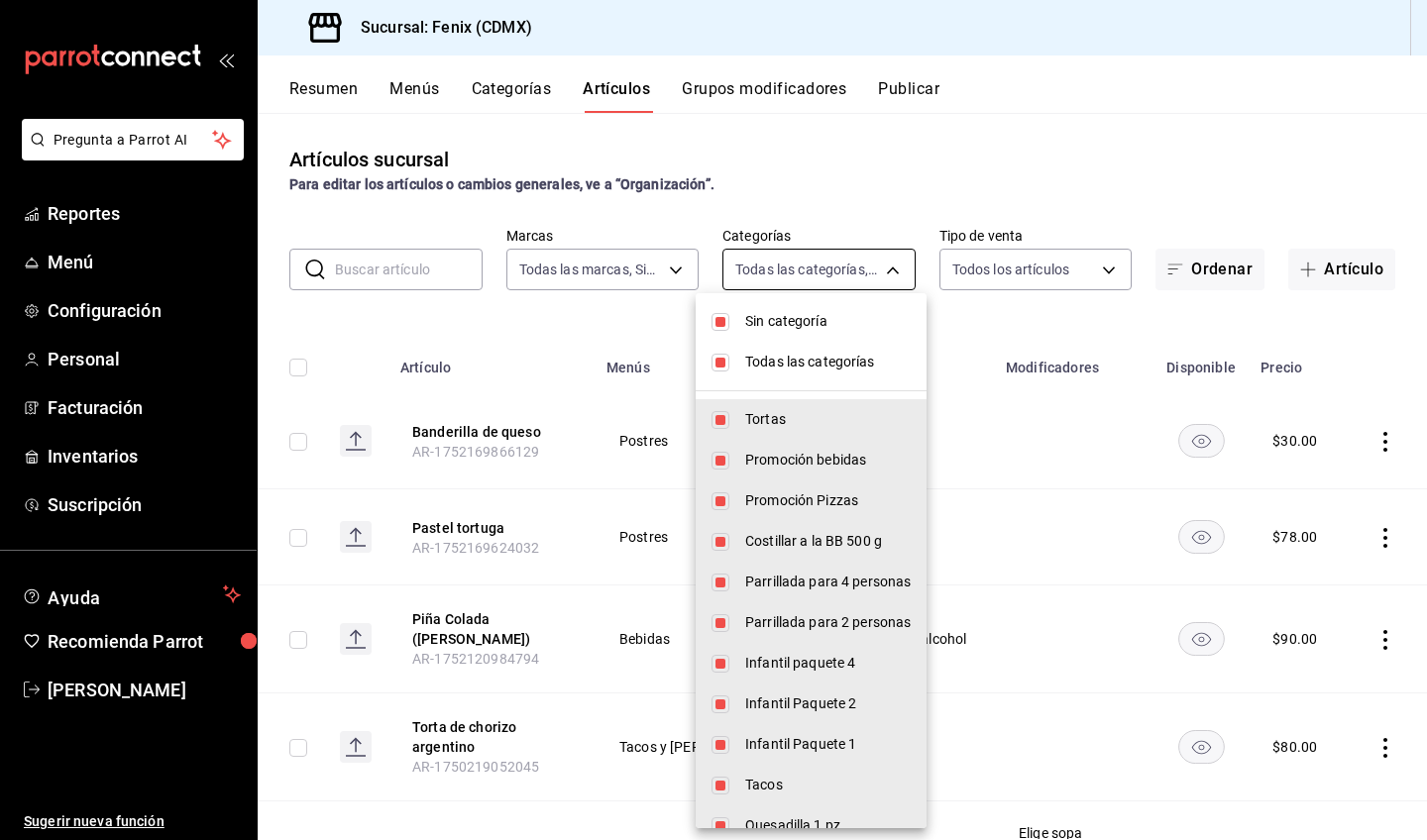 click on "Pregunta a Parrot AI Reportes   Menú   Configuración   Personal   Facturación   Inventarios   Suscripción   Ayuda Recomienda Parrot   Oscar Rodriguez   Sugerir nueva función   Sucursal: Fenix (CDMX) Resumen Menús Categorías Artículos Grupos modificadores Publicar Artículos sucursal Para editar los artículos o cambios generales, ve a “Organización”. ​ ​ Marcas Todas las marcas, Sin marca a362021f-954e-4fc2-90b5-ad824f843d5b Categorías Todas las categorías, Sin categoría Tipo de venta Todos los artículos ALL Ordenar Artículo Artículo Menús Categorías Modificadores Disponible Precio Banderilla de queso AR-1752169866129 Postres Postres $ 30.00 Pastel tortuga AR-1752169624032 Postres Postres $ 78.00 Piña Colada (Ron) AR-1752120984794 Bebidas Mixologí­a con alcohol $ 90.00 Torta de chorizo argentino AR-1750219052045 Tacos y Tortas Tortas $ 80.00 Guisado del día 11 AR-1750217781107 Comida por Paquete Comida del día Elige sopa Elige agua fresca Elige postre $ 245.00 Guisado del día 10" at bounding box center [714, 420] 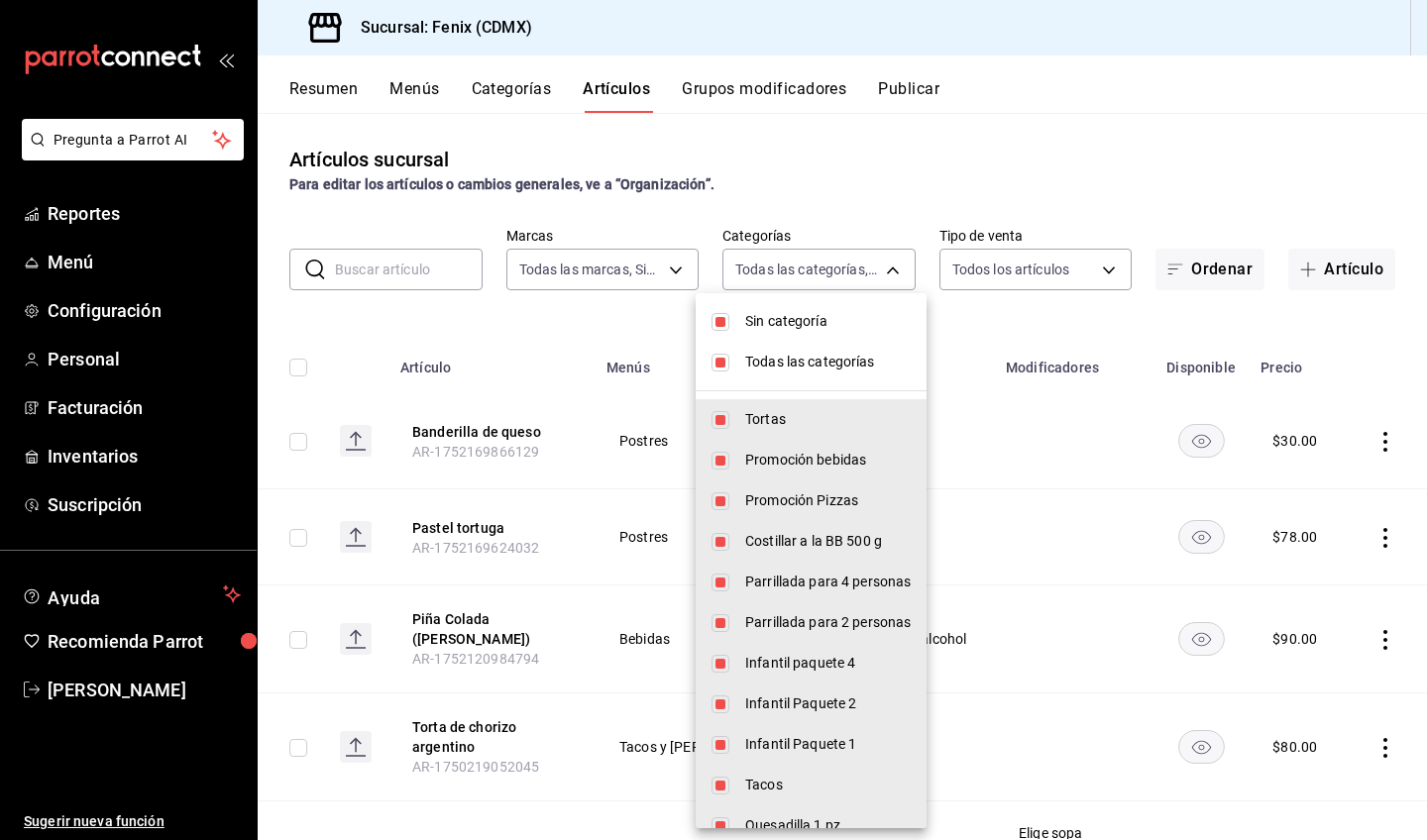 click on "Sin categoría" at bounding box center (827, 321) 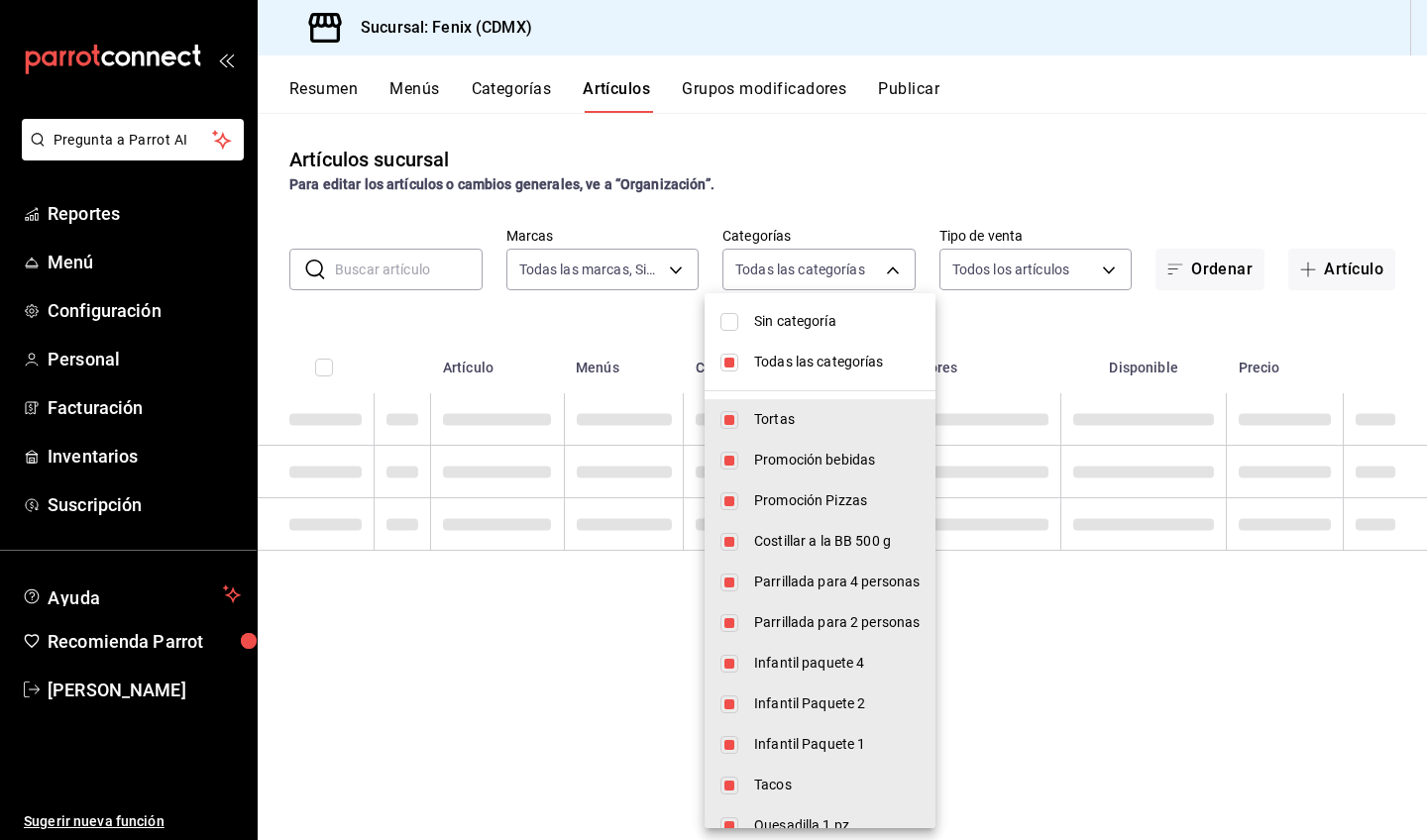 click on "Todas las categorías" at bounding box center [836, 362] 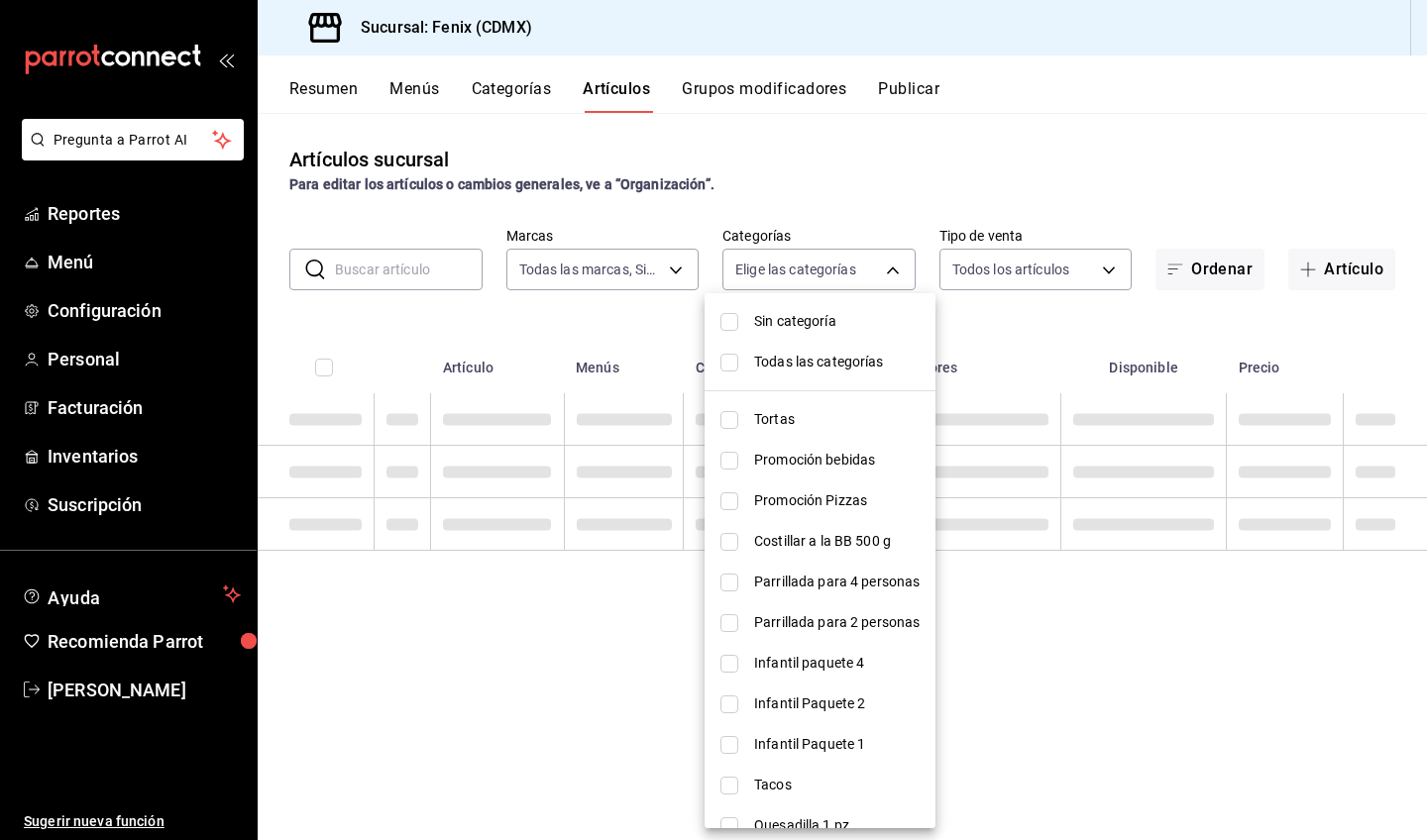 type 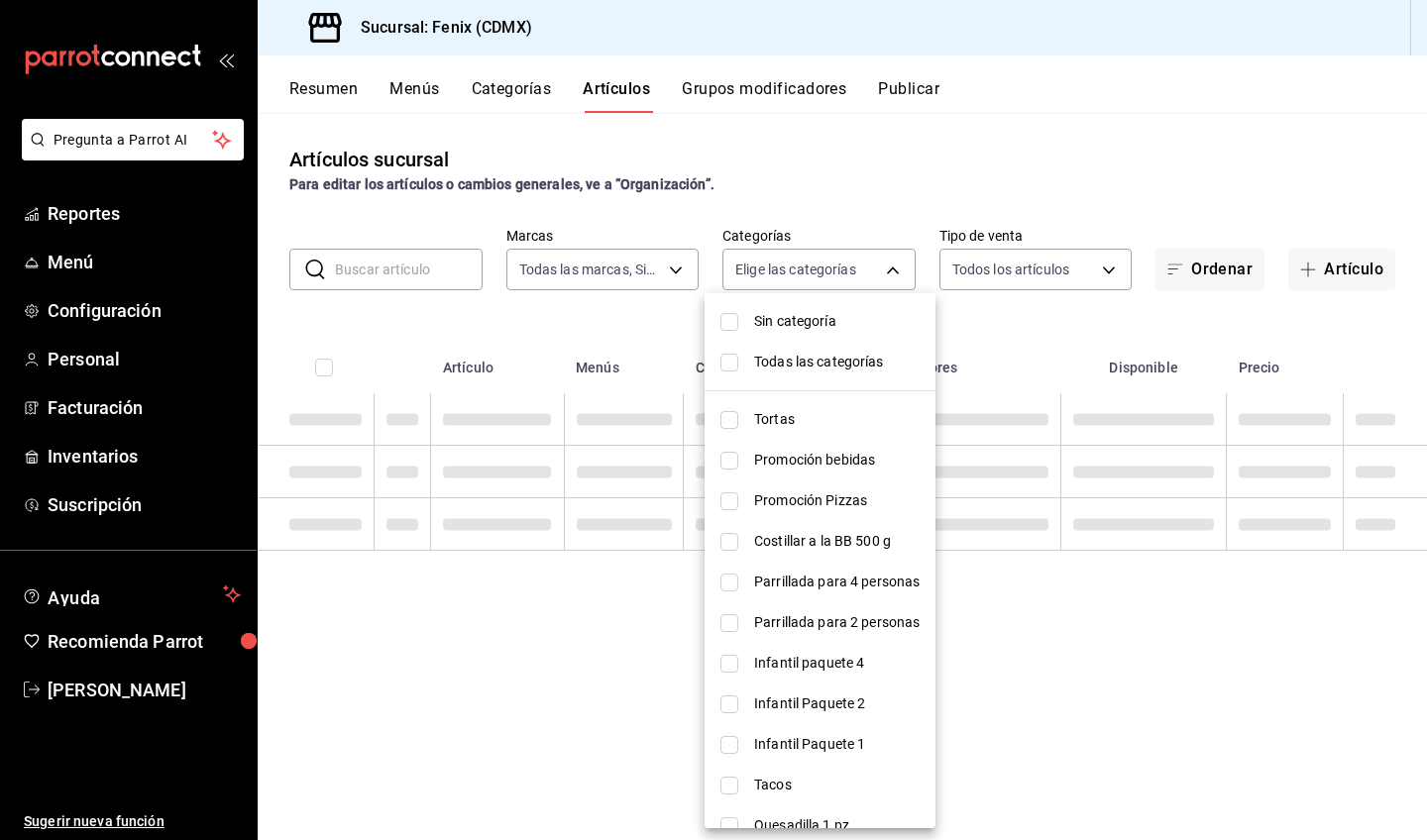 checkbox on "false" 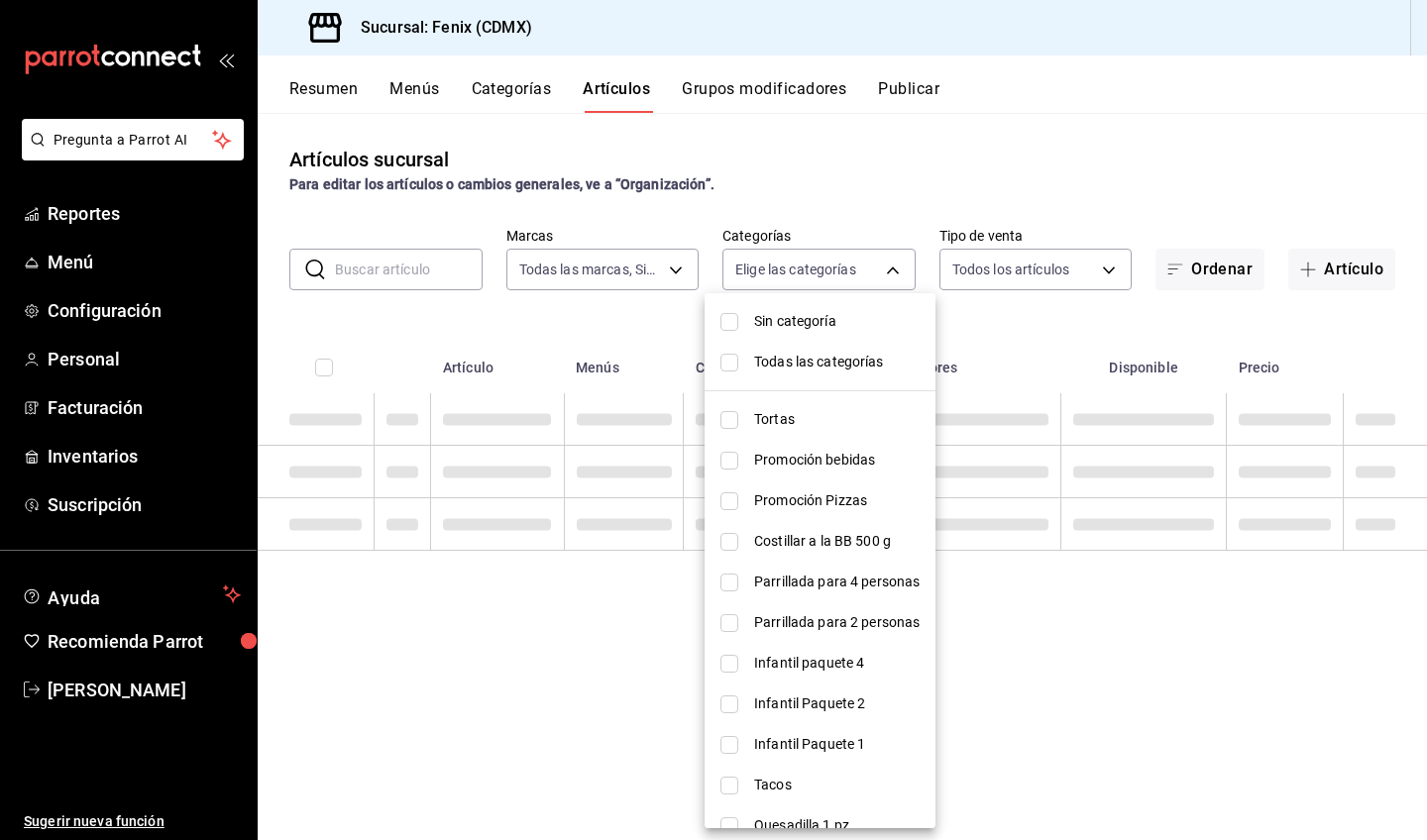 checkbox on "false" 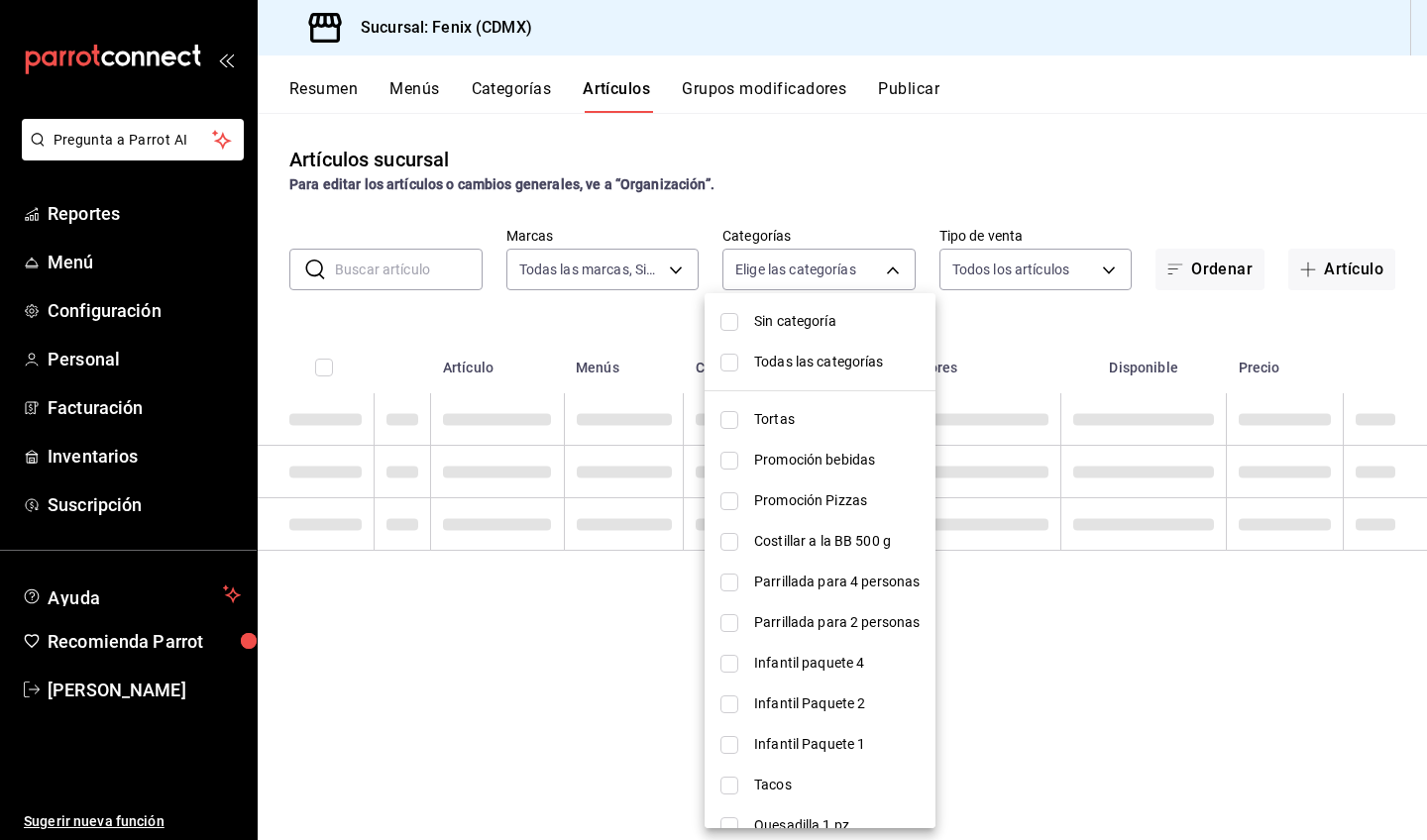 checkbox on "false" 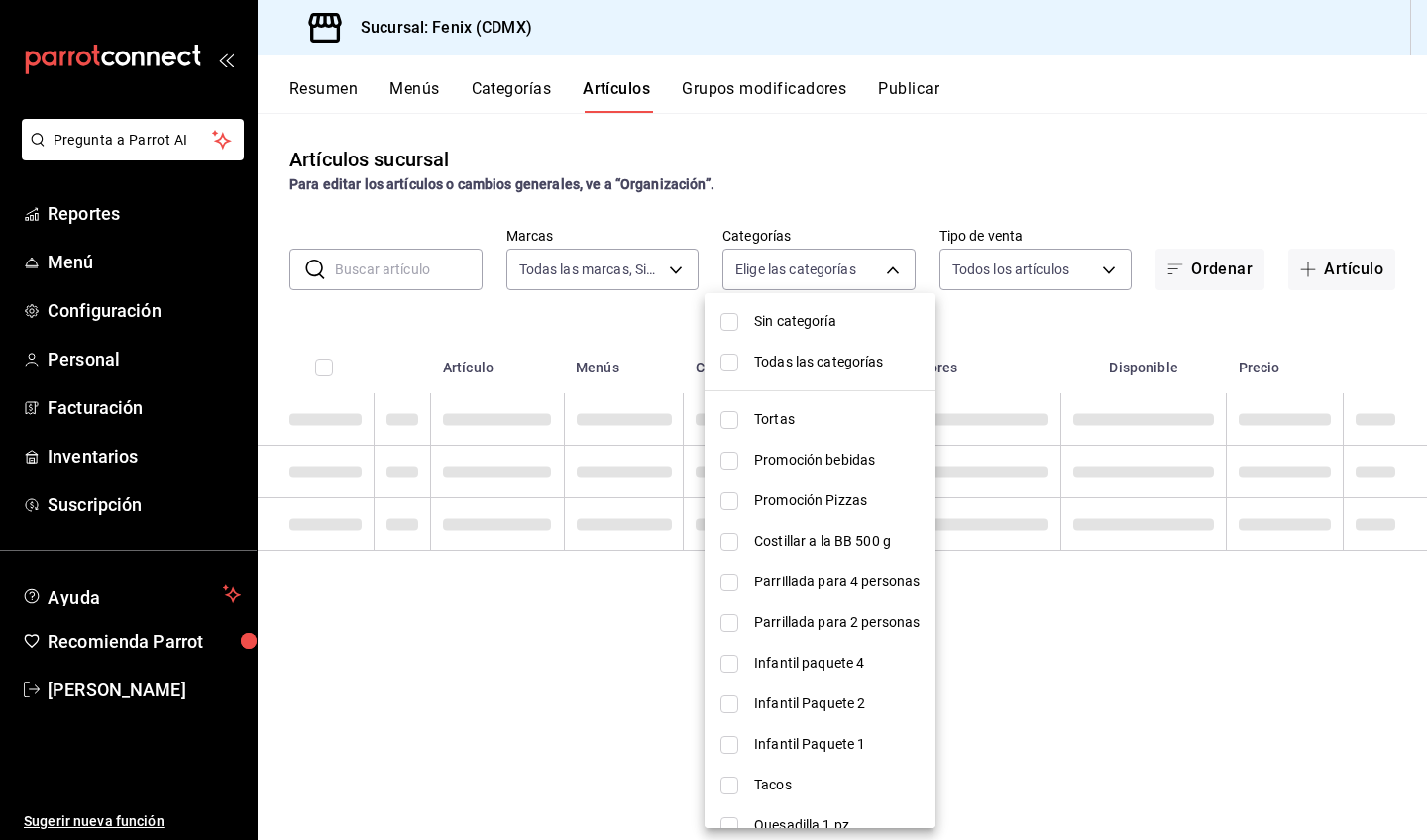 checkbox on "false" 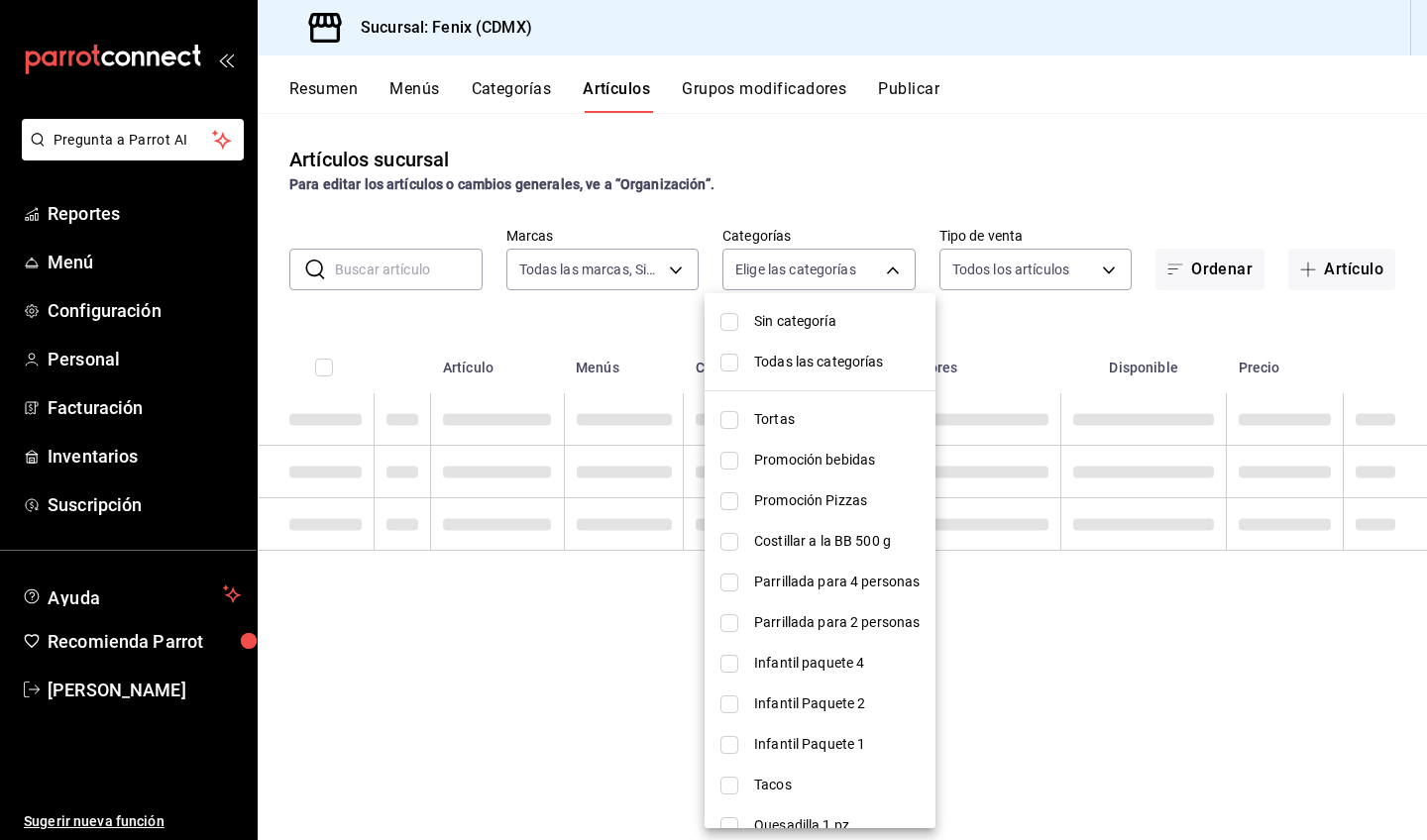 checkbox on "false" 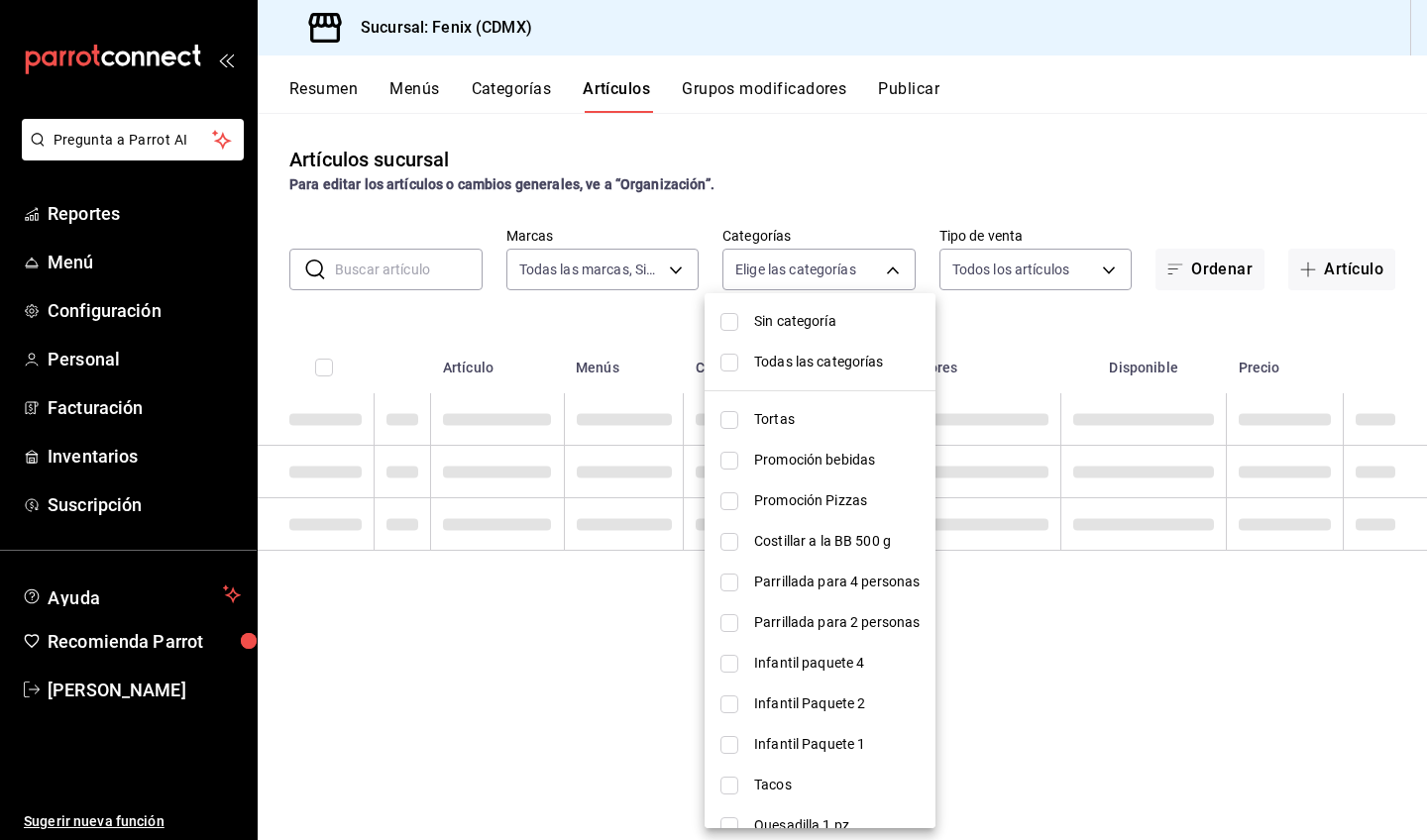 checkbox on "false" 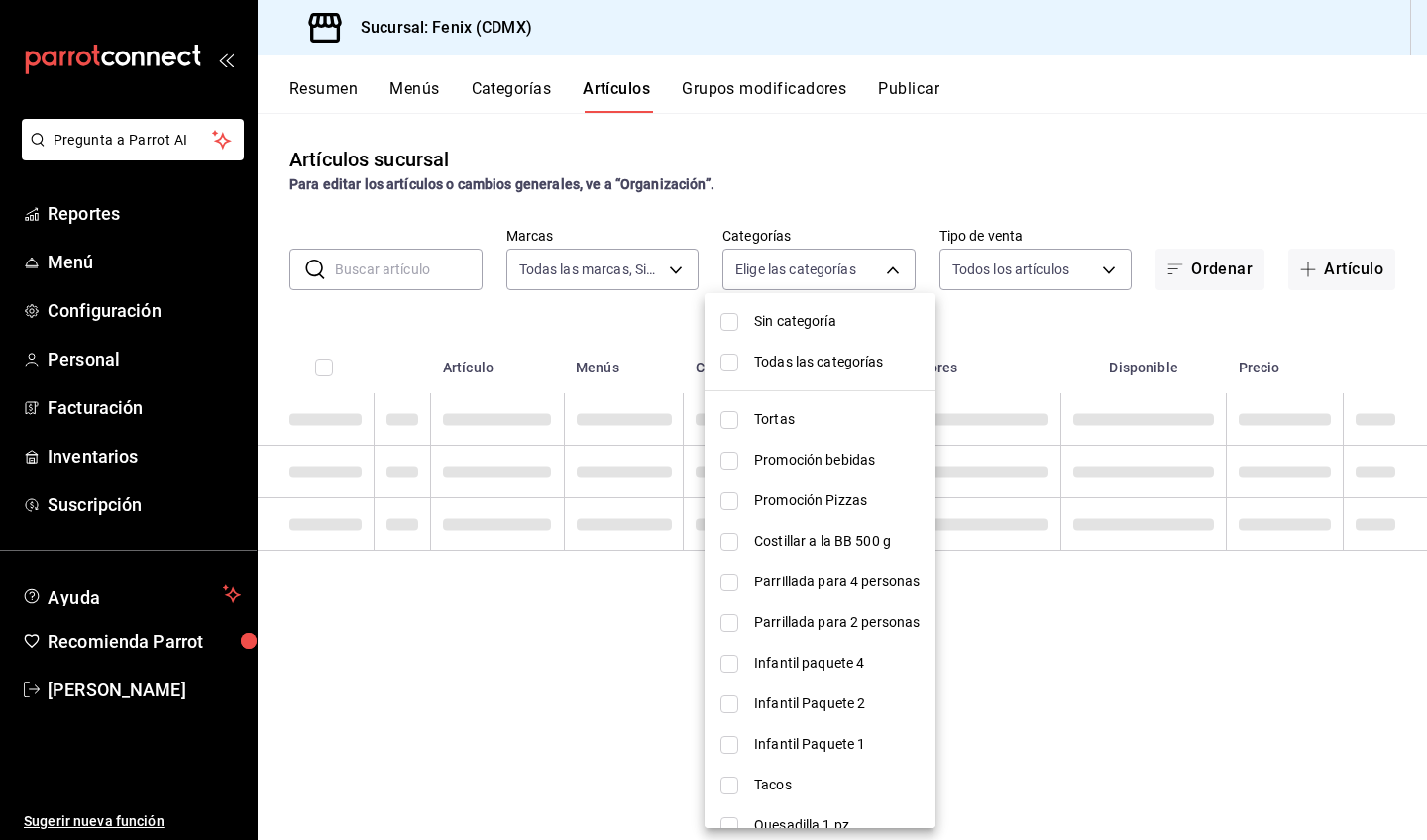checkbox on "false" 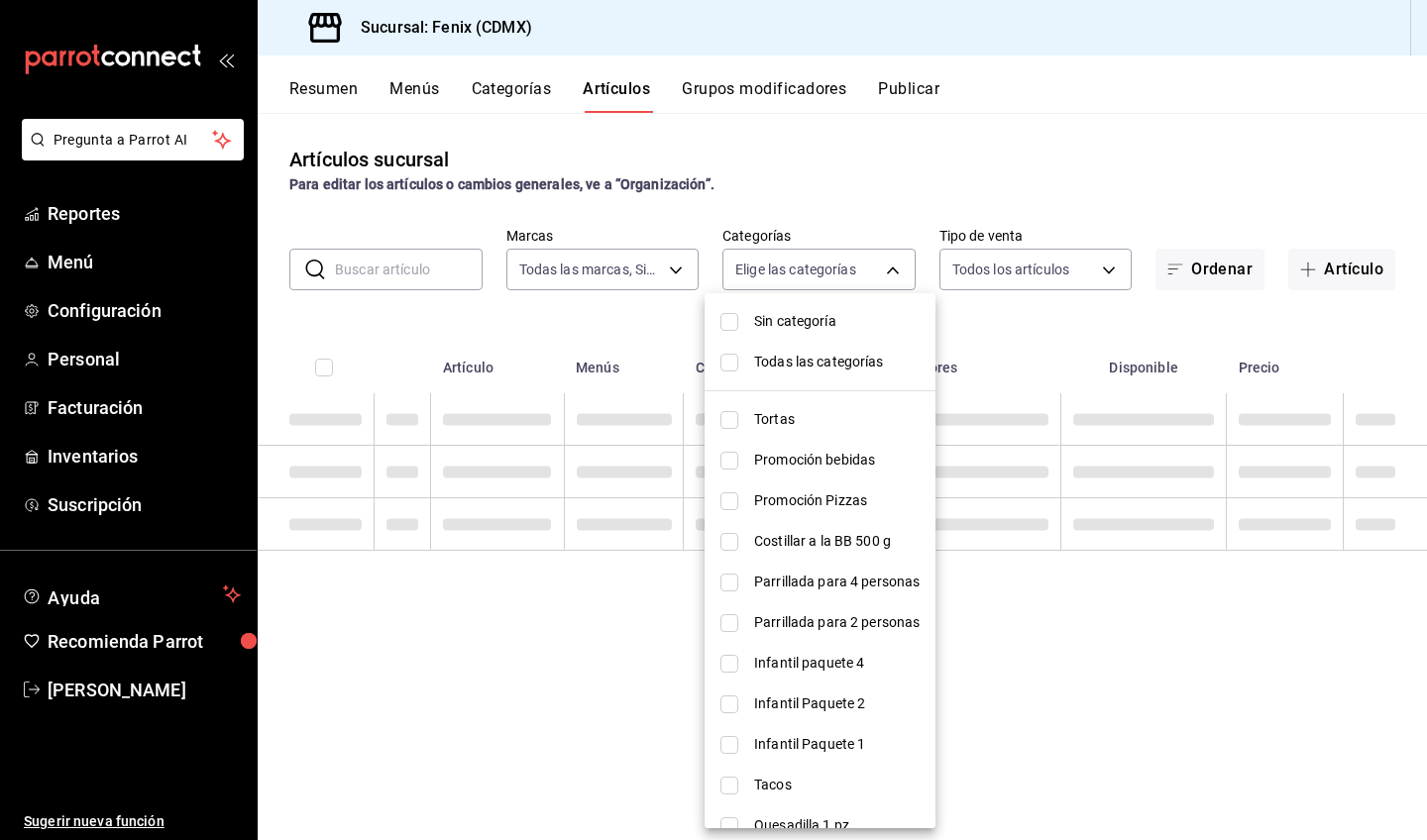 checkbox on "false" 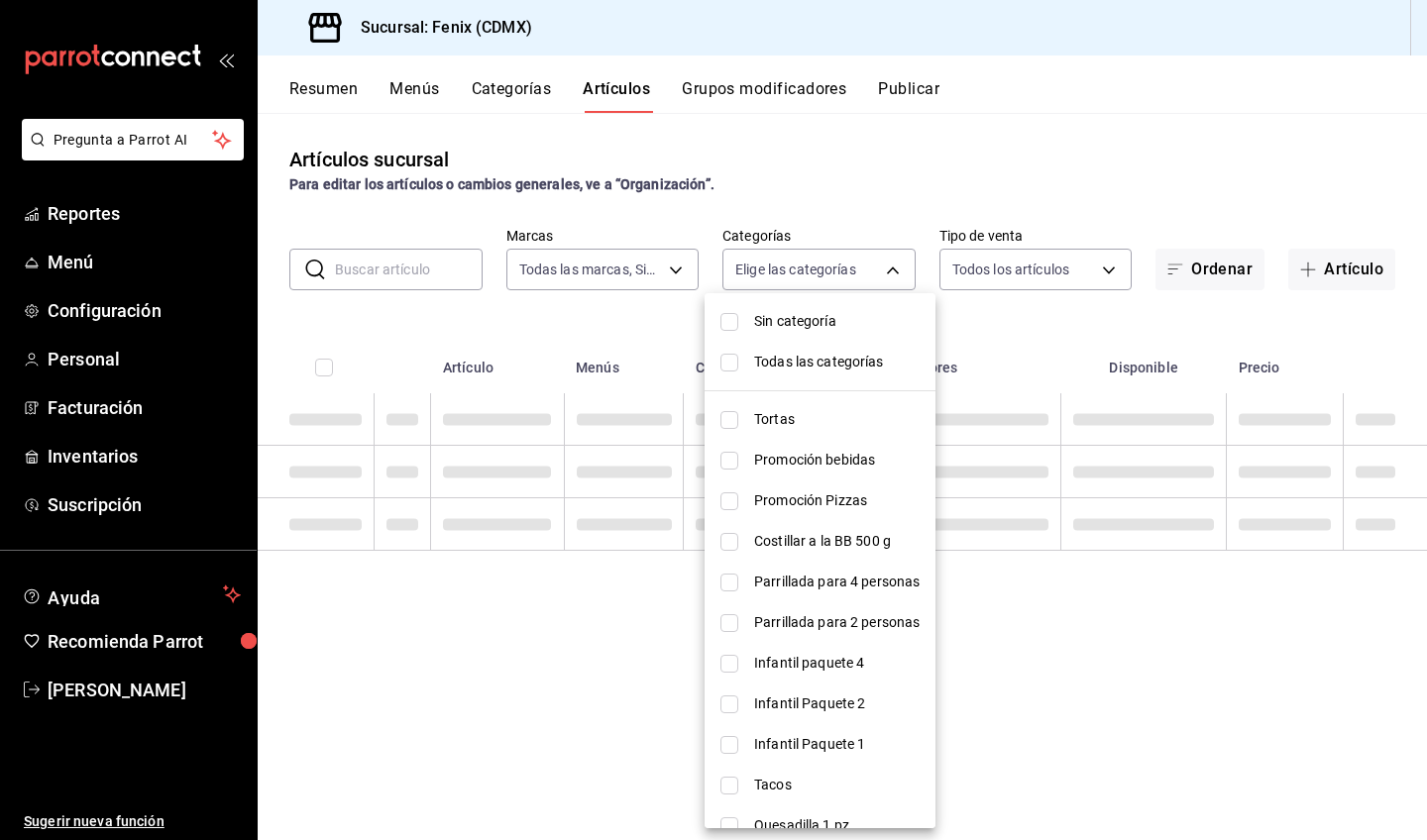 checkbox on "false" 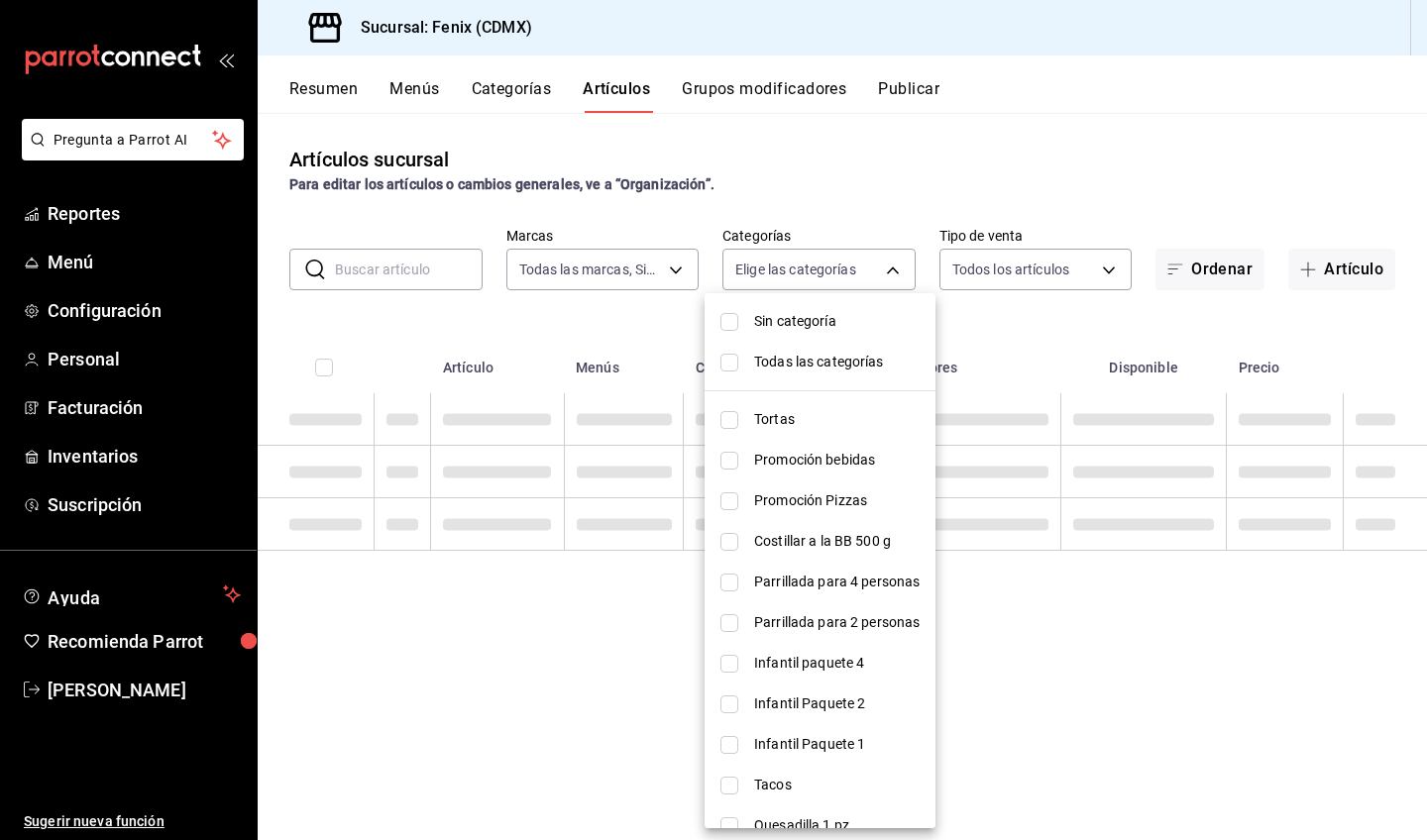 checkbox on "false" 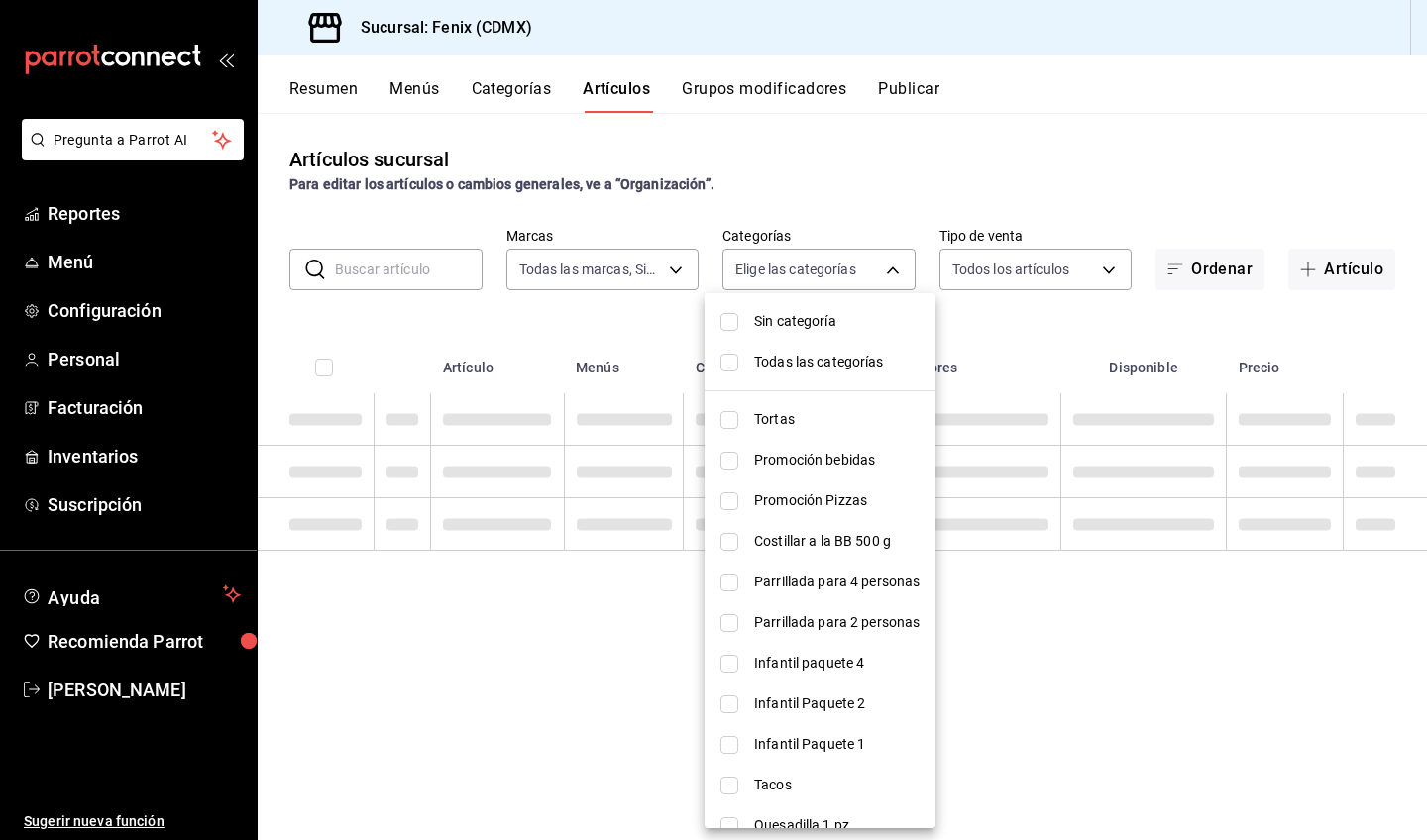 checkbox on "false" 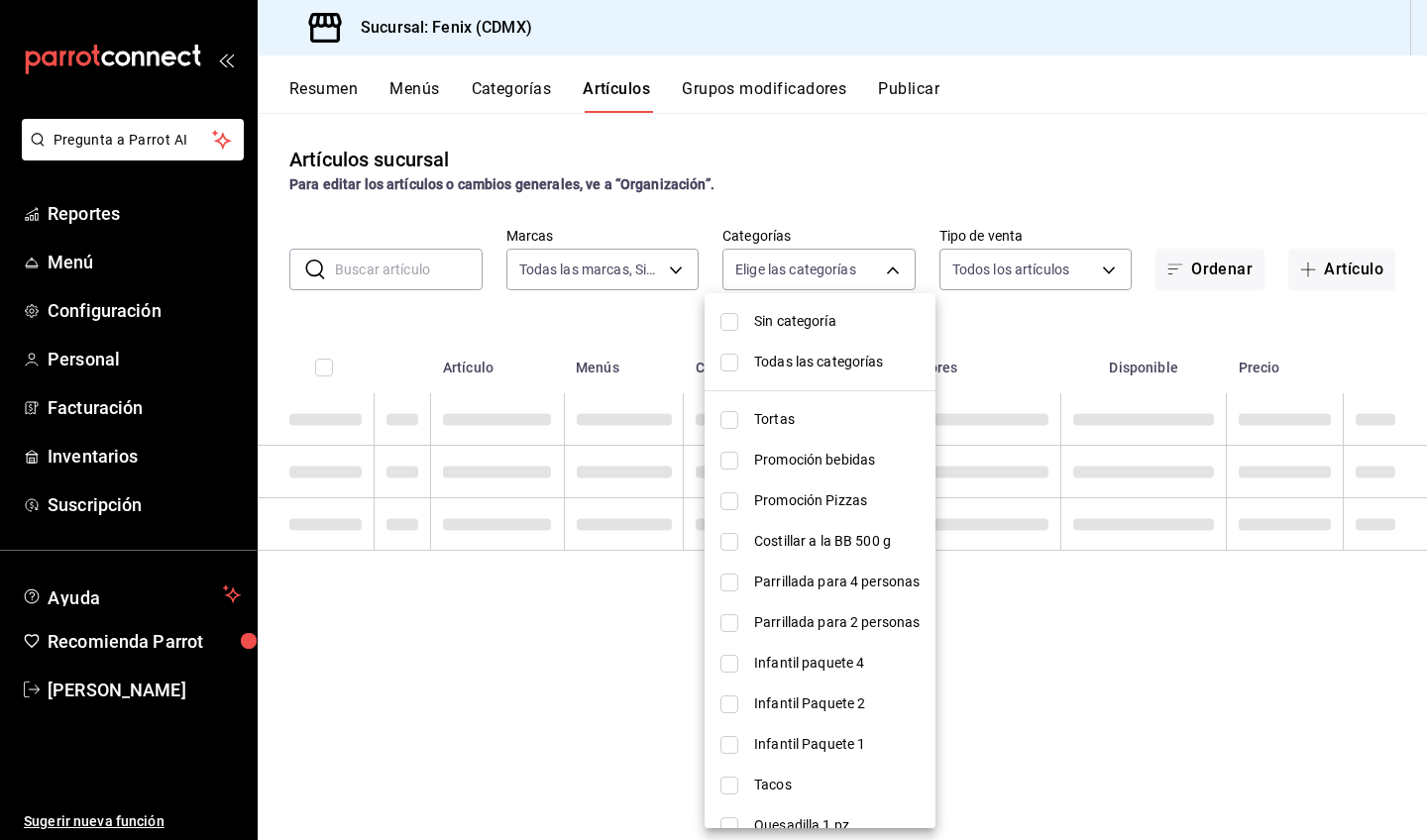 checkbox on "false" 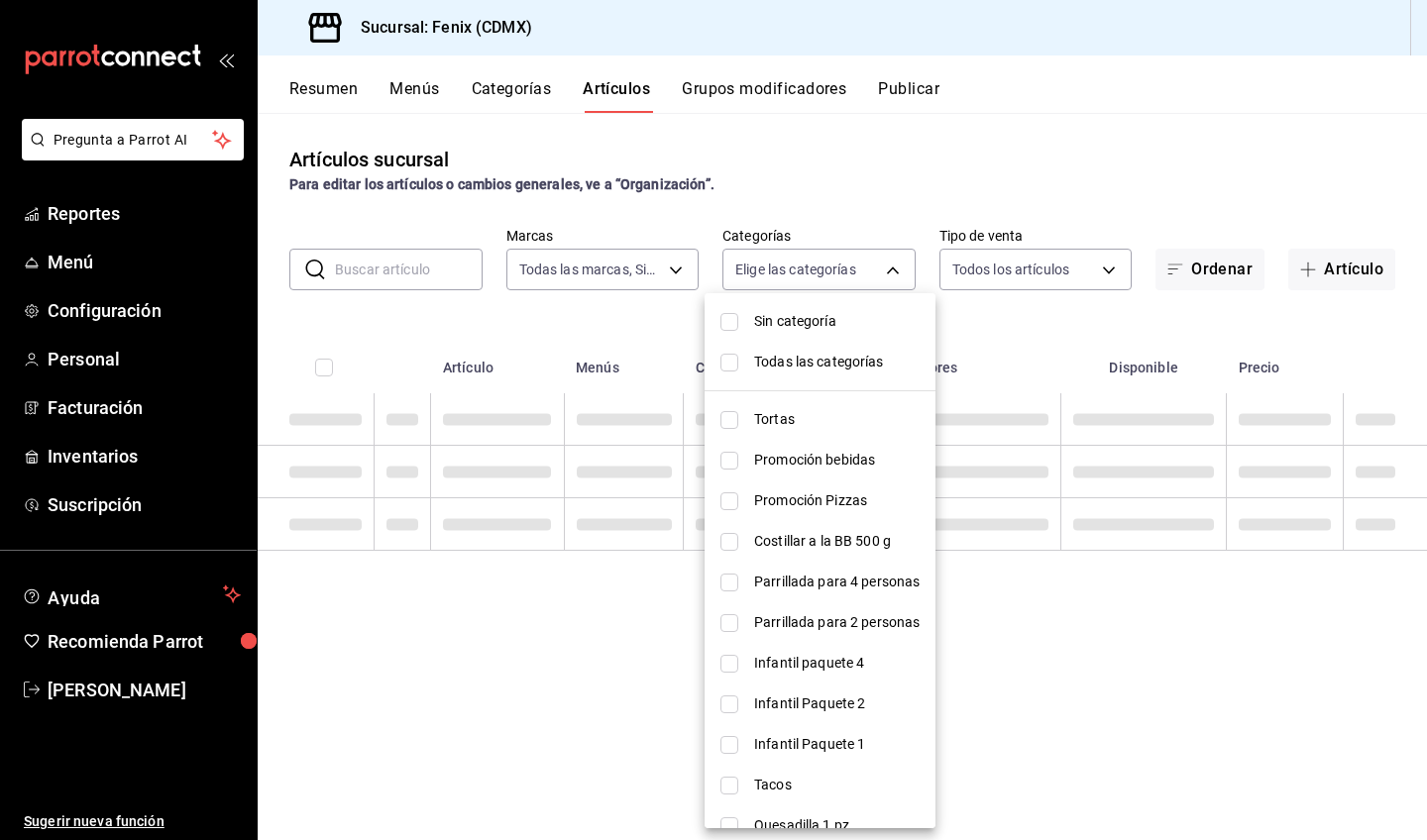 checkbox on "false" 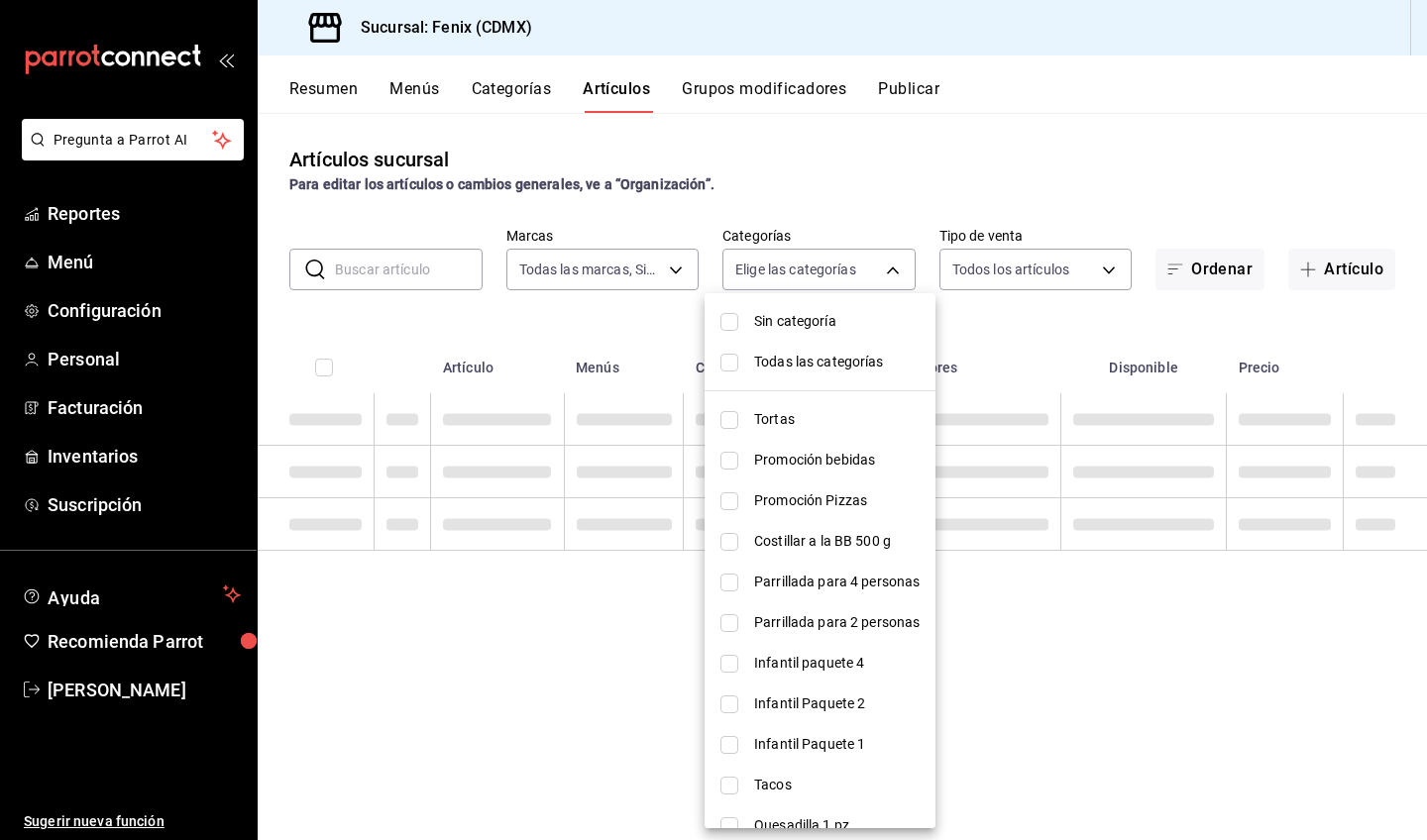 checkbox on "false" 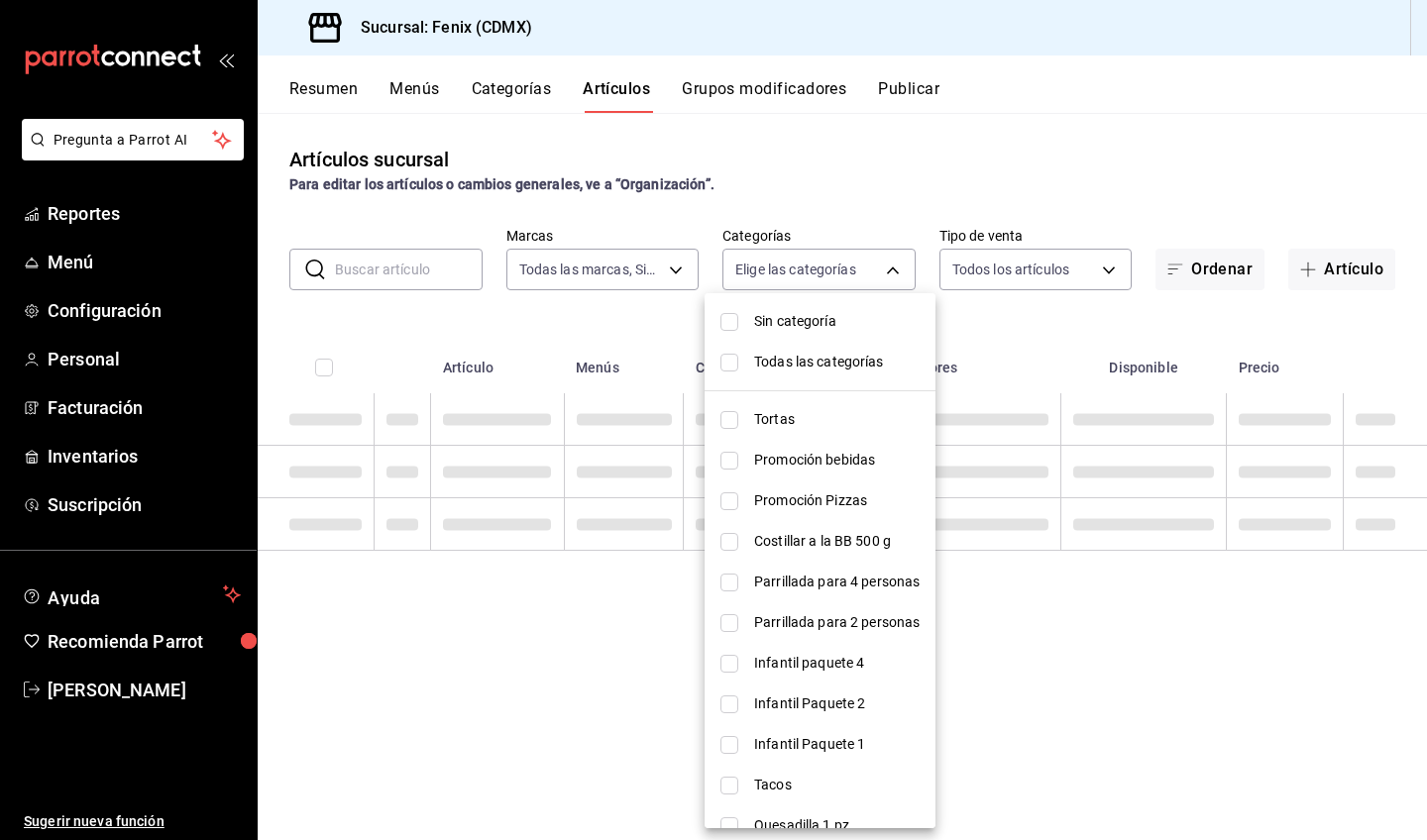 checkbox on "false" 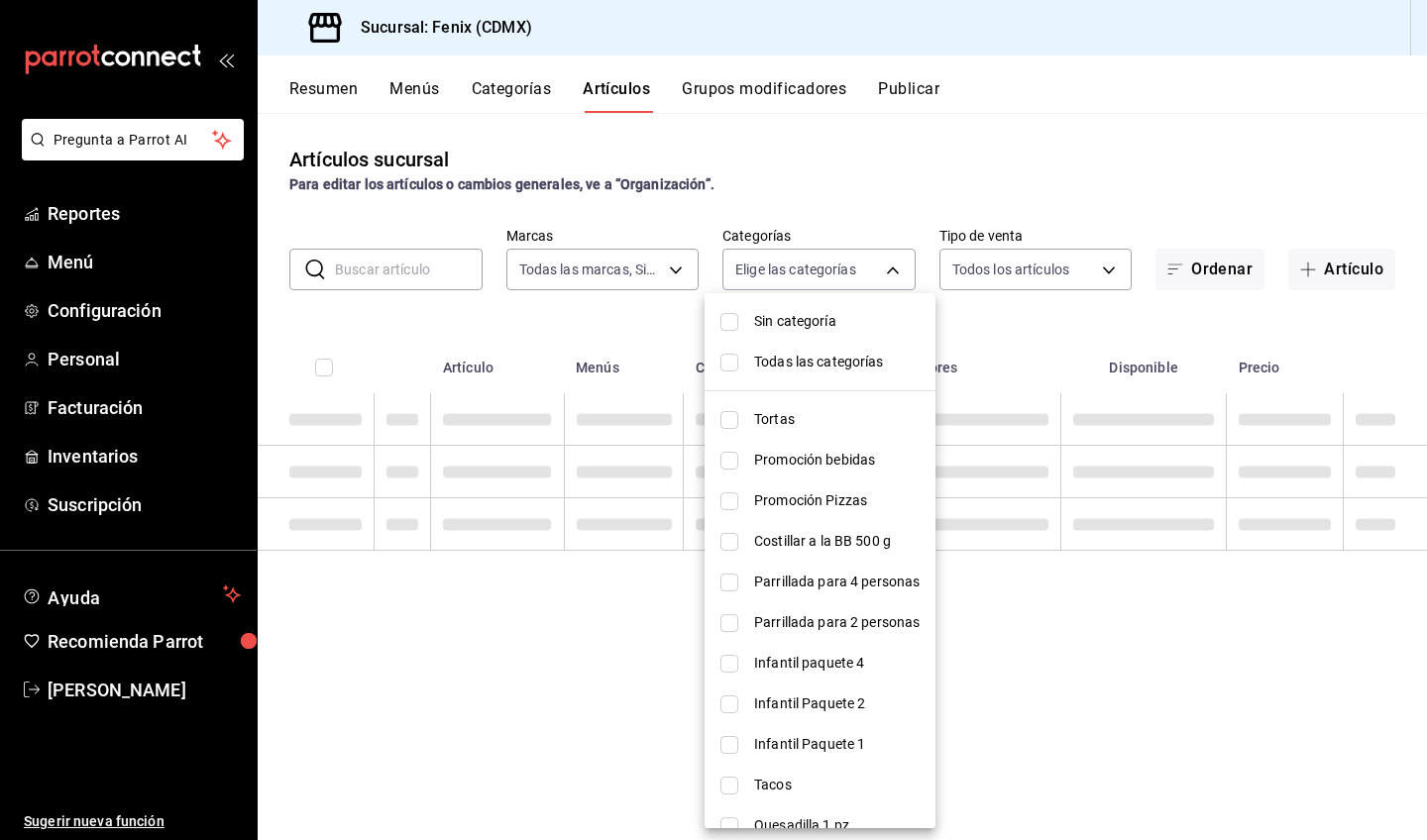 checkbox on "false" 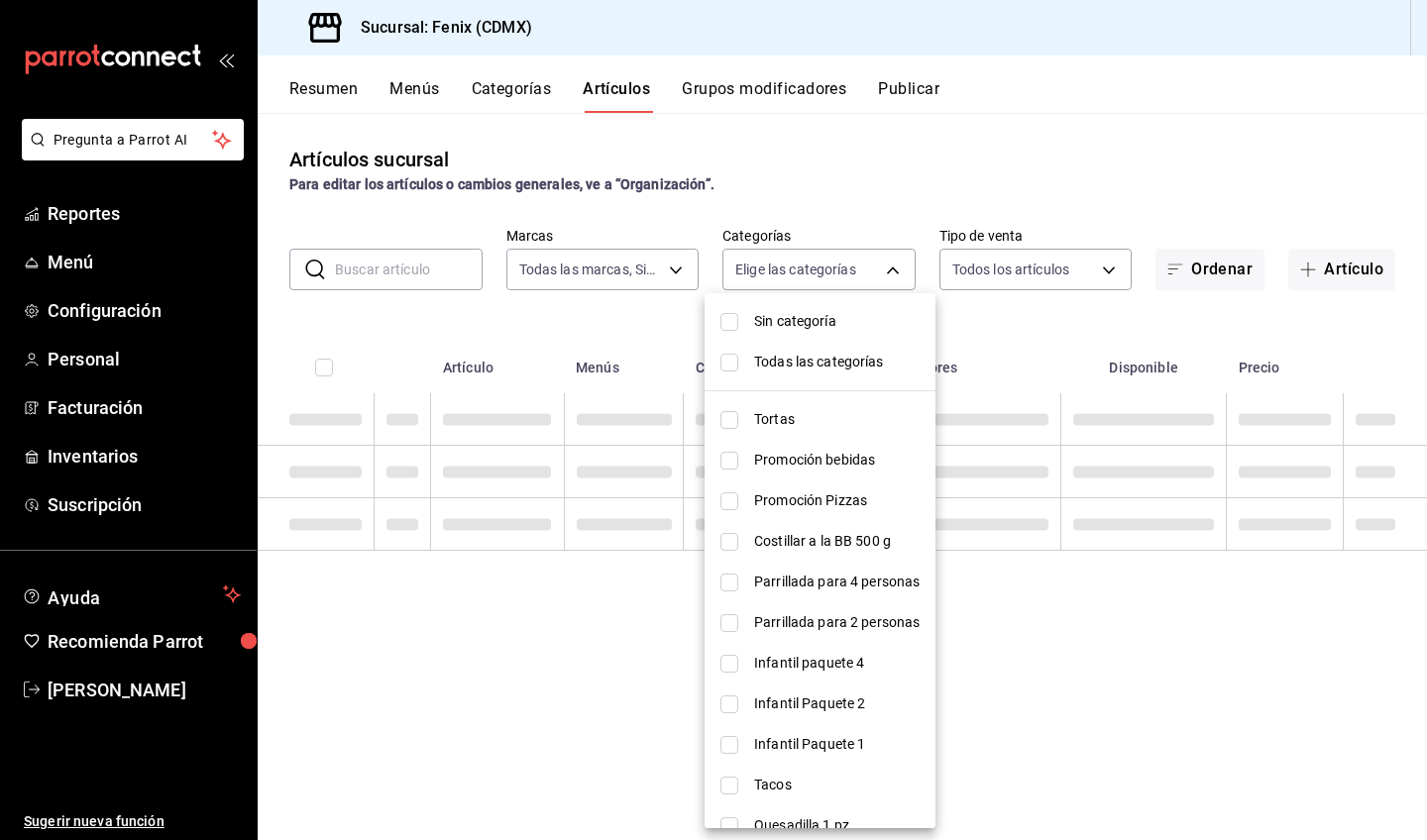 checkbox on "false" 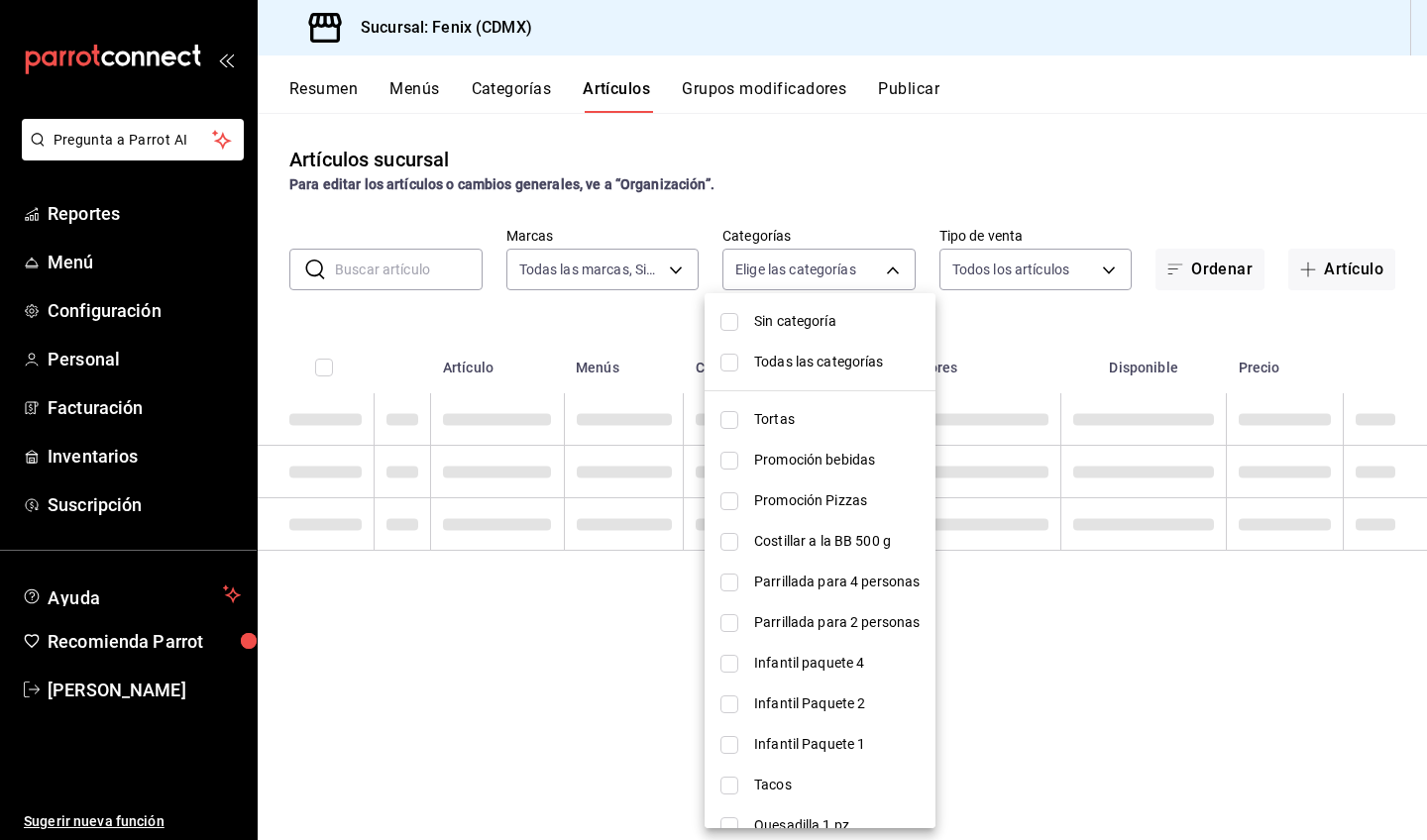 checkbox on "false" 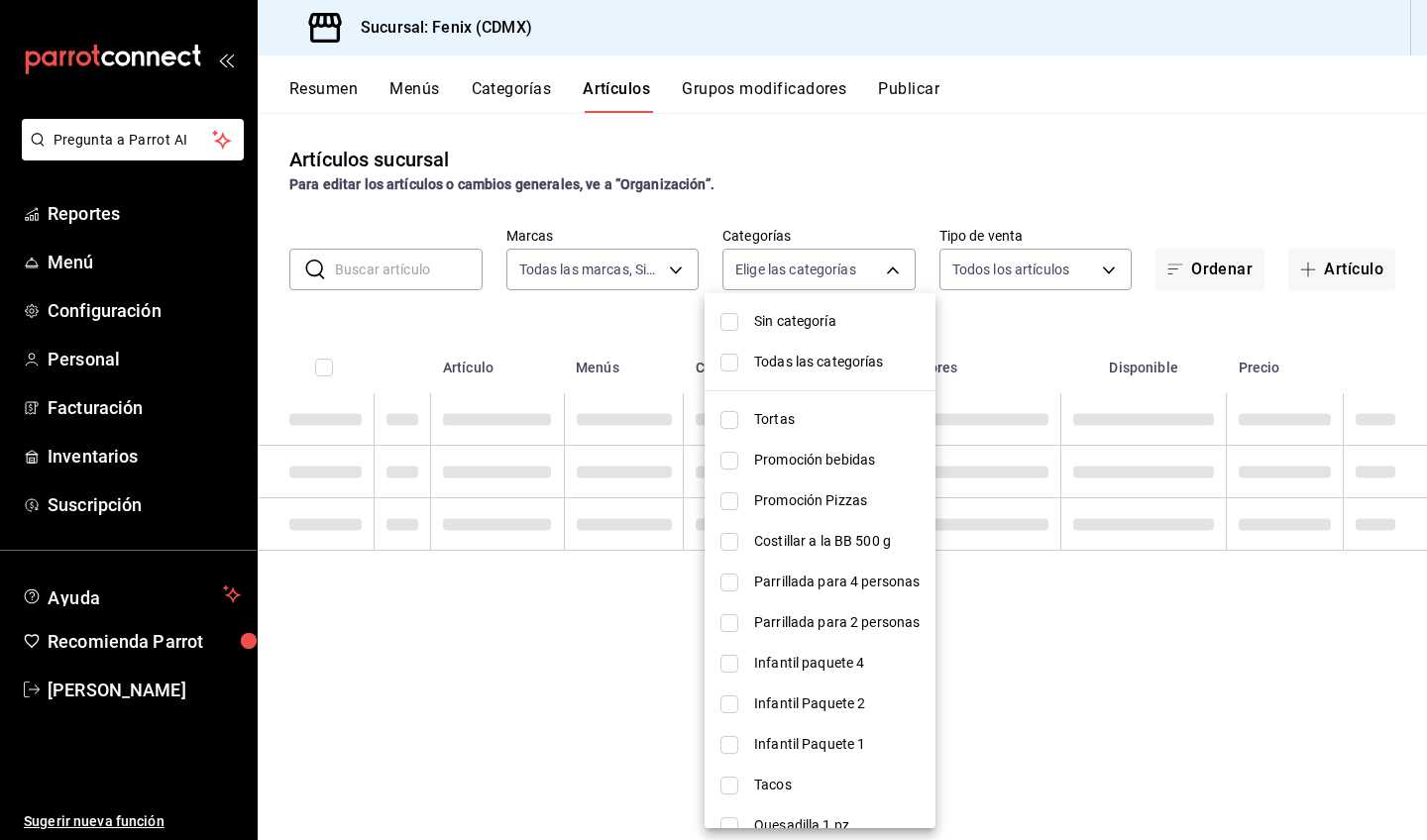 checkbox on "false" 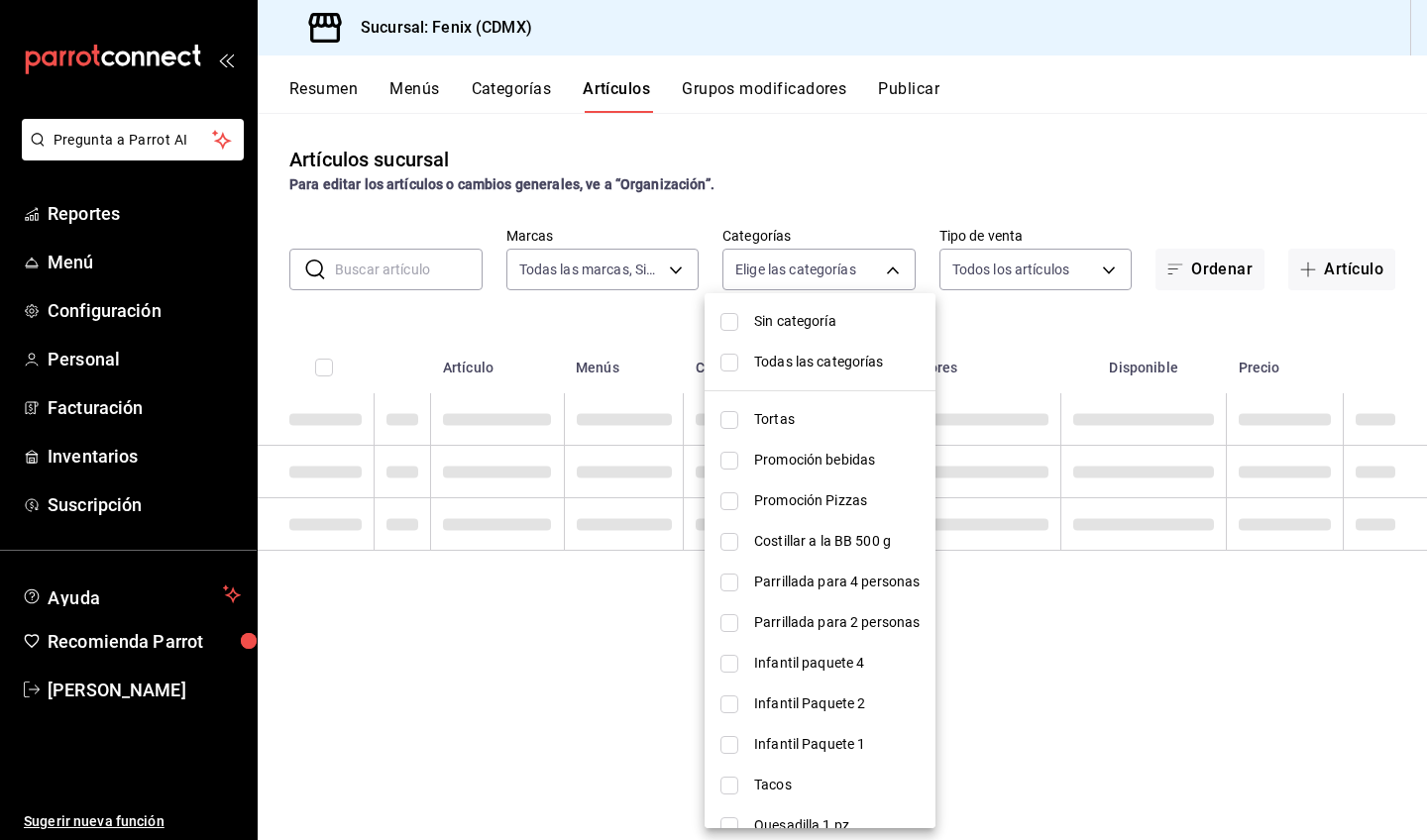 checkbox on "false" 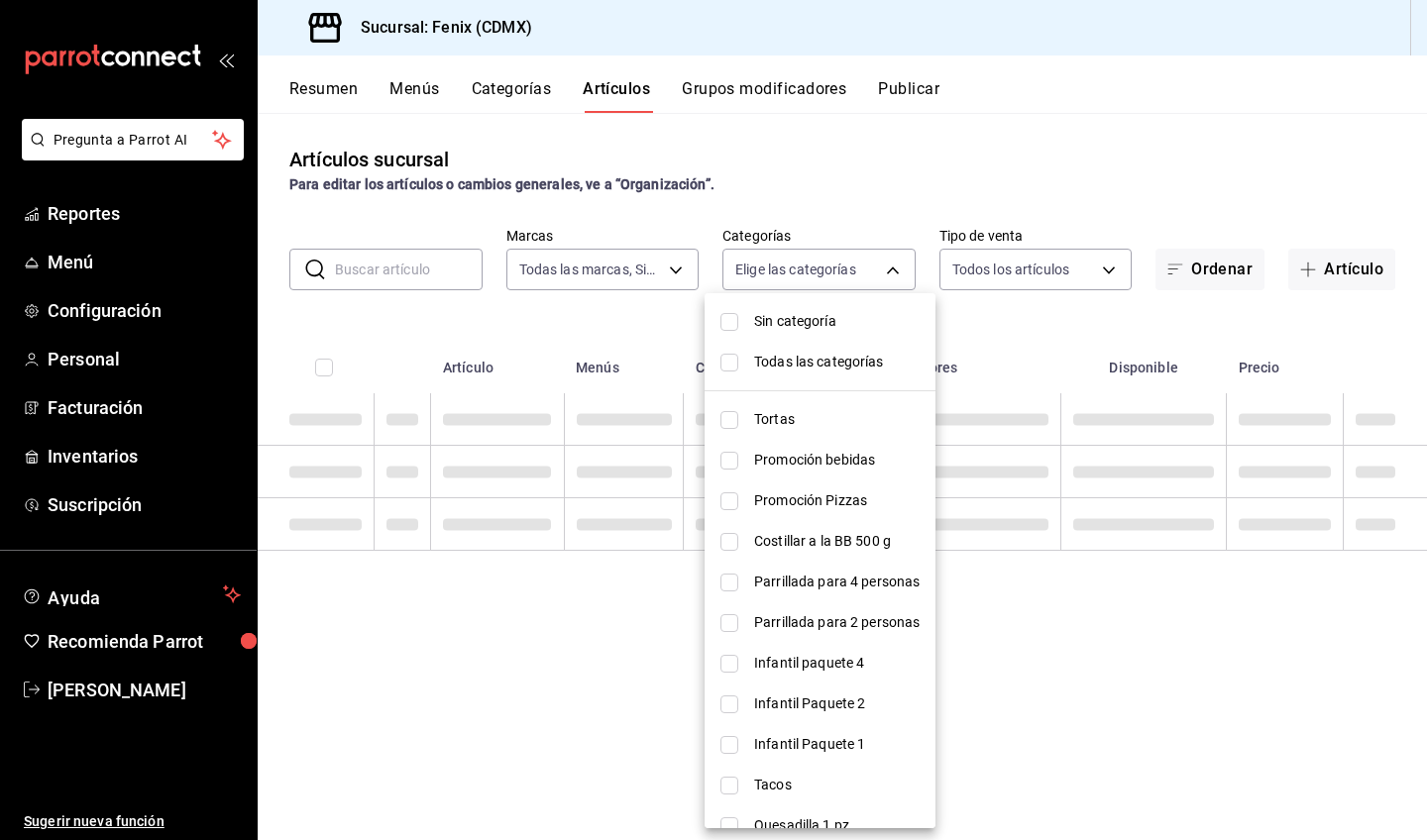 checkbox on "false" 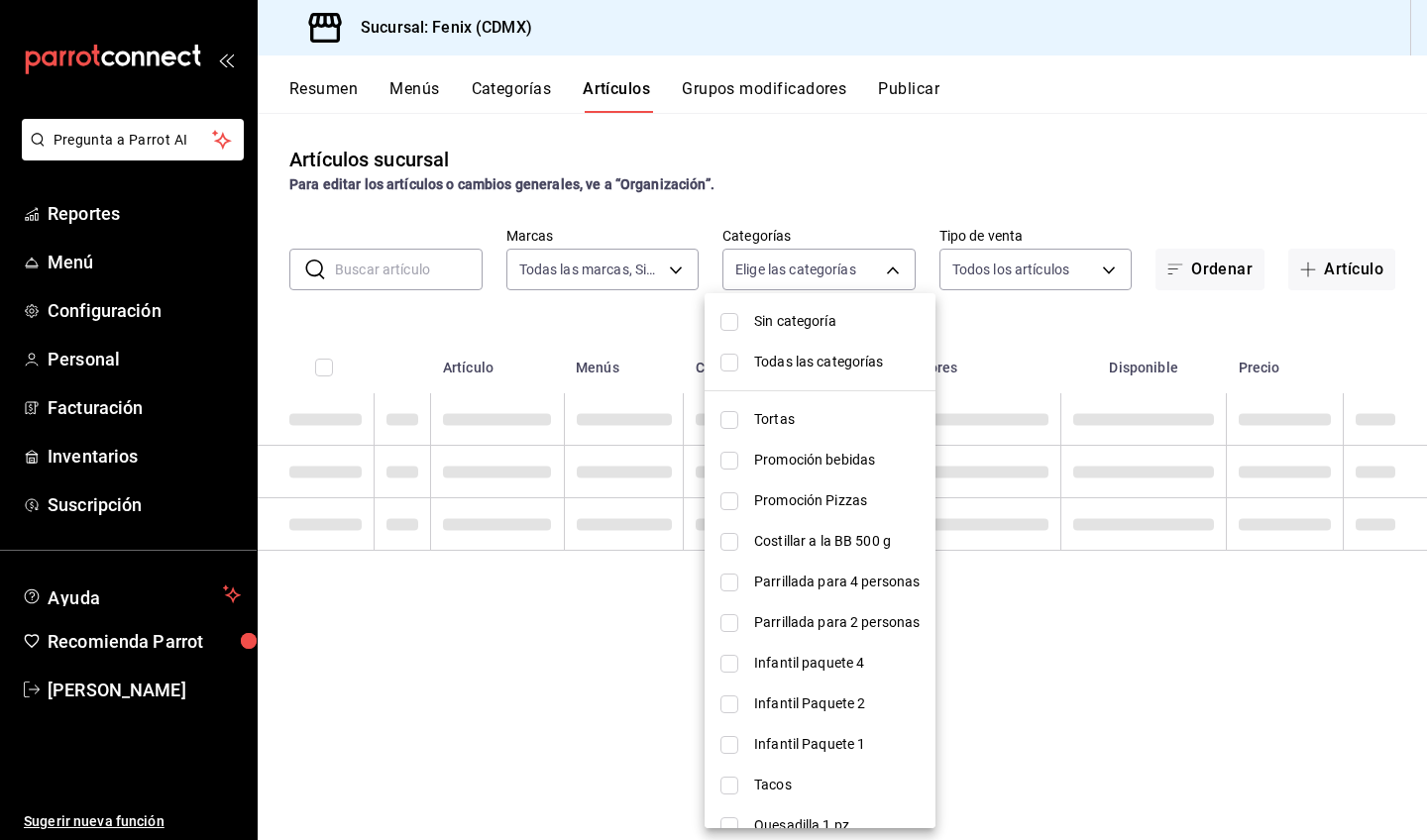 checkbox on "false" 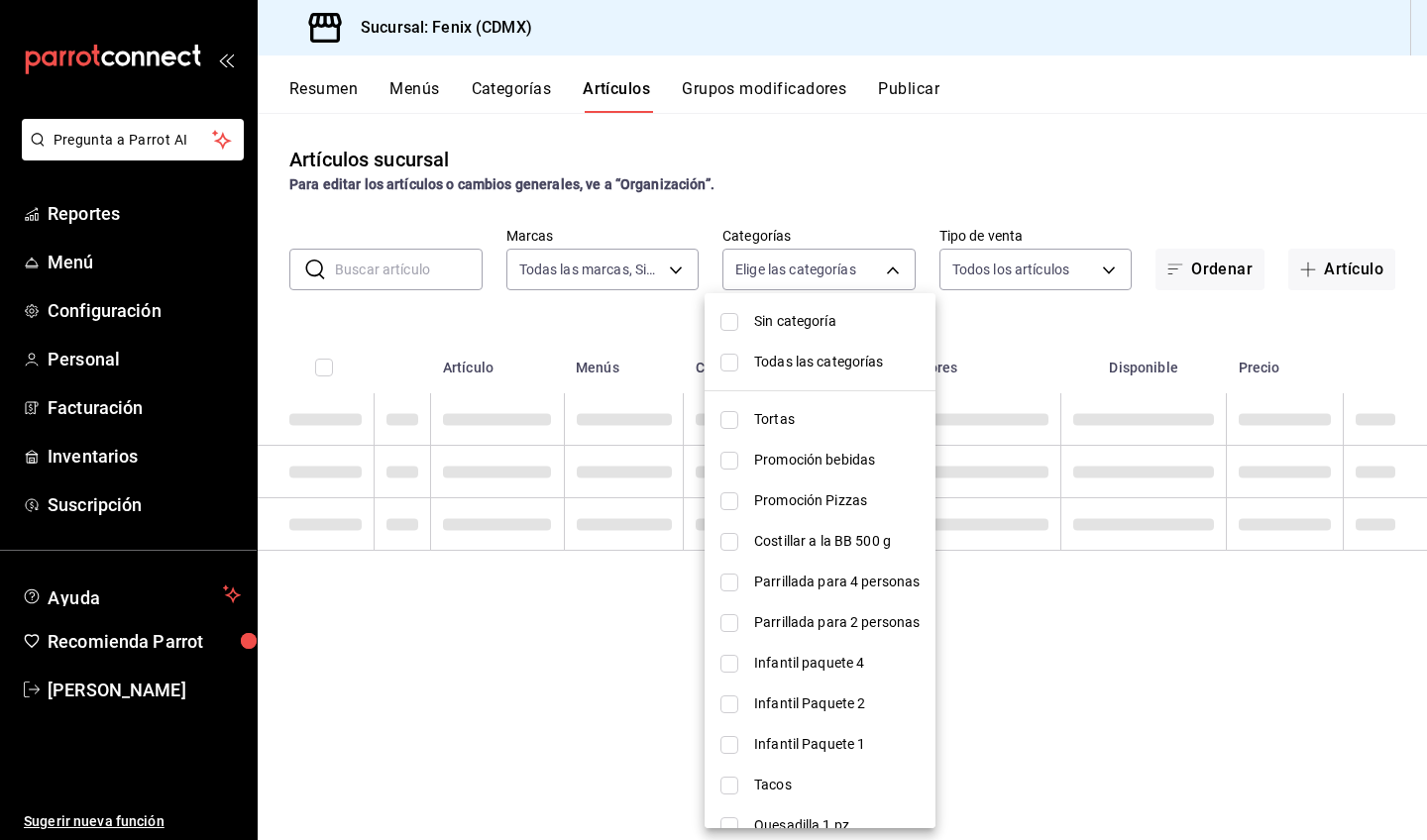 checkbox on "false" 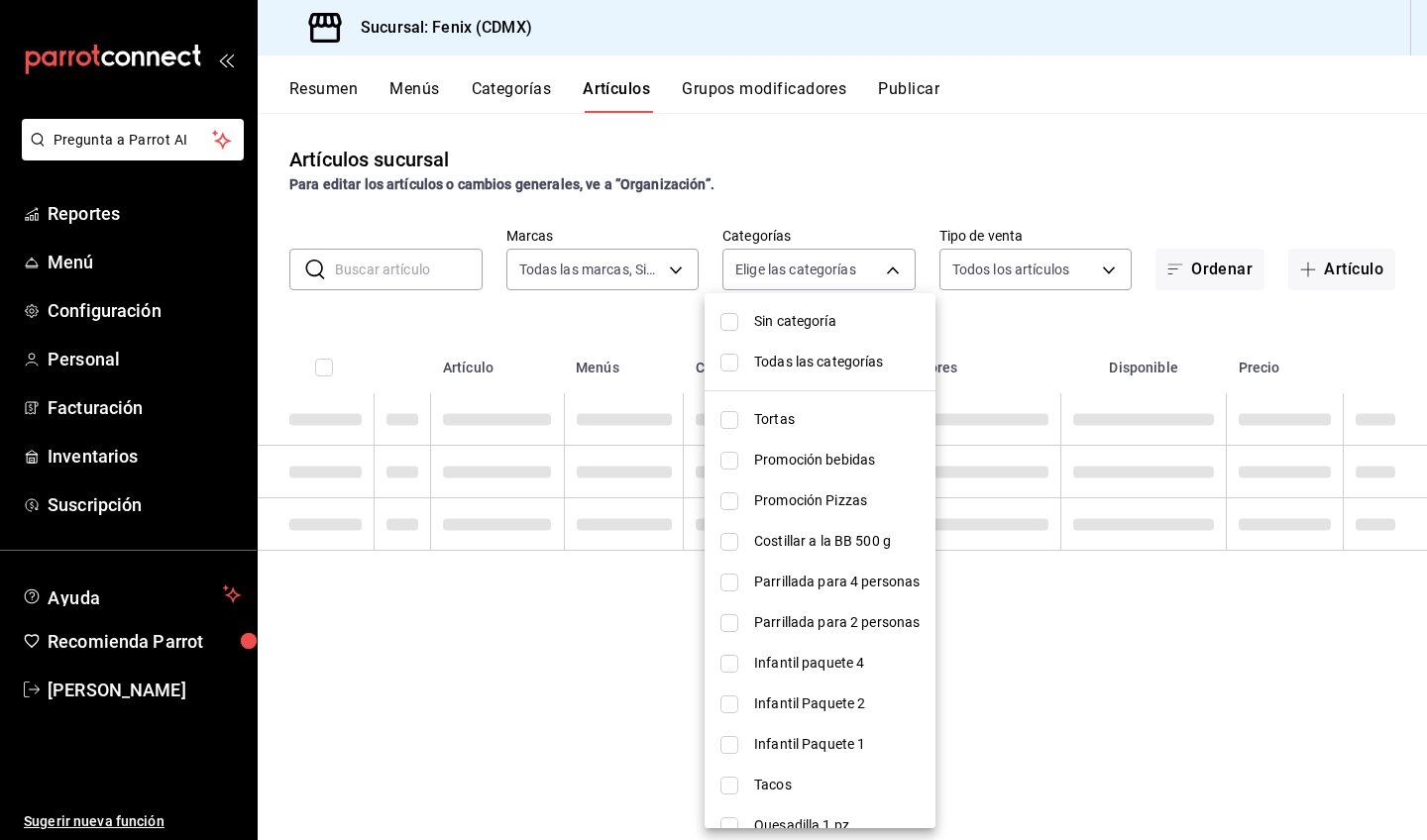 checkbox on "false" 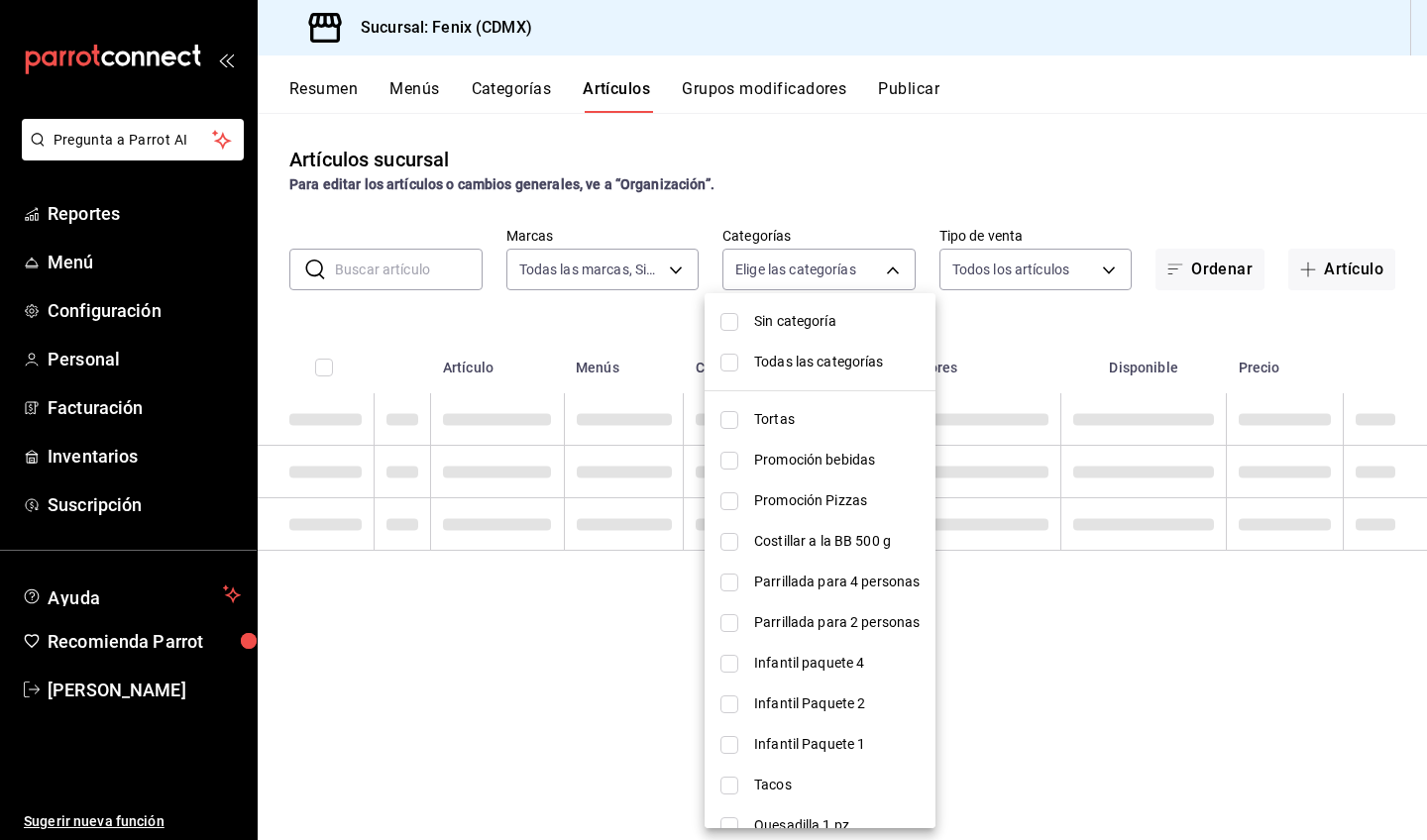 checkbox on "false" 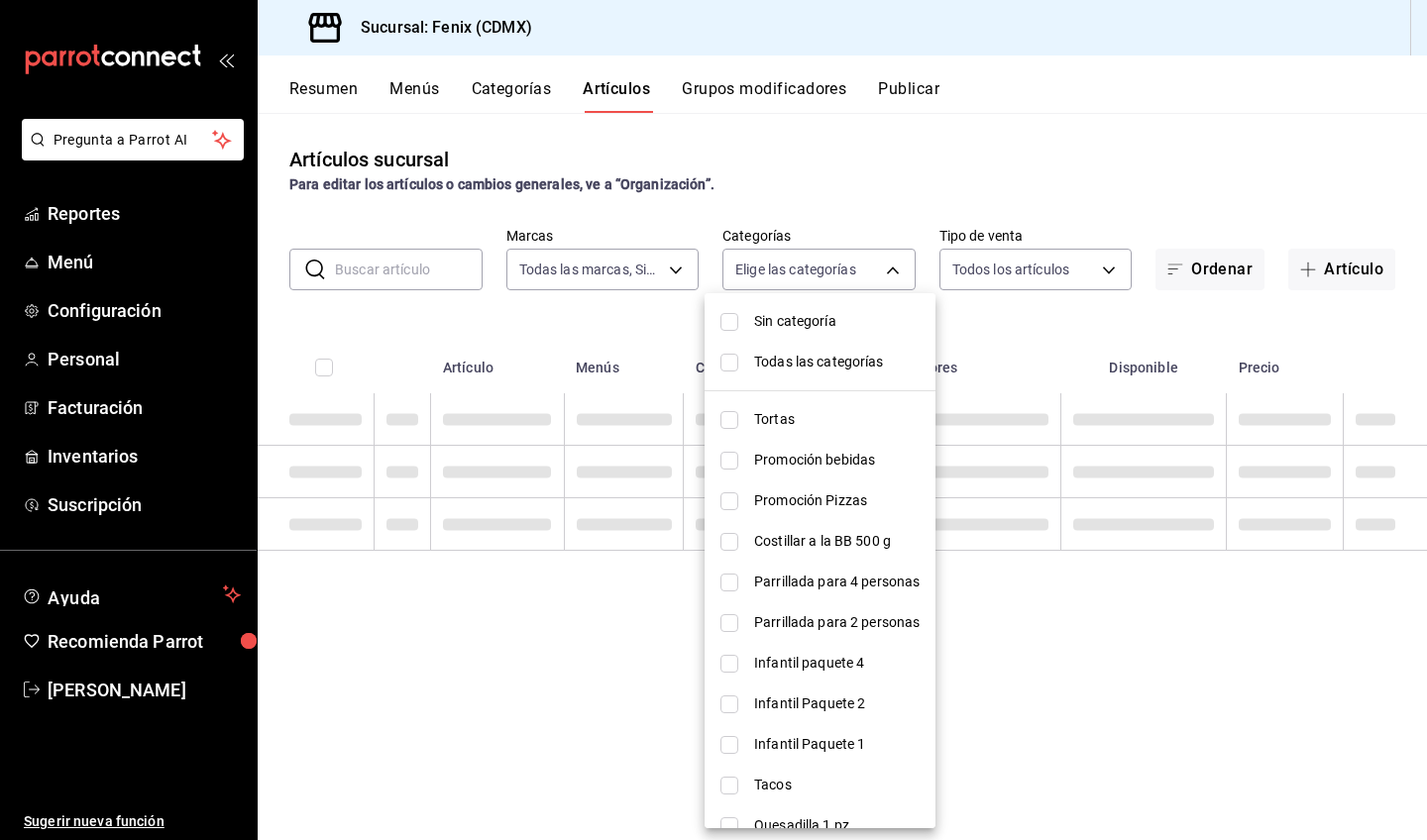 checkbox on "false" 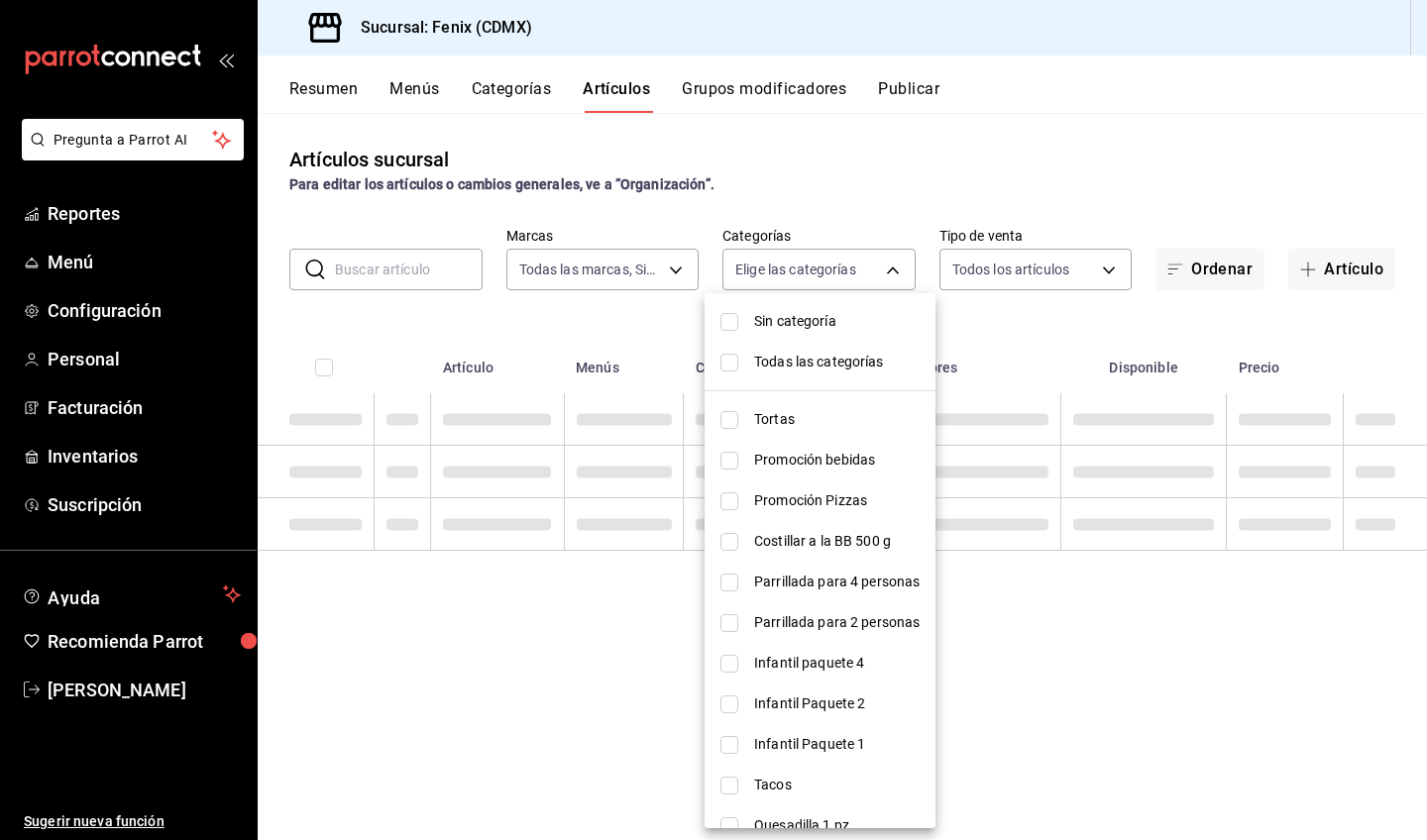 checkbox on "false" 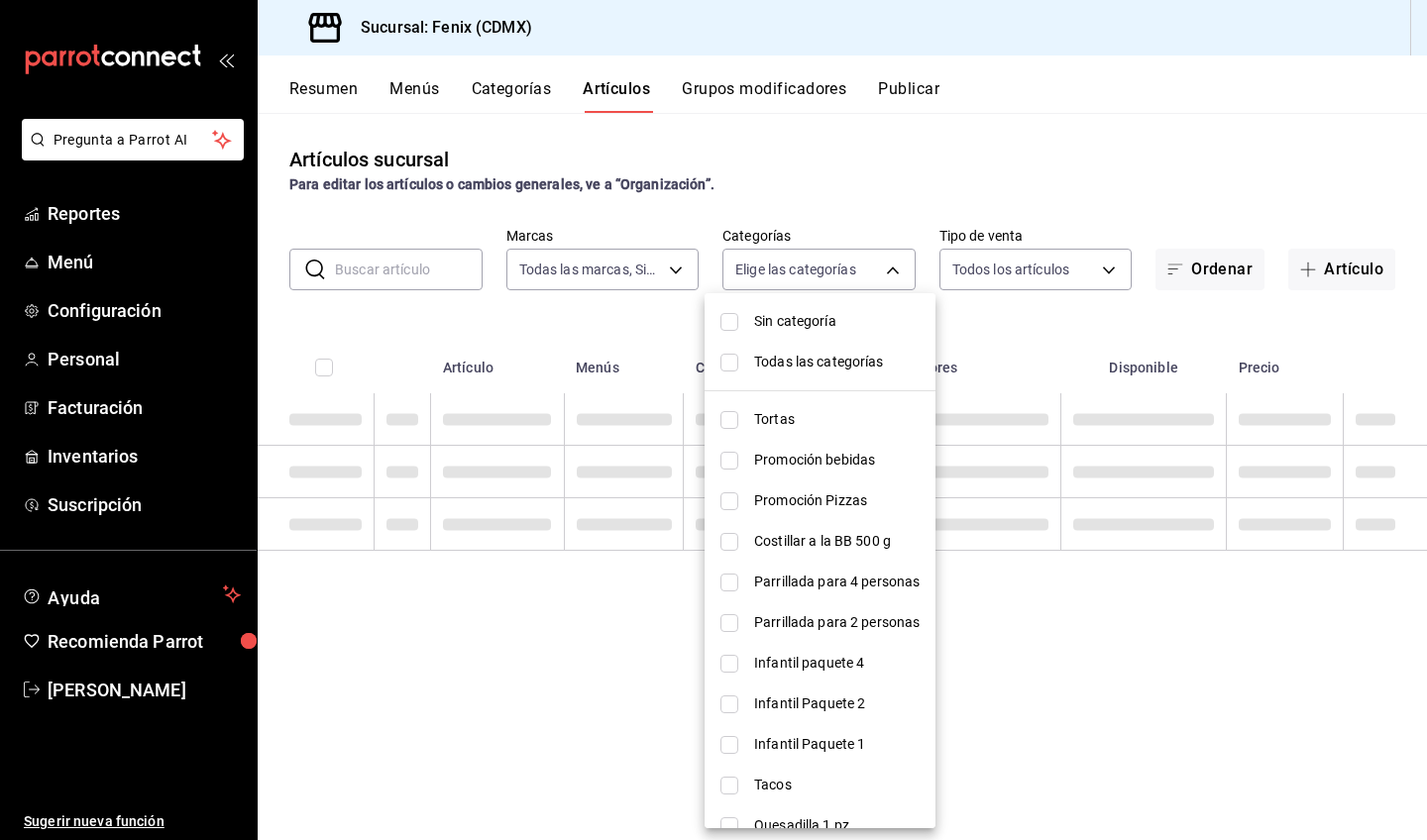 checkbox on "false" 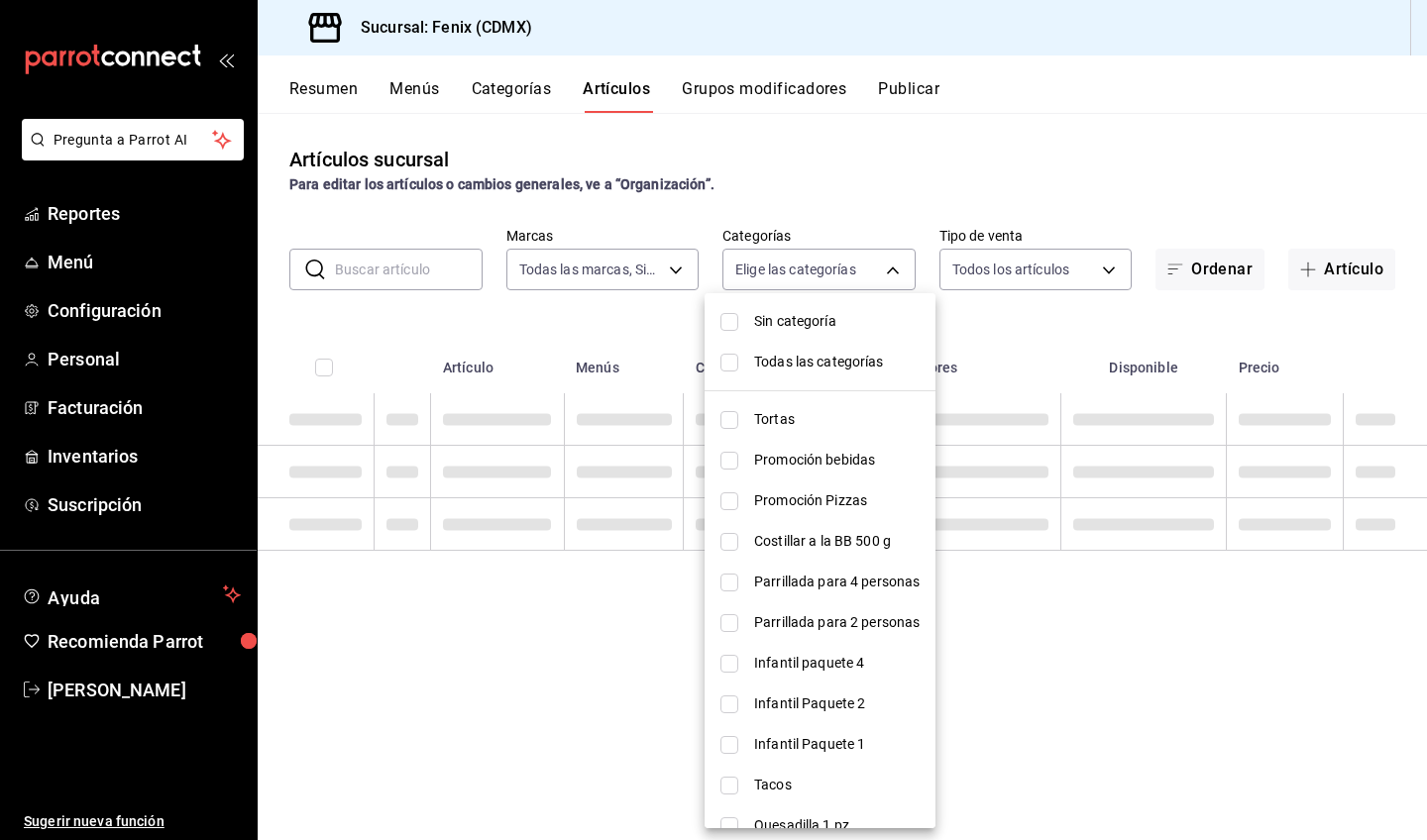 checkbox on "false" 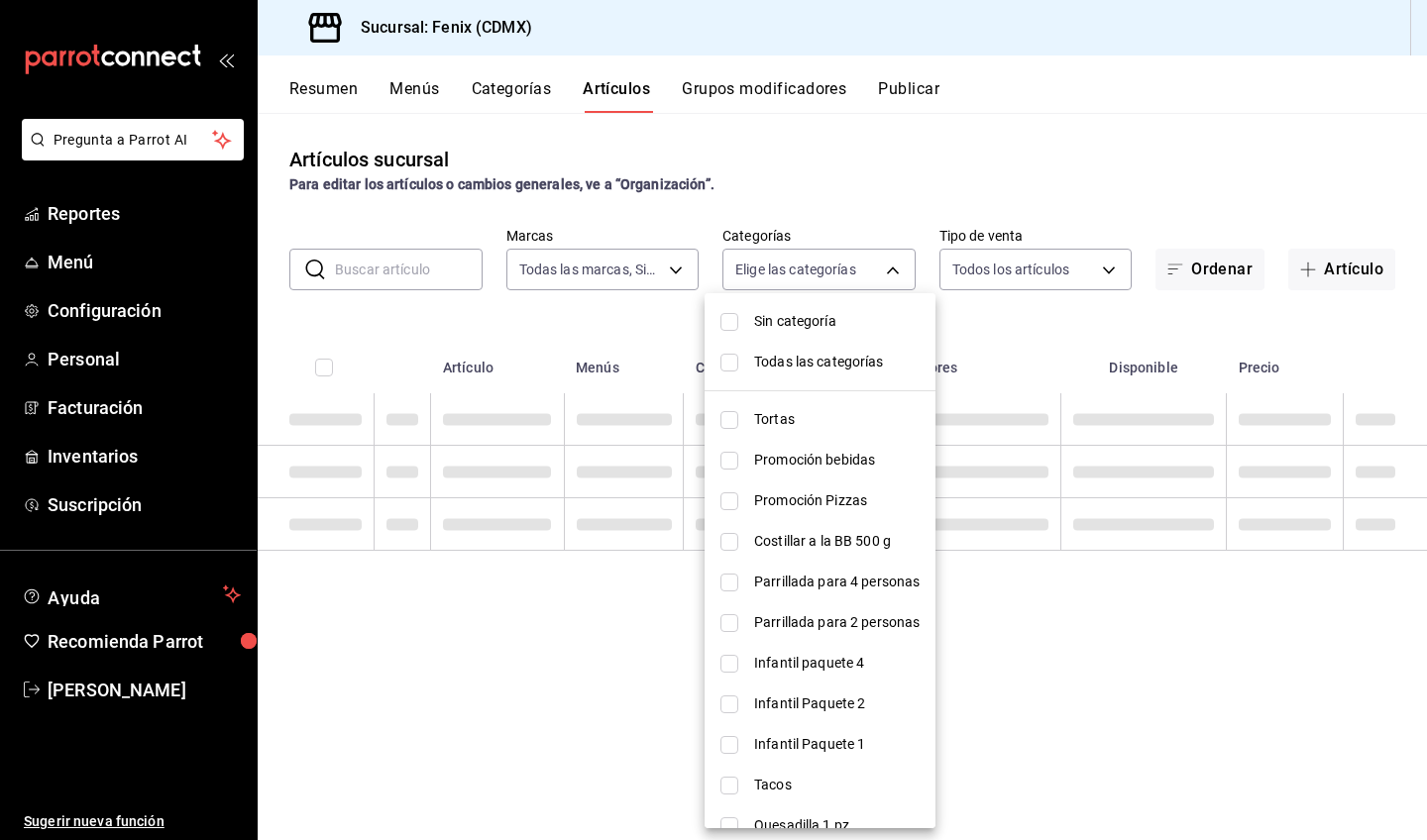 checkbox on "false" 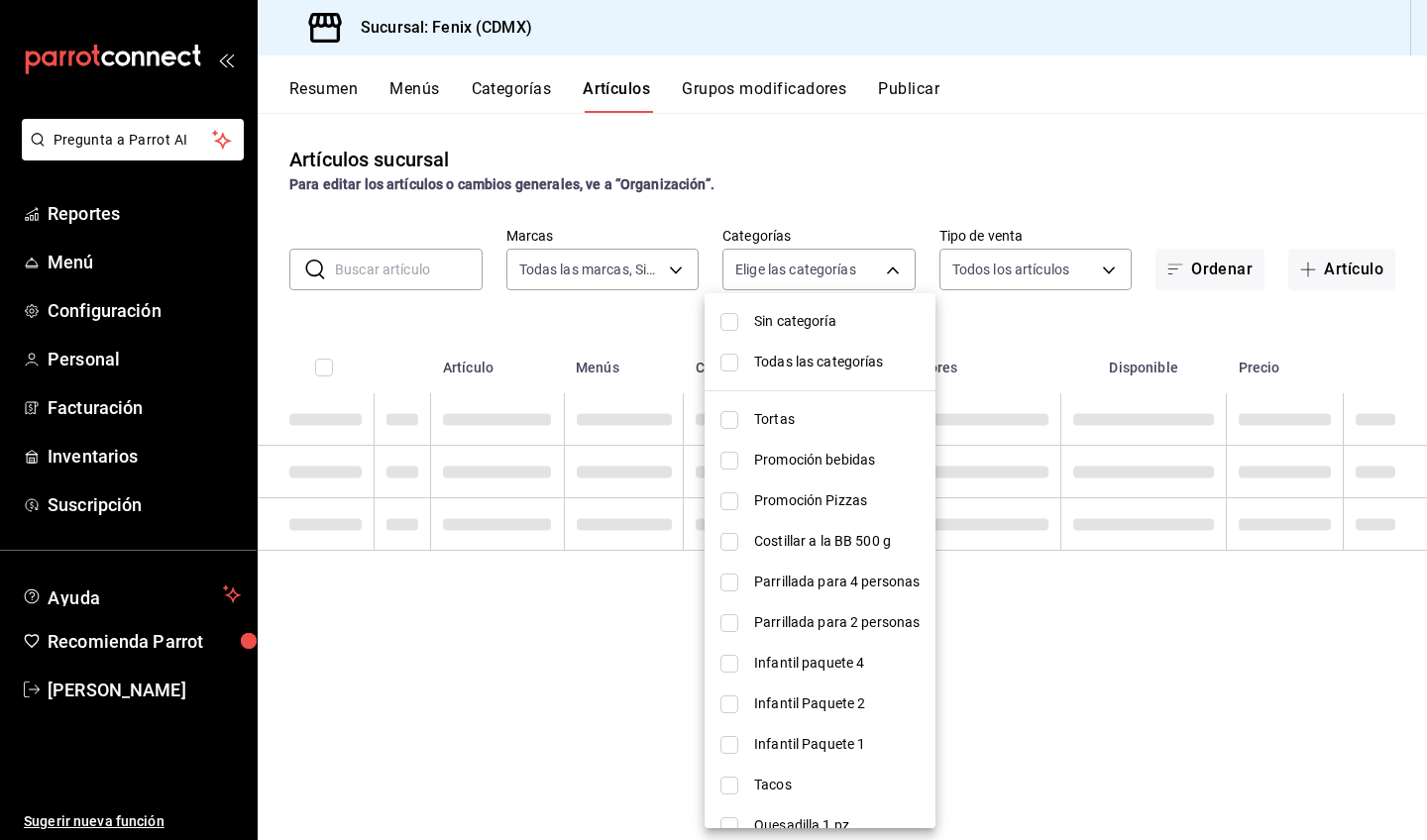 checkbox on "false" 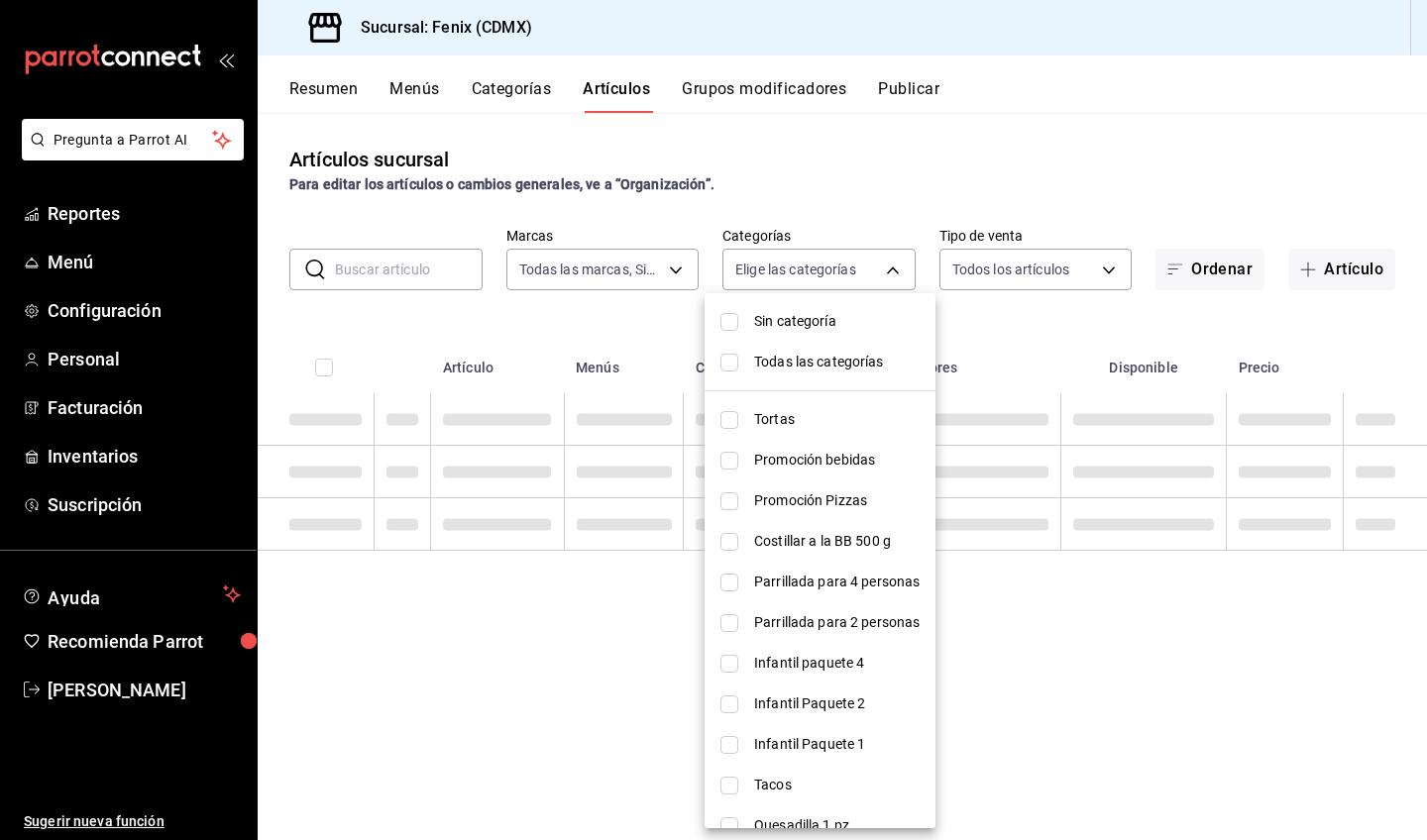 checkbox on "false" 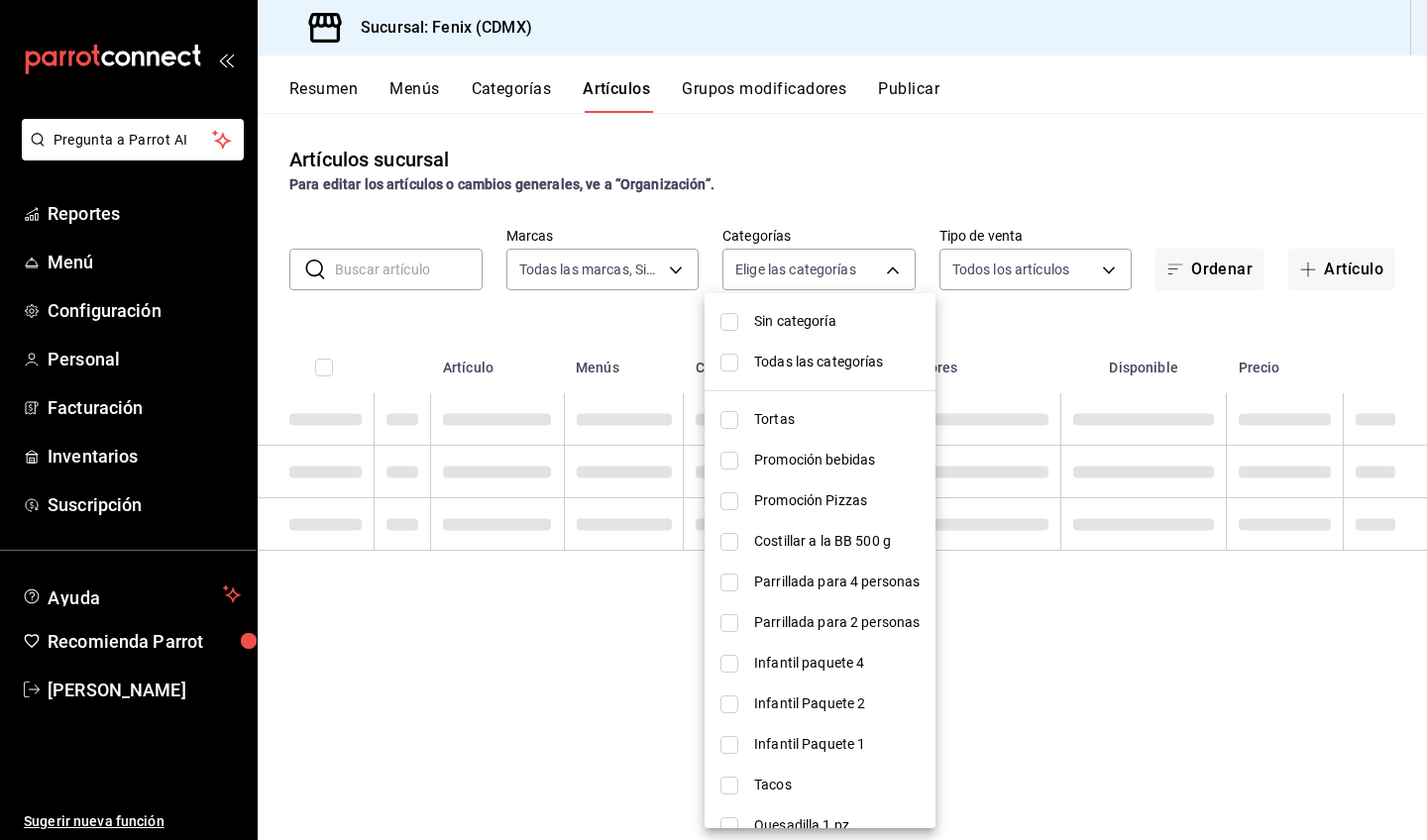 checkbox on "false" 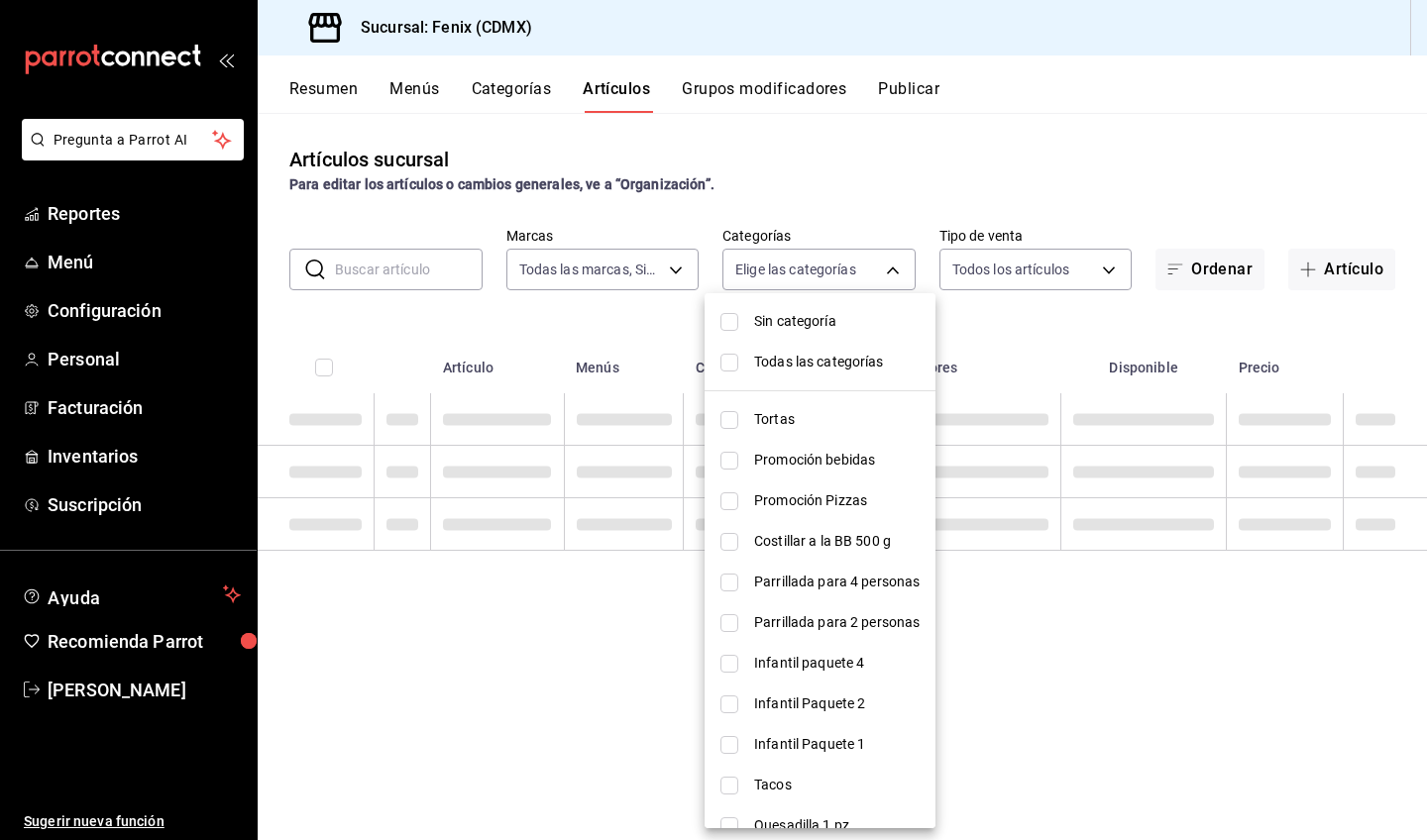 checkbox on "false" 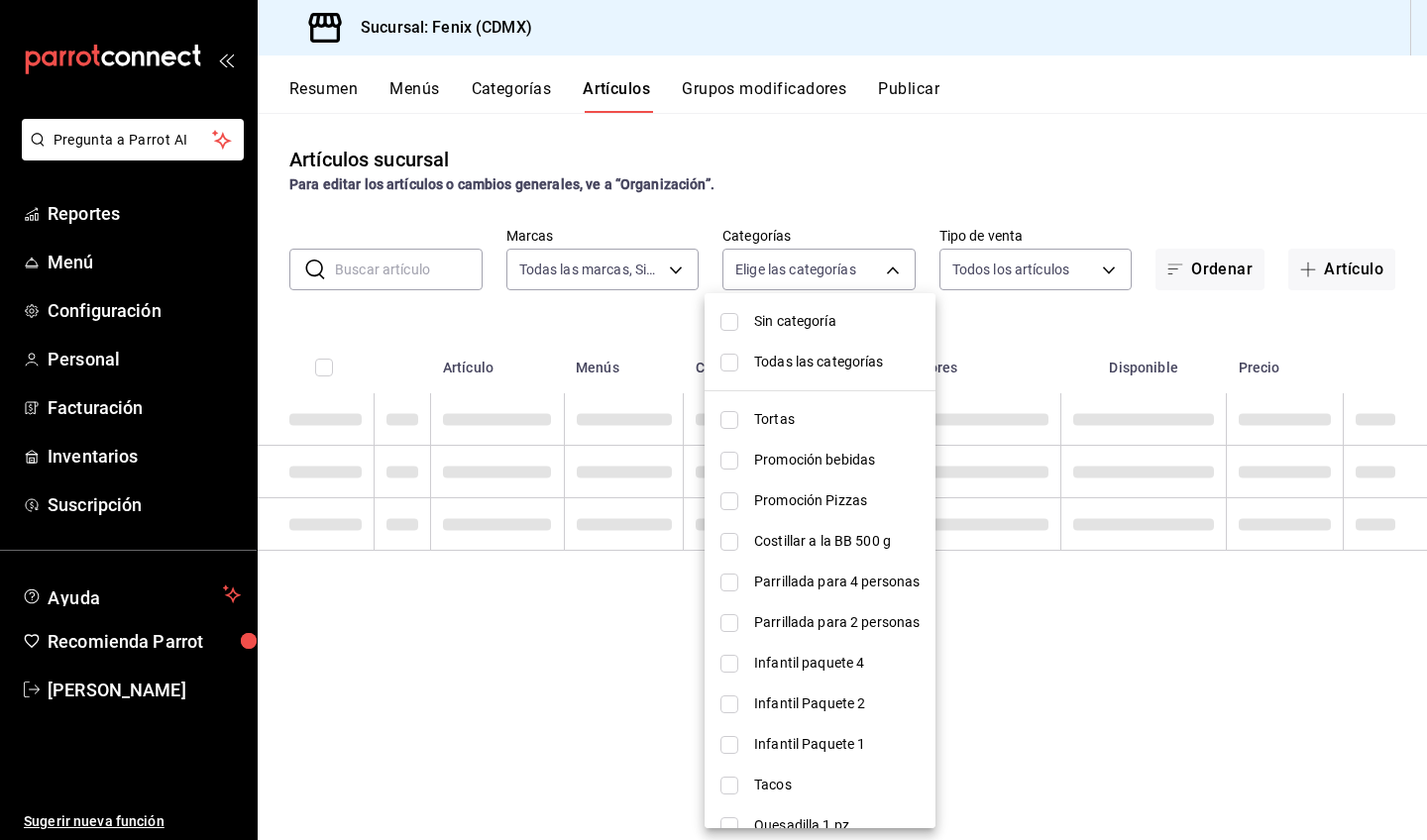 checkbox on "false" 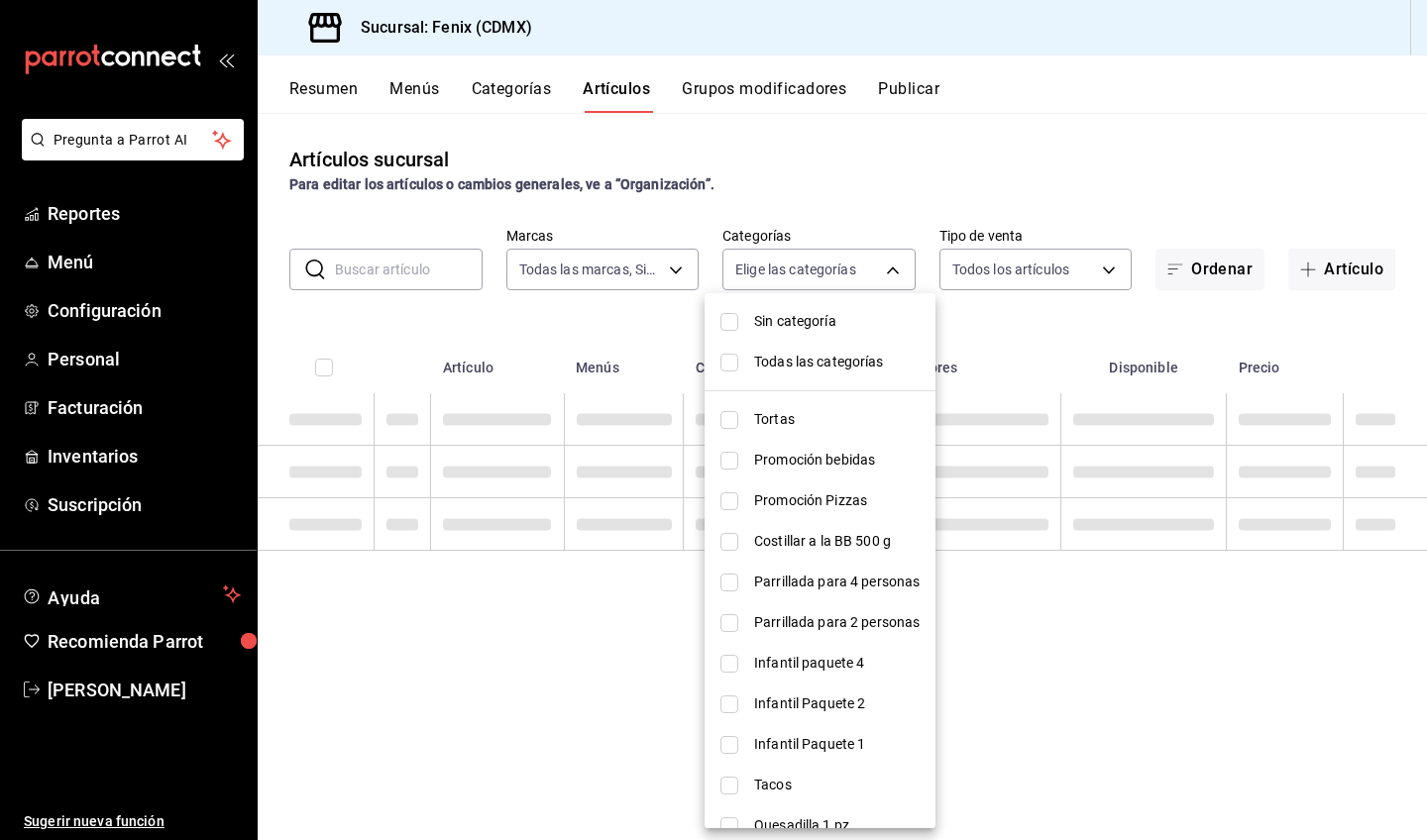 checkbox on "false" 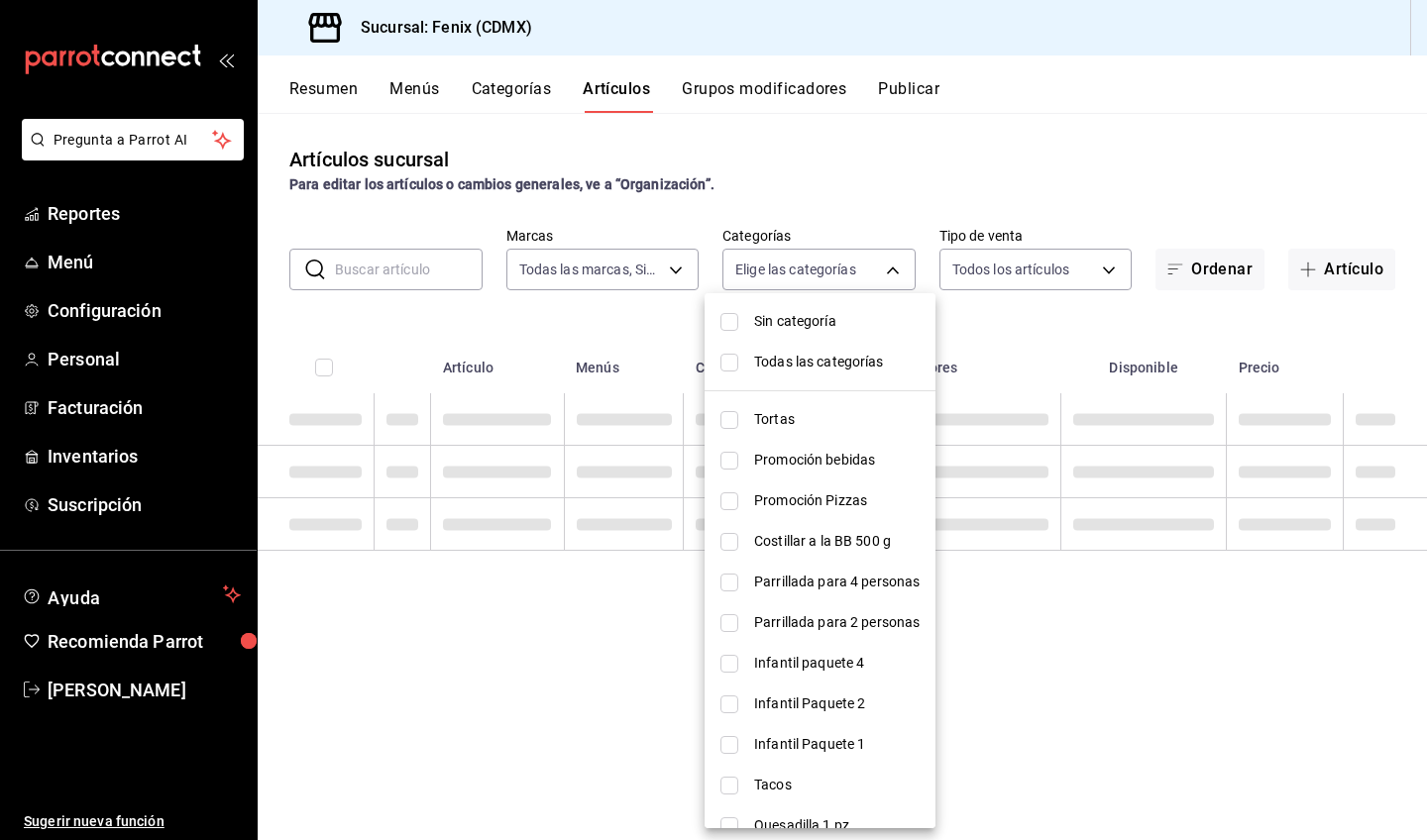 checkbox on "false" 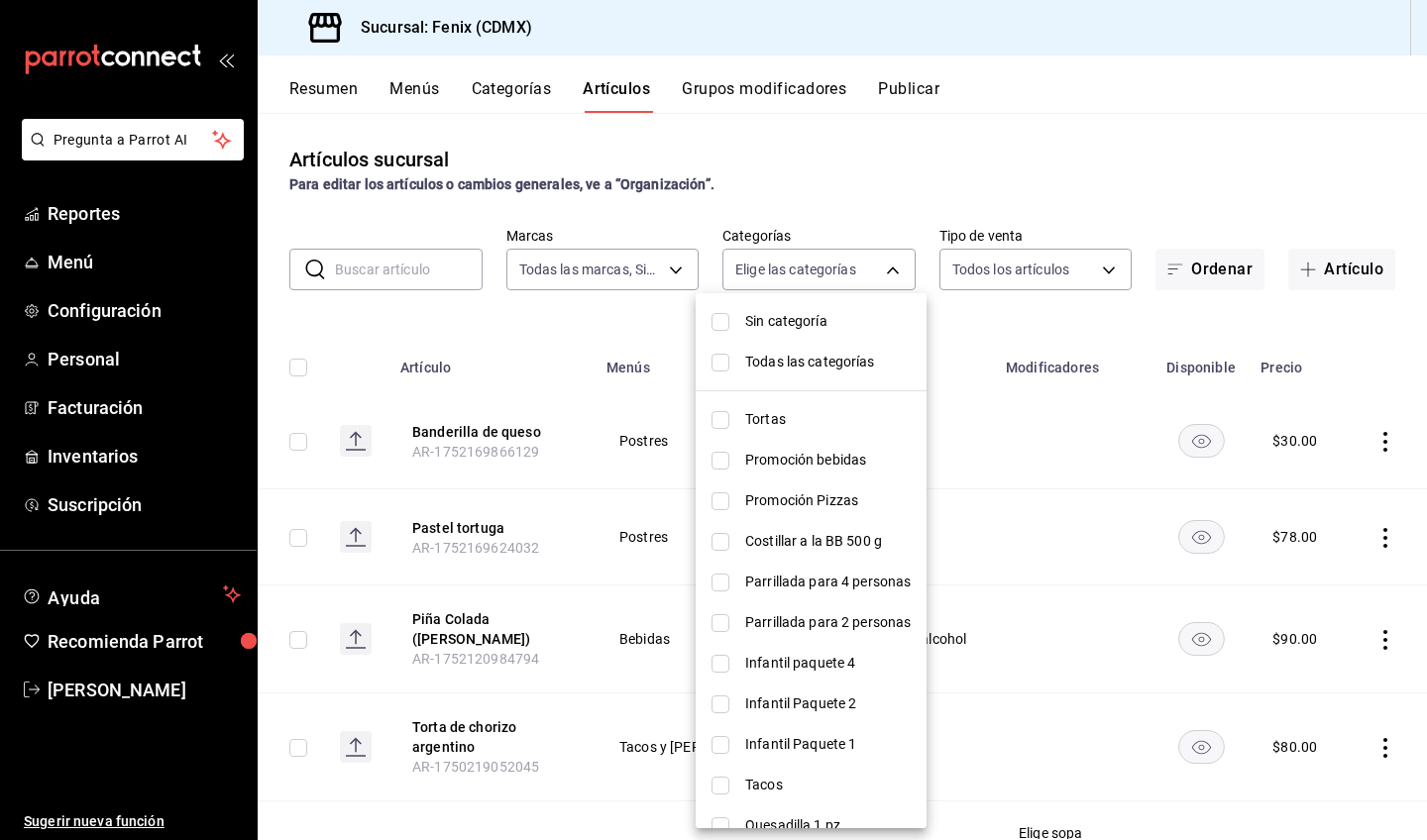 click on "Tacos" at bounding box center [827, 785] 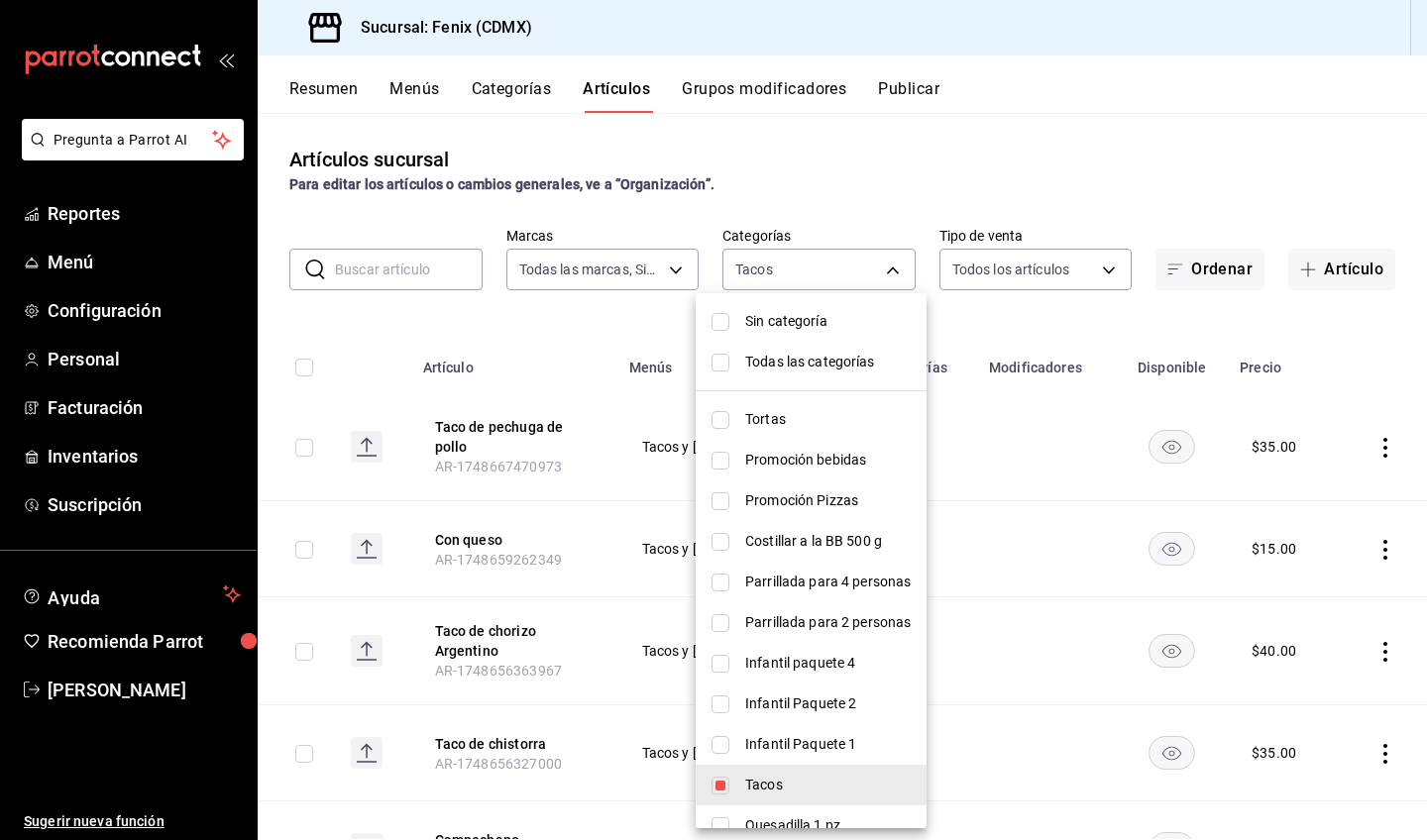 click at bounding box center (714, 420) 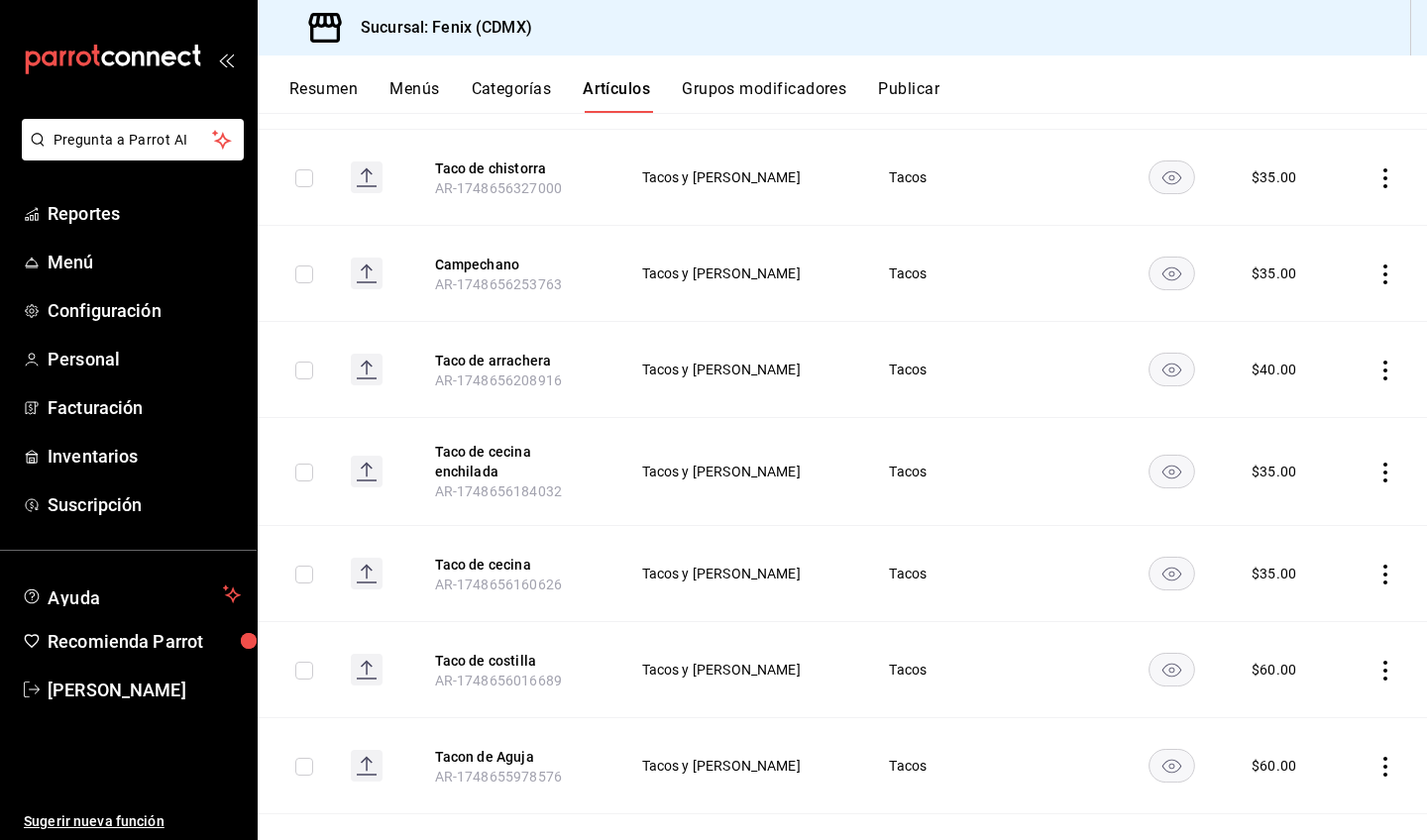 scroll, scrollTop: 789, scrollLeft: 0, axis: vertical 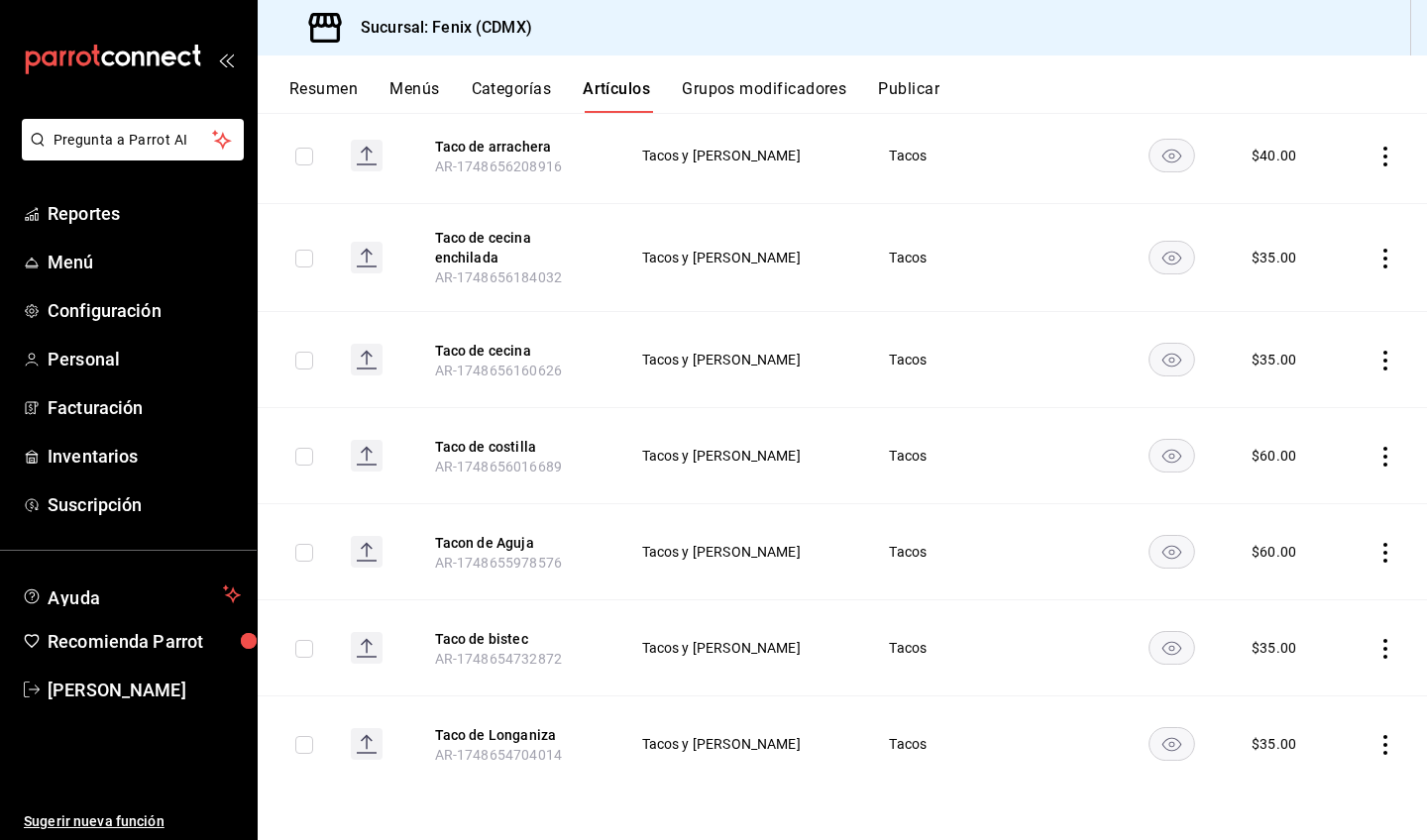 click 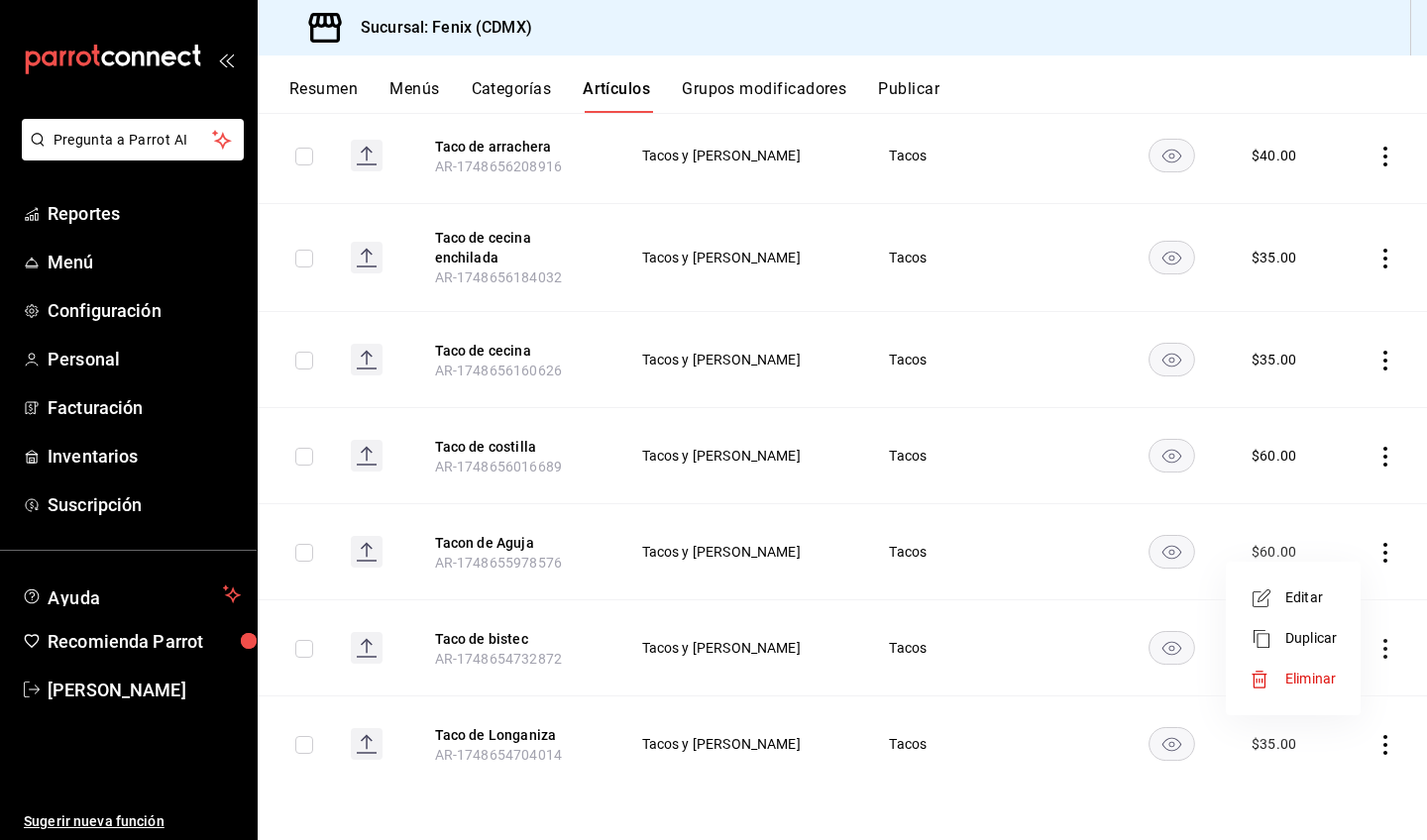 click on "Editar" at bounding box center (1311, 597) 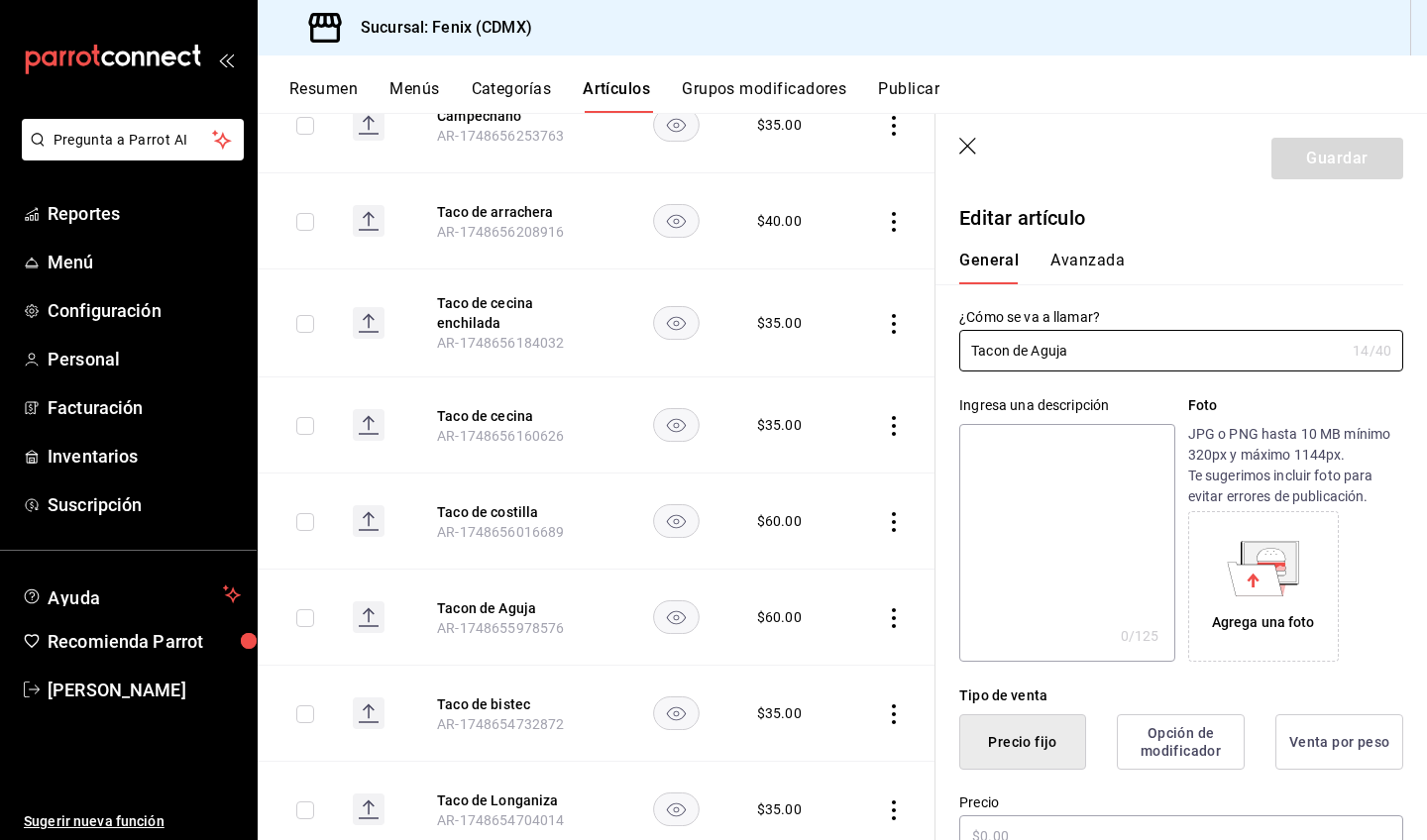 type on "$60.00" 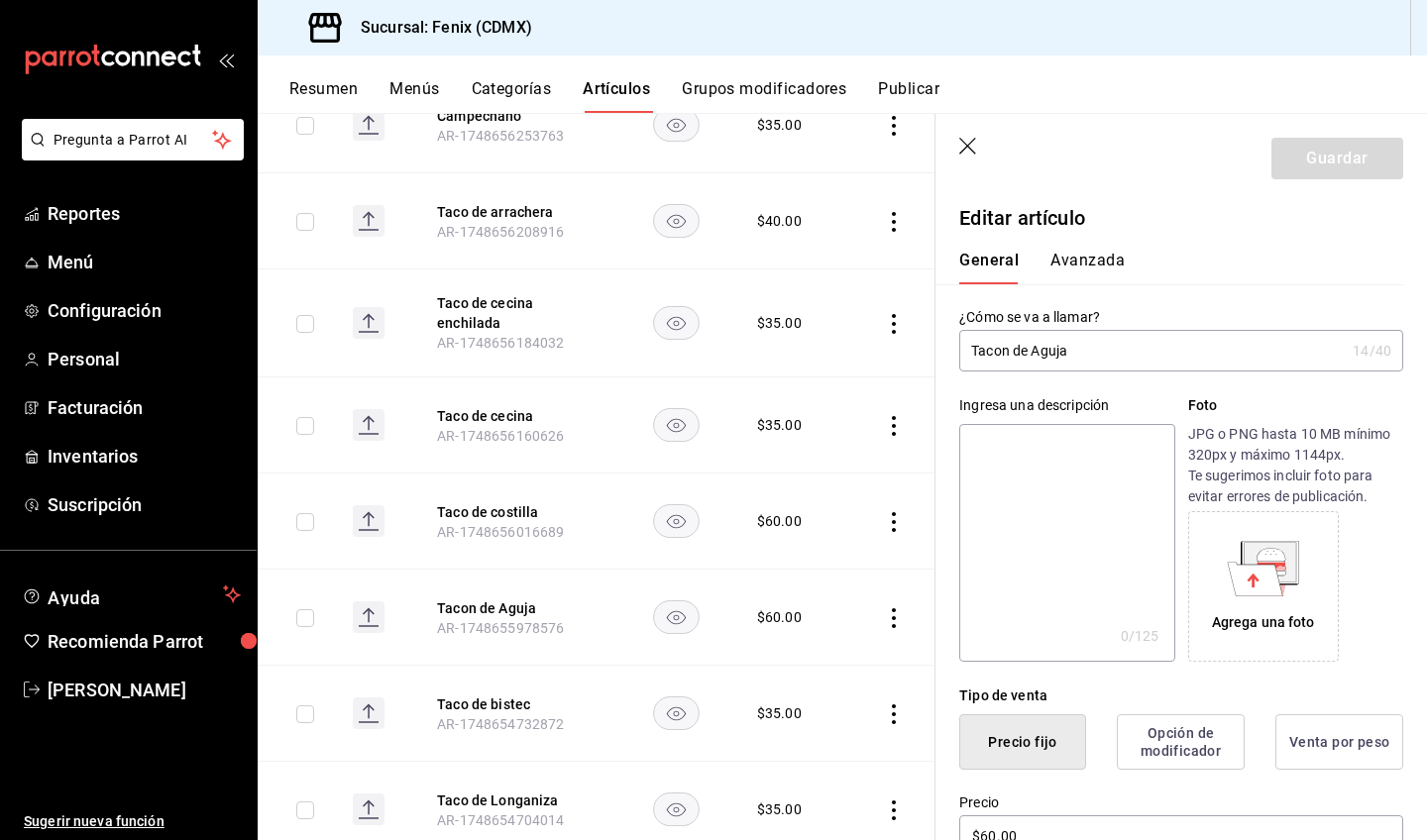 click on "Tacon de Aguja" at bounding box center [1152, 351] 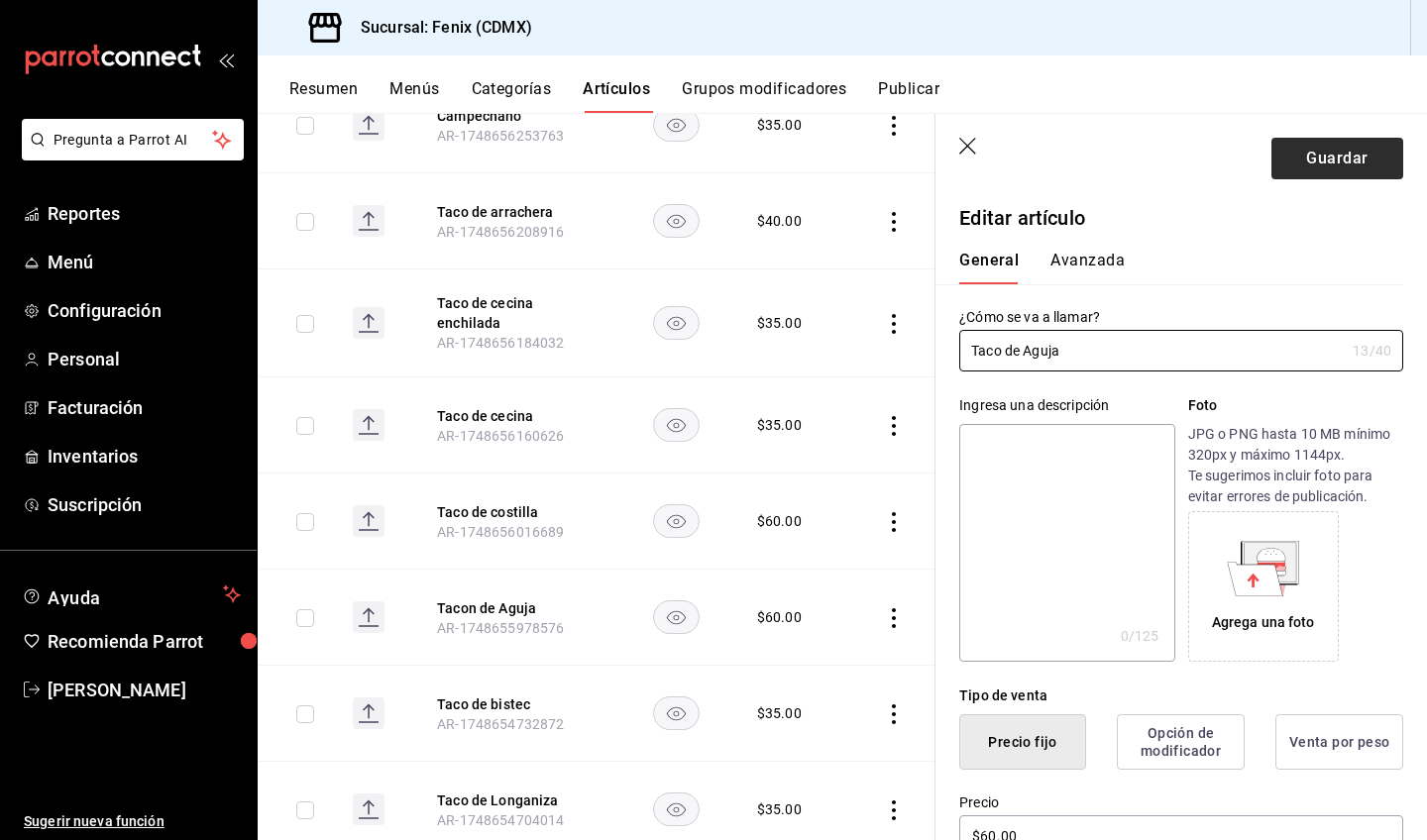type on "Taco de Aguja" 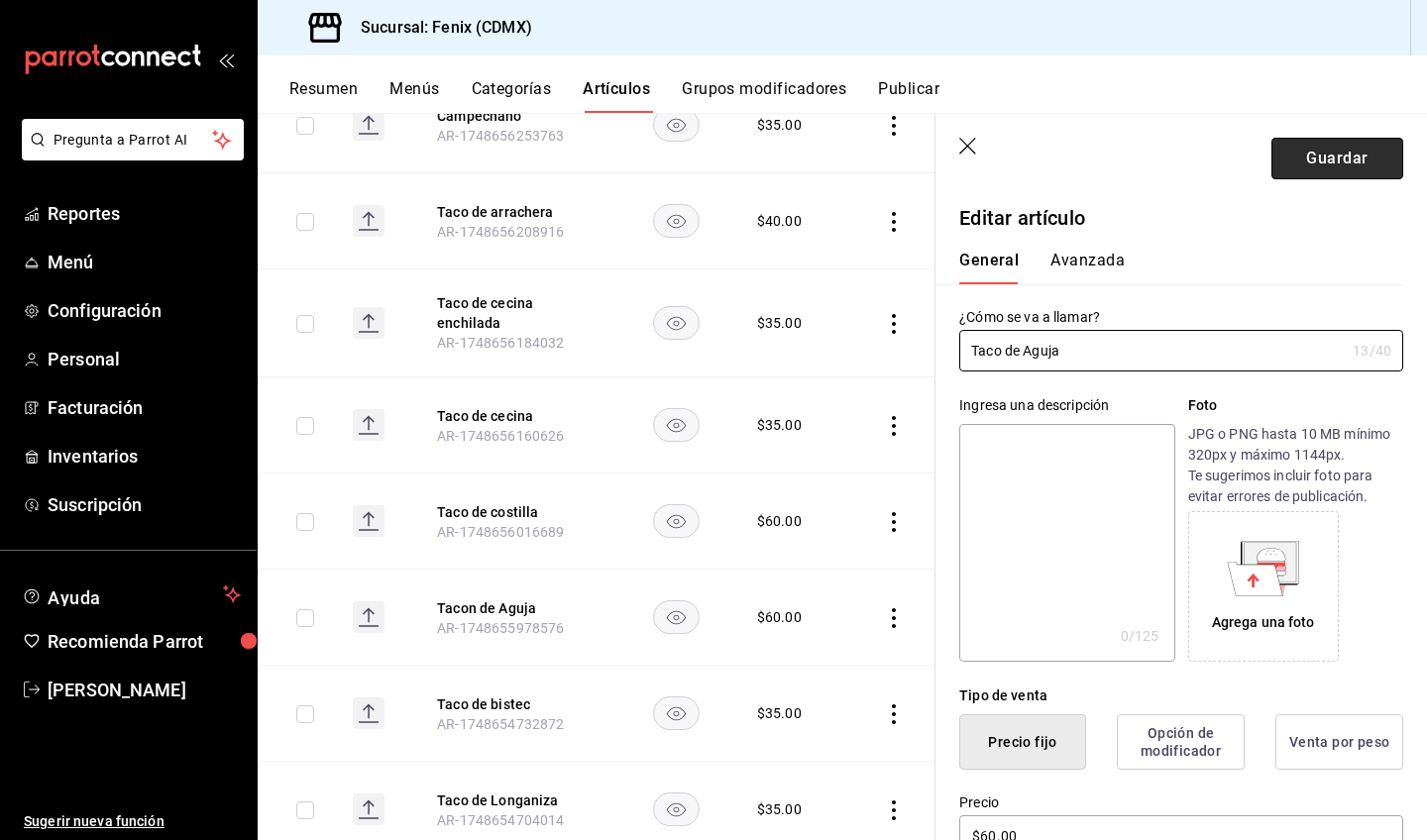 click on "Guardar" at bounding box center [1337, 158] 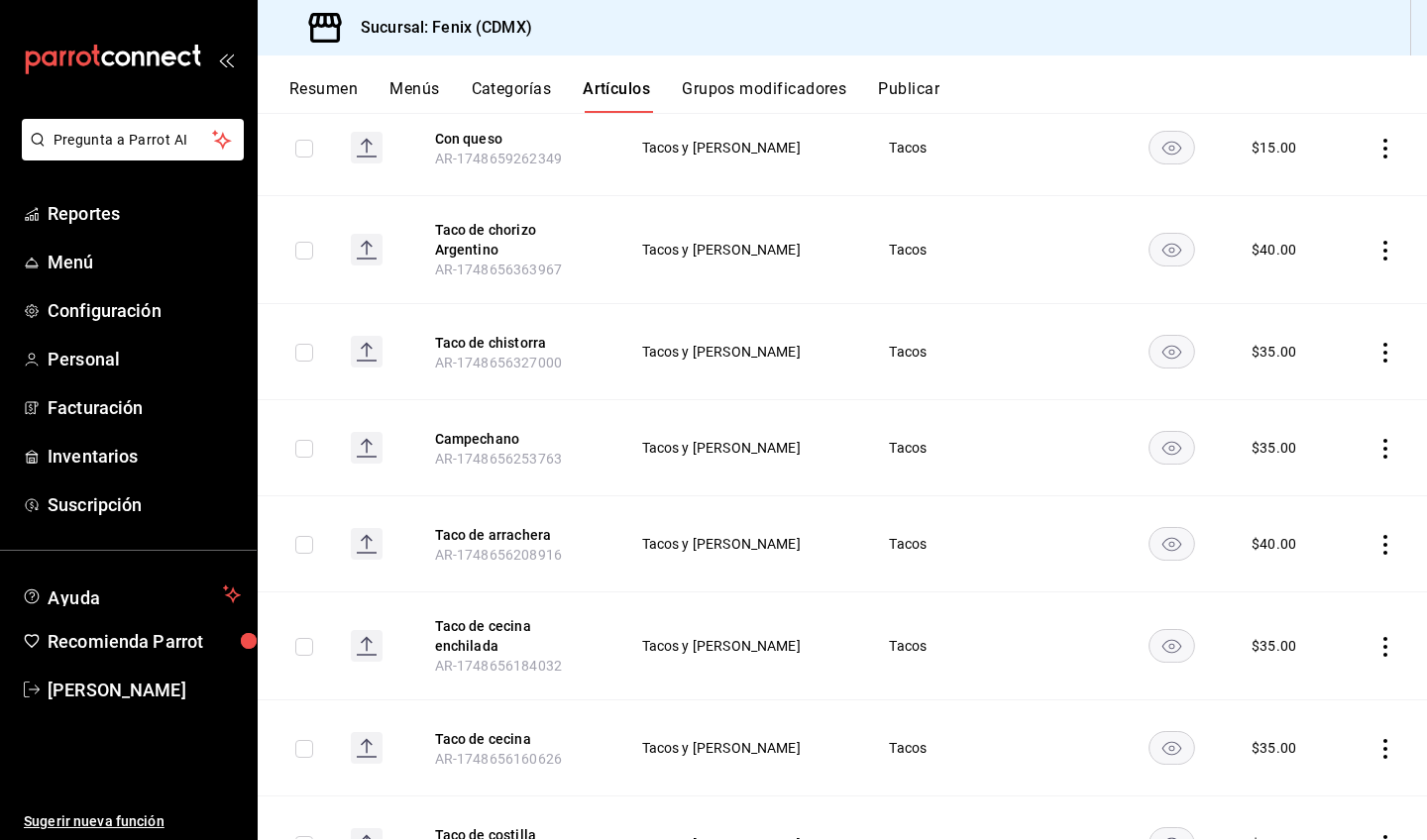 scroll, scrollTop: 0, scrollLeft: 0, axis: both 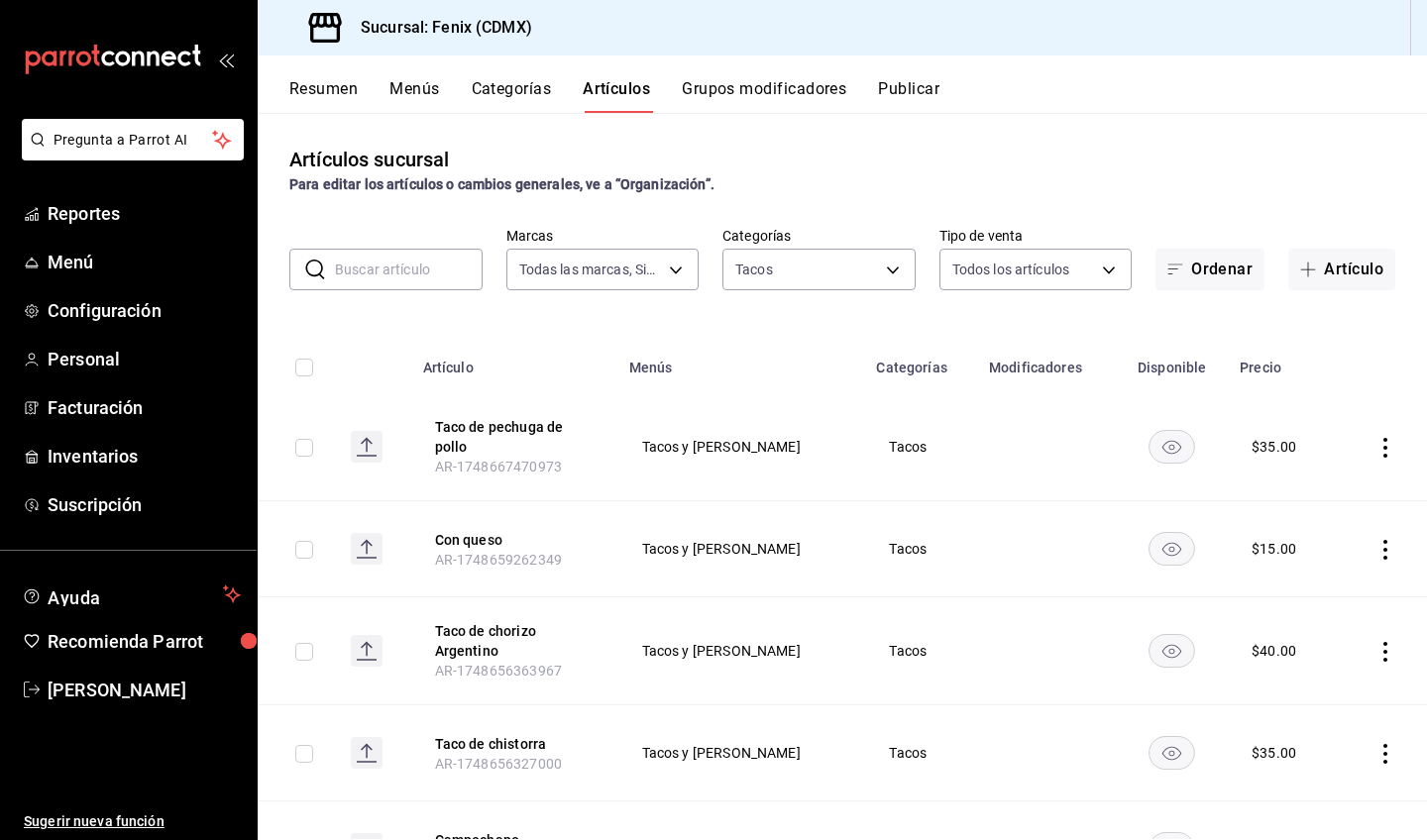 click on "Menús" at bounding box center (414, 96) 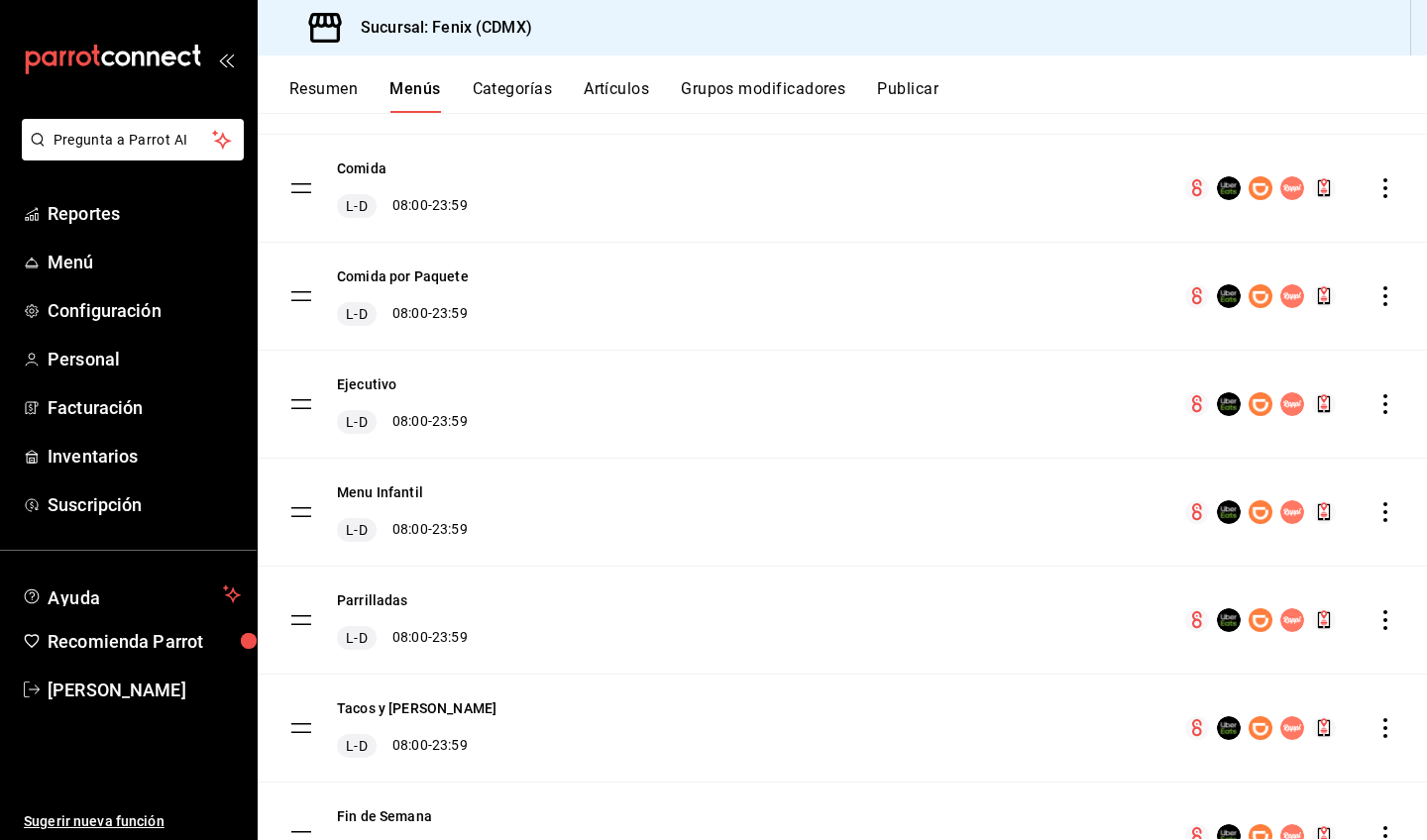 scroll, scrollTop: 0, scrollLeft: 0, axis: both 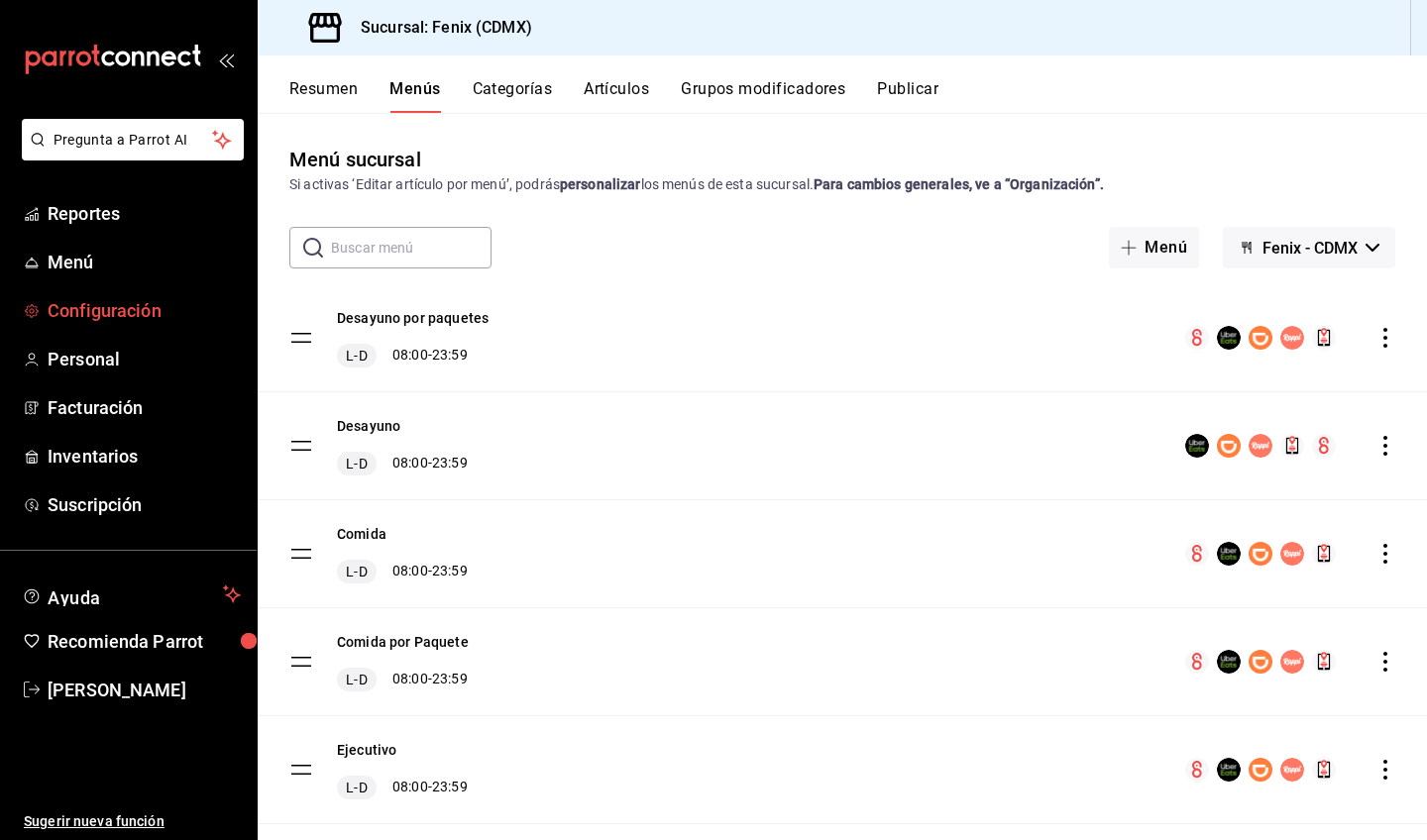 click on "Configuración" at bounding box center [144, 310] 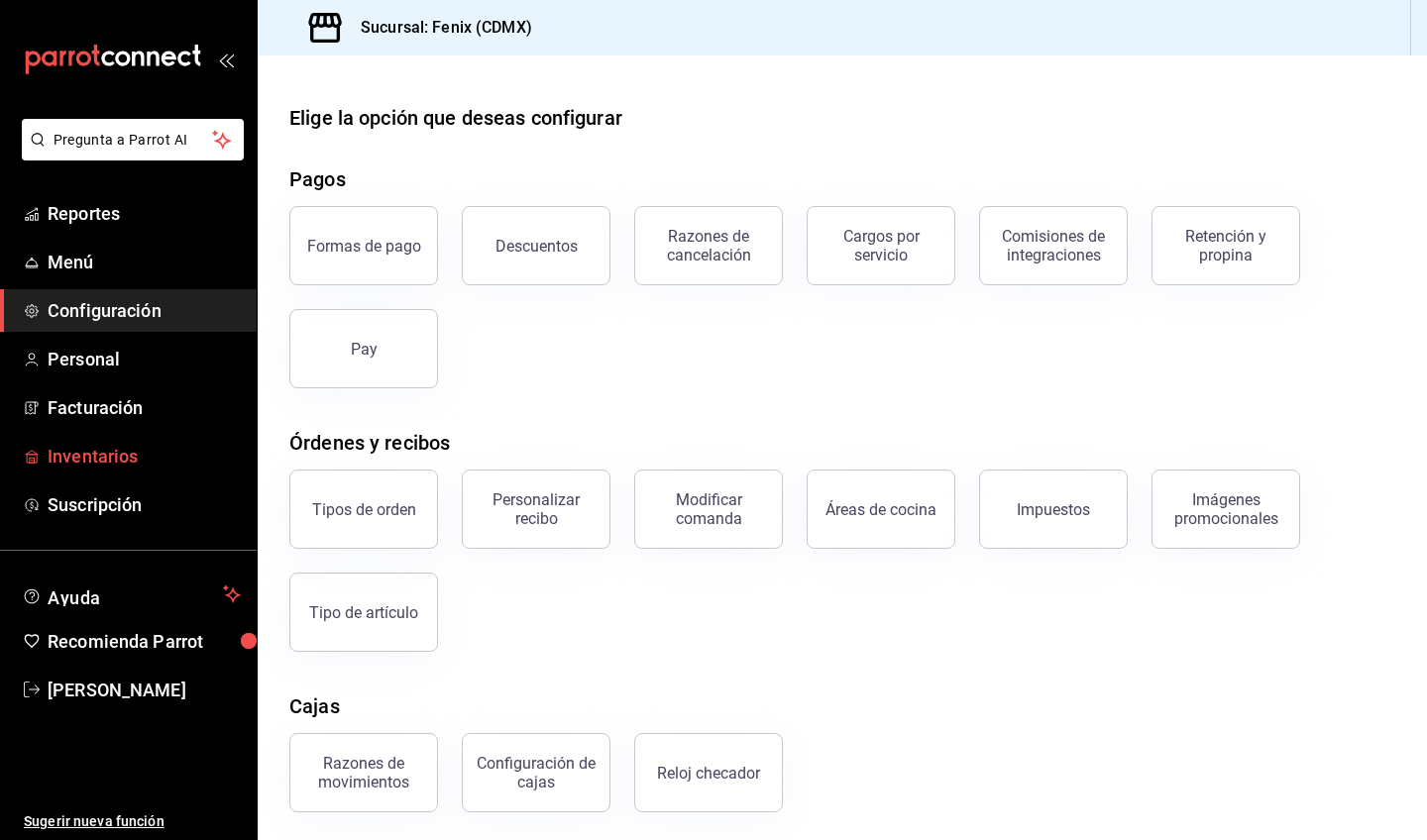 click on "Inventarios" at bounding box center (144, 456) 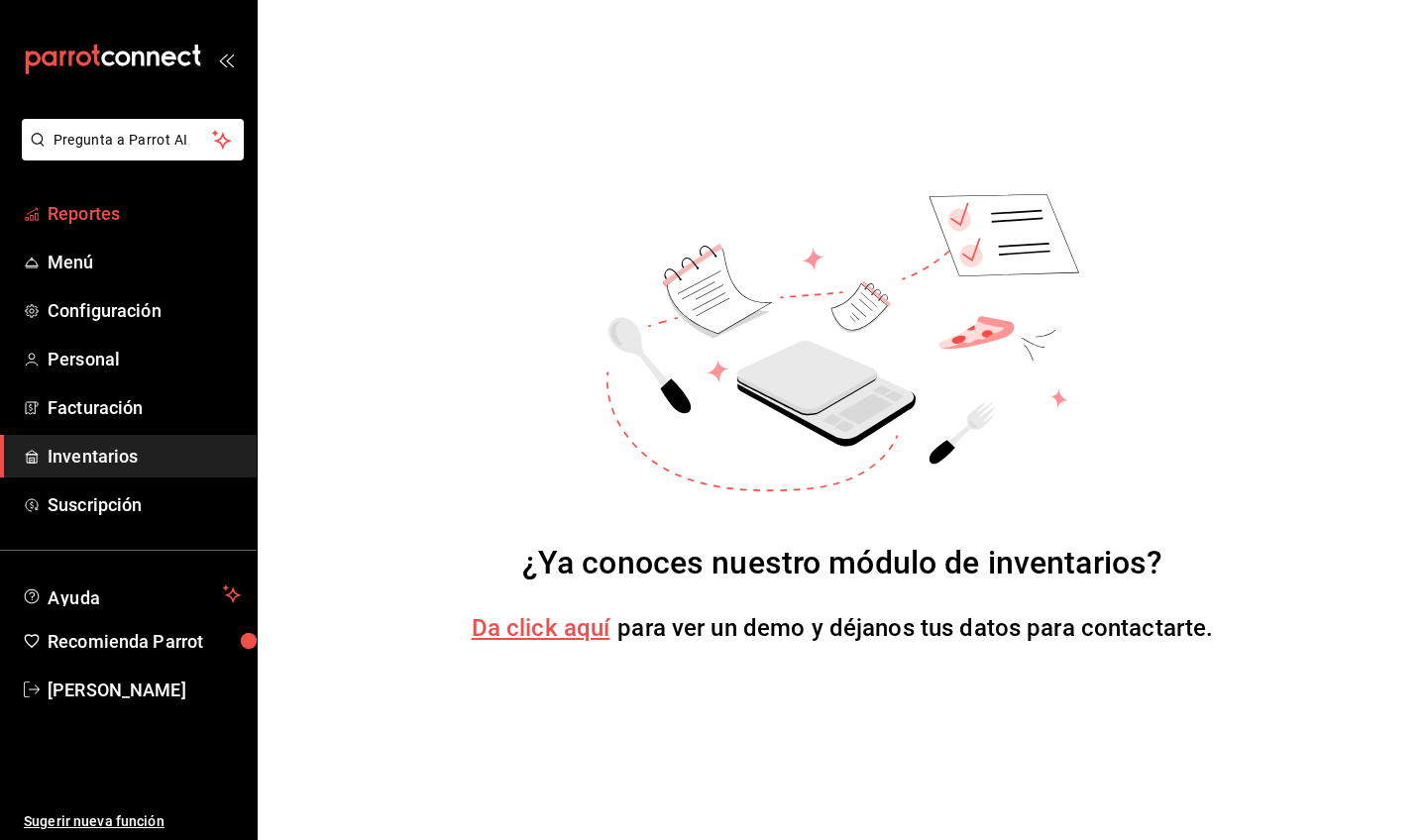 click on "Reportes" at bounding box center [144, 213] 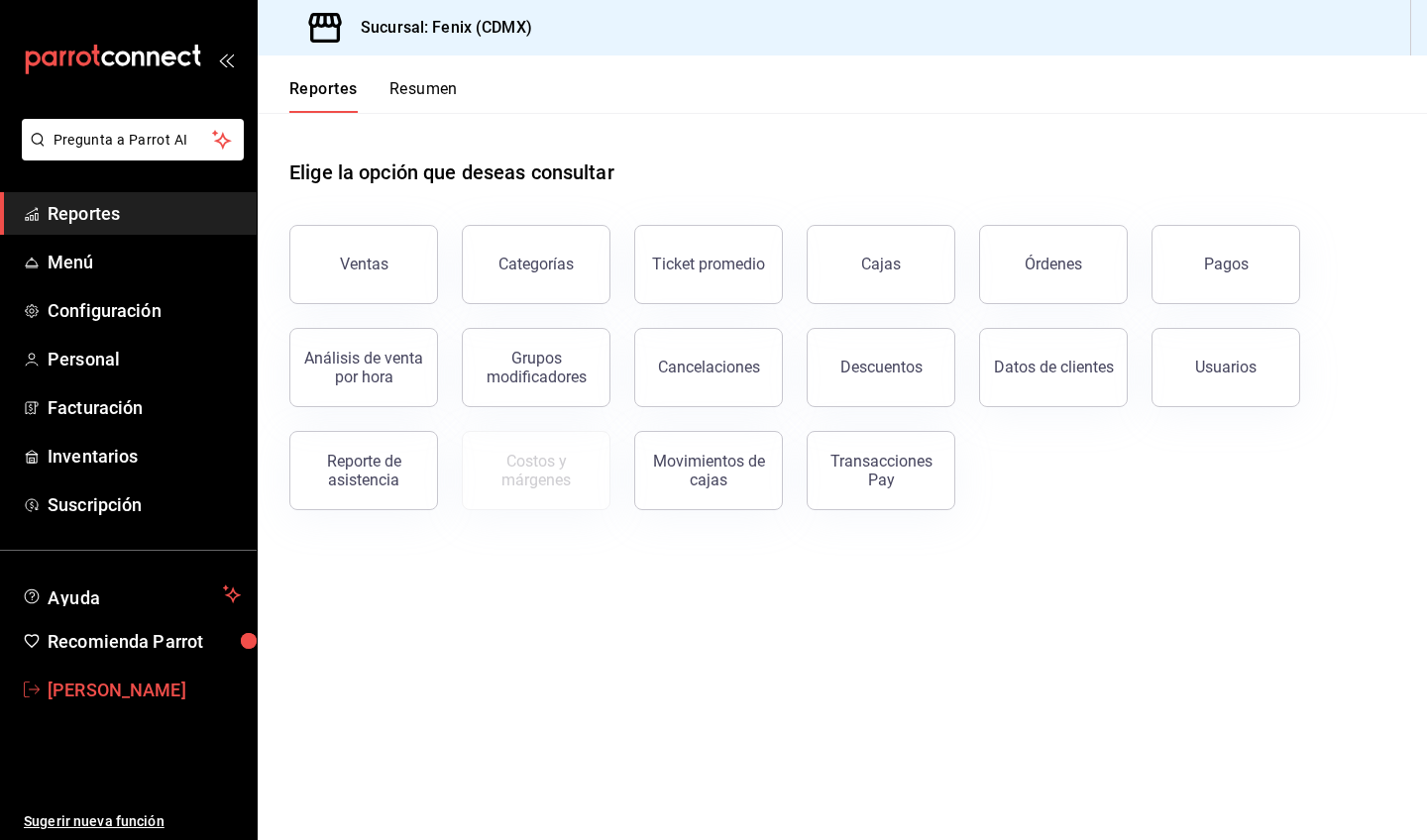 click on "[PERSON_NAME]" at bounding box center (144, 689) 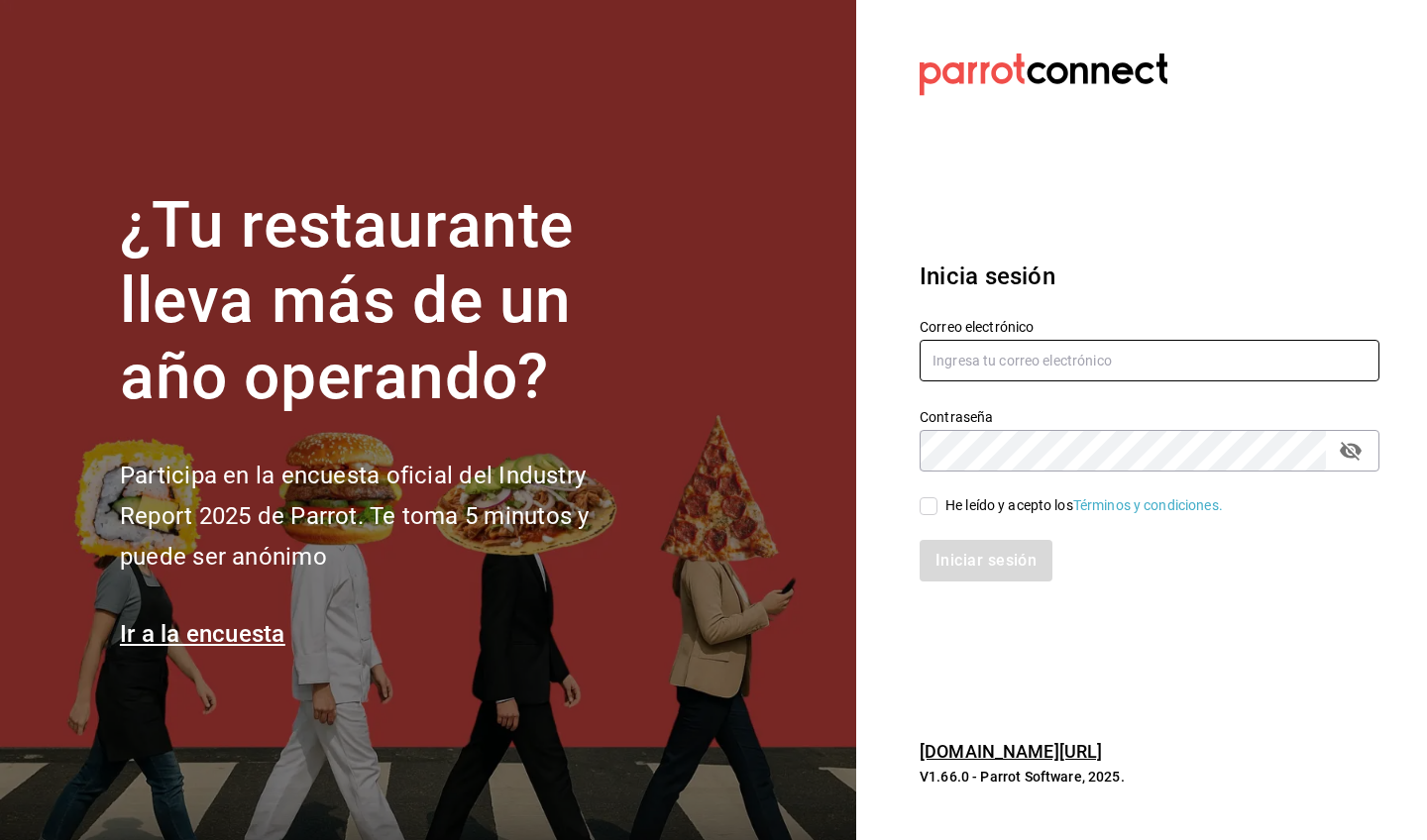 type on "[EMAIL_ADDRESS][DOMAIN_NAME]" 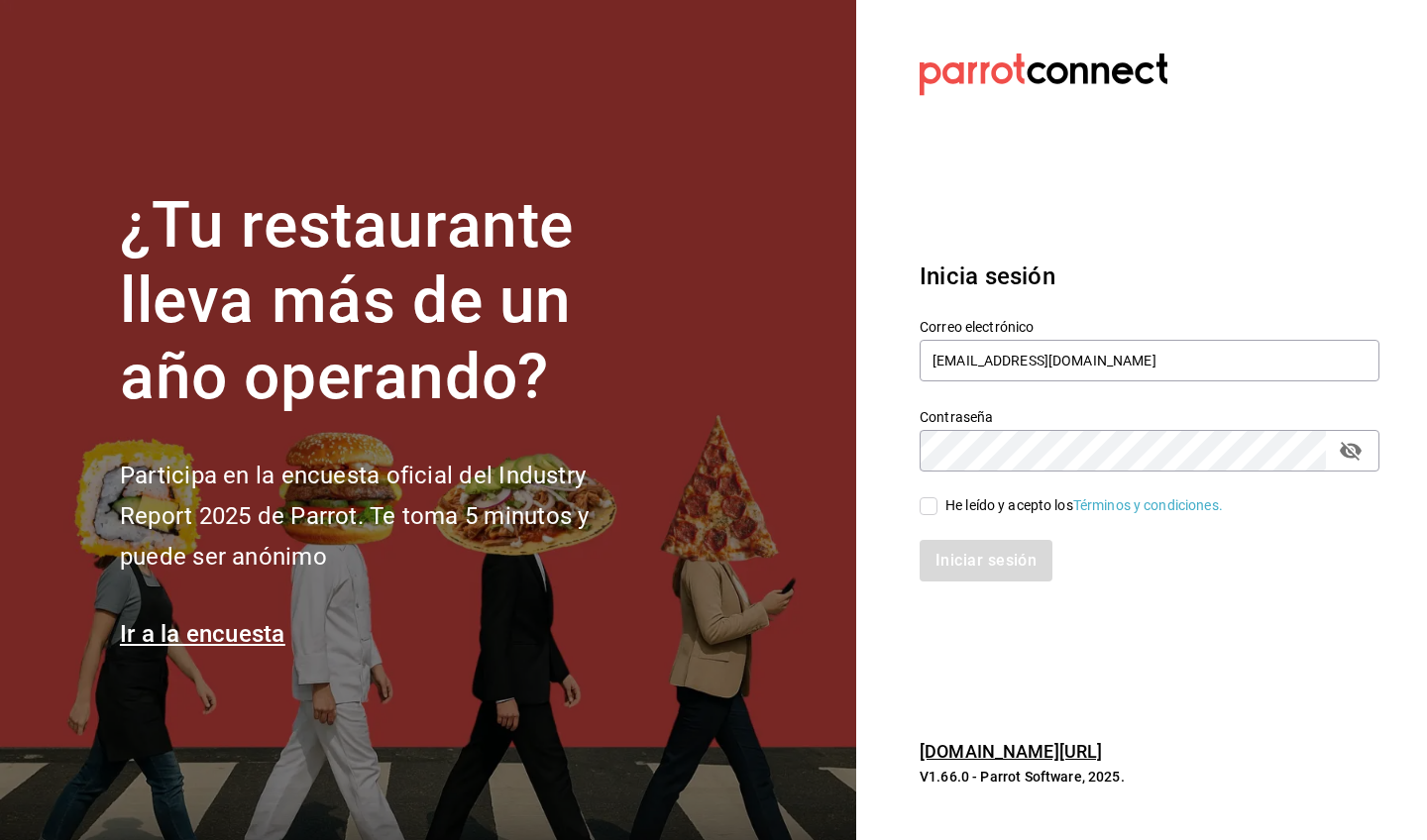 click on "He leído y acepto los  Términos y condiciones." at bounding box center (929, 506) 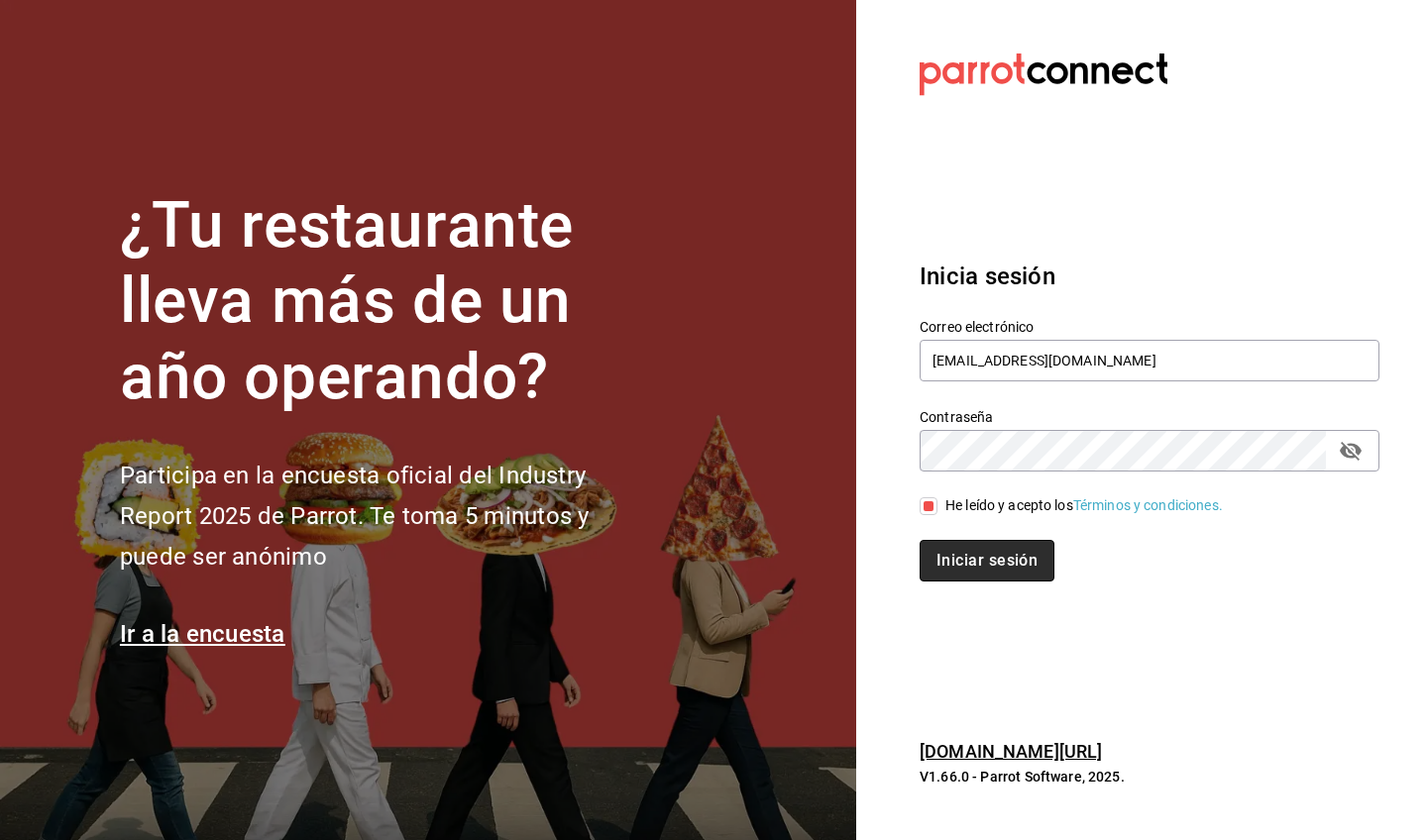 click on "Iniciar sesión" at bounding box center (987, 561) 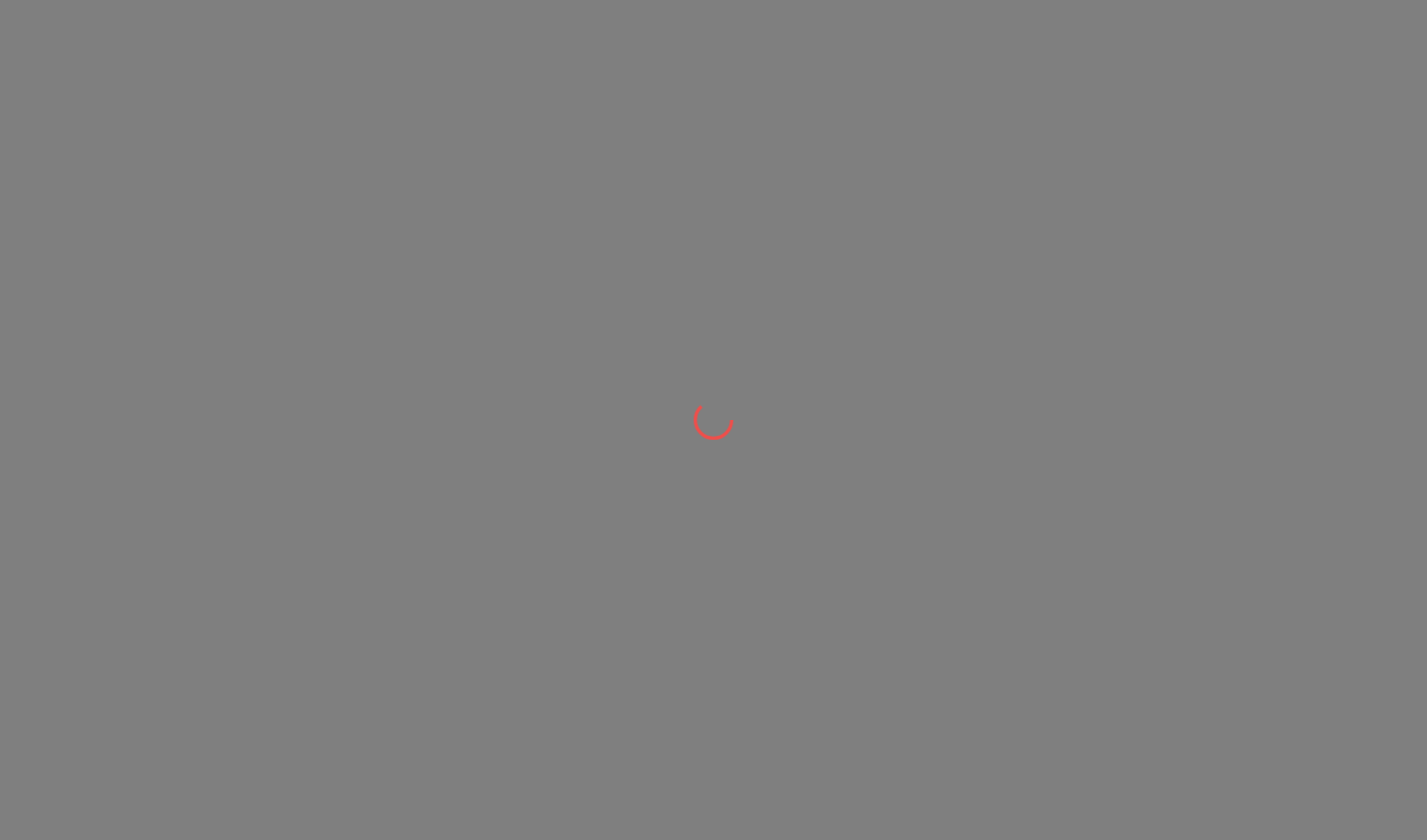 scroll, scrollTop: 0, scrollLeft: 0, axis: both 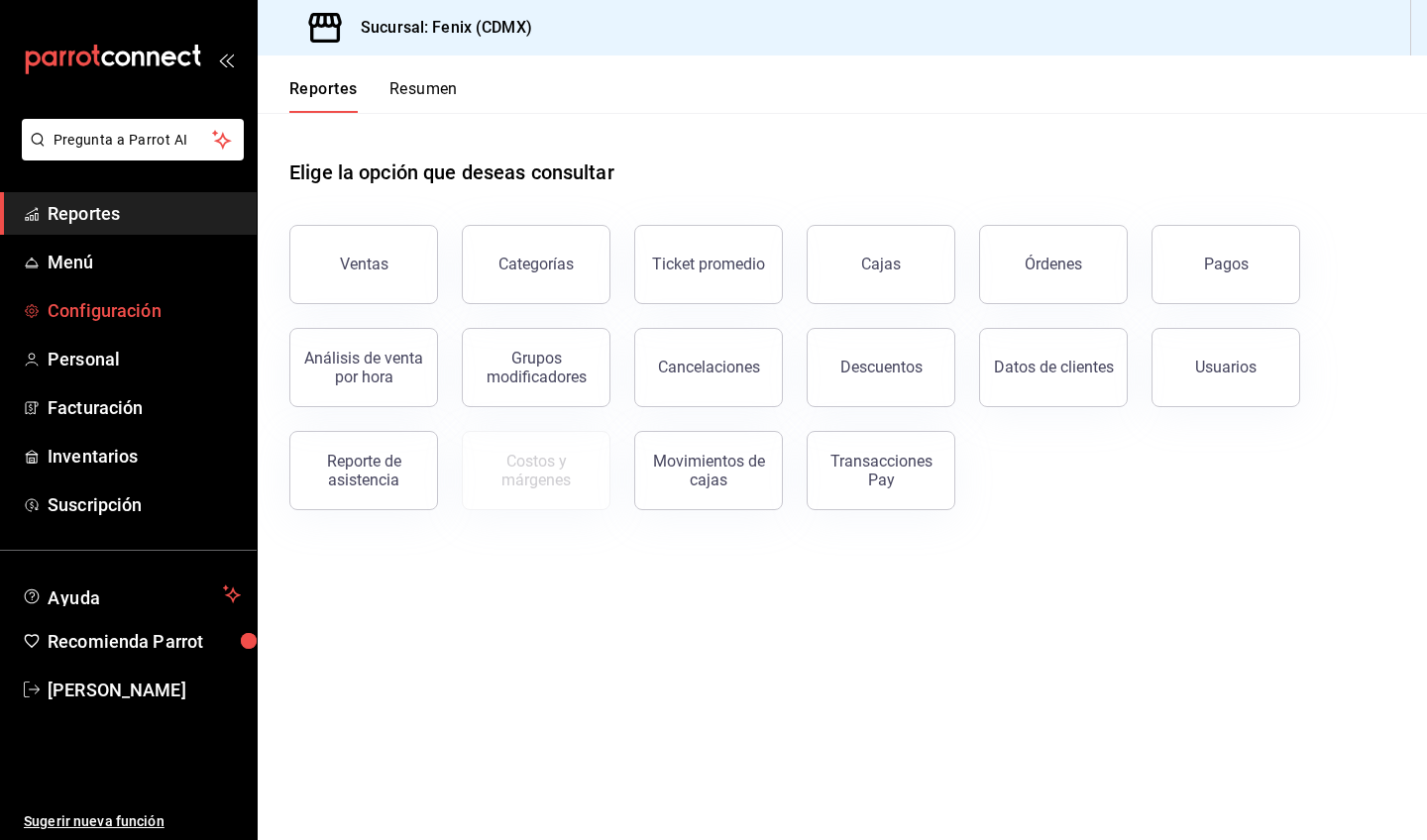 click on "Configuración" at bounding box center (144, 310) 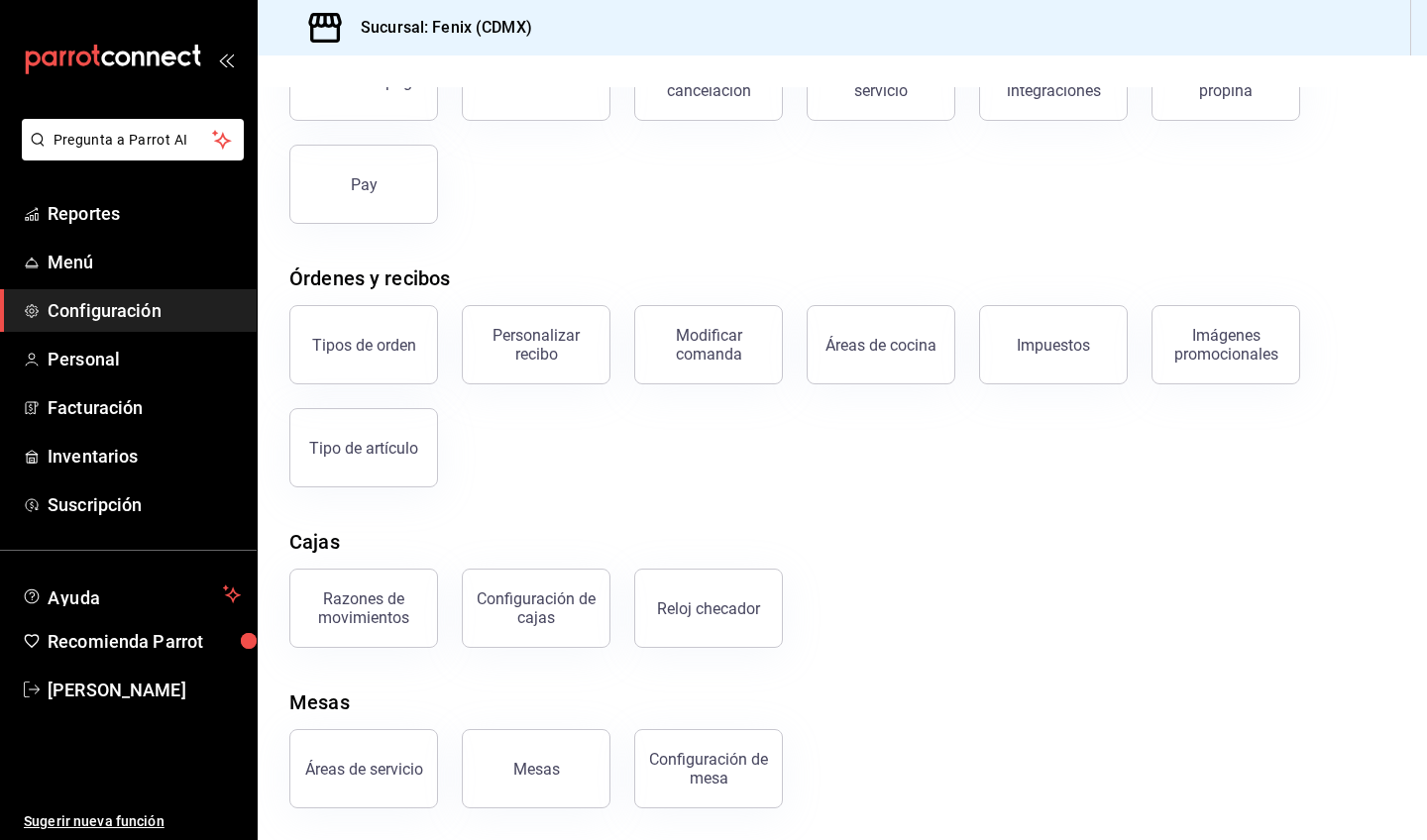 scroll, scrollTop: 0, scrollLeft: 0, axis: both 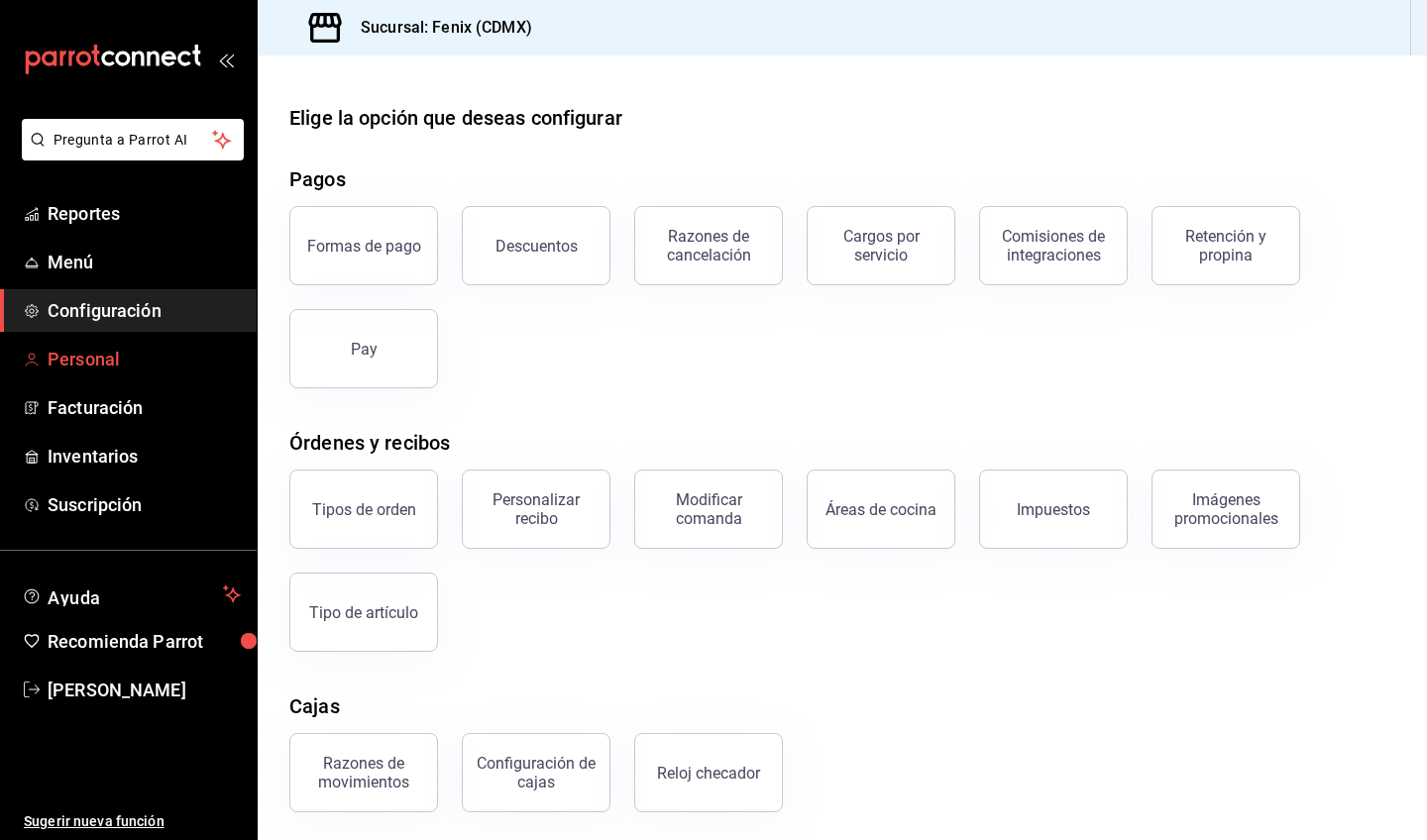 click on "Personal" at bounding box center (144, 359) 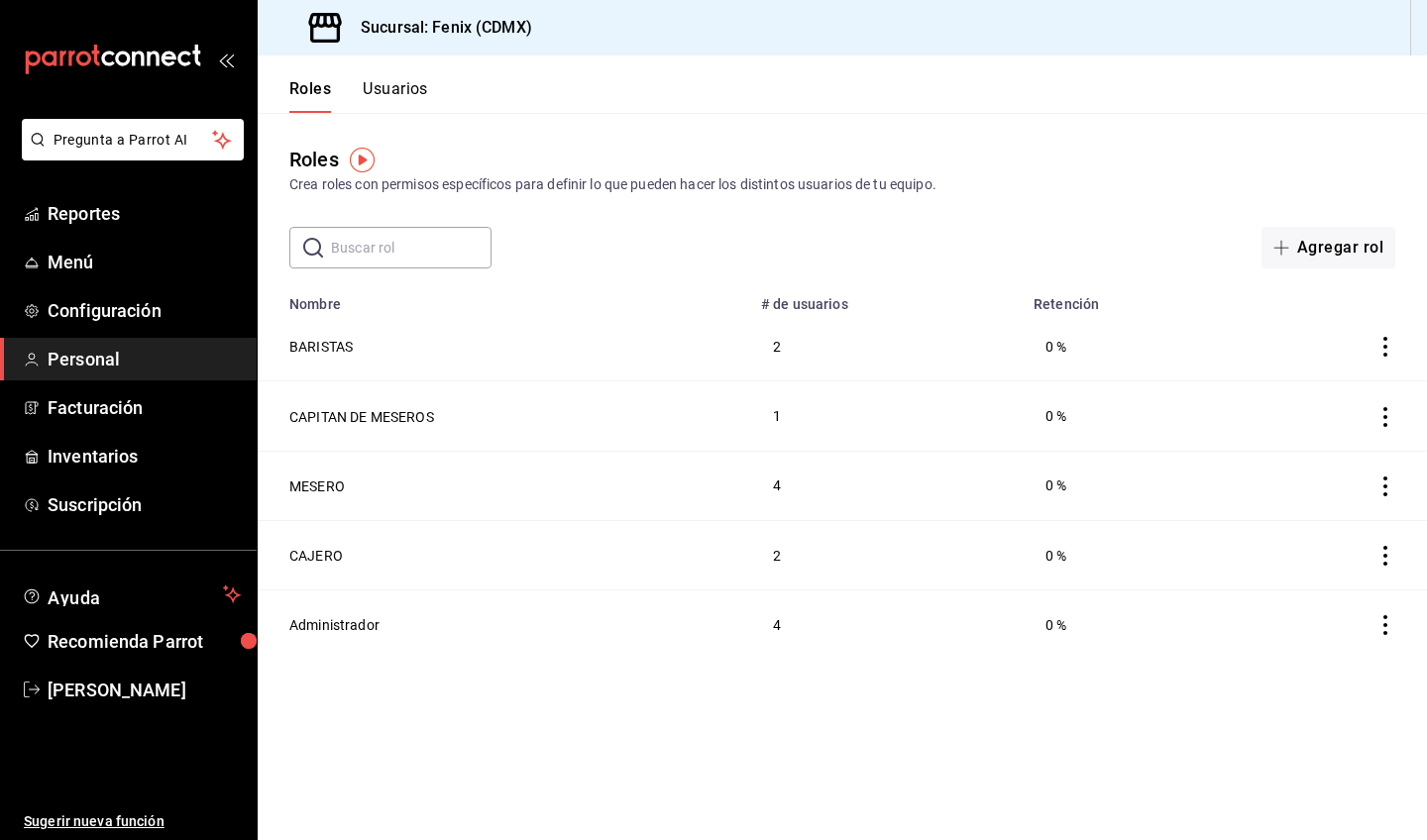 click 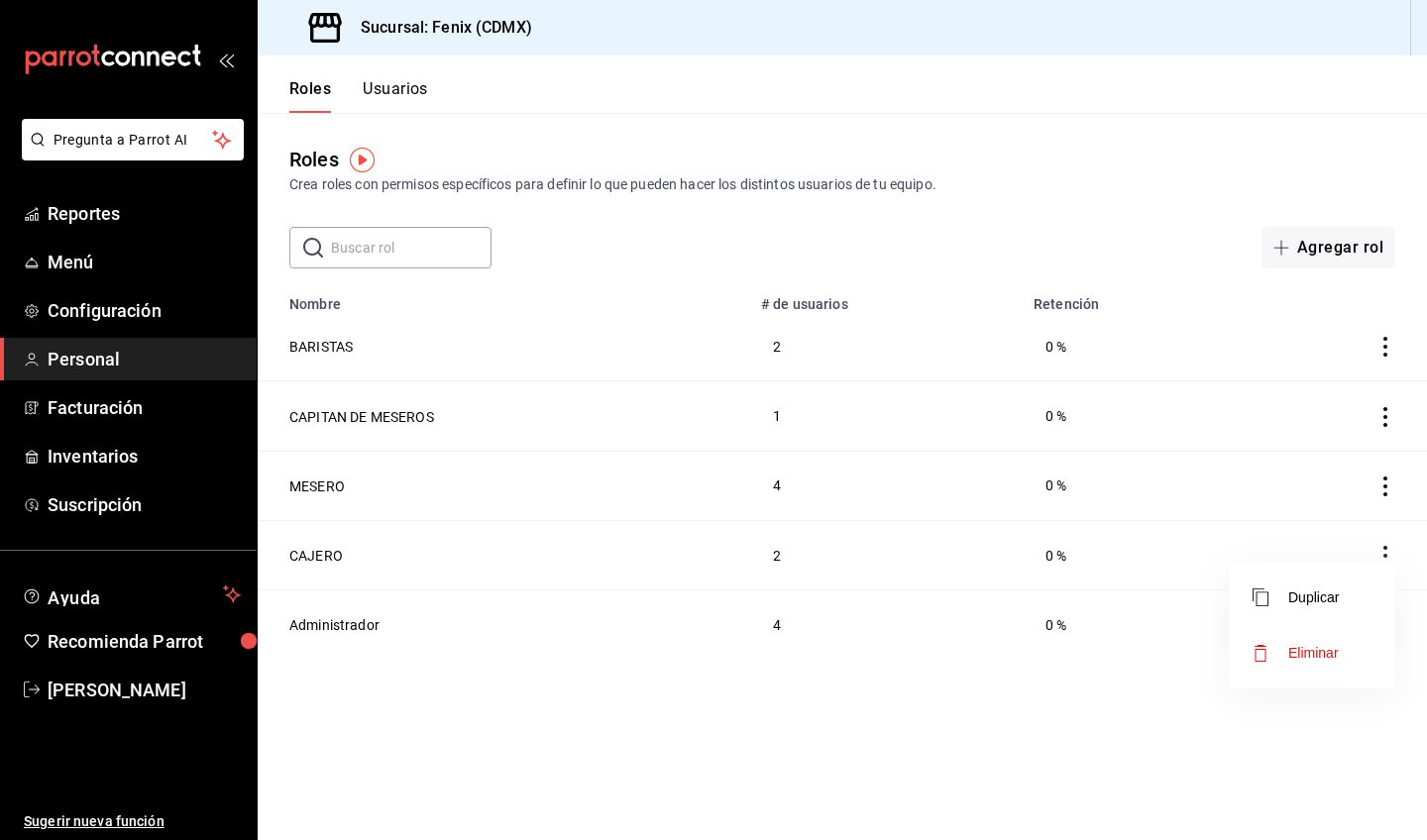 click on "Eliminar" at bounding box center [1312, 653] 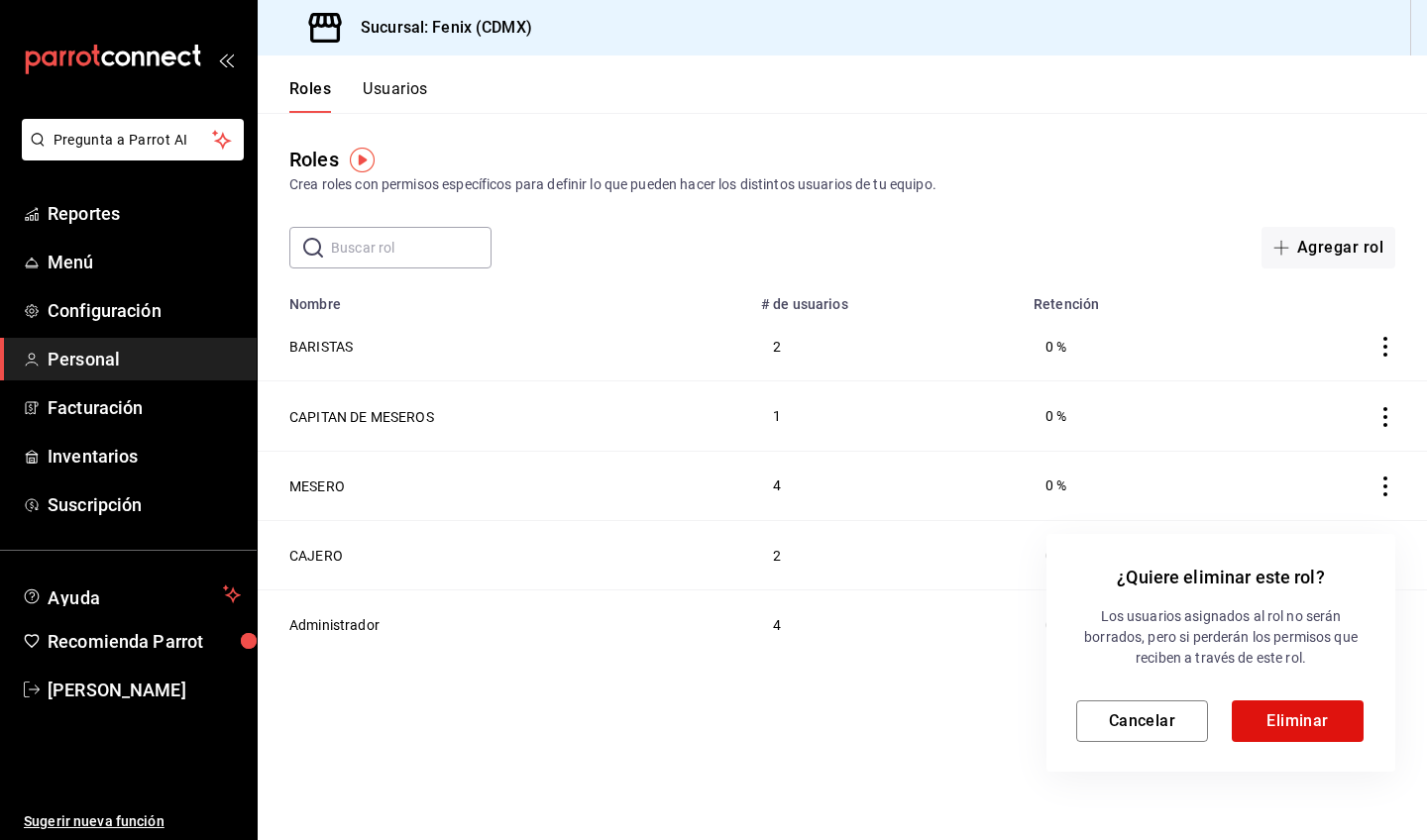 click at bounding box center (714, 420) 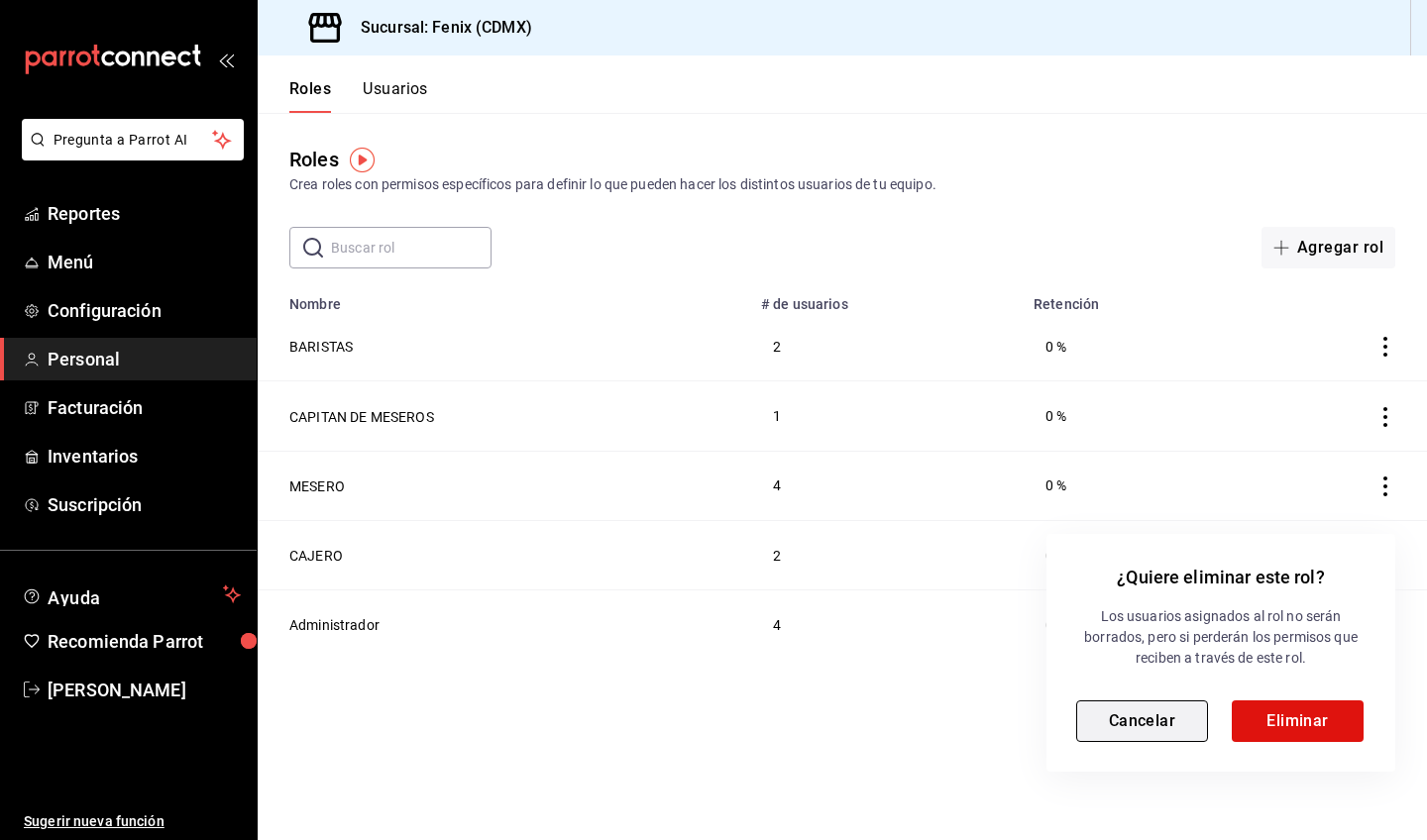 click on "Cancelar" at bounding box center (1142, 721) 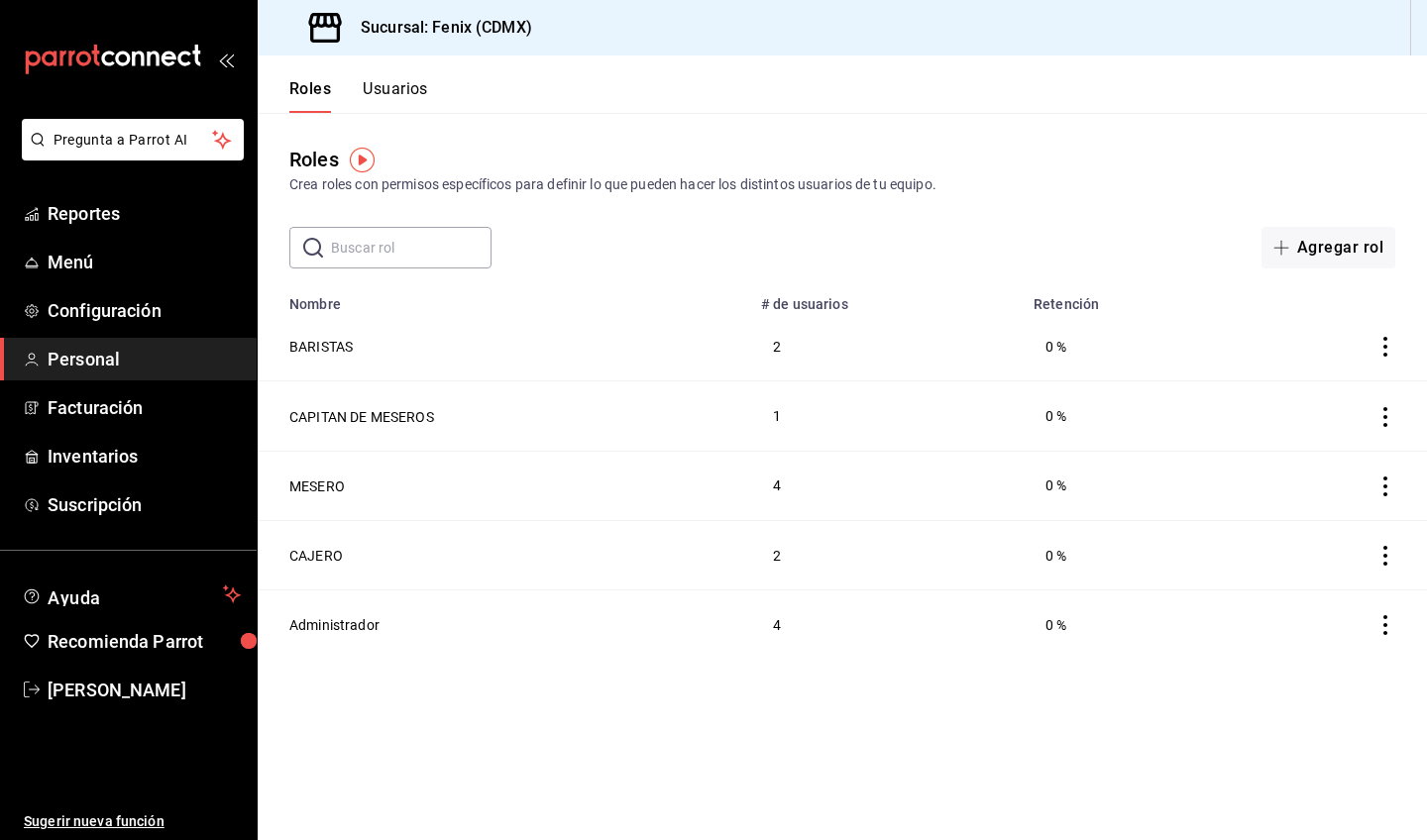 click on "Roles Crea roles con permisos específicos para definir lo que pueden hacer los distintos usuarios de tu equipo. ​ ​ Agregar rol Nombre # de usuarios Retención BARISTAS 2 0 % CAPITAN DE MESEROS 1 0 % MESERO 4 0 % CAJERO 2 0 % Administrador 4 0 %" at bounding box center [842, 476] 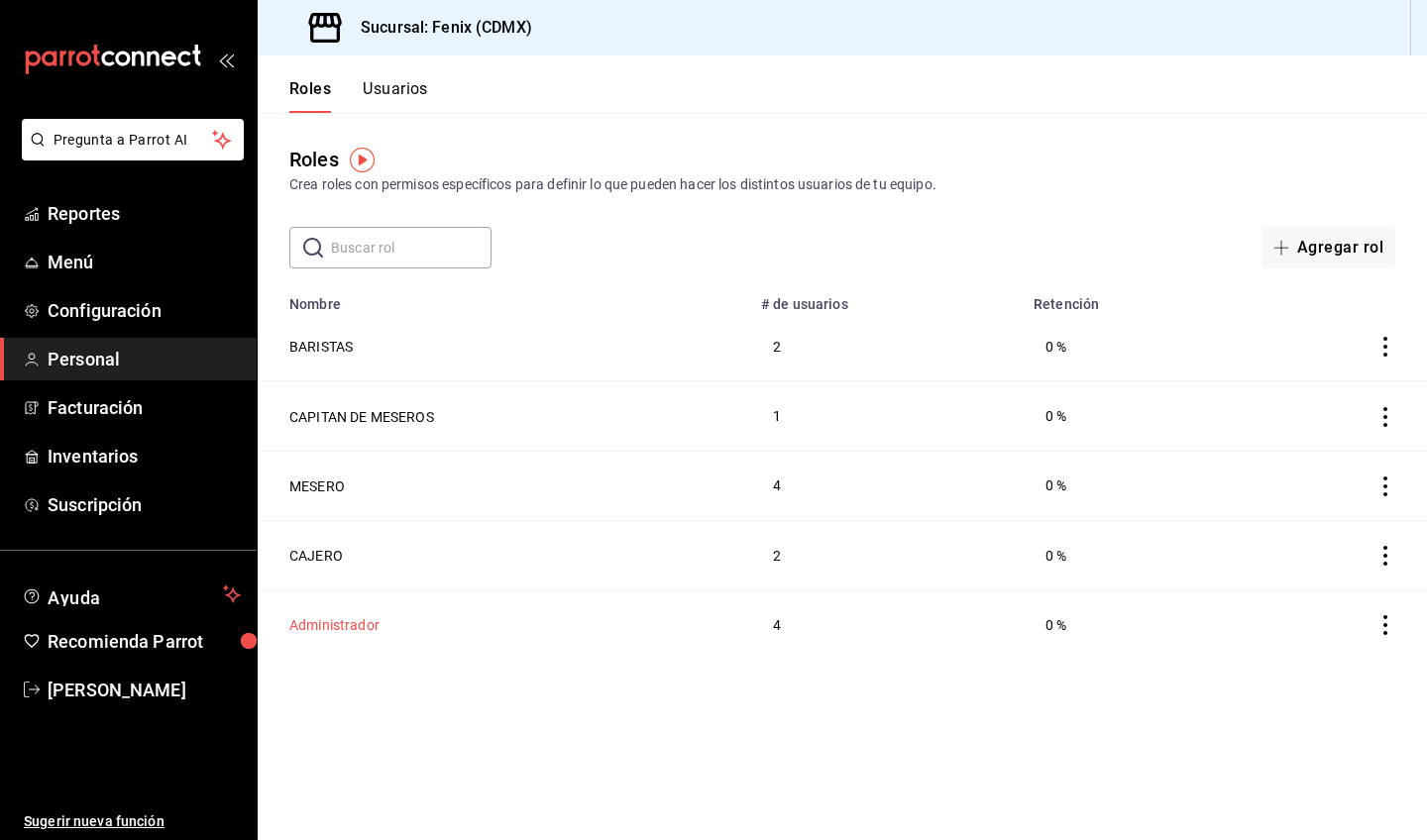 click on "Administrador" at bounding box center [334, 625] 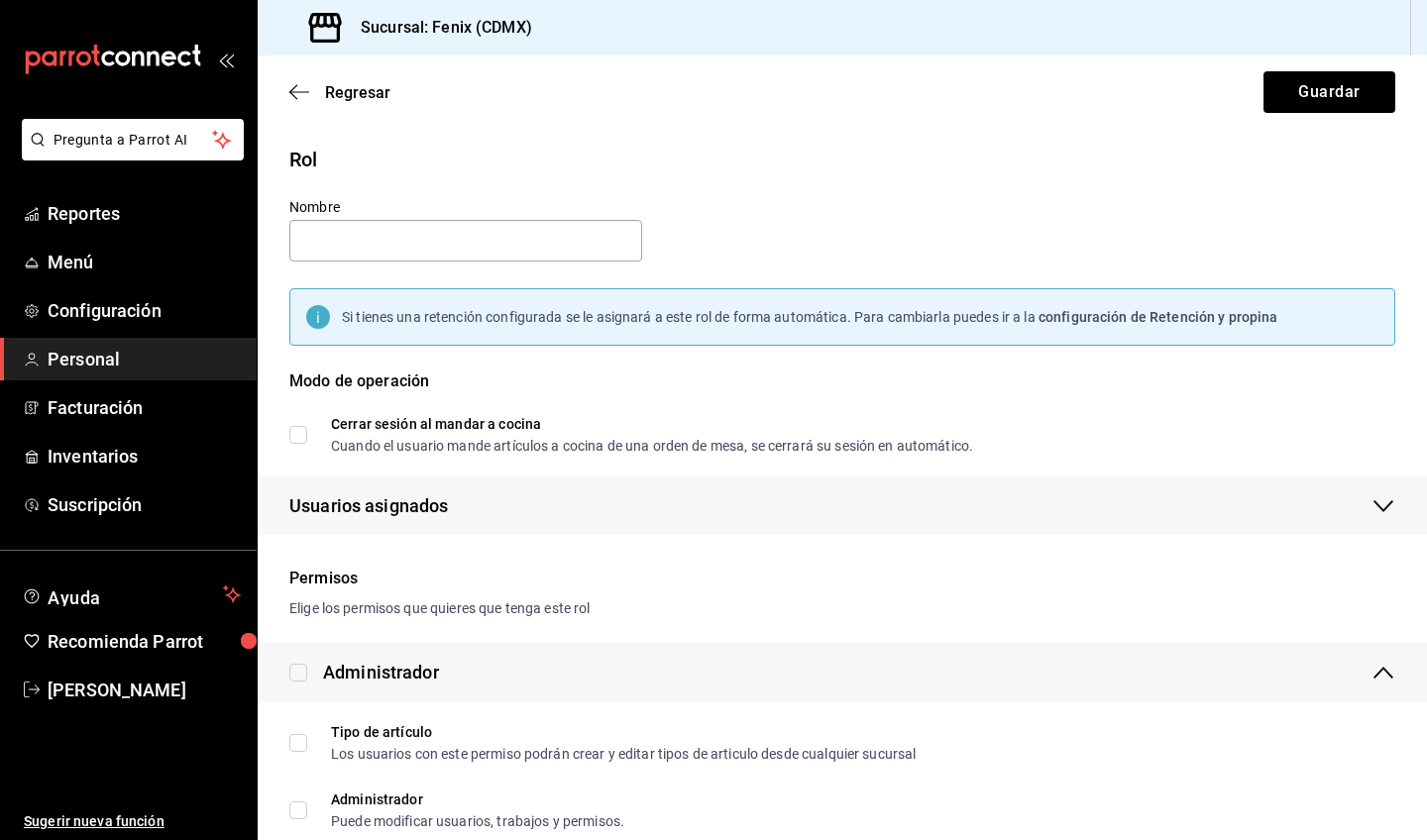 type on "Administrador" 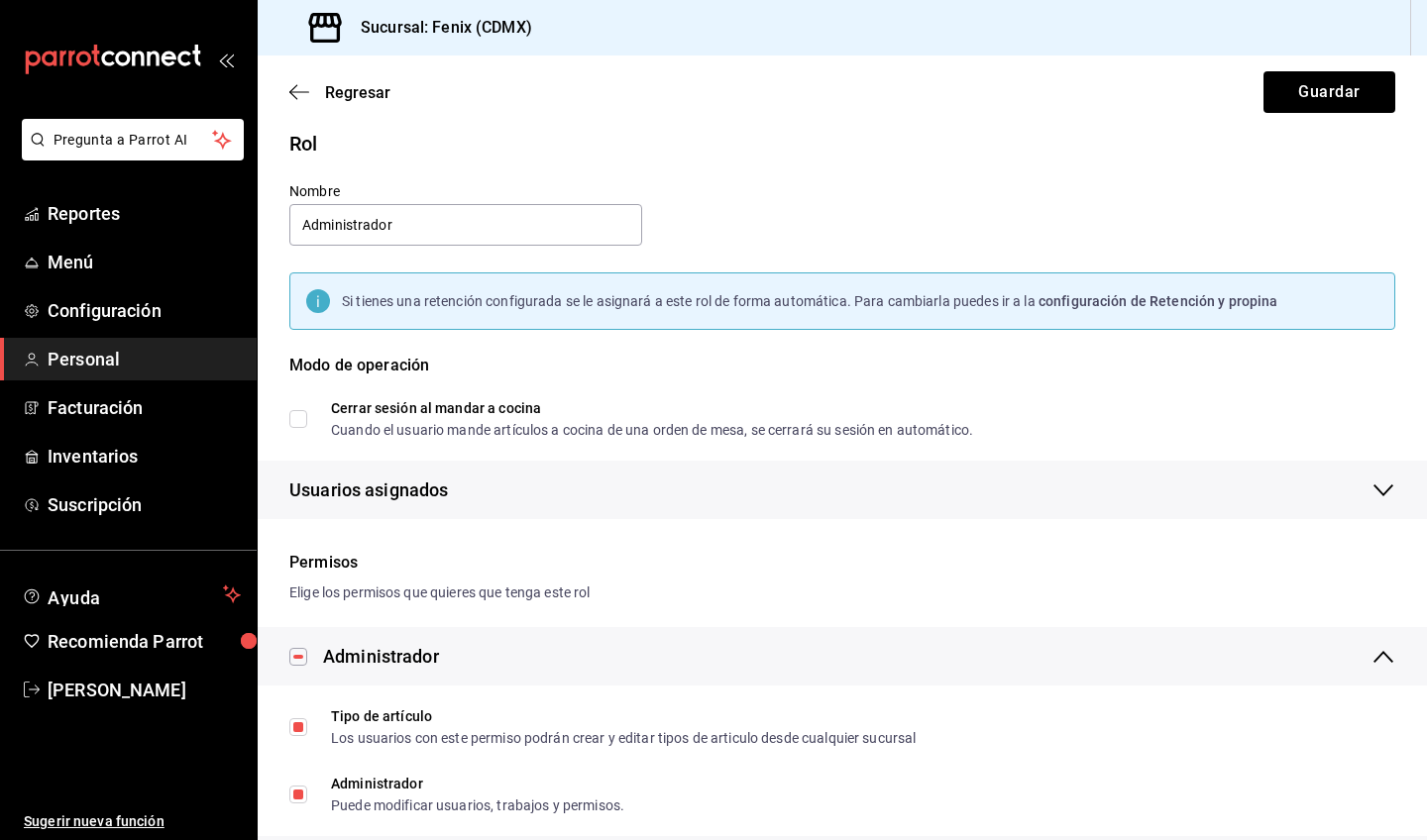 scroll, scrollTop: 0, scrollLeft: 0, axis: both 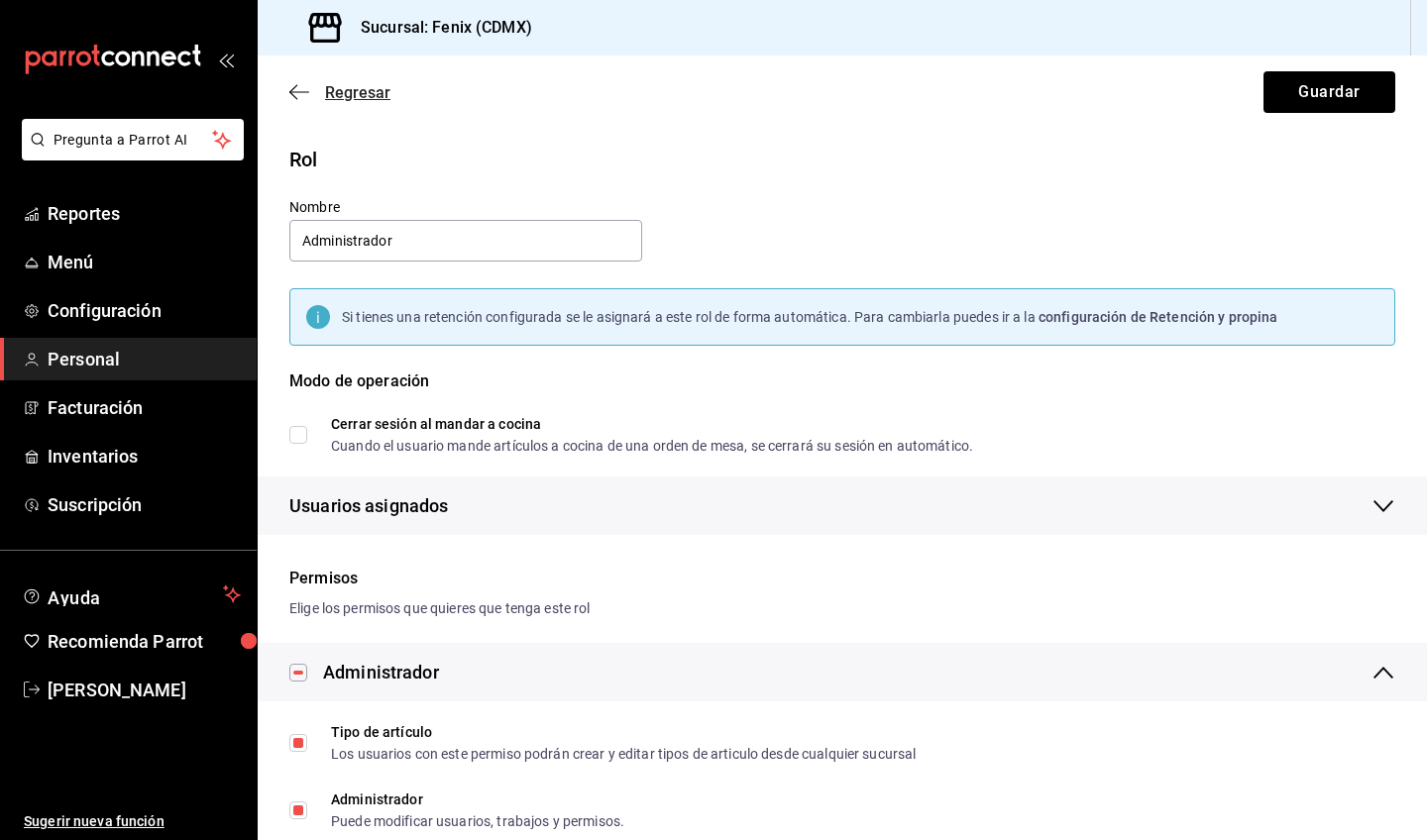 click 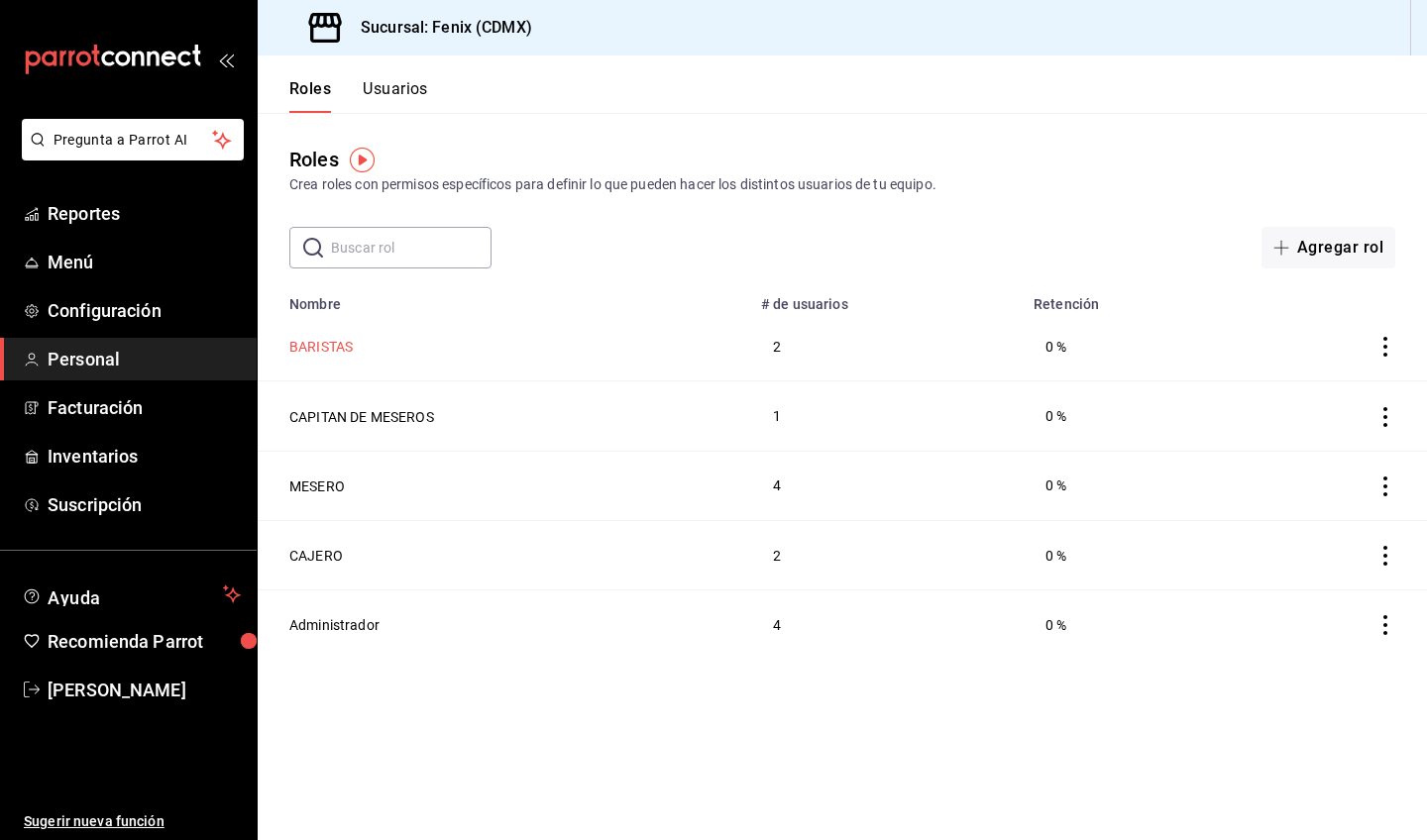 click on "BARISTAS" at bounding box center (321, 347) 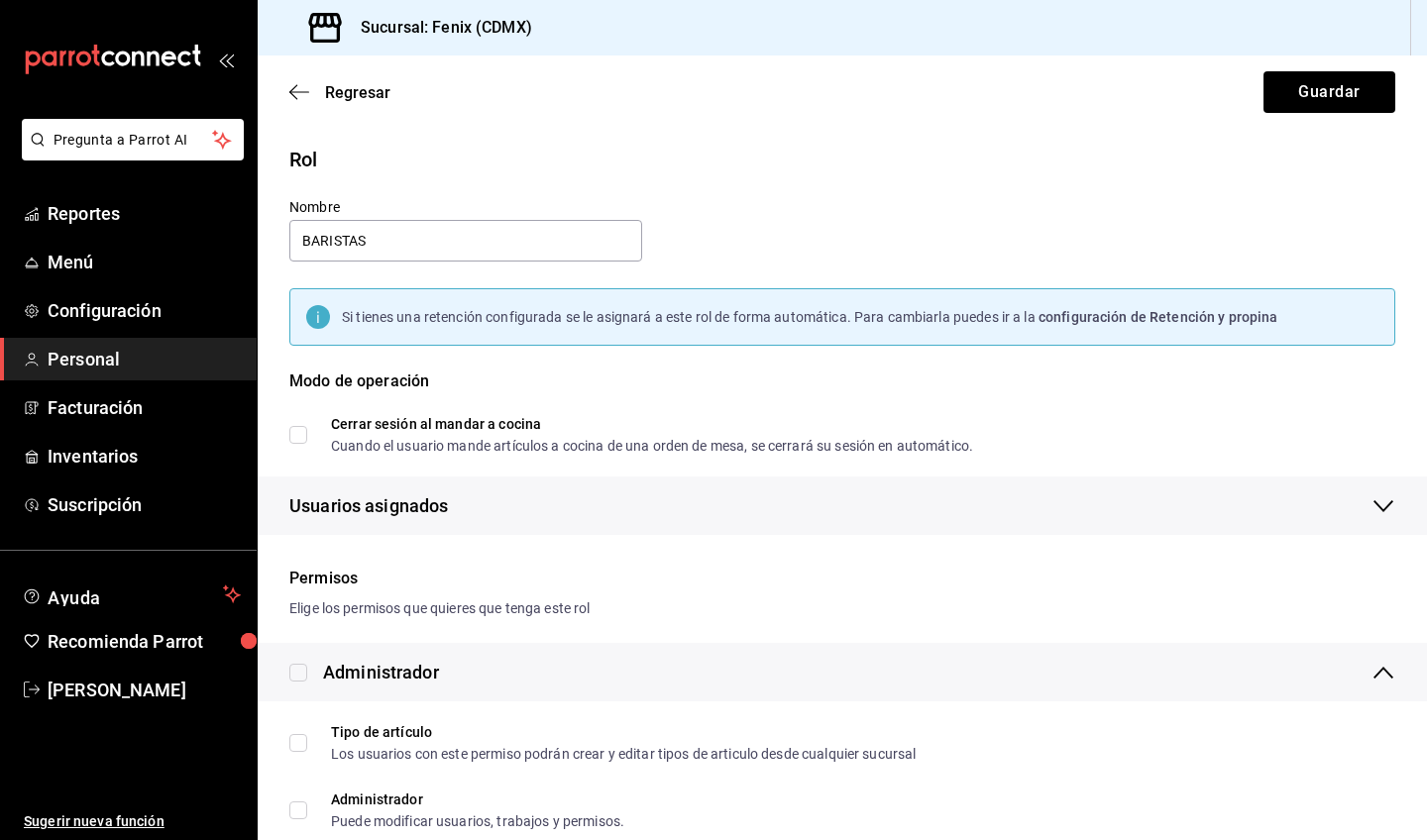 checkbox on "true" 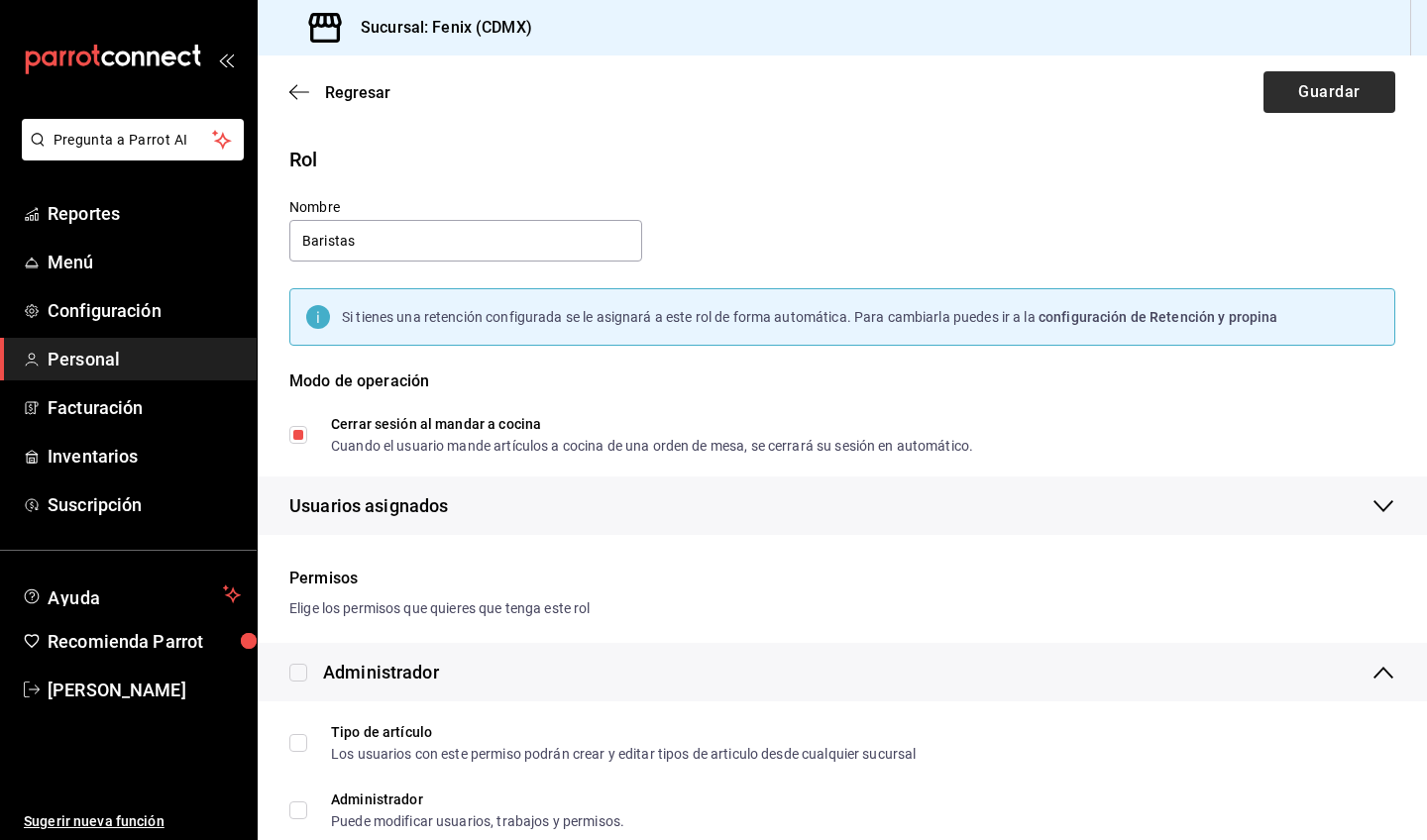 type on "Baristas" 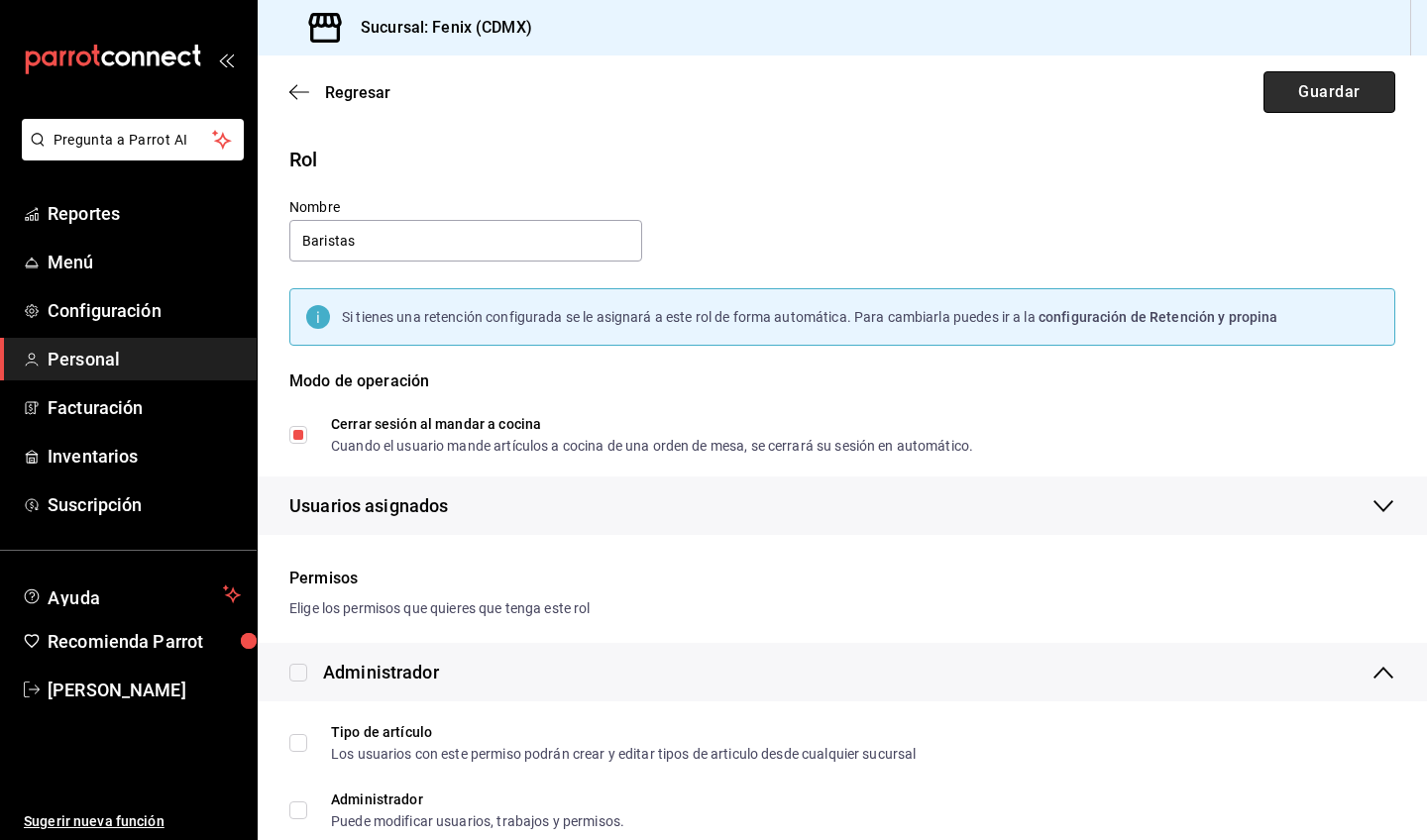 click on "Guardar" at bounding box center [1329, 92] 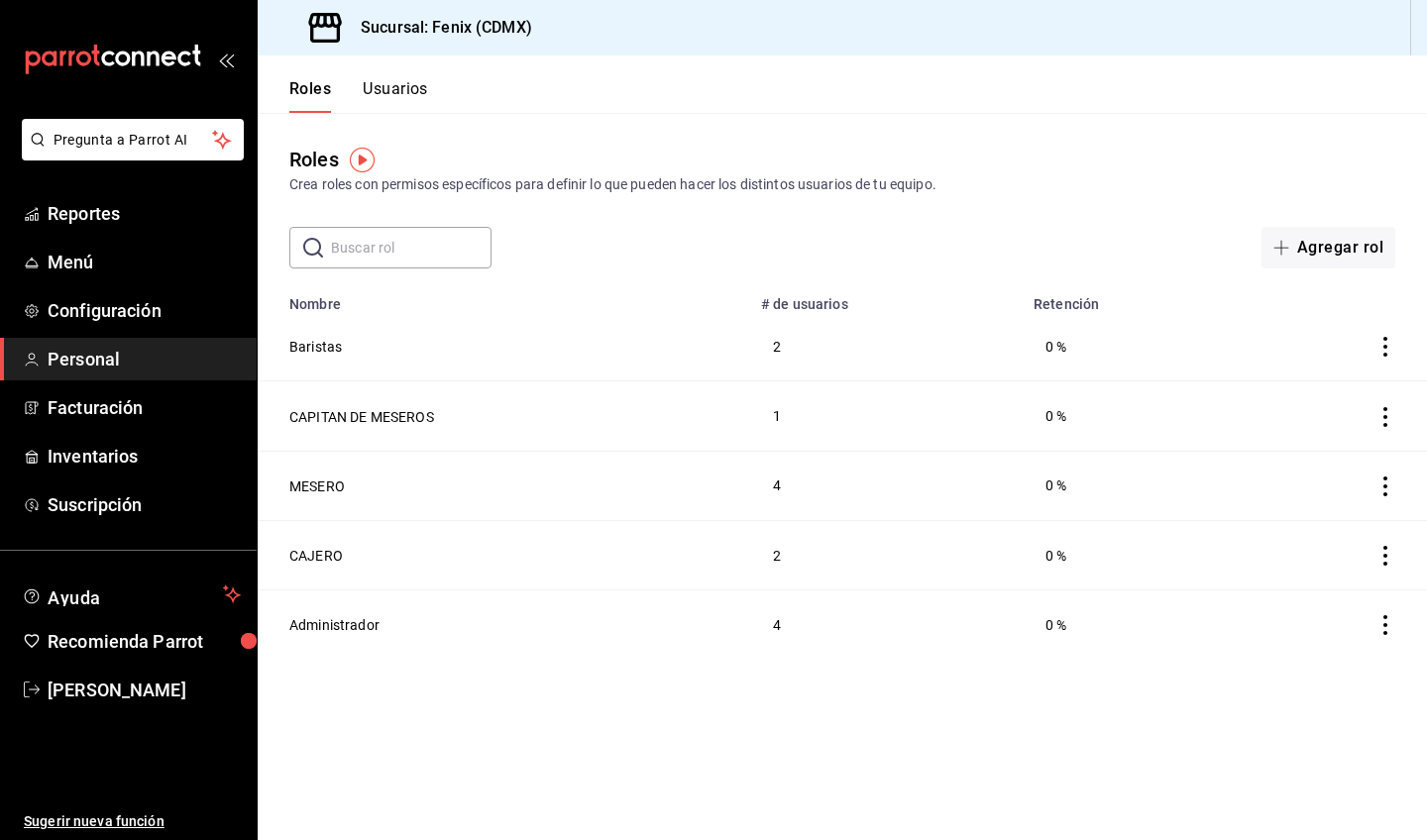 click 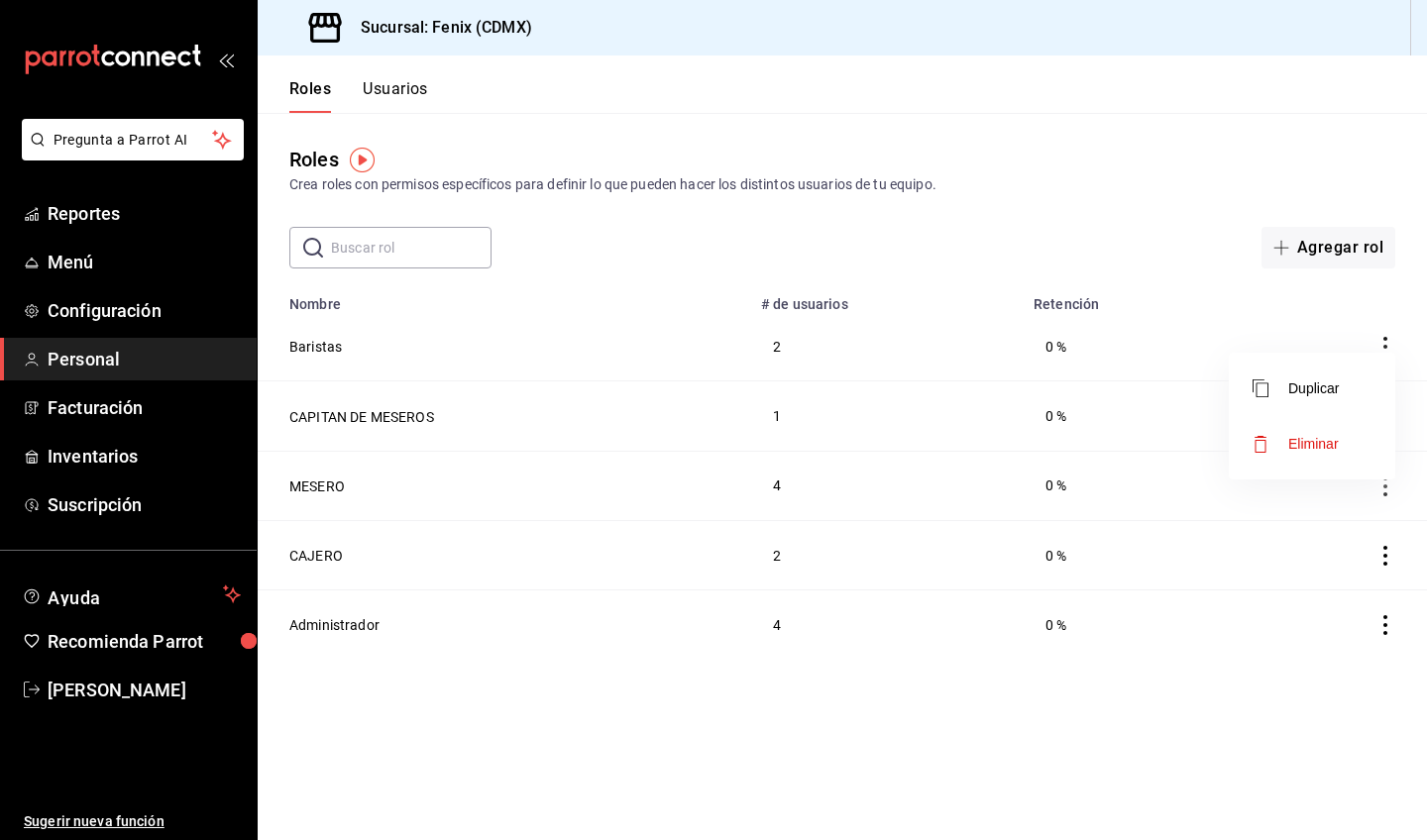 click at bounding box center (714, 420) 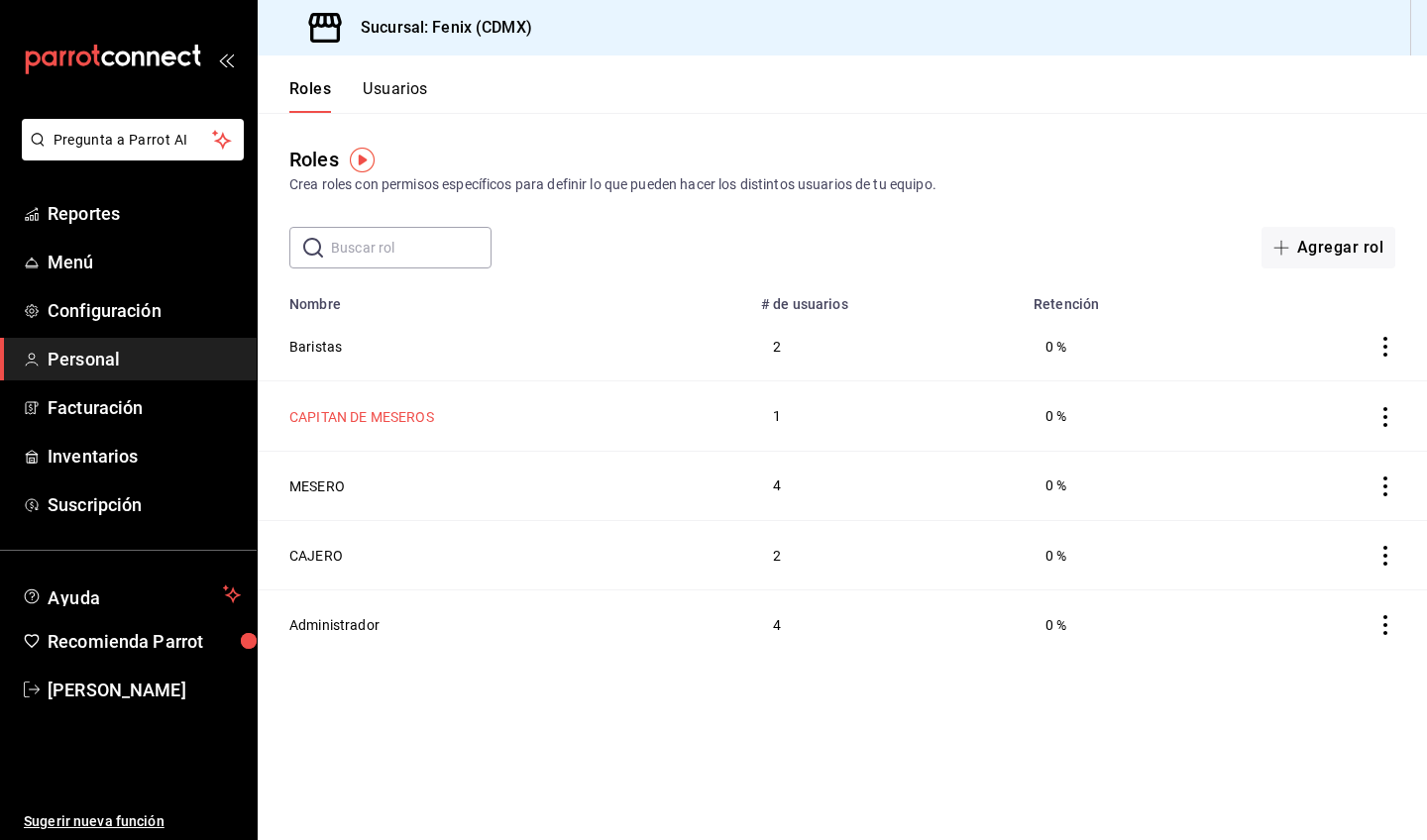 click on "CAPITAN DE MESEROS" at bounding box center (362, 417) 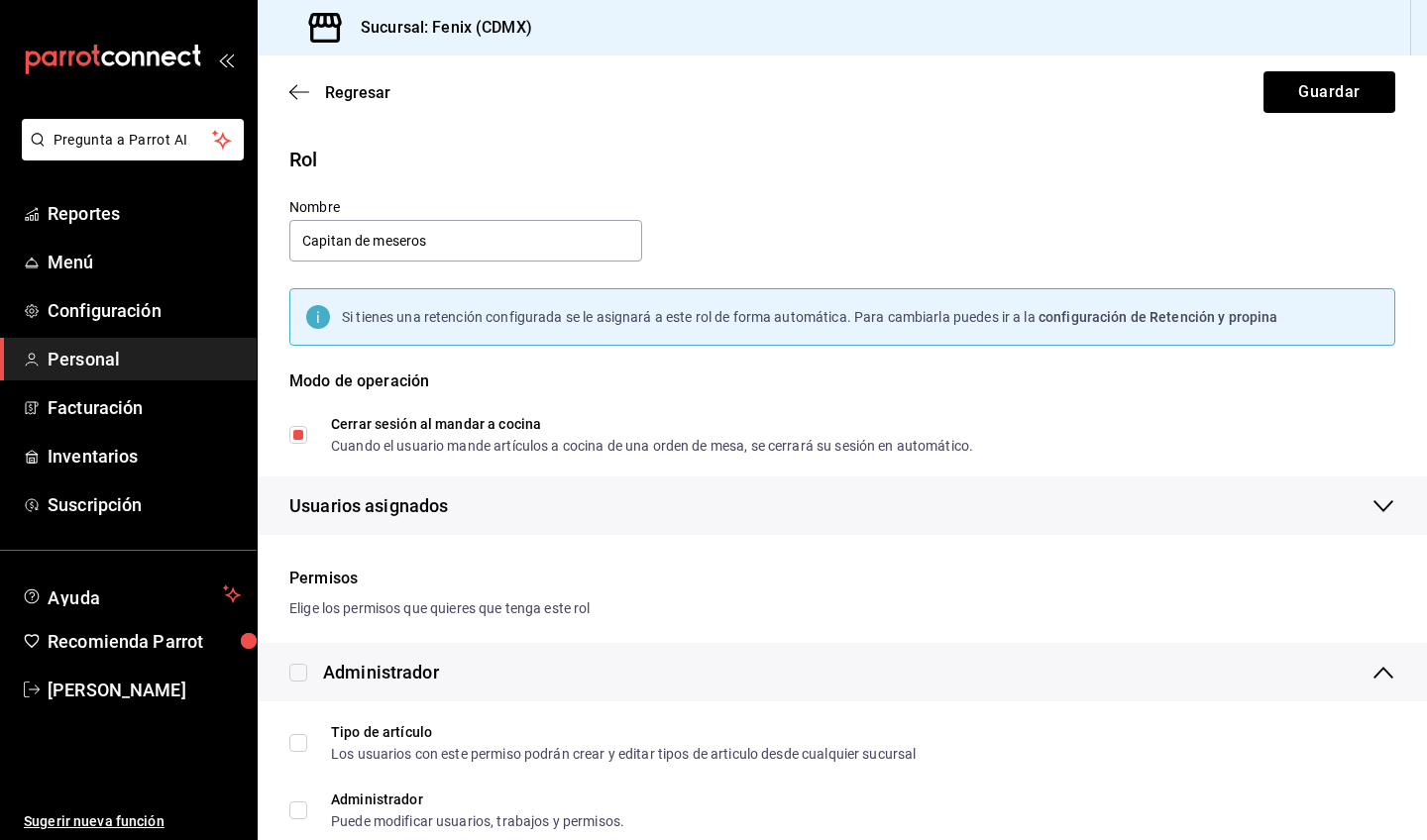 type on "Capitan de meseros" 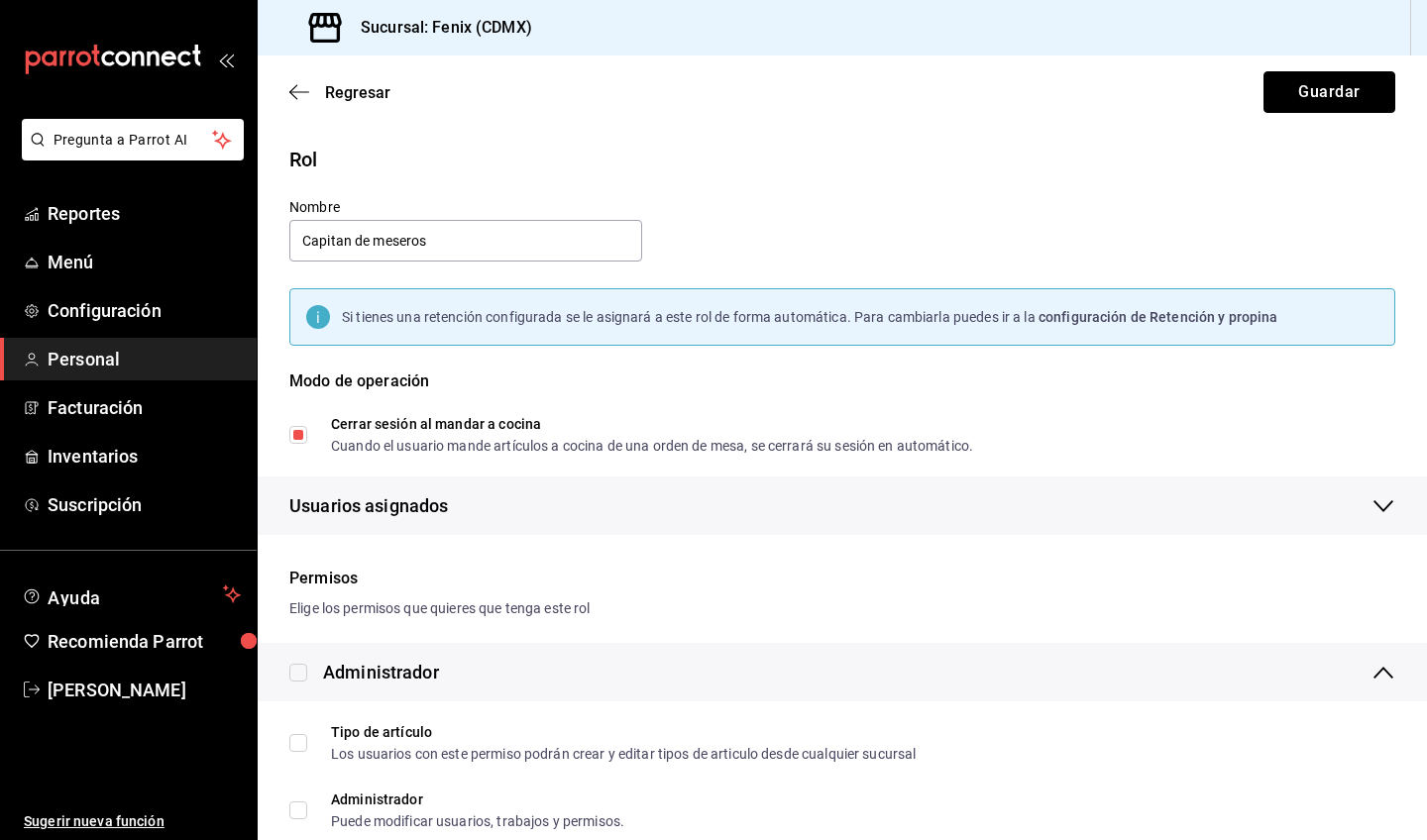 click on "Guardar" at bounding box center (1329, 92) 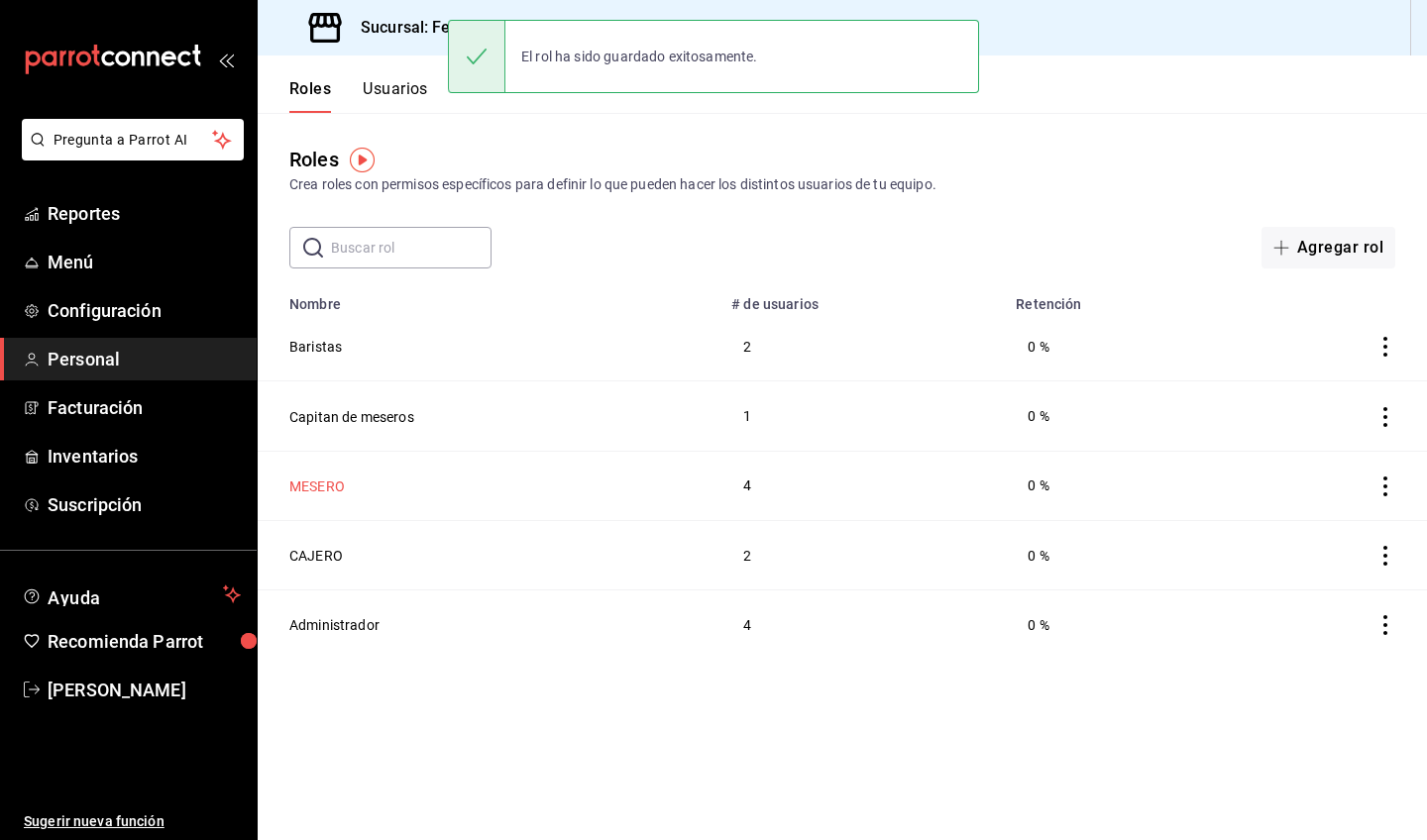 click on "MESERO" at bounding box center [317, 486] 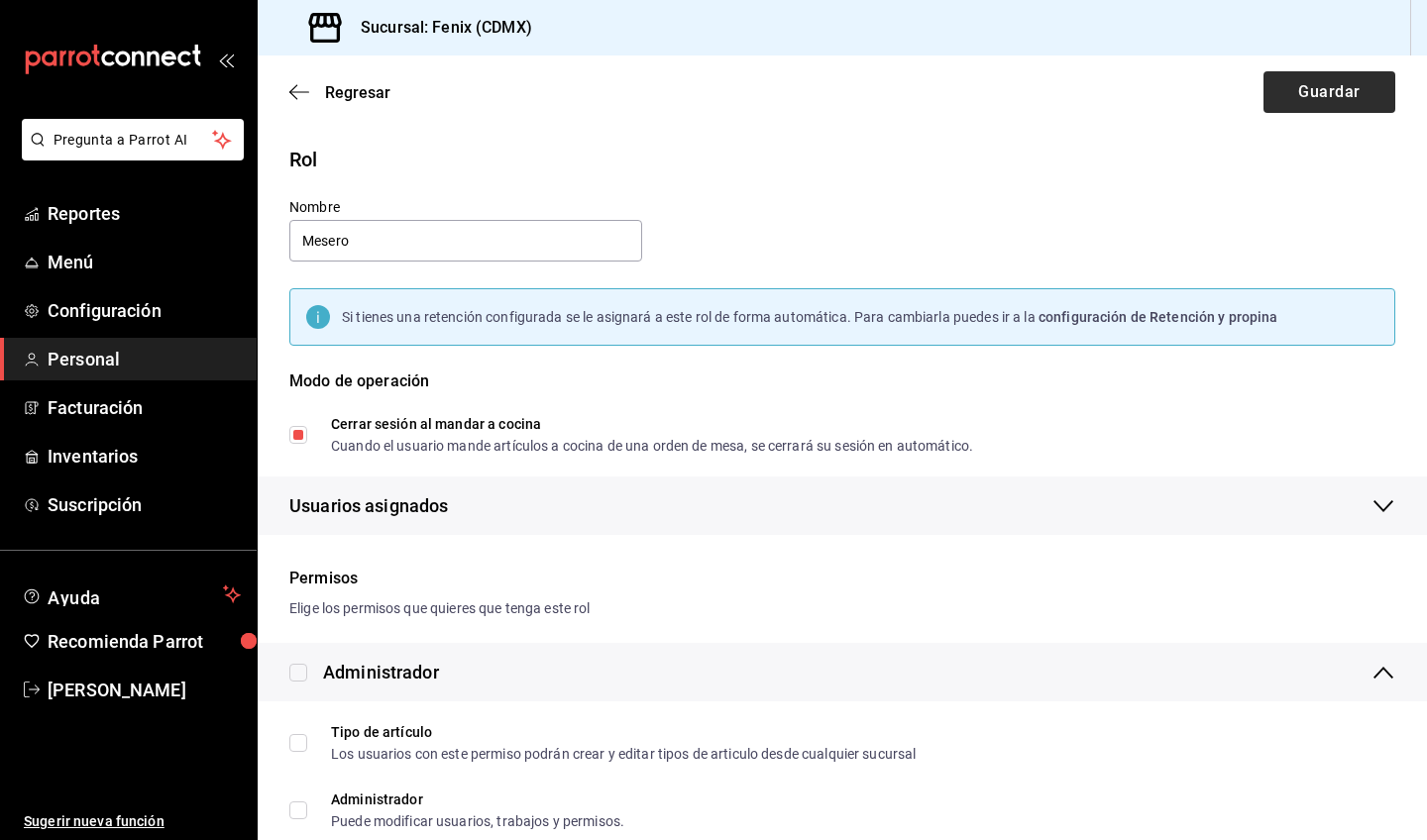 type on "Mesero" 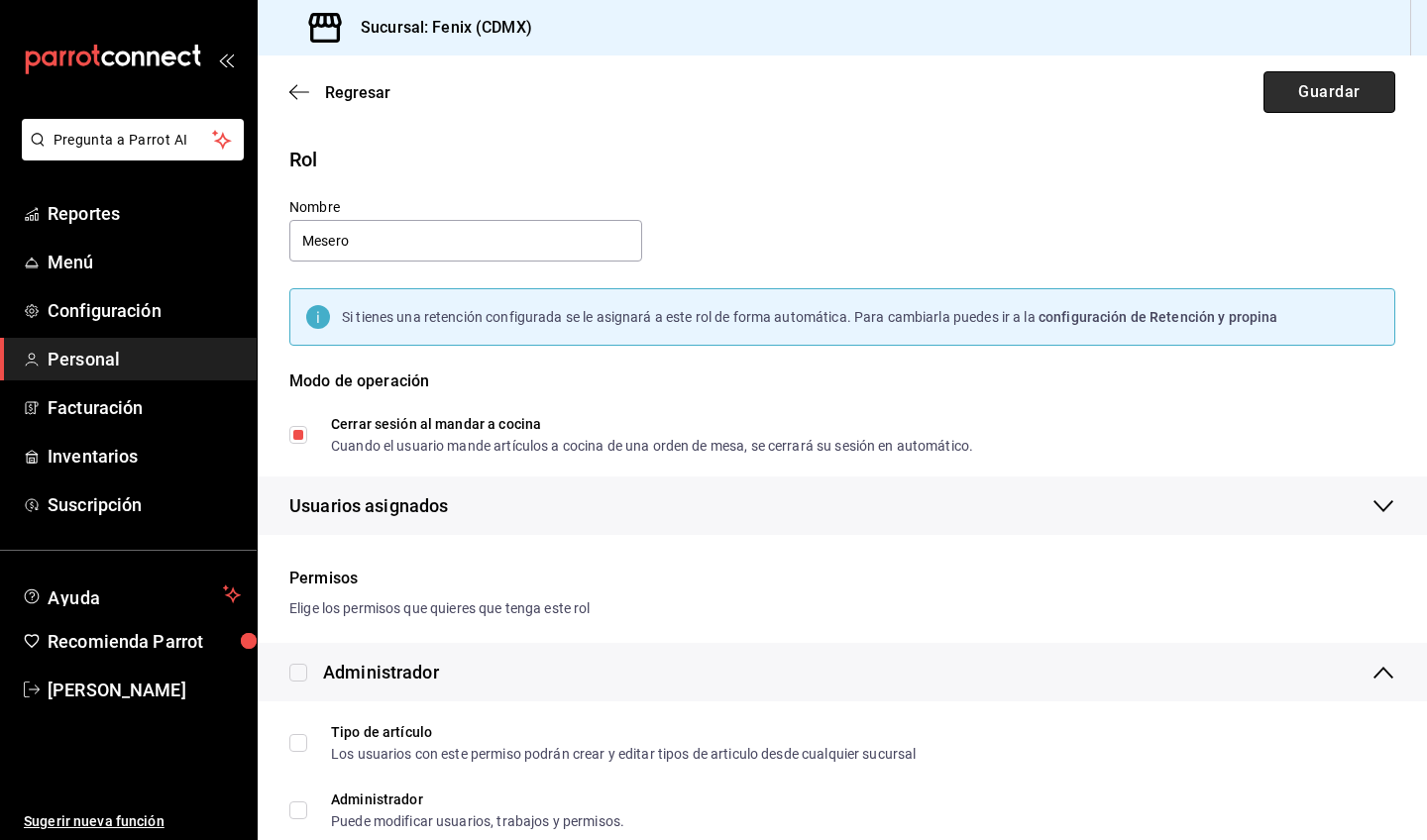 click on "Guardar" at bounding box center [1329, 92] 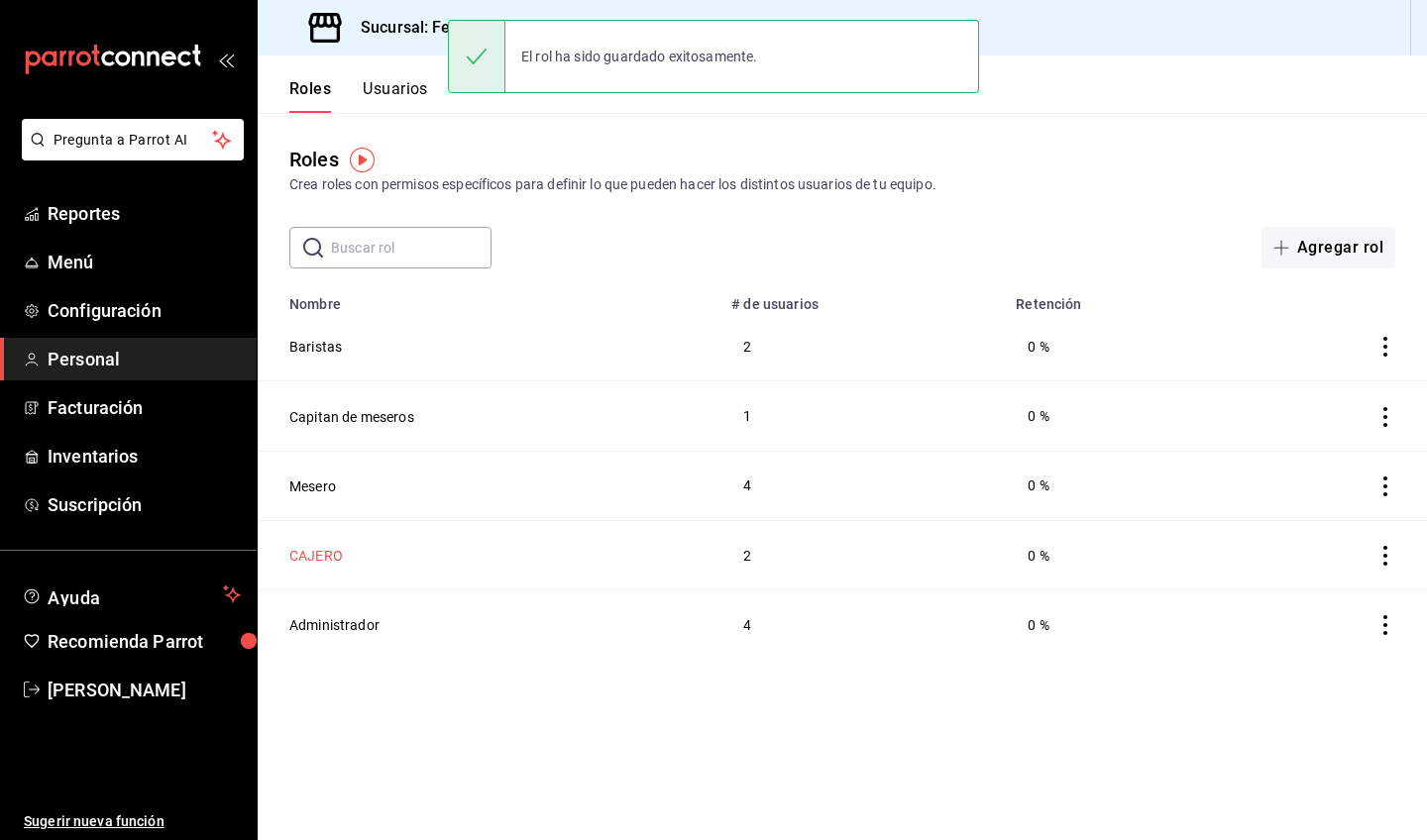 click on "CAJERO" at bounding box center [316, 556] 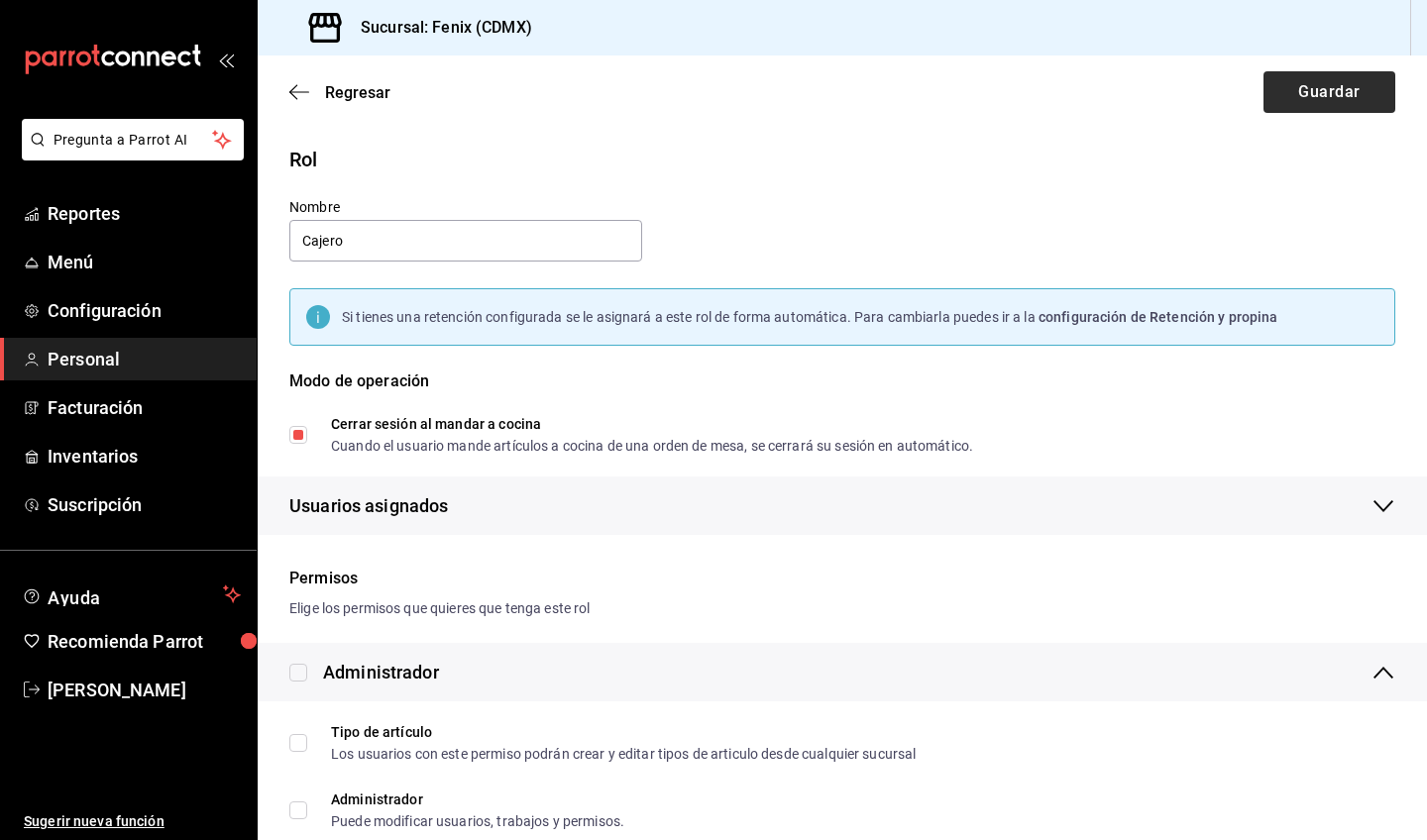 type on "Cajero" 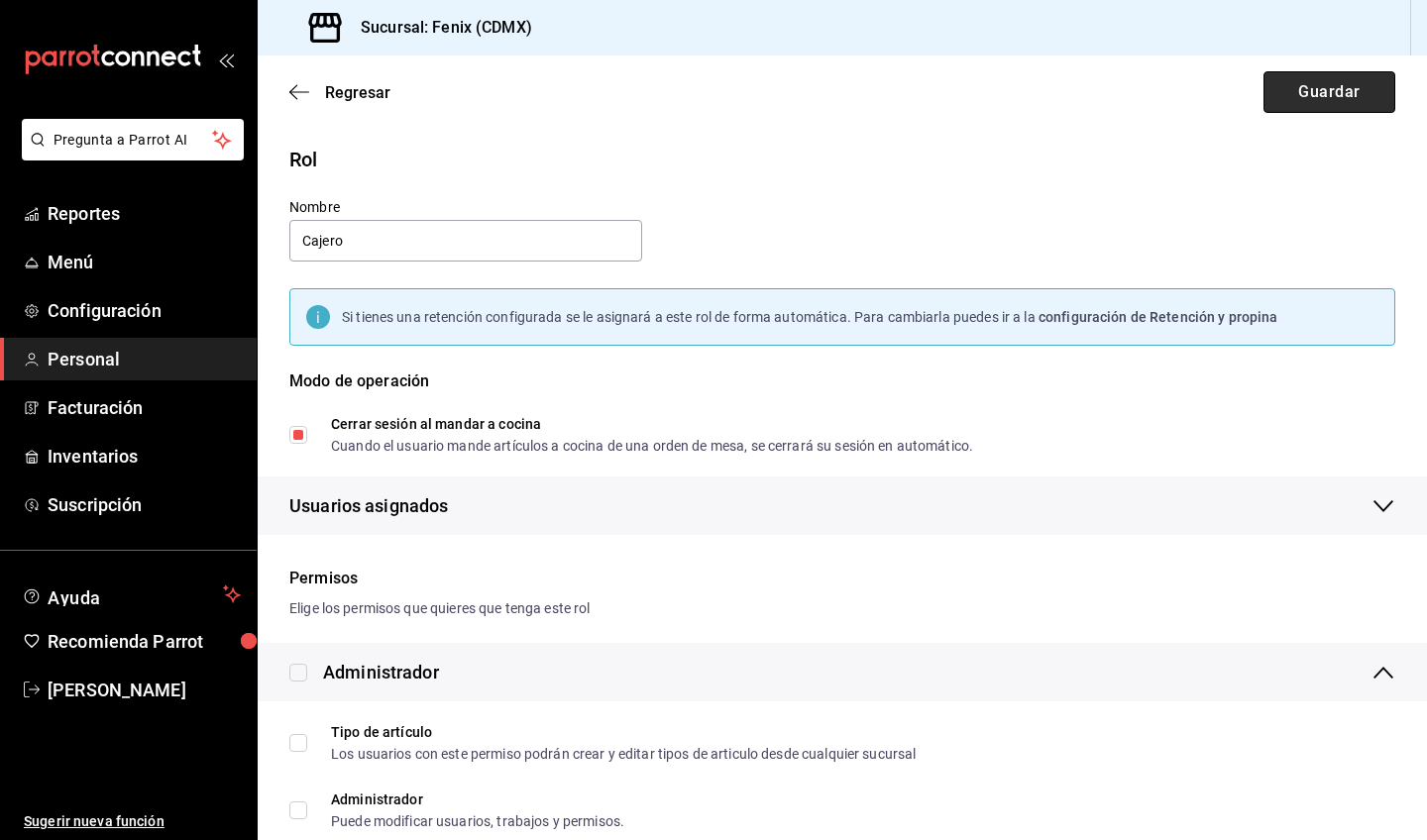 click on "Guardar" at bounding box center (1329, 92) 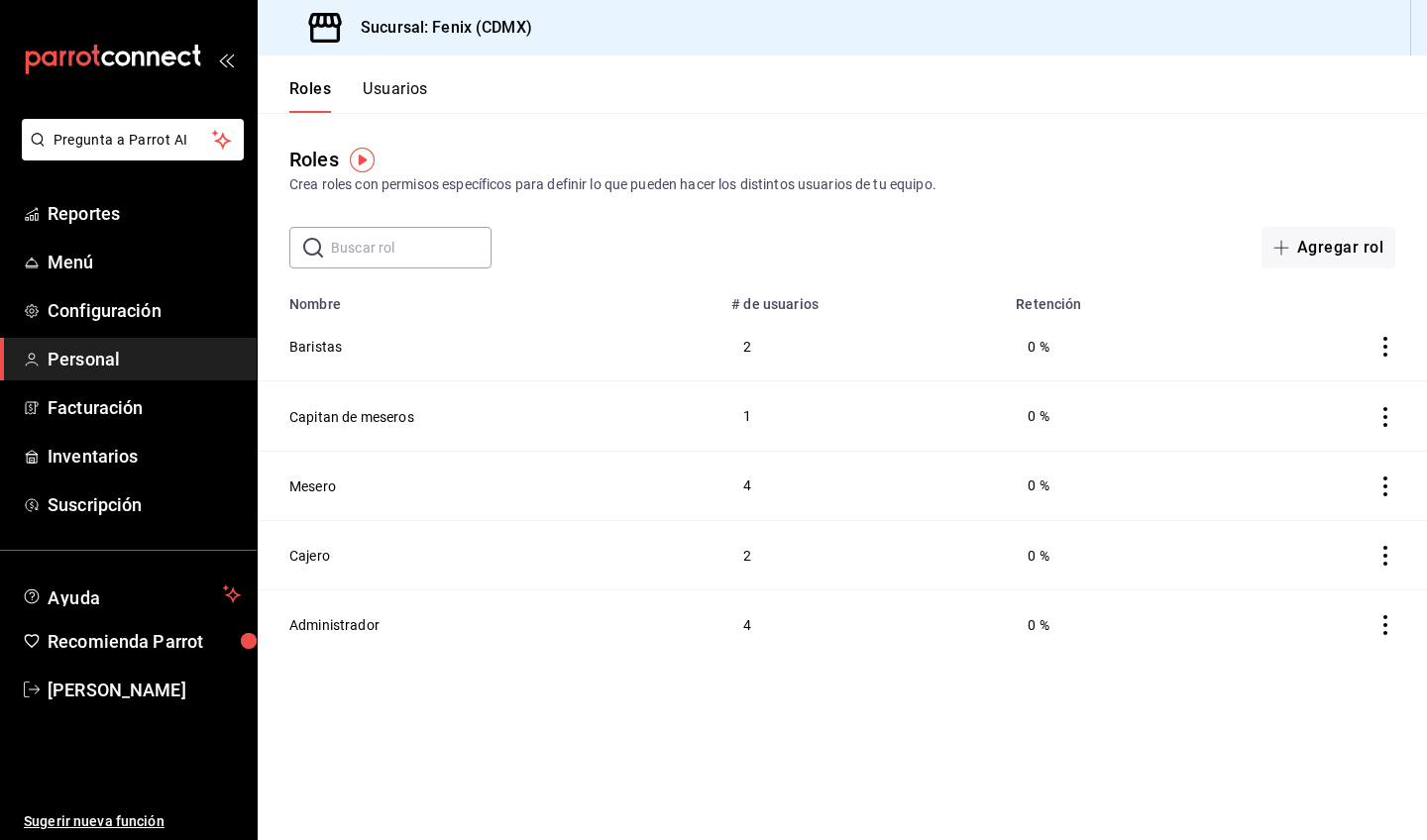 click on "Usuarios" at bounding box center (395, 96) 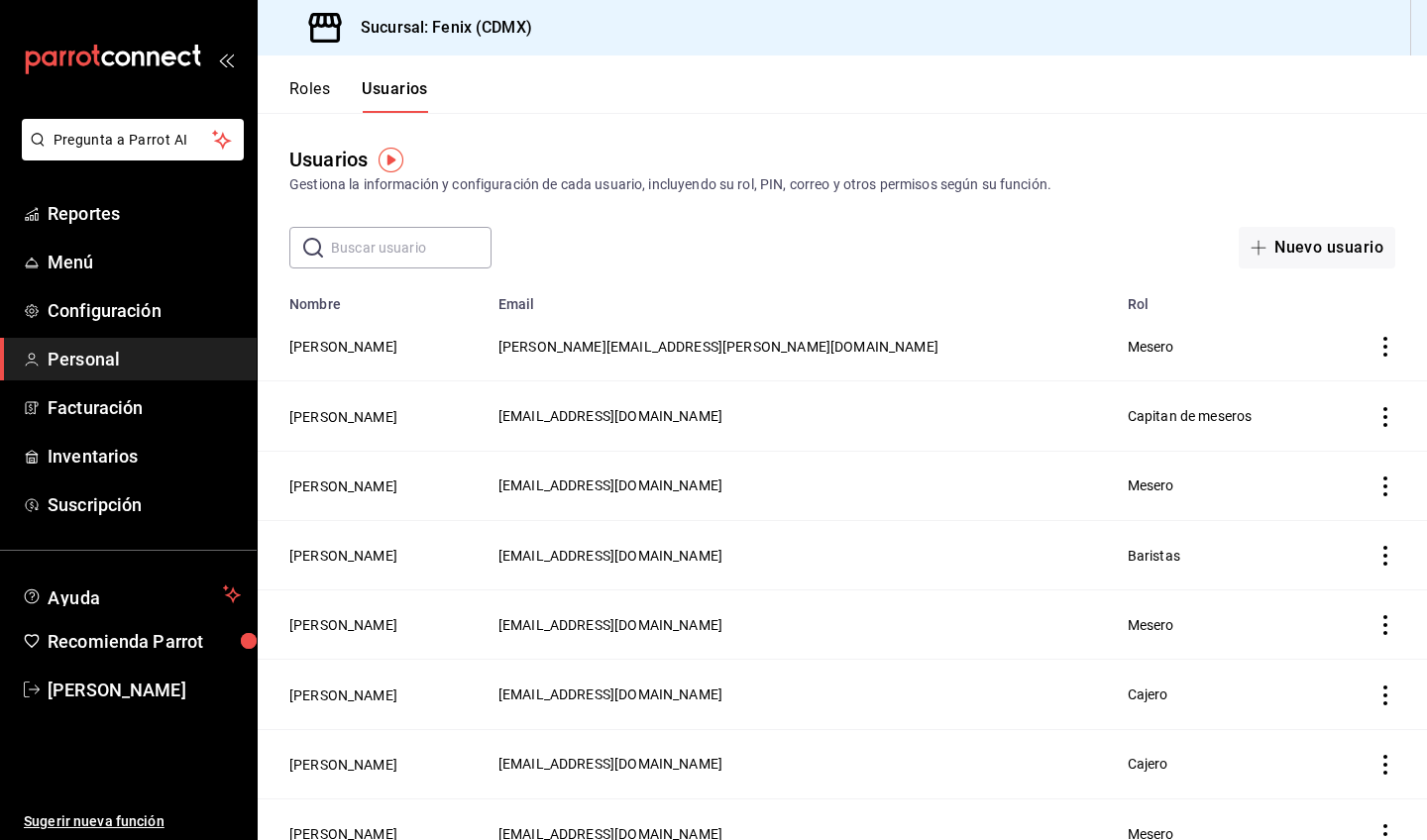 click at bounding box center [390, 159] 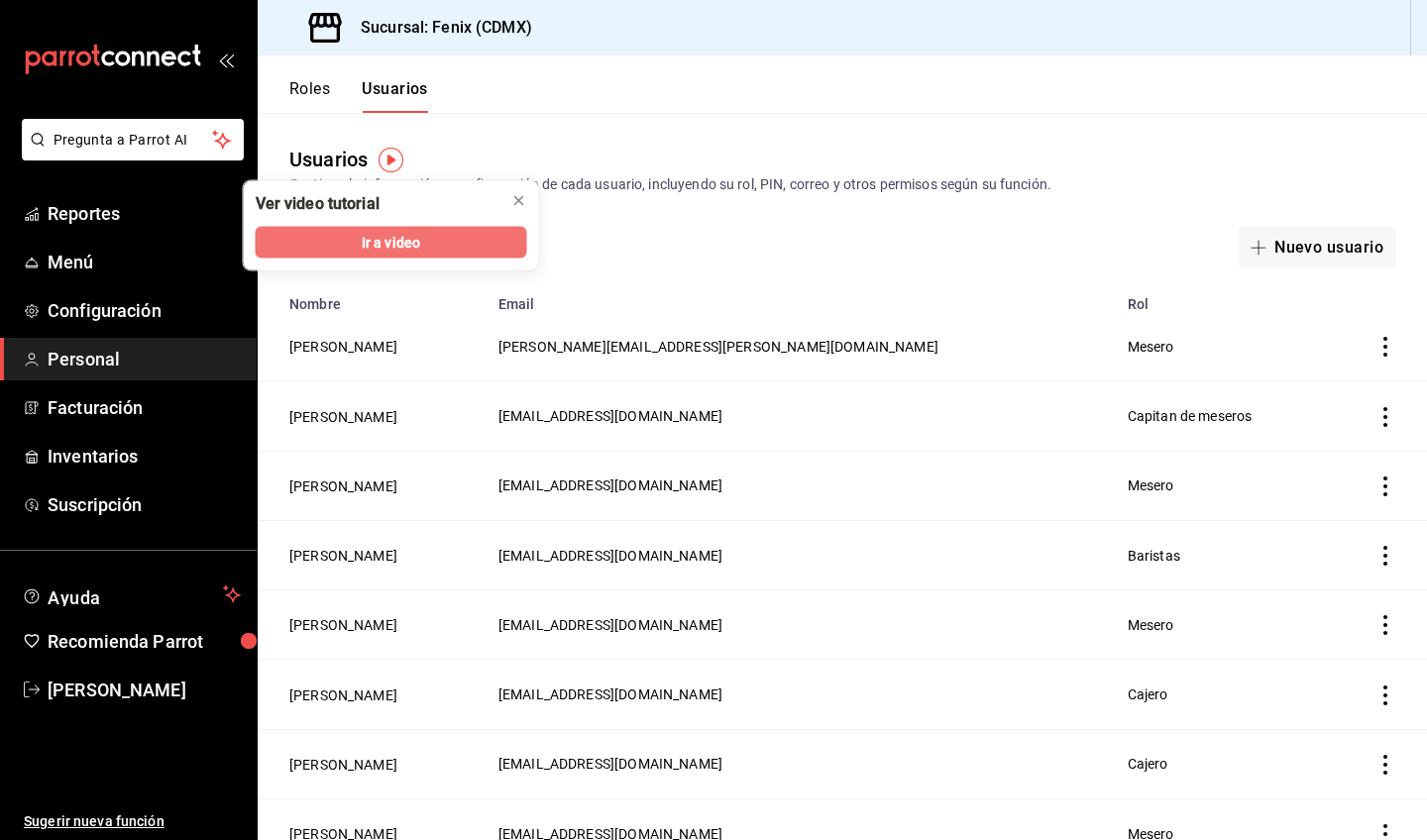 click on "Ir a video" at bounding box center (391, 243) 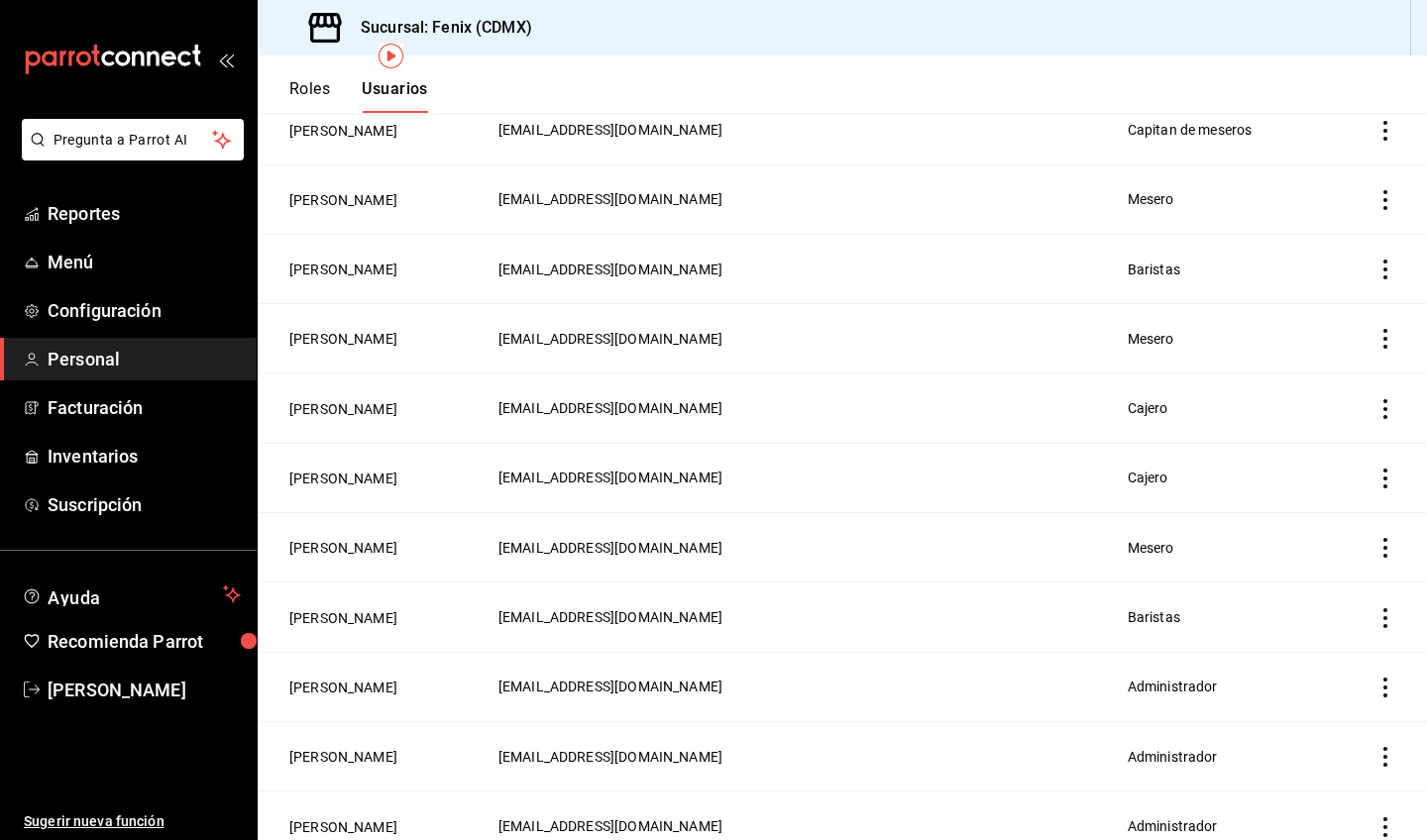 scroll, scrollTop: 0, scrollLeft: 0, axis: both 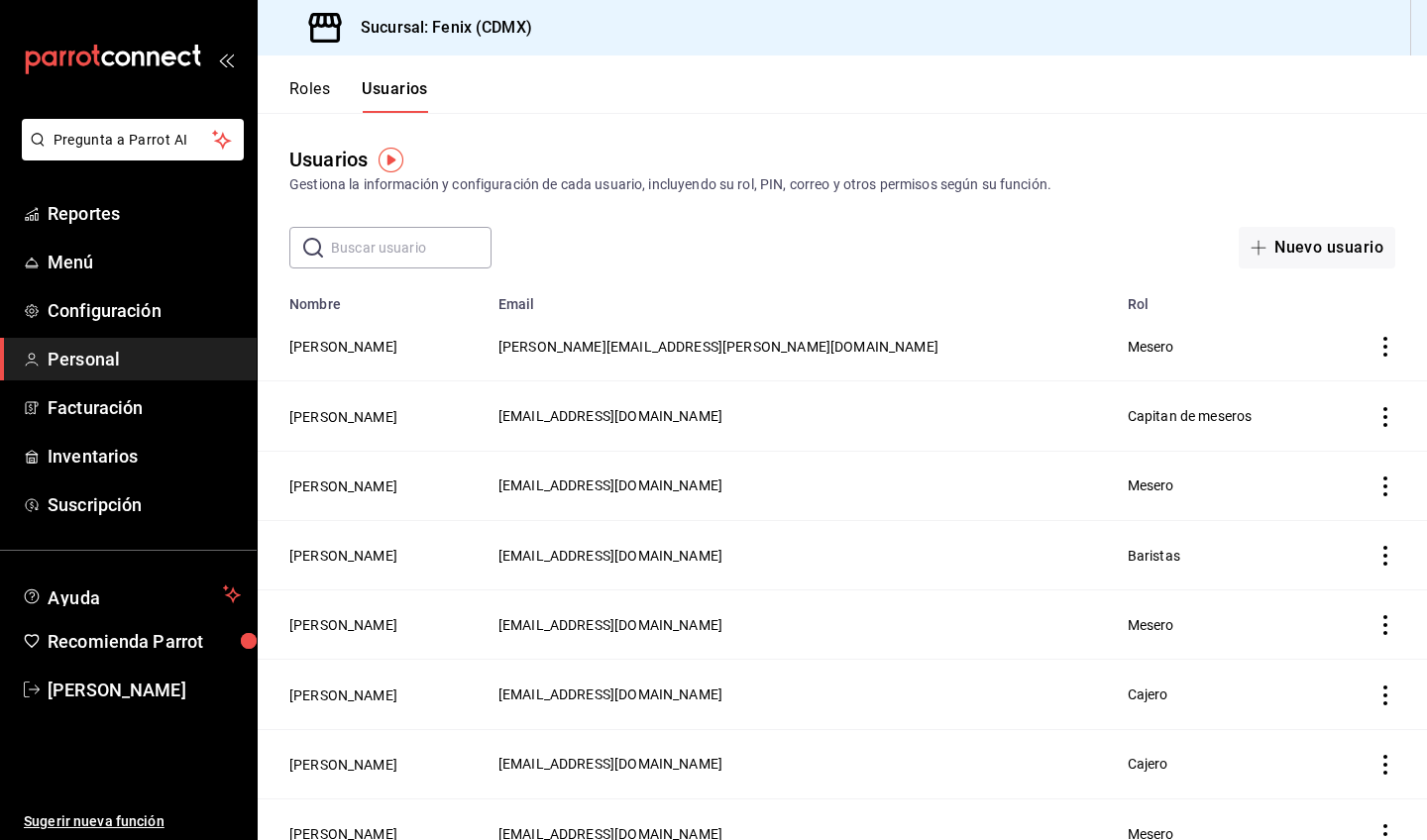 click 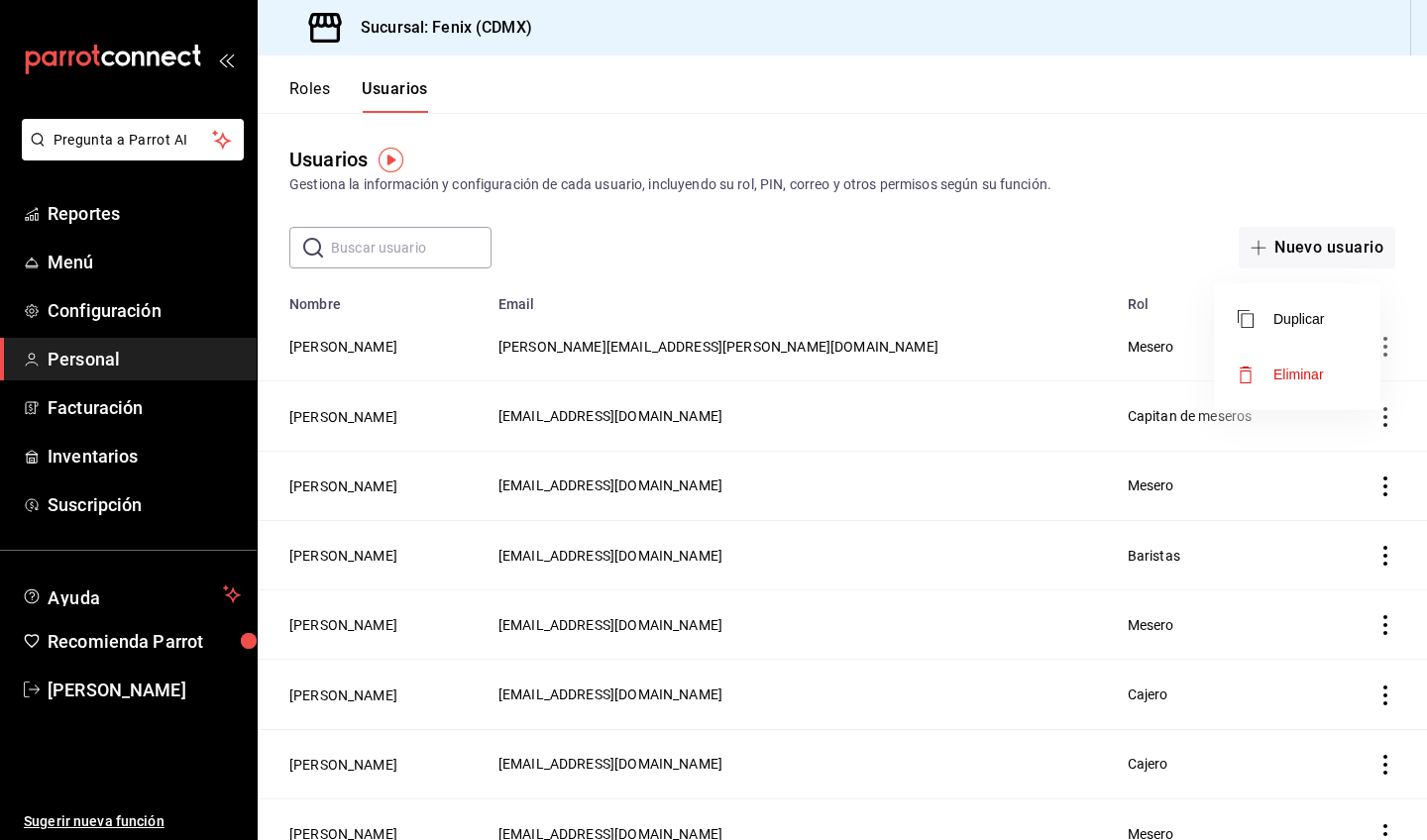 click at bounding box center (714, 420) 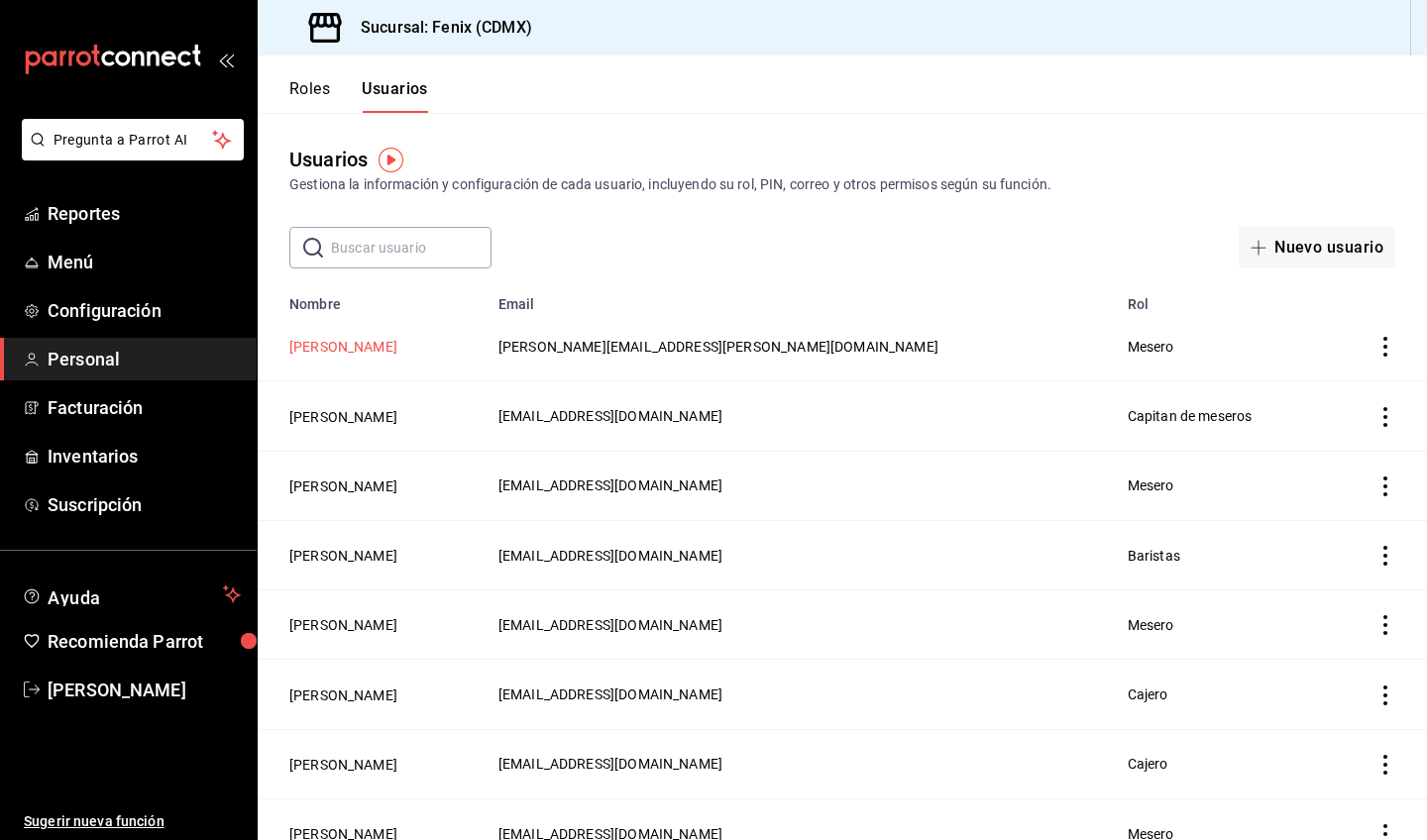 click on "Miriam Olmedo" at bounding box center (343, 347) 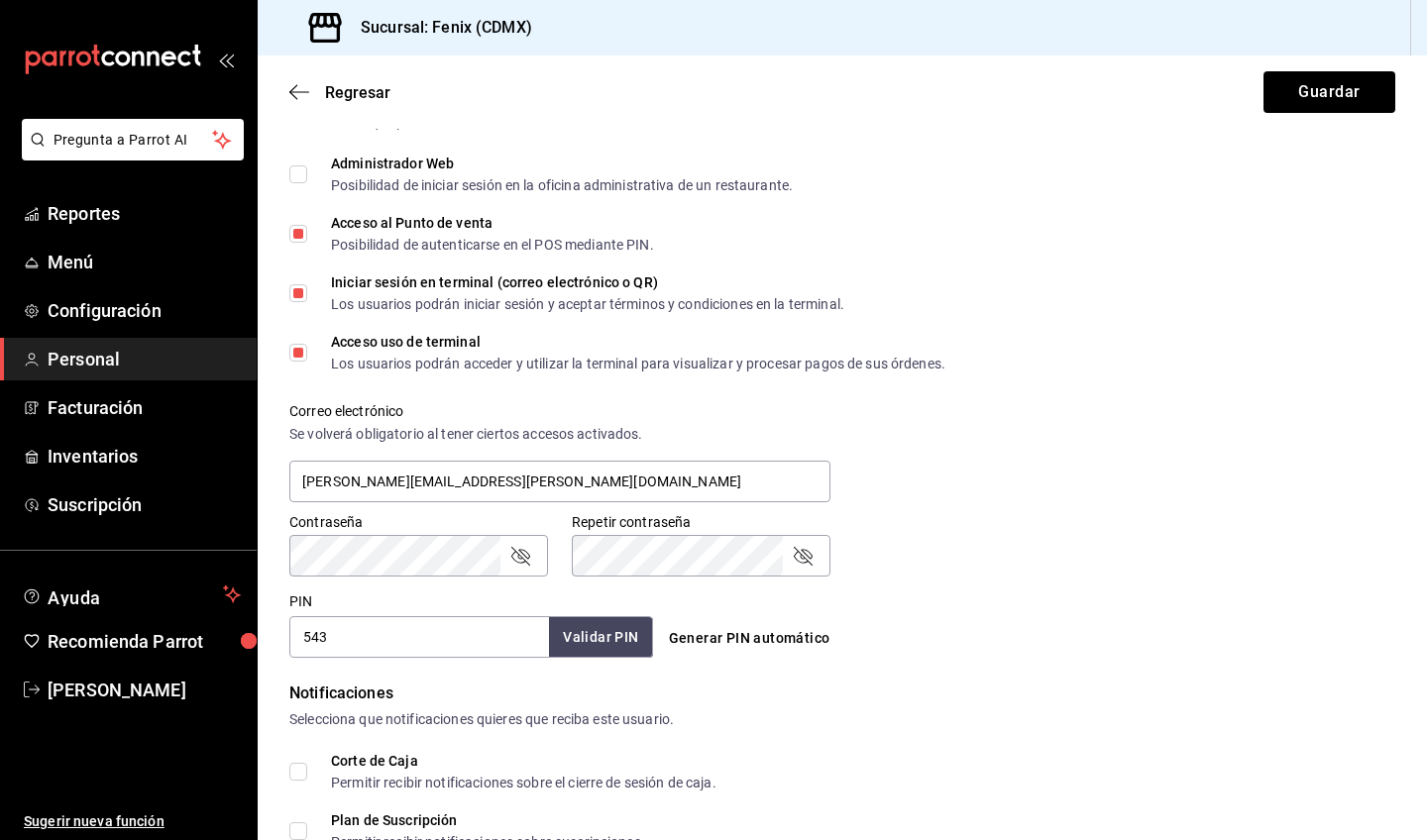 scroll, scrollTop: 0, scrollLeft: 0, axis: both 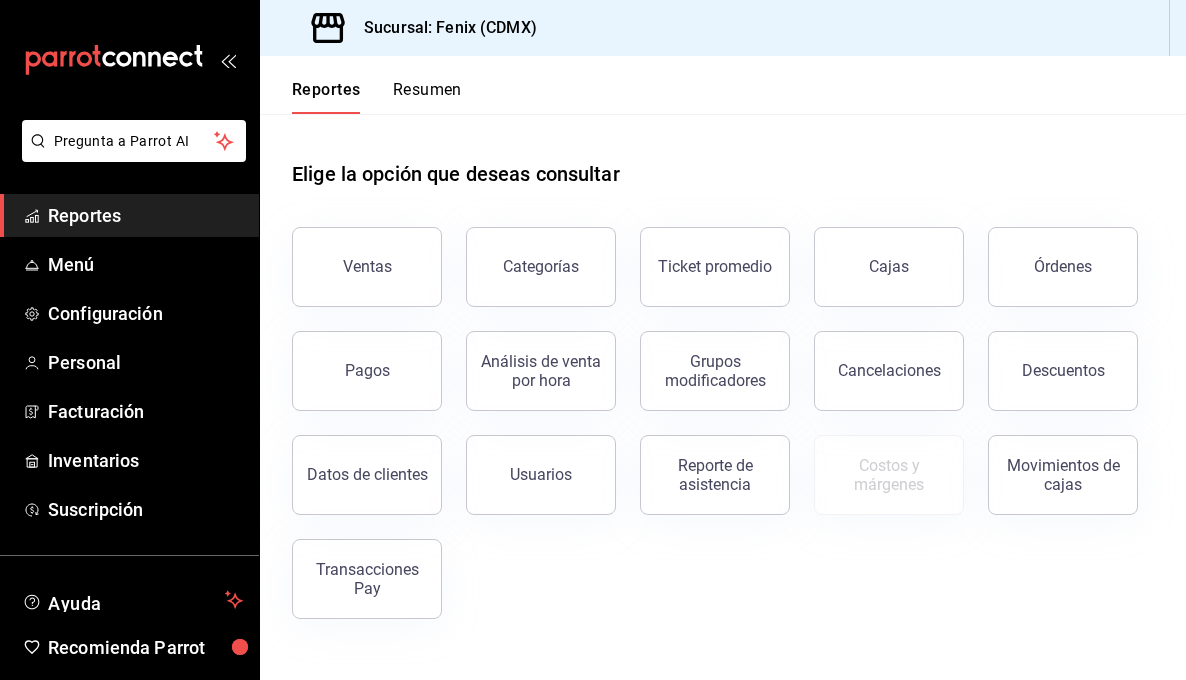 click on "Resumen" at bounding box center [427, 97] 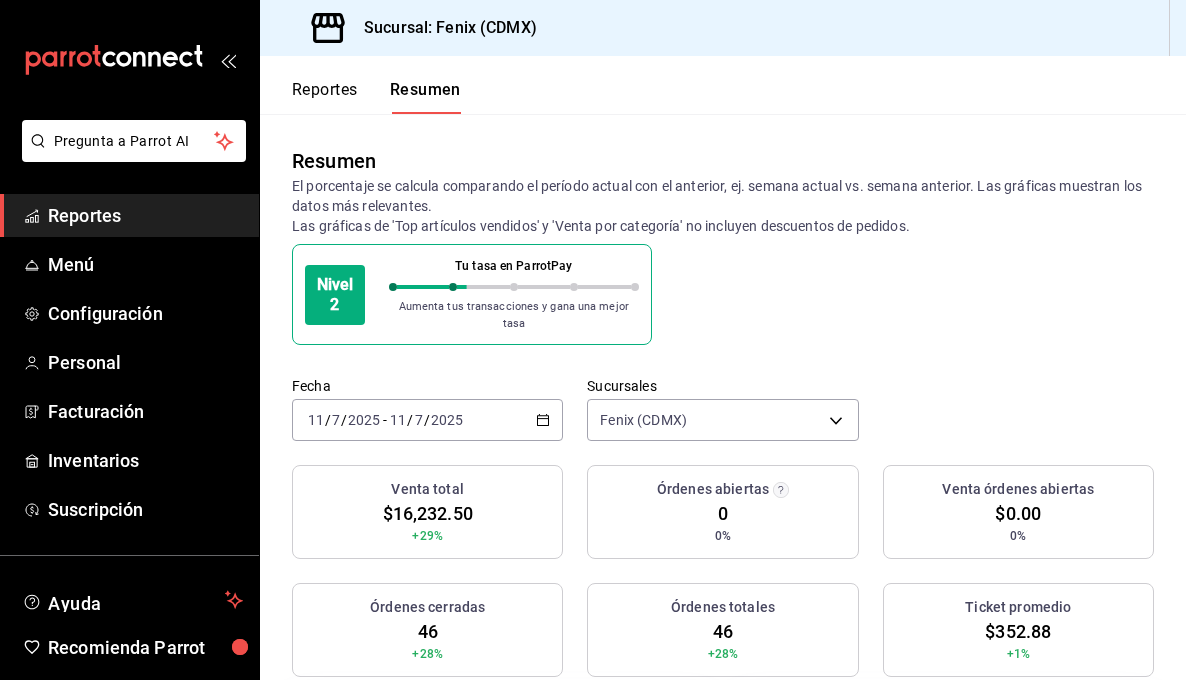 click on "Reportes" at bounding box center [325, 97] 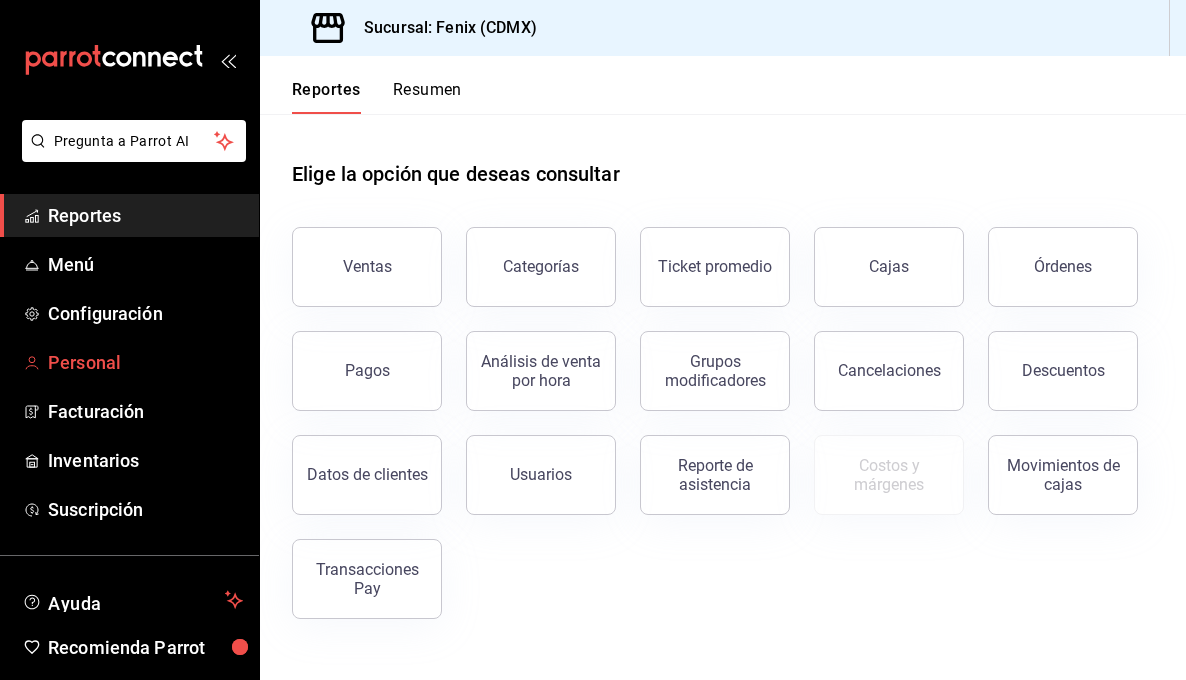 click on "Personal" at bounding box center (145, 362) 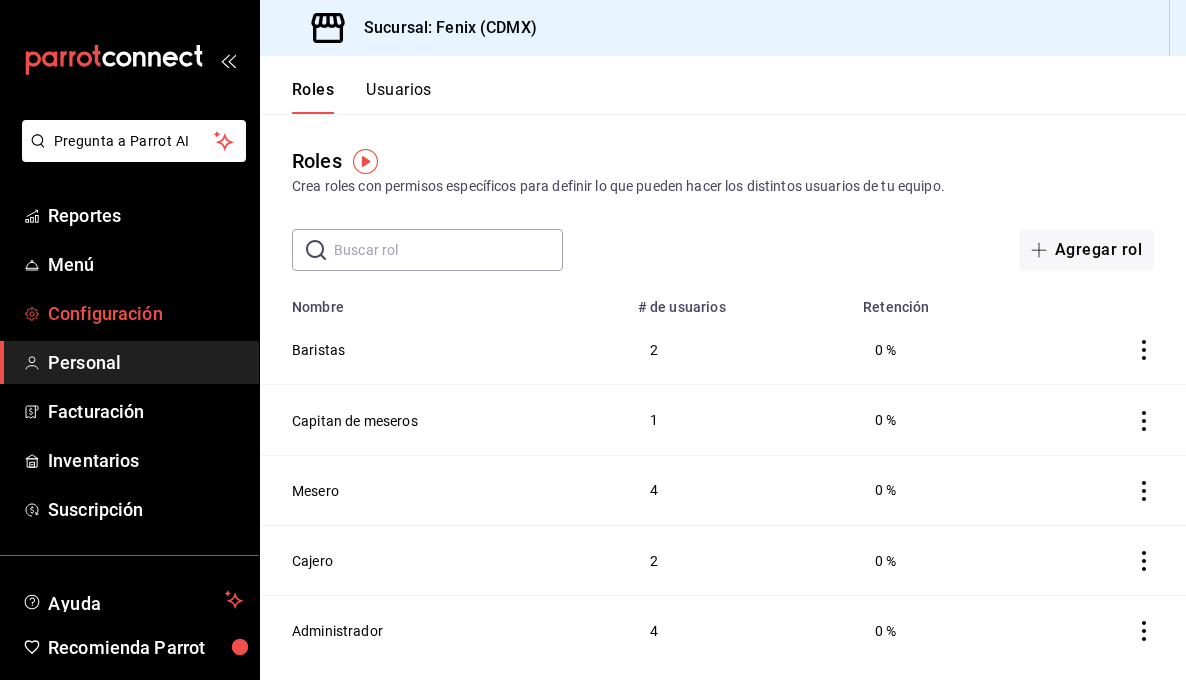 click on "Configuración" at bounding box center [145, 313] 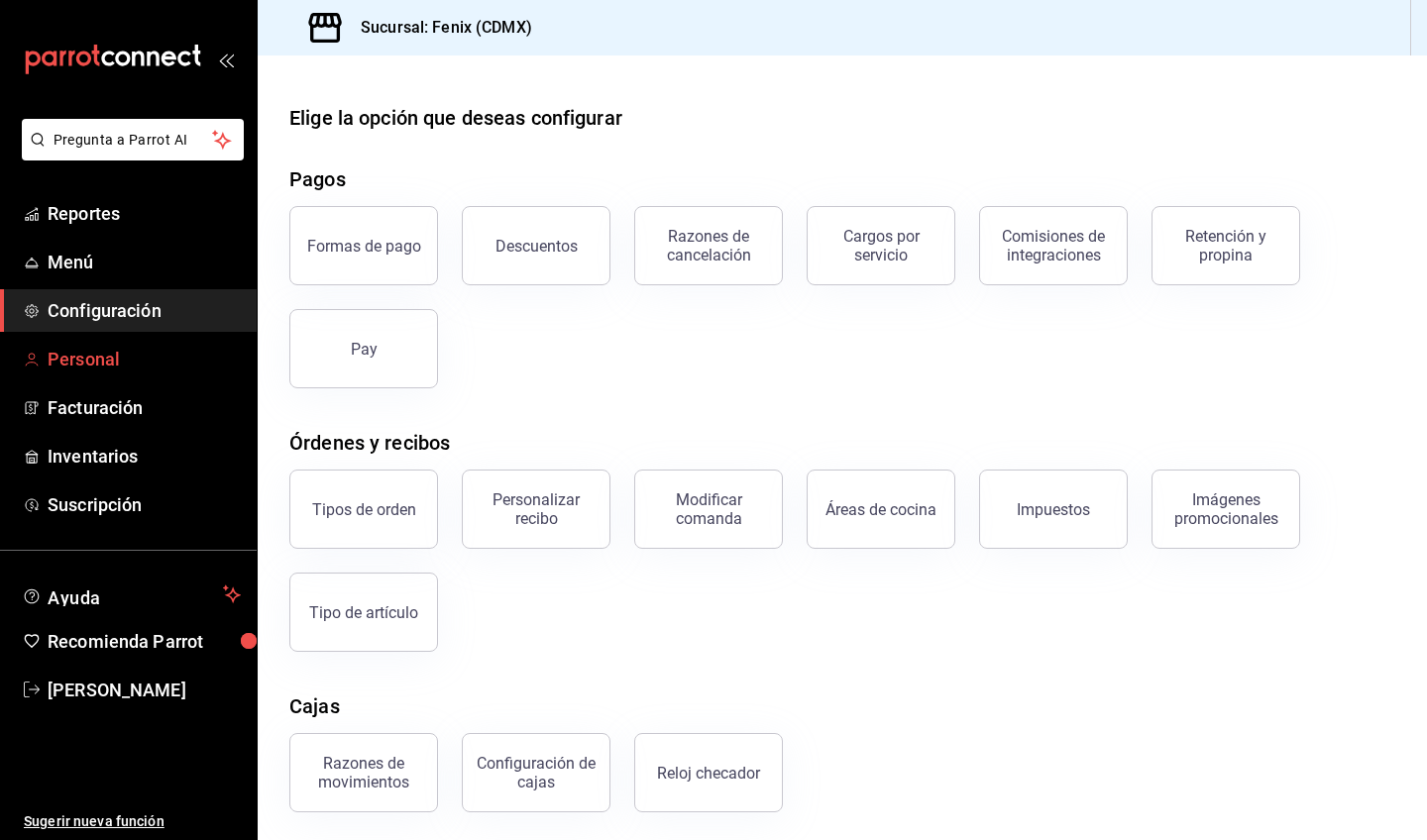 click on "Personal" at bounding box center (144, 359) 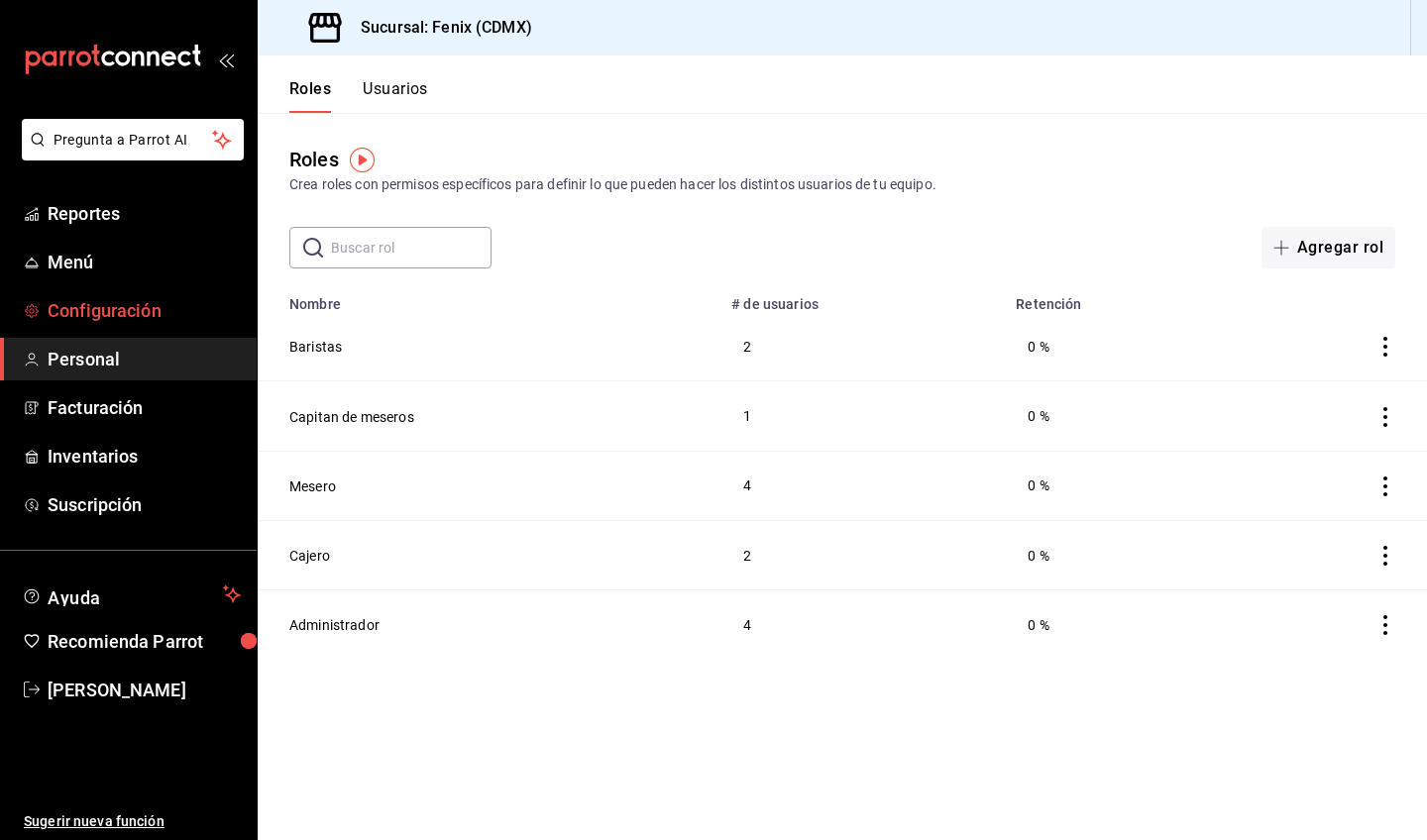 click on "Configuración" at bounding box center [144, 310] 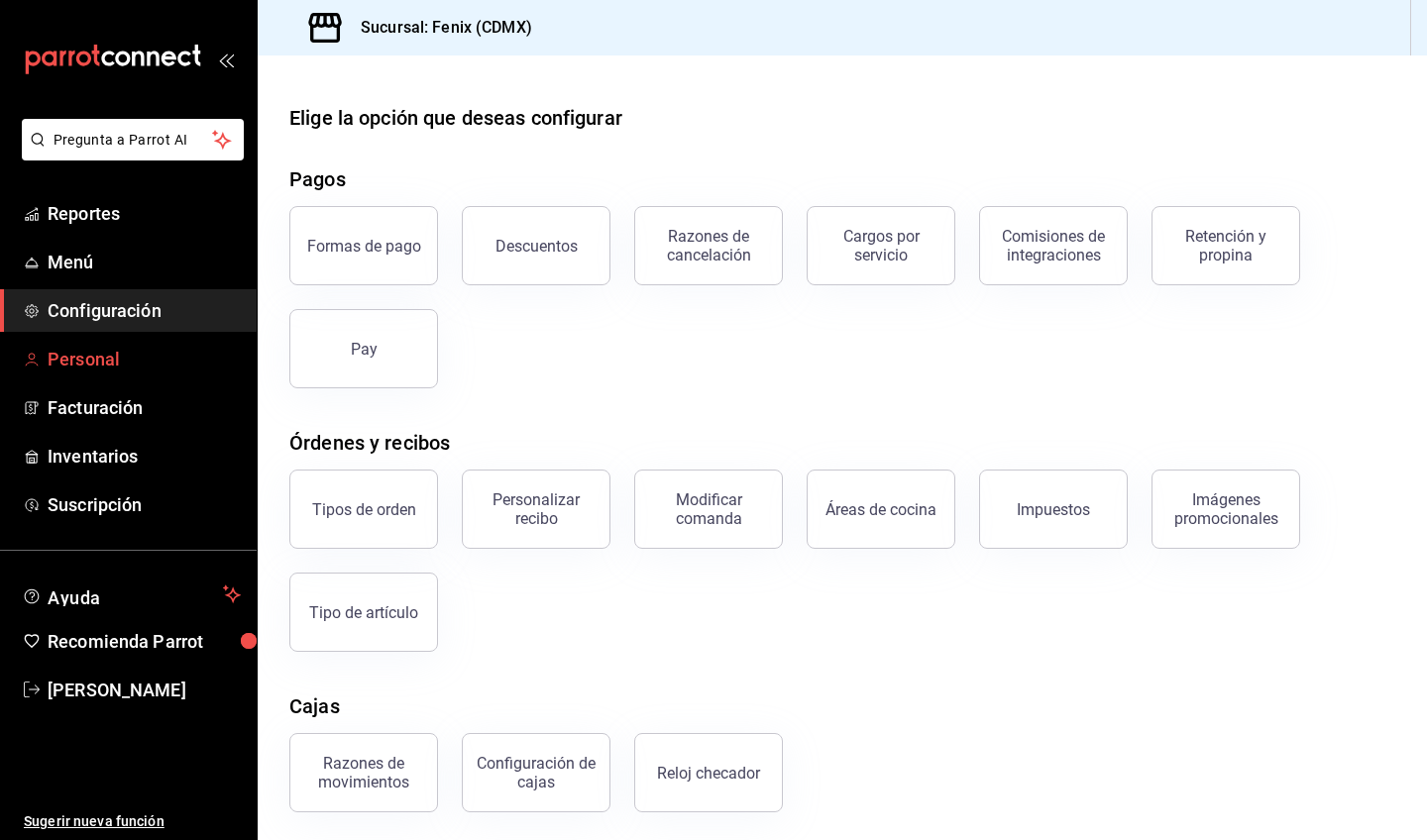 click on "Personal" at bounding box center (144, 359) 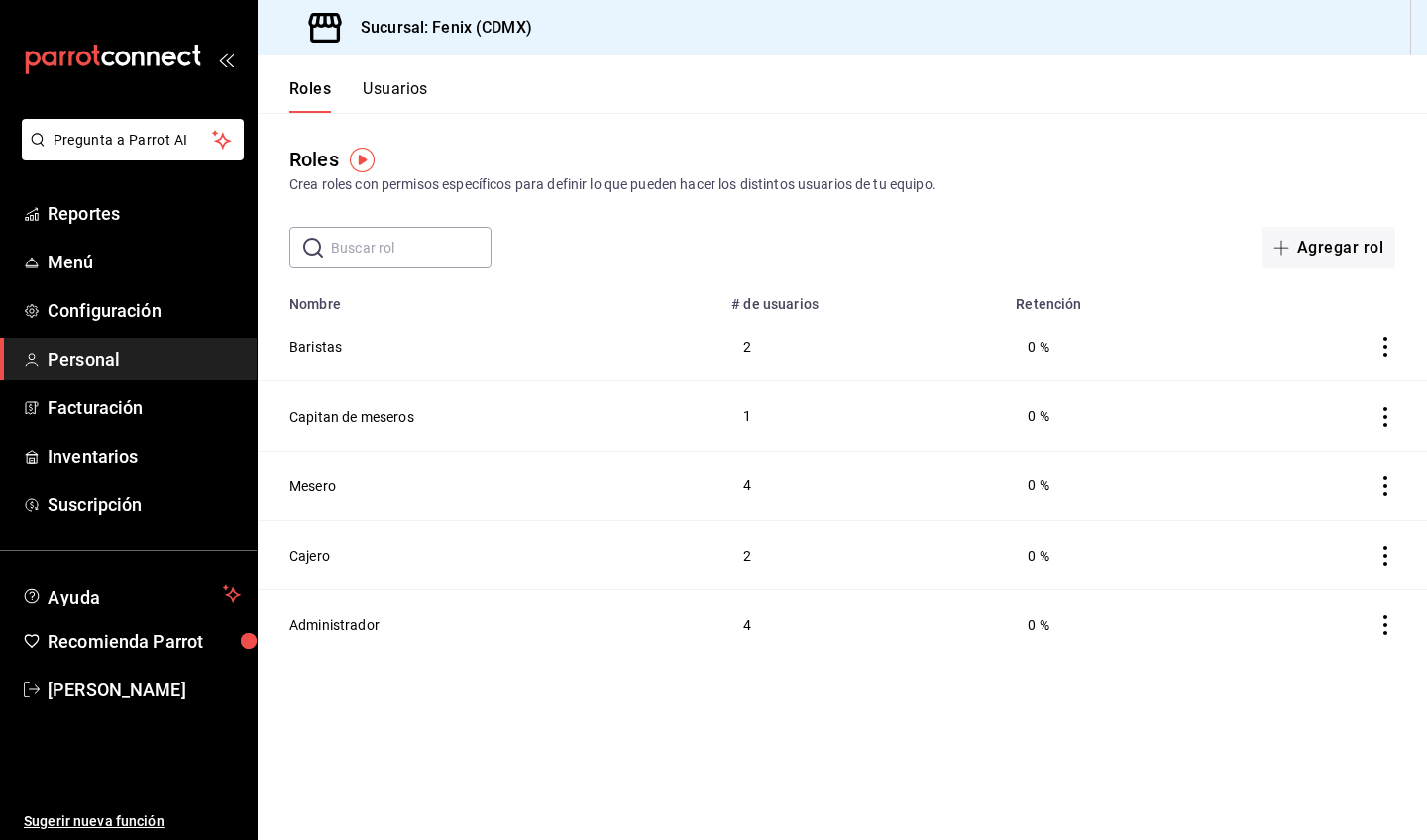 click on "Usuarios" at bounding box center (395, 96) 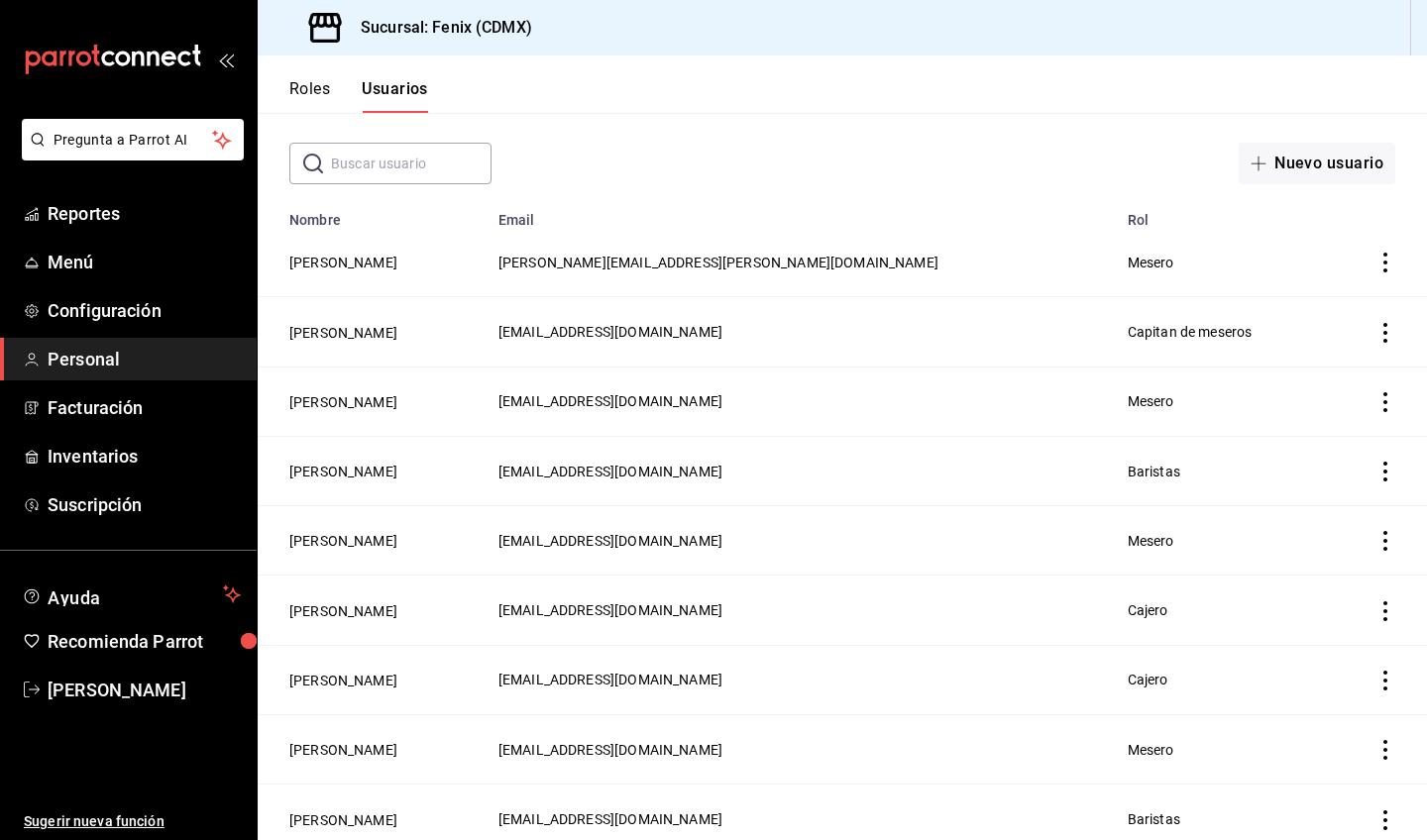 scroll, scrollTop: 446, scrollLeft: 0, axis: vertical 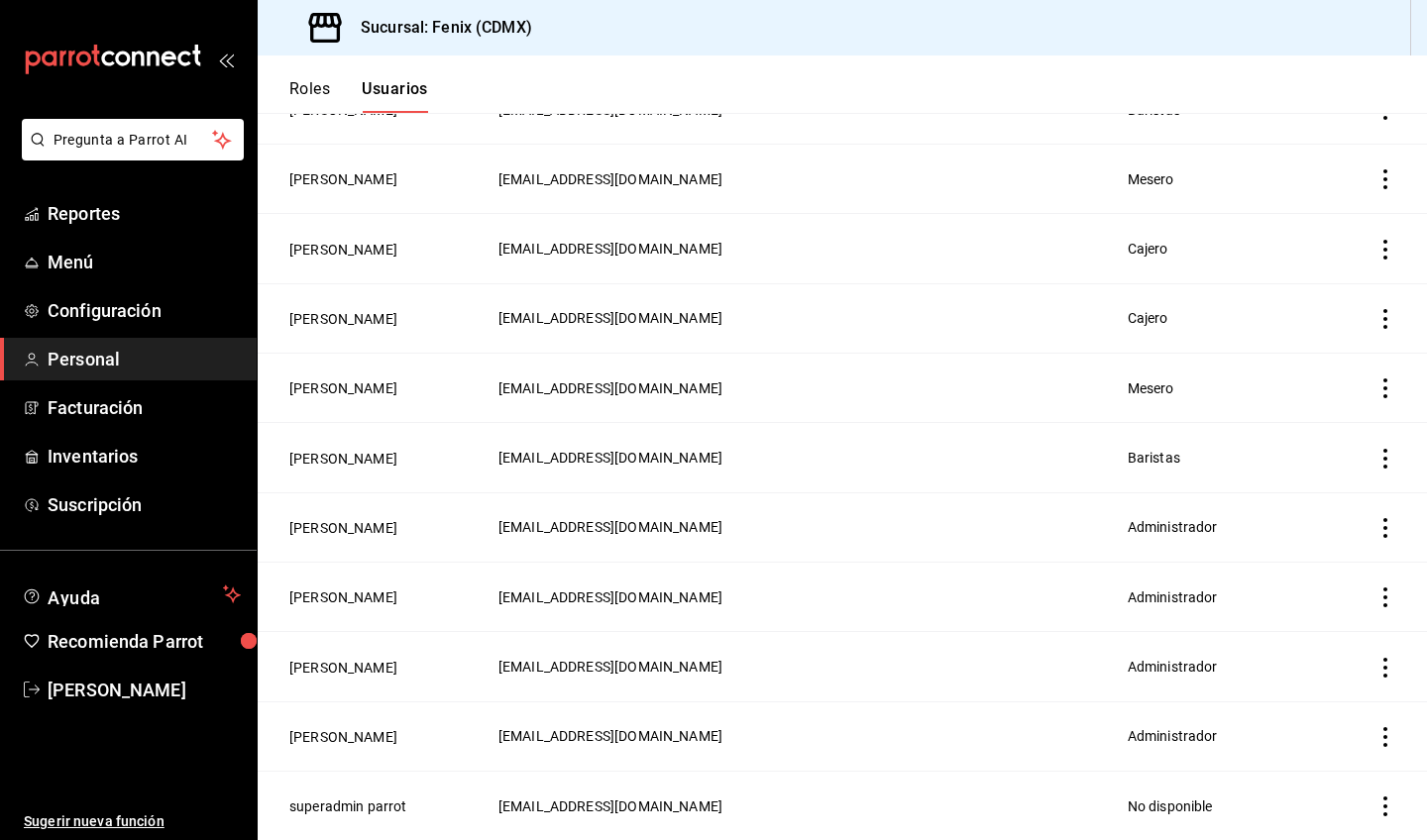click 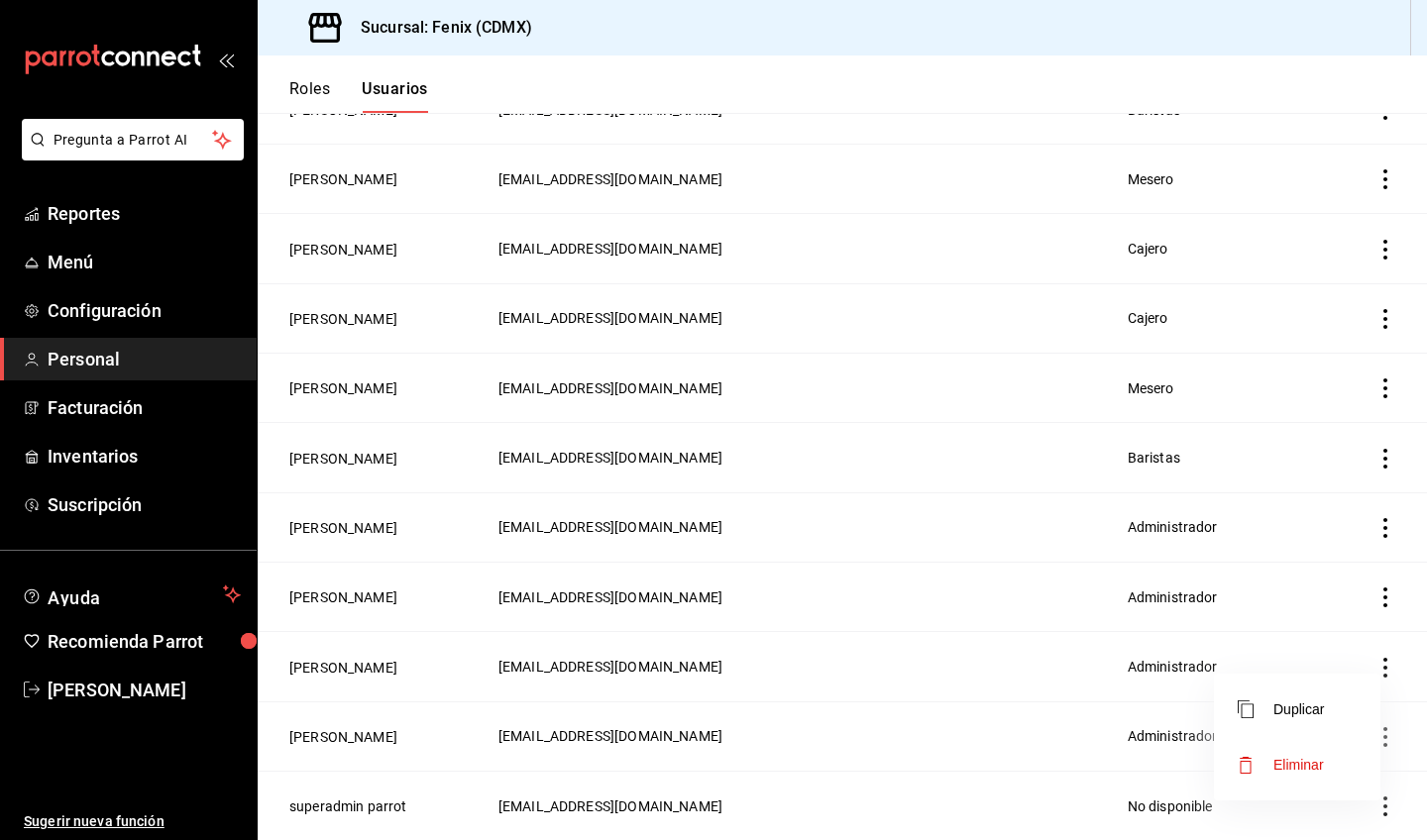 click at bounding box center (714, 420) 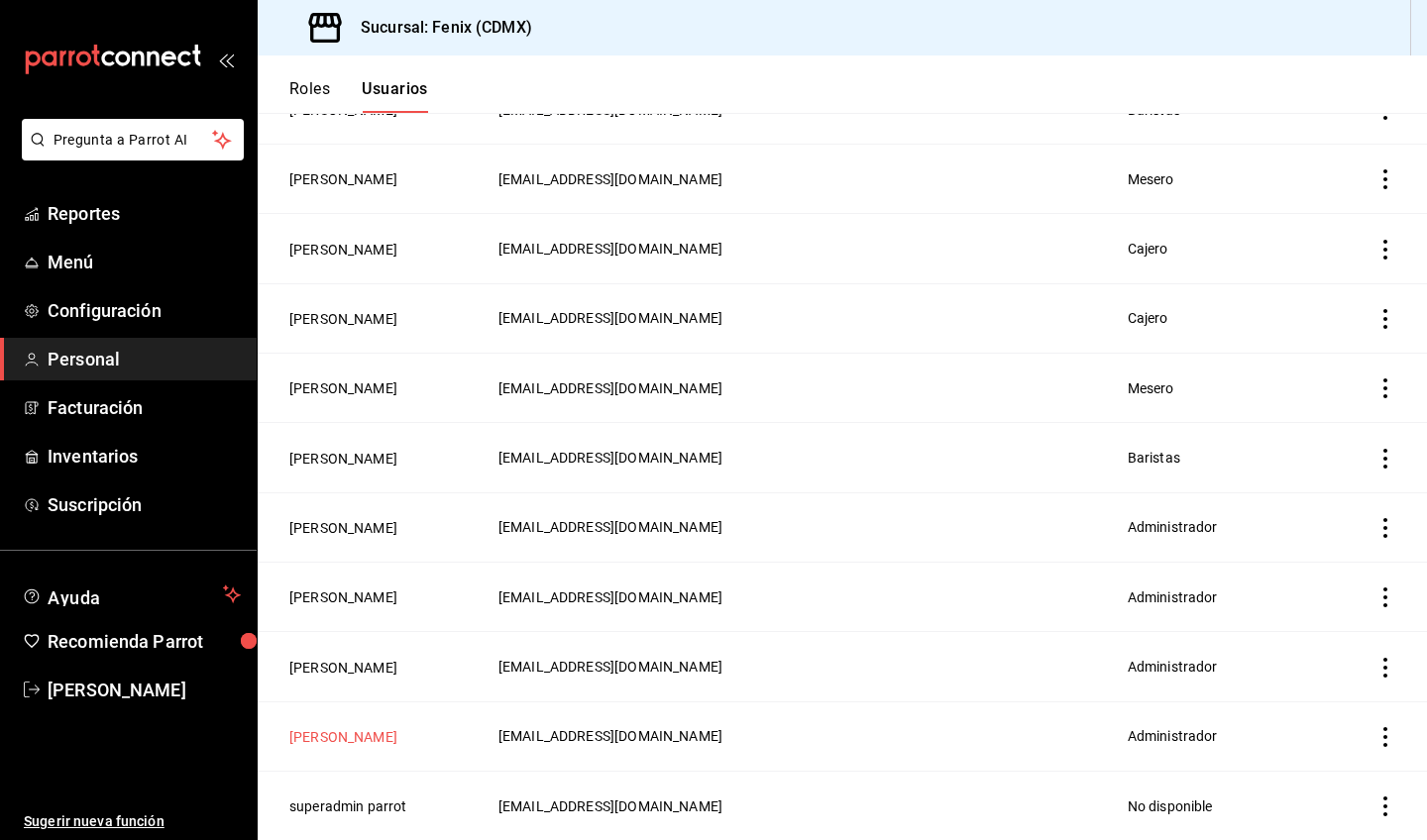 click on "[PERSON_NAME]" at bounding box center [343, 737] 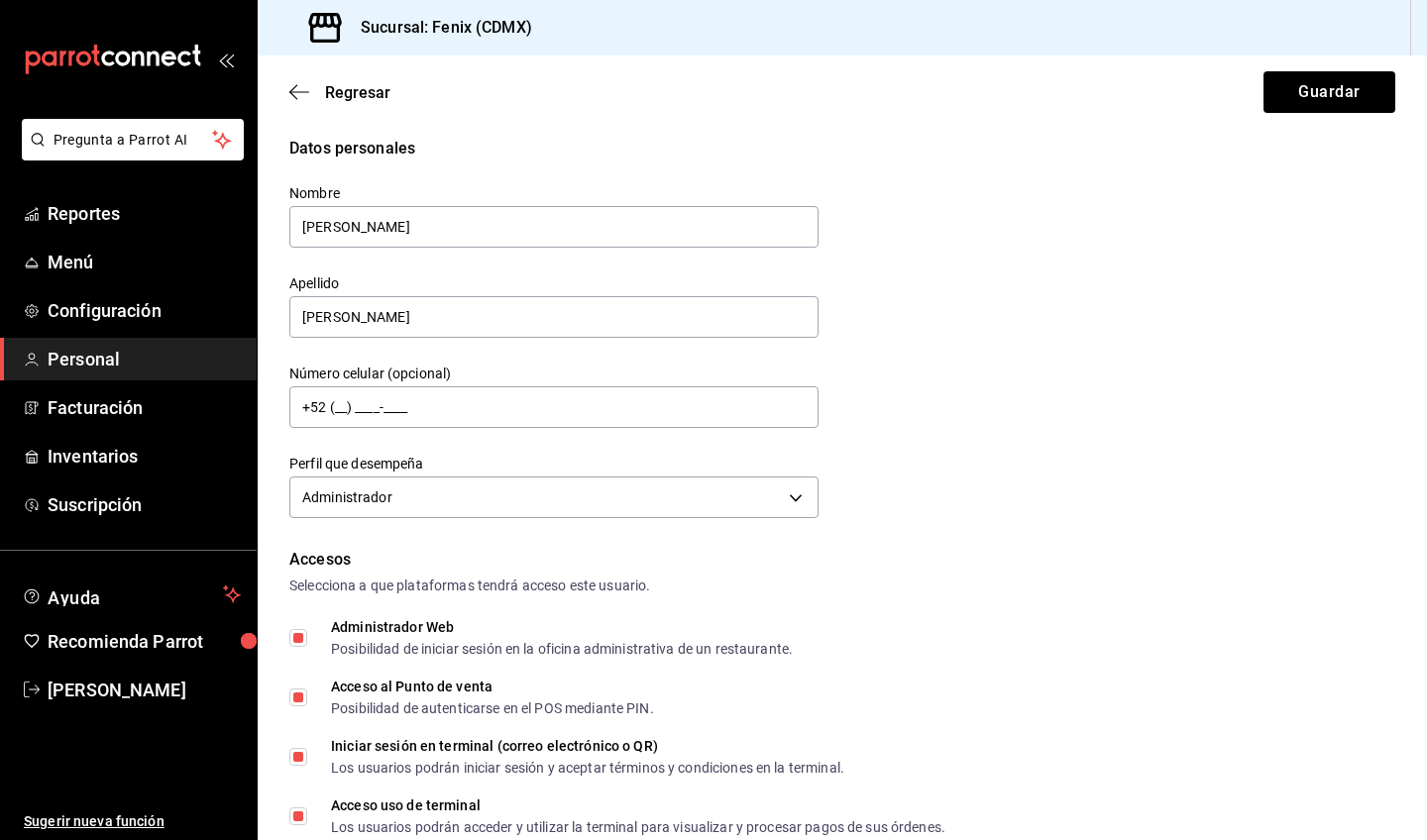 scroll, scrollTop: 0, scrollLeft: 0, axis: both 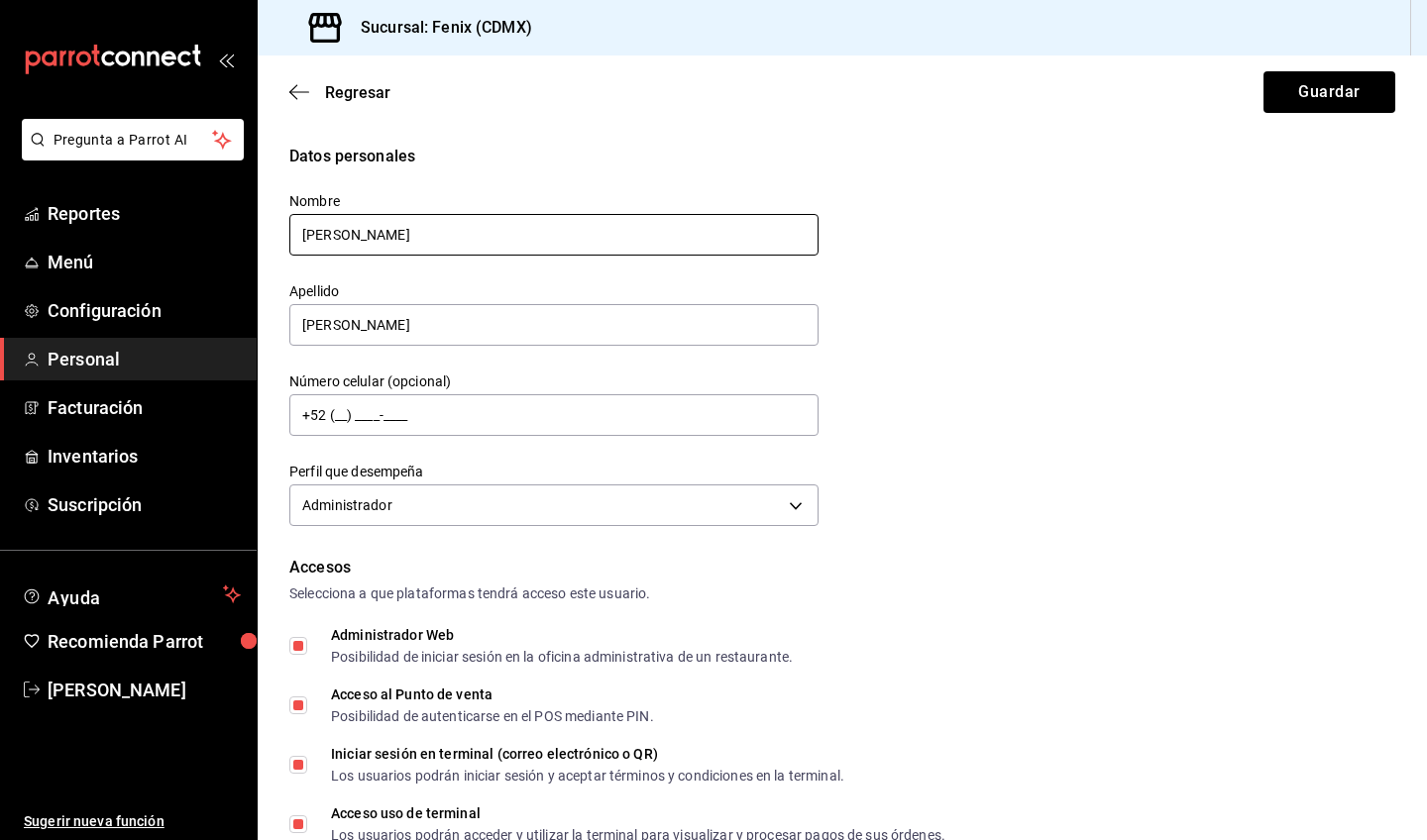 click on "Oscar" at bounding box center [554, 235] 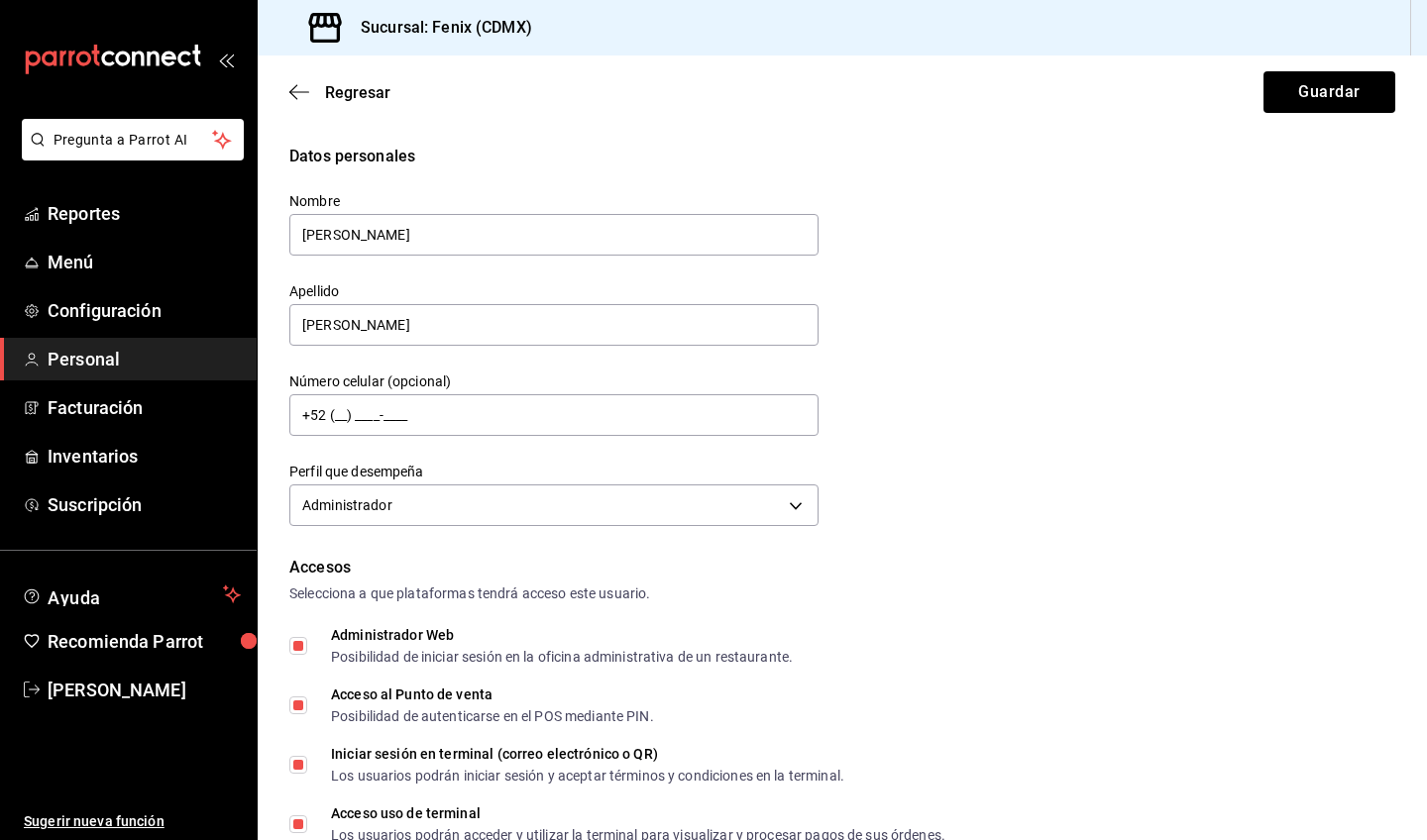 click on "Datos personales Nombre Oscar Apellido Rodriguez Número celular (opcional) +52 (__) ____-____ Perfil que desempeña Administrador ADMIN" at bounding box center (842, 338) 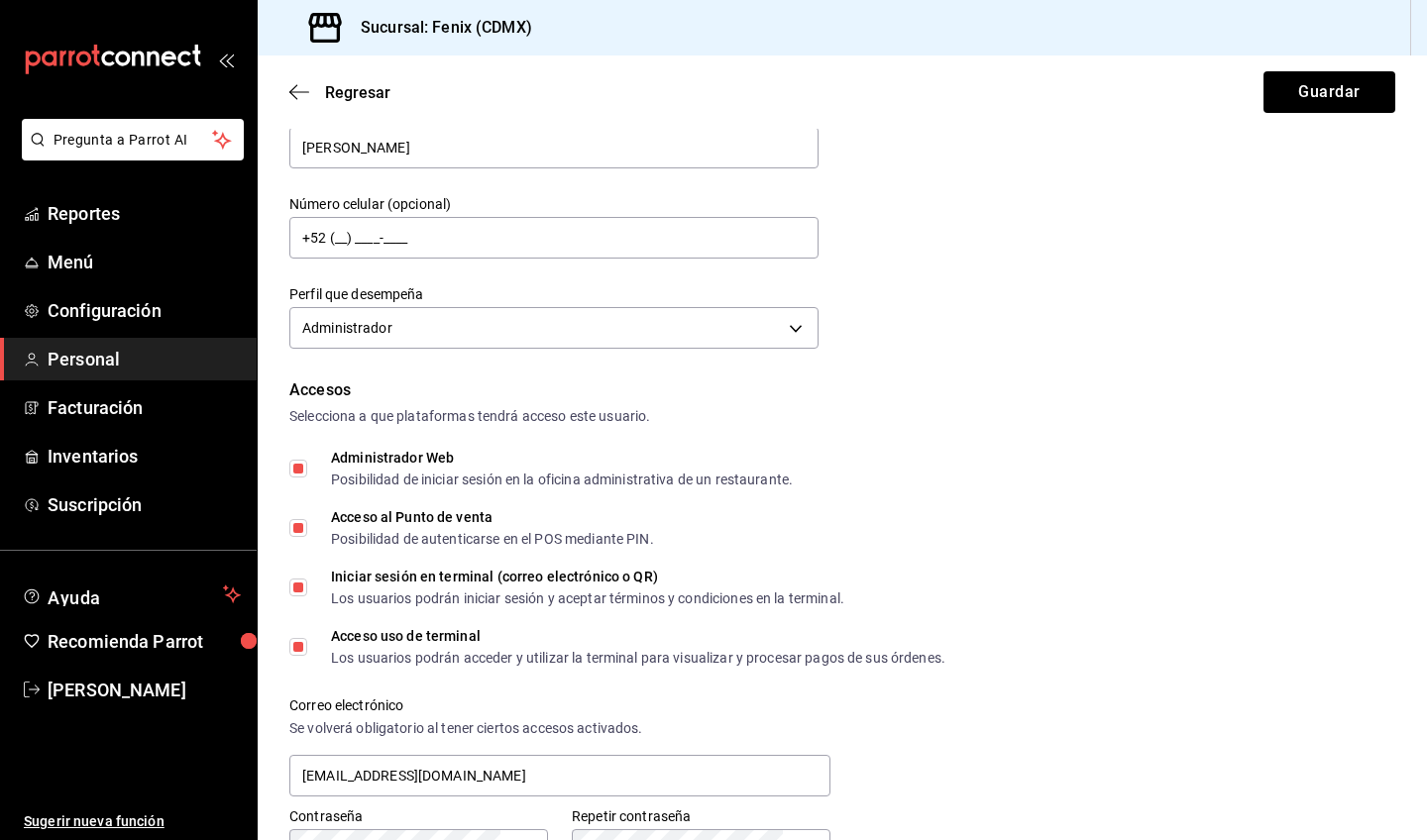 scroll, scrollTop: 0, scrollLeft: 0, axis: both 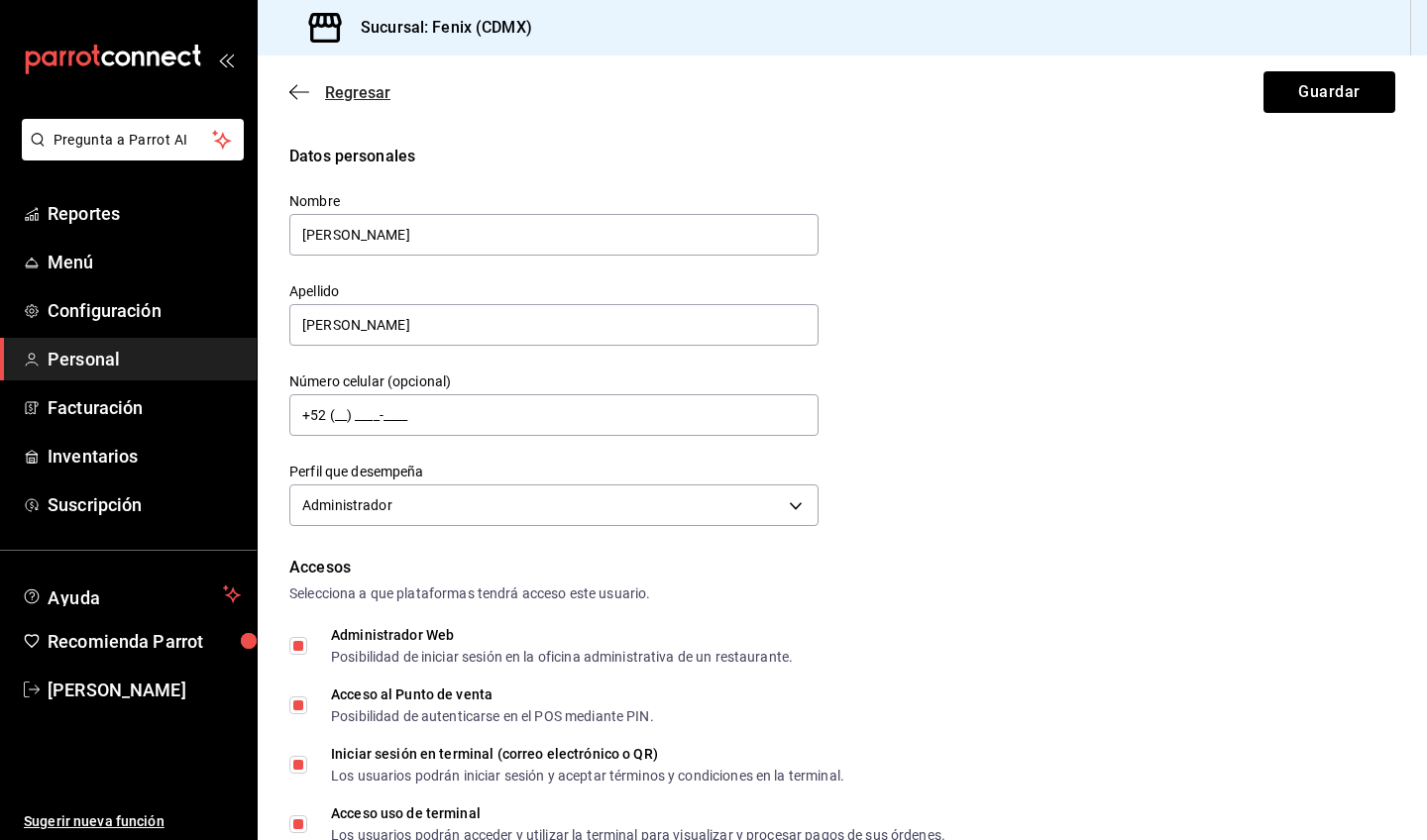 click 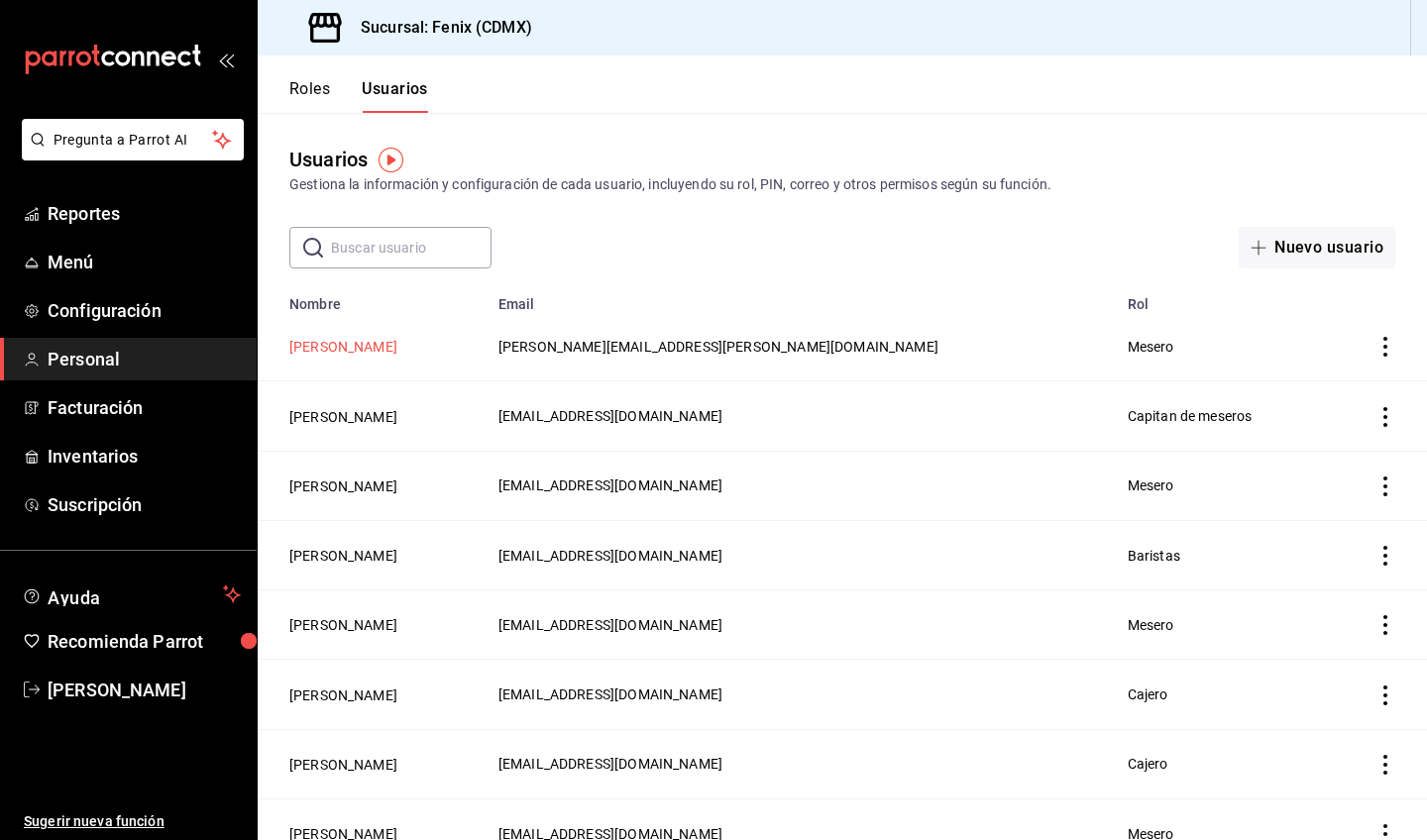 click on "Miriam Olmedo" at bounding box center [343, 347] 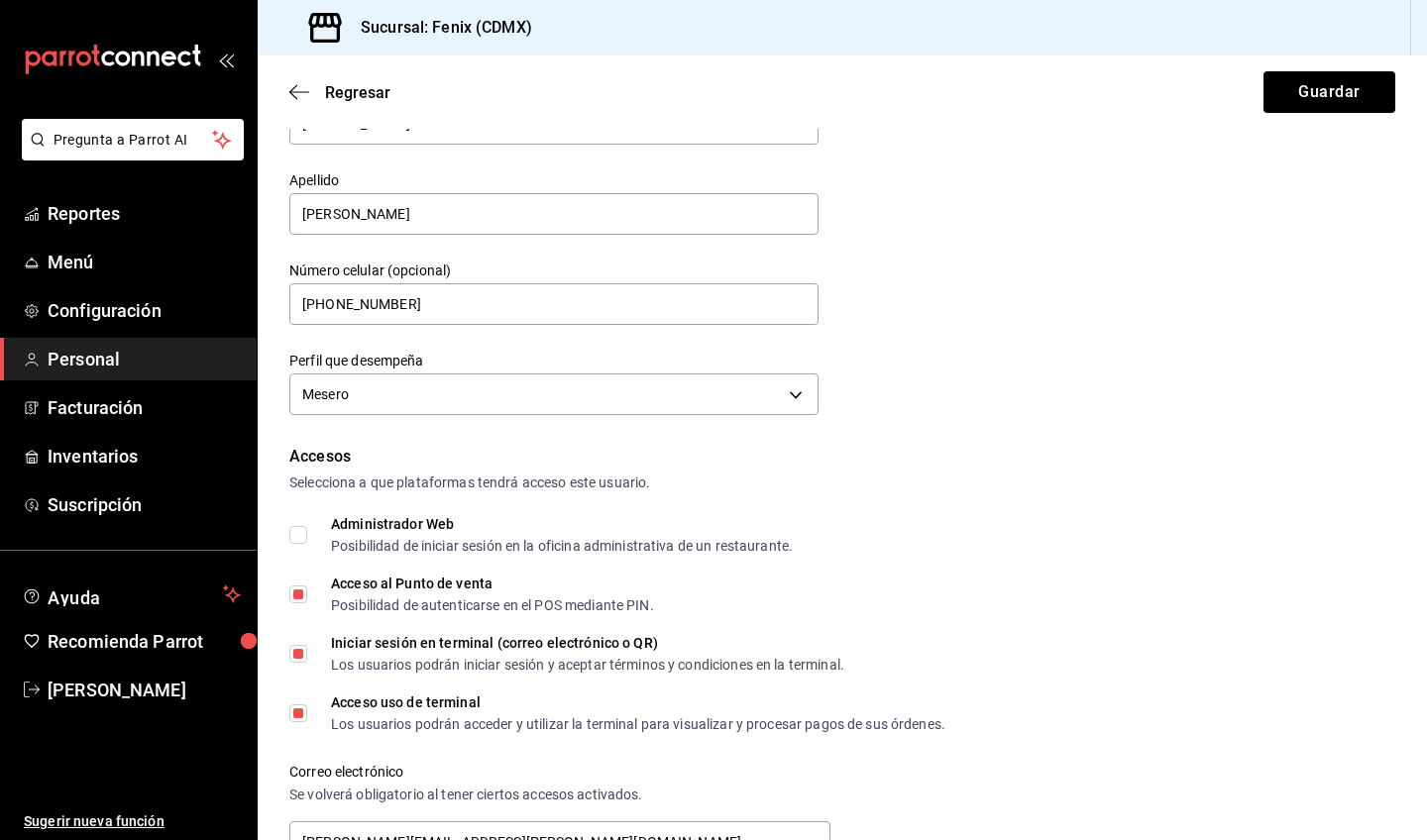 scroll, scrollTop: 0, scrollLeft: 0, axis: both 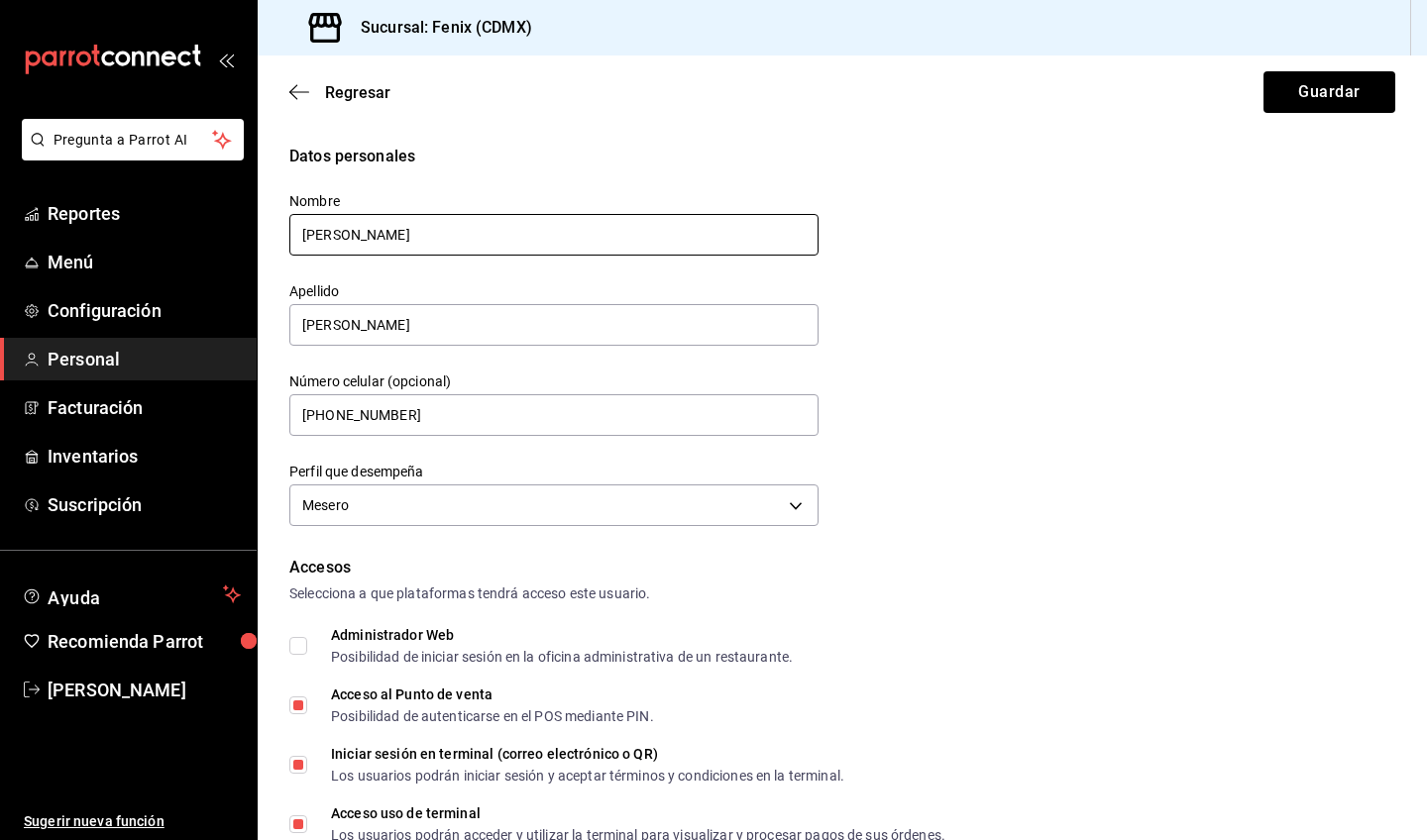 click on "Miriam" at bounding box center (554, 235) 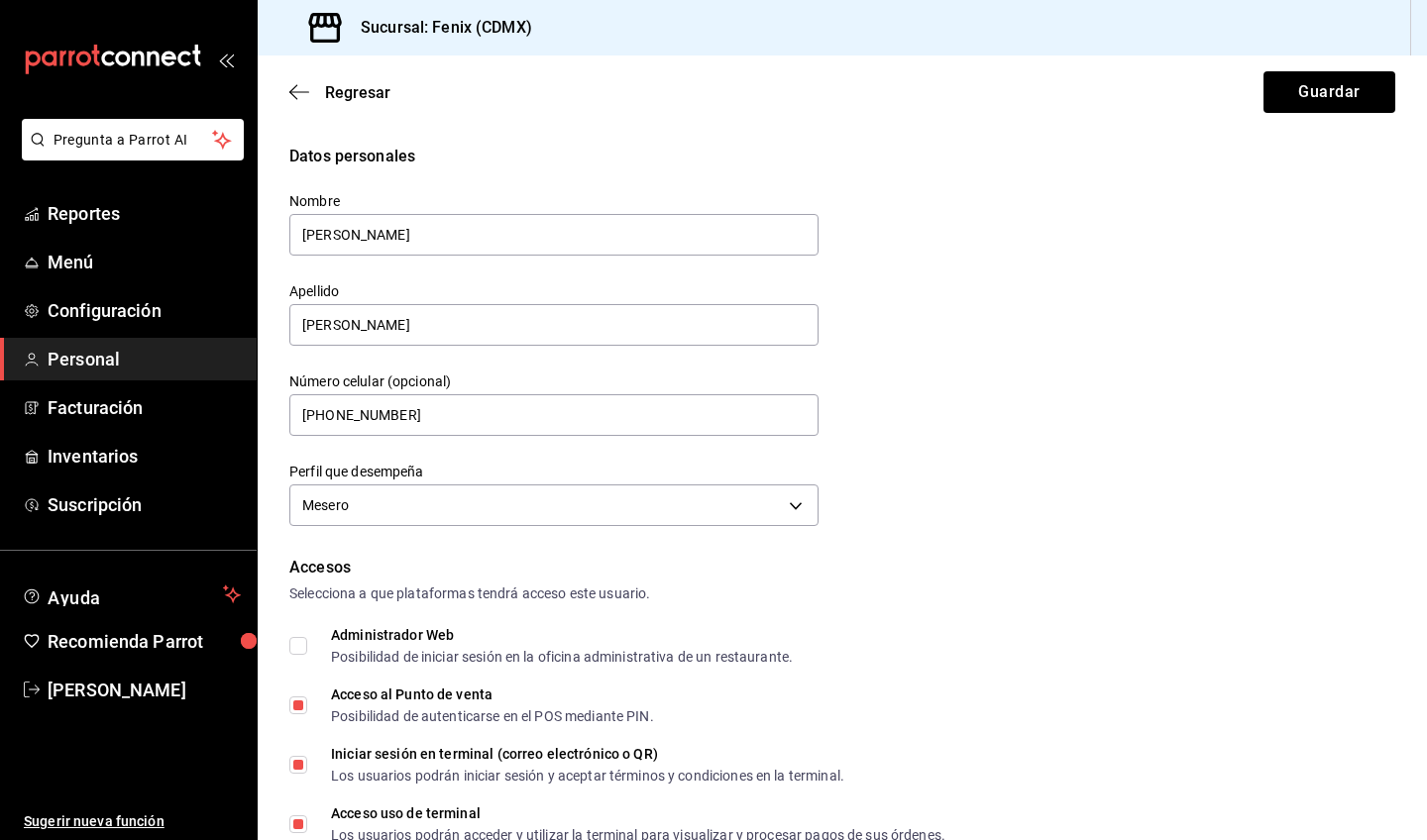 click on "Datos personales Nombre Miriam Apellido Olmedo Número celular (opcional) +52 (52) 5584-1150 Perfil que desempeña Mesero WAITER" at bounding box center [842, 338] 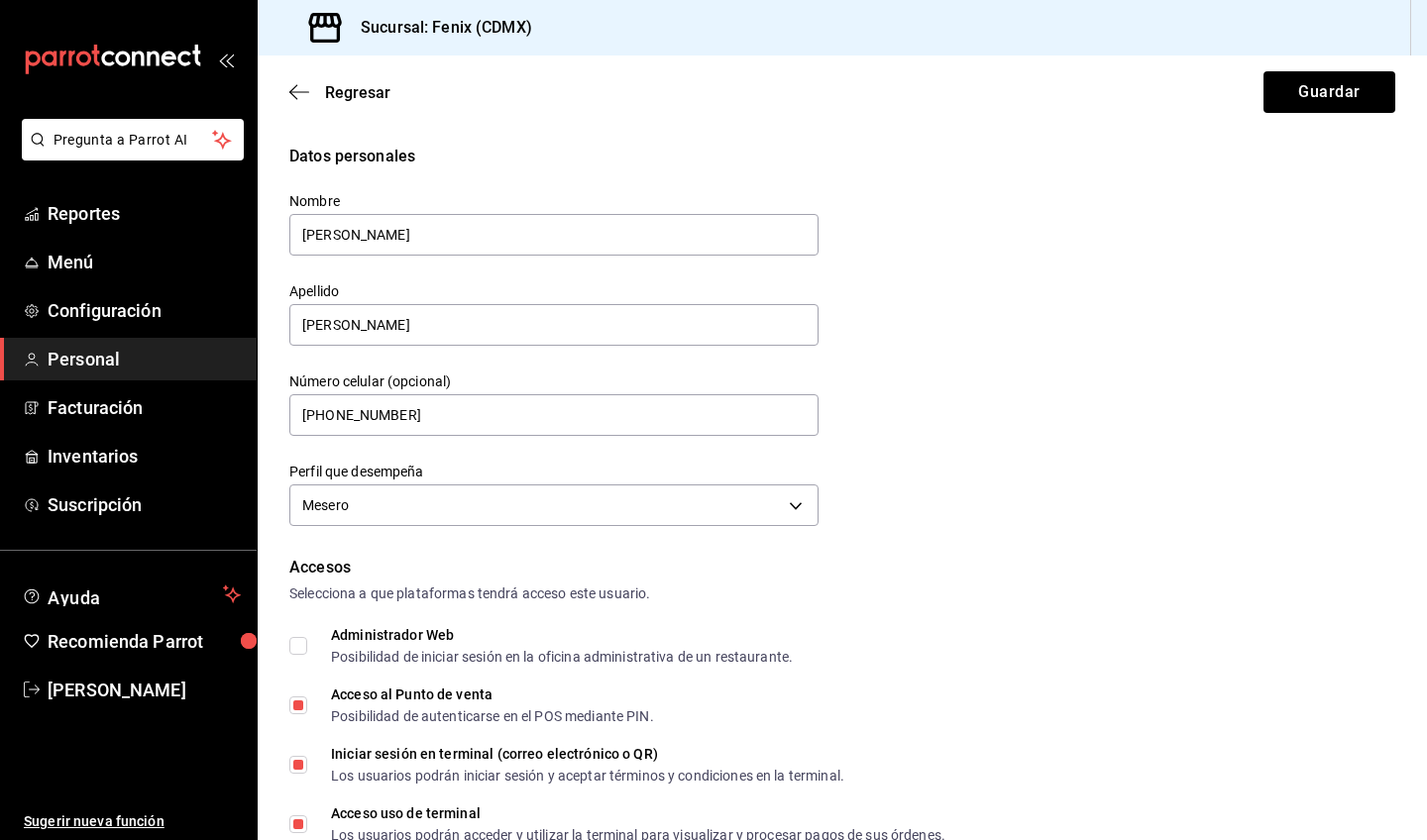 scroll, scrollTop: 808, scrollLeft: 0, axis: vertical 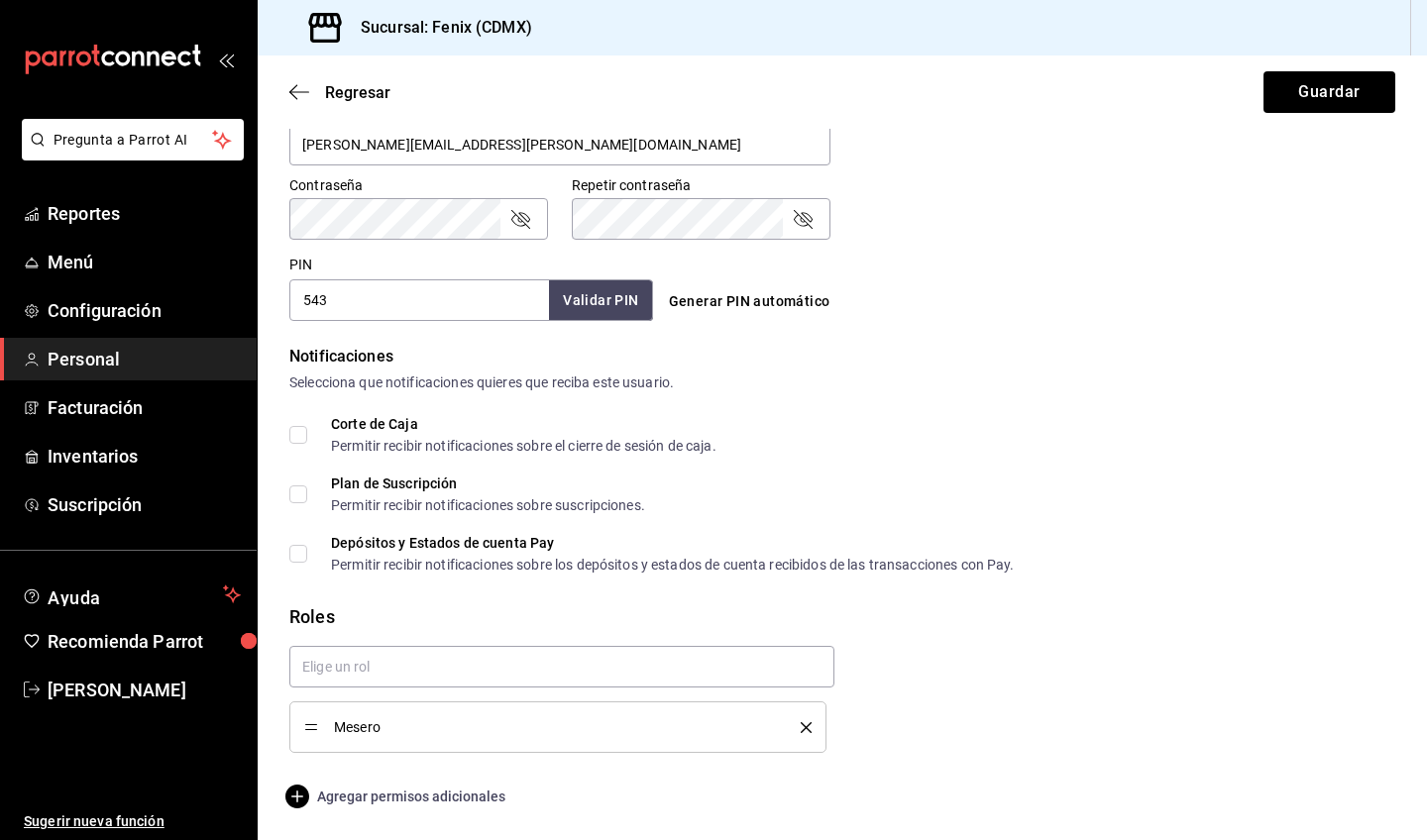 click 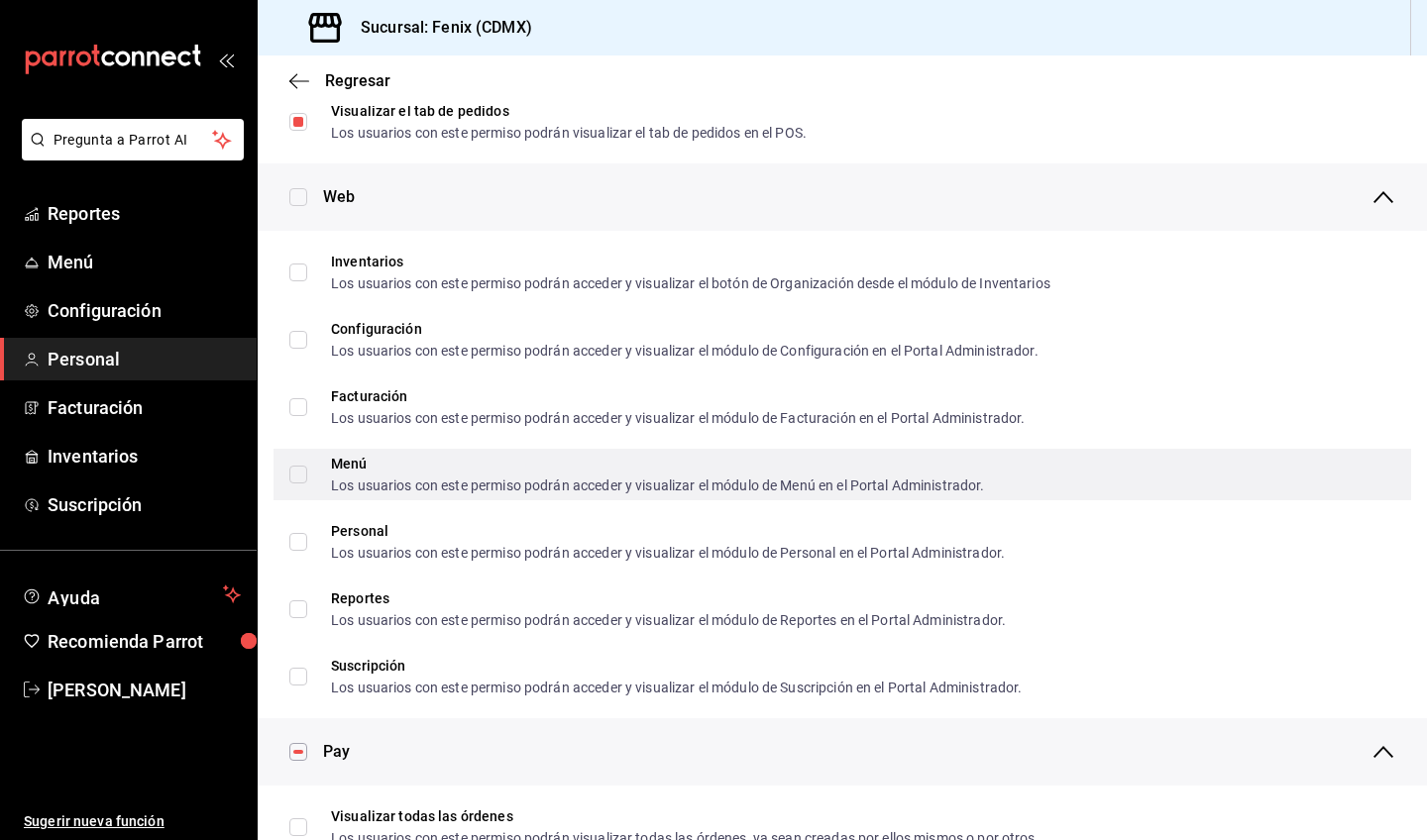 click on "Los usuarios con este permiso podrán acceder y visualizar el módulo de Menú en el Portal Administrador." at bounding box center [658, 485] 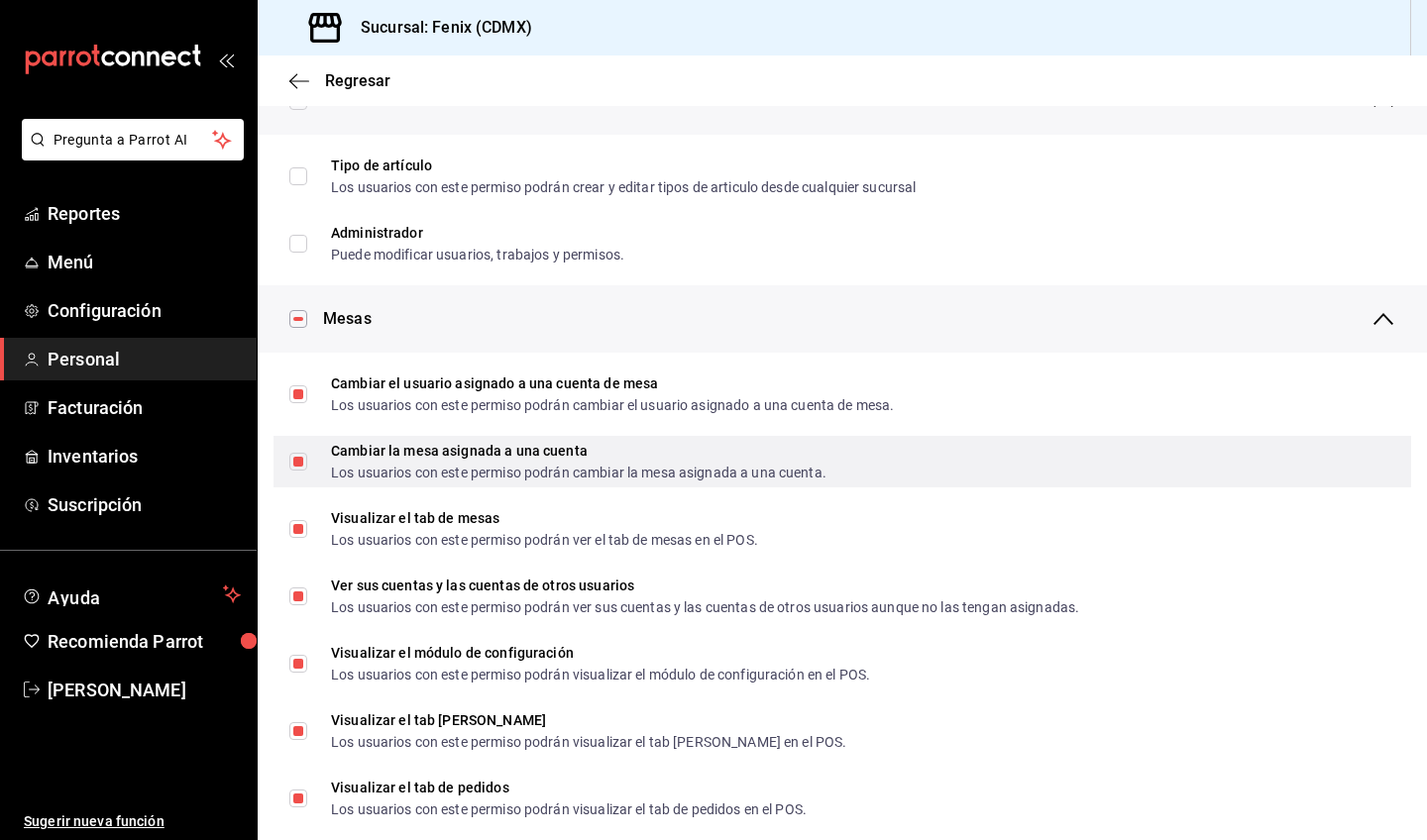 scroll, scrollTop: 167, scrollLeft: 0, axis: vertical 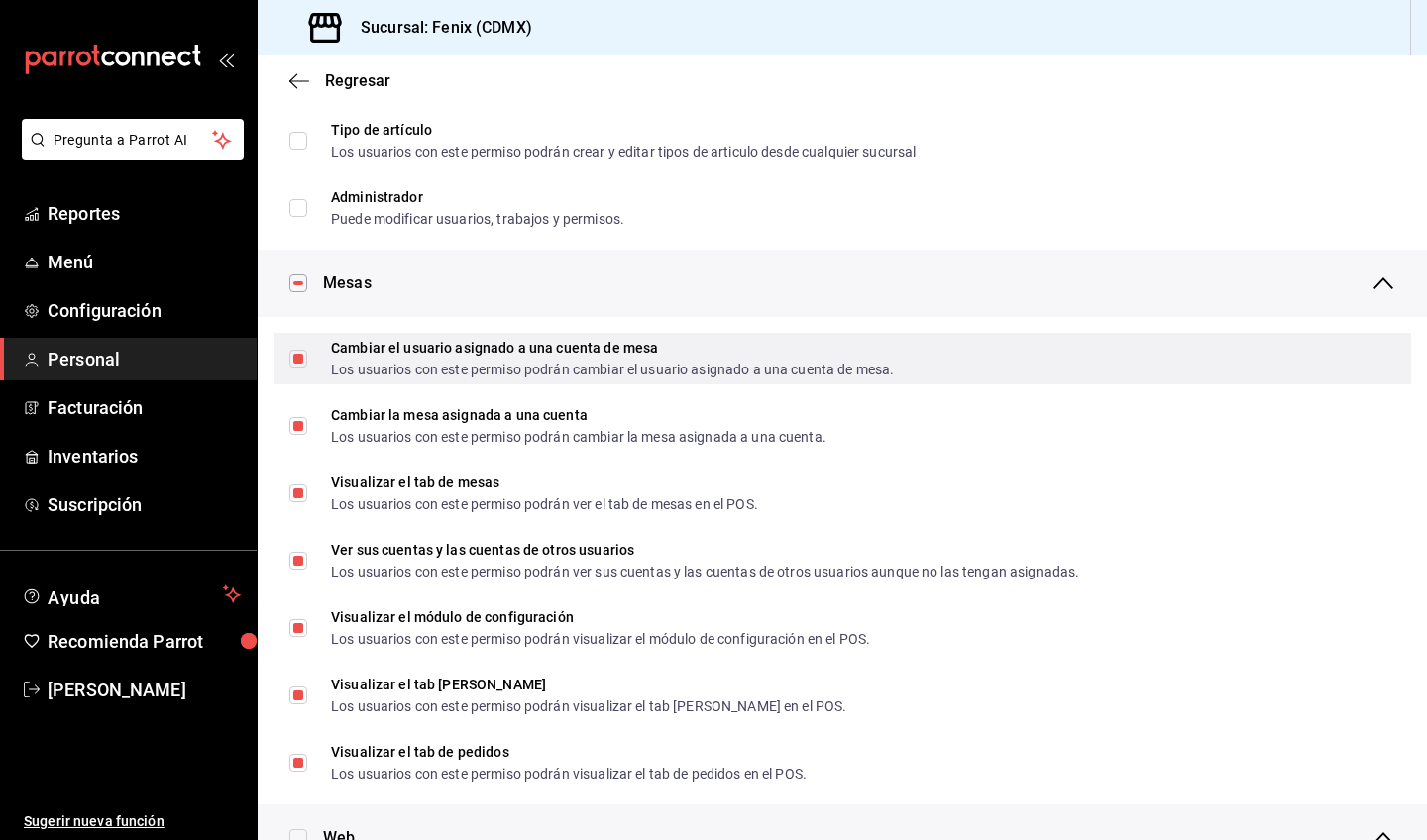 click on "Cambiar el usuario asignado a una cuenta de mesa Los usuarios con este permiso podrán cambiar el usuario asignado a una cuenta de mesa." at bounding box center (298, 359) 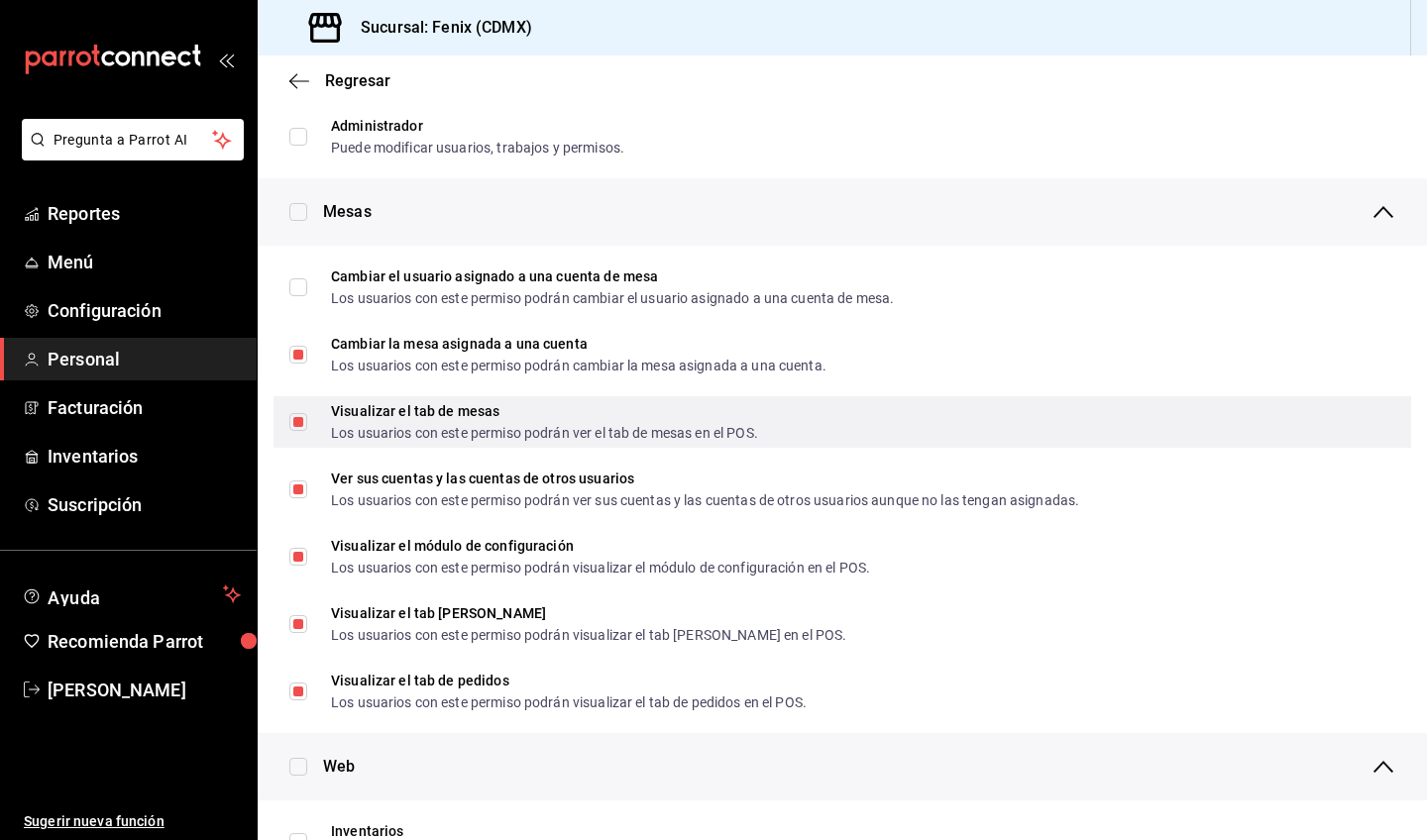 scroll, scrollTop: 243, scrollLeft: 0, axis: vertical 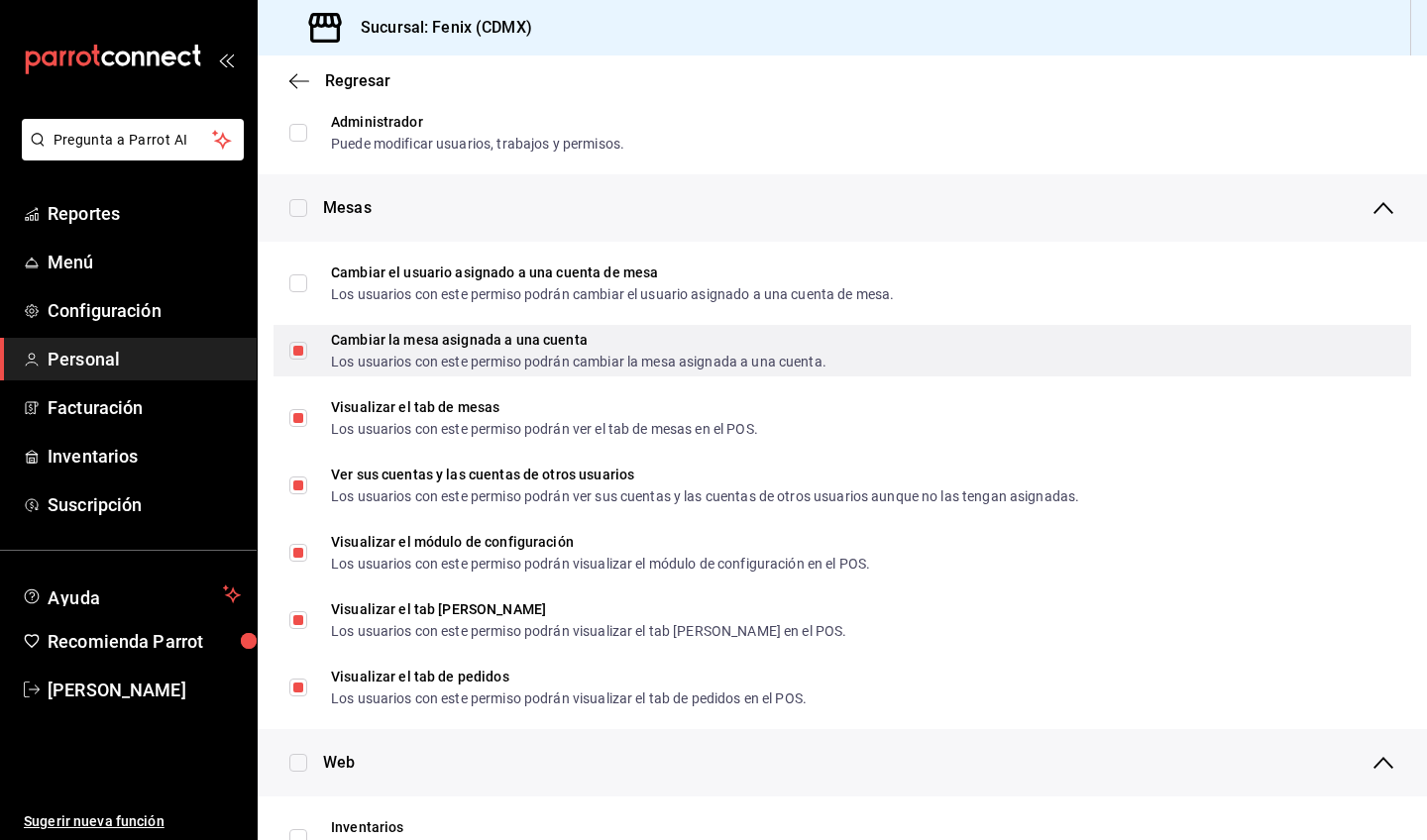 click on "Los usuarios con este permiso podrán cambiar la mesa asignada a una cuenta." at bounding box center (579, 362) 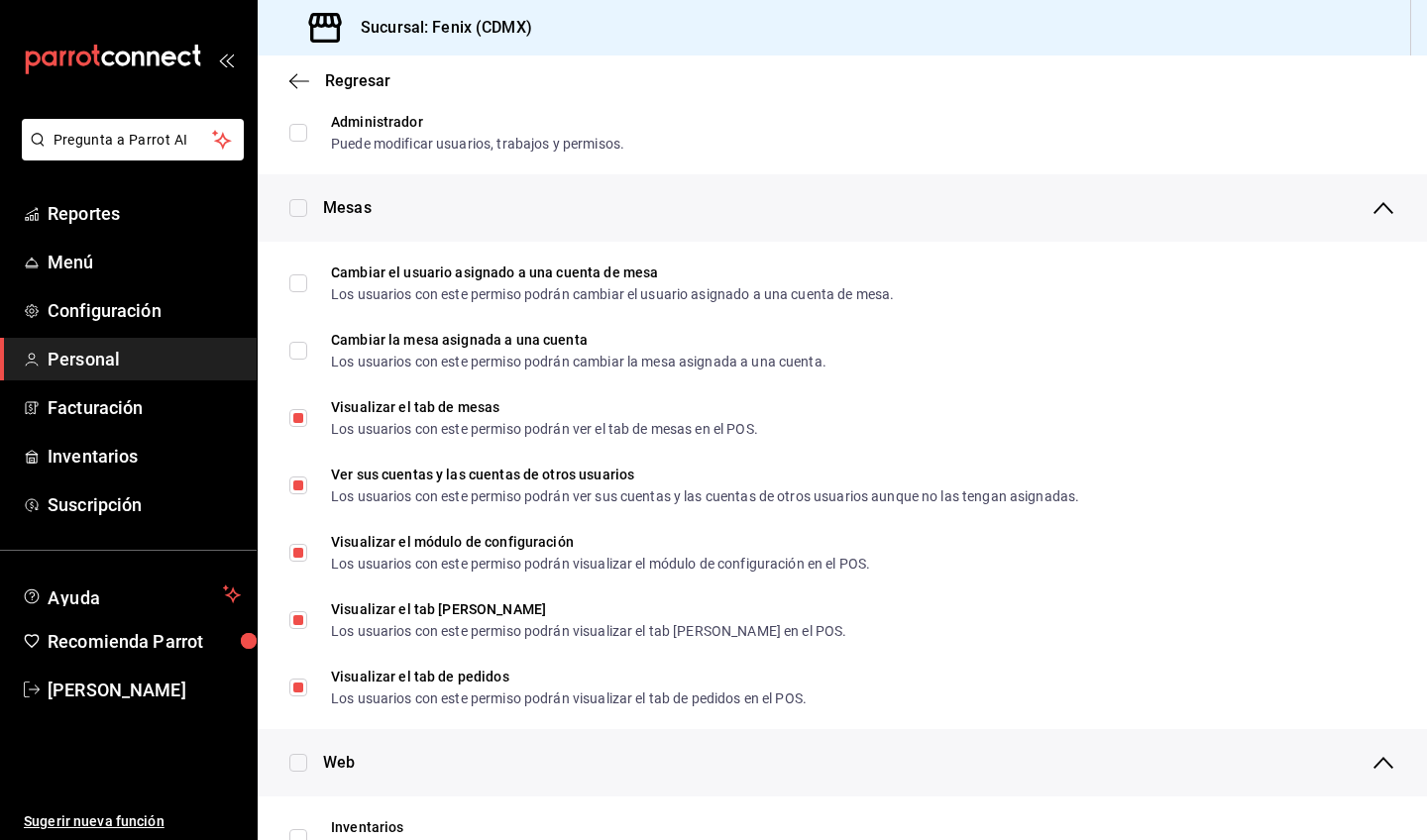 scroll, scrollTop: 377, scrollLeft: 0, axis: vertical 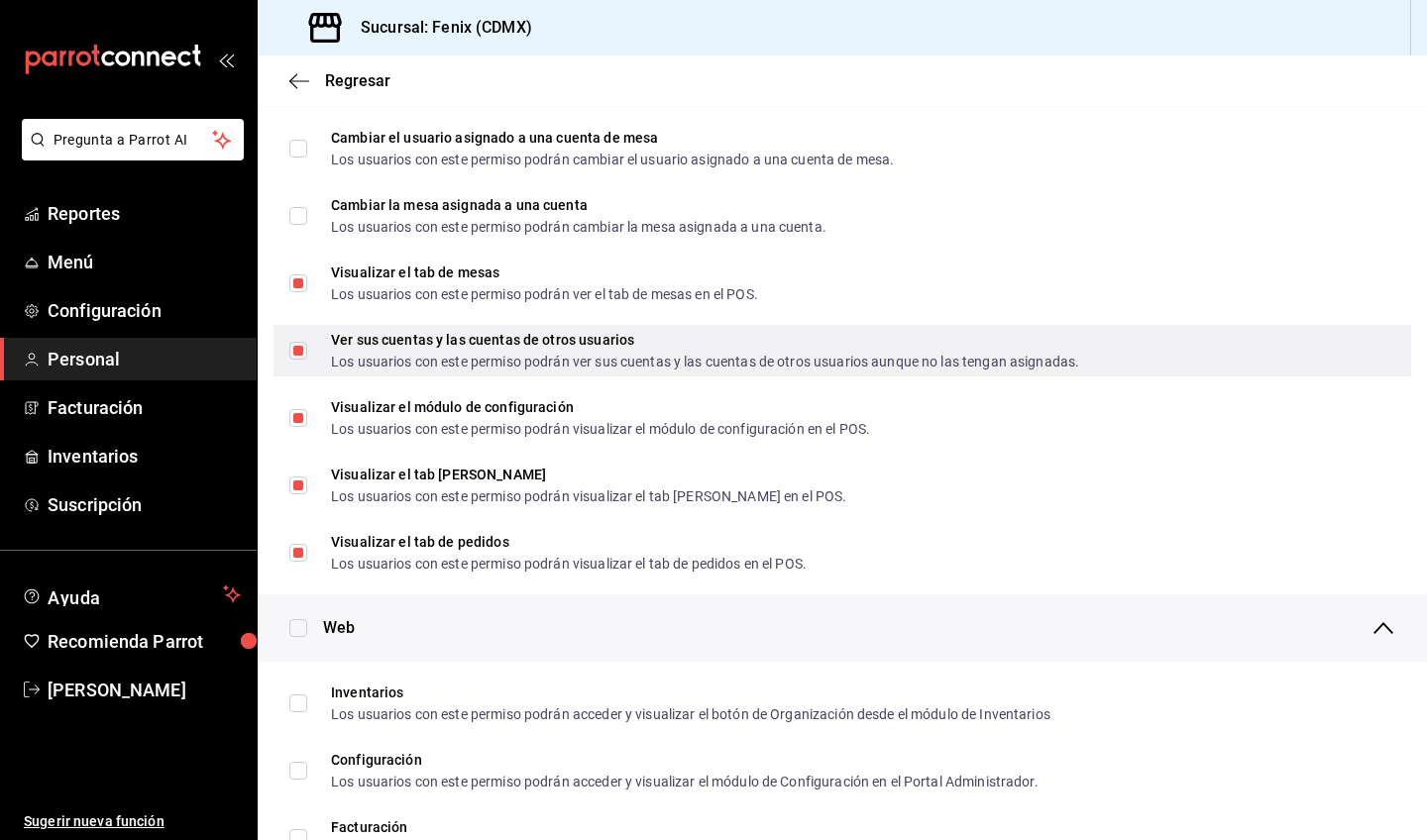 click on "Ver sus cuentas y las cuentas de otros usuarios Los usuarios con este permiso podrán ver sus cuentas y las cuentas de otros usuarios aunque no las tengan asignadas." at bounding box center (298, 351) 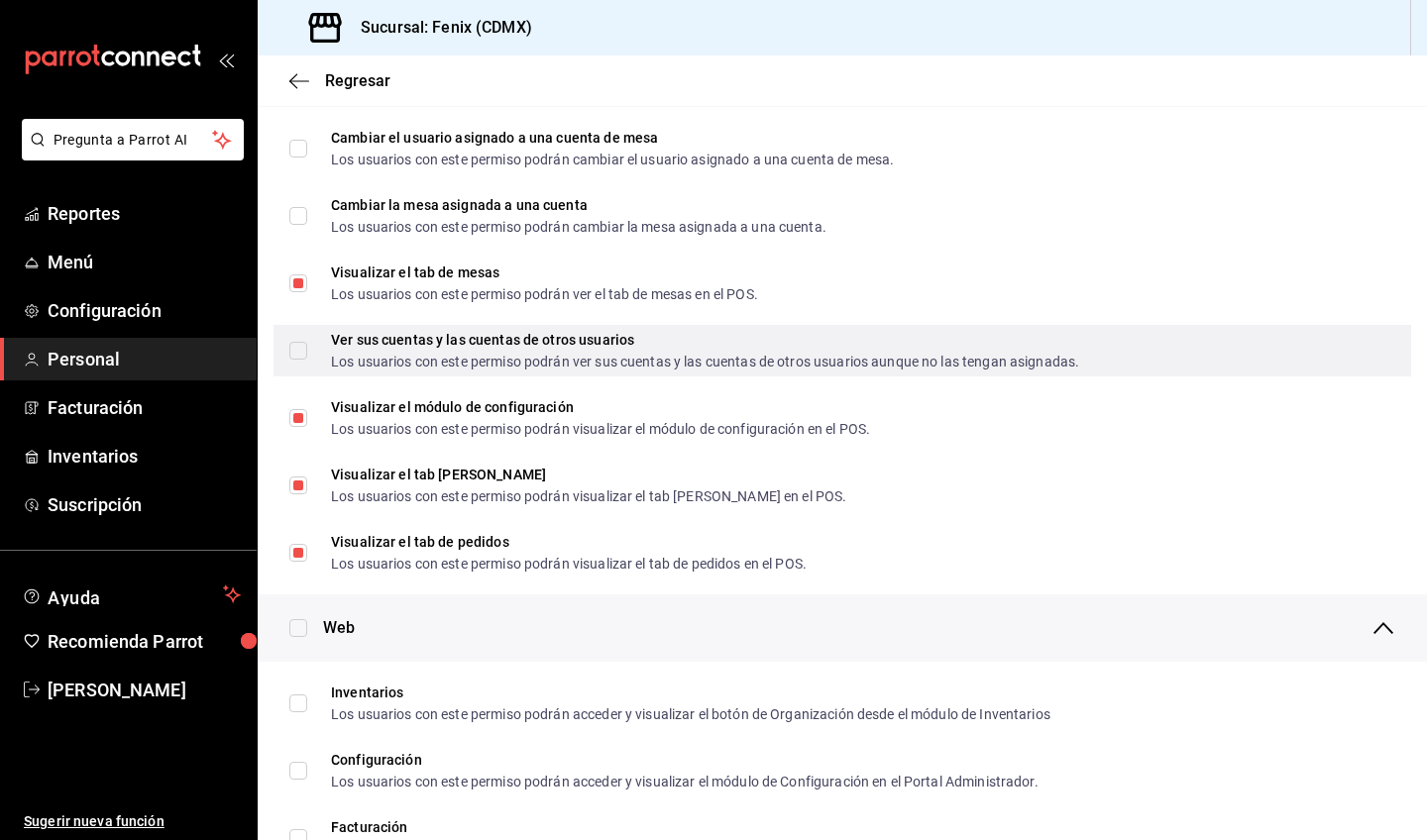 click on "Ver sus cuentas y las cuentas de otros usuarios Los usuarios con este permiso podrán ver sus cuentas y las cuentas de otros usuarios aunque no las tengan asignadas." at bounding box center (298, 351) 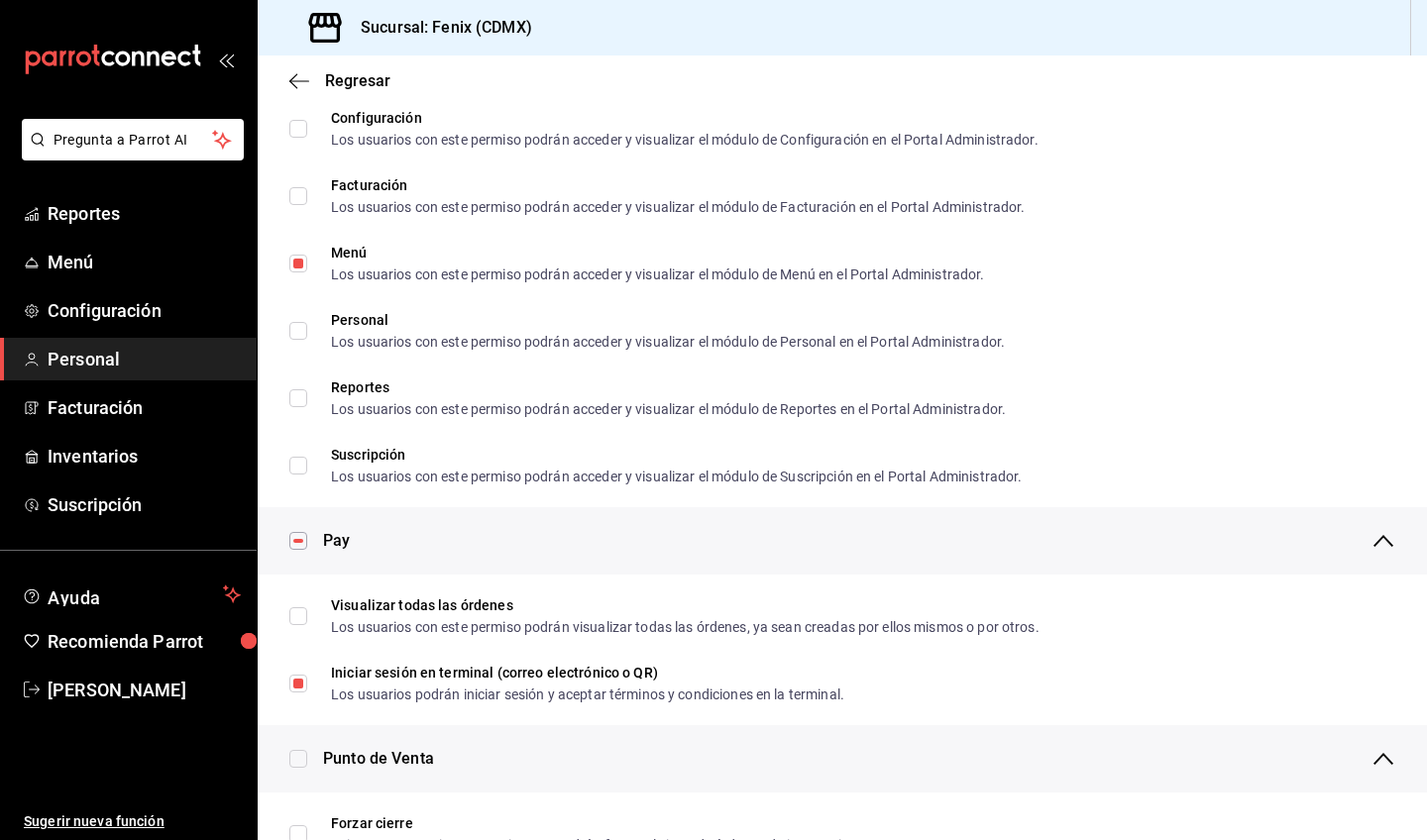 scroll, scrollTop: 903, scrollLeft: 0, axis: vertical 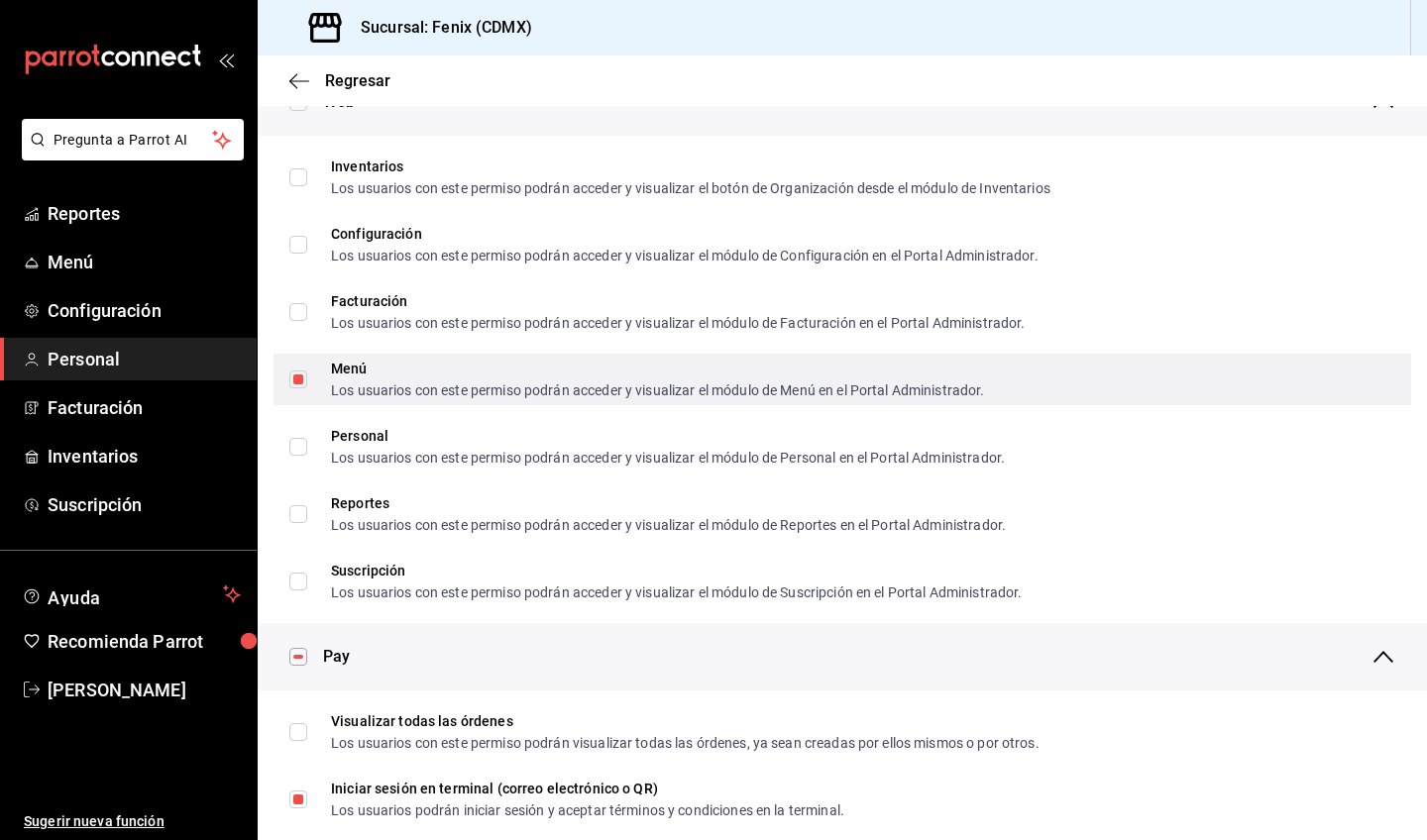 click on "Menú Los usuarios con este permiso podrán acceder y visualizar el módulo de Menú en el Portal Administrador." at bounding box center [298, 379] 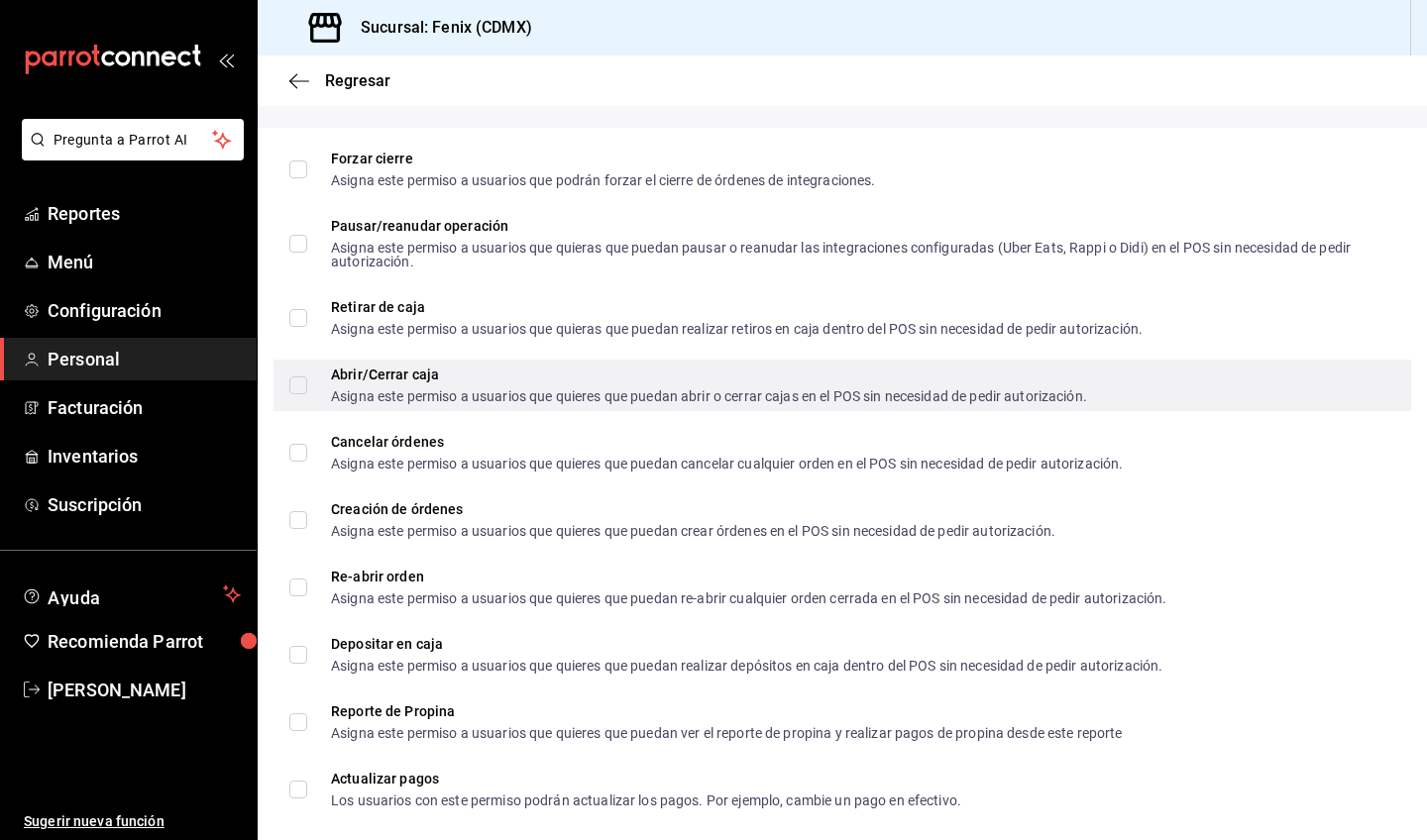 scroll, scrollTop: 1688, scrollLeft: 0, axis: vertical 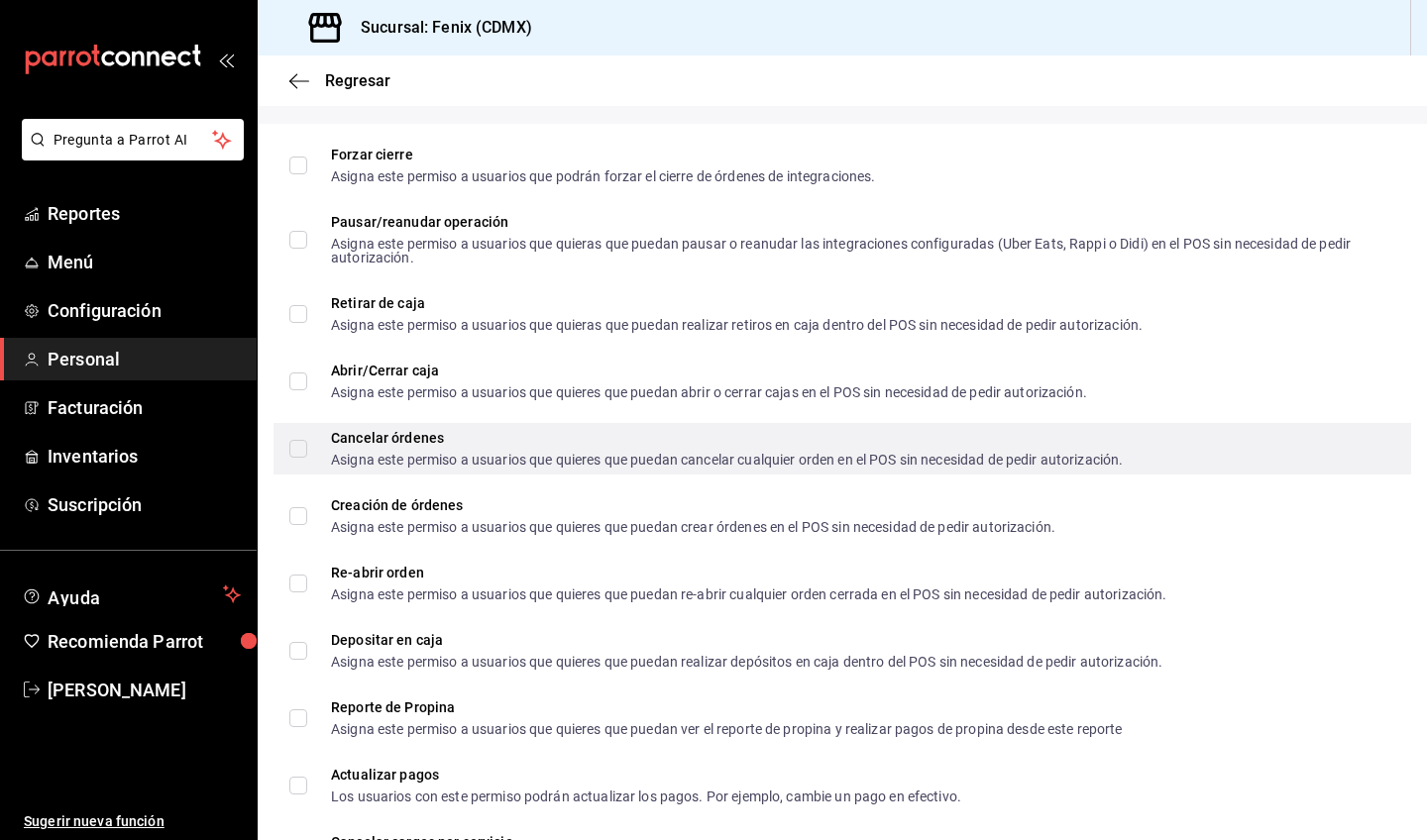 click on "Cancelar órdenes Asigna este permiso a usuarios que quieres que puedan cancelar cualquier orden en el POS sin necesidad de pedir autorización." at bounding box center (298, 449) 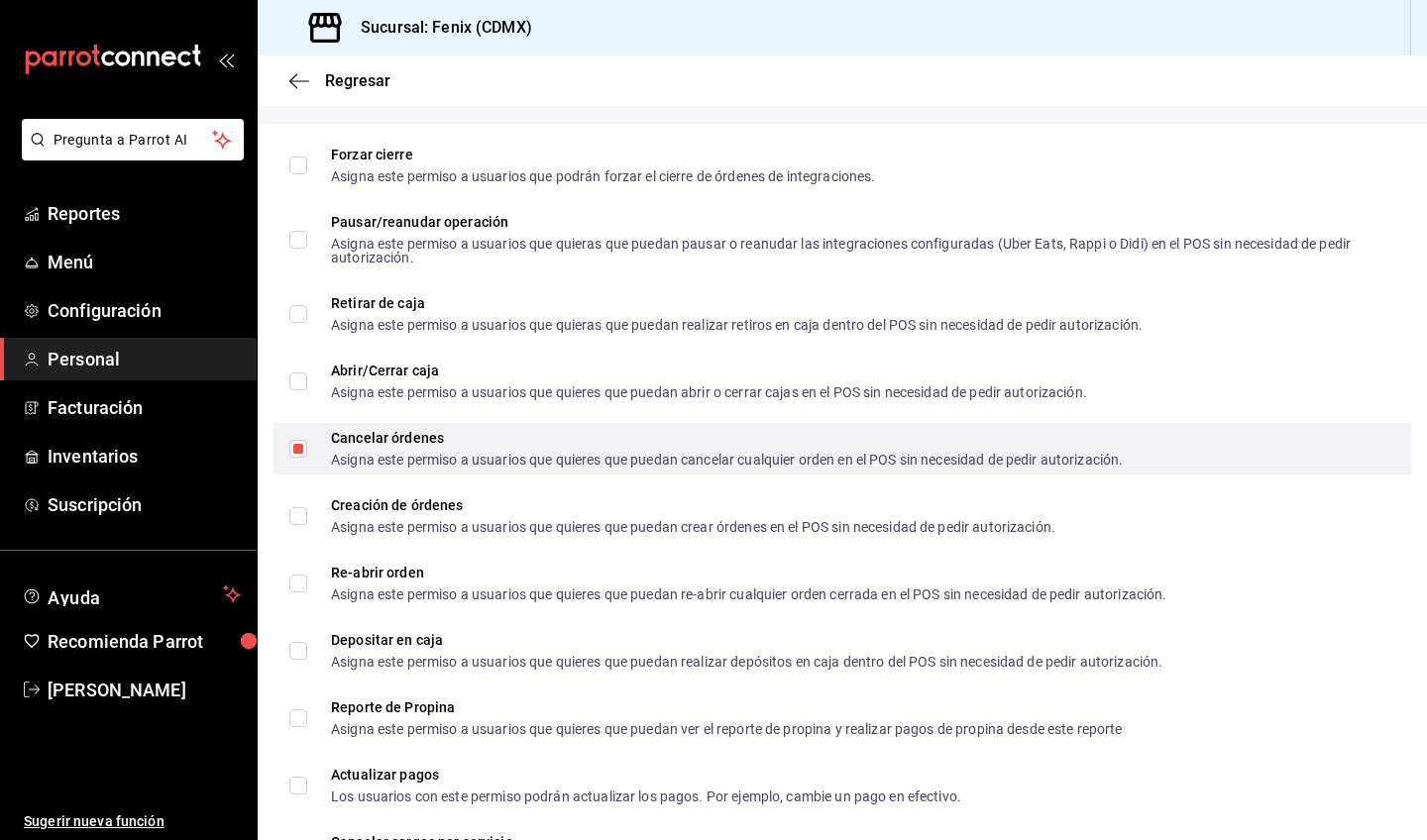 scroll, scrollTop: 1778, scrollLeft: 0, axis: vertical 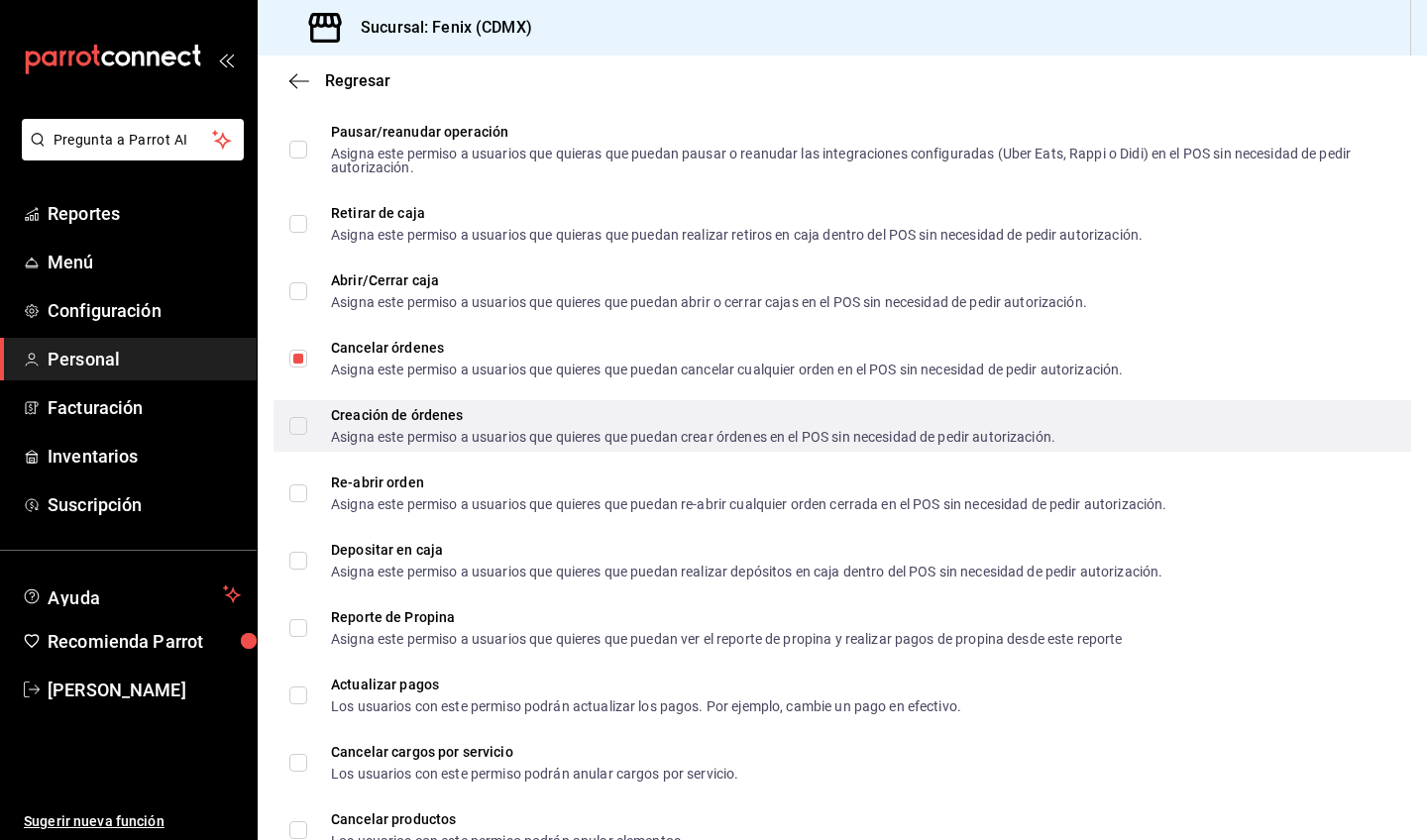 click on "Creación de órdenes Asigna este permiso a usuarios que quieres que puedan crear órdenes en el POS sin necesidad de pedir autorización." at bounding box center (298, 426) 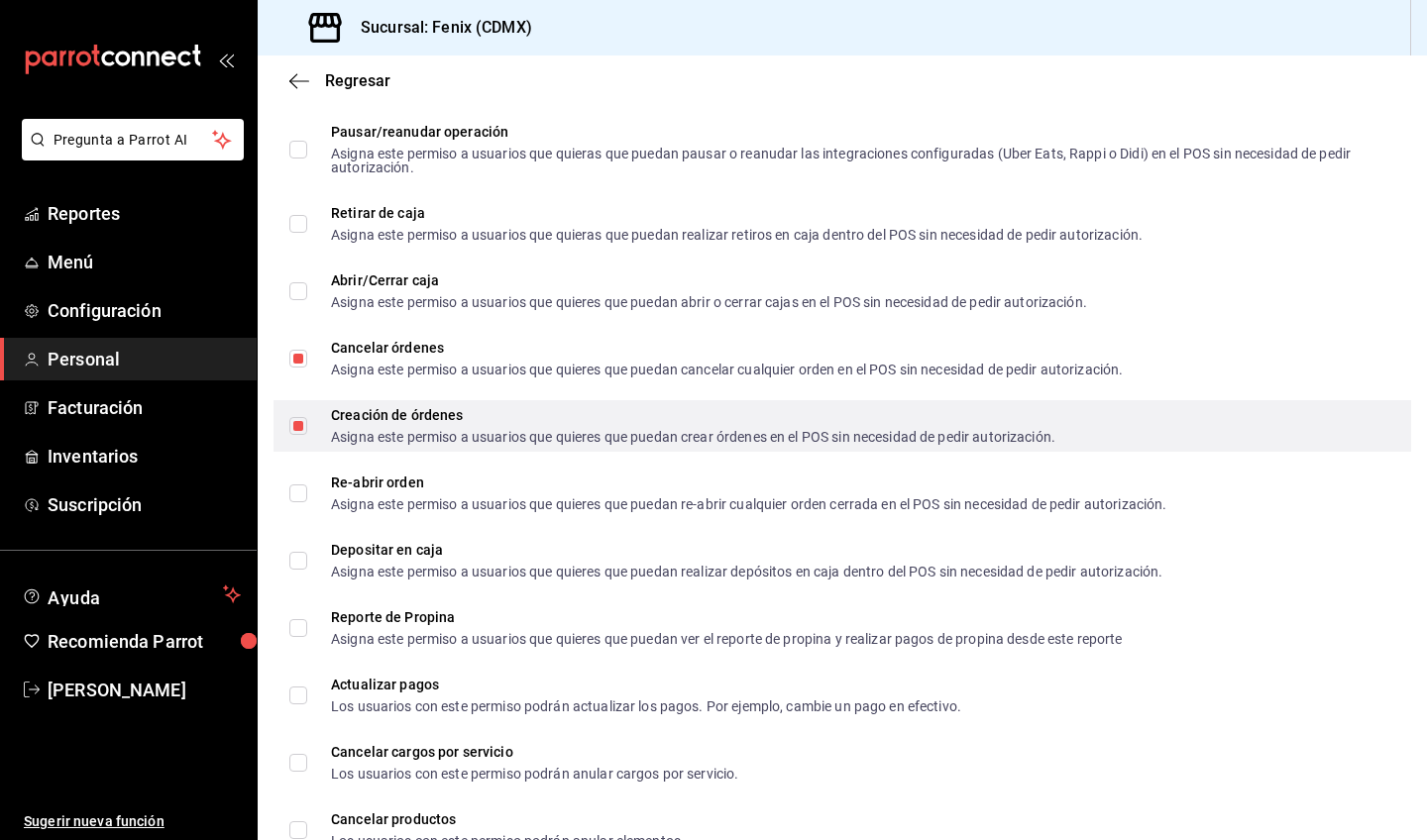 scroll, scrollTop: 1874, scrollLeft: 0, axis: vertical 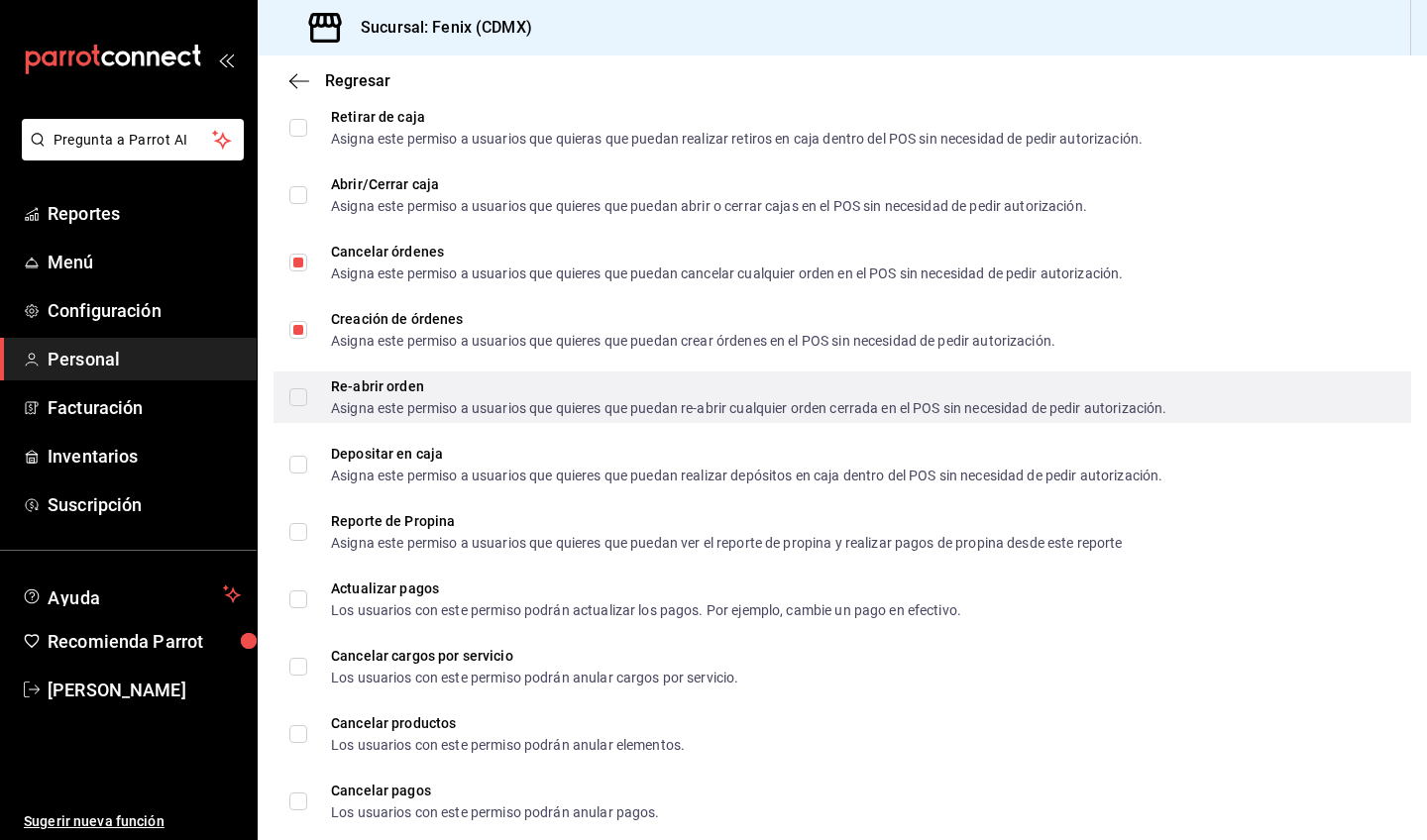 click on "Re-abrir orden Asigna este permiso a usuarios que quieres que puedan re-abrir cualquier orden cerrada en el POS sin necesidad de pedir autorización." at bounding box center [298, 397] 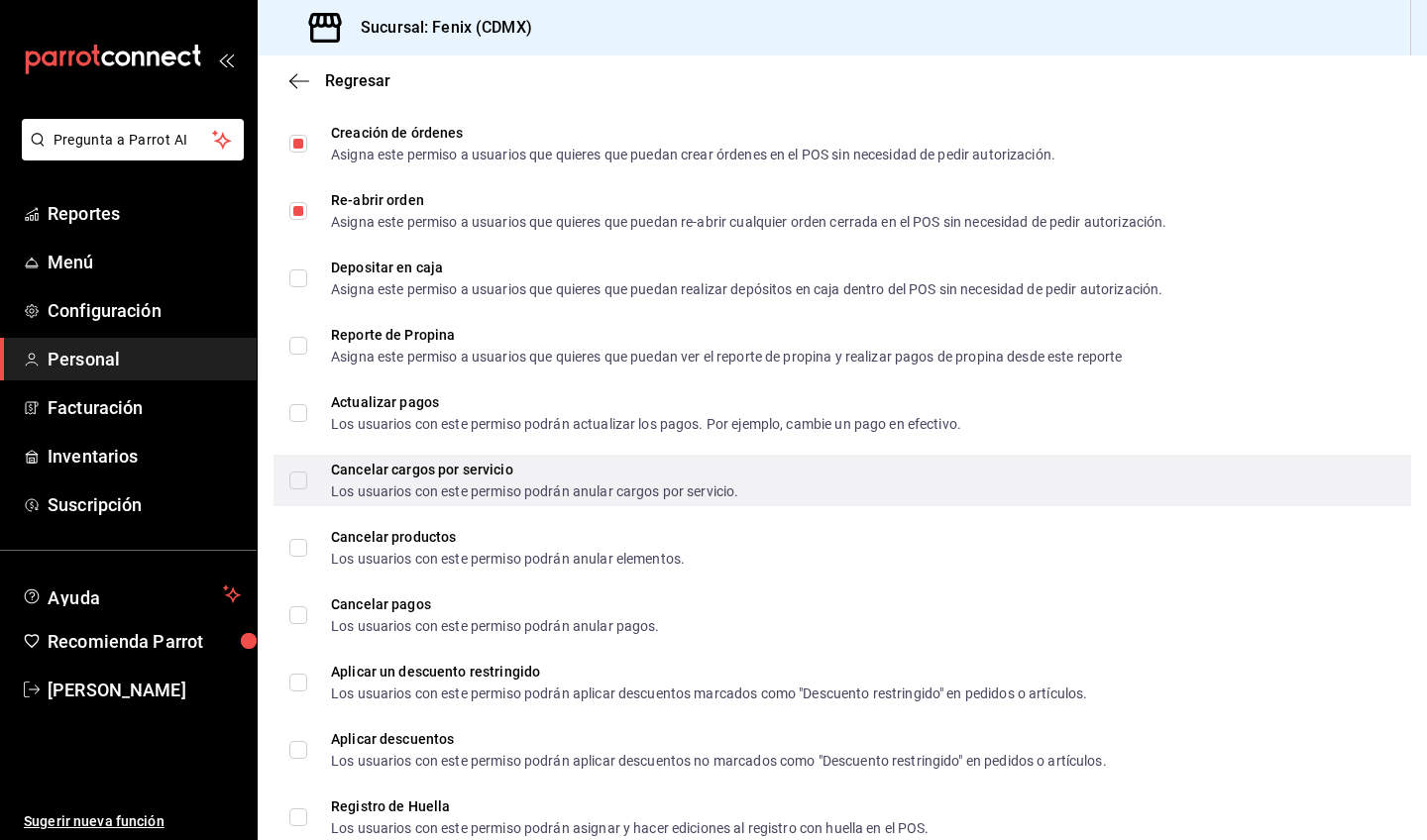 scroll, scrollTop: 2092, scrollLeft: 0, axis: vertical 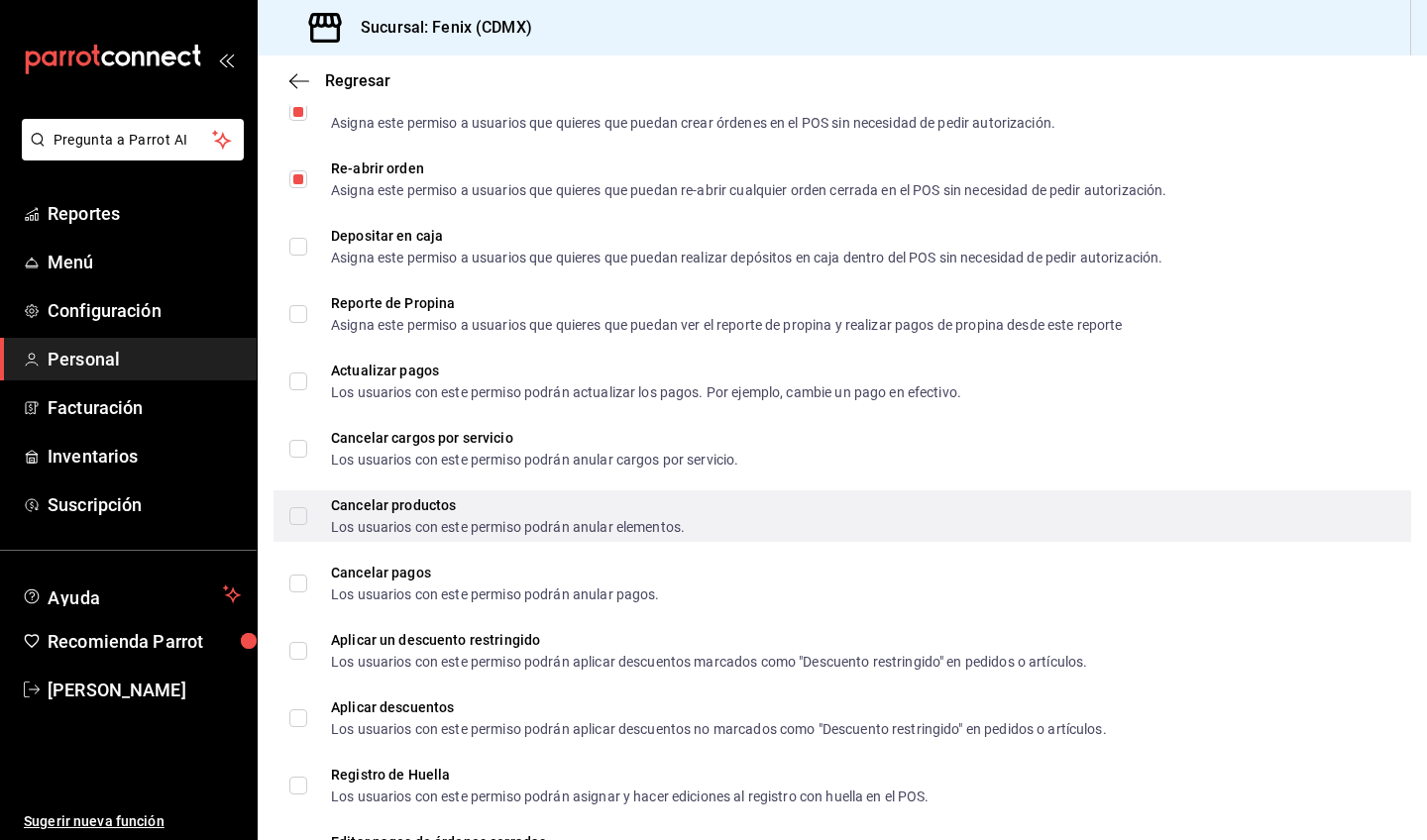 click on "Cancelar productos Los usuarios con este permiso podrán anular elementos." at bounding box center [298, 516] 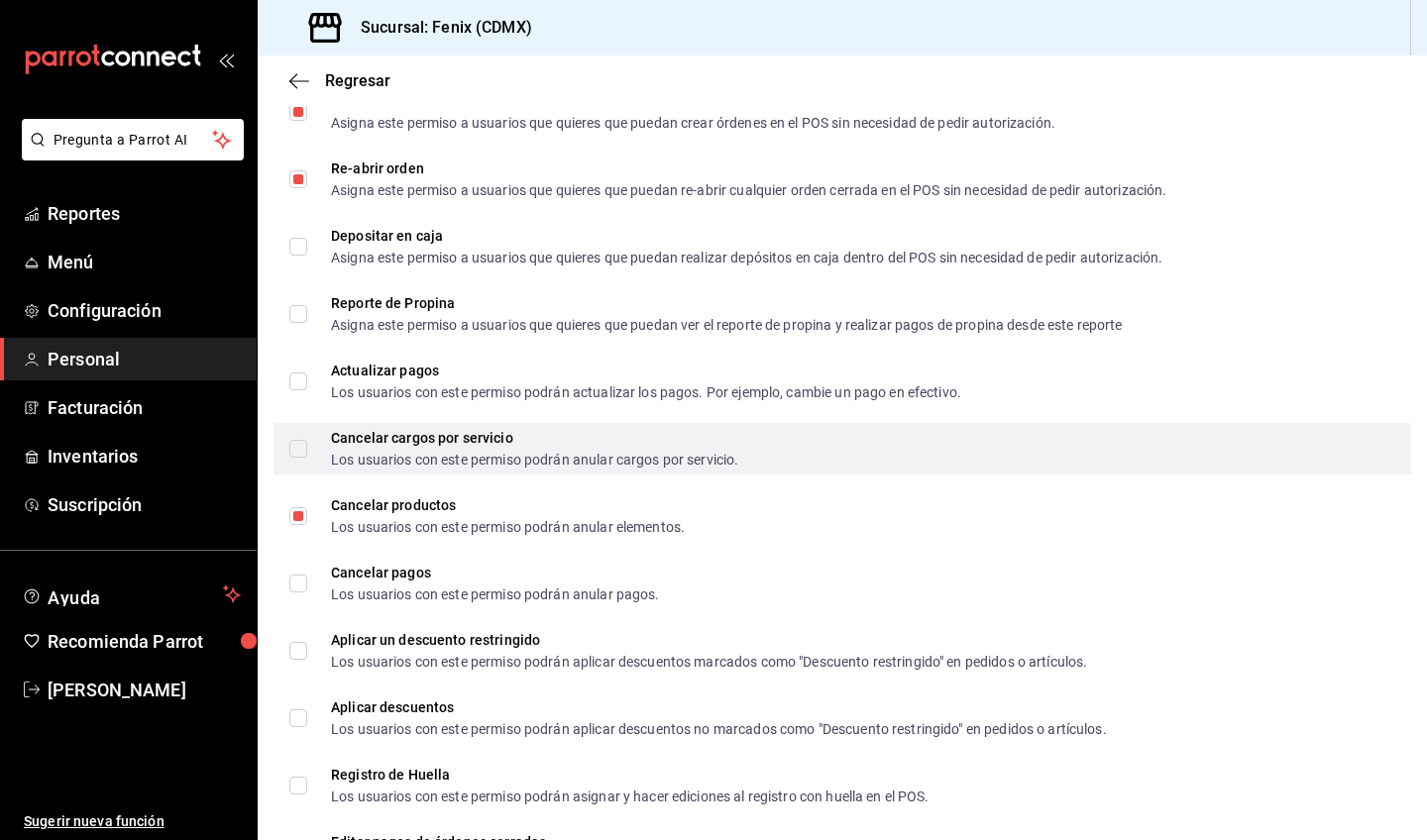 click on "Cancelar cargos por servicio Los usuarios con este permiso podrán anular cargos por servicio." at bounding box center [298, 449] 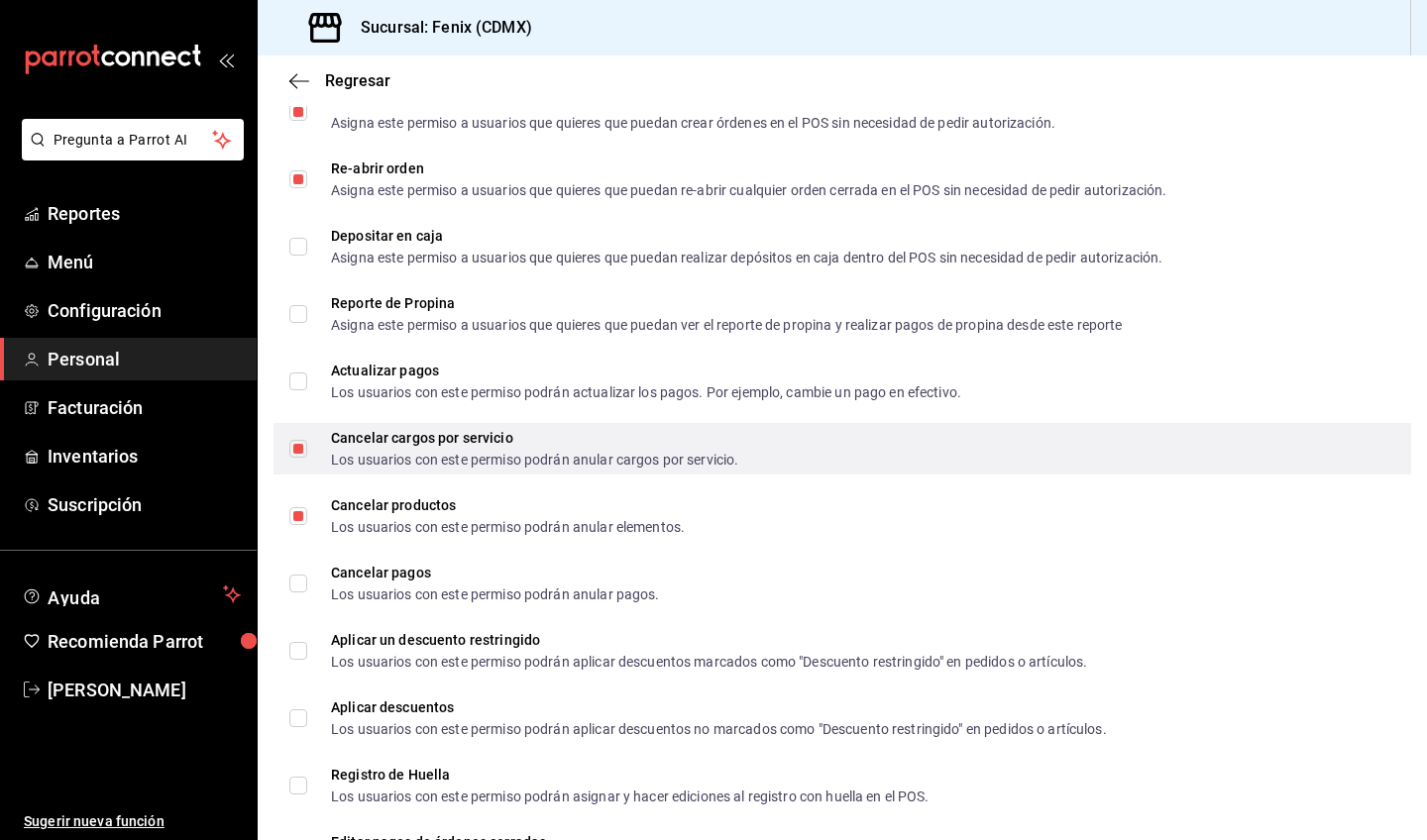 click on "Cancelar cargos por servicio Los usuarios con este permiso podrán anular cargos por servicio." at bounding box center (298, 449) 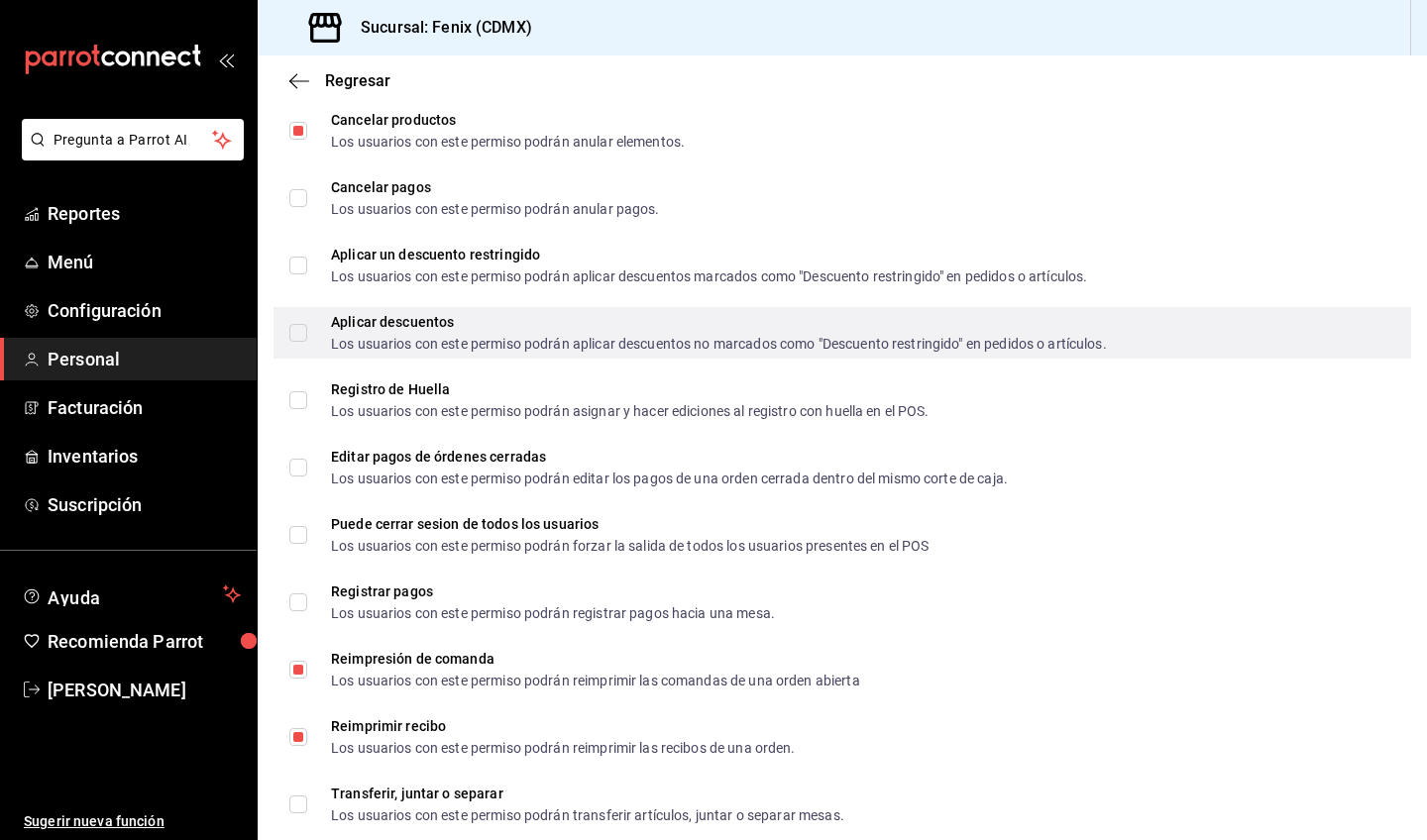 scroll, scrollTop: 2481, scrollLeft: 0, axis: vertical 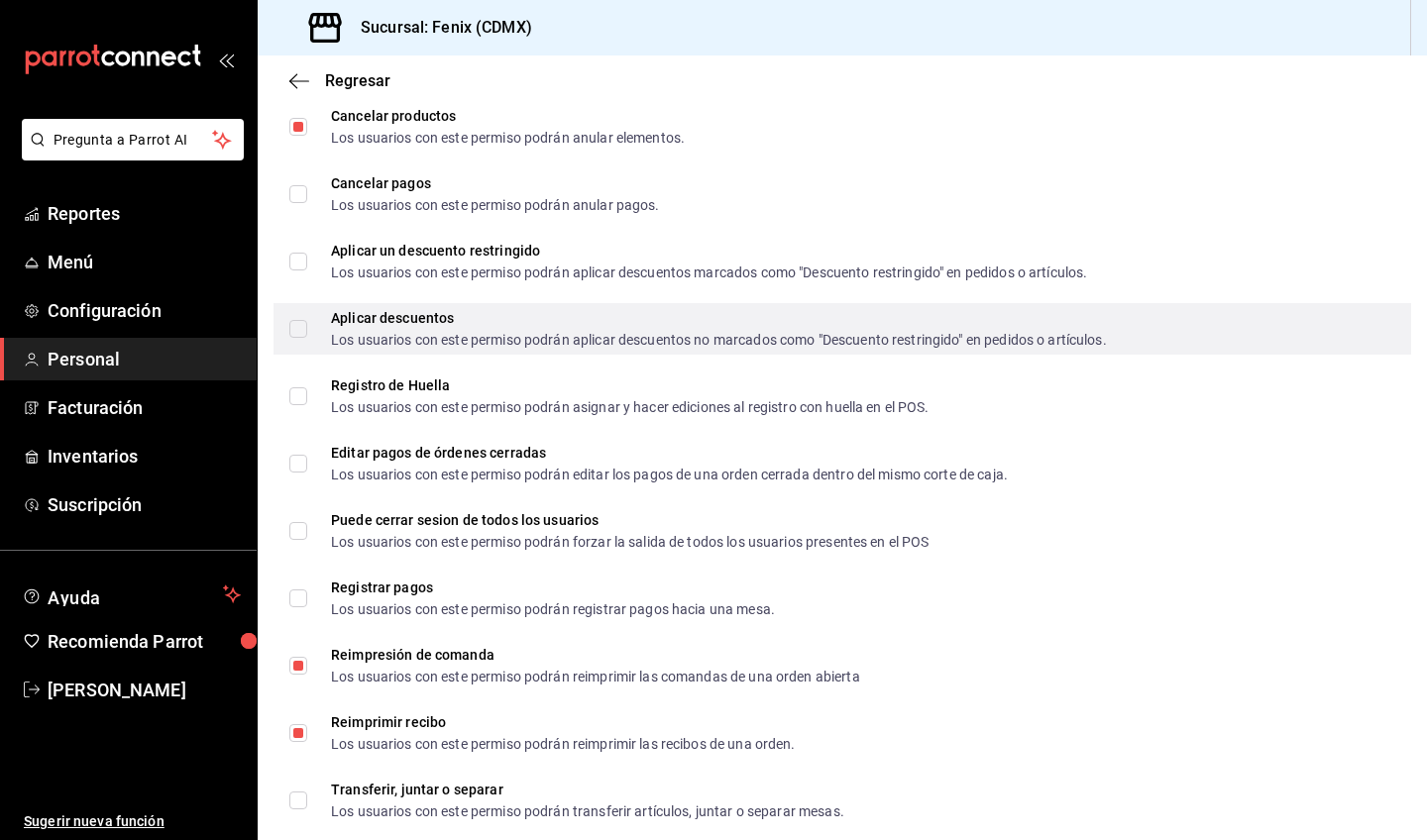 click on "Aplicar descuentos Los usuarios con este permiso podrán aplicar descuentos no marcados como "Descuento restringido" en pedidos o artículos." at bounding box center (298, 329) 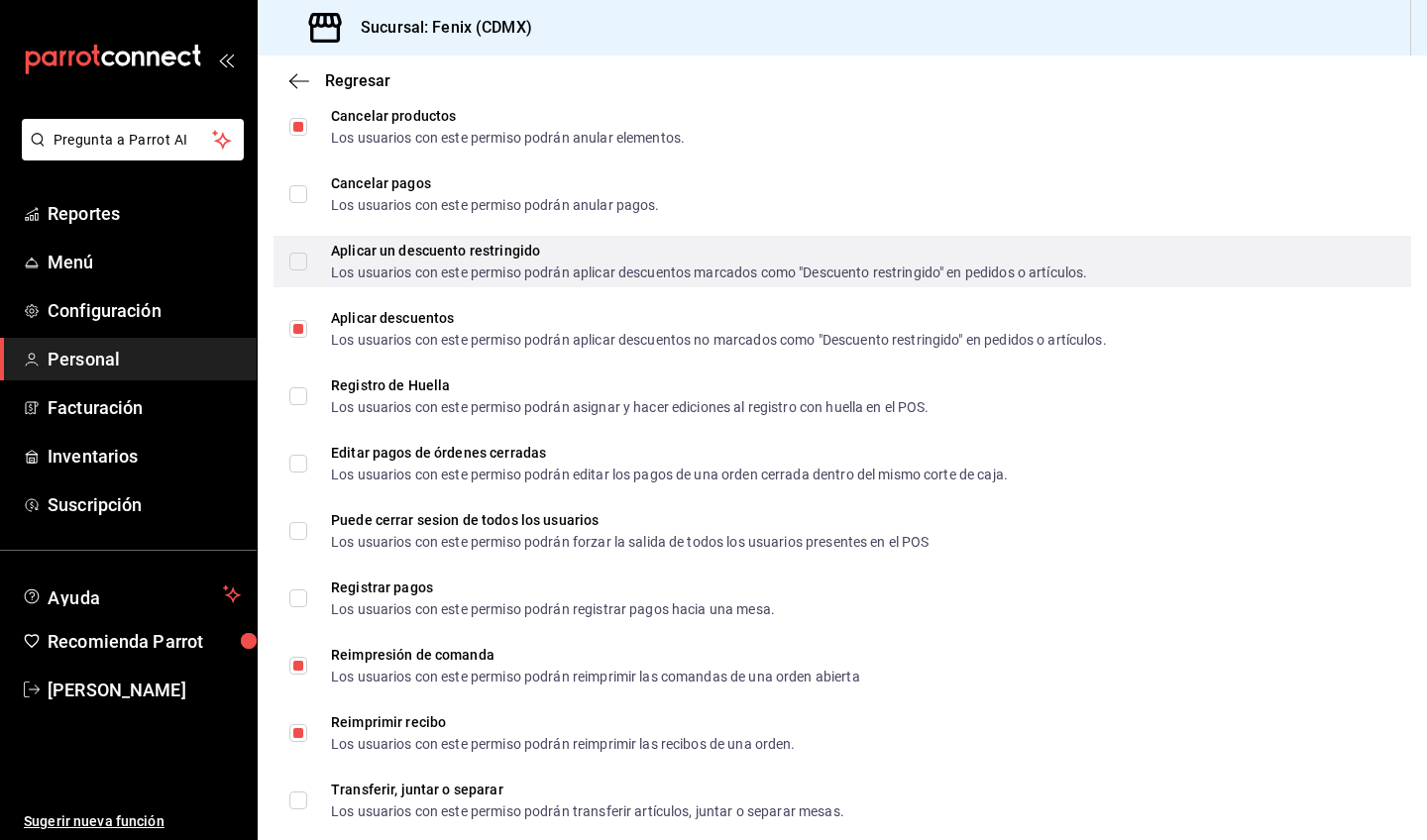 click on "Aplicar un descuento restringido Los usuarios con este permiso podrán aplicar descuentos marcados como "Descuento restringido" en pedidos o artículos." at bounding box center [298, 262] 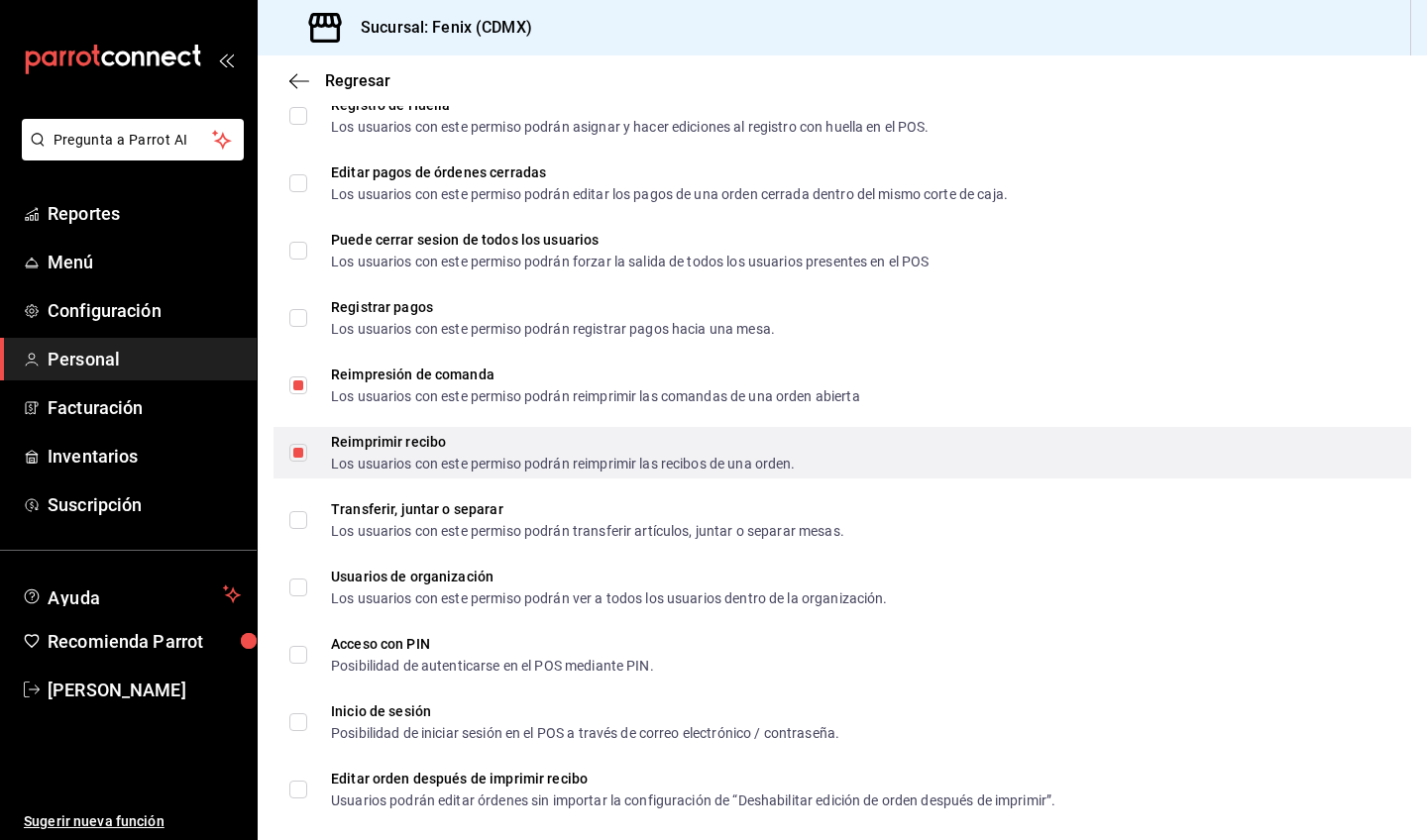 scroll, scrollTop: 2783, scrollLeft: 0, axis: vertical 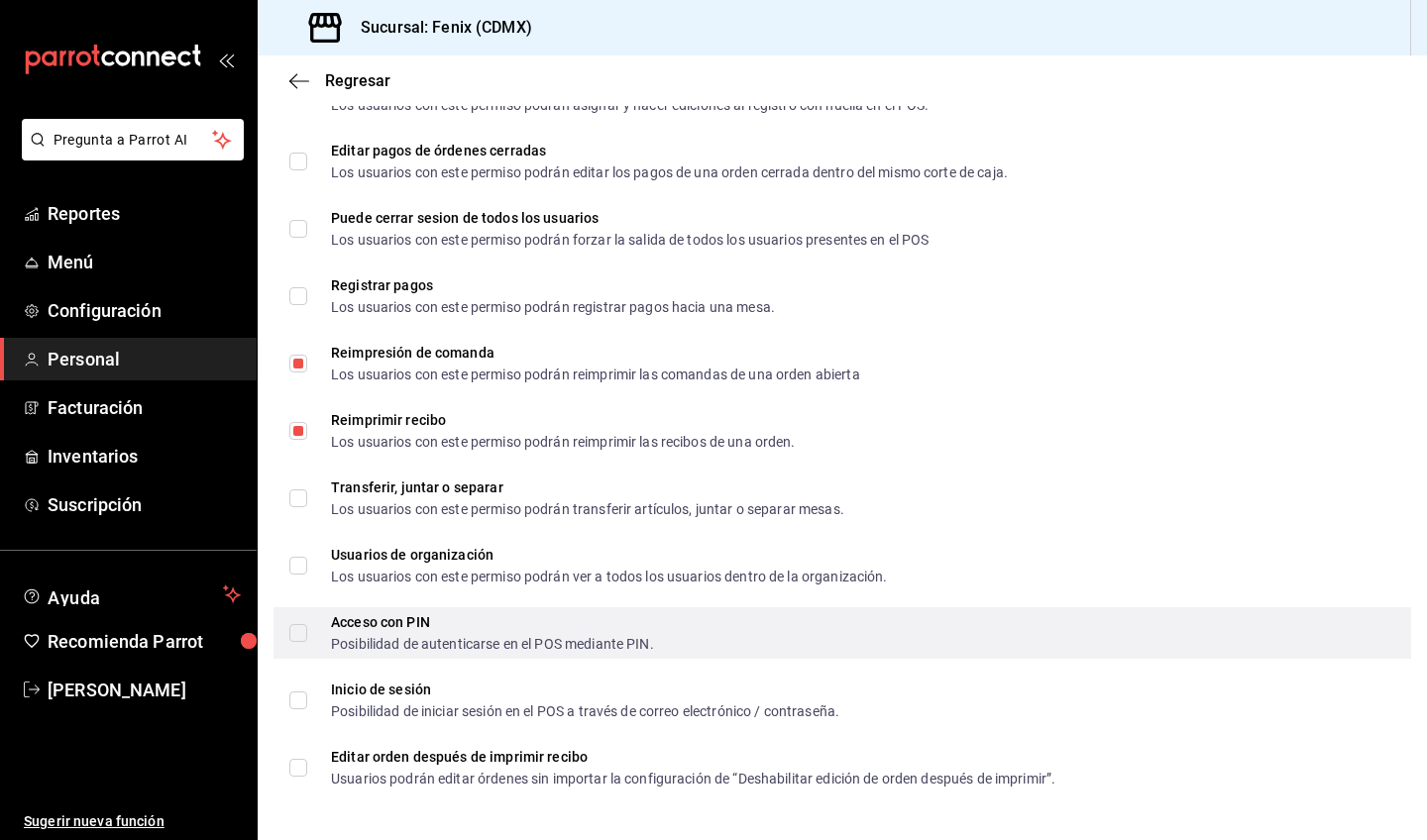 click on "Acceso con PIN Posibilidad de autenticarse en el POS mediante PIN." at bounding box center [298, 633] 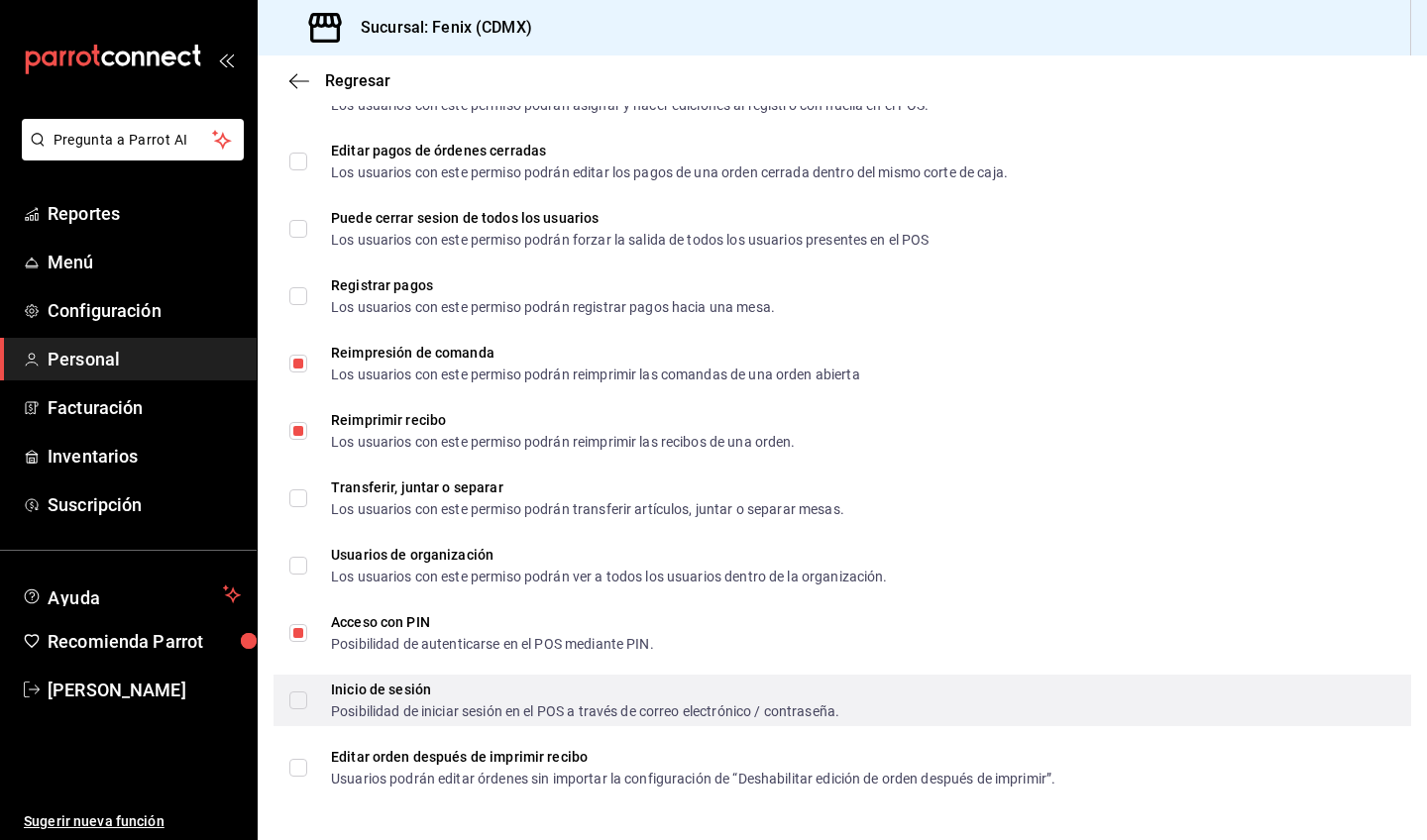 click on "Inicio de sesión Posibilidad de iniciar sesión en el POS a través de correo electrónico / contraseña." at bounding box center [298, 700] 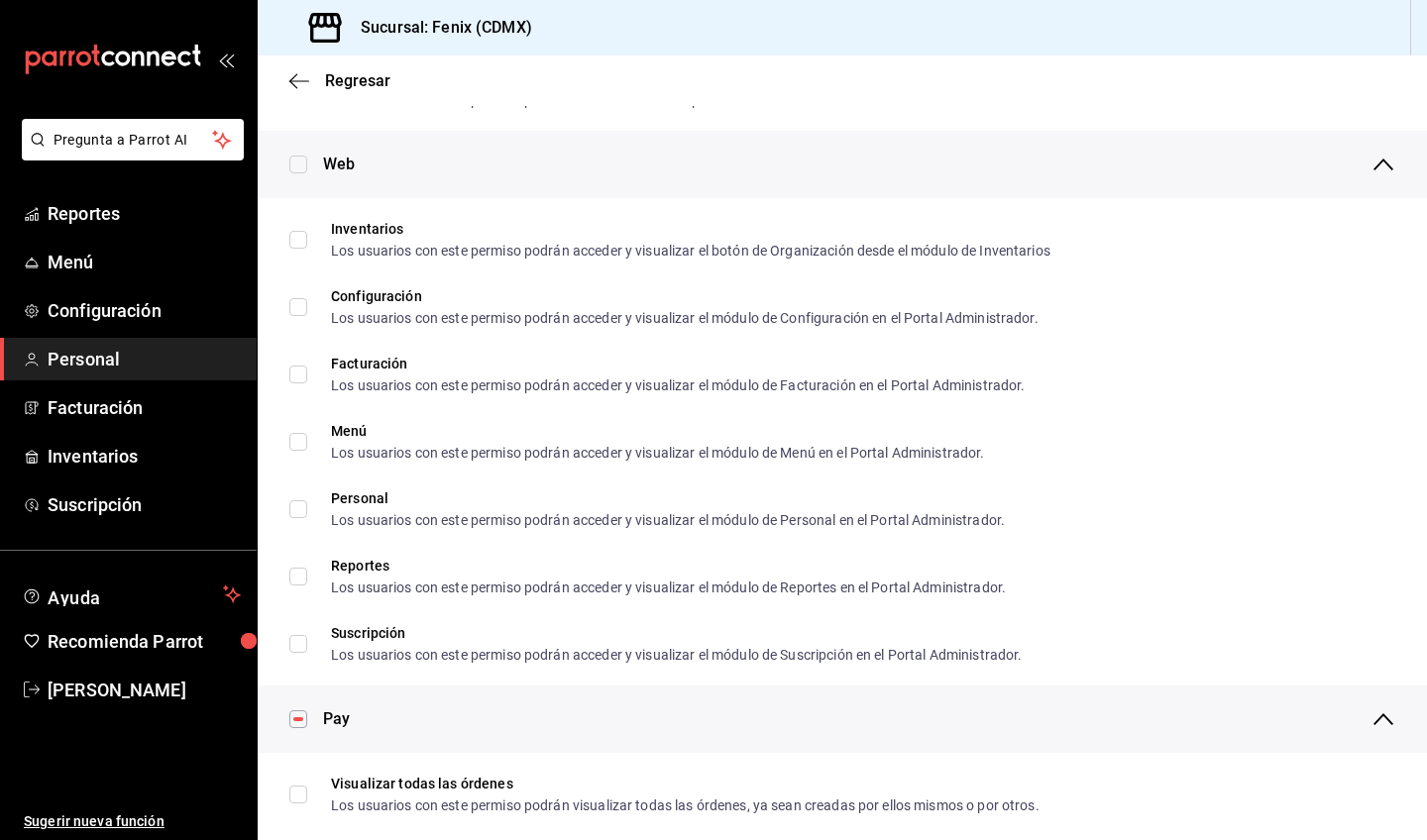 scroll, scrollTop: 0, scrollLeft: 0, axis: both 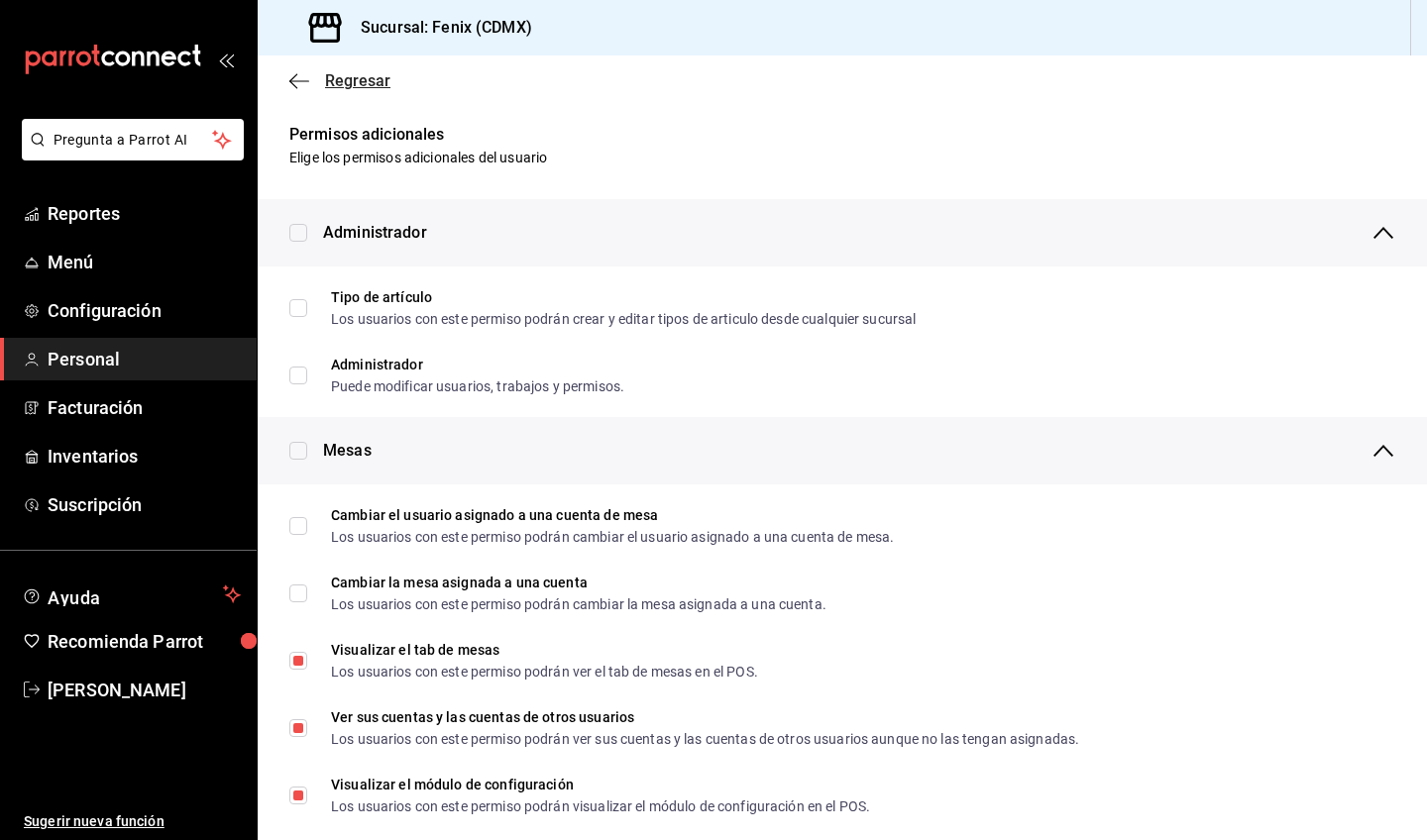 click 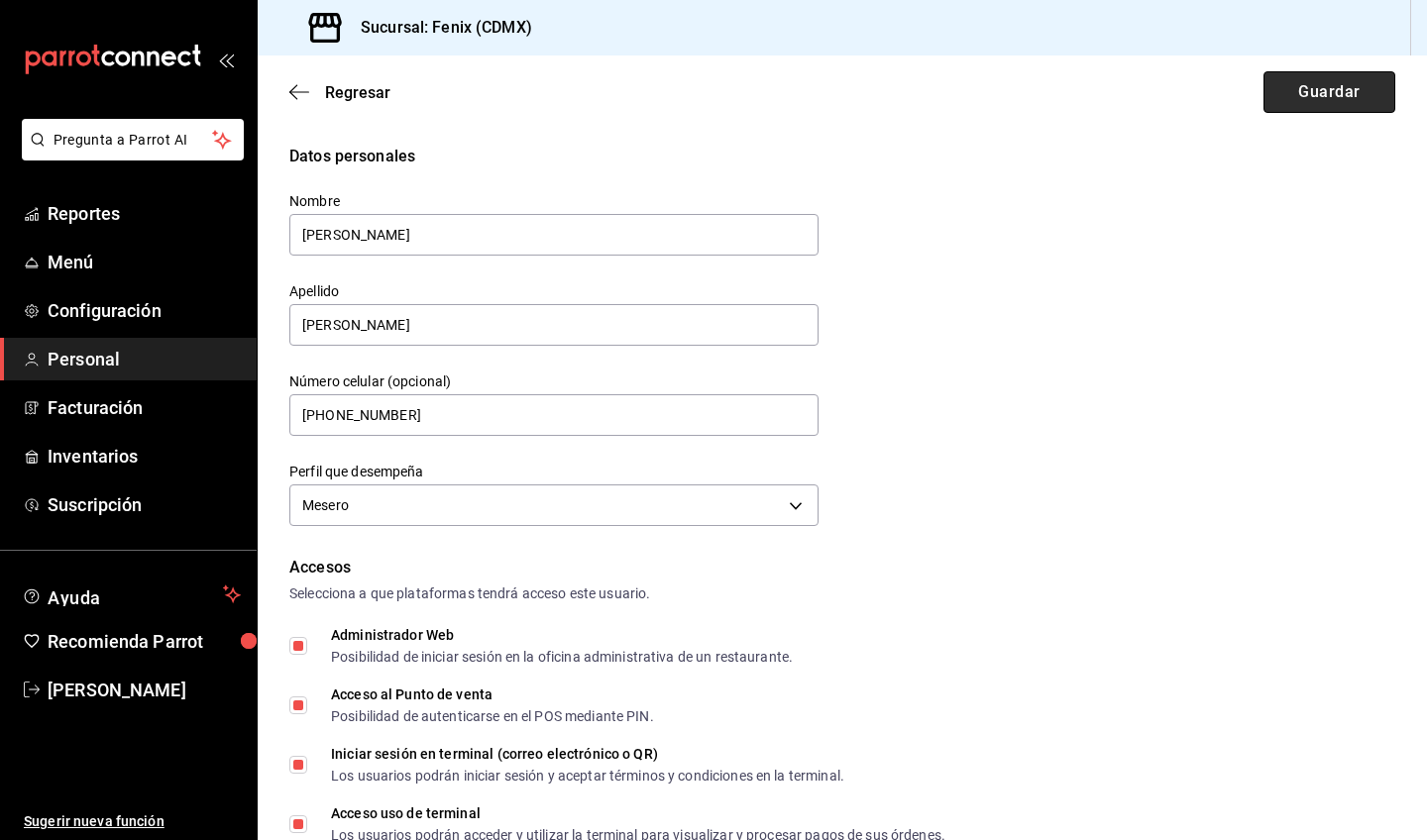 click on "Guardar" at bounding box center [1329, 92] 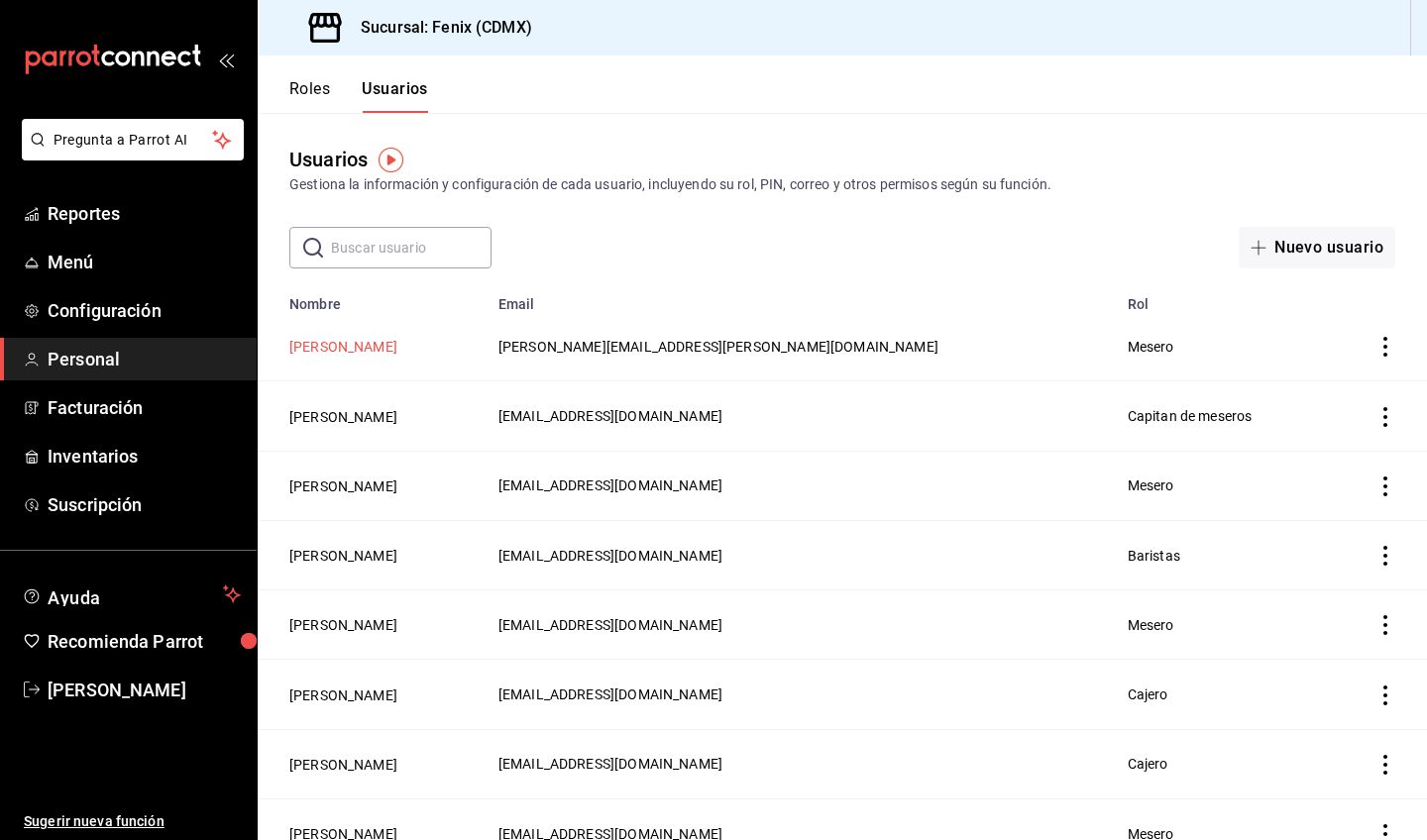 click on "Miriam Olmedo" at bounding box center (343, 347) 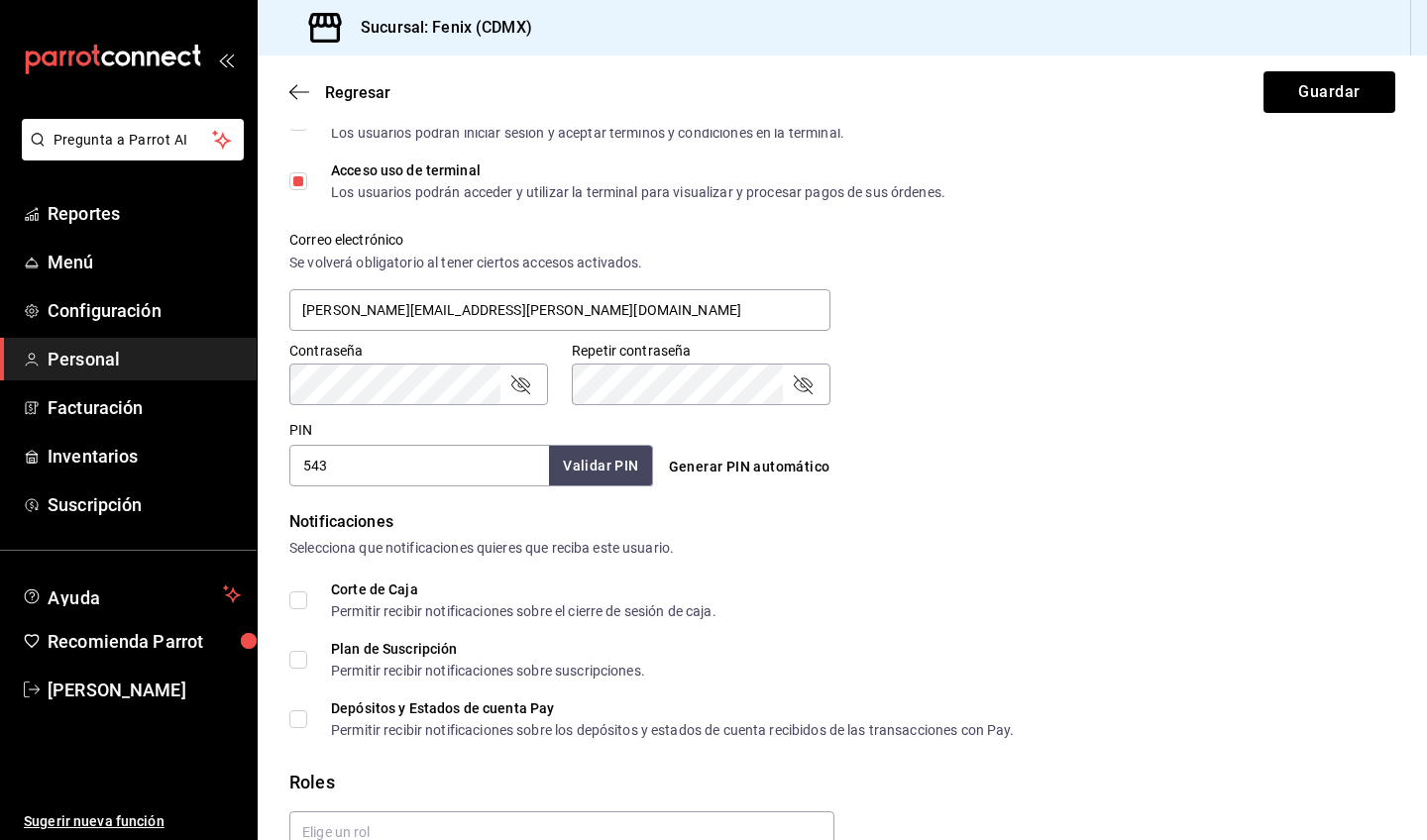 scroll, scrollTop: 0, scrollLeft: 0, axis: both 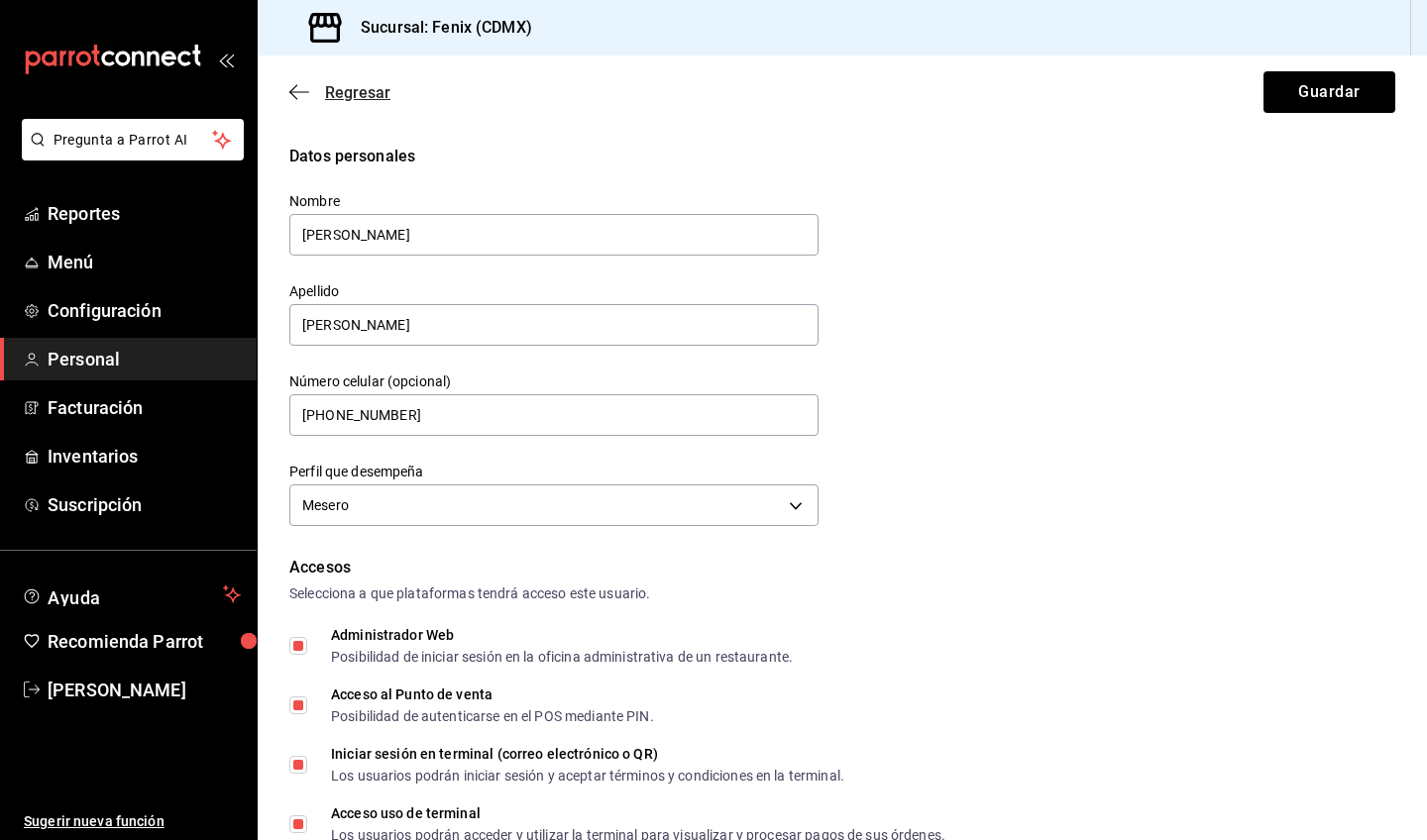 click 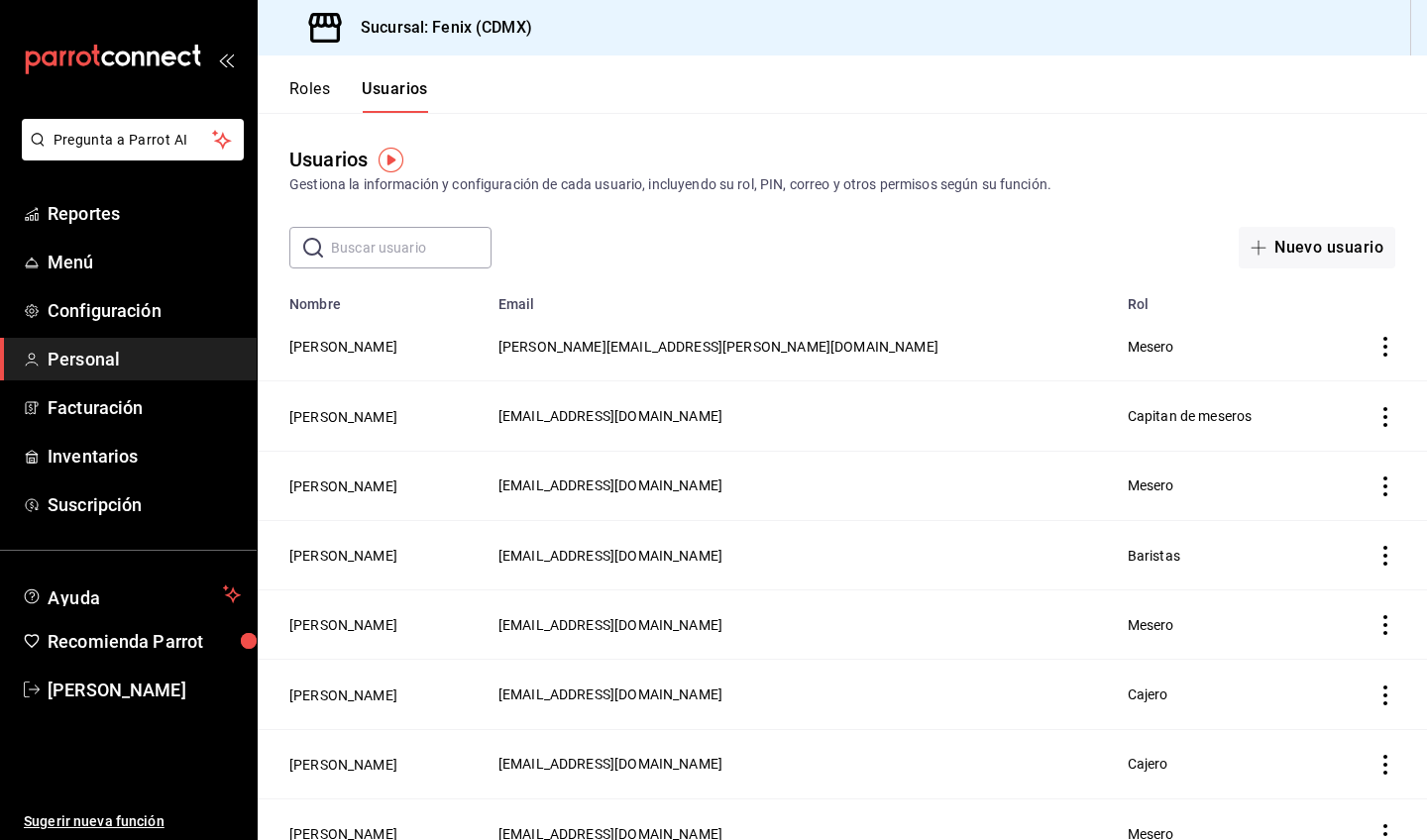 click on "Roles" at bounding box center [309, 96] 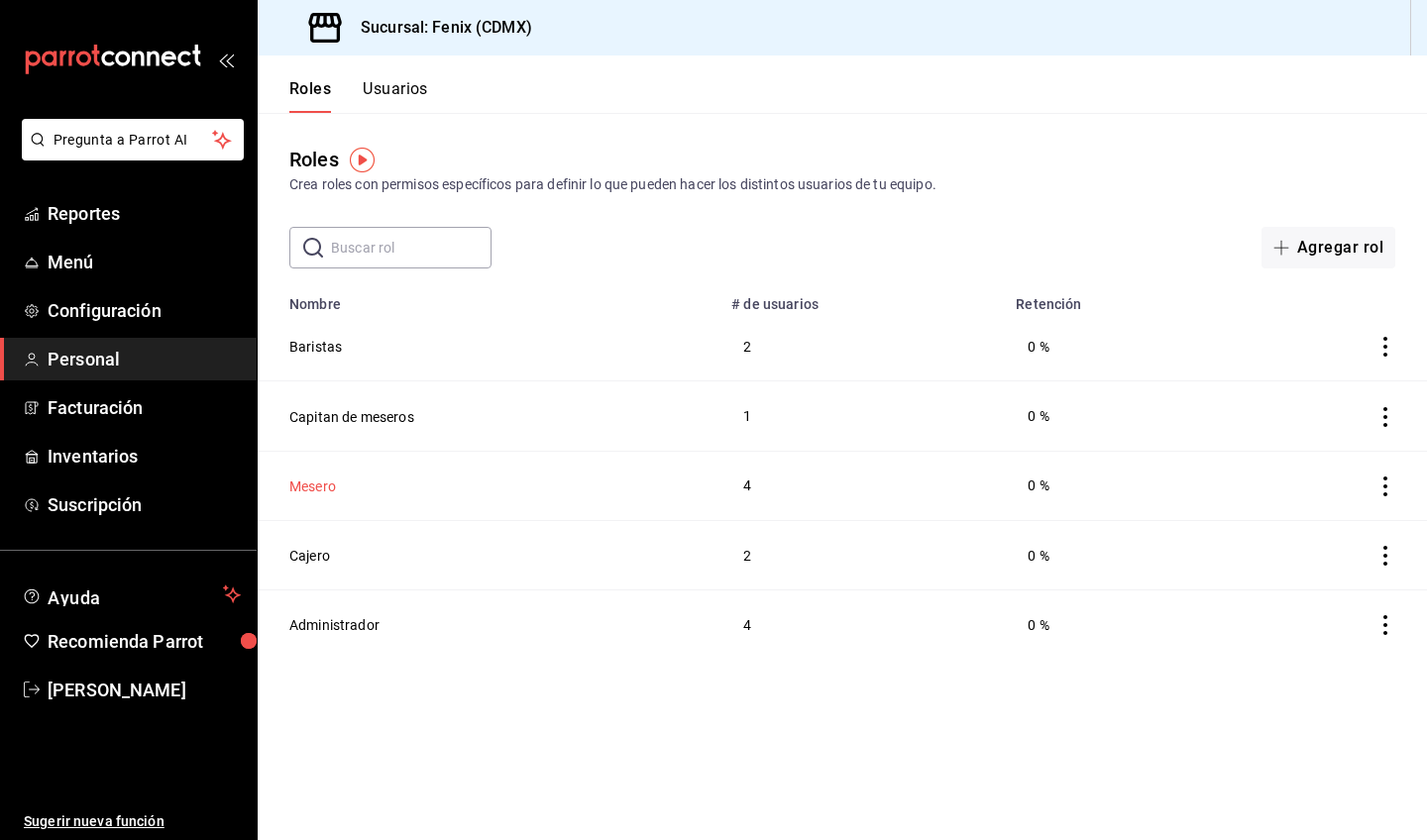 click on "Mesero" at bounding box center [312, 486] 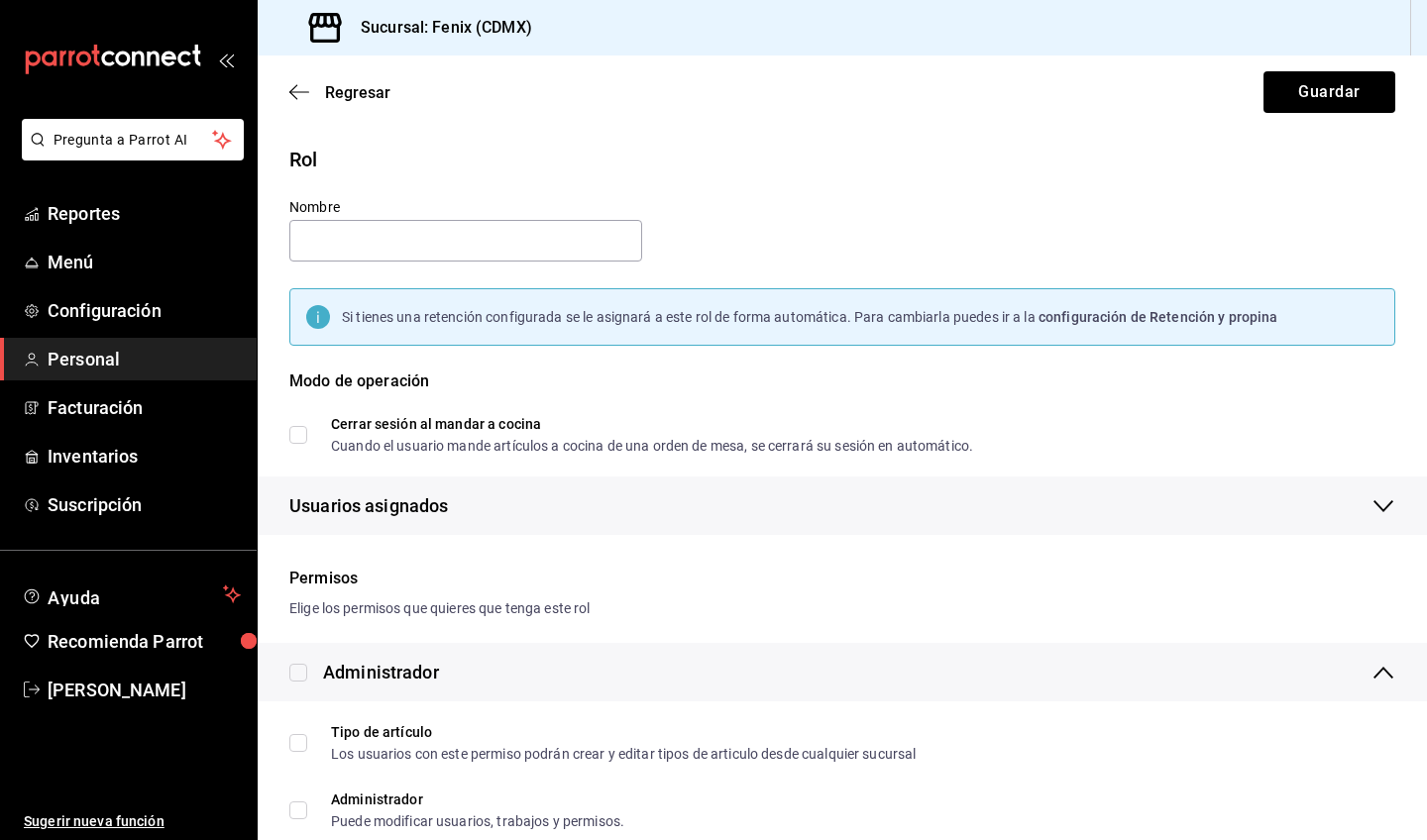 type on "Mesero" 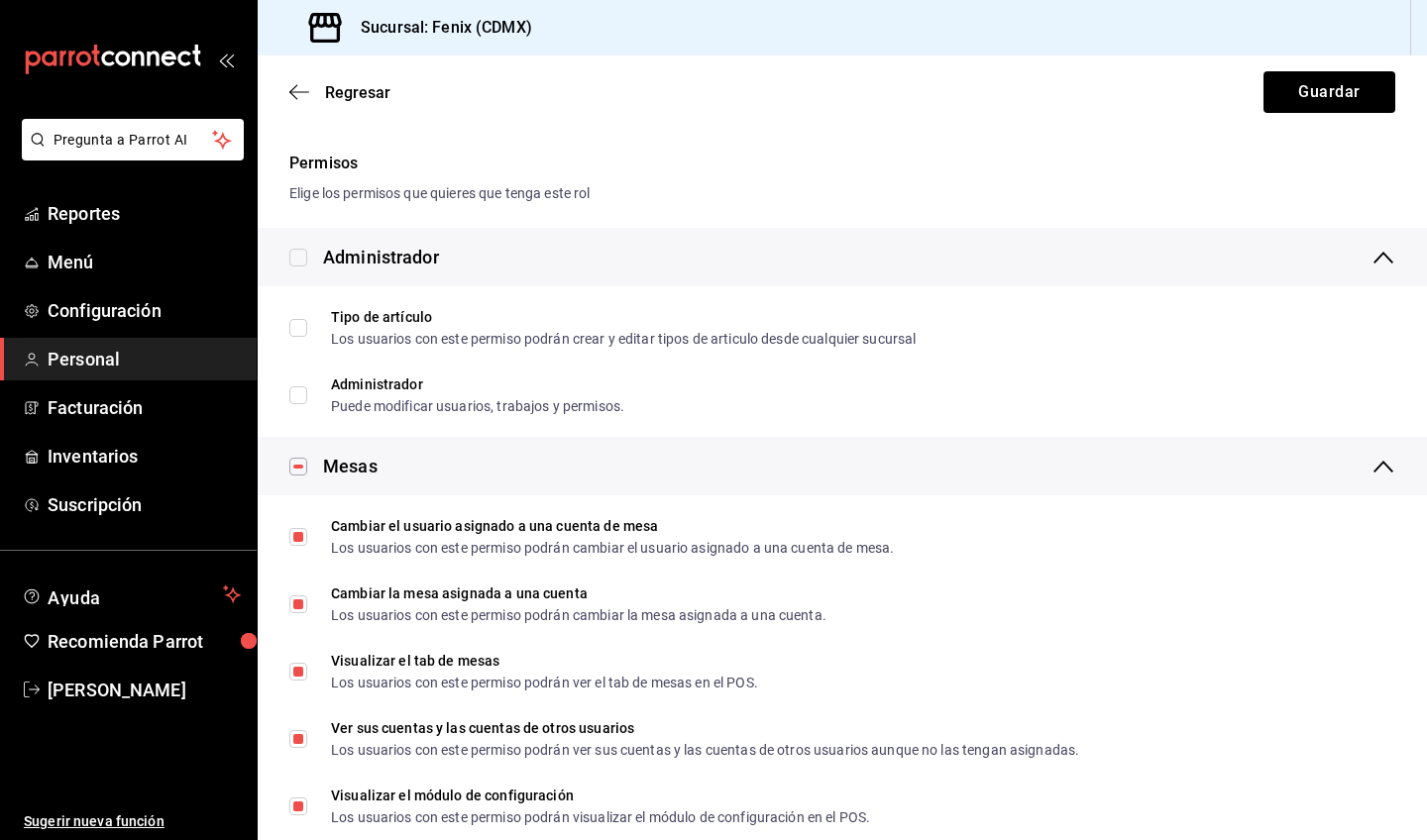 scroll, scrollTop: 419, scrollLeft: 0, axis: vertical 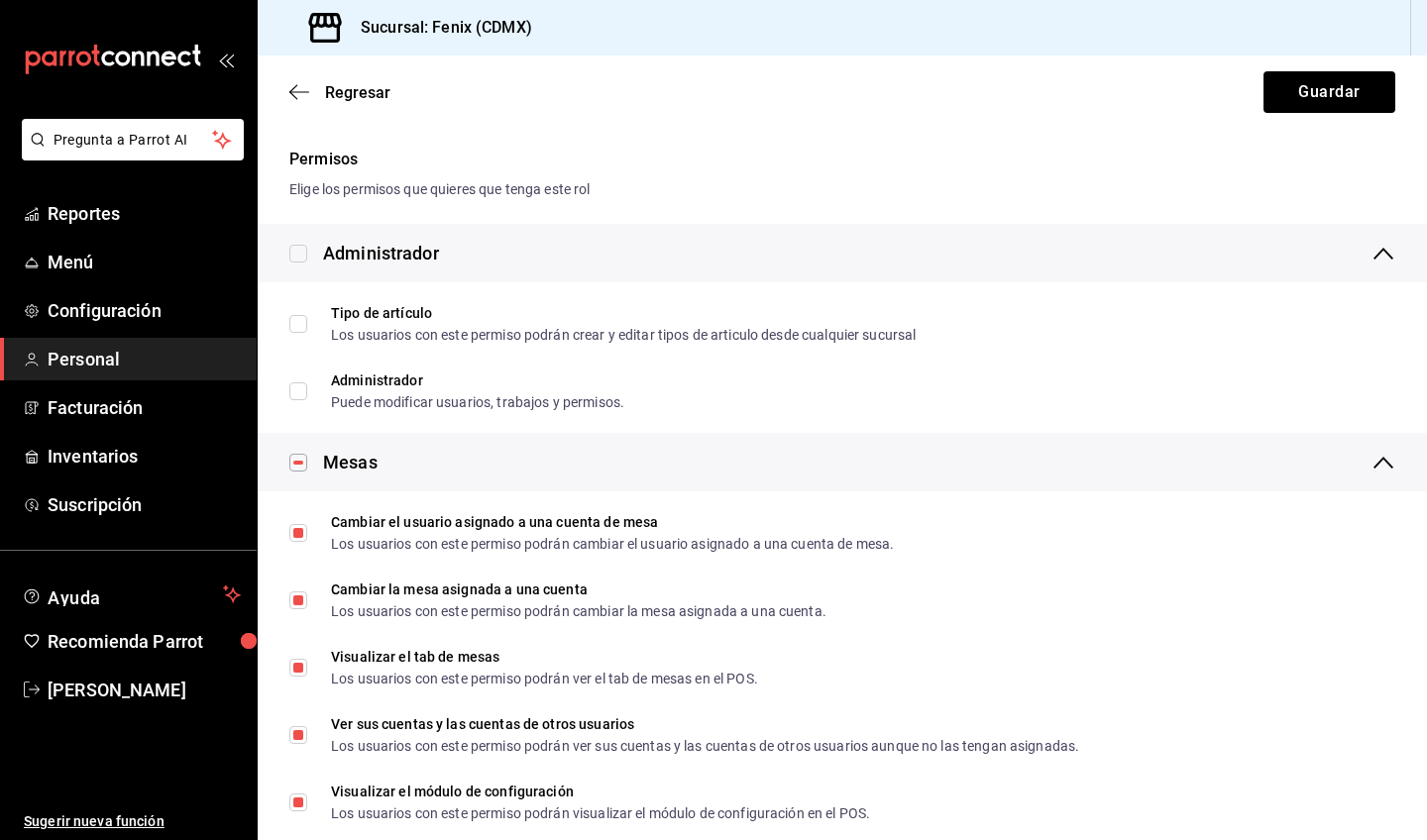click on "Visualizar el tab de cajas Los usuarios con este permiso podrán visualizar el tab de cajas en el POS." at bounding box center (842, 870) 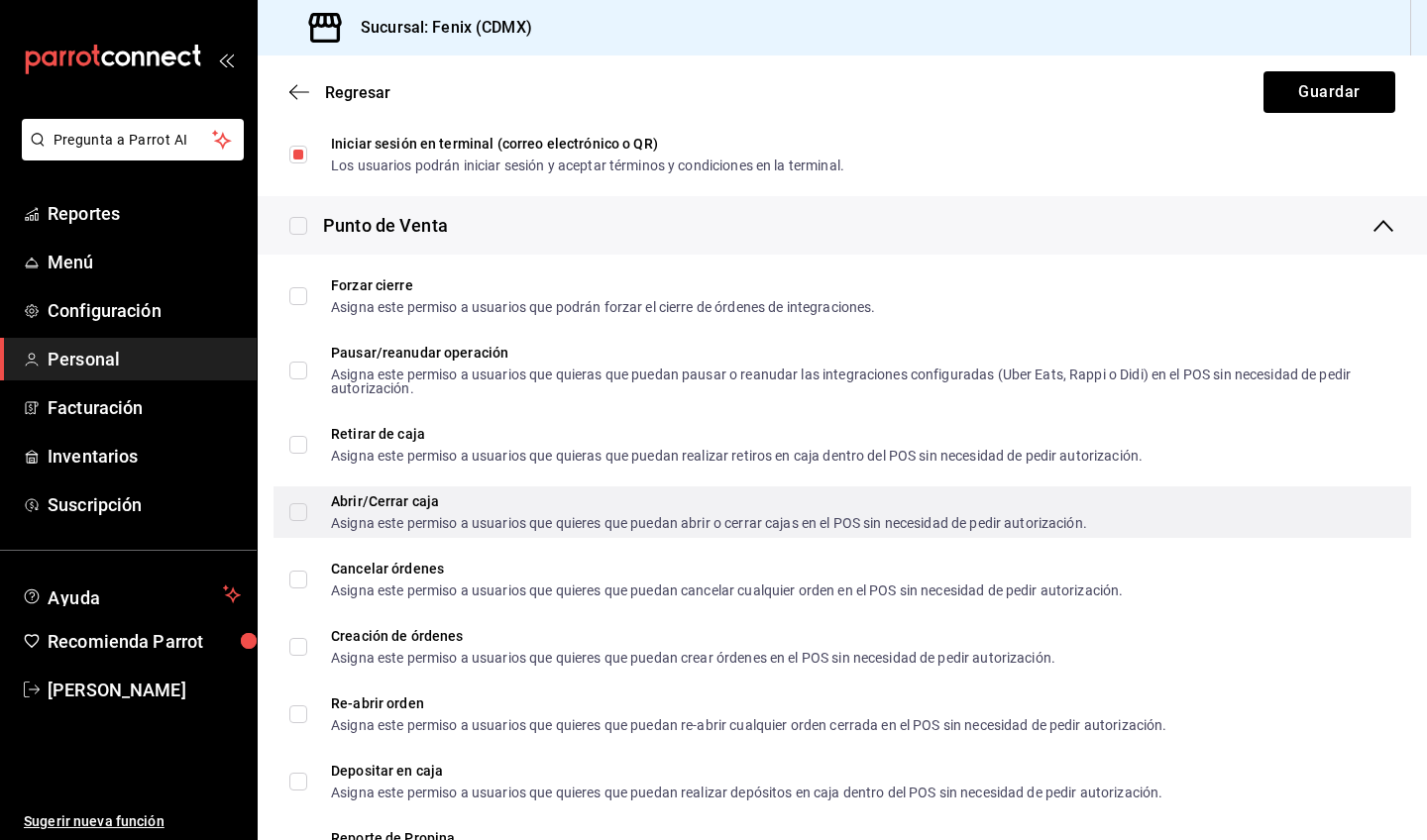 scroll, scrollTop: 2401, scrollLeft: 0, axis: vertical 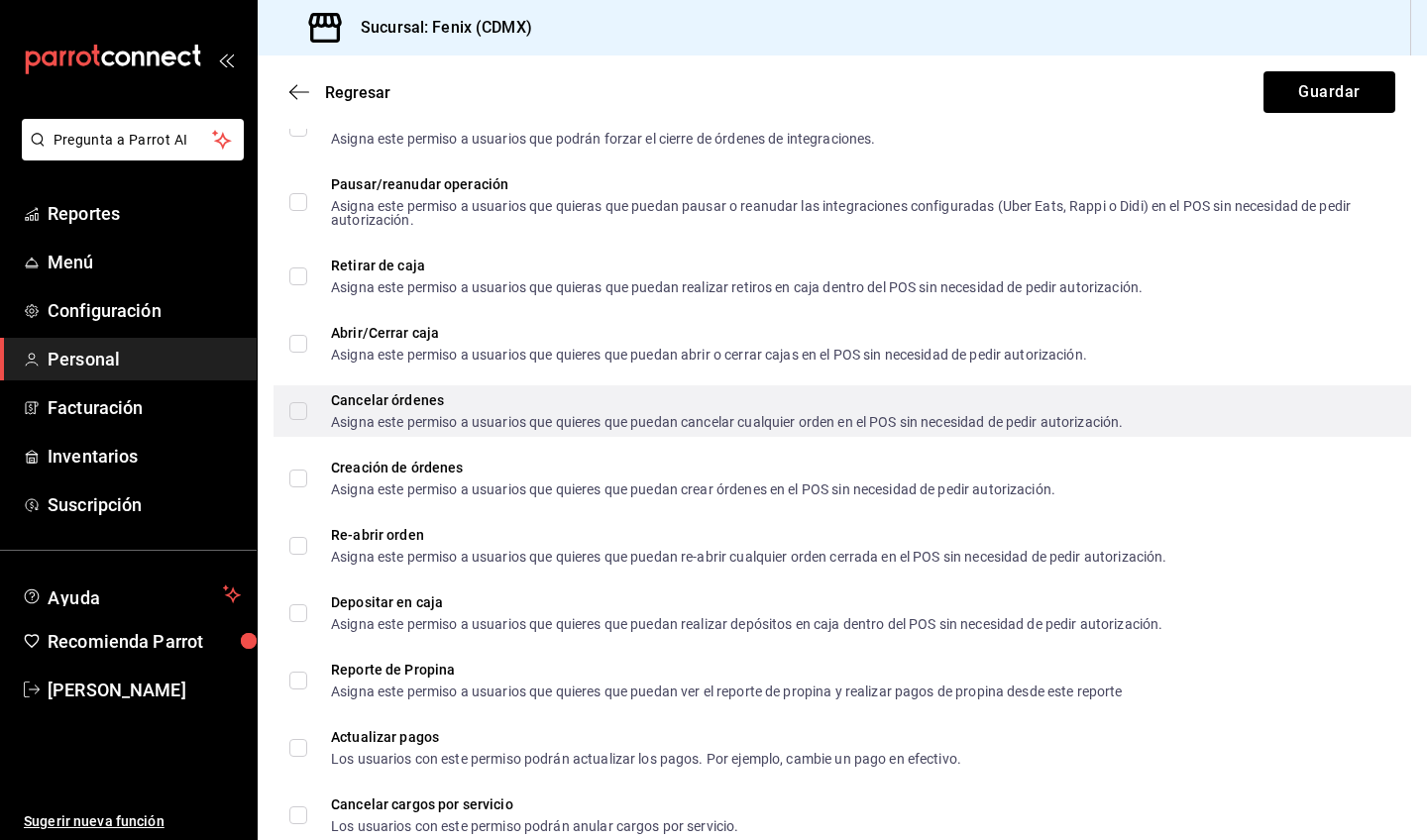 click on "Cancelar órdenes Asigna este permiso a usuarios que quieres que puedan cancelar cualquier orden en el POS sin necesidad de pedir autorización." at bounding box center (842, 411) 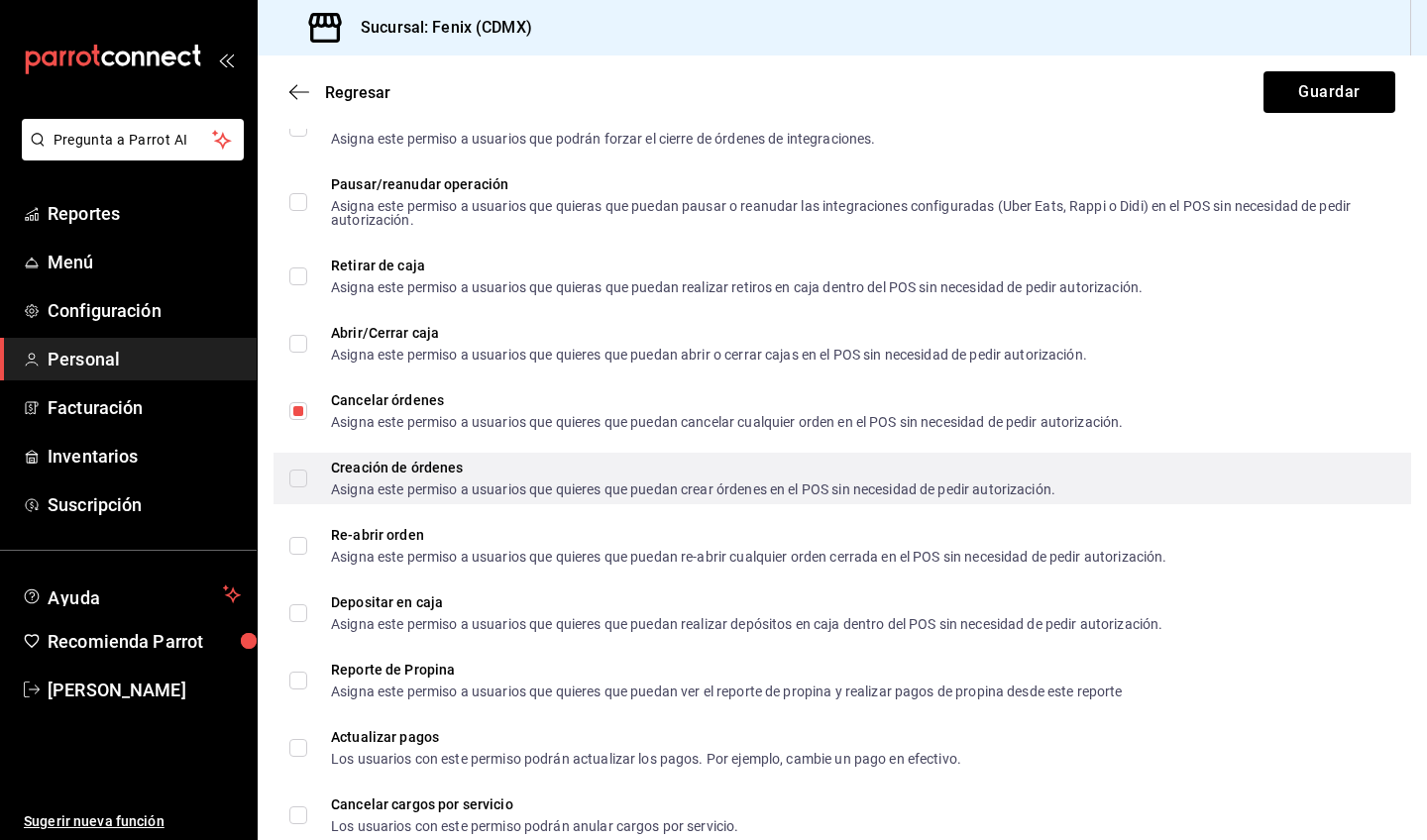 click on "Creación de órdenes Asigna este permiso a usuarios que quieres que puedan crear órdenes en el POS sin necesidad de pedir autorización." at bounding box center [298, 478] 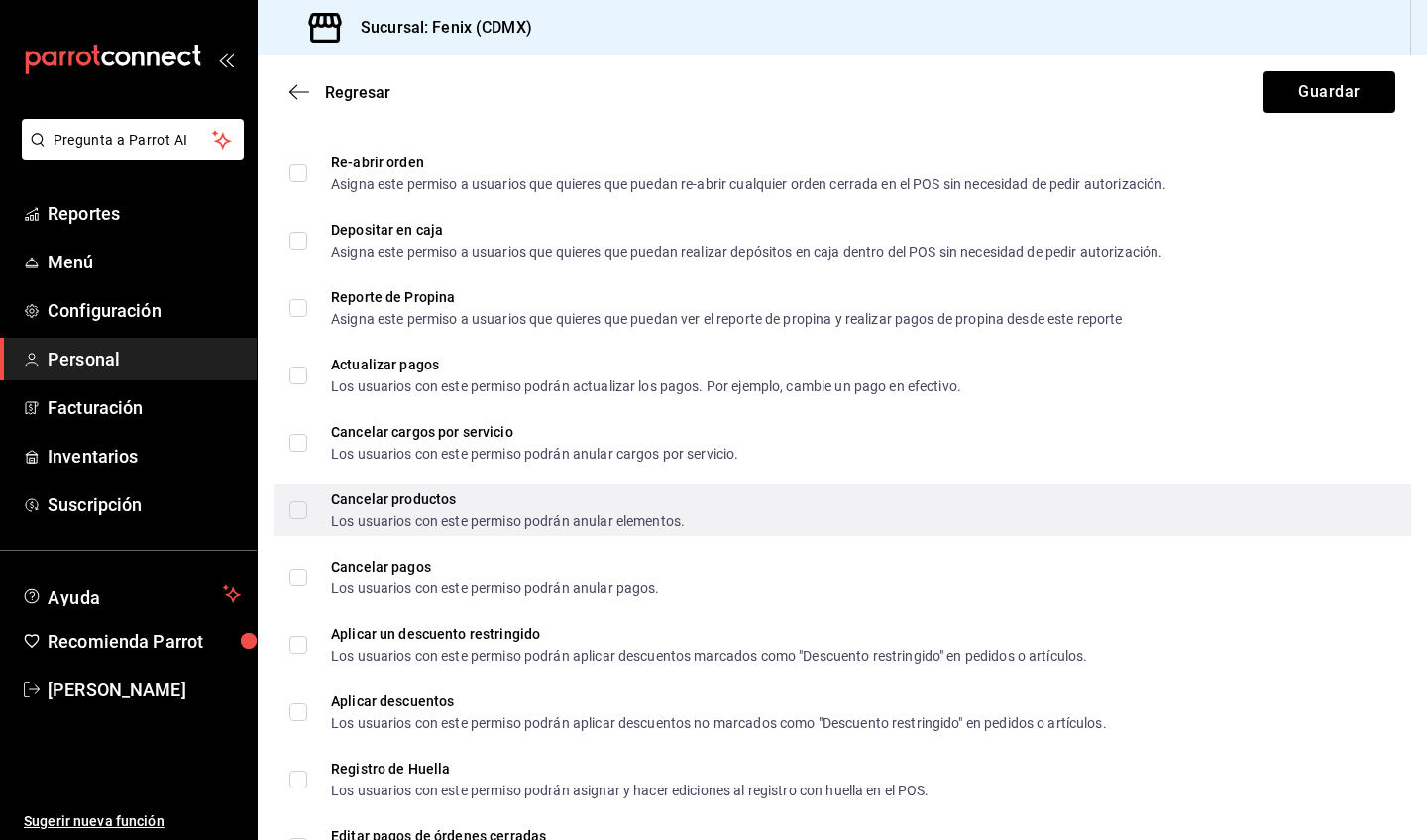 scroll, scrollTop: 2798, scrollLeft: 0, axis: vertical 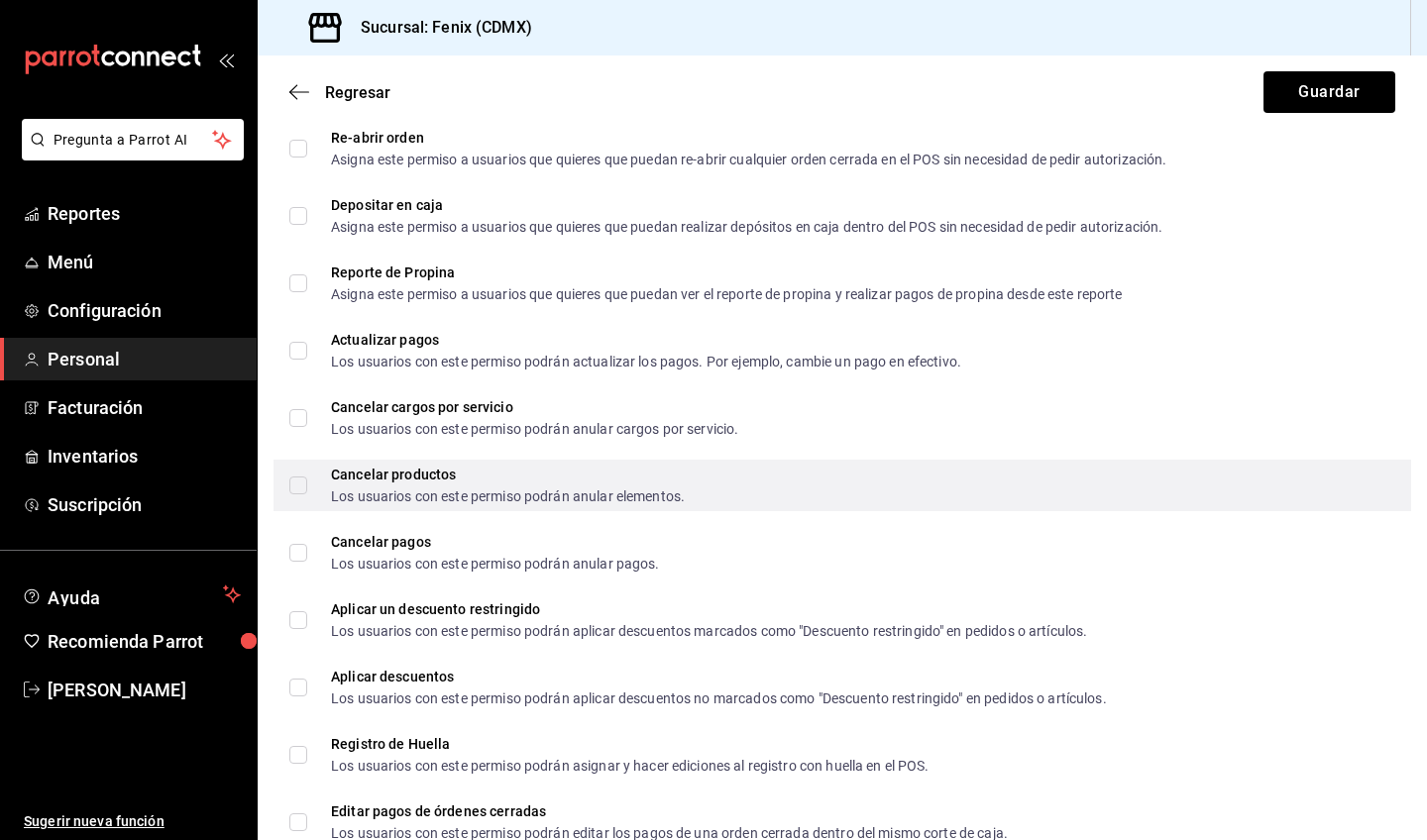 click on "Los usuarios con este permiso podrán anular elementos." at bounding box center (507, 496) 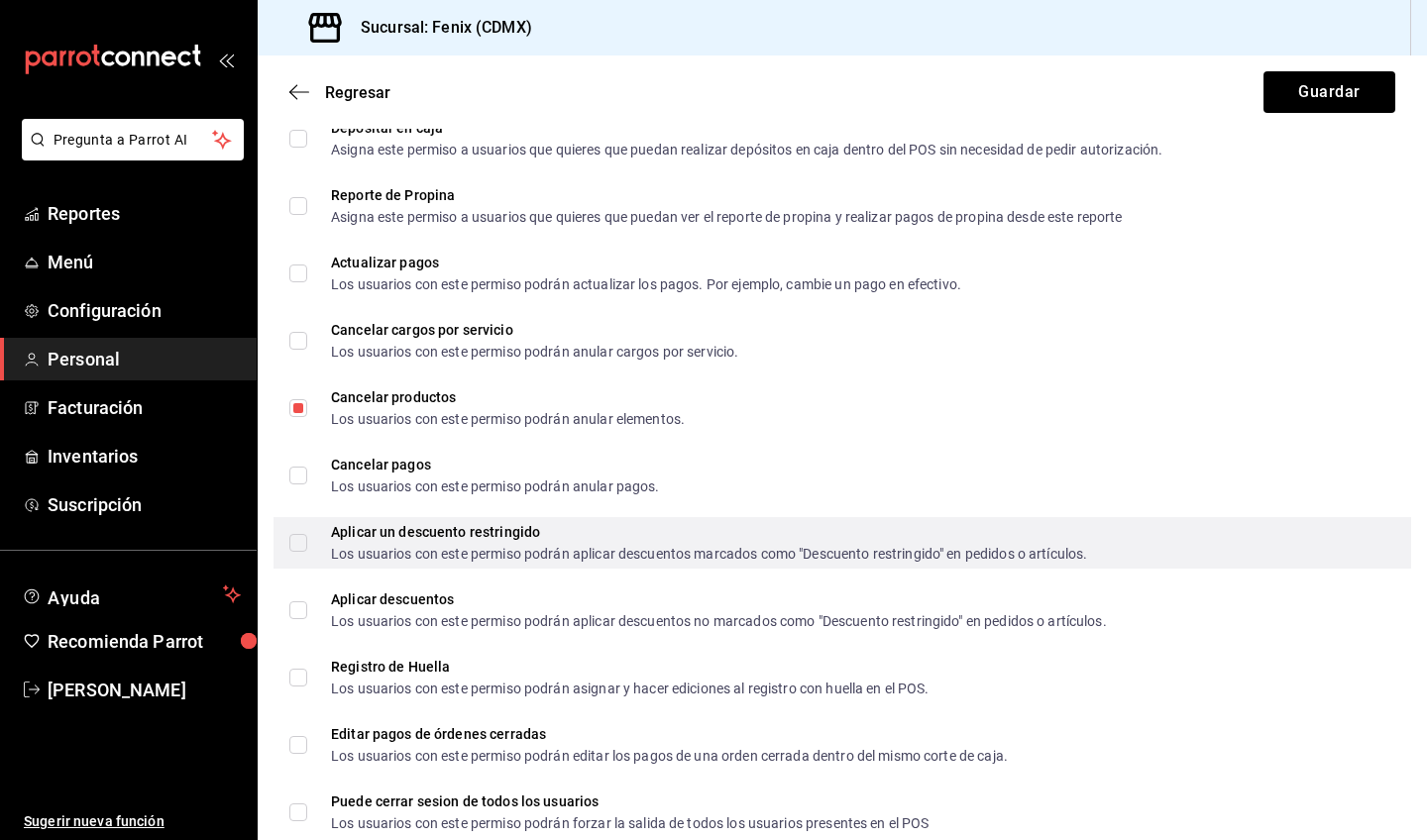 scroll, scrollTop: 2880, scrollLeft: 0, axis: vertical 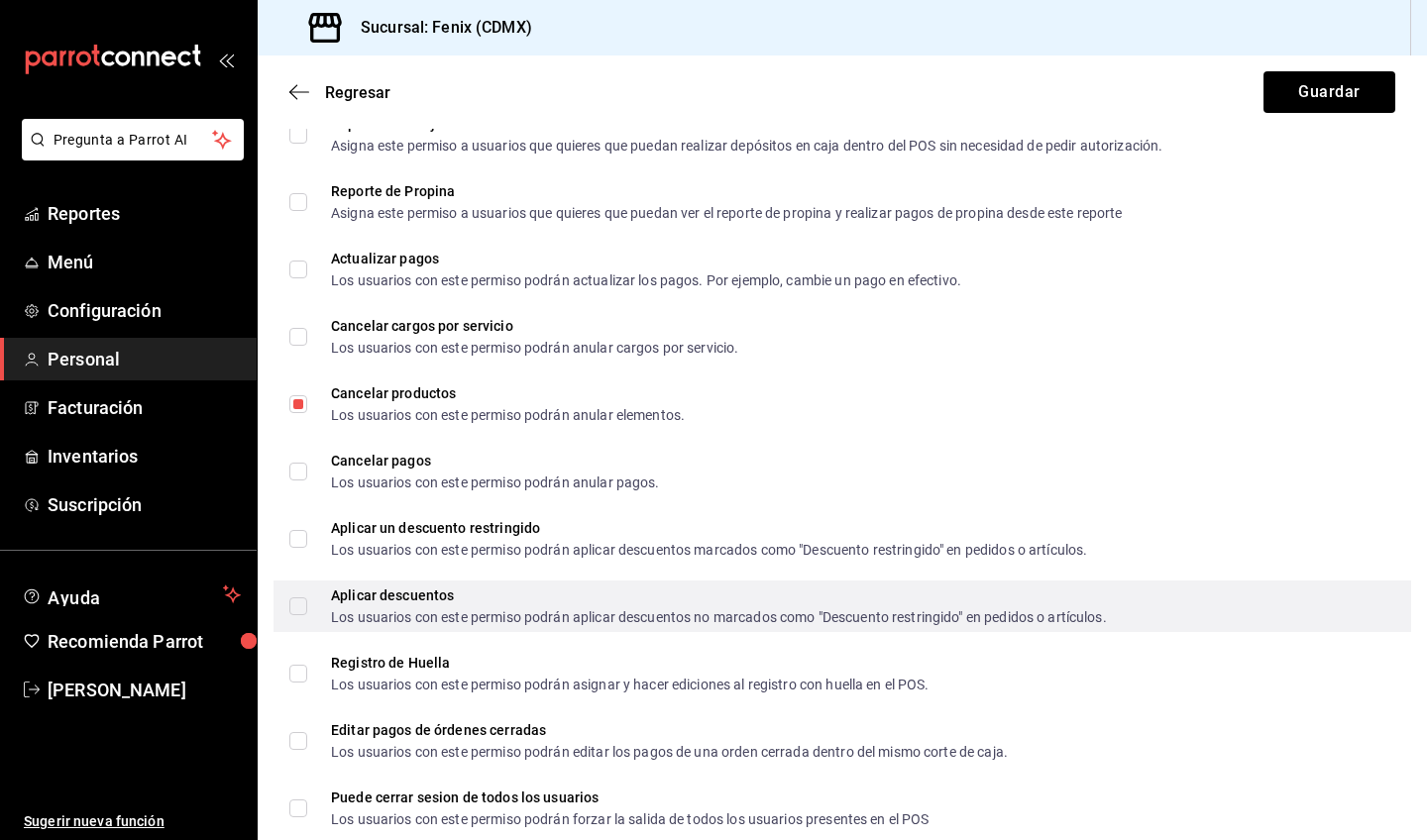 click on "Aplicar descuentos Los usuarios con este permiso podrán aplicar descuentos no marcados como "Descuento restringido" en pedidos o artículos." at bounding box center [298, 606] 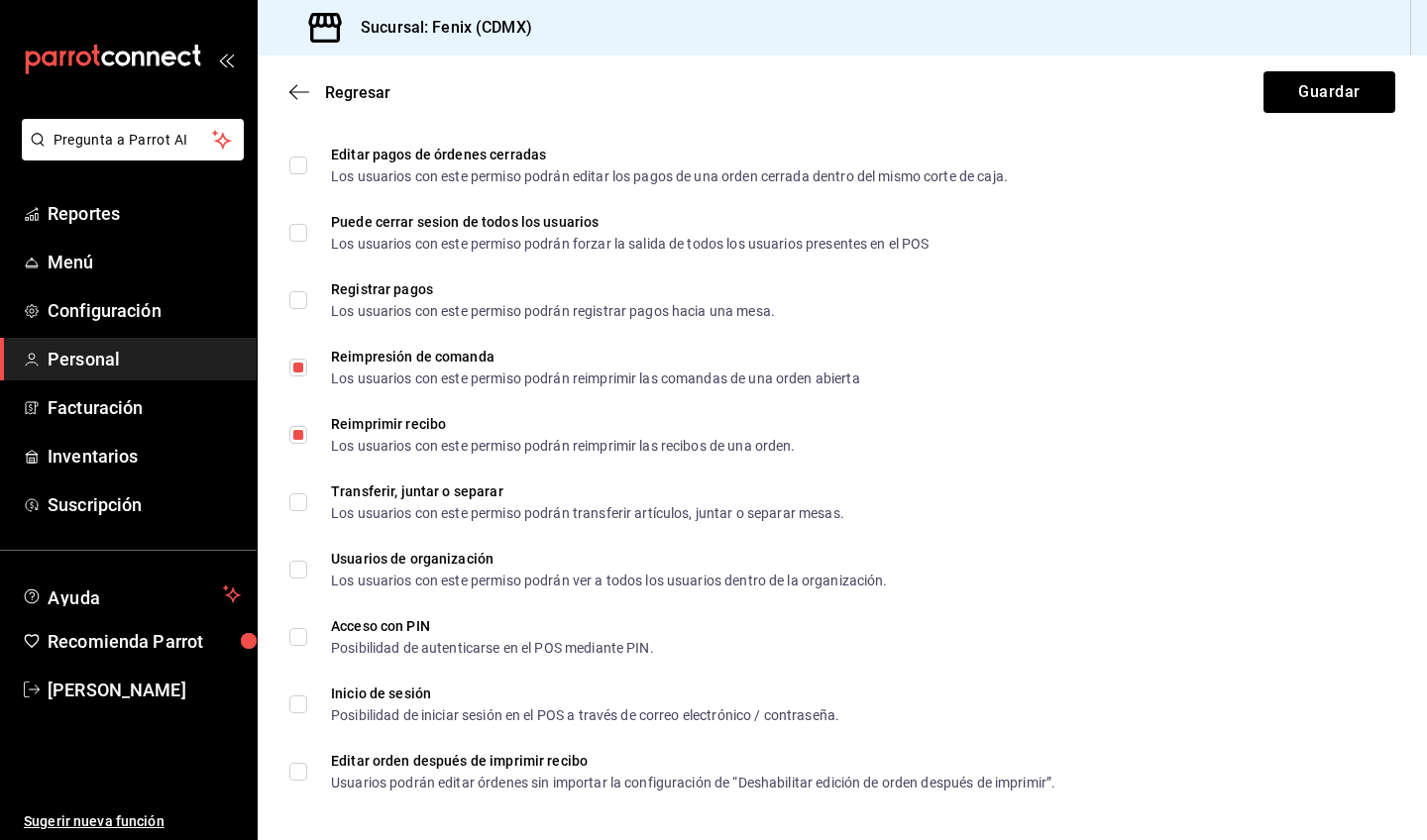 scroll, scrollTop: 3460, scrollLeft: 0, axis: vertical 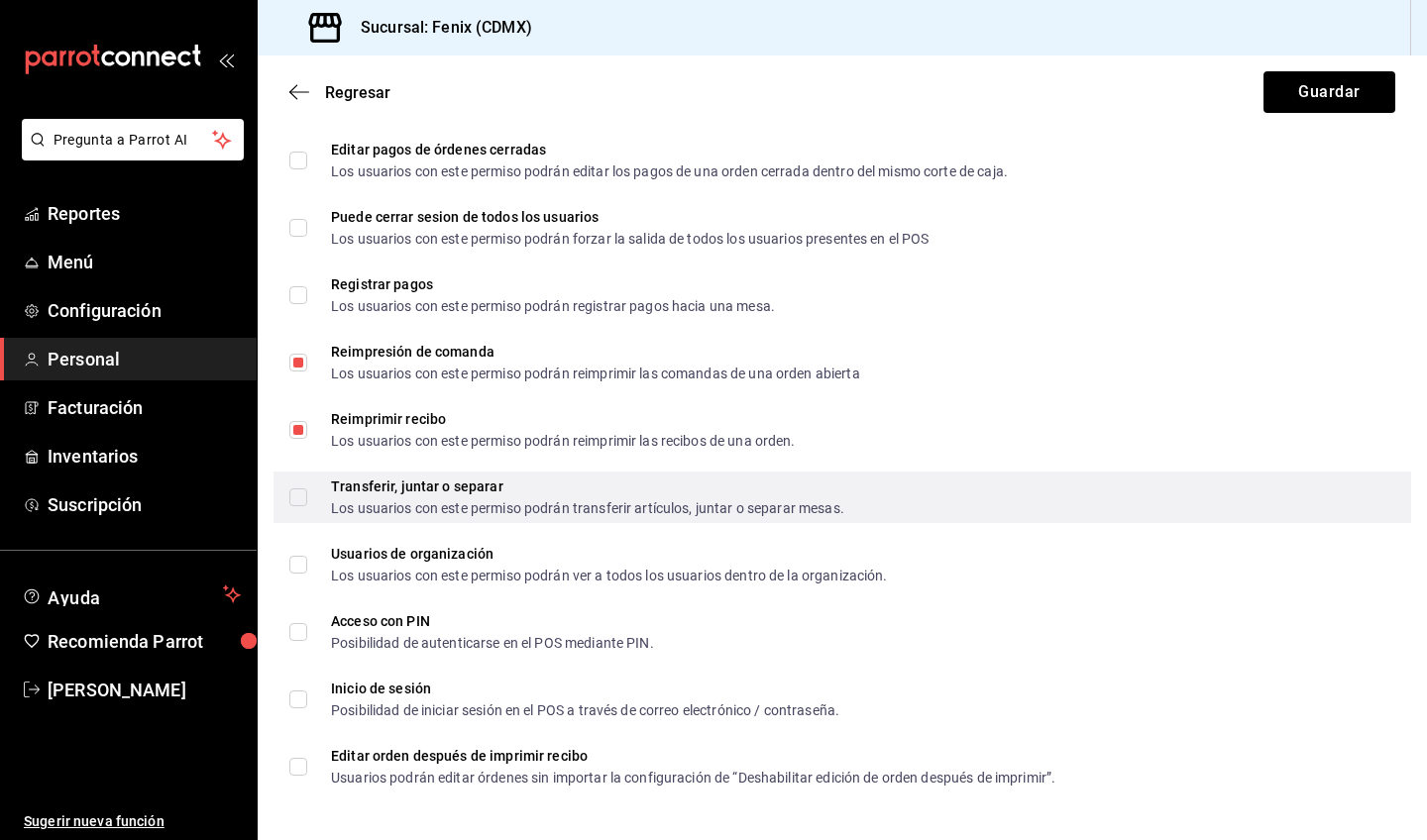 click on "Transferir, juntar o separar Los usuarios con este permiso podrán transferir artículos, juntar o separar mesas." at bounding box center (298, 497) 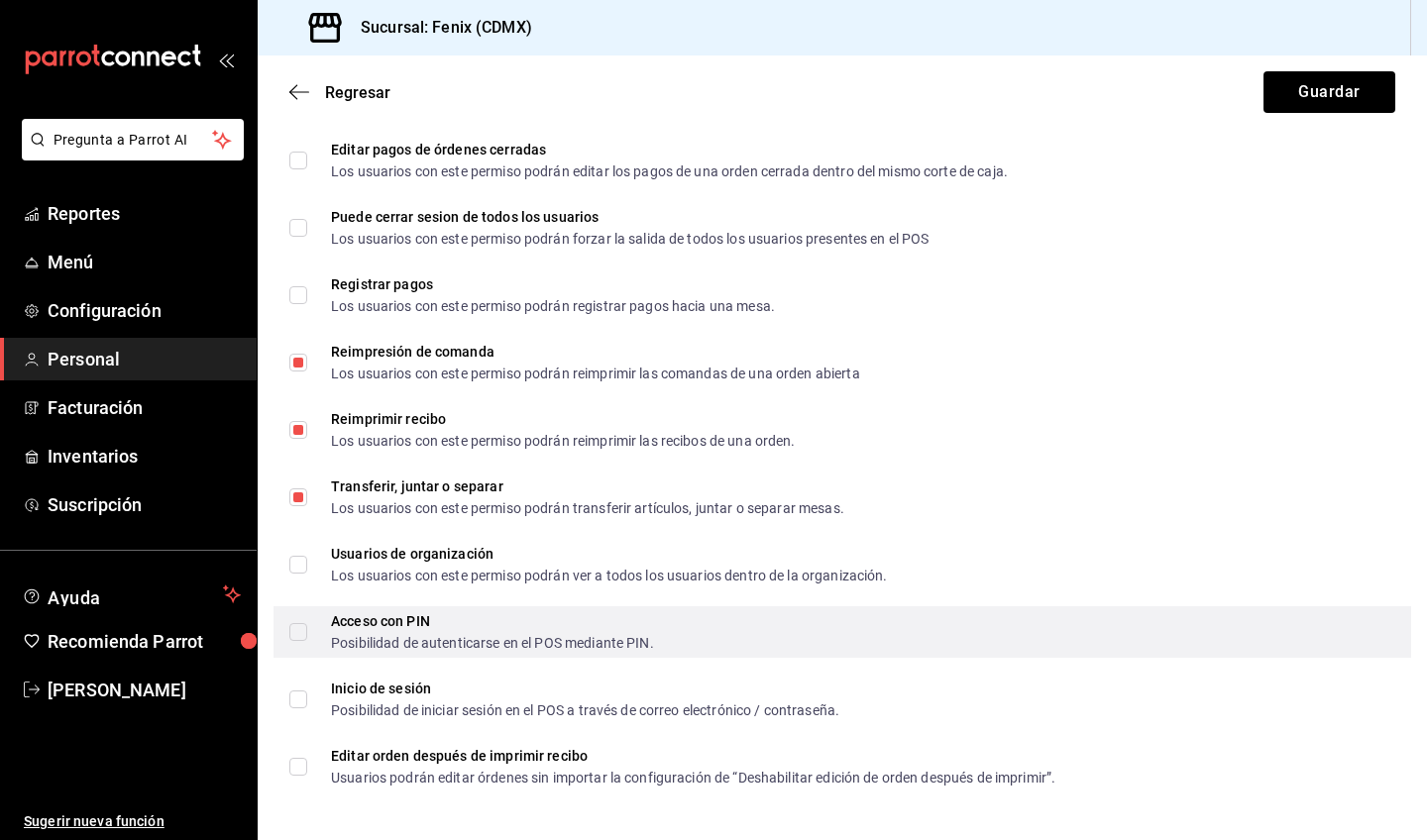 click on "Acceso con PIN Posibilidad de autenticarse en el POS mediante PIN." at bounding box center (298, 632) 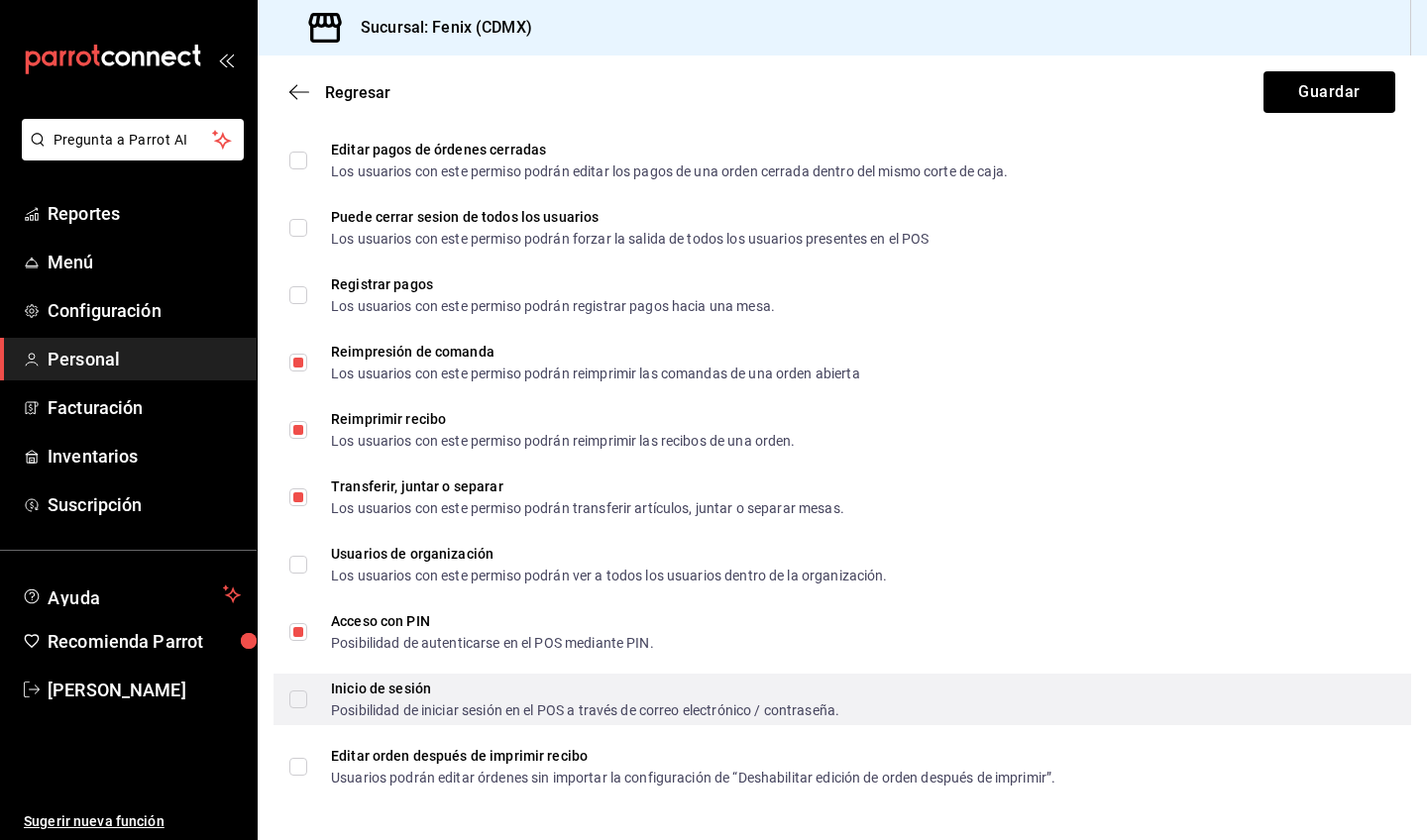 click on "Inicio de sesión Posibilidad de iniciar sesión en el POS a través de correo electrónico / contraseña." at bounding box center [573, 699] 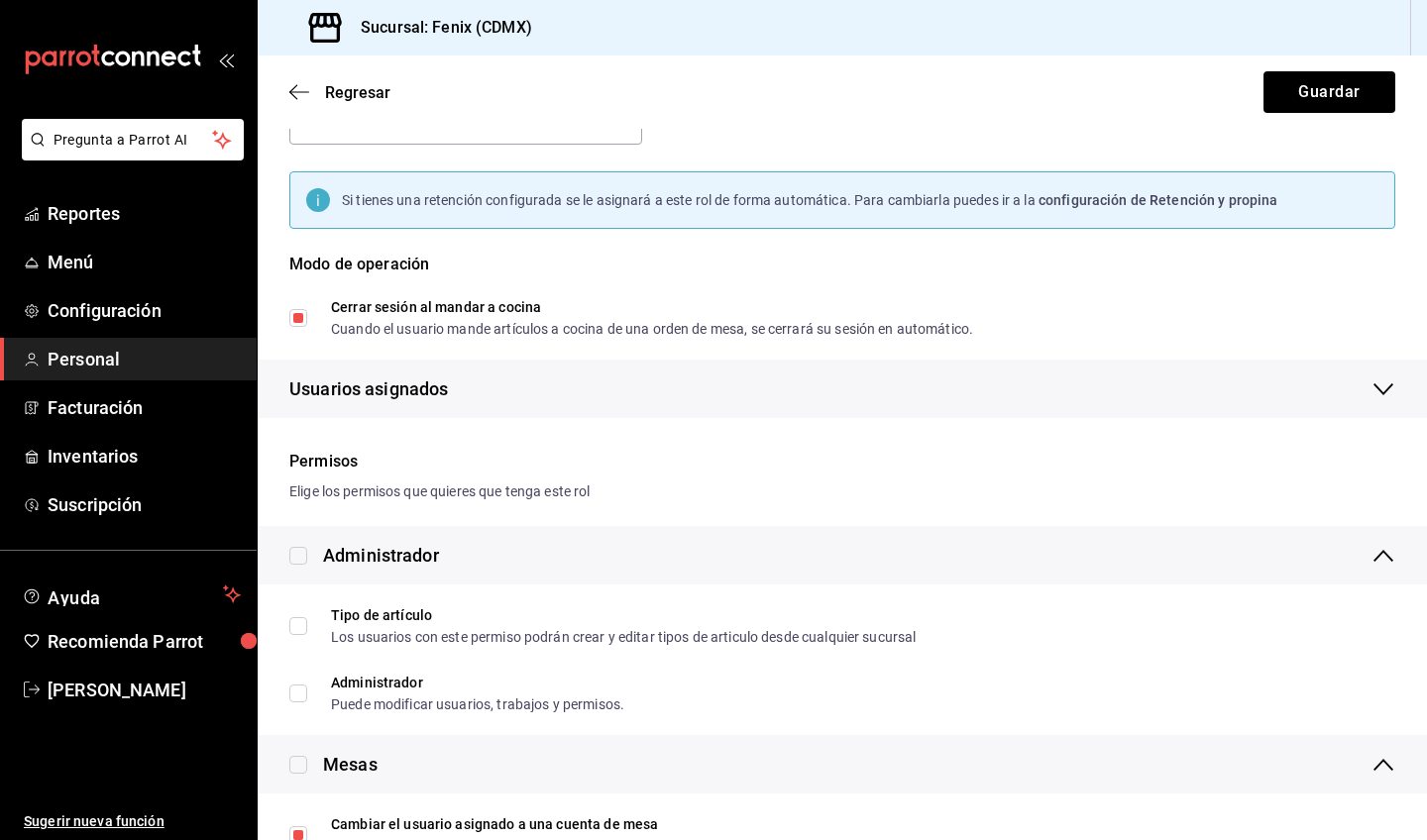 scroll, scrollTop: 0, scrollLeft: 0, axis: both 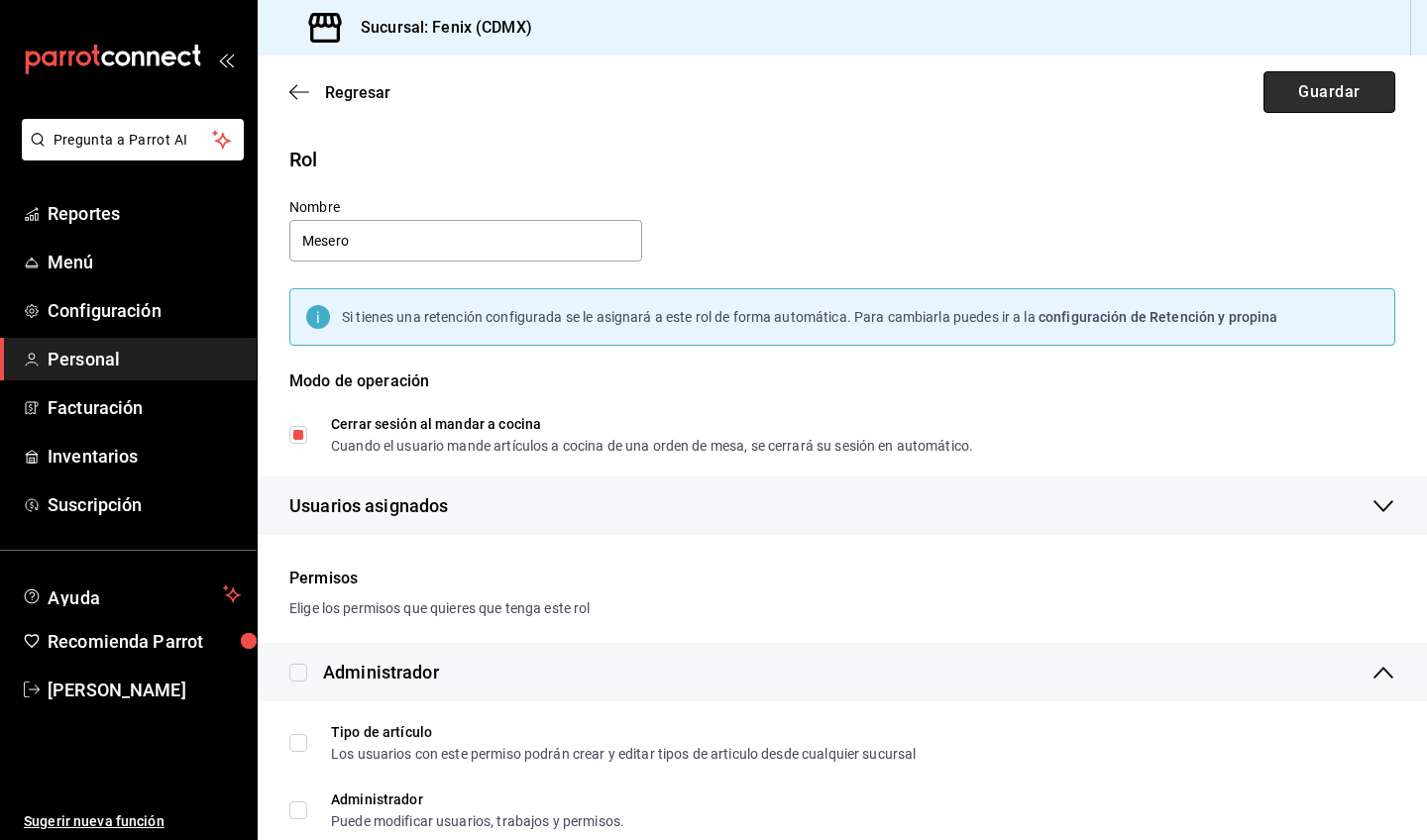 click on "Guardar" at bounding box center [1329, 92] 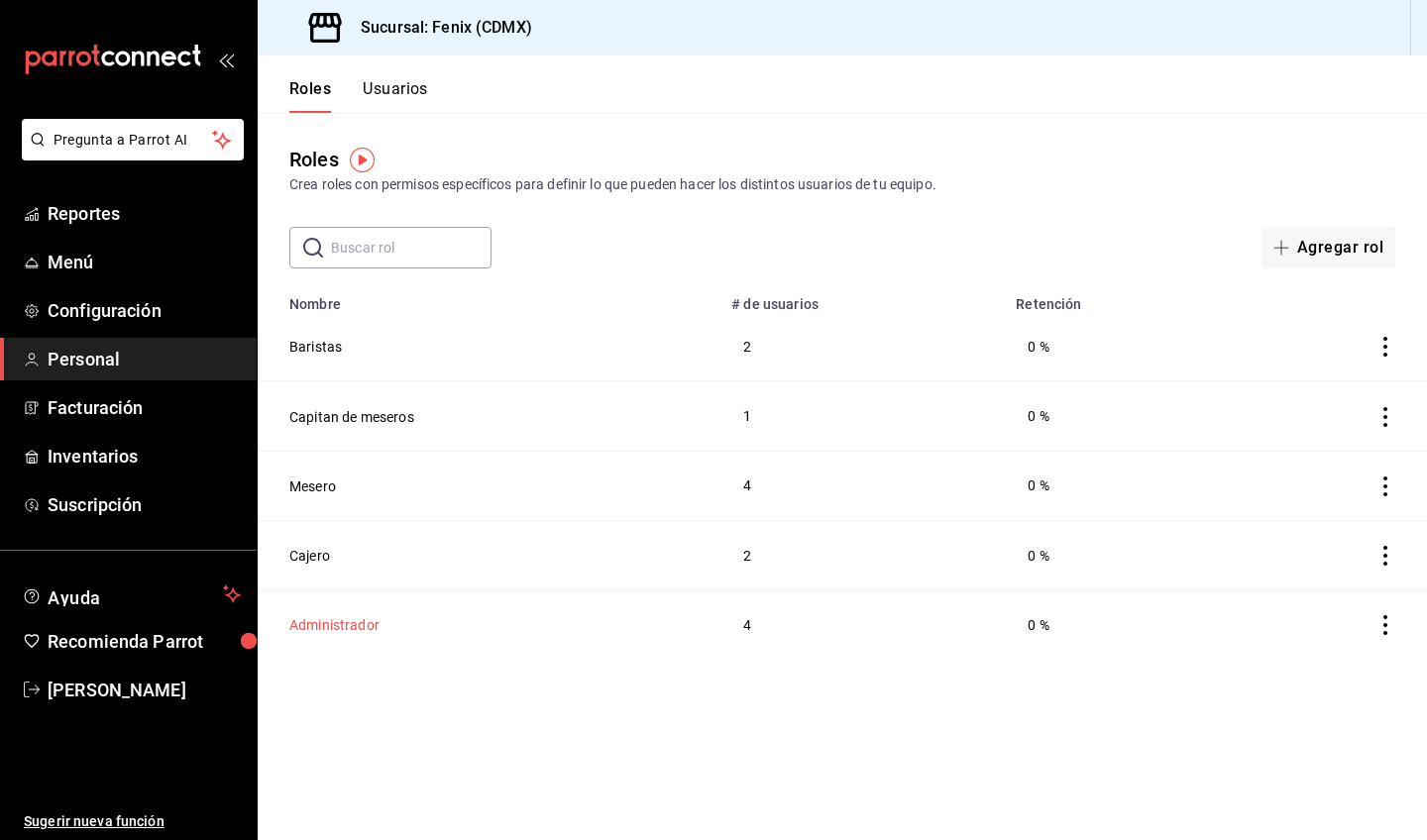 click on "Administrador" at bounding box center (334, 625) 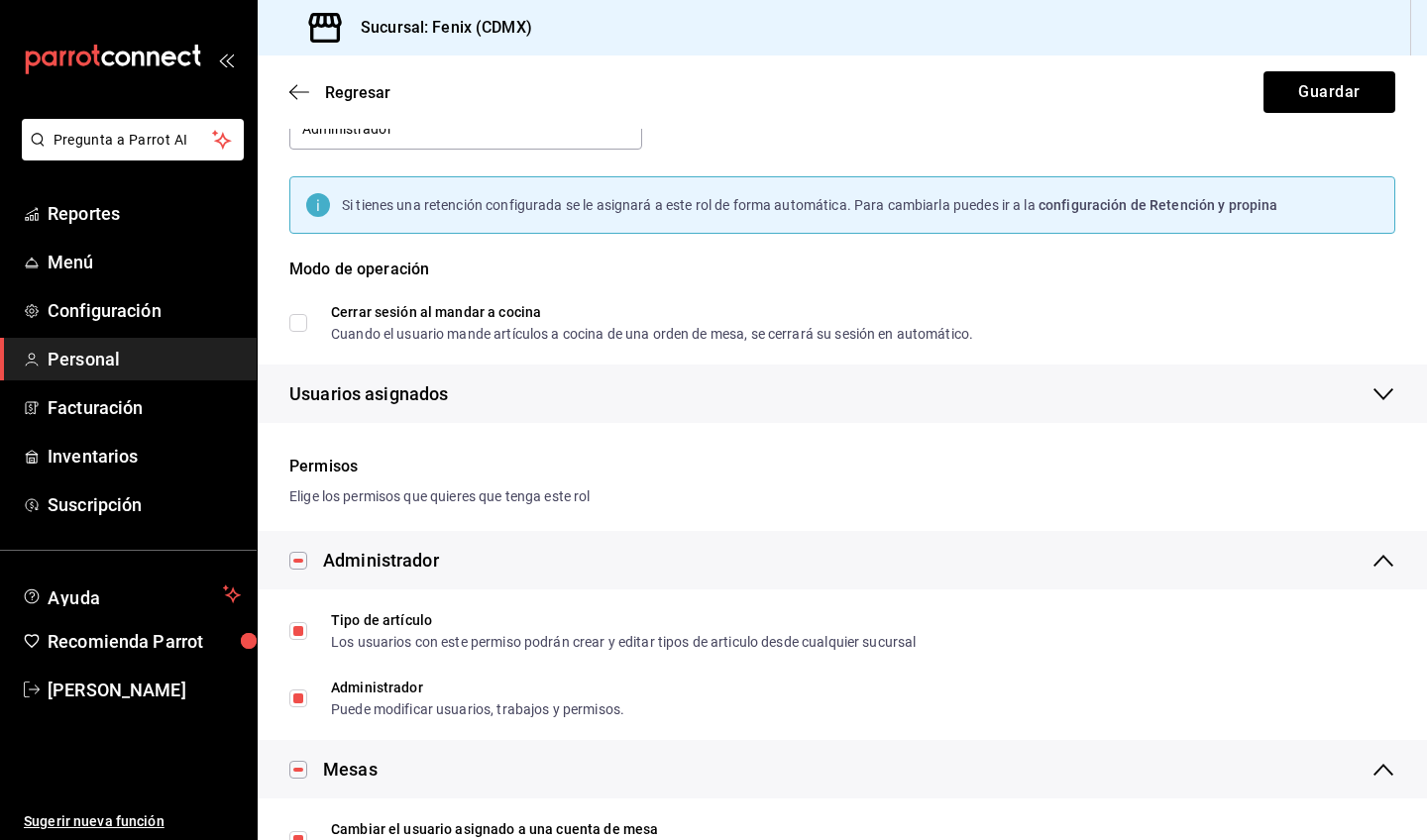 scroll, scrollTop: 0, scrollLeft: 0, axis: both 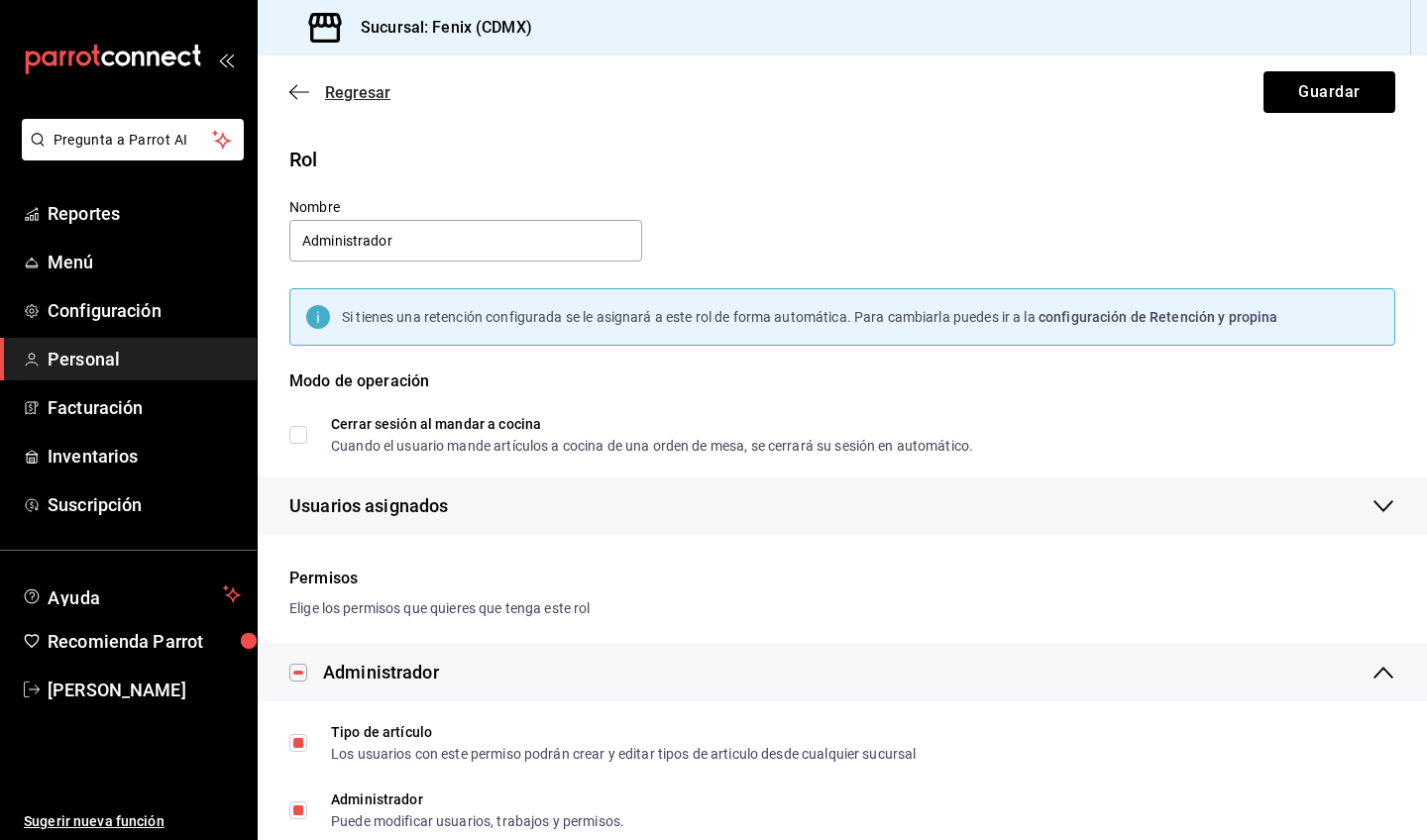 click 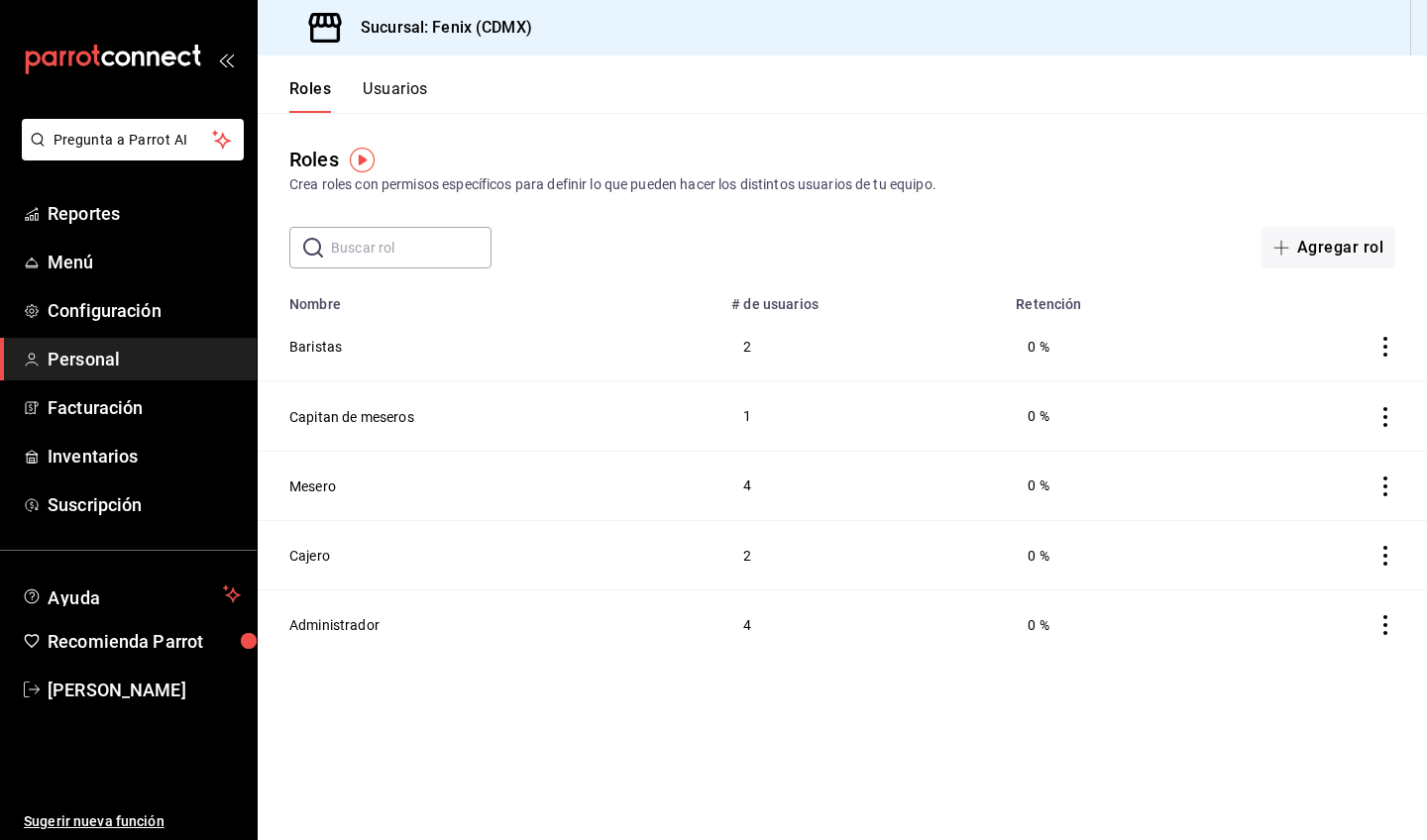 click on "Usuarios" at bounding box center [395, 96] 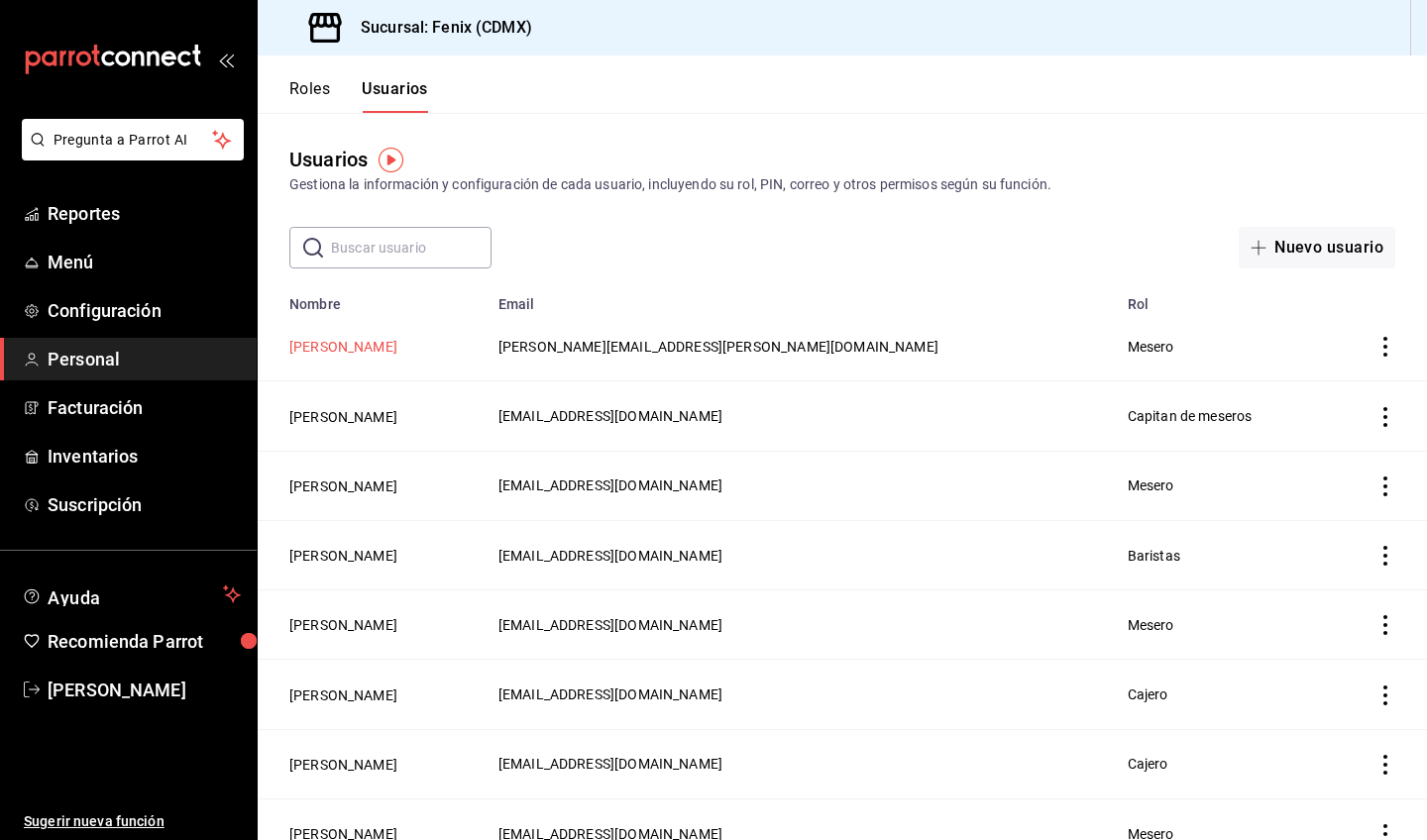 click on "Miriam Olmedo" at bounding box center [343, 347] 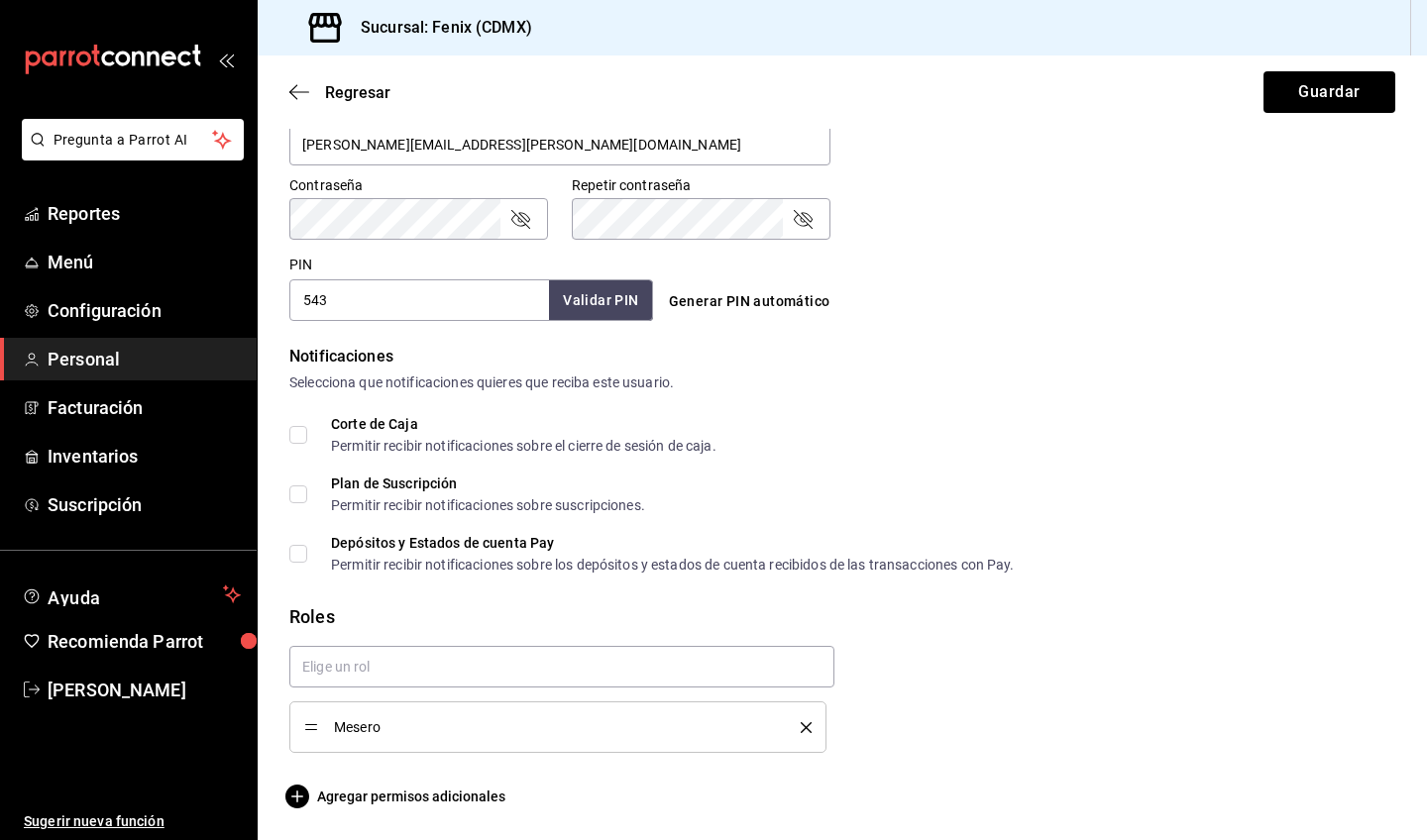 scroll, scrollTop: 808, scrollLeft: 0, axis: vertical 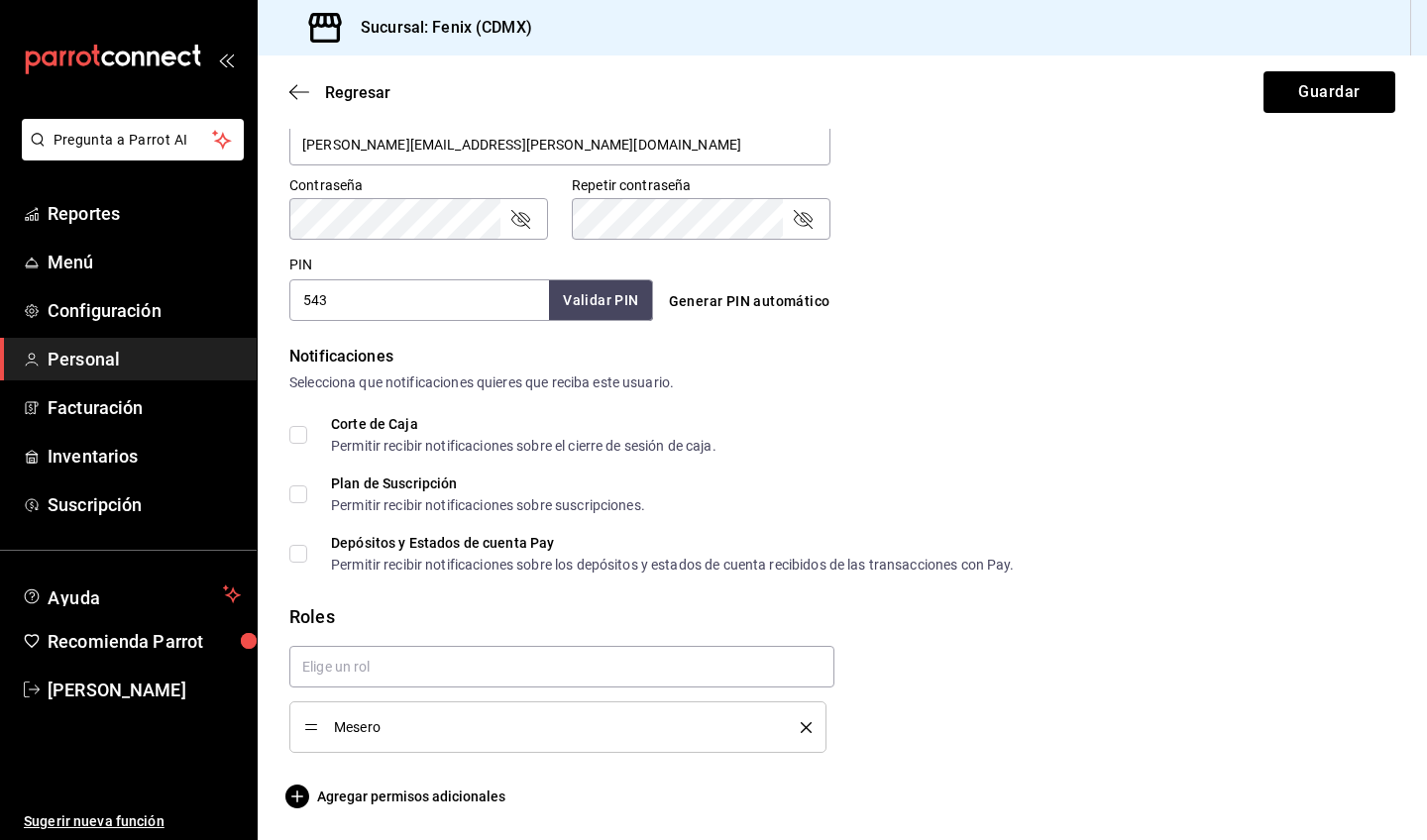 click on "Corte de Caja Permitir recibir notificaciones sobre el cierre de sesión de caja." at bounding box center (842, 435) 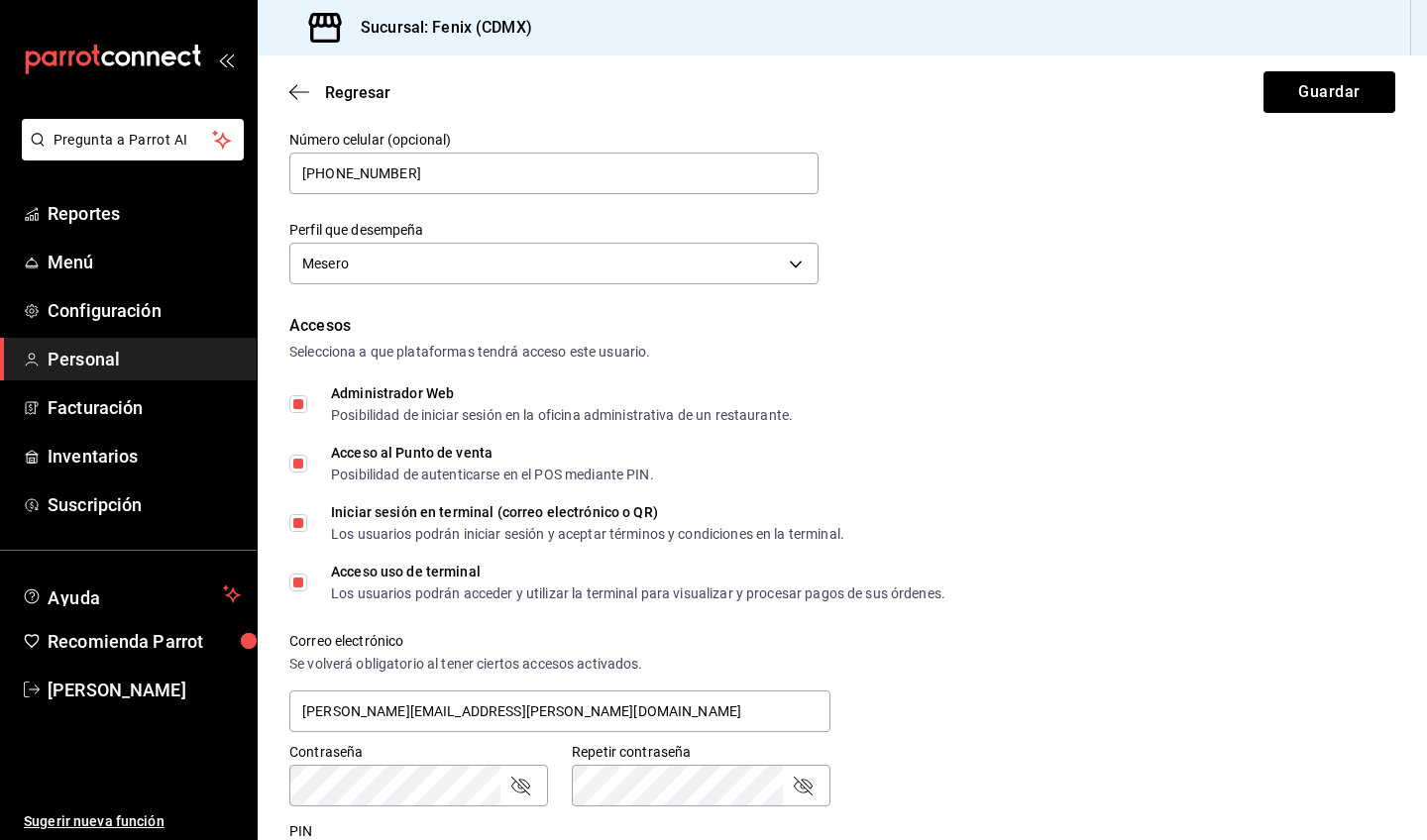 scroll, scrollTop: 0, scrollLeft: 0, axis: both 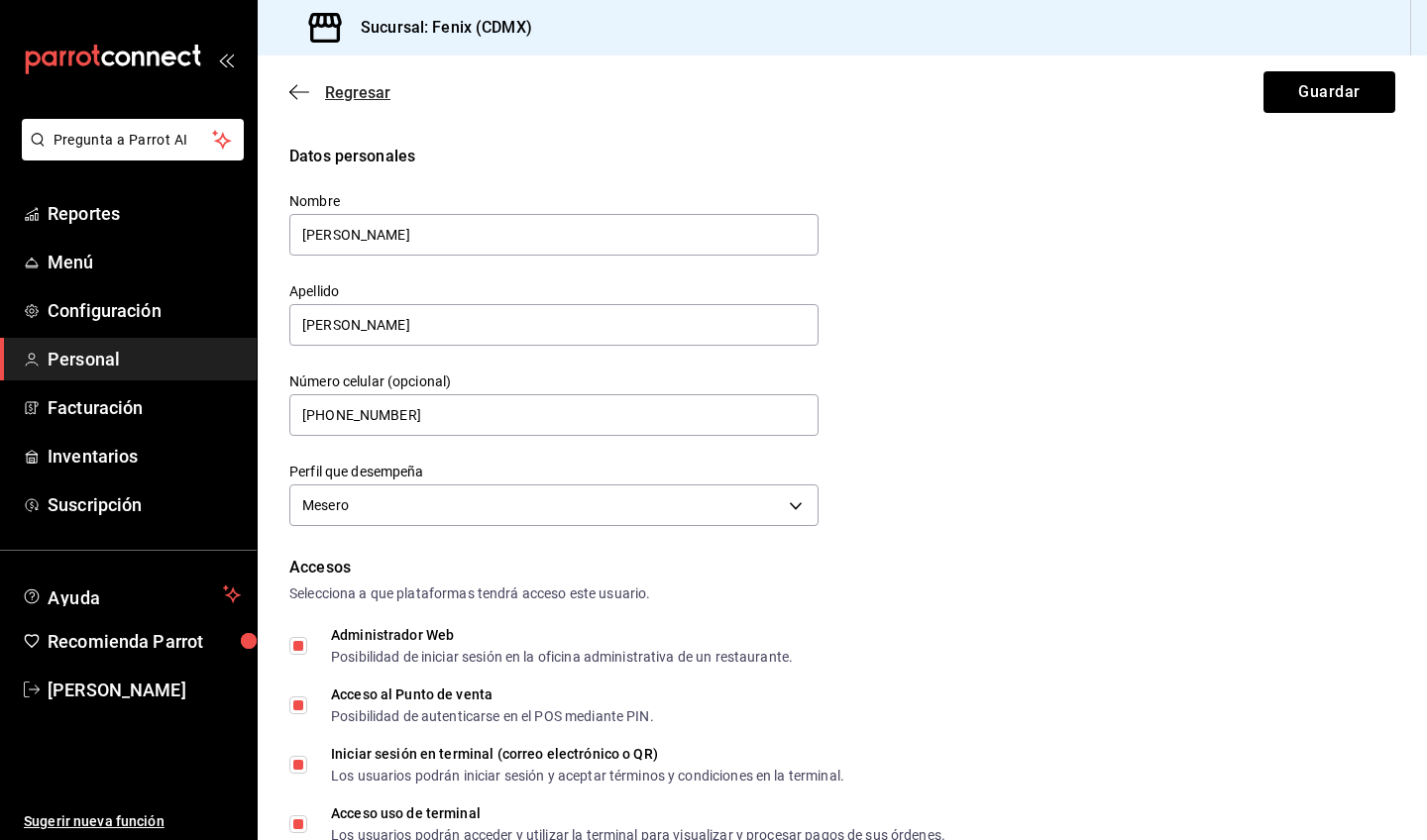 click 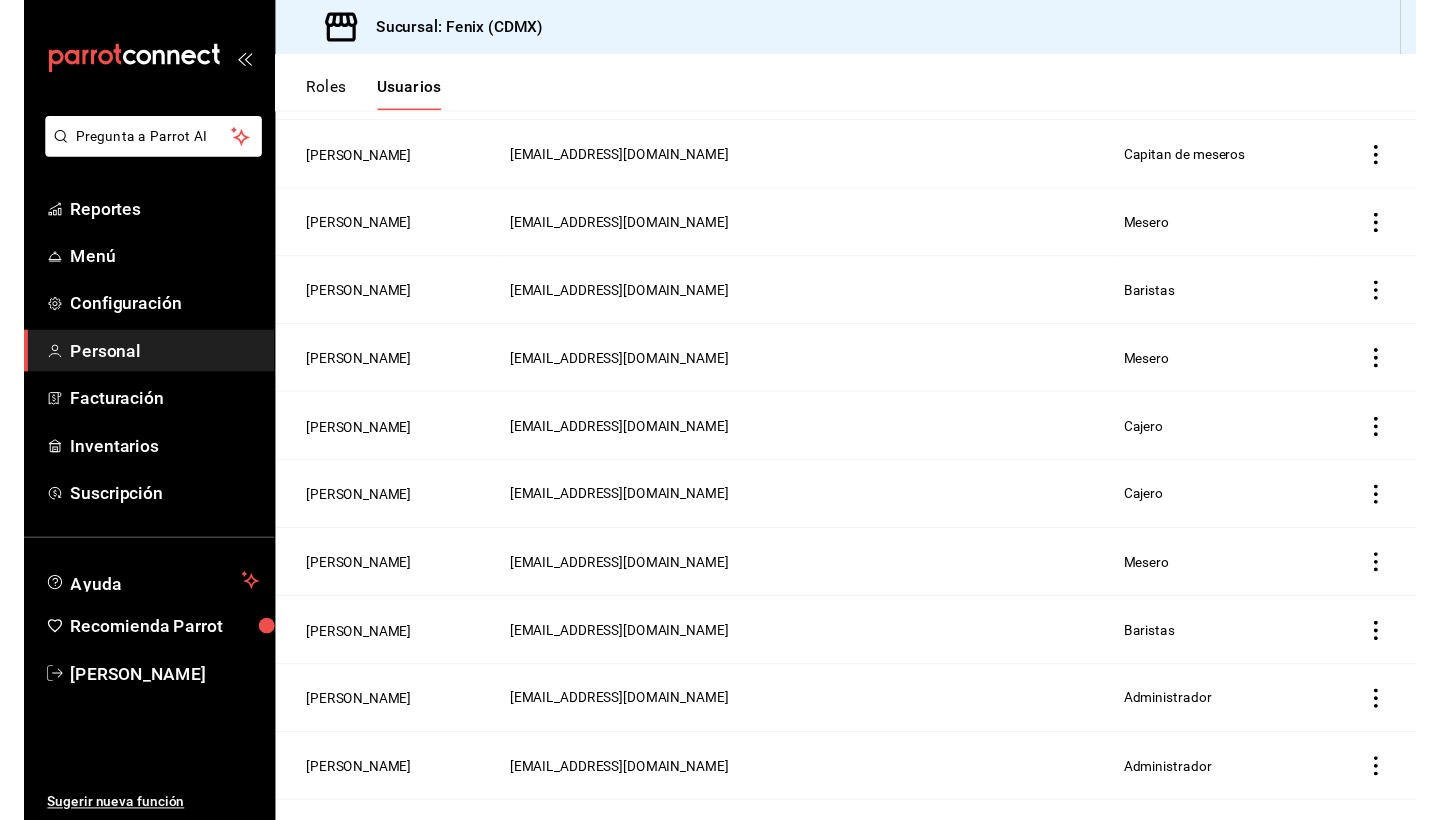 scroll, scrollTop: 450, scrollLeft: 0, axis: vertical 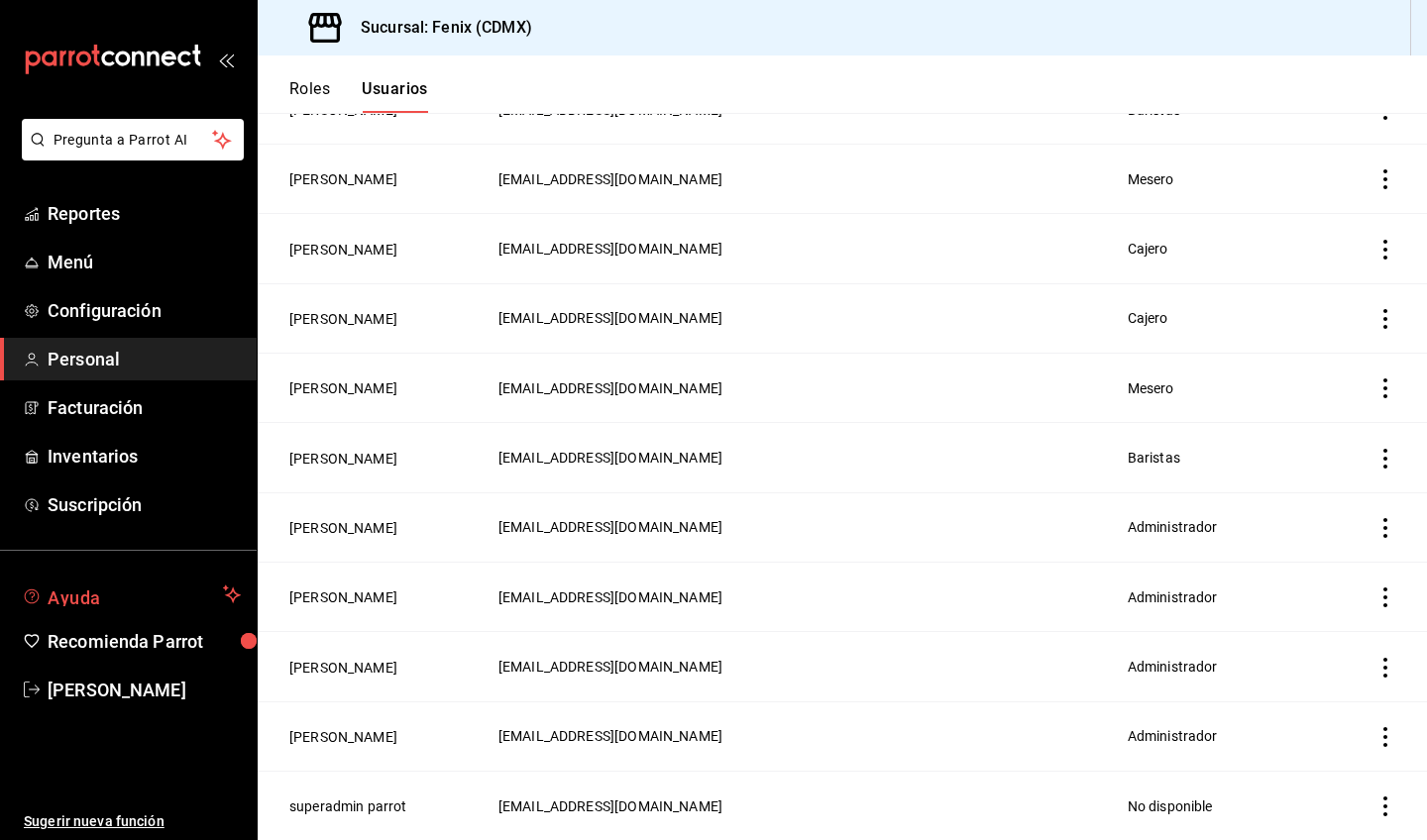 click on "Ayuda" at bounding box center (131, 594) 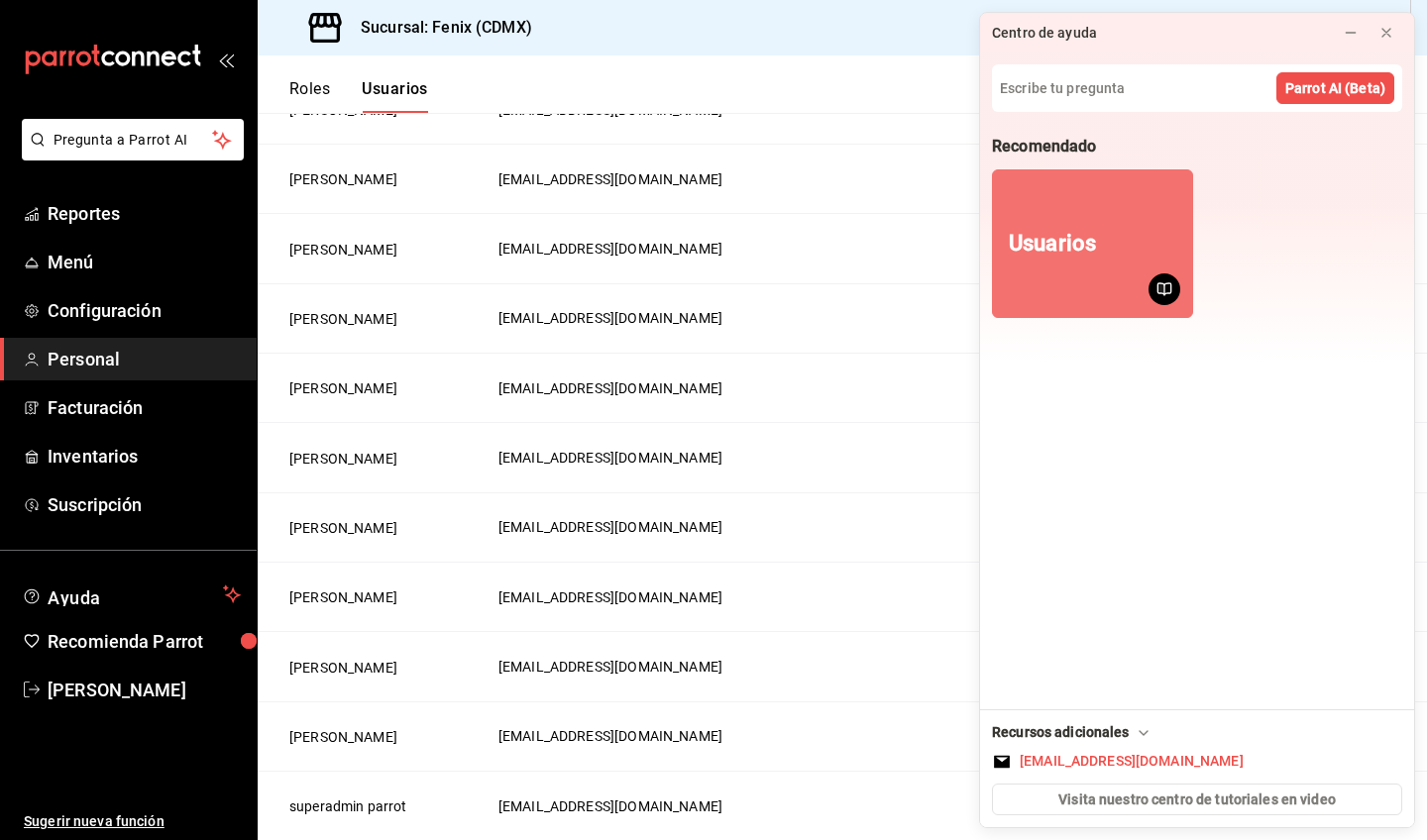 click 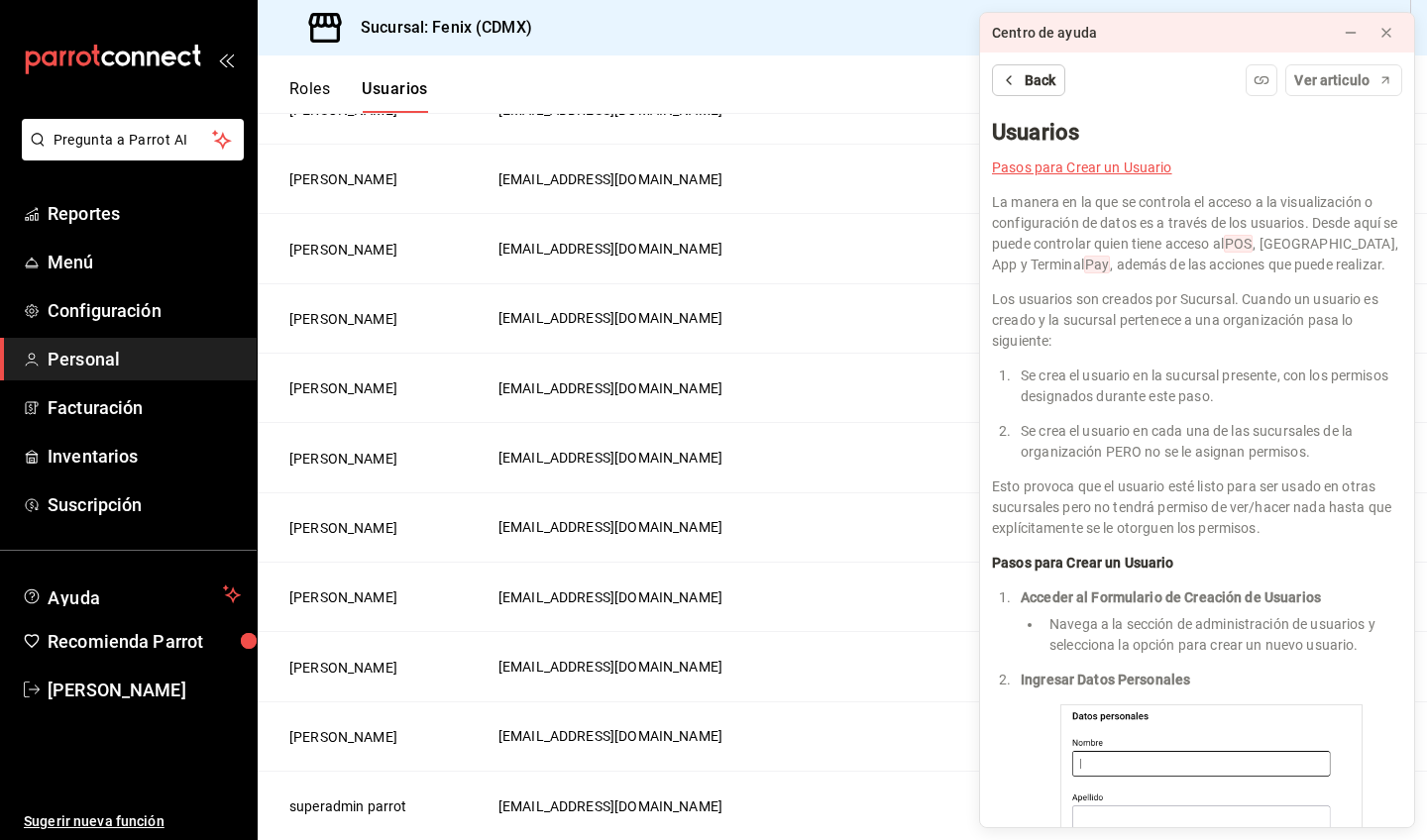 click 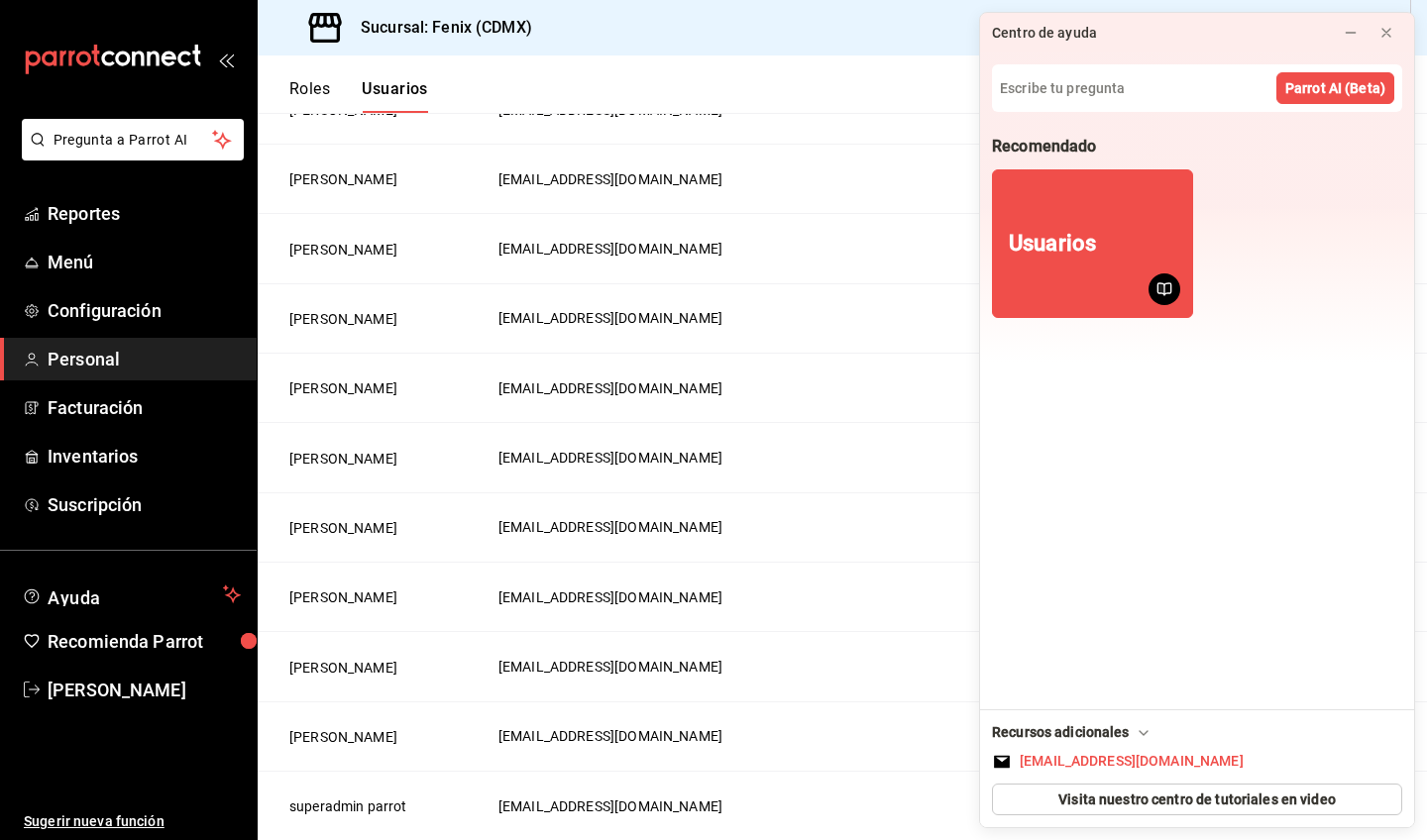 click on "Visita nuestro centro de tutoriales en video" at bounding box center (1197, 799) 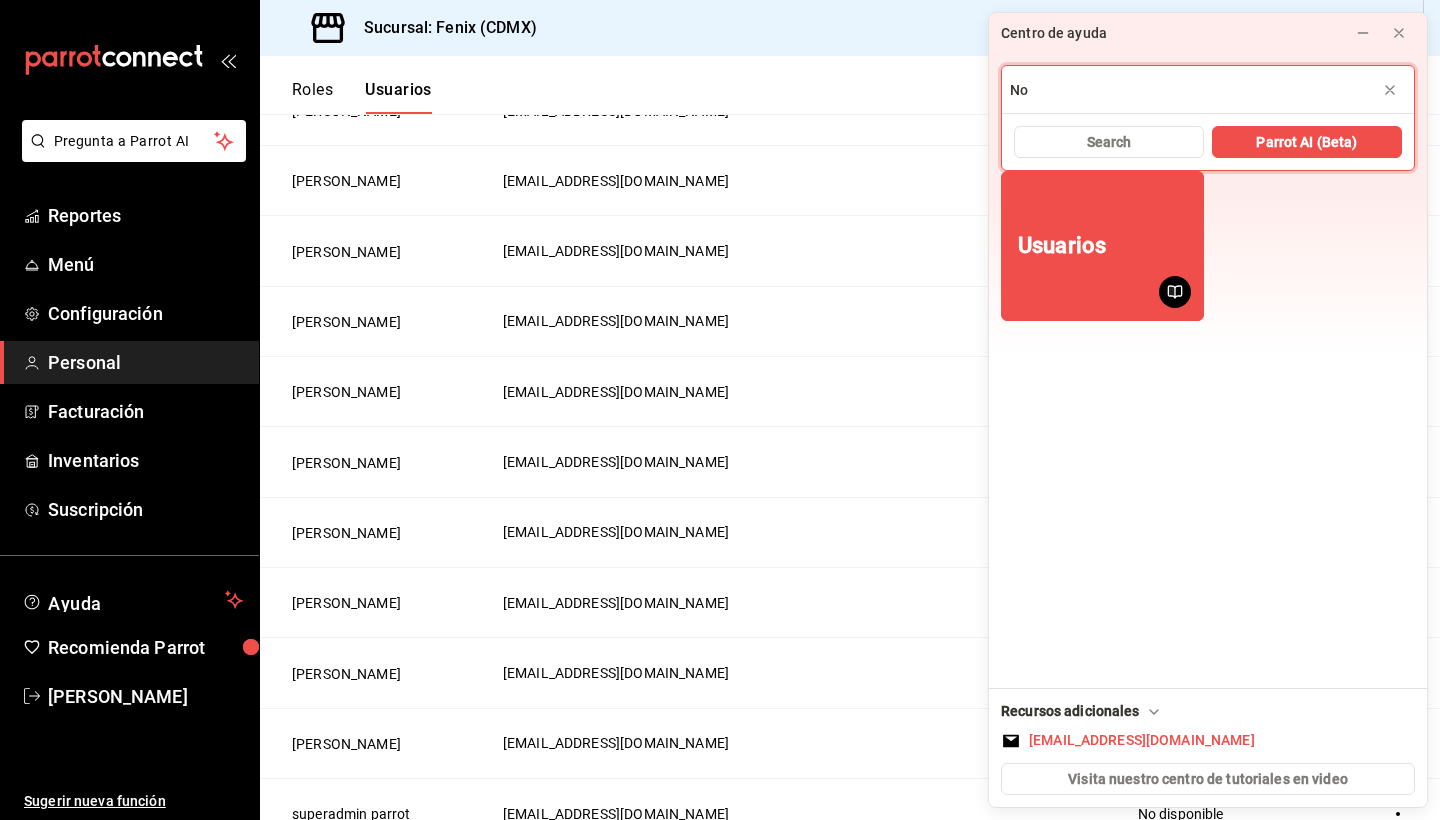type on "N" 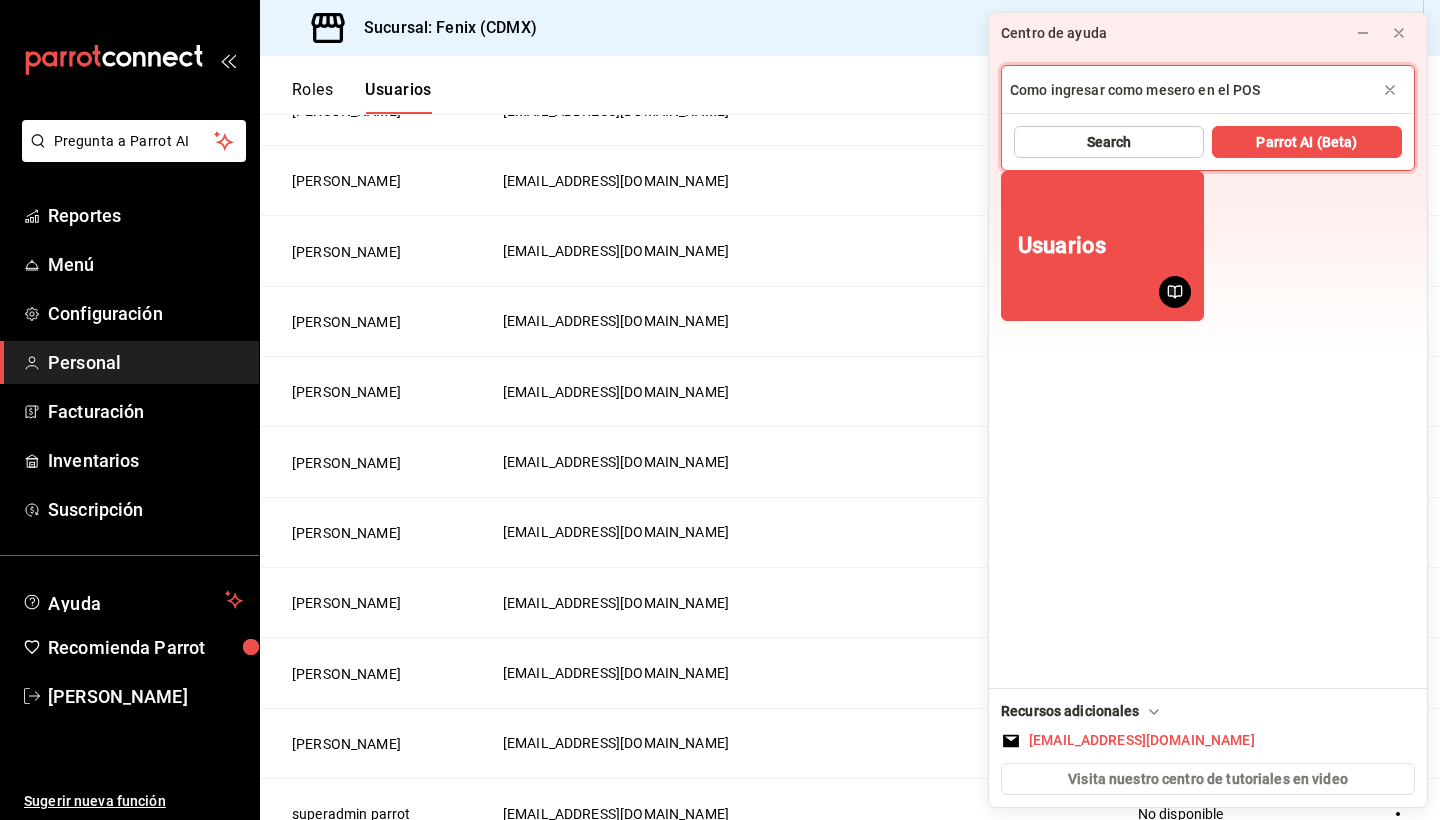 type on "Como ingresar como mesero en el POS" 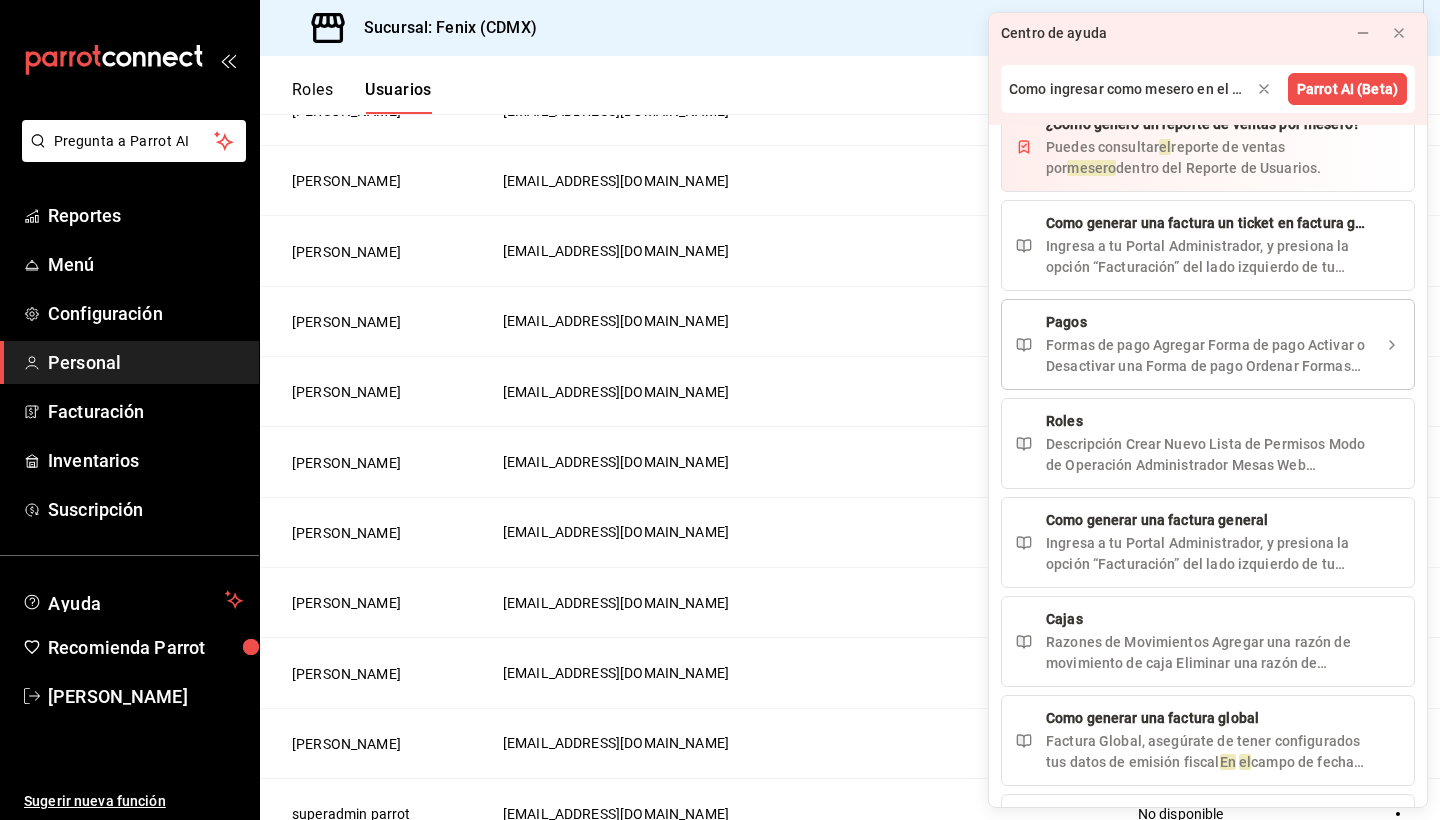 scroll, scrollTop: 235, scrollLeft: 0, axis: vertical 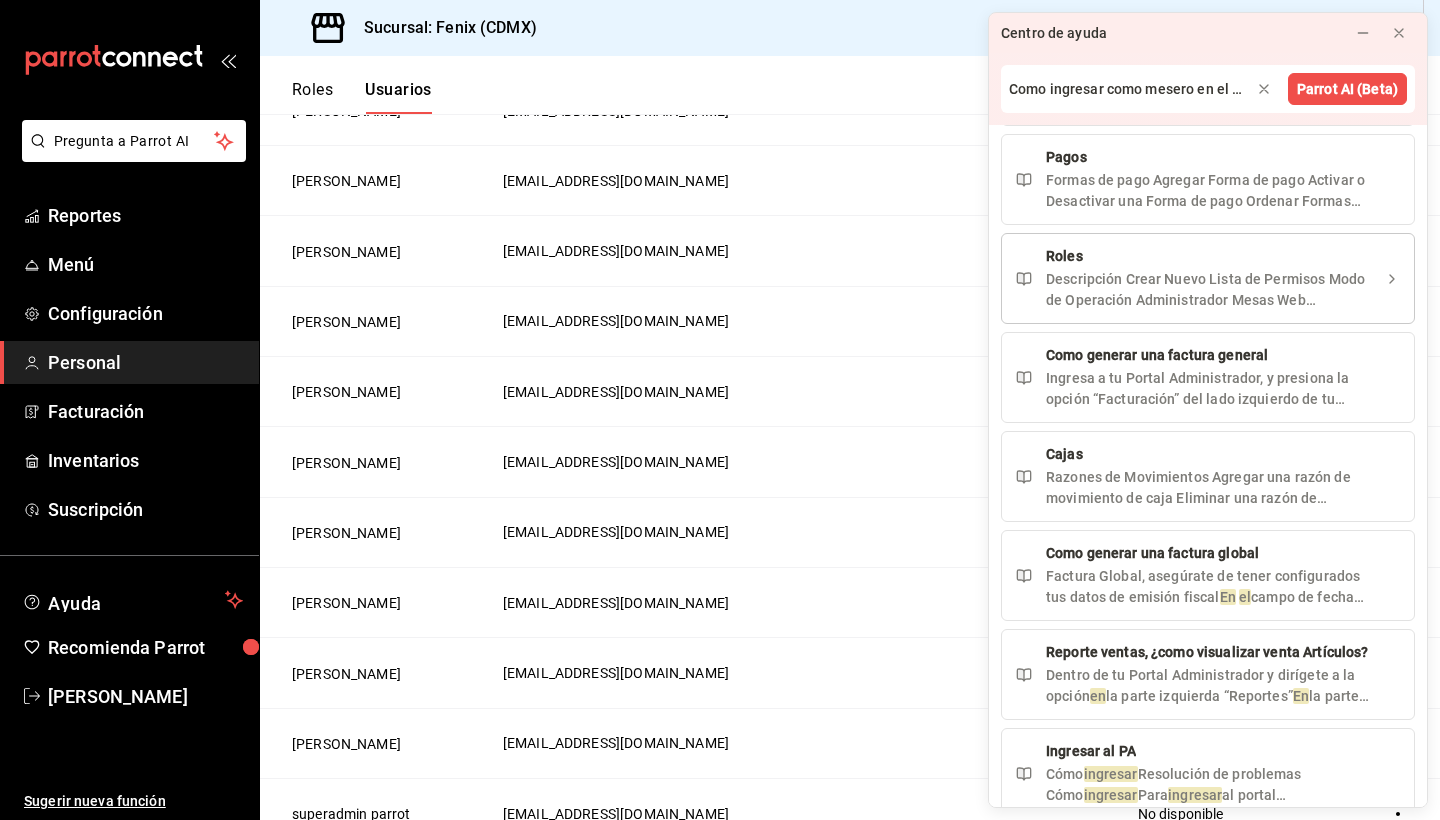 click on "Descripción Crear Nuevo Lista de Permisos Modo de Operación Administrador Mesas Web Notificaciones Pay Punto de Venta Descripción  El  manejo de permisos mediante roles permite asignar y gestionar los accesos de usuarios dentro del sistema." at bounding box center [1208, 290] 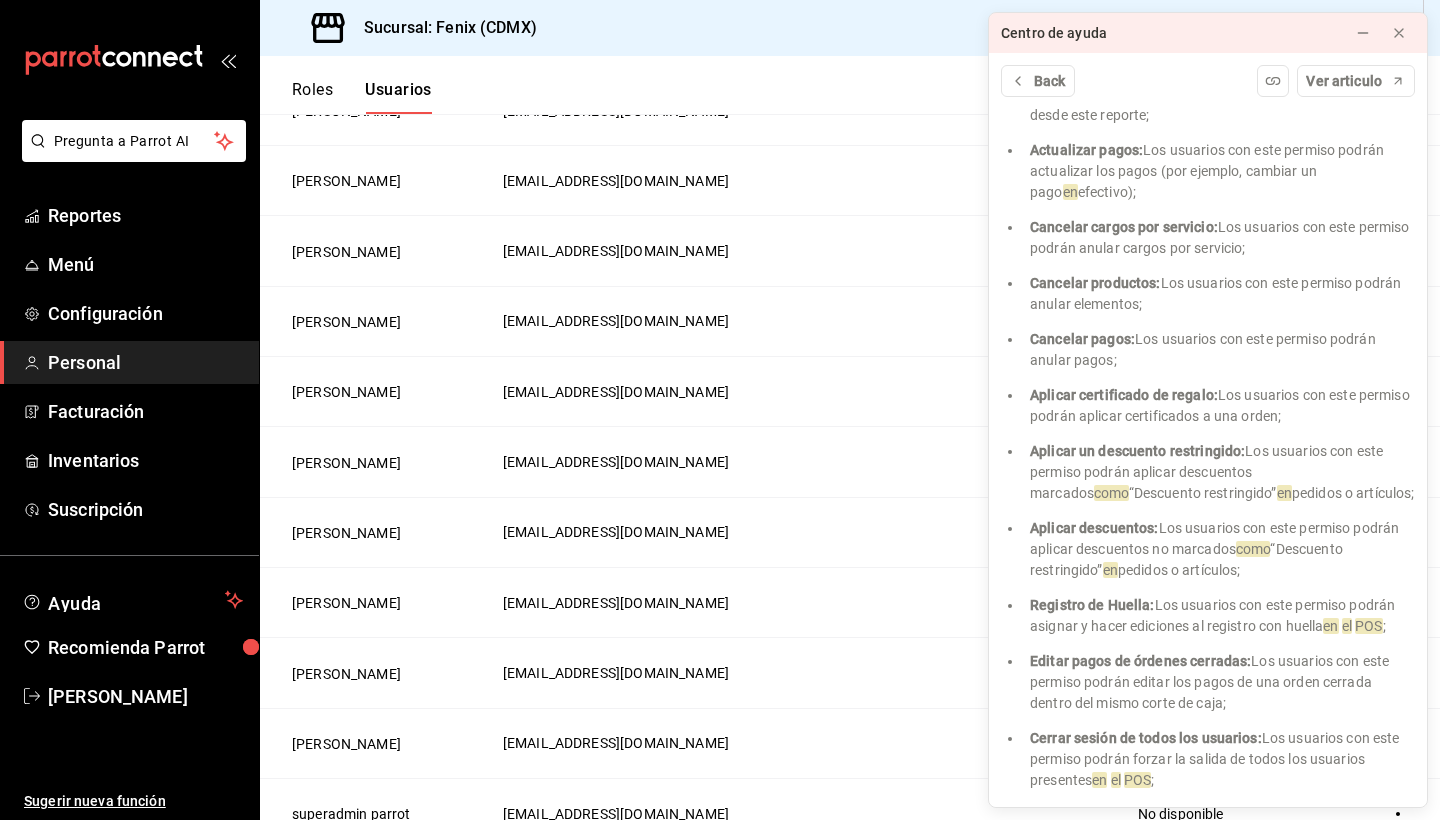 scroll, scrollTop: 4181, scrollLeft: 0, axis: vertical 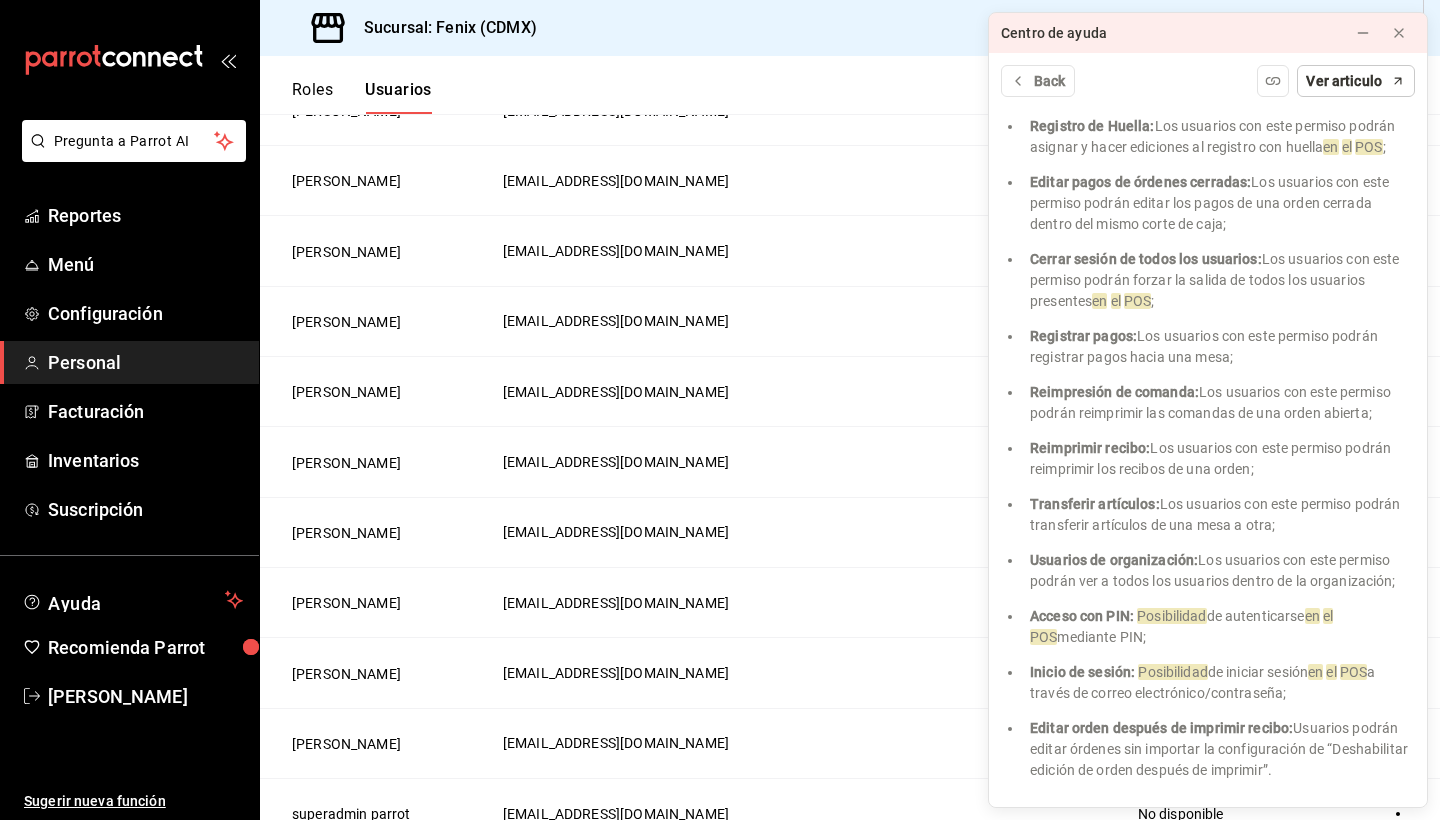 click on "Ver articulo" at bounding box center (1344, 81) 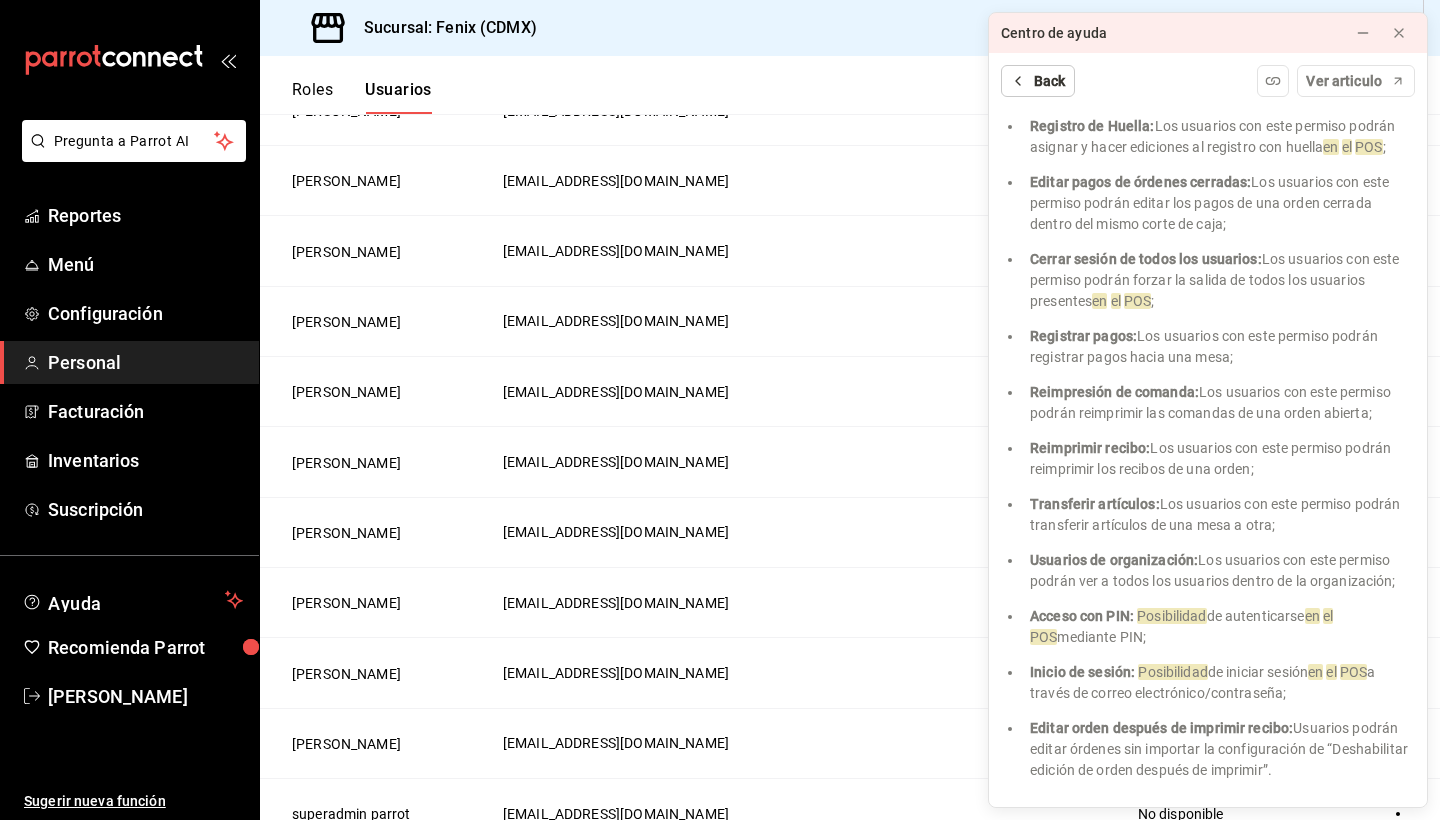 click on "Back" at bounding box center (1050, 81) 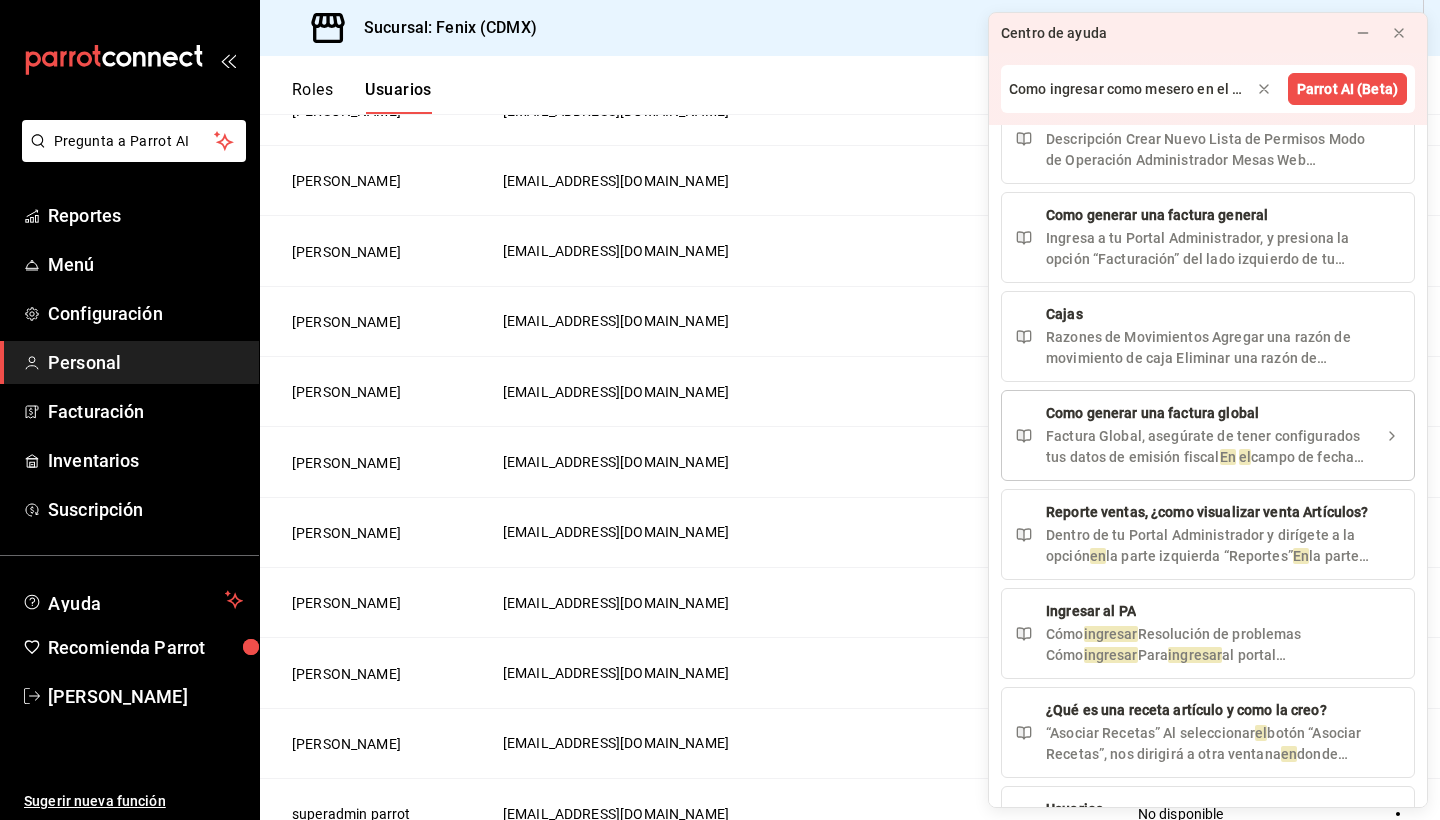scroll, scrollTop: 390, scrollLeft: 0, axis: vertical 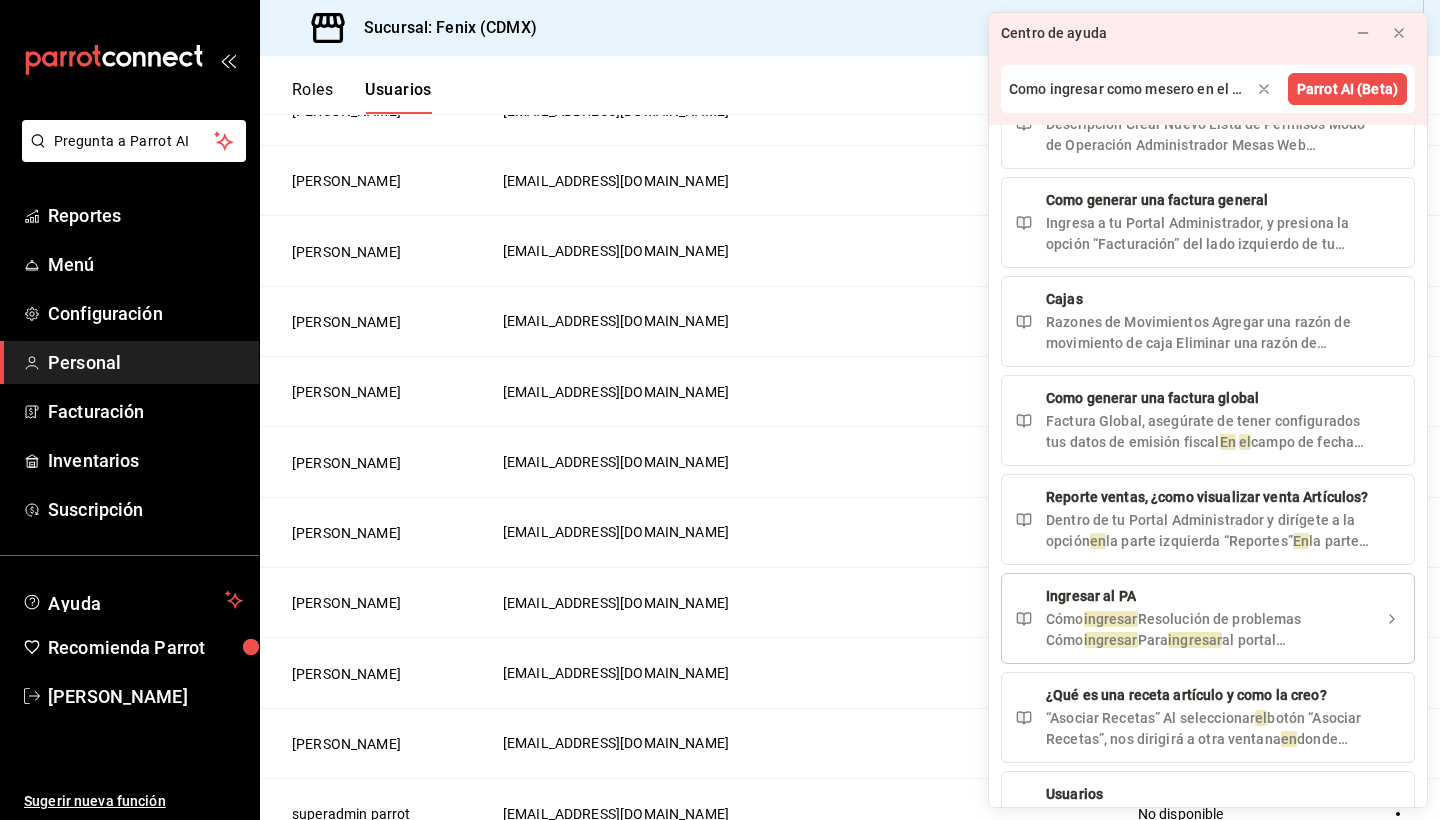 click on "Cómo  ingresar   Resolución de problemas Cómo  ingresar  Para  ingresar  al portal administrador, sigue estos pasos: Ve a https://admin. Selecciona  el  recuadro de “Términos y condiciones”." at bounding box center [1208, 630] 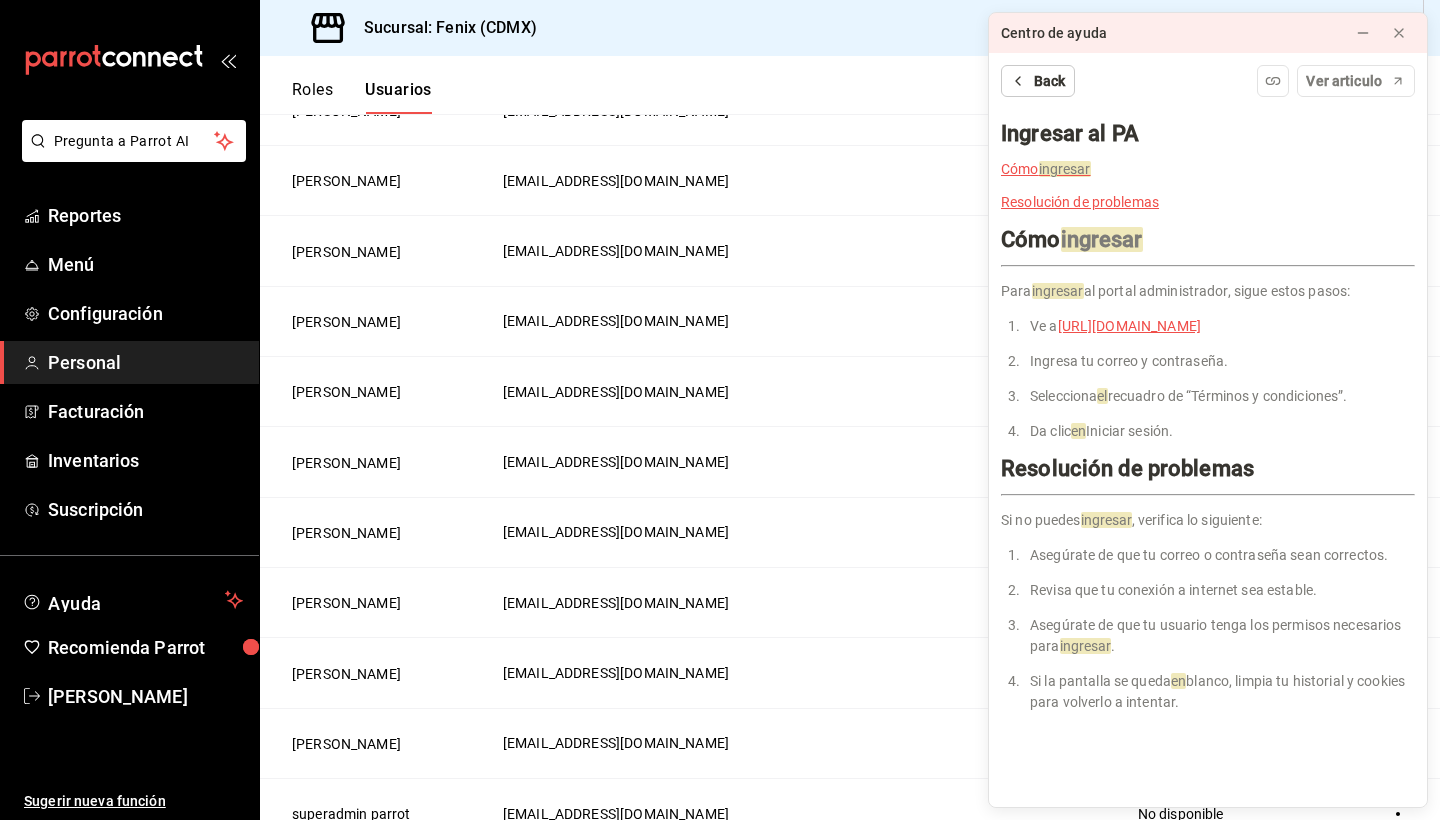 click on "Back" at bounding box center [1050, 81] 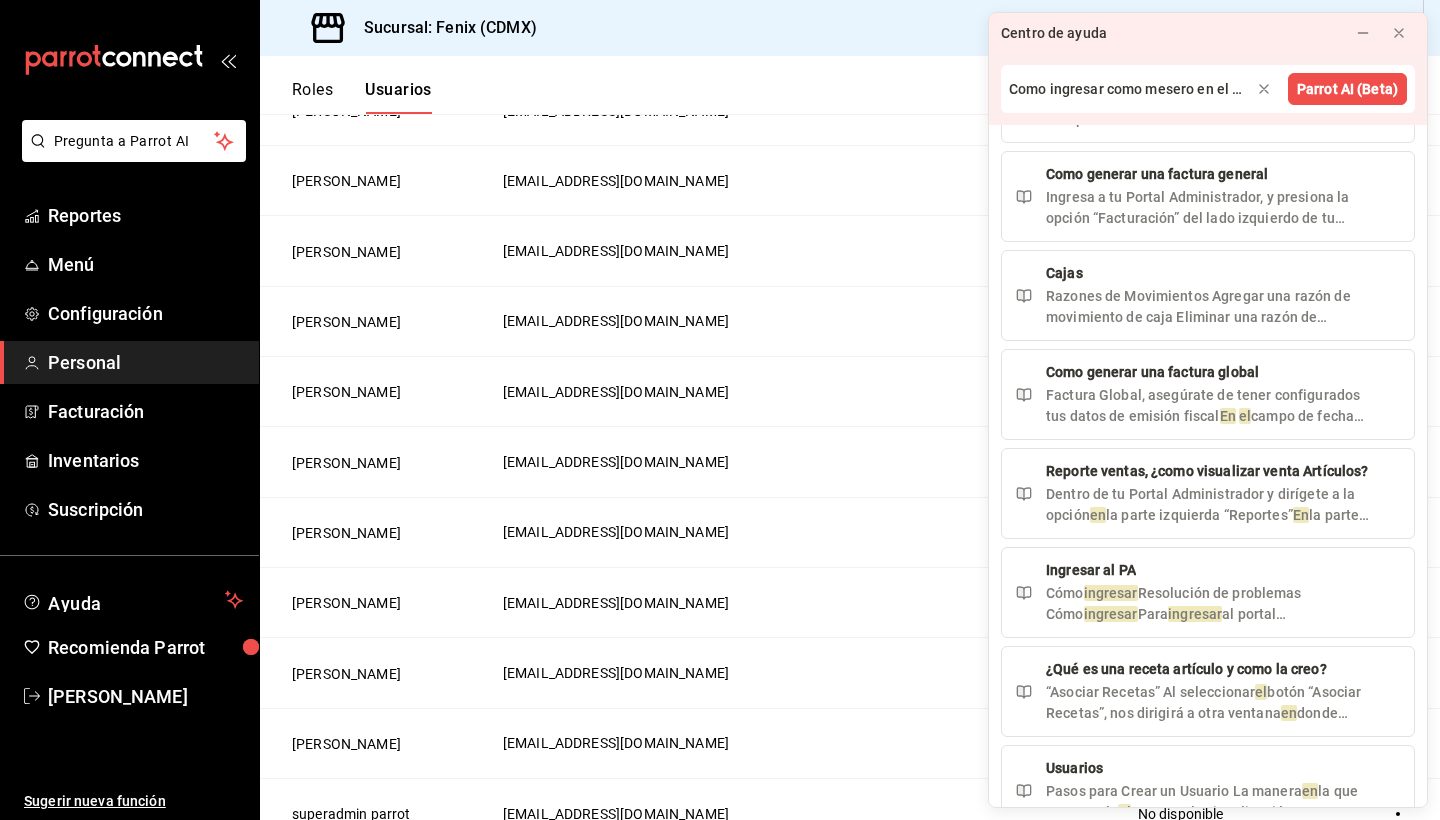 scroll, scrollTop: 420, scrollLeft: 0, axis: vertical 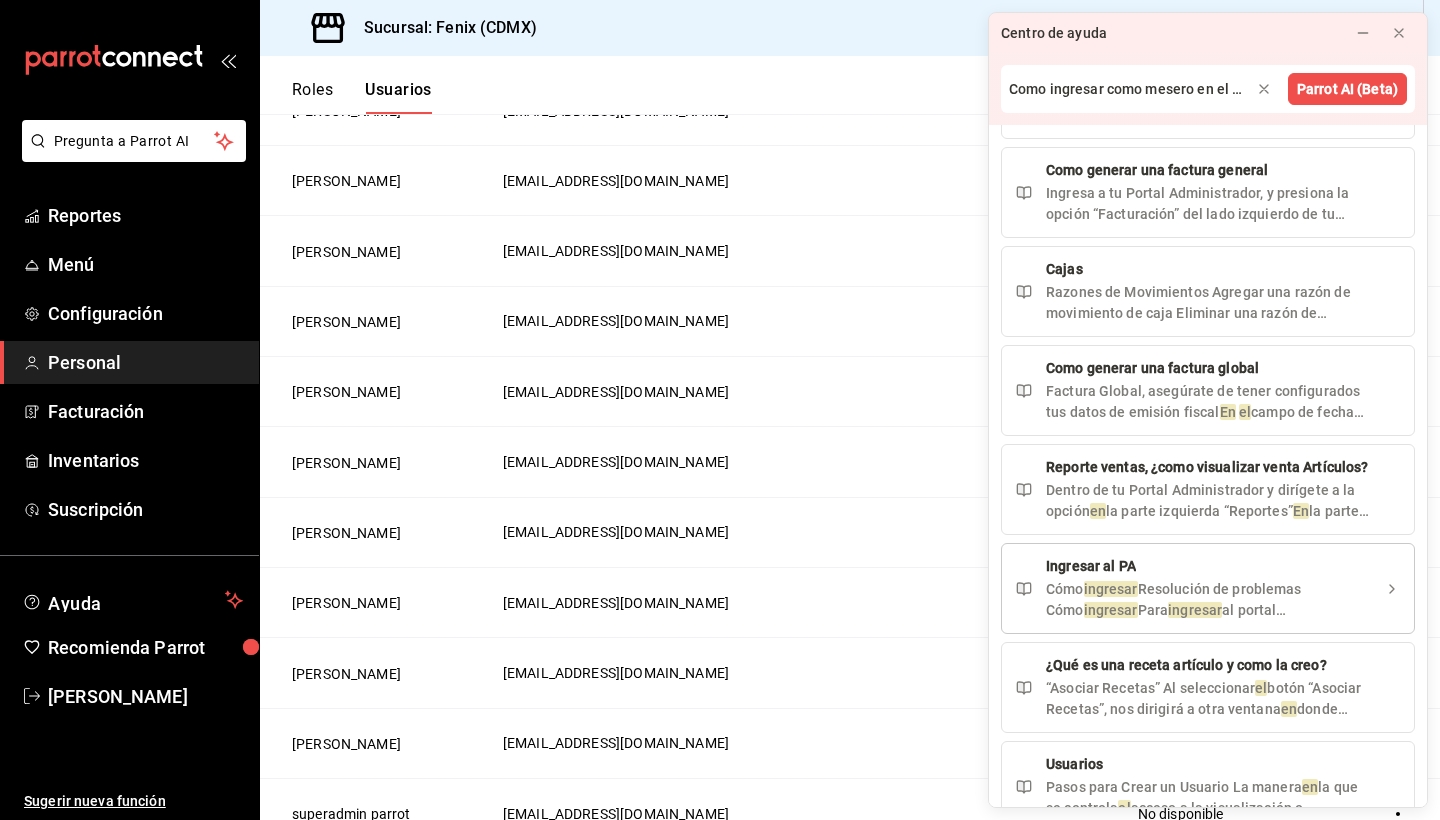 click on "Ingresar al PA Cómo  ingresar   Resolución de problemas Cómo  ingresar  Para  ingresar  al portal administrador, sigue estos pasos: Ve a https://admin. Selecciona  el  recuadro de “Términos y condiciones”." at bounding box center (1208, 588) 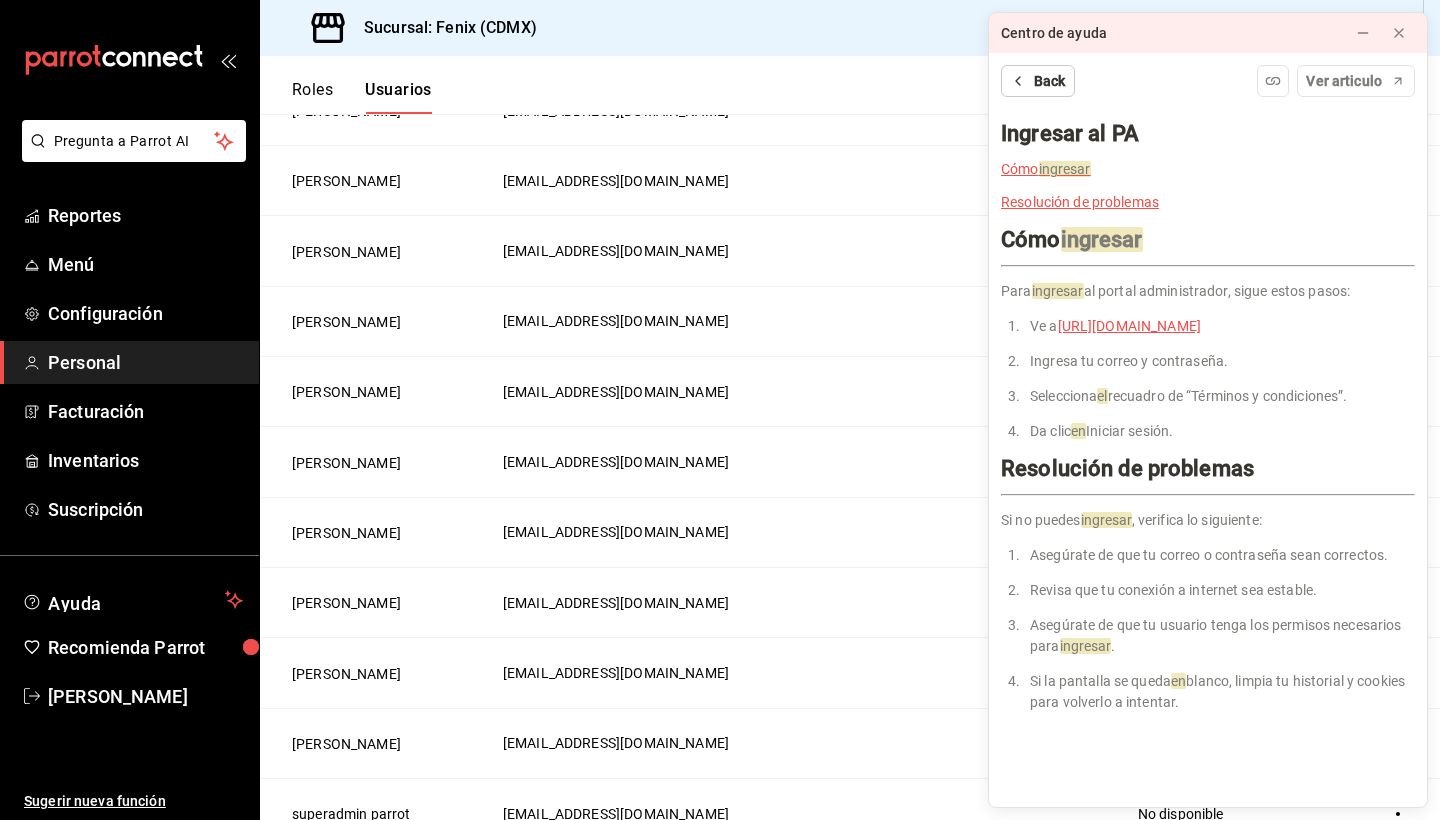 click on "Back" at bounding box center (1050, 81) 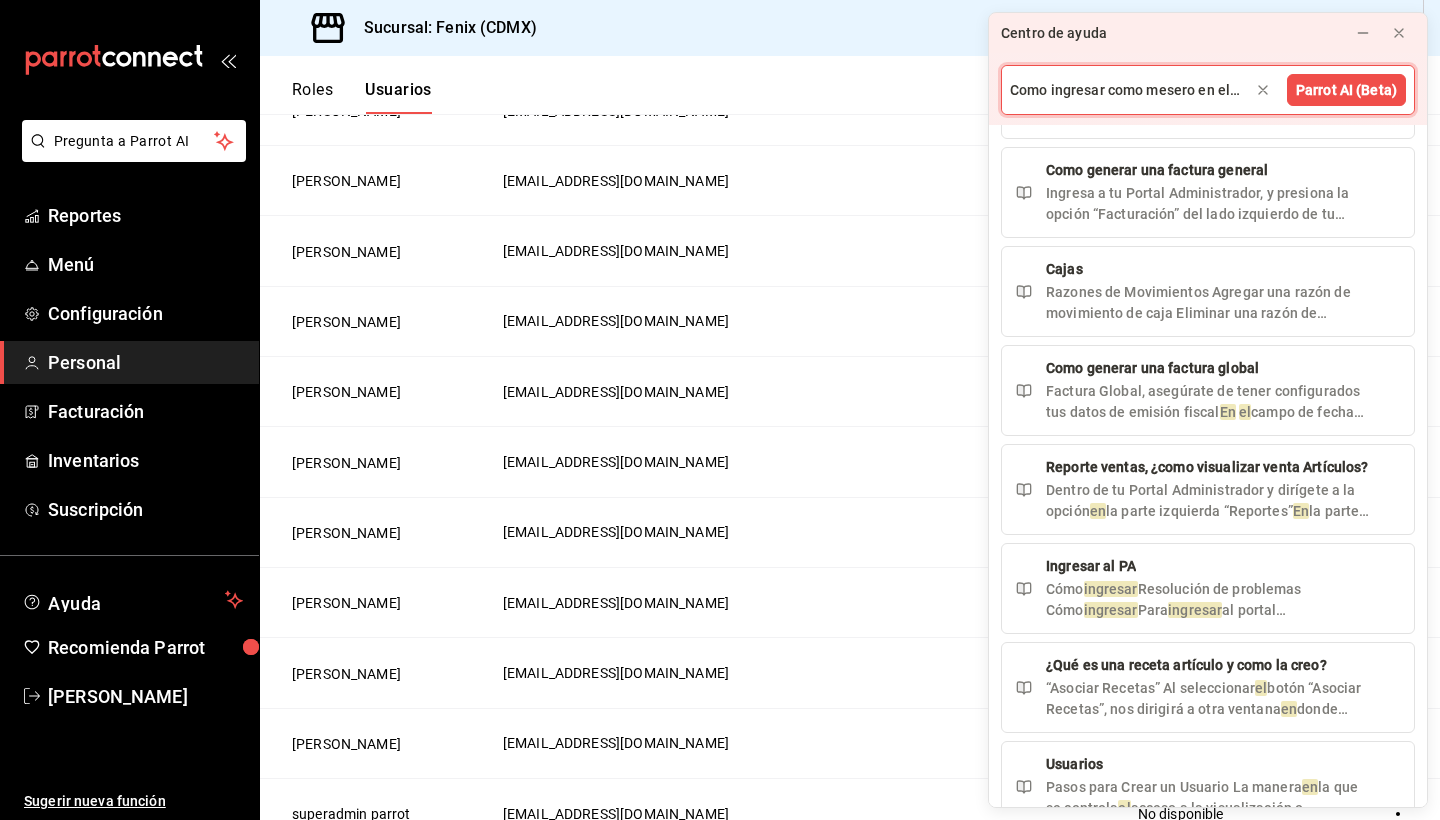 scroll, scrollTop: 0, scrollLeft: 20, axis: horizontal 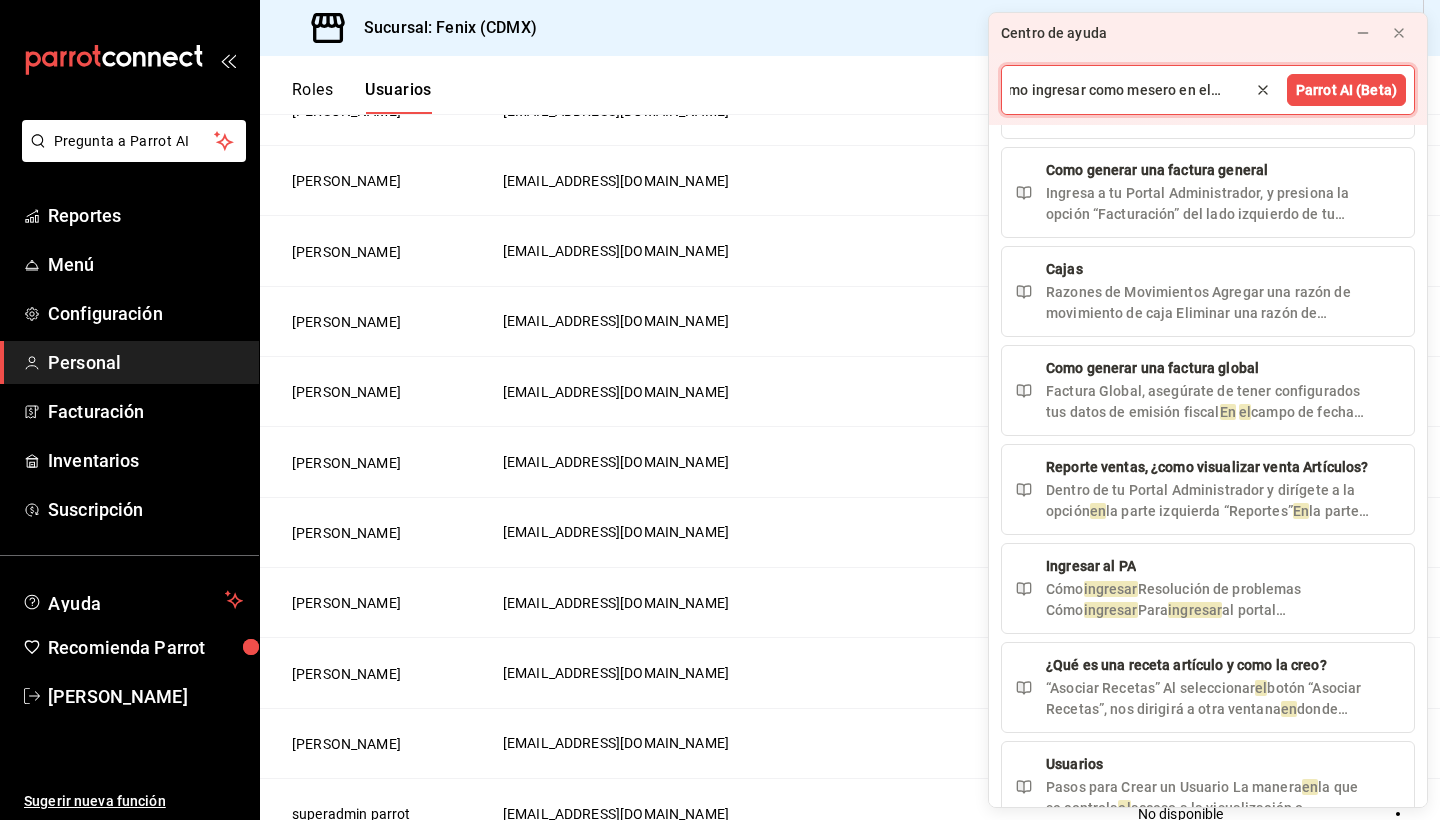 click 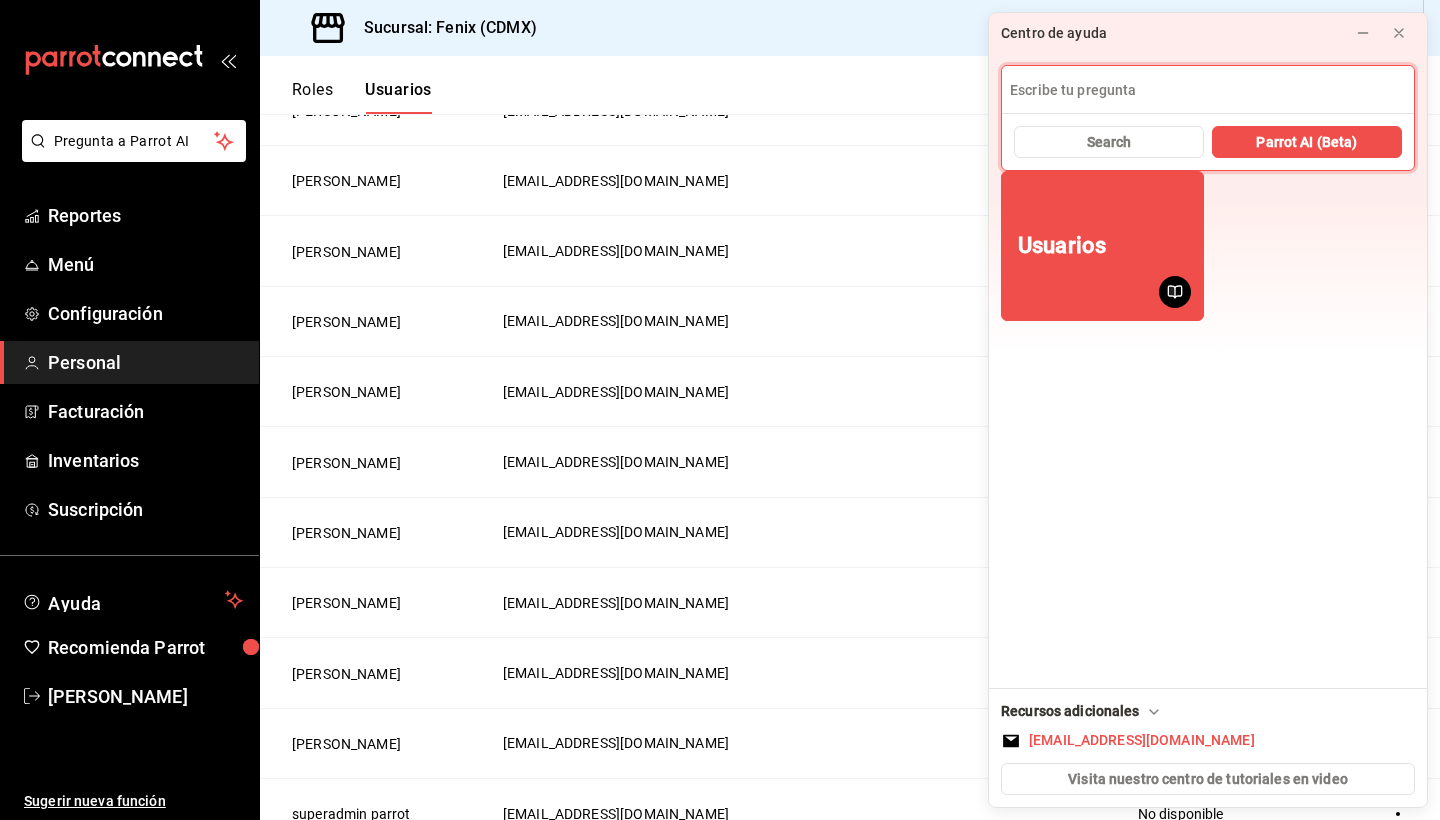 click at bounding box center (1208, 90) 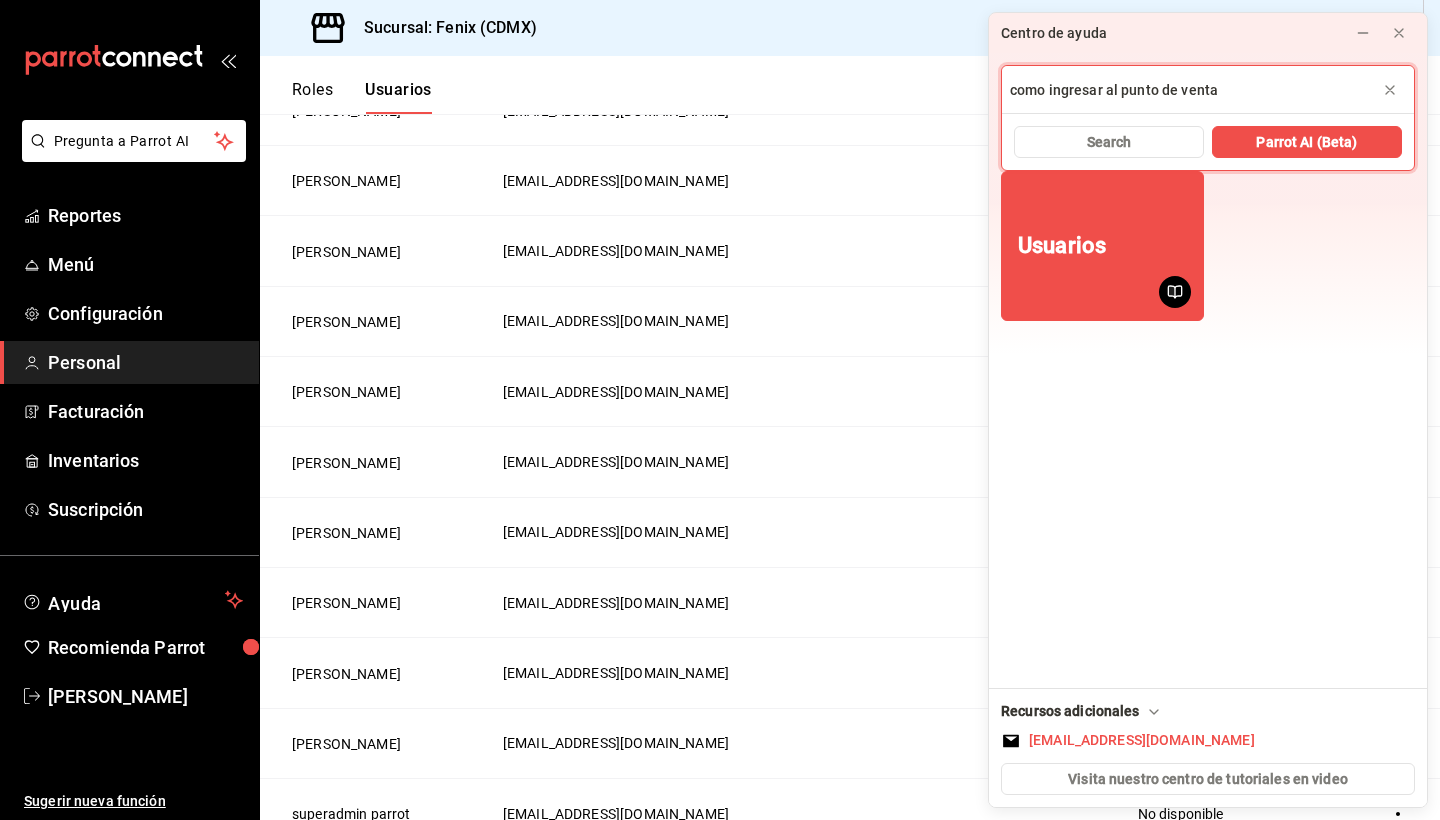 type on "como ingresar al punto de venta" 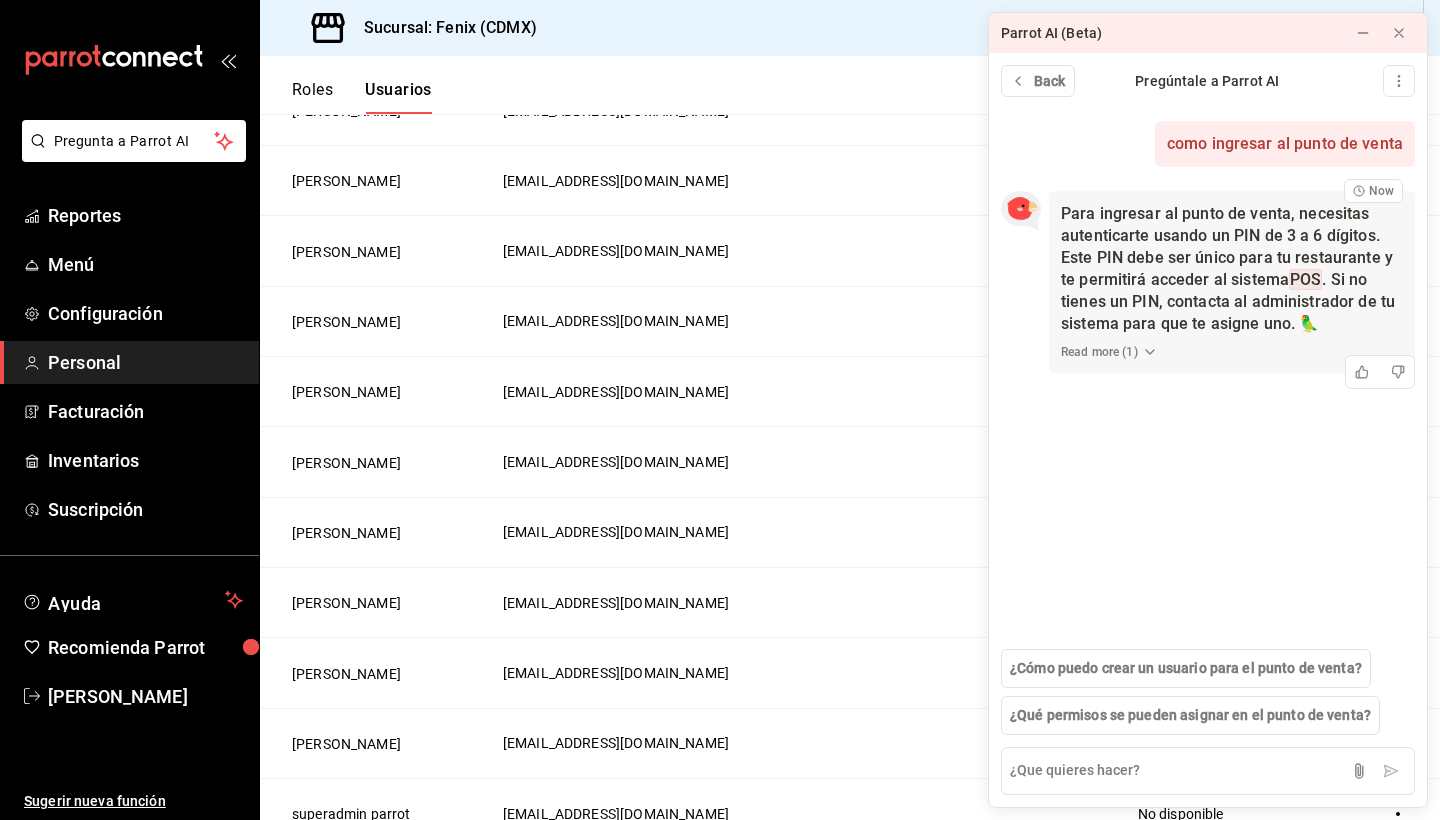 click 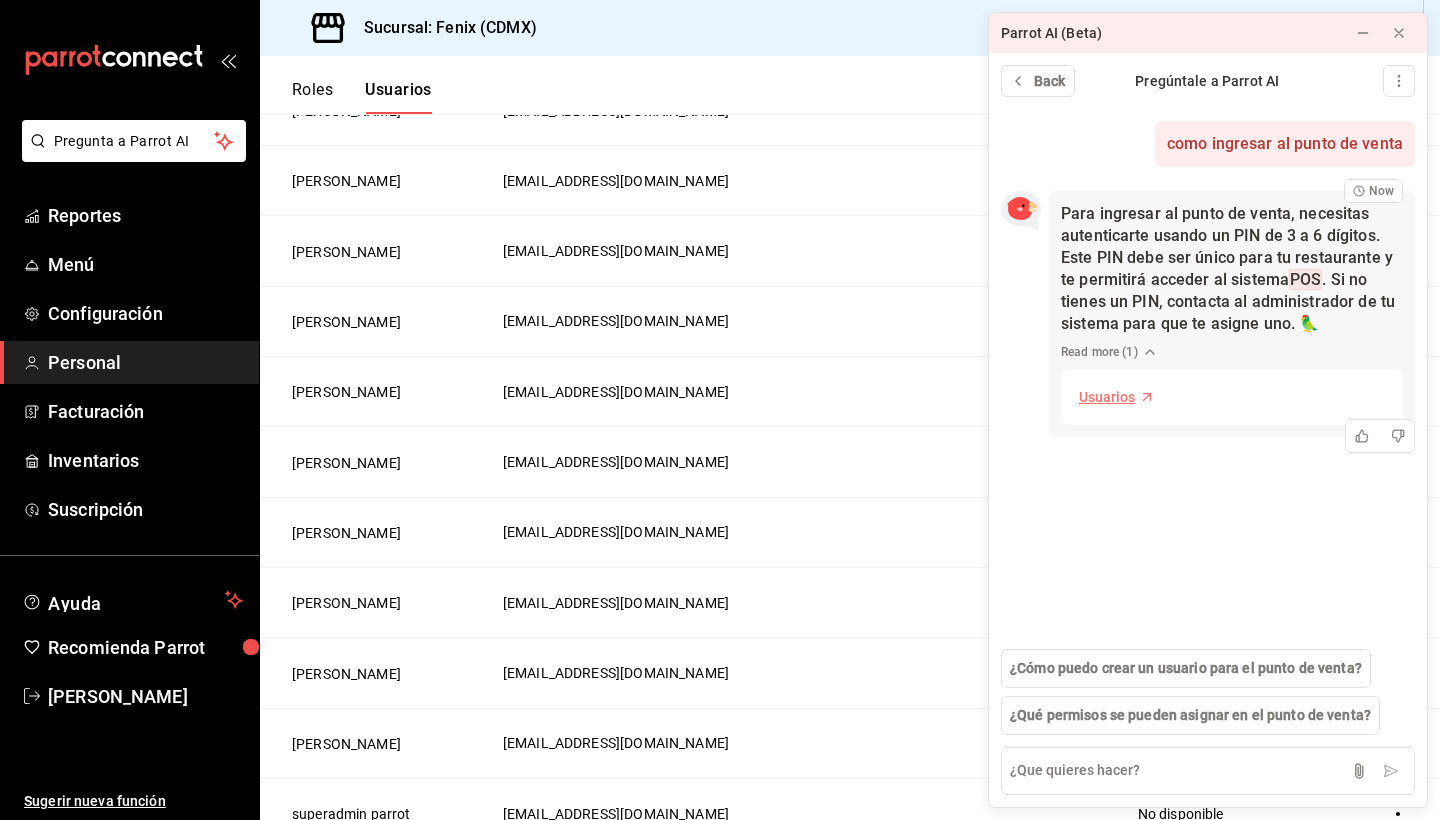 click on "Usuarios" at bounding box center (1107, 397) 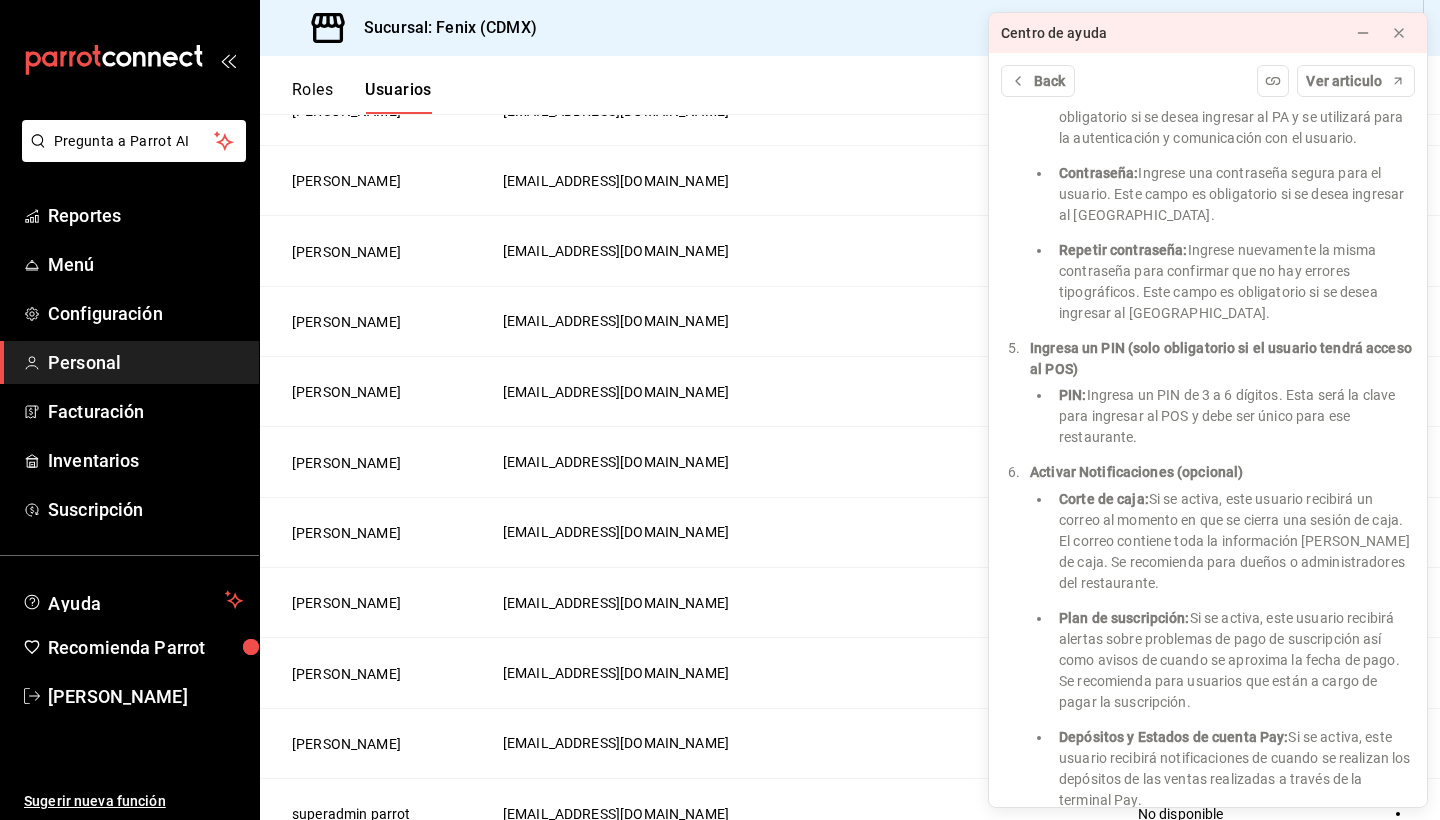 scroll, scrollTop: 1868, scrollLeft: 0, axis: vertical 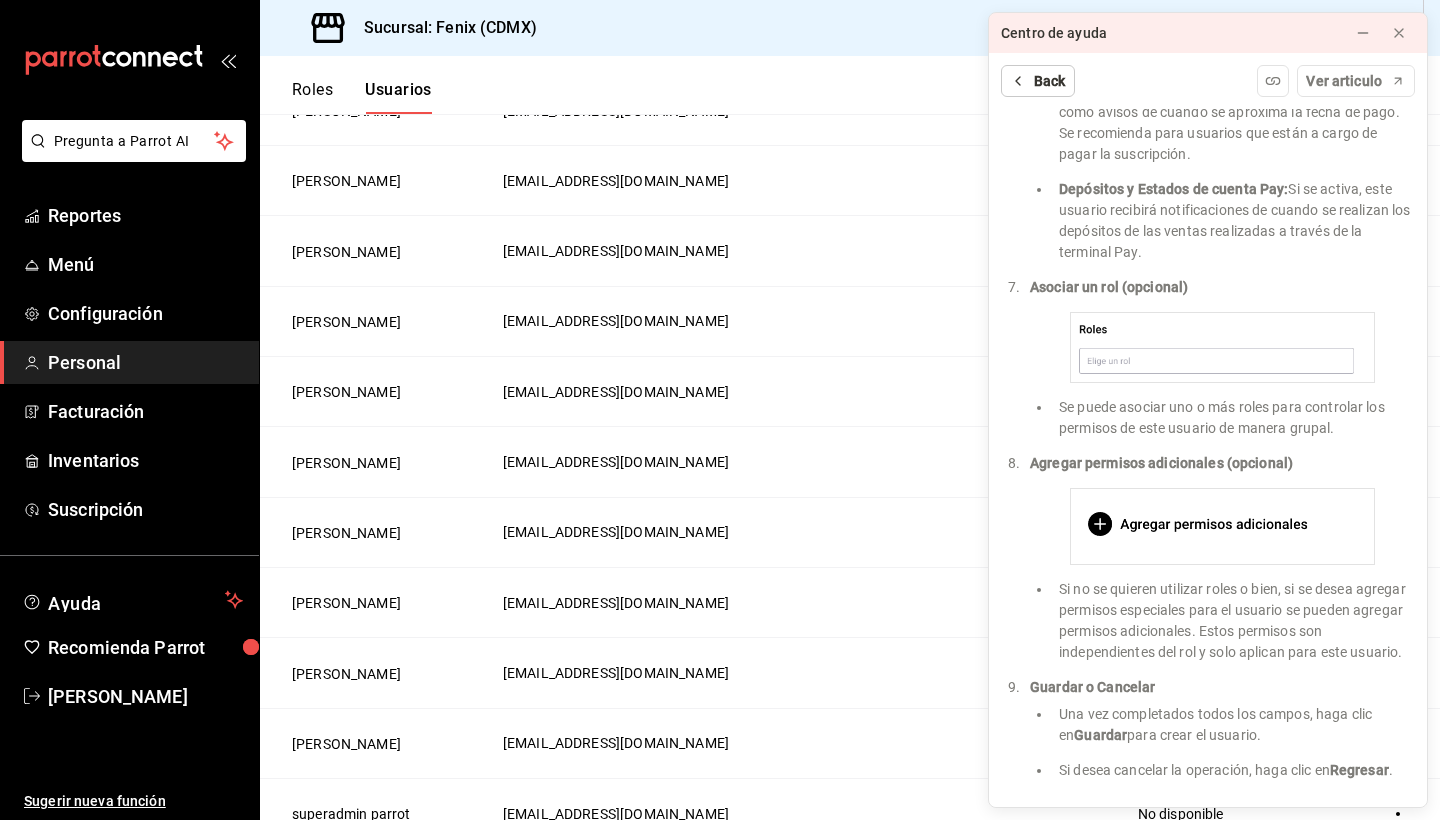 click on "Back" at bounding box center (1050, 81) 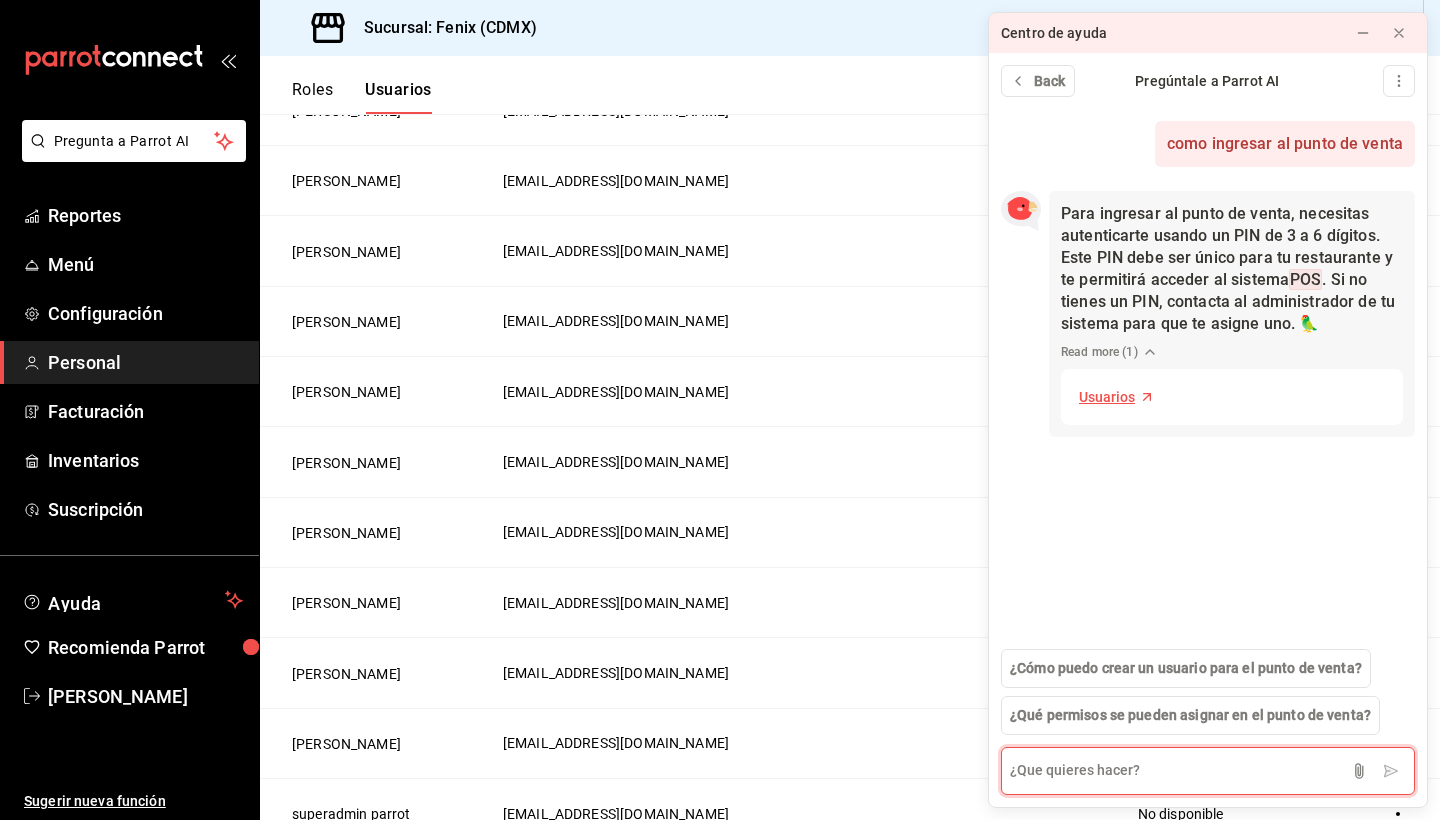 click at bounding box center (1208, 771) 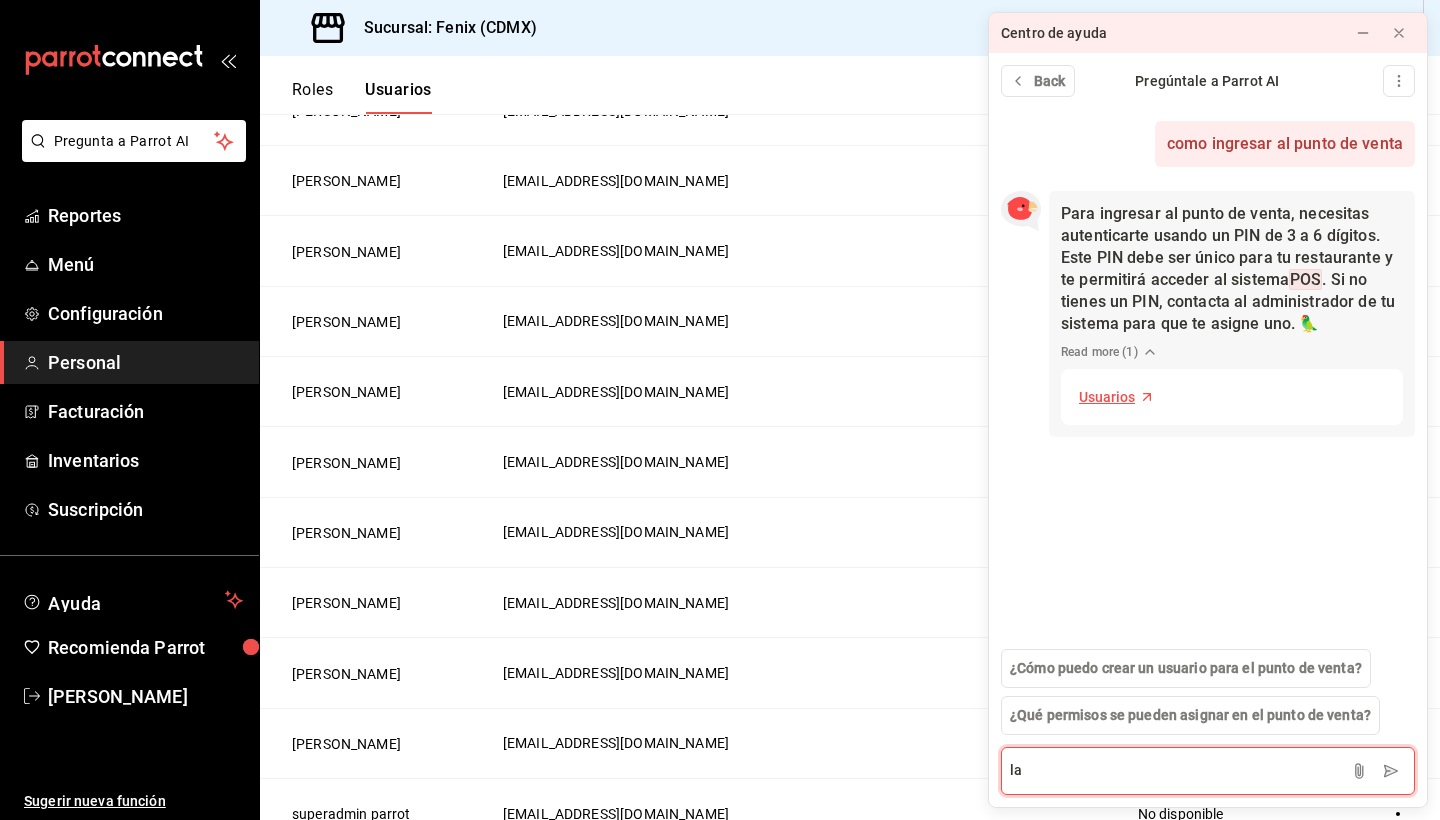 type on "l" 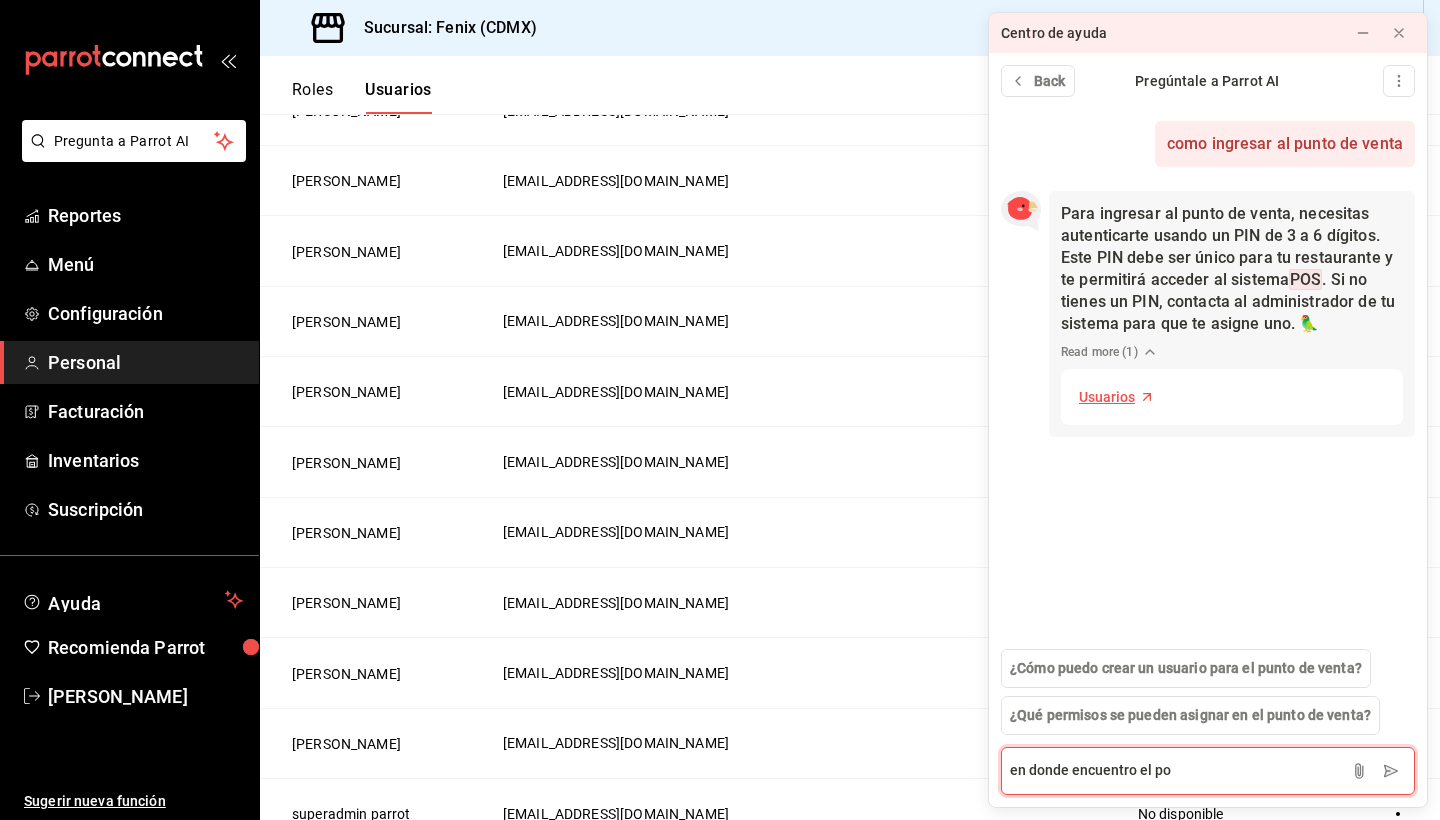 type on "en donde encuentro el pos" 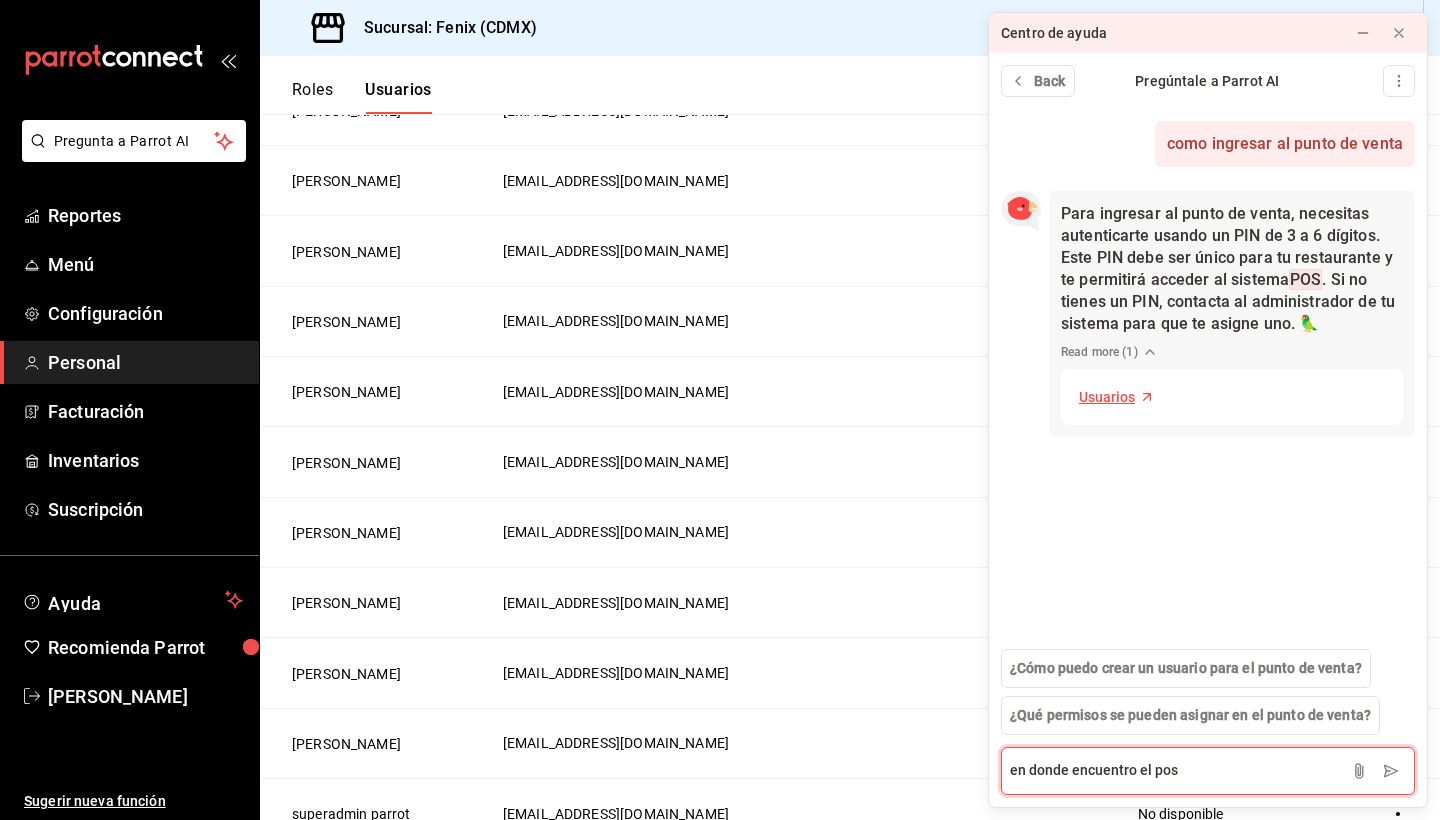 type 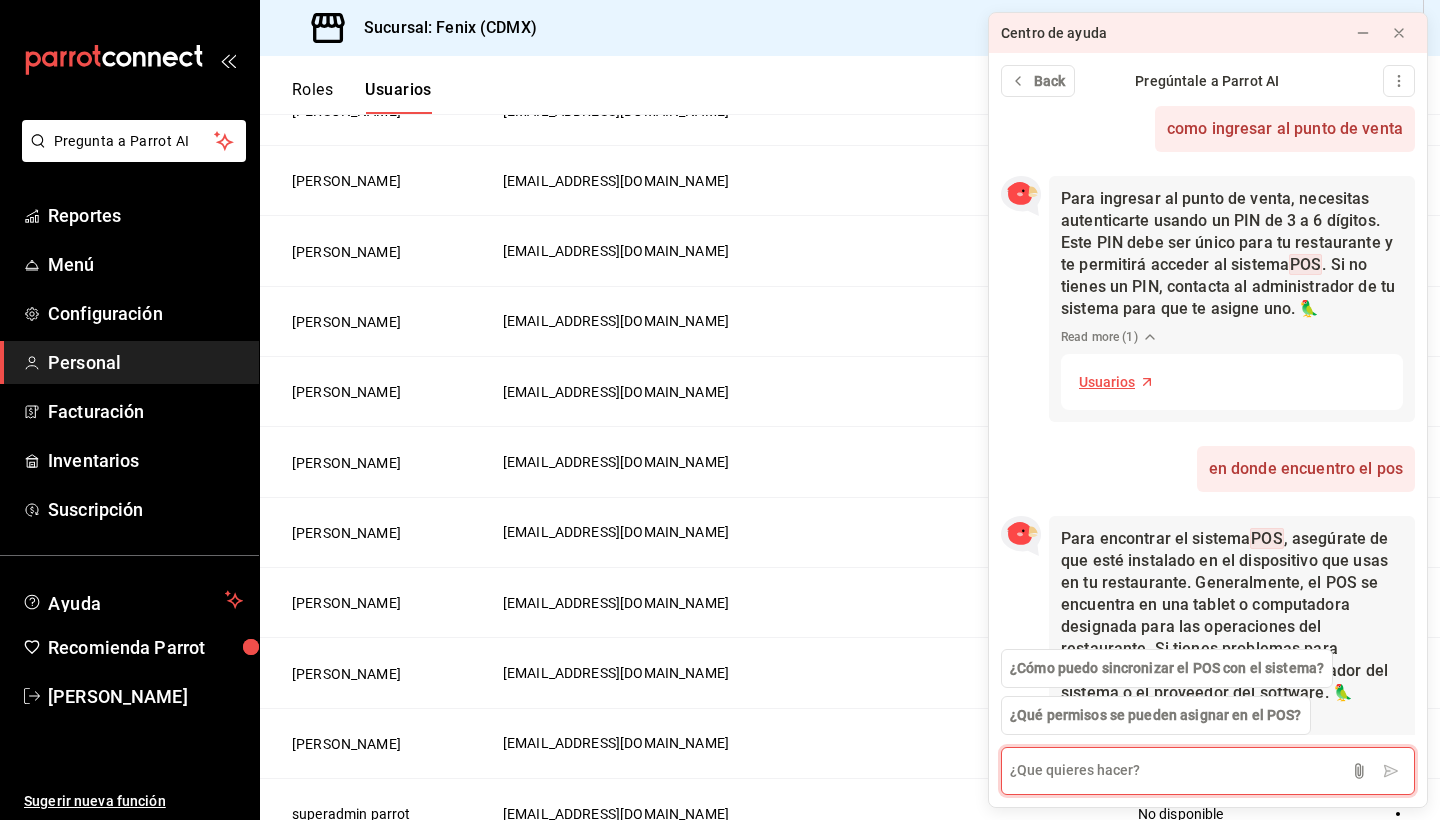 scroll, scrollTop: 127, scrollLeft: 0, axis: vertical 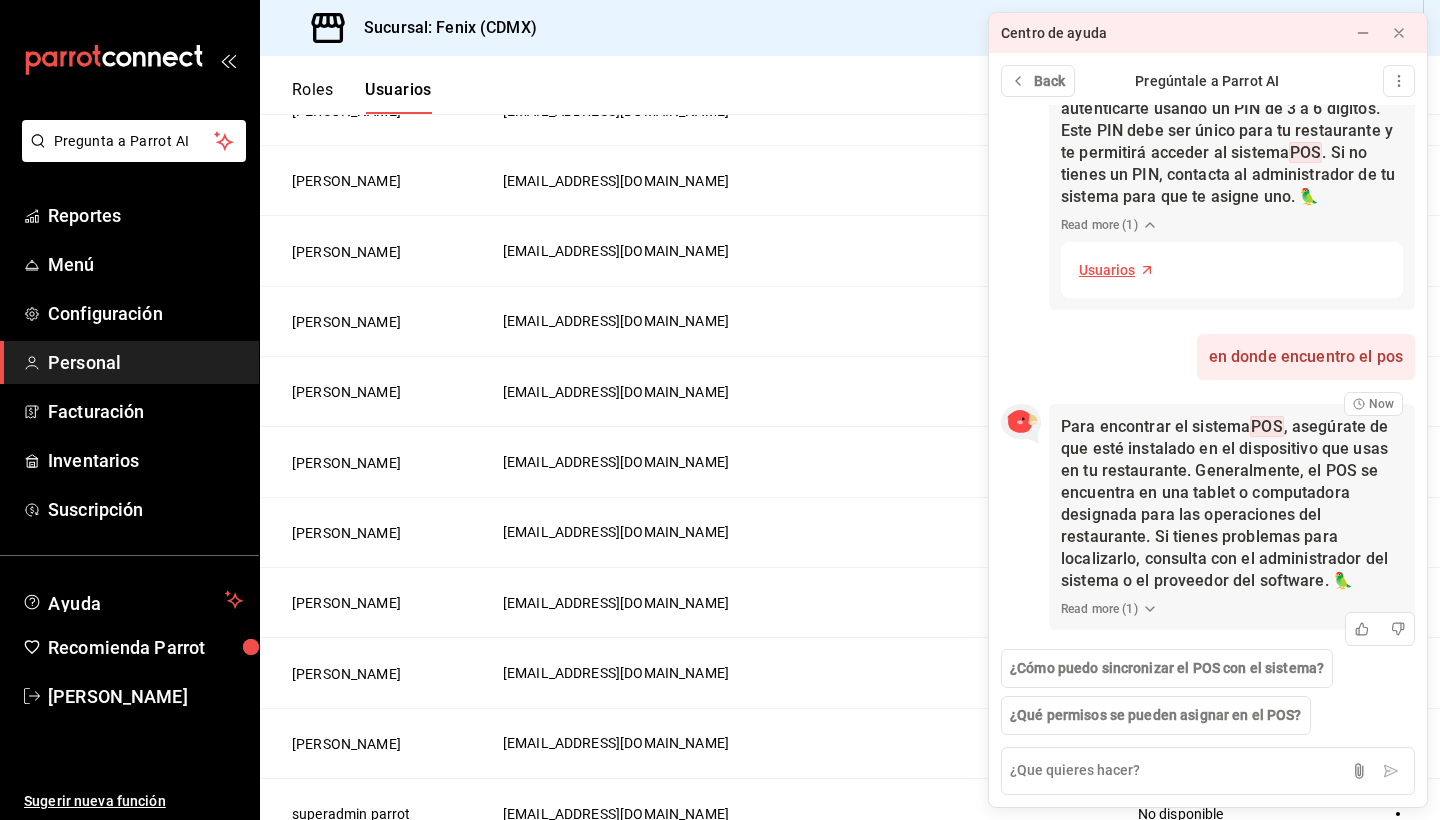 click on "Read more ( 1 )" at bounding box center [1109, 609] 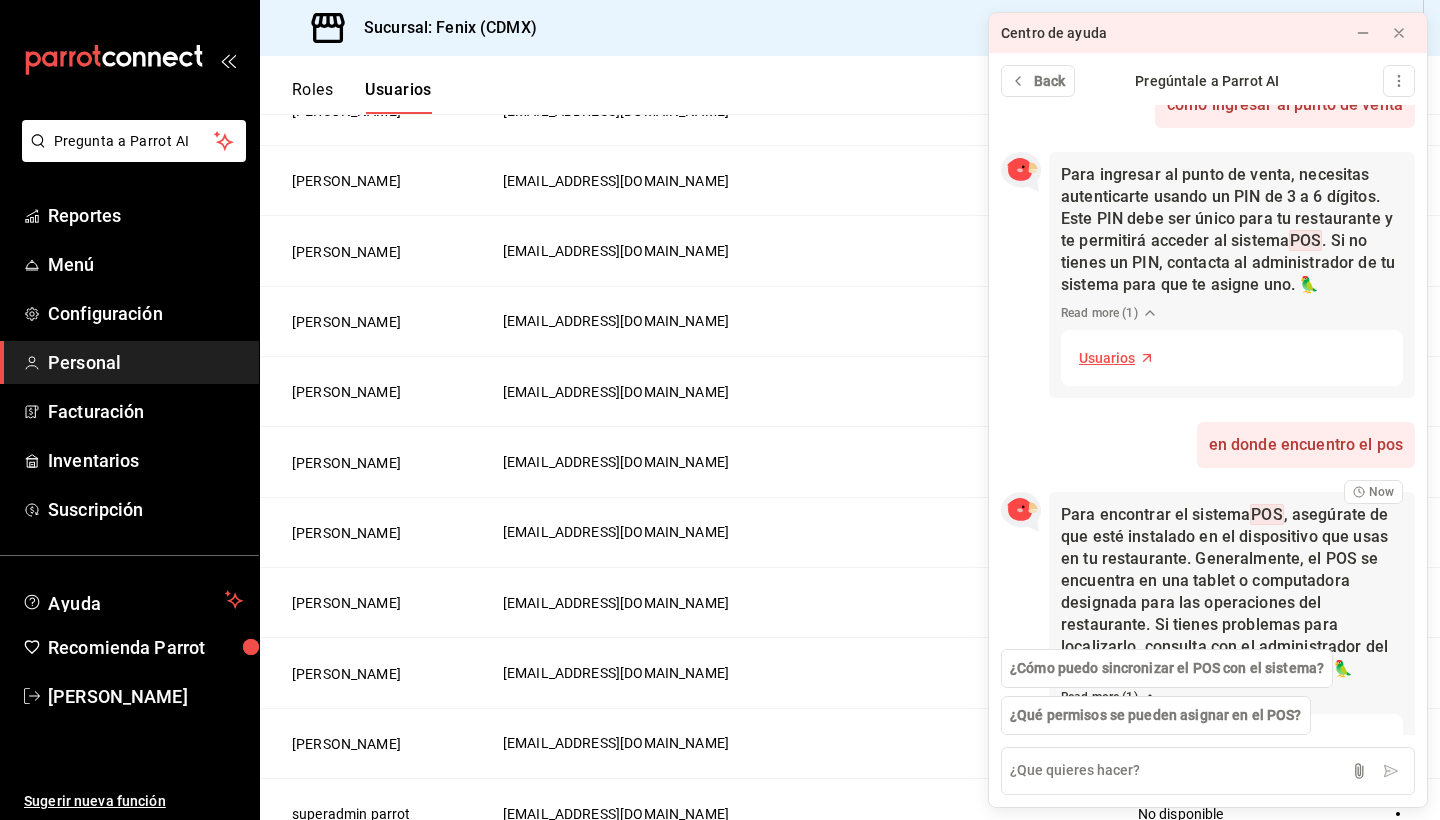 scroll, scrollTop: 191, scrollLeft: 0, axis: vertical 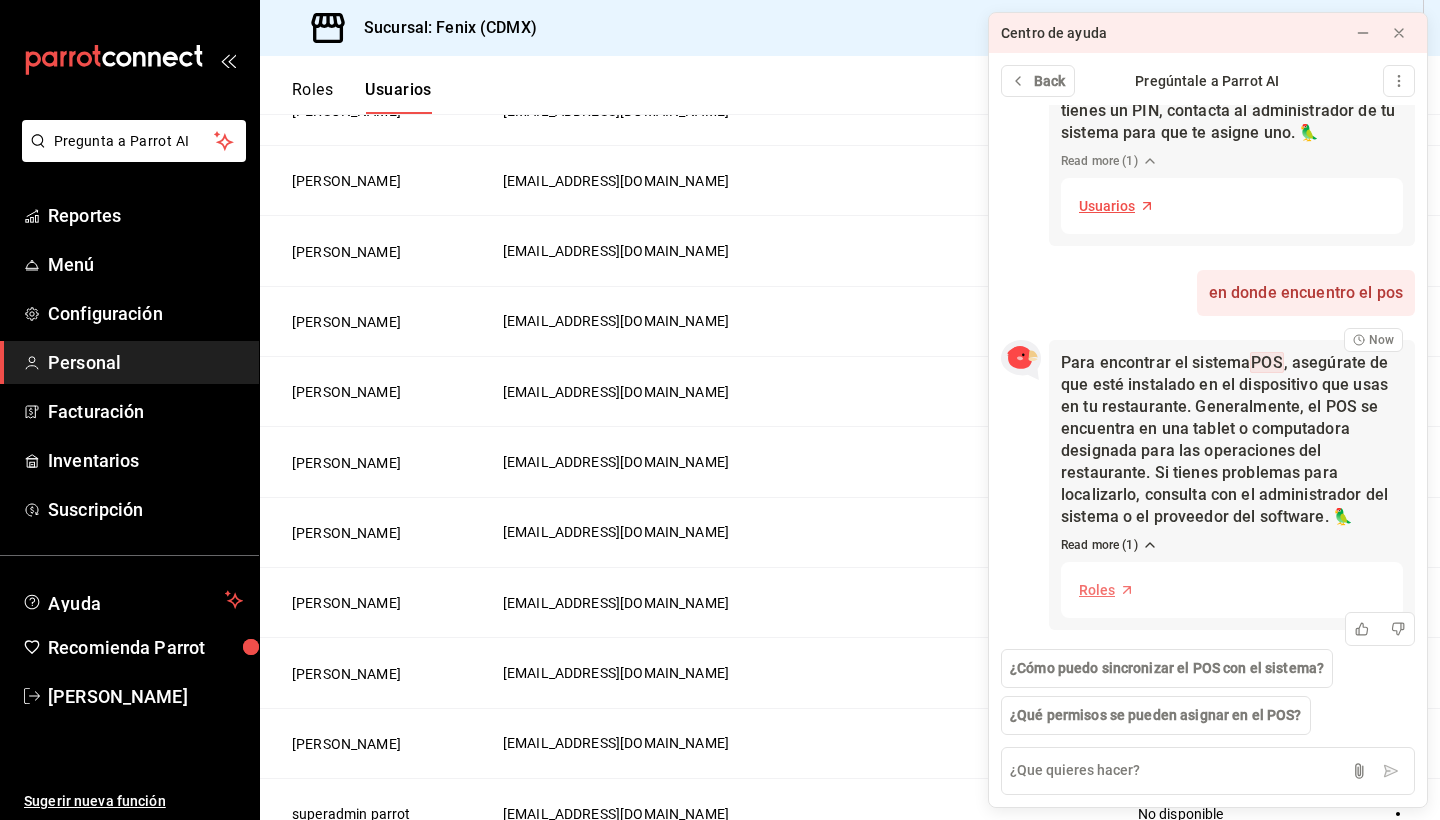 click on "Roles" at bounding box center [1097, 590] 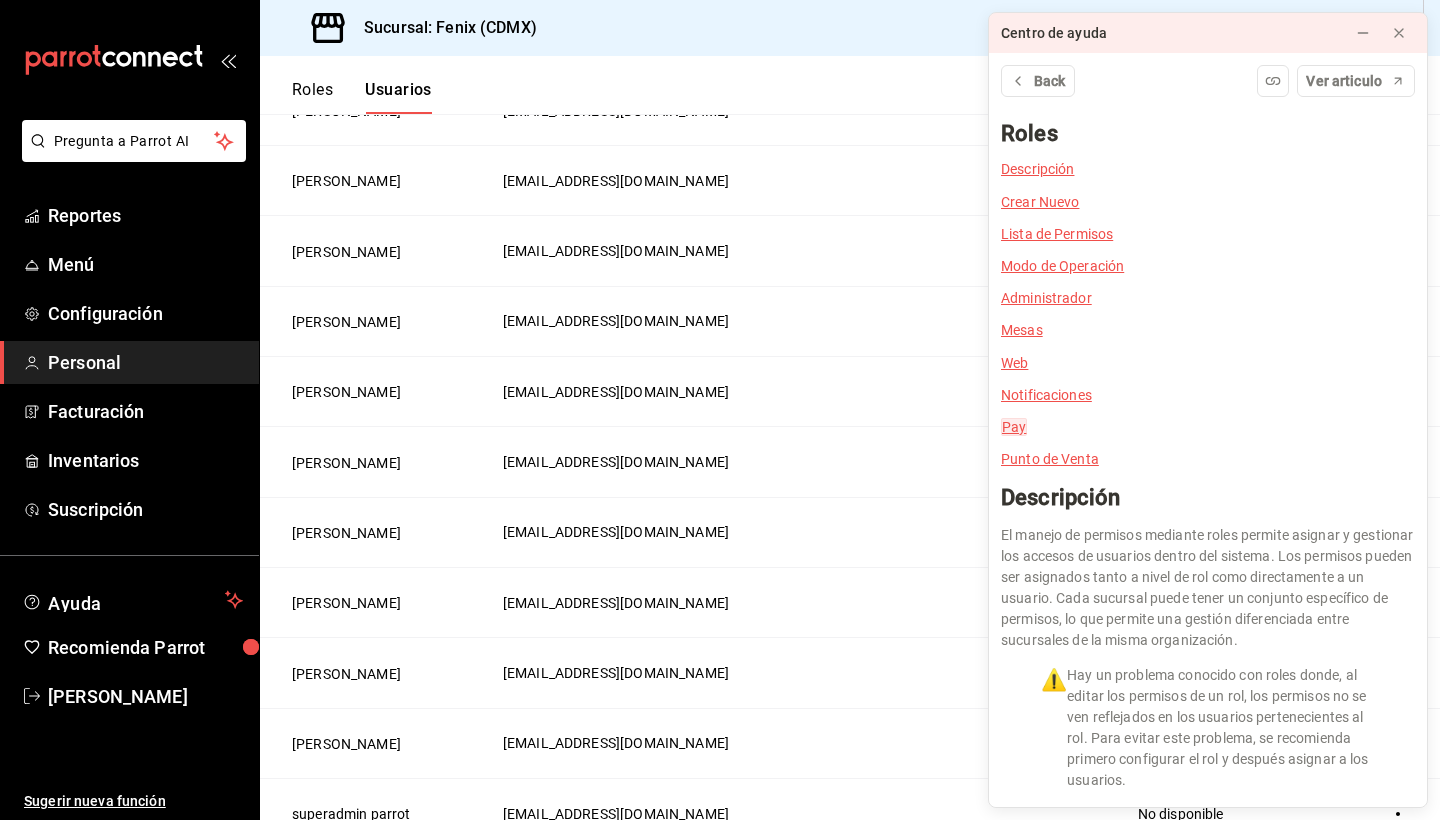 scroll, scrollTop: 2614, scrollLeft: 0, axis: vertical 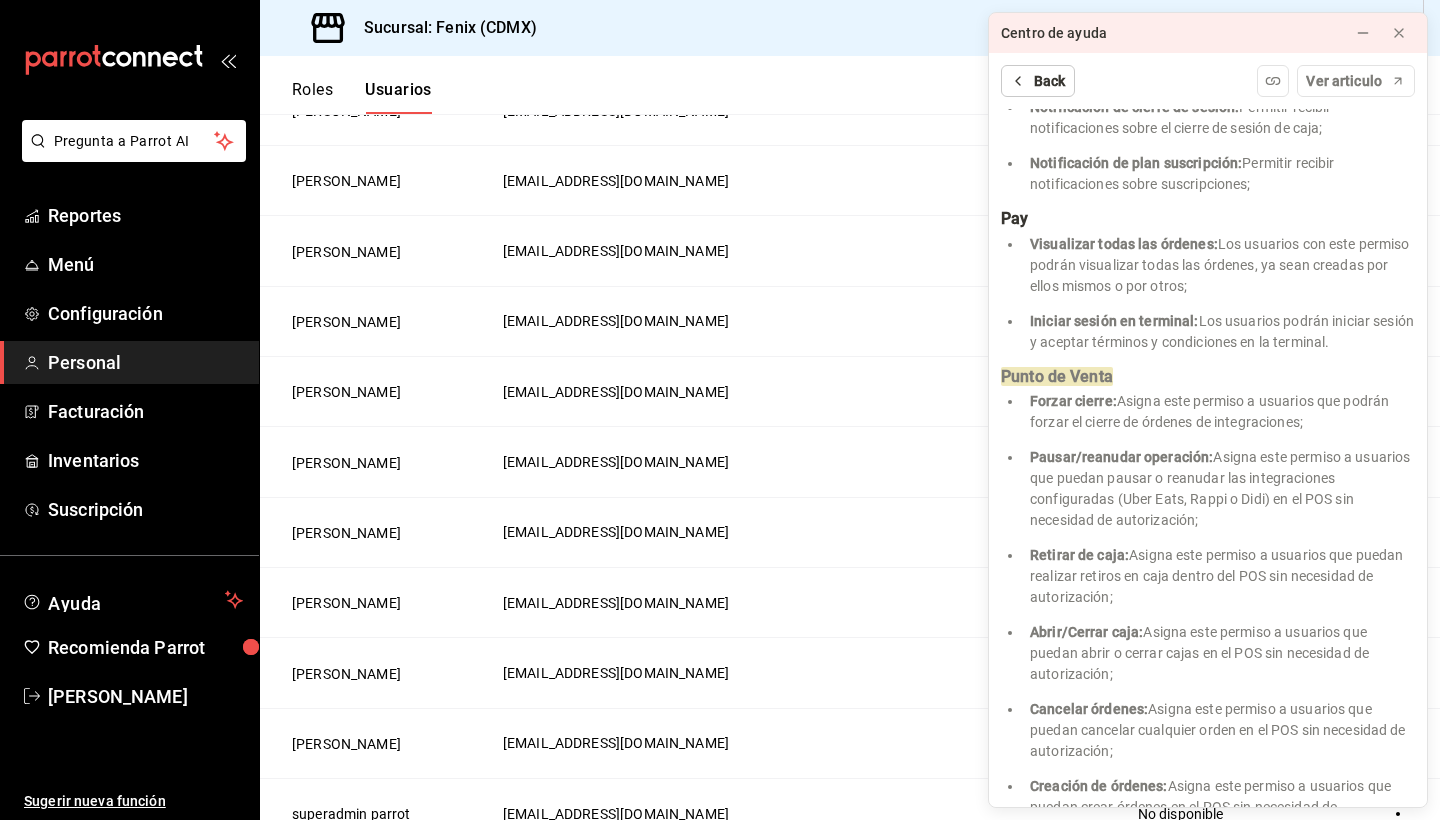click on "Back" at bounding box center [1050, 81] 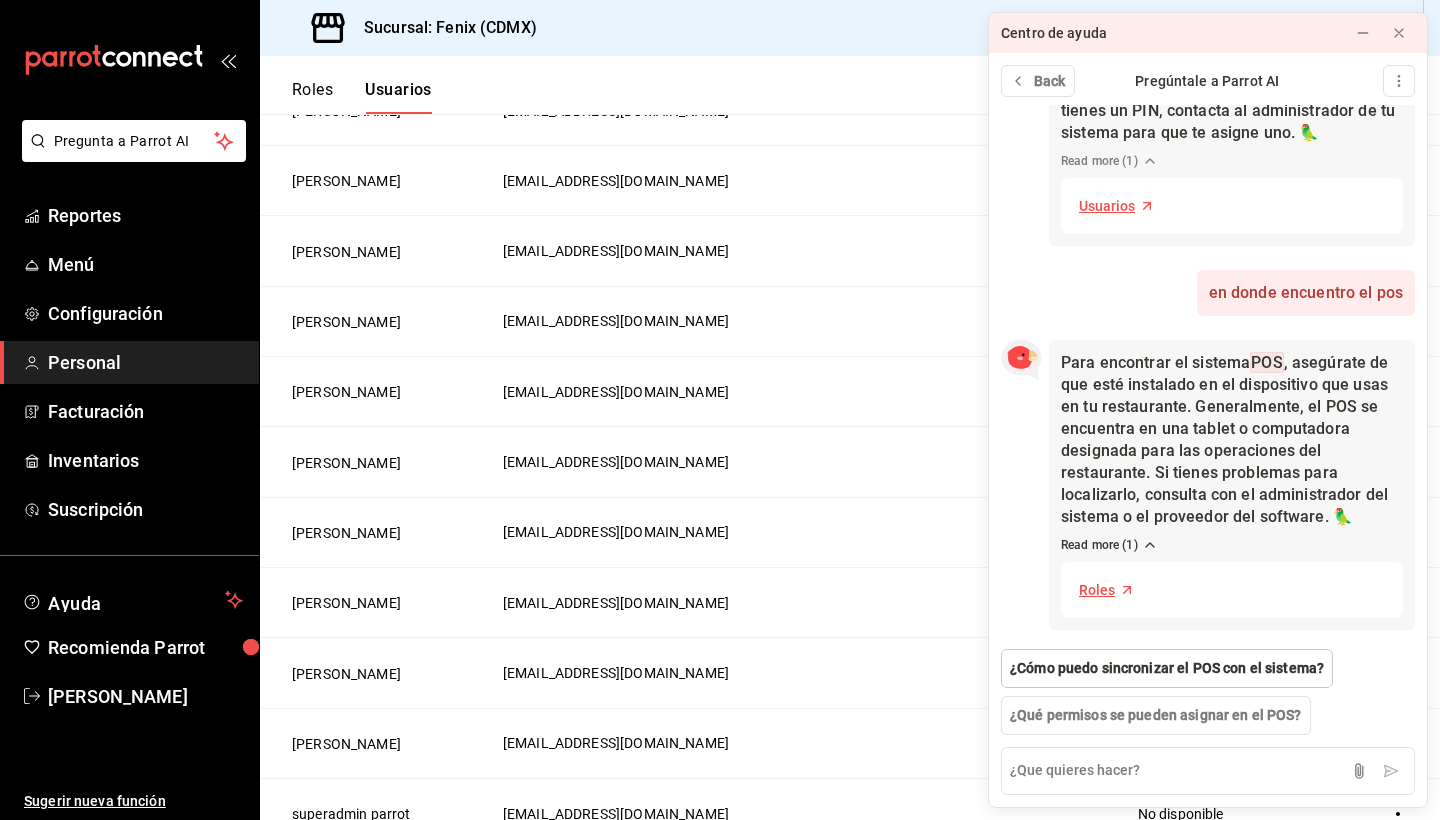 click on "¿Cómo puedo sincronizar el POS con el sistema?" at bounding box center (1167, 668) 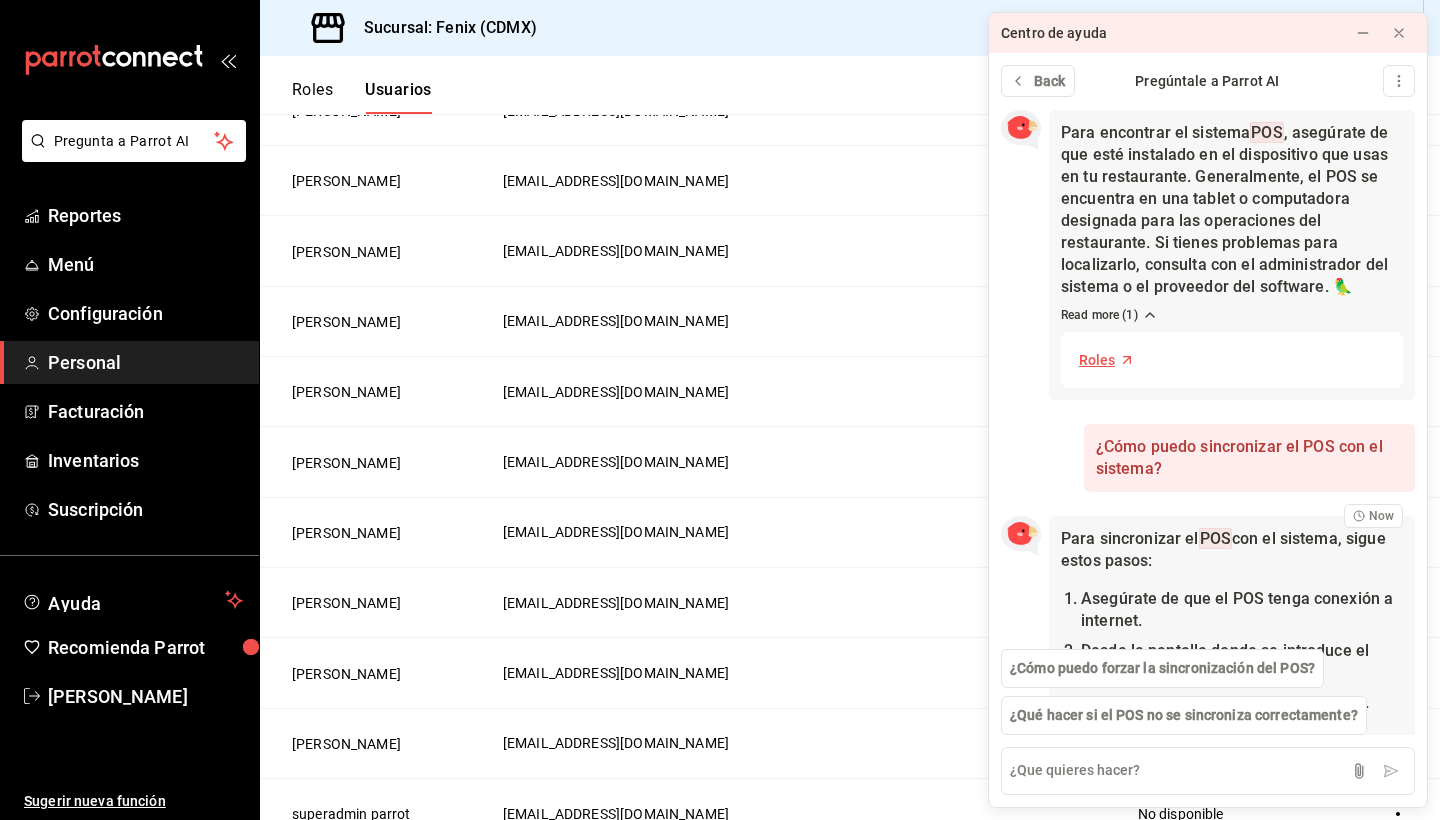 scroll, scrollTop: 599, scrollLeft: 0, axis: vertical 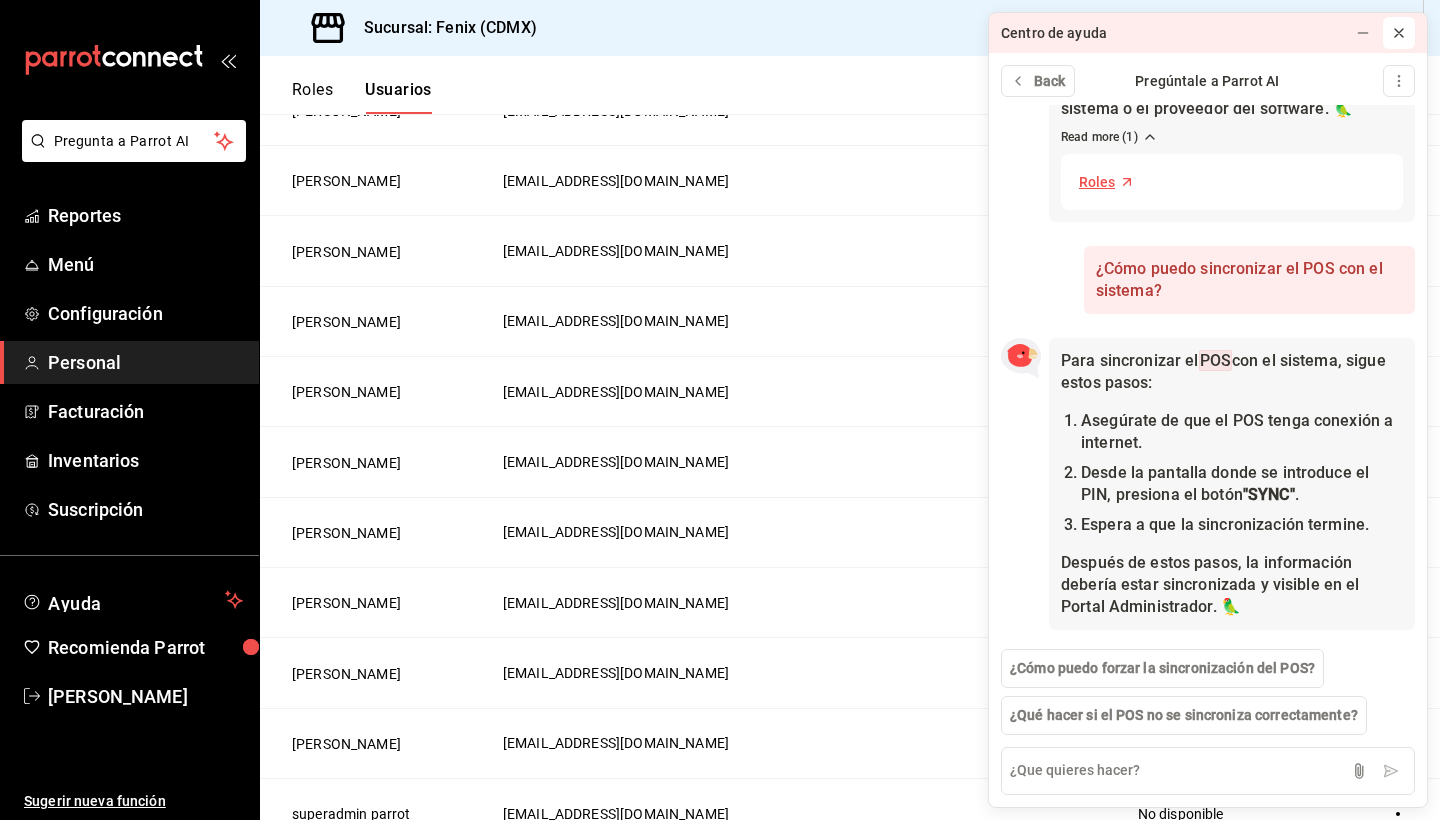 click at bounding box center (1399, 33) 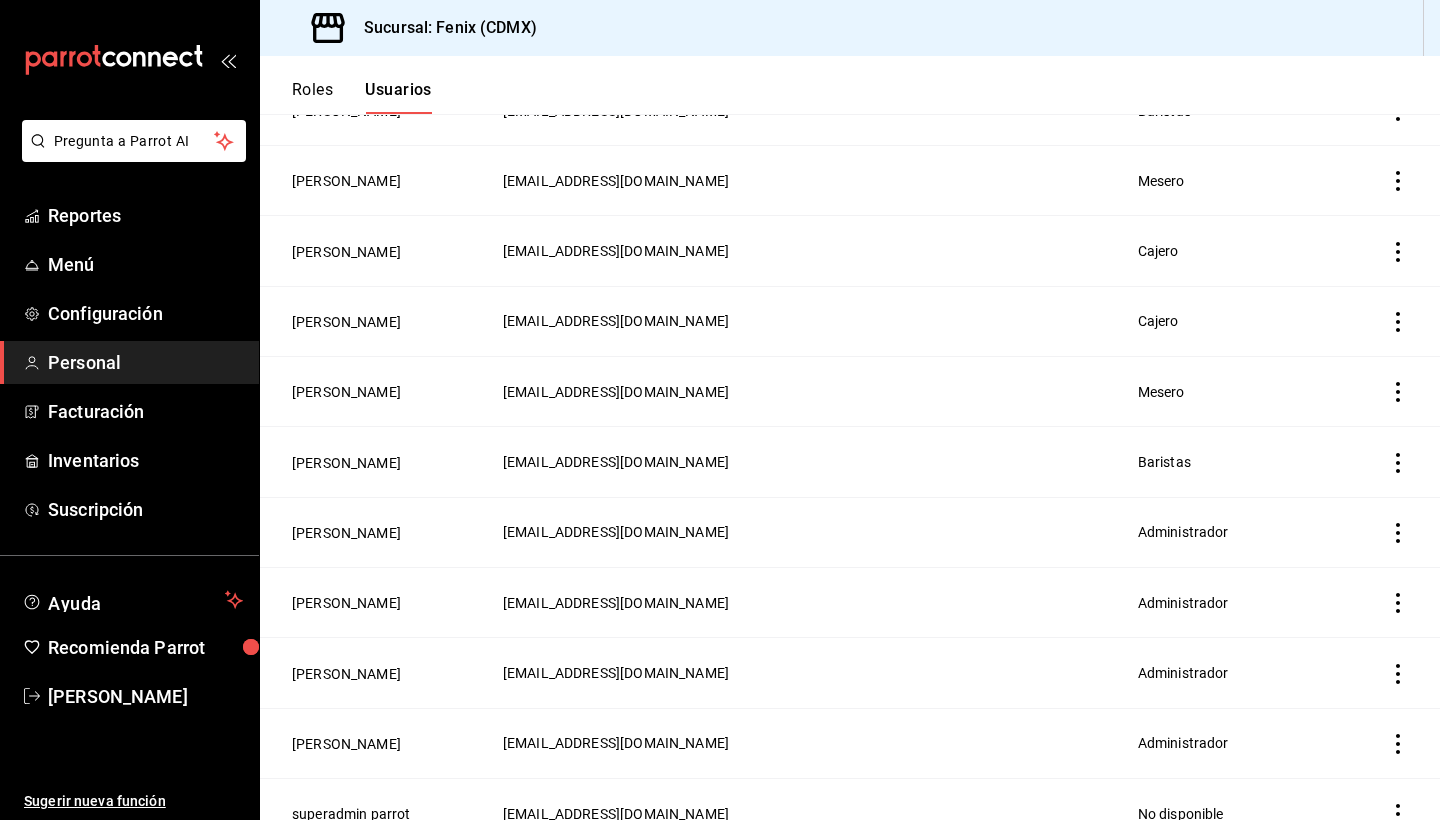 scroll, scrollTop: 478, scrollLeft: 0, axis: vertical 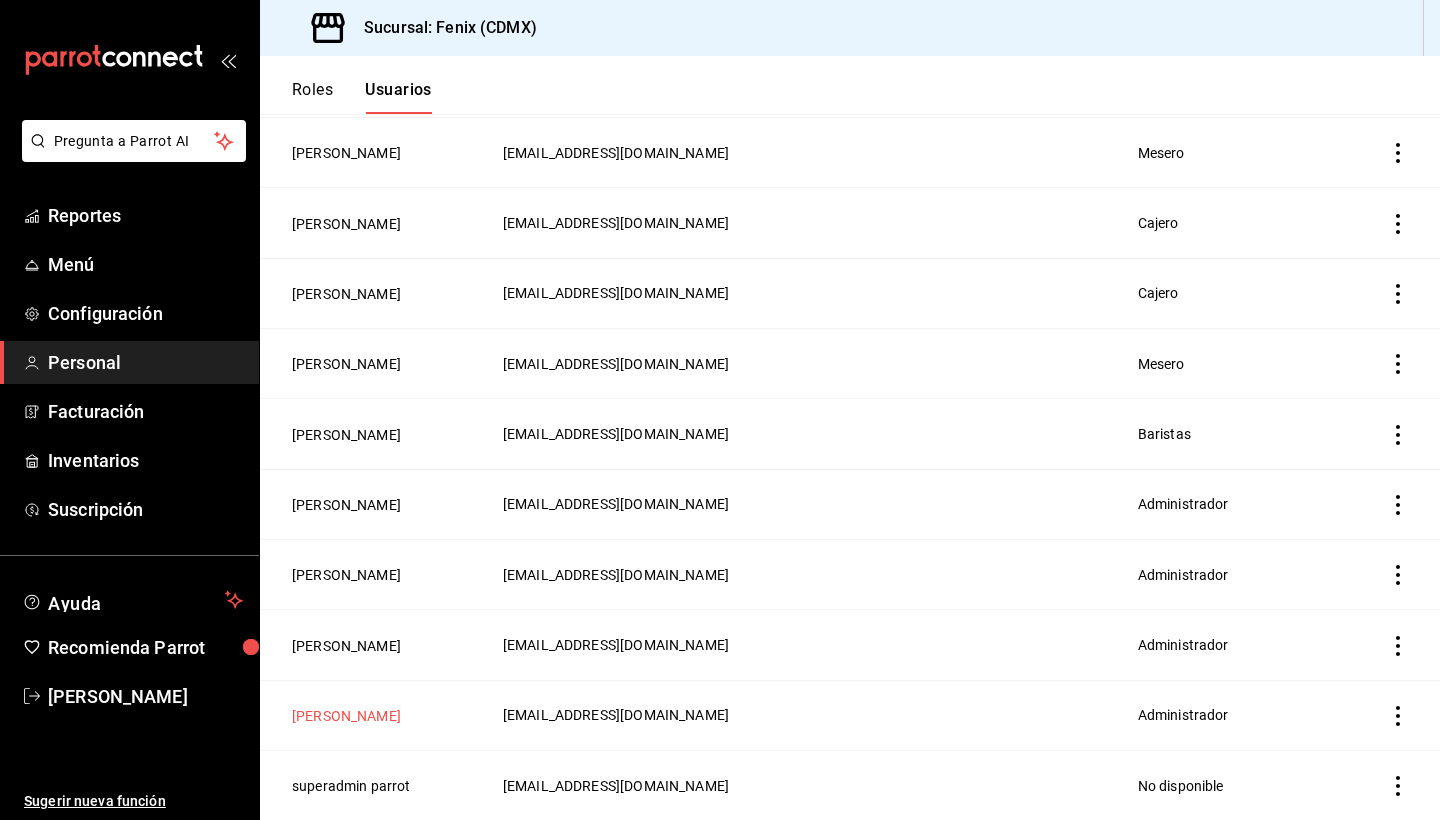 click on "[PERSON_NAME]" at bounding box center (346, 716) 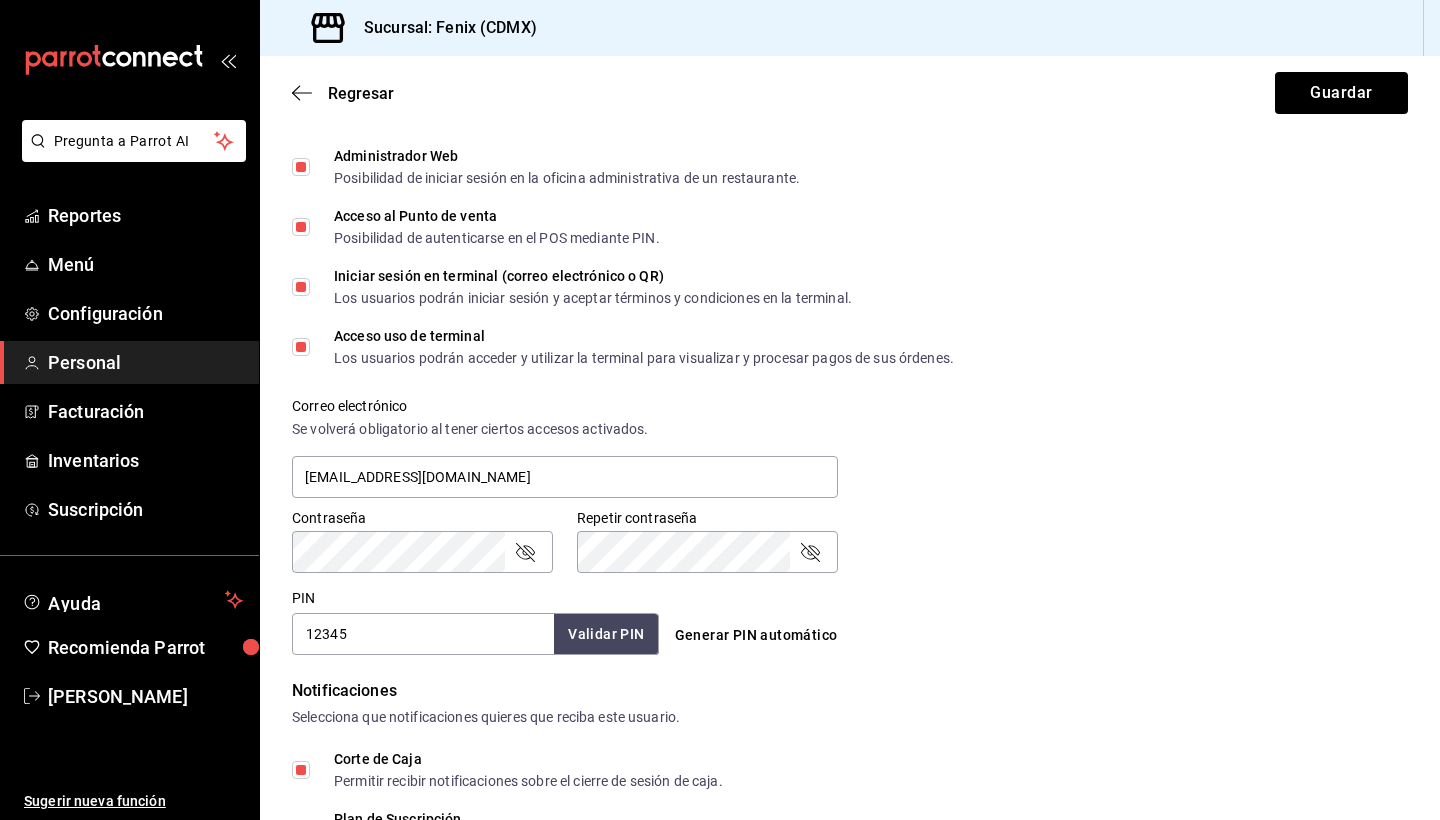 scroll, scrollTop: 646, scrollLeft: 0, axis: vertical 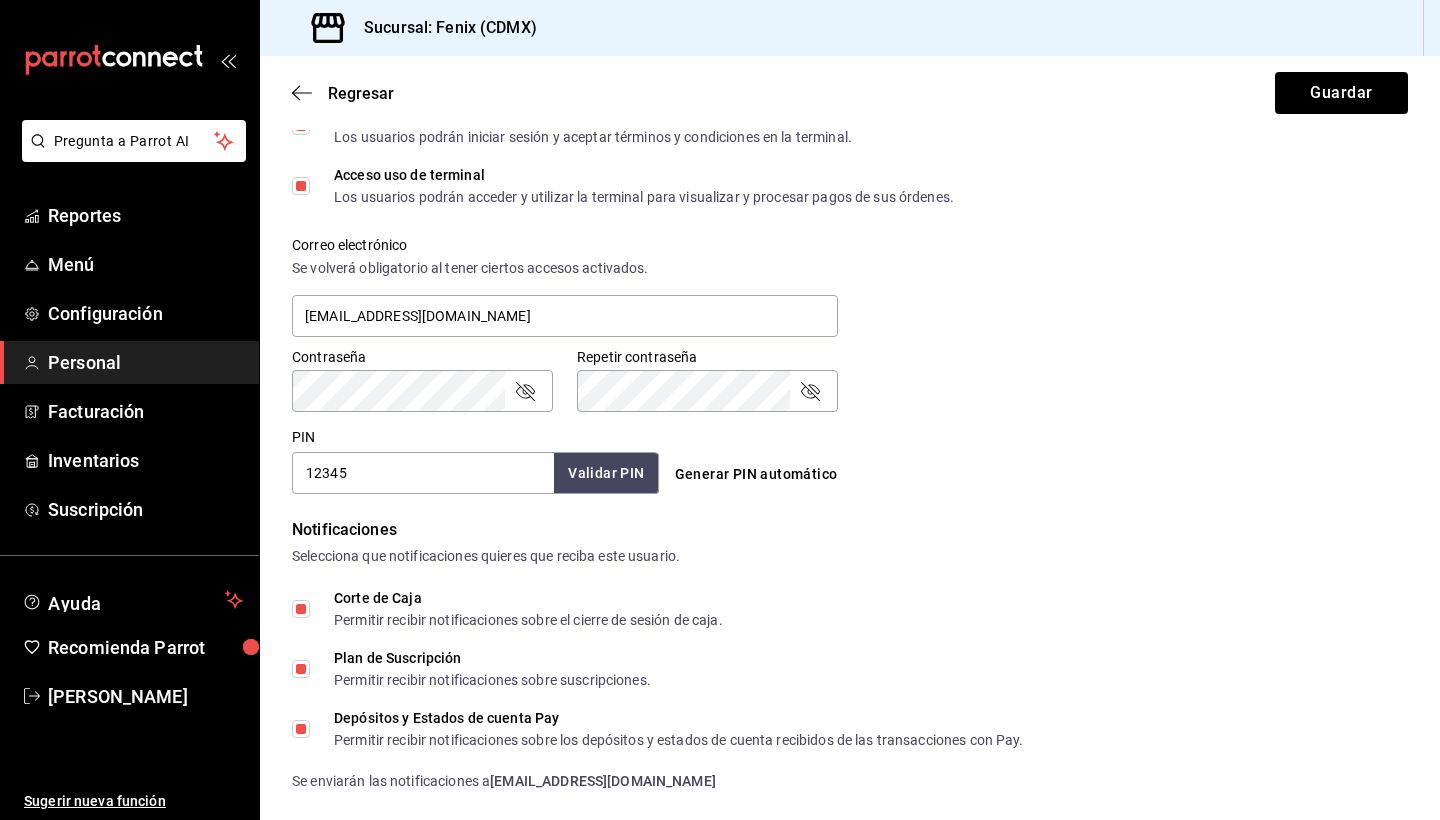 click on "Datos personales Nombre Oscar Apellido Rodriguez Número celular (opcional) +52 (__) ____-____ Perfil que desempeña Administrador ADMIN Accesos Selecciona a que plataformas tendrá acceso este usuario. Administrador Web Posibilidad de iniciar sesión en la oficina administrativa de un restaurante.  Acceso al Punto de venta Posibilidad de autenticarse en el POS mediante PIN.  Iniciar sesión en terminal (correo electrónico o QR) Los usuarios podrán iniciar sesión y aceptar términos y condiciones en la terminal. Acceso uso de terminal Los usuarios podrán acceder y utilizar la terminal para visualizar y procesar pagos de sus órdenes. Correo electrónico Se volverá obligatorio al tener ciertos accesos activados. oscarrodriguez1924@hotmail.com Contraseña Contraseña Repetir contraseña Repetir contraseña PIN 12345 Validar PIN ​ Generar PIN automático Notificaciones Selecciona que notificaciones quieres que reciba este usuario. Corte de Caja Plan de Suscripción Depósitos y Estados de cuenta Pay Roles" at bounding box center (850, 265) 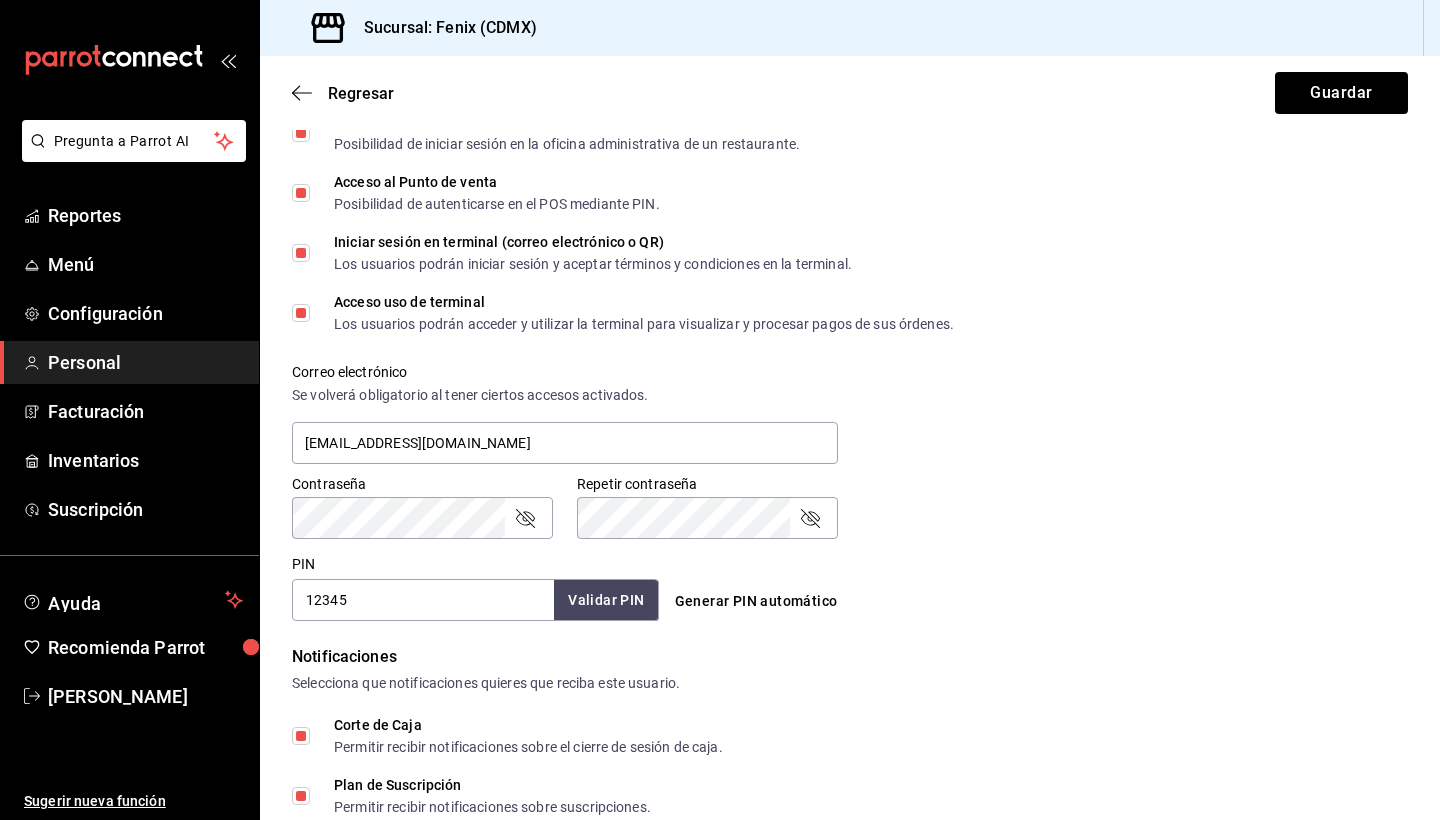 scroll, scrollTop: 889, scrollLeft: 0, axis: vertical 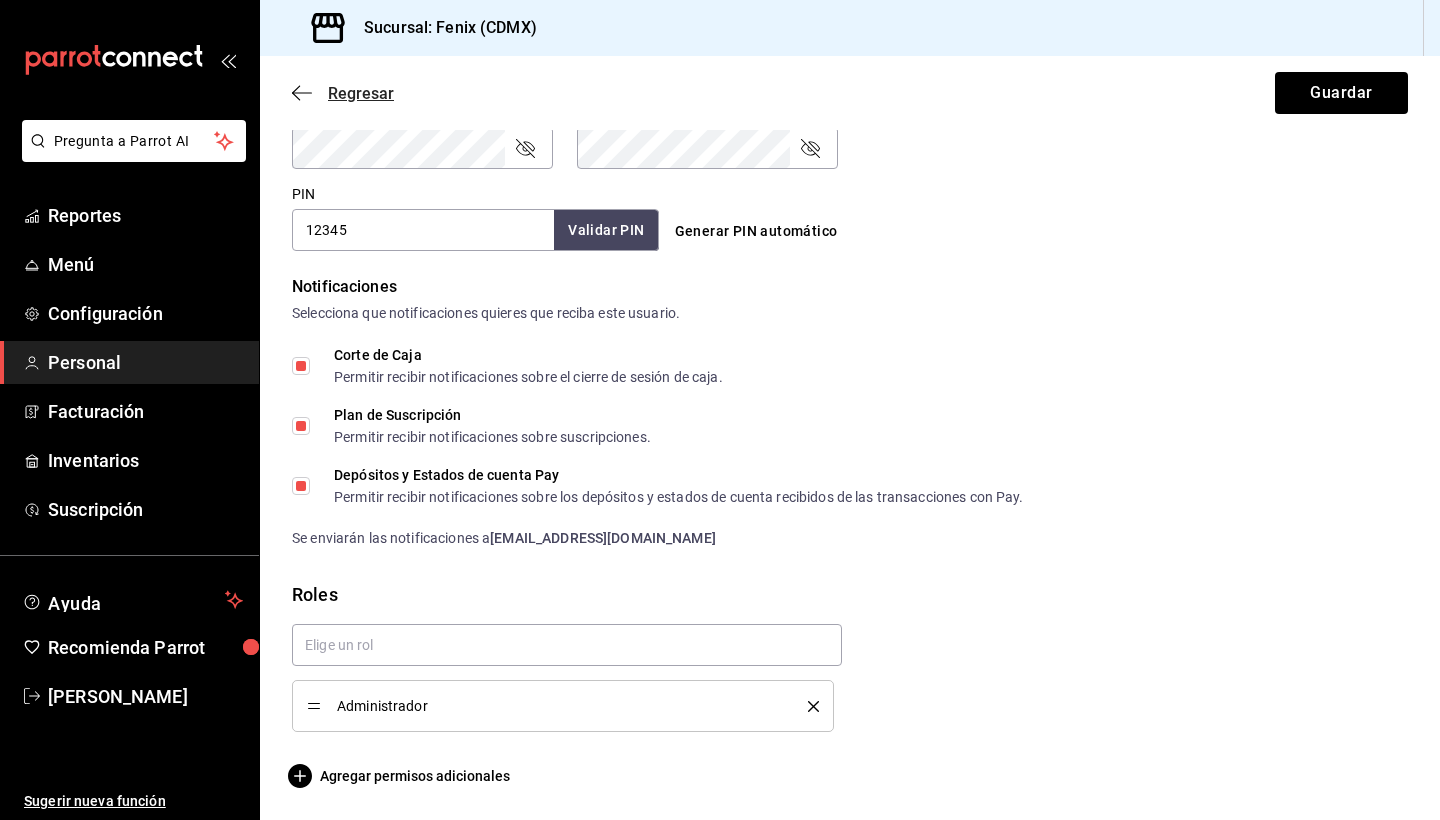 click 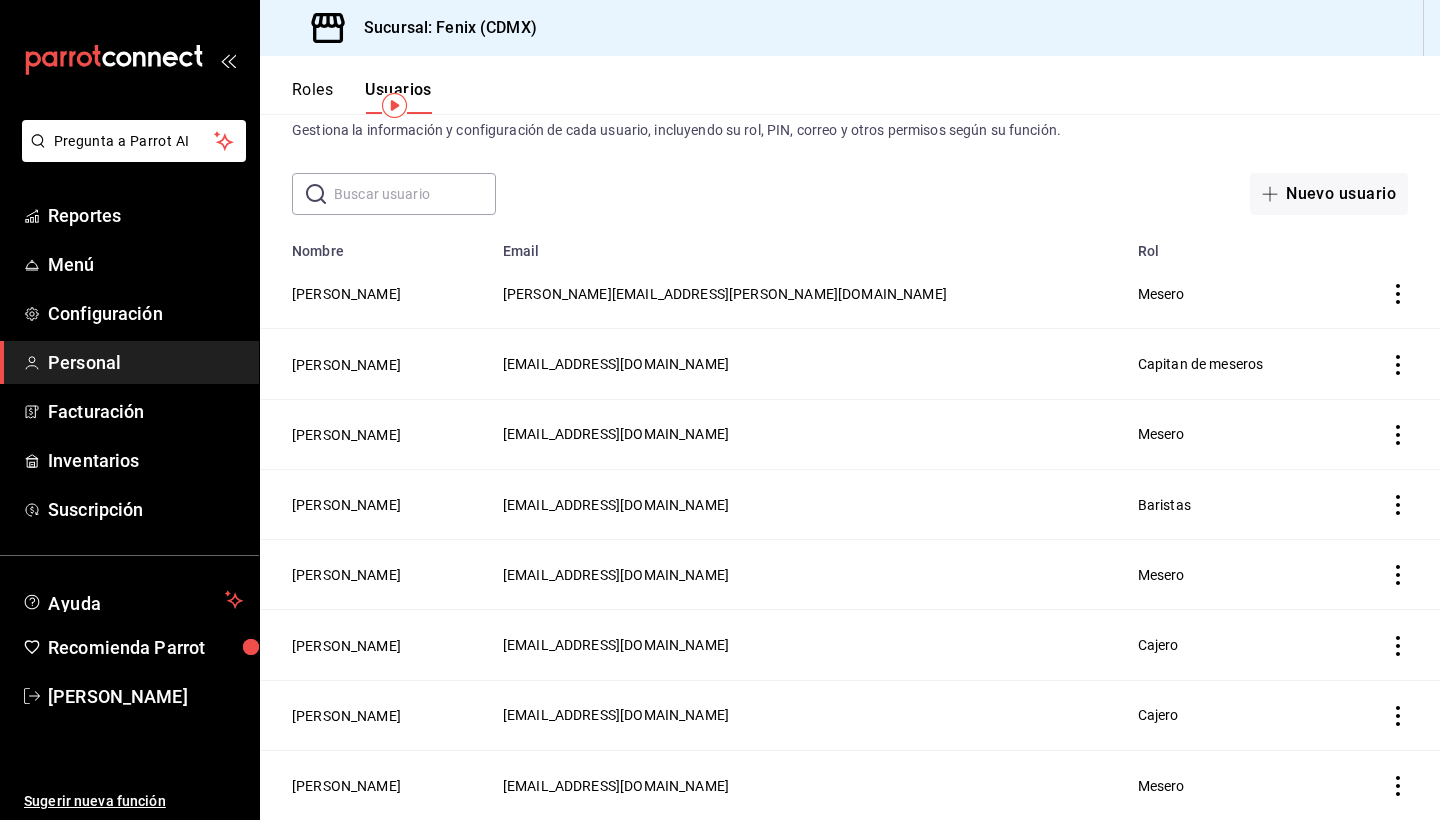 scroll, scrollTop: 0, scrollLeft: 0, axis: both 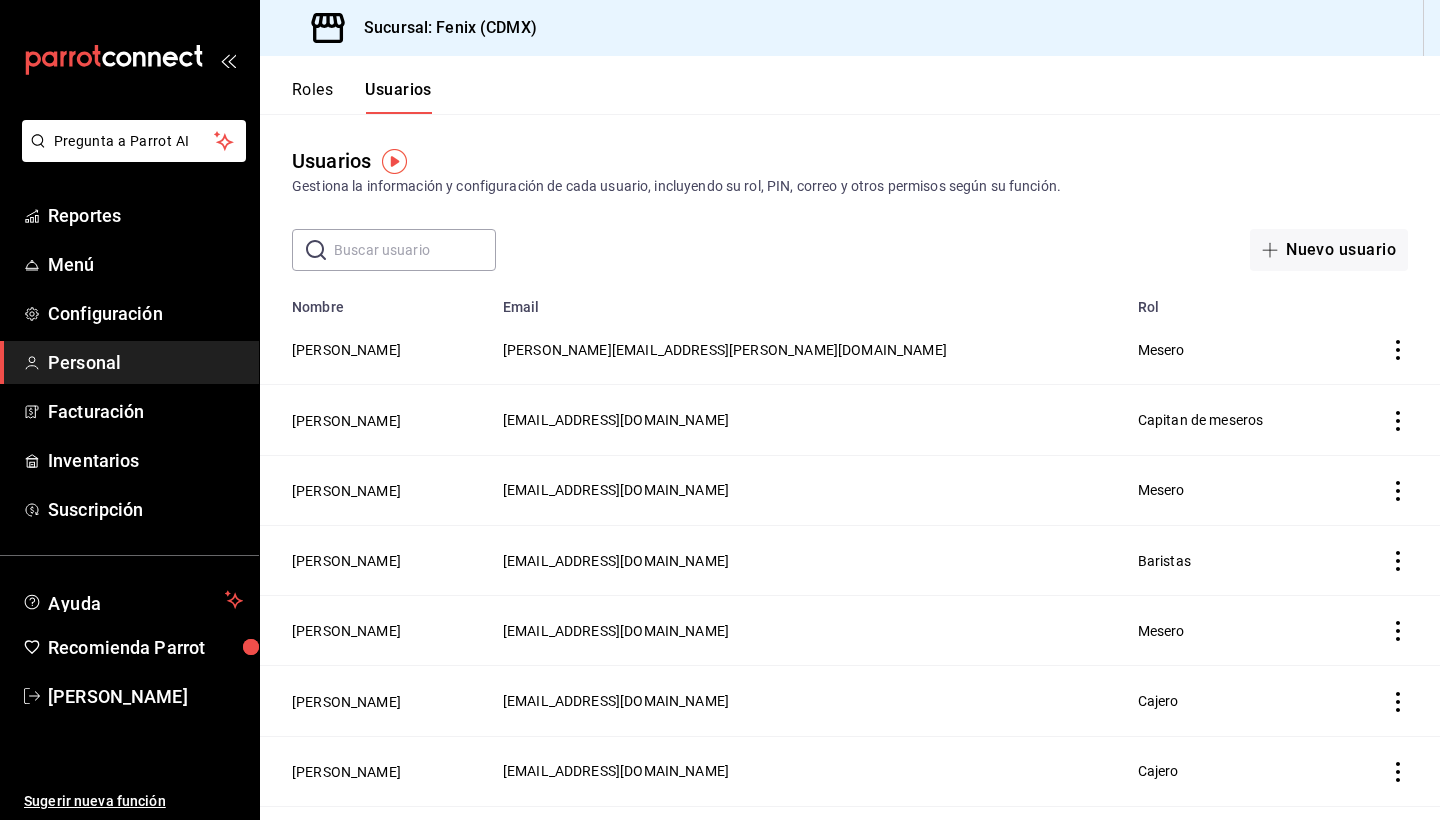 click 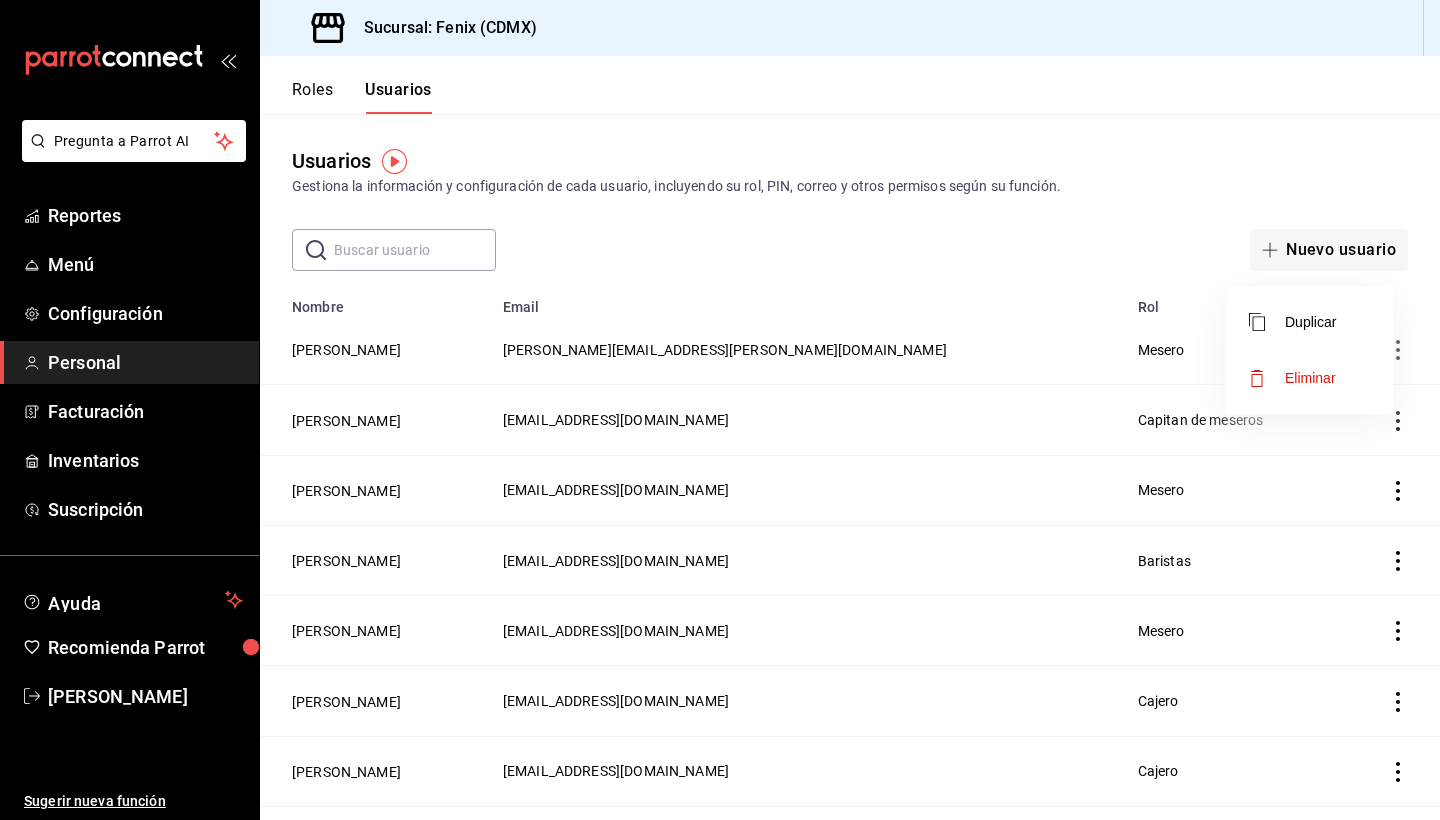 click on "Eliminar" at bounding box center (1309, 378) 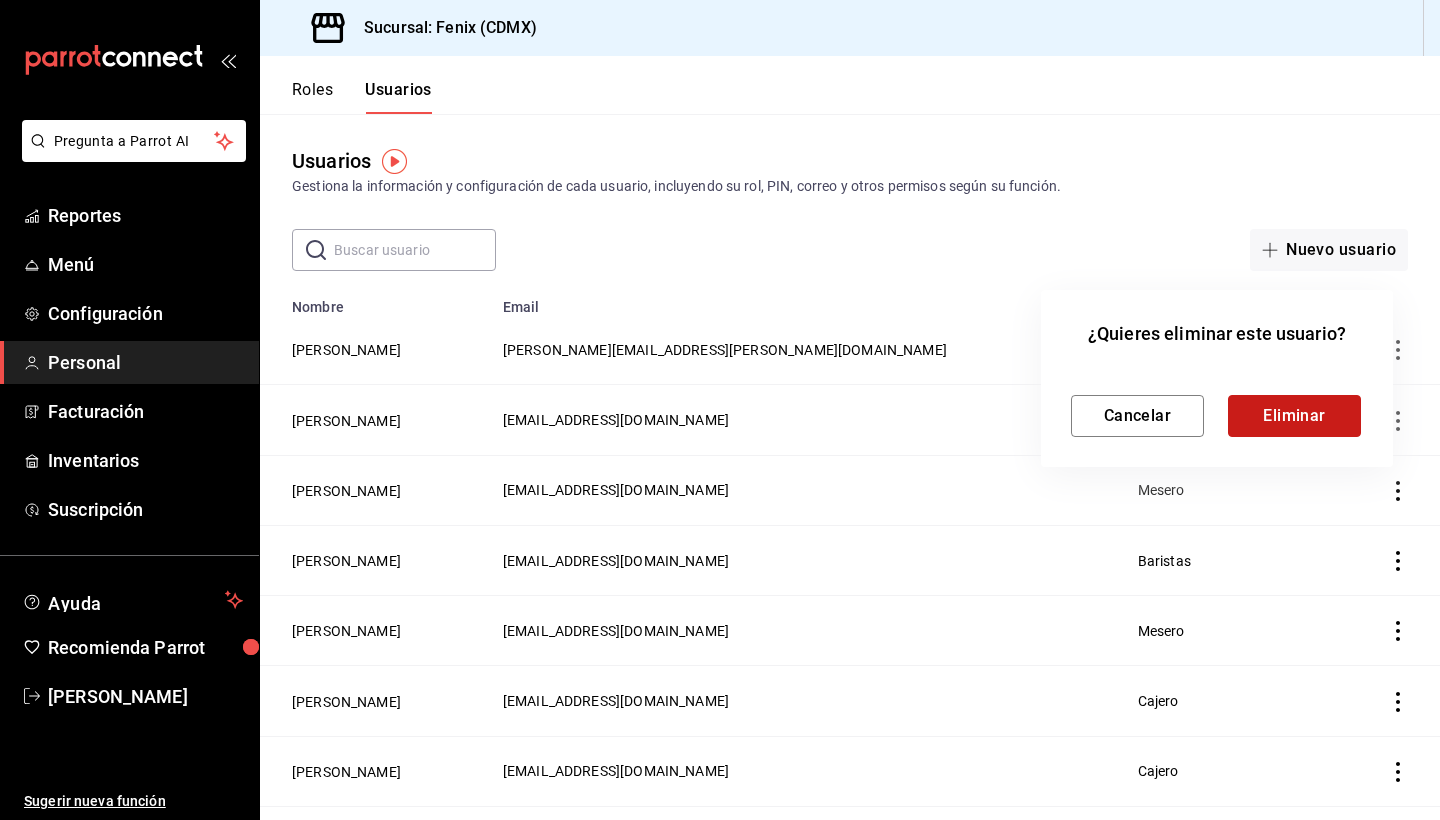 click on "Eliminar" at bounding box center (1294, 416) 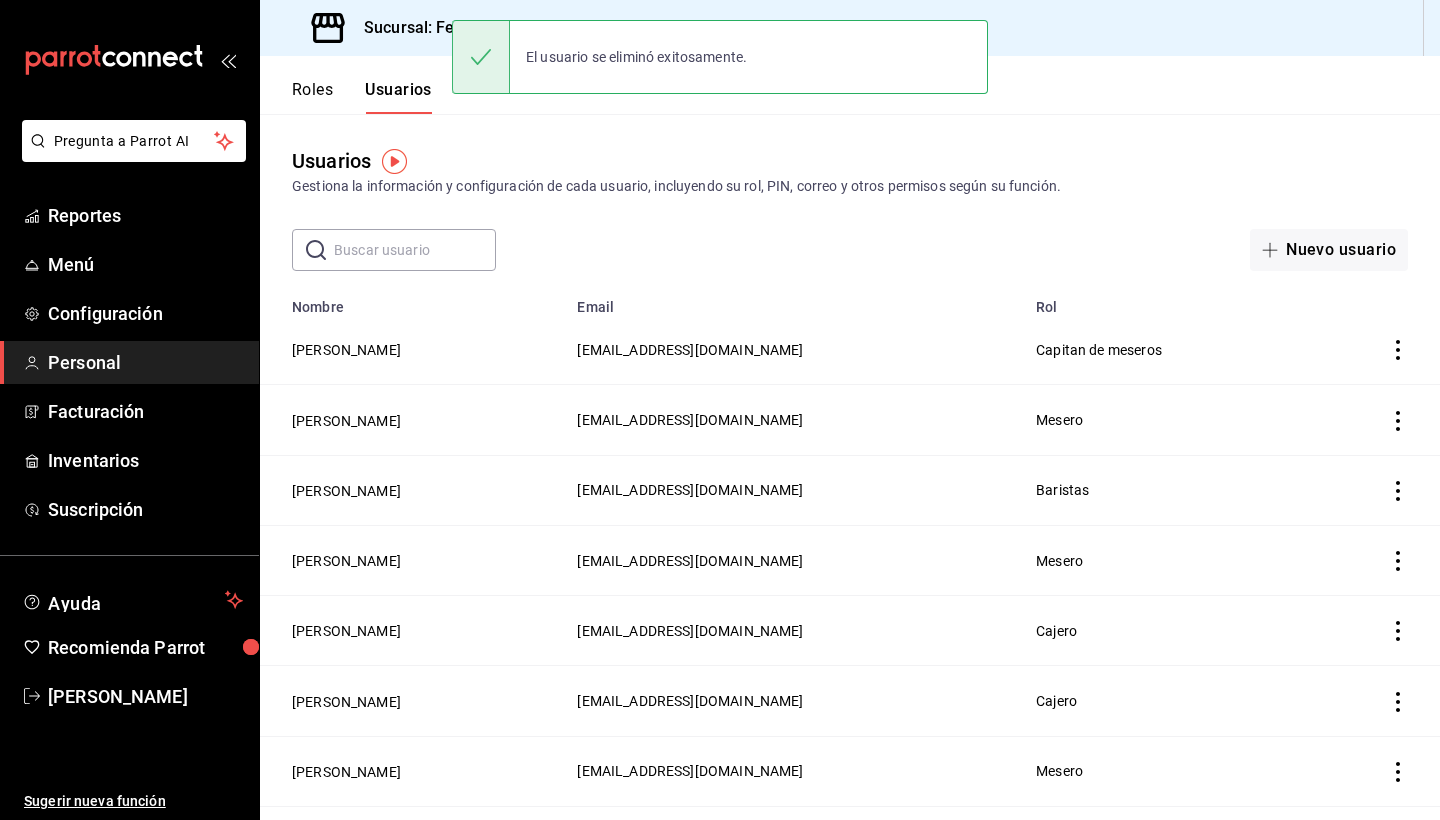 click 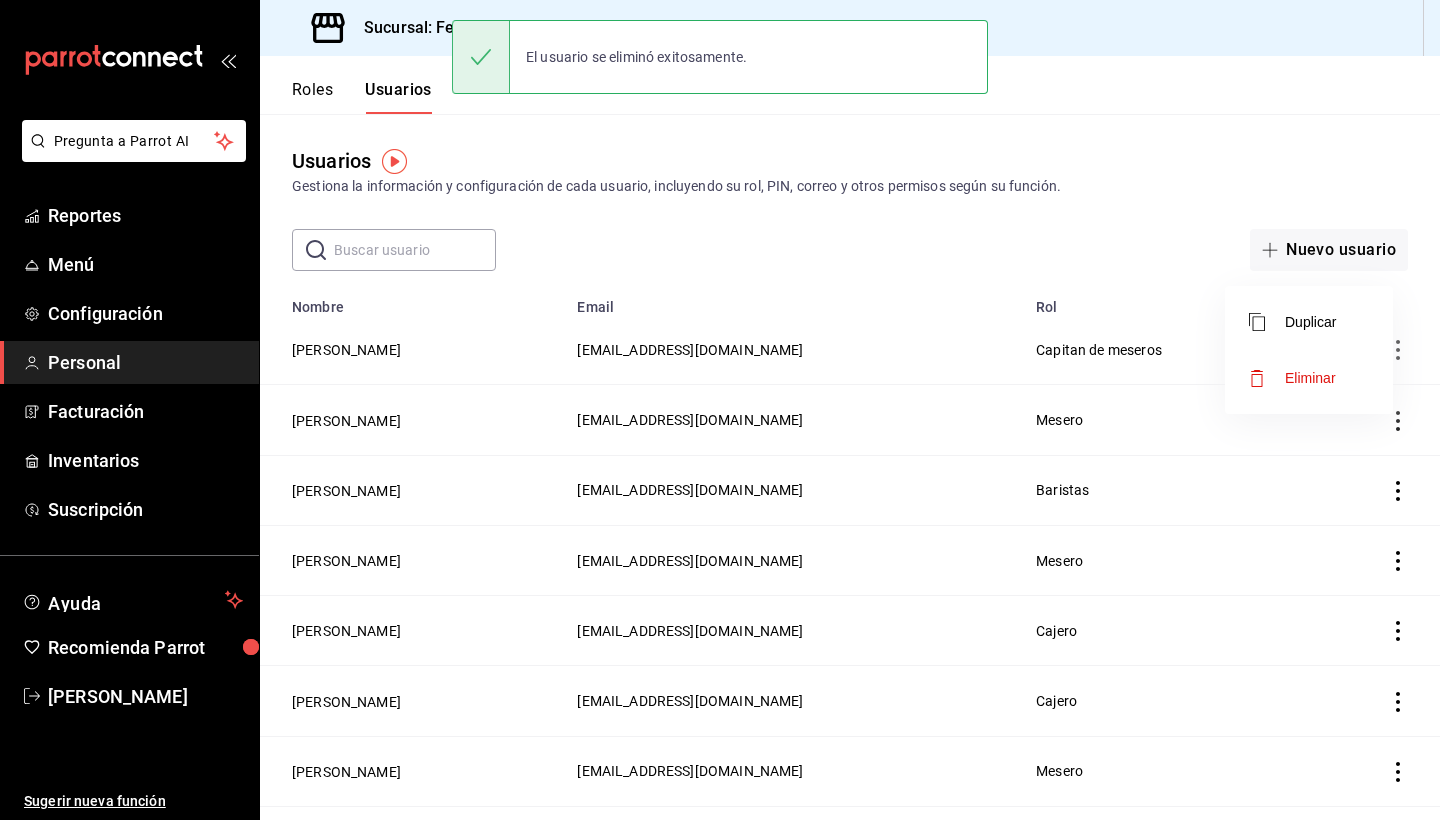 click on "Eliminar" at bounding box center [1310, 378] 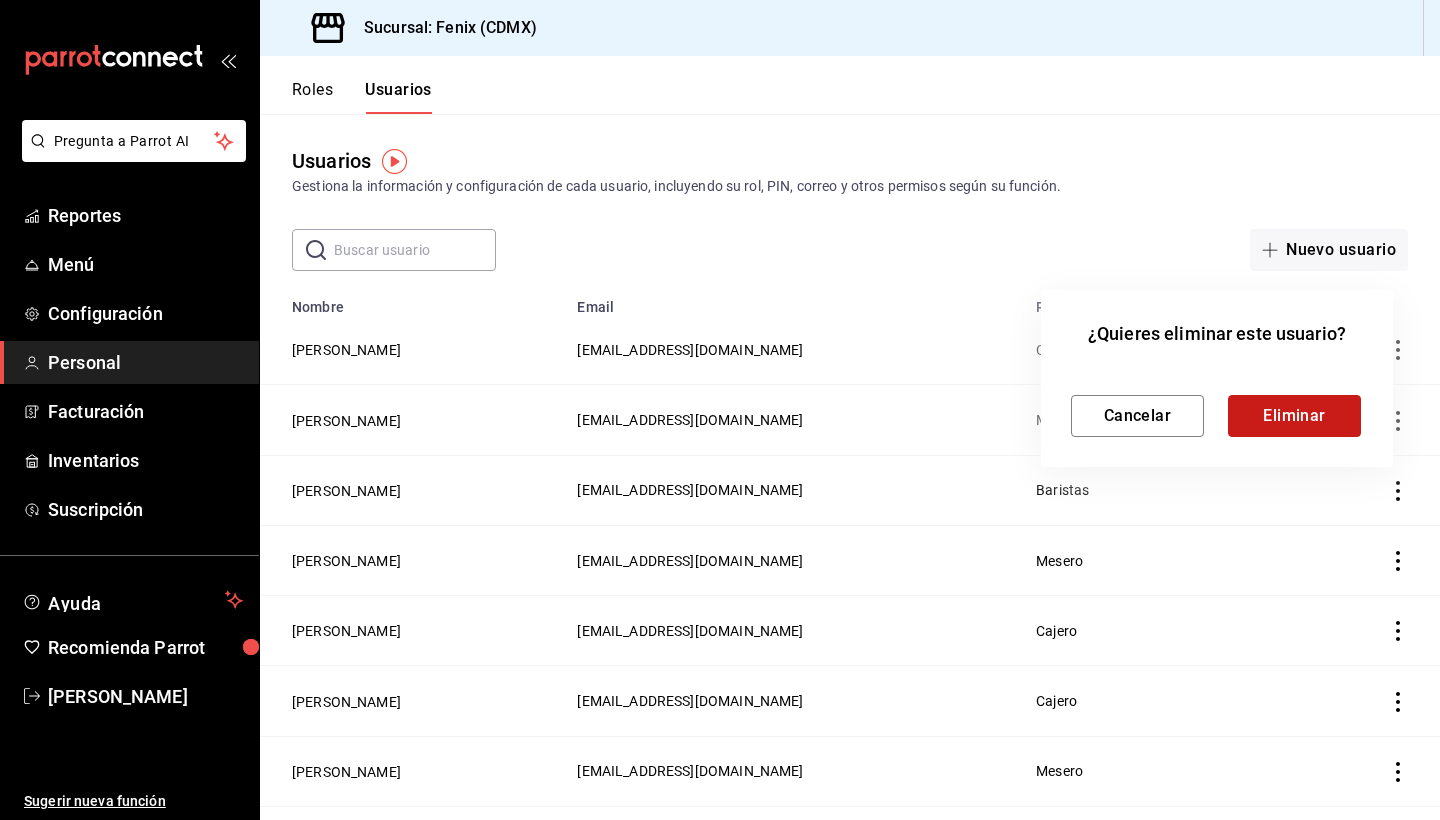 click on "Eliminar" at bounding box center (1294, 416) 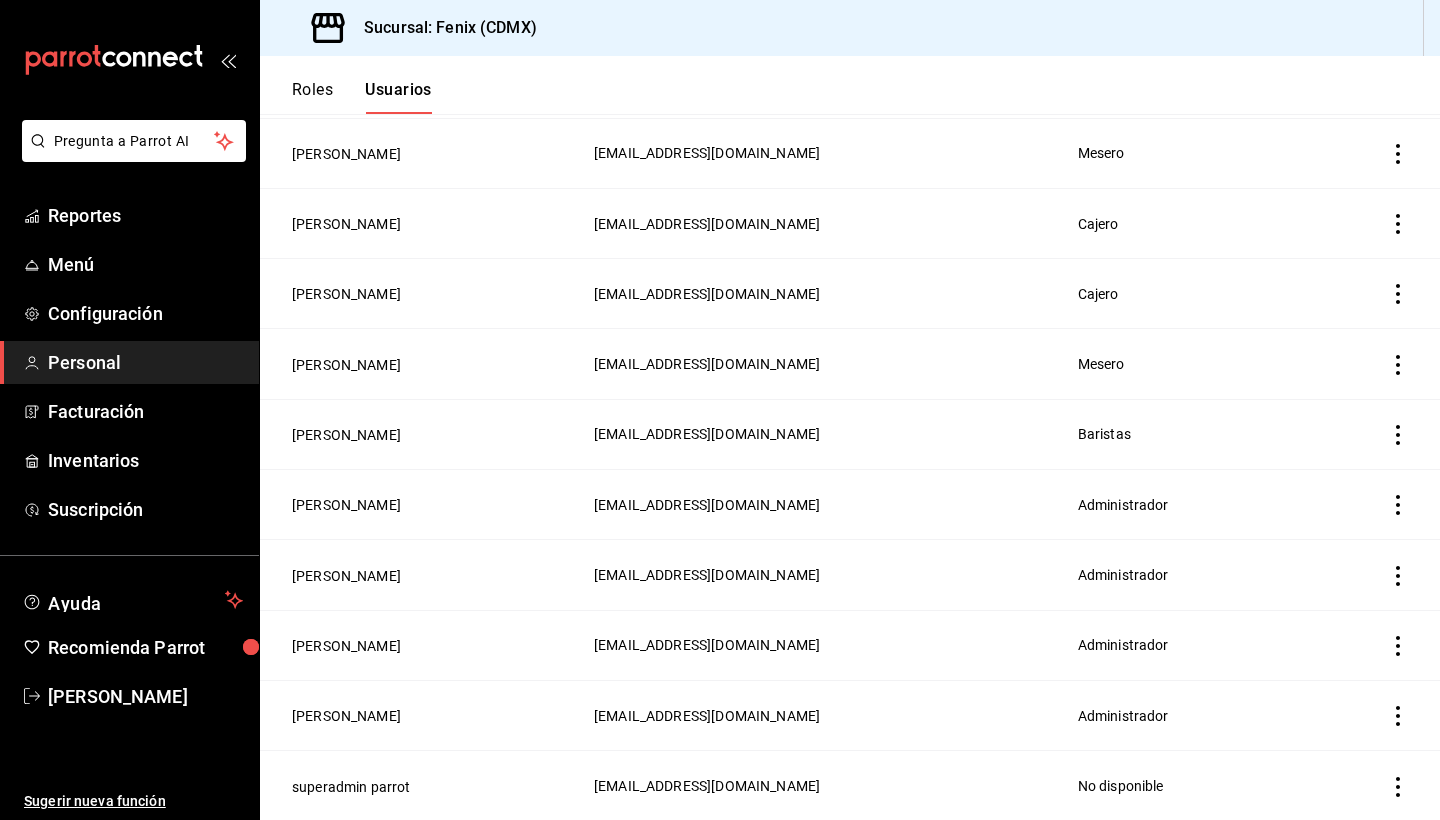 scroll, scrollTop: 338, scrollLeft: 0, axis: vertical 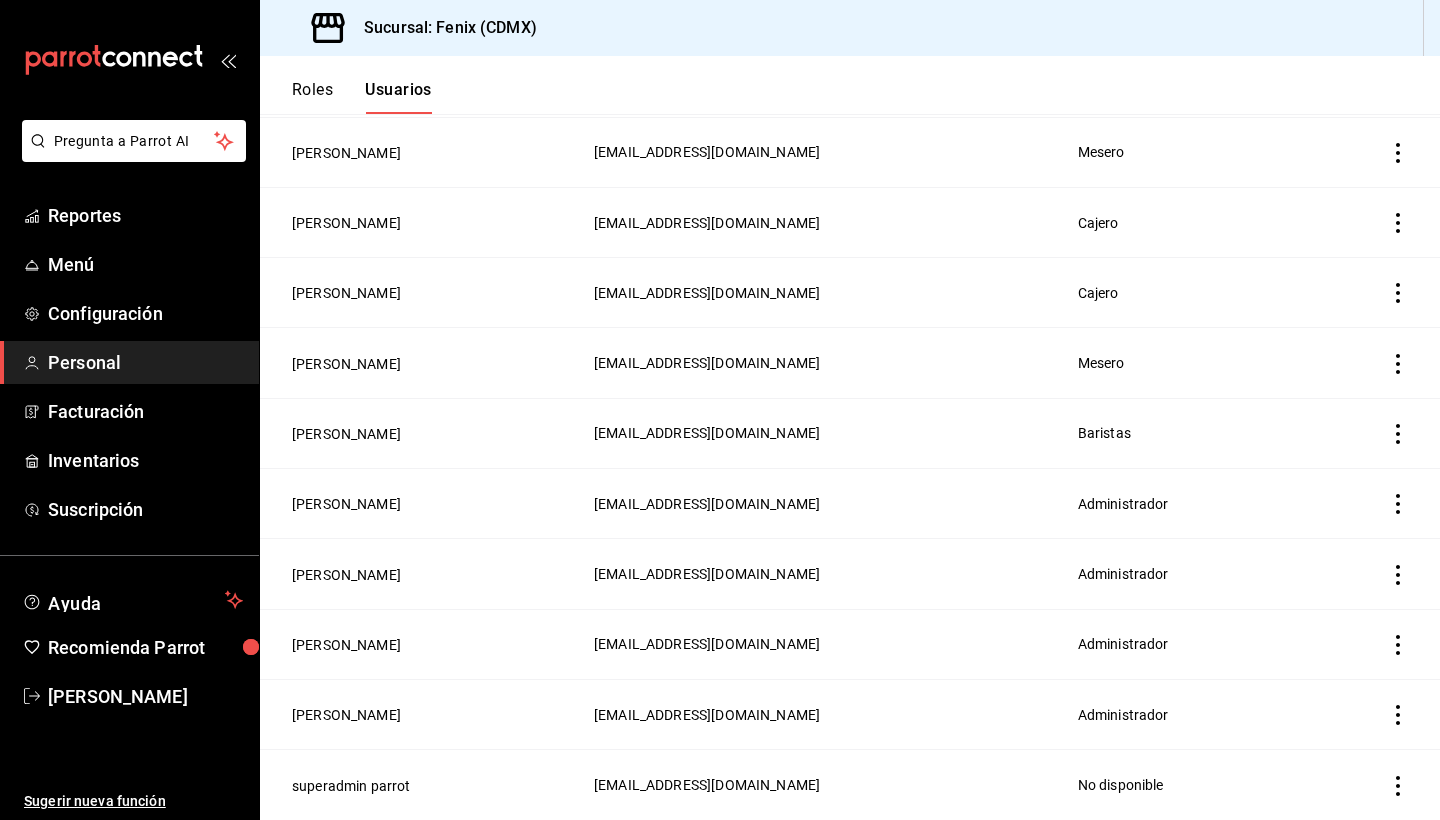 click 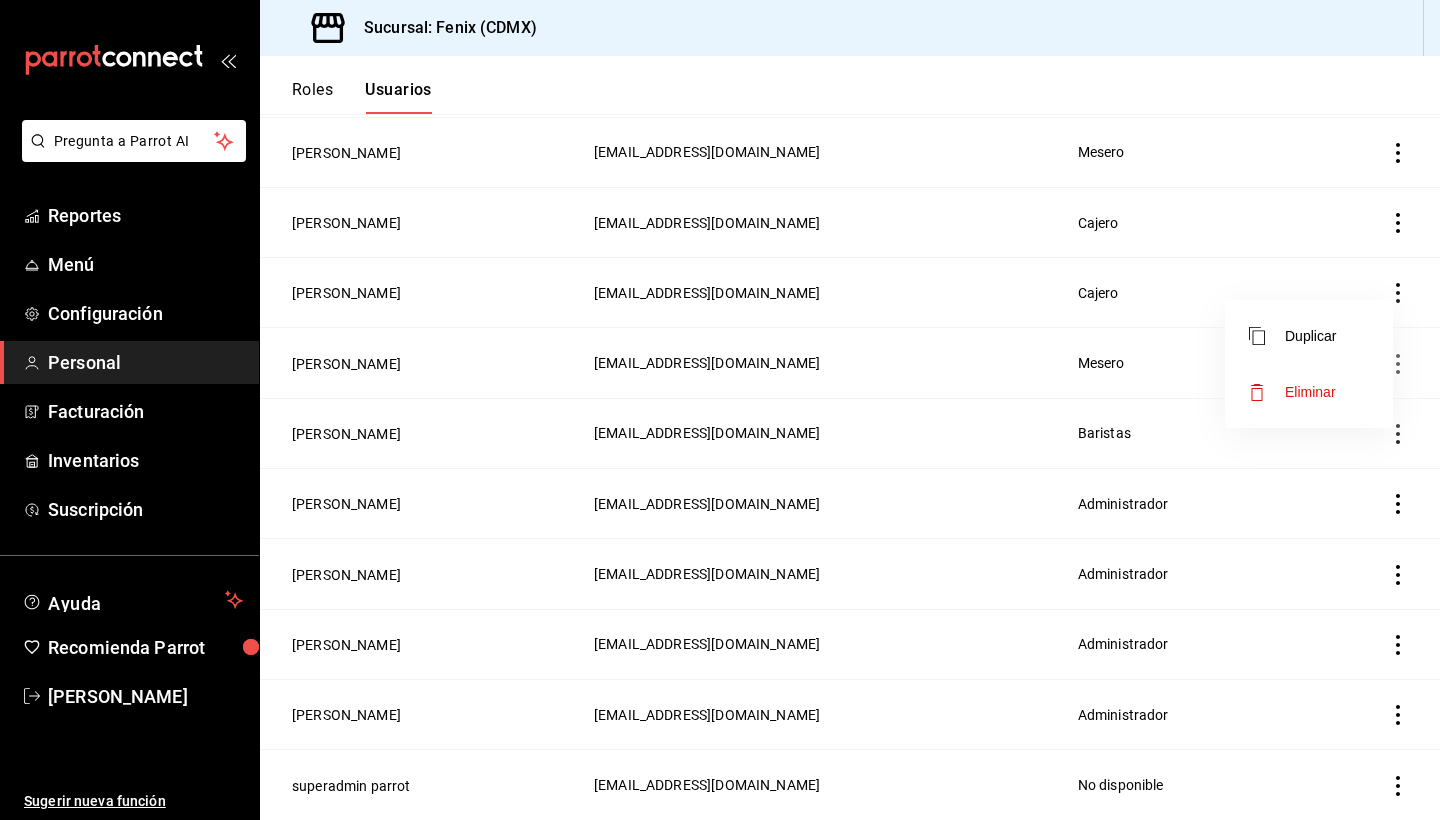 click on "Eliminar" at bounding box center (1310, 392) 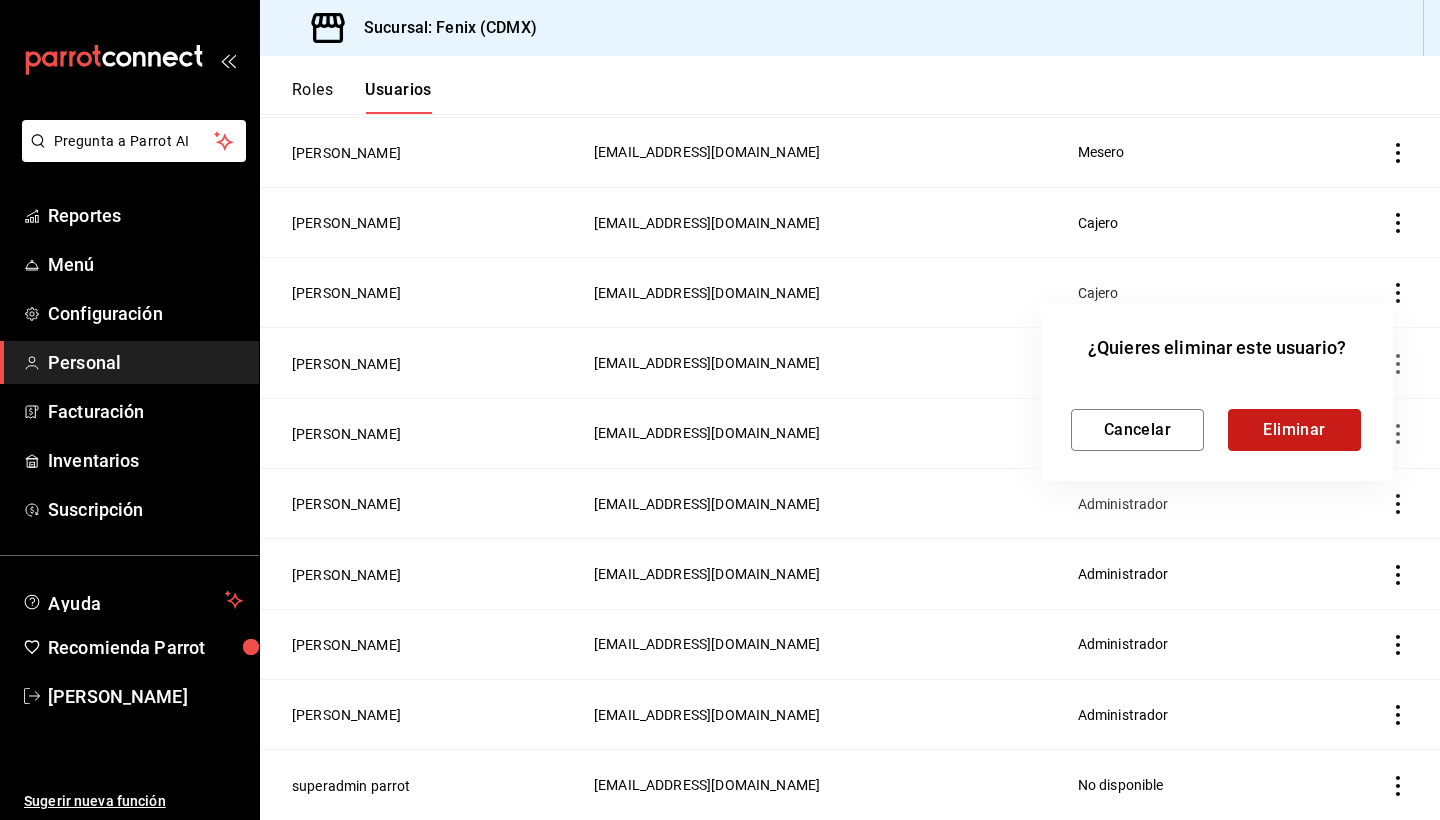 click on "Eliminar" at bounding box center (1294, 430) 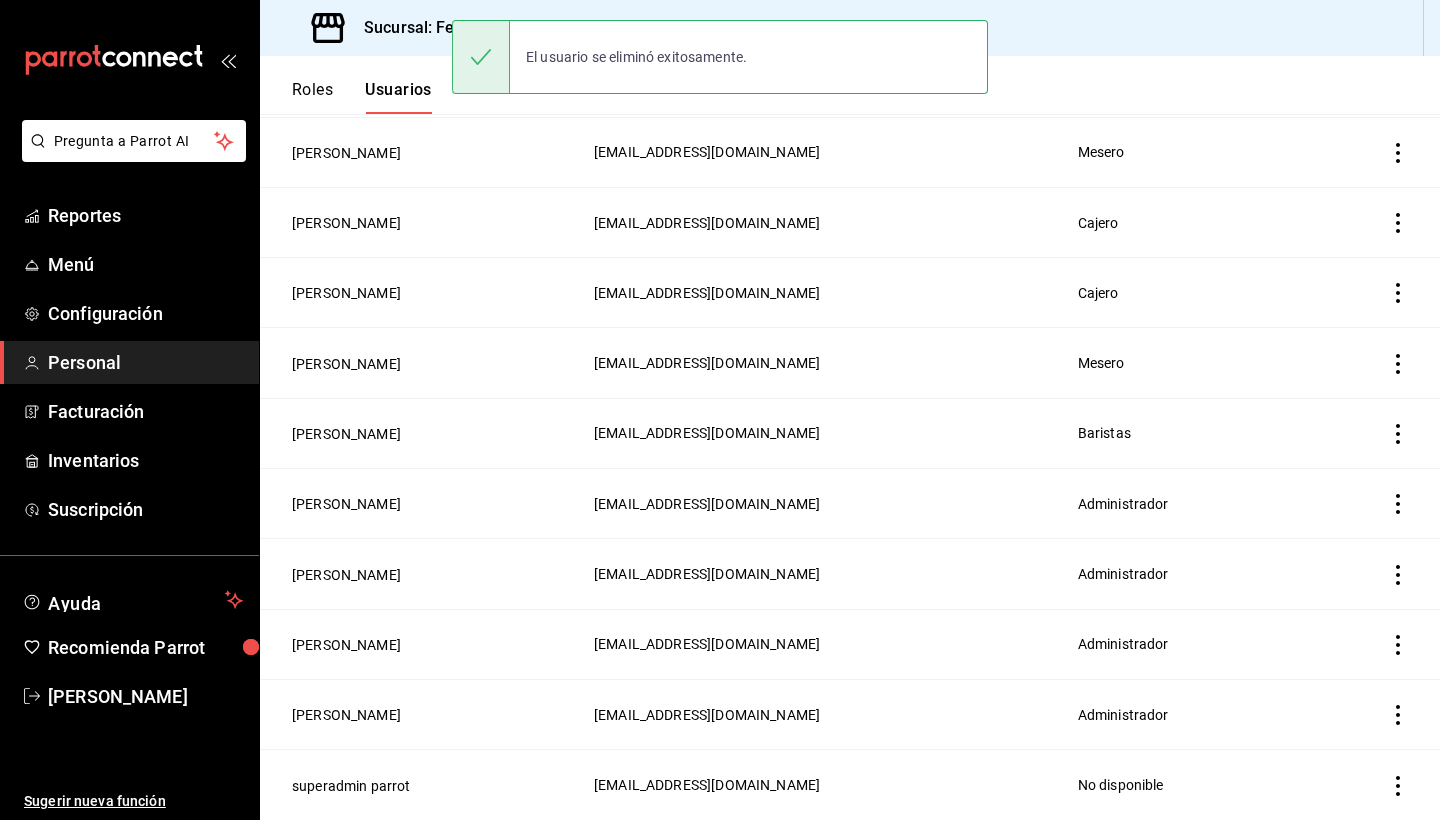 scroll, scrollTop: 267, scrollLeft: 0, axis: vertical 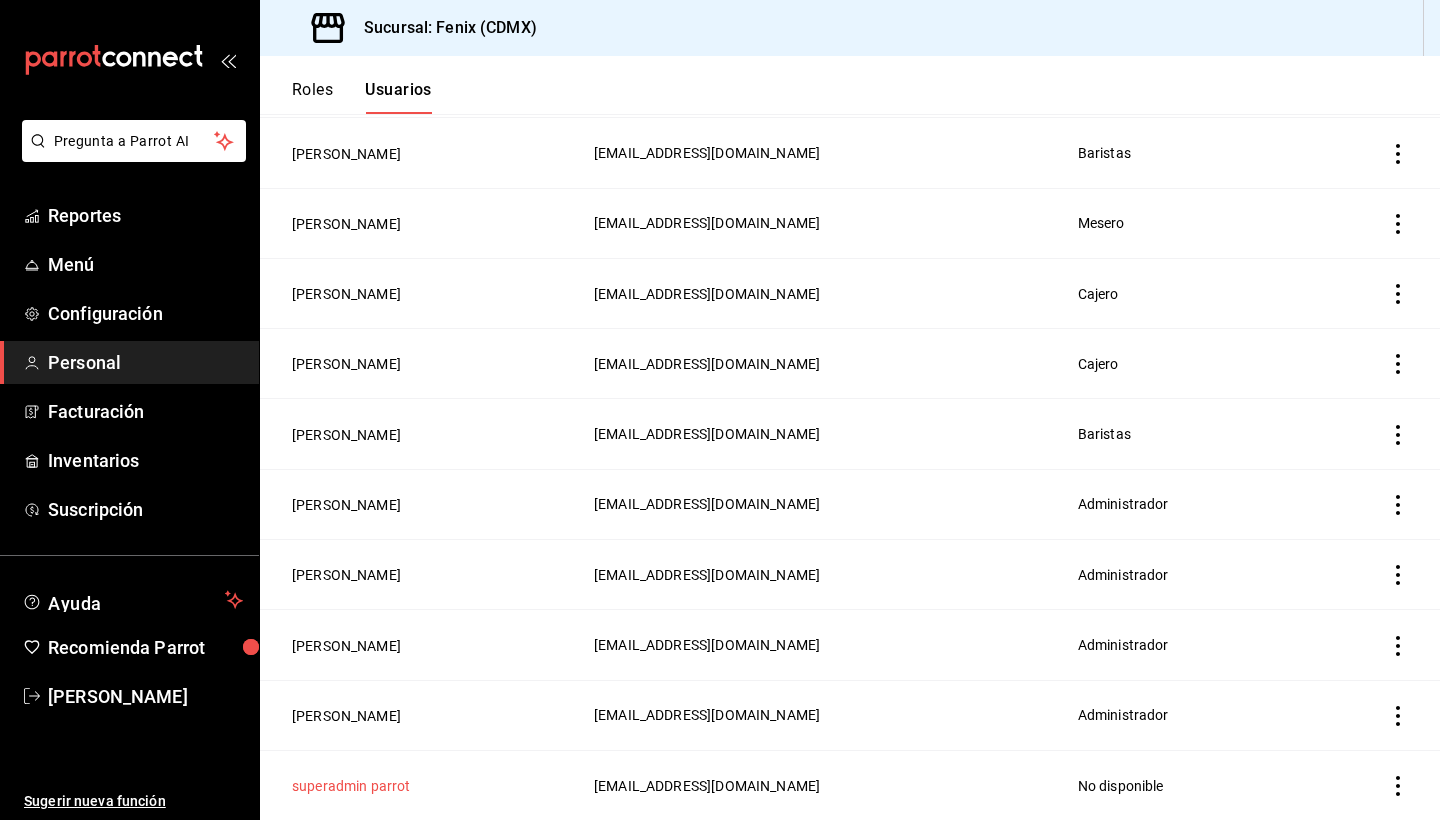 click on "superadmin parrot" at bounding box center (351, 786) 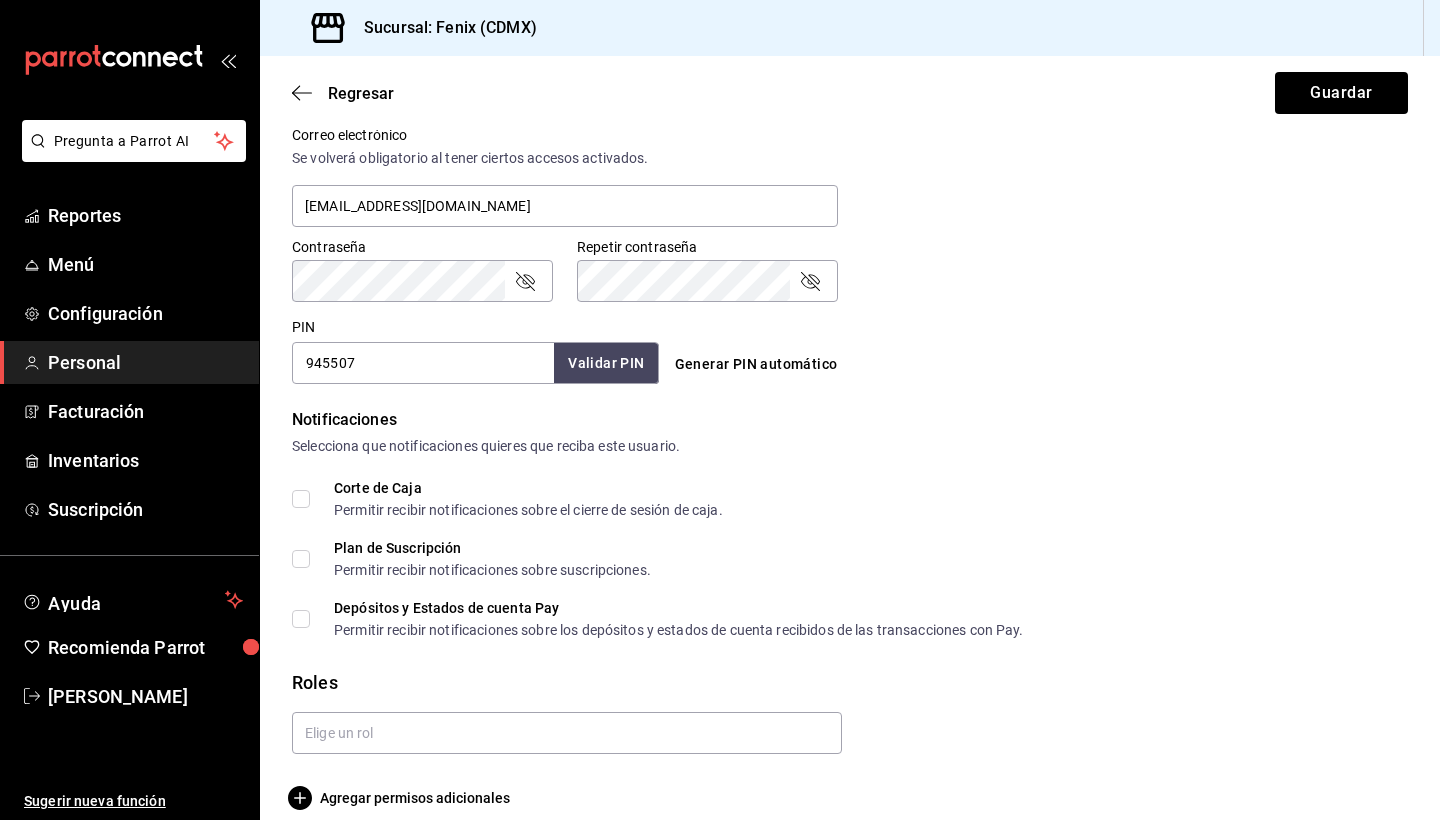 scroll, scrollTop: 713, scrollLeft: 0, axis: vertical 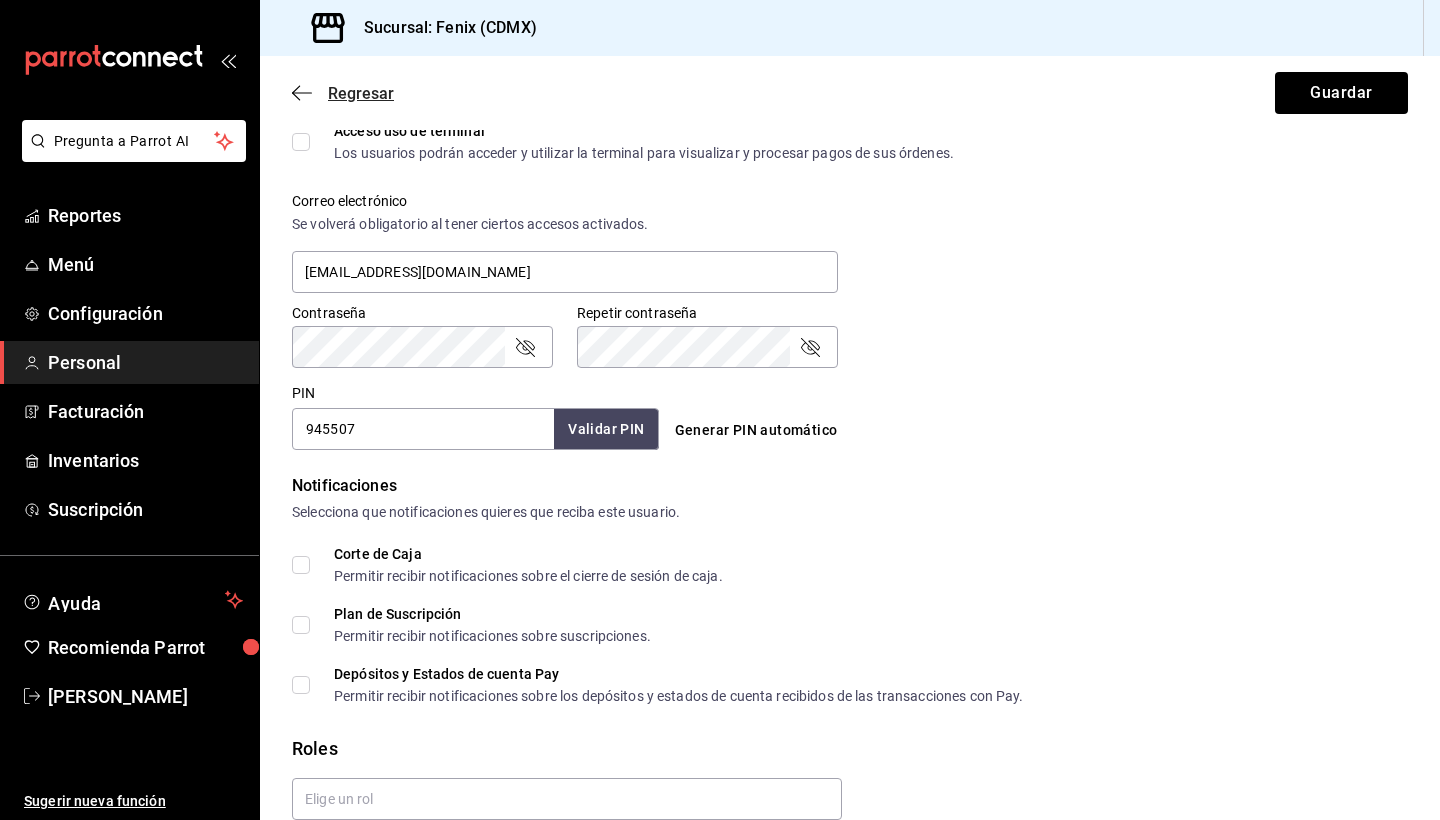 click 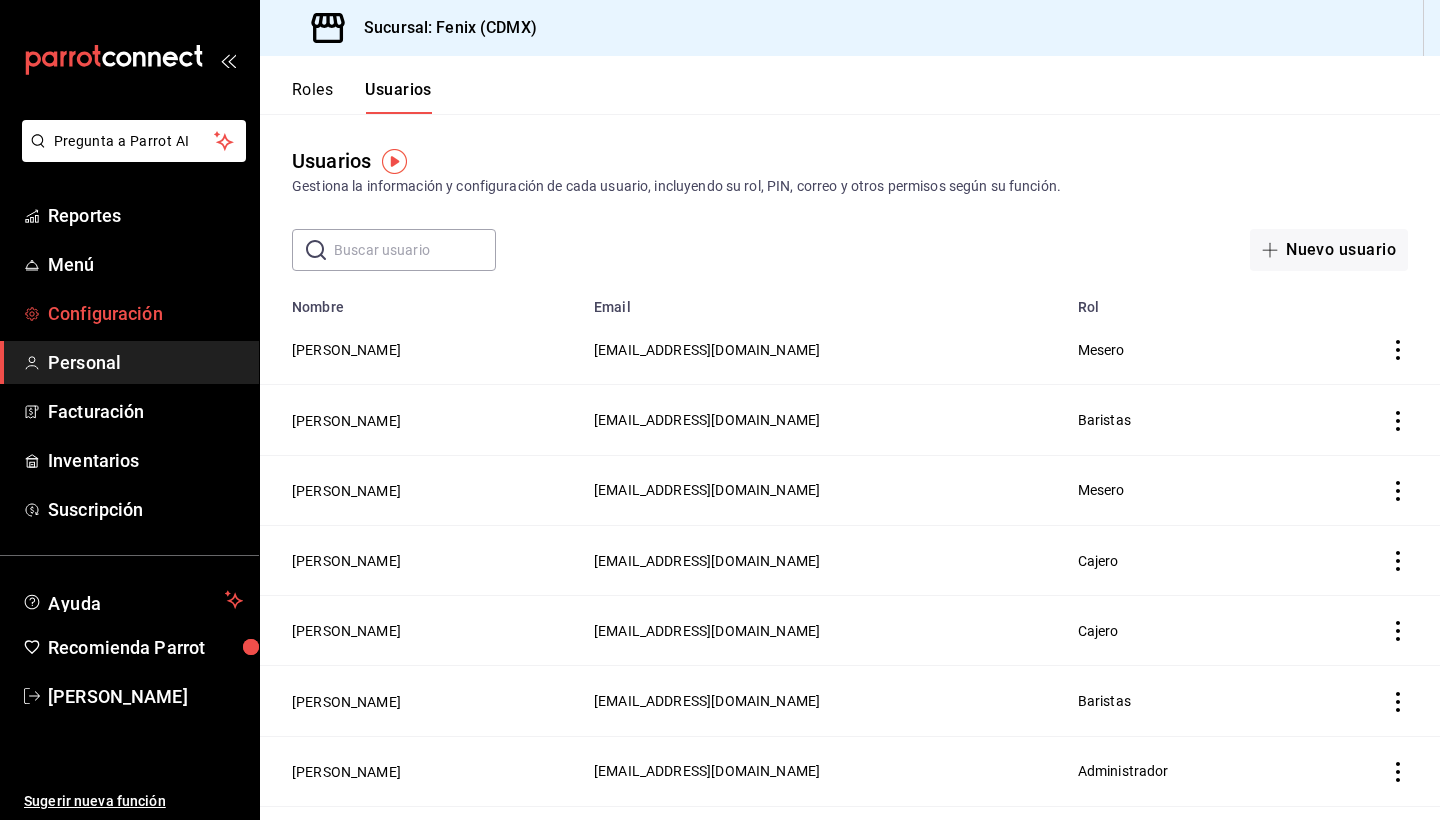 click on "Configuración" at bounding box center [145, 313] 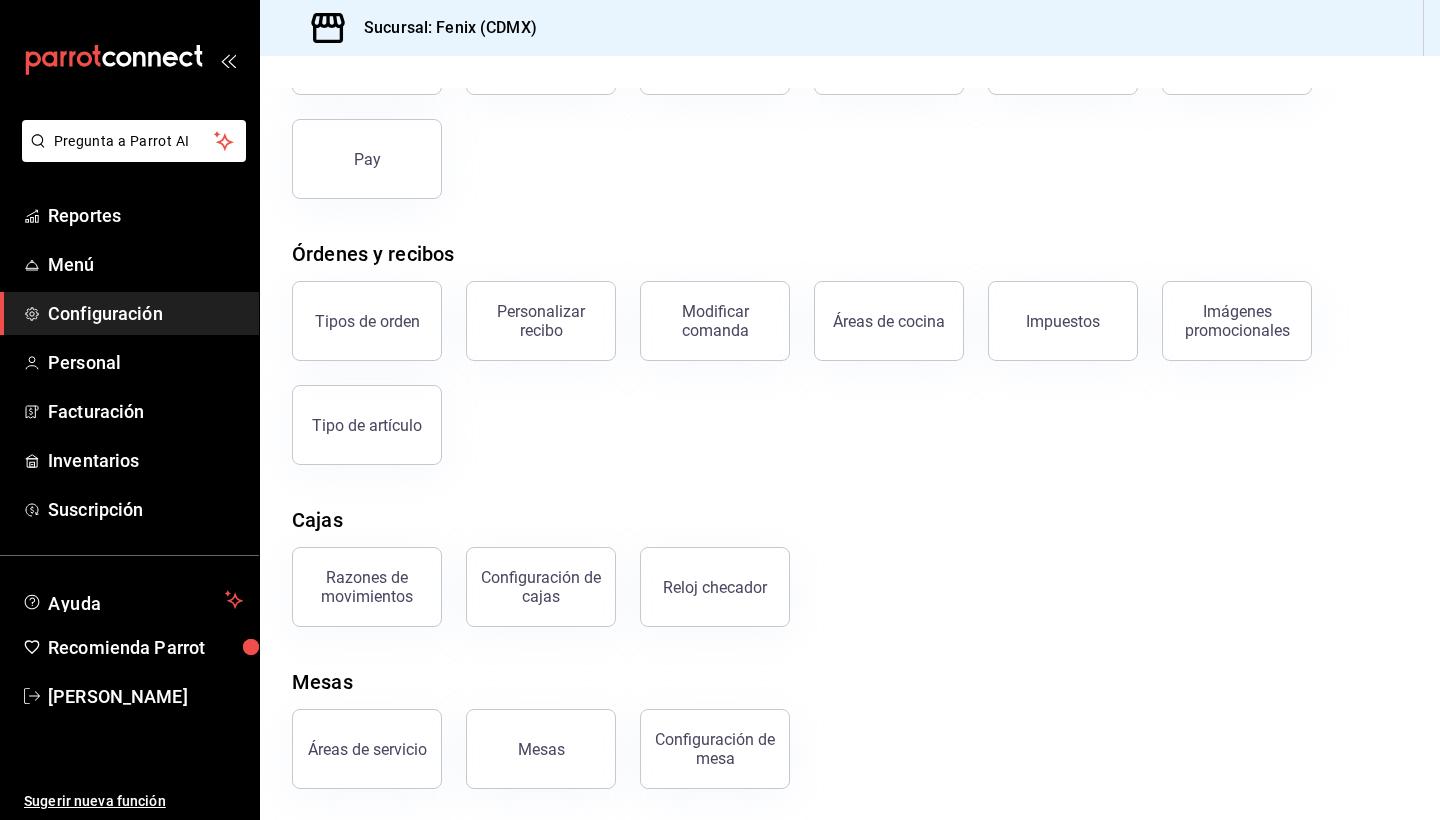 scroll, scrollTop: 194, scrollLeft: 0, axis: vertical 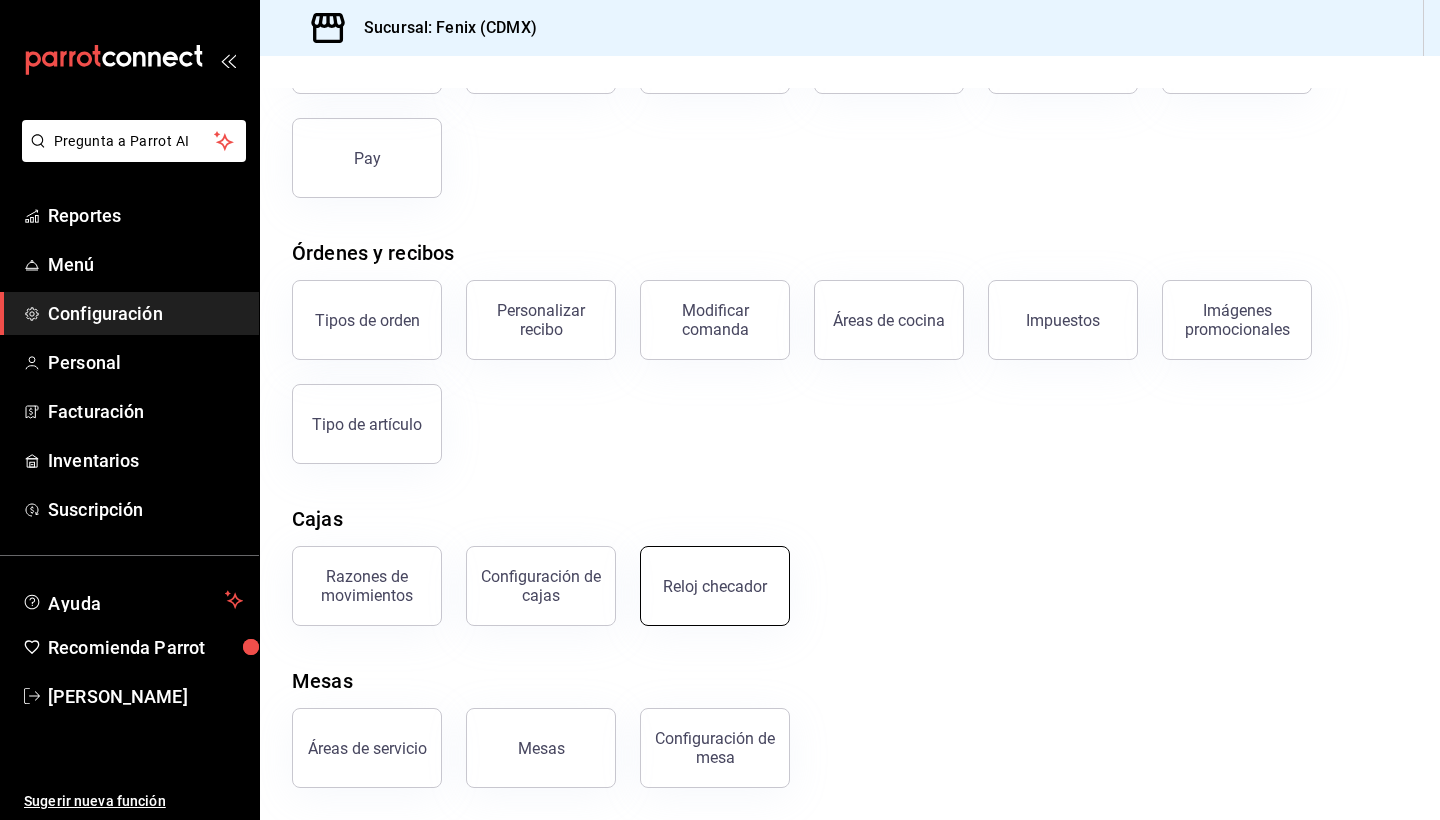 click on "Reloj checador" at bounding box center (715, 586) 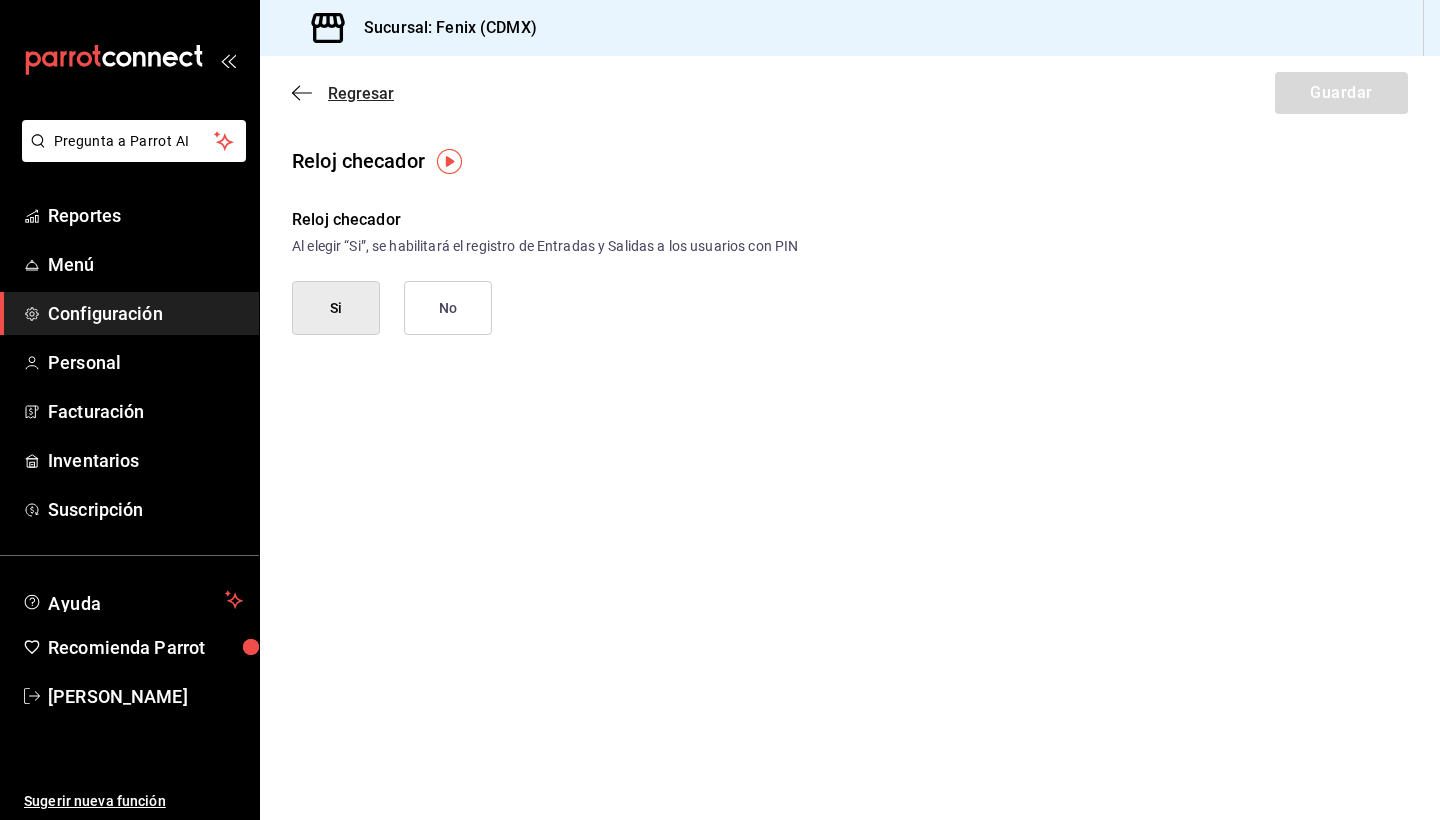click on "Regresar" at bounding box center [343, 93] 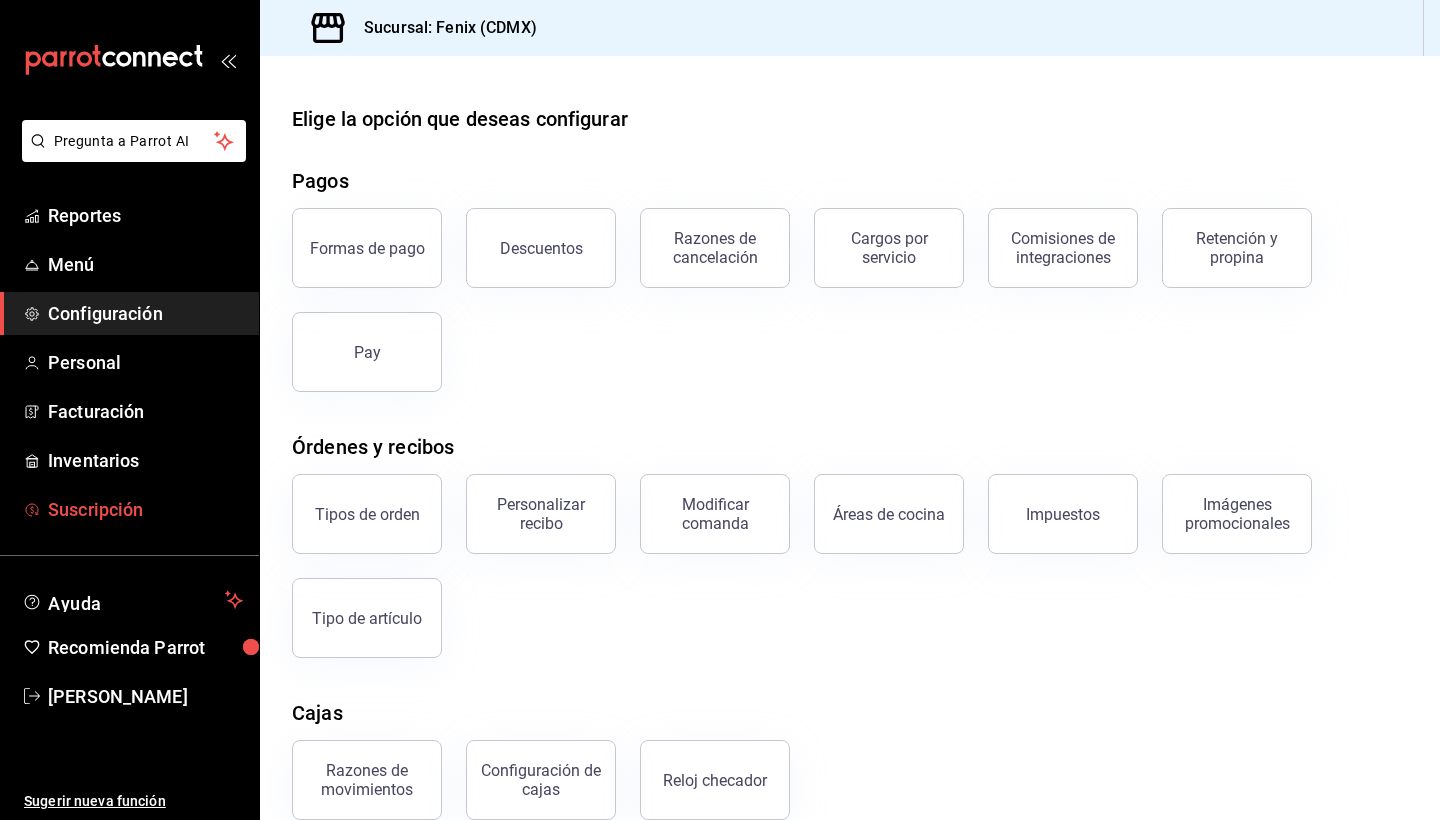 click on "Suscripción" at bounding box center [145, 509] 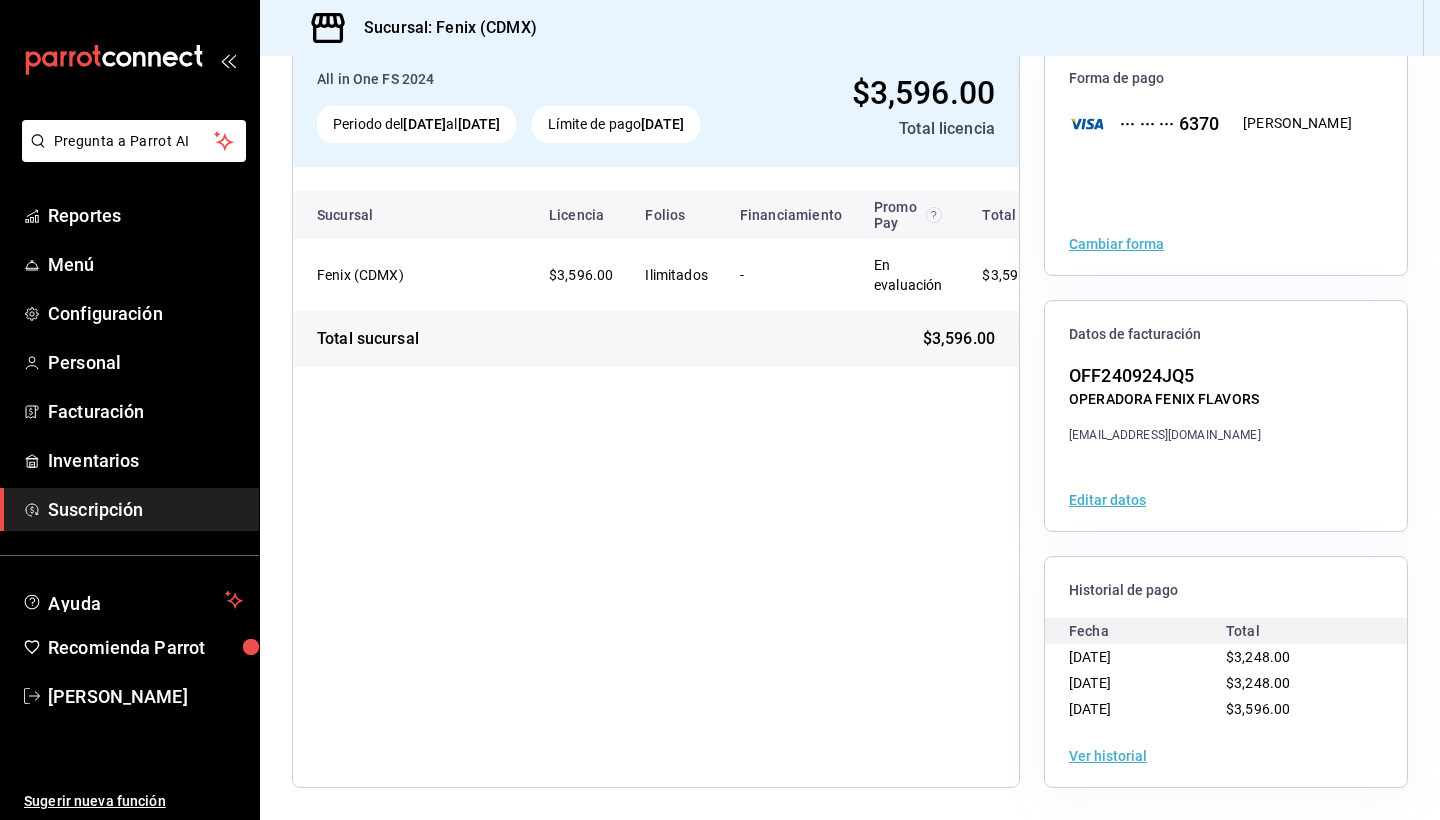 scroll, scrollTop: 0, scrollLeft: 0, axis: both 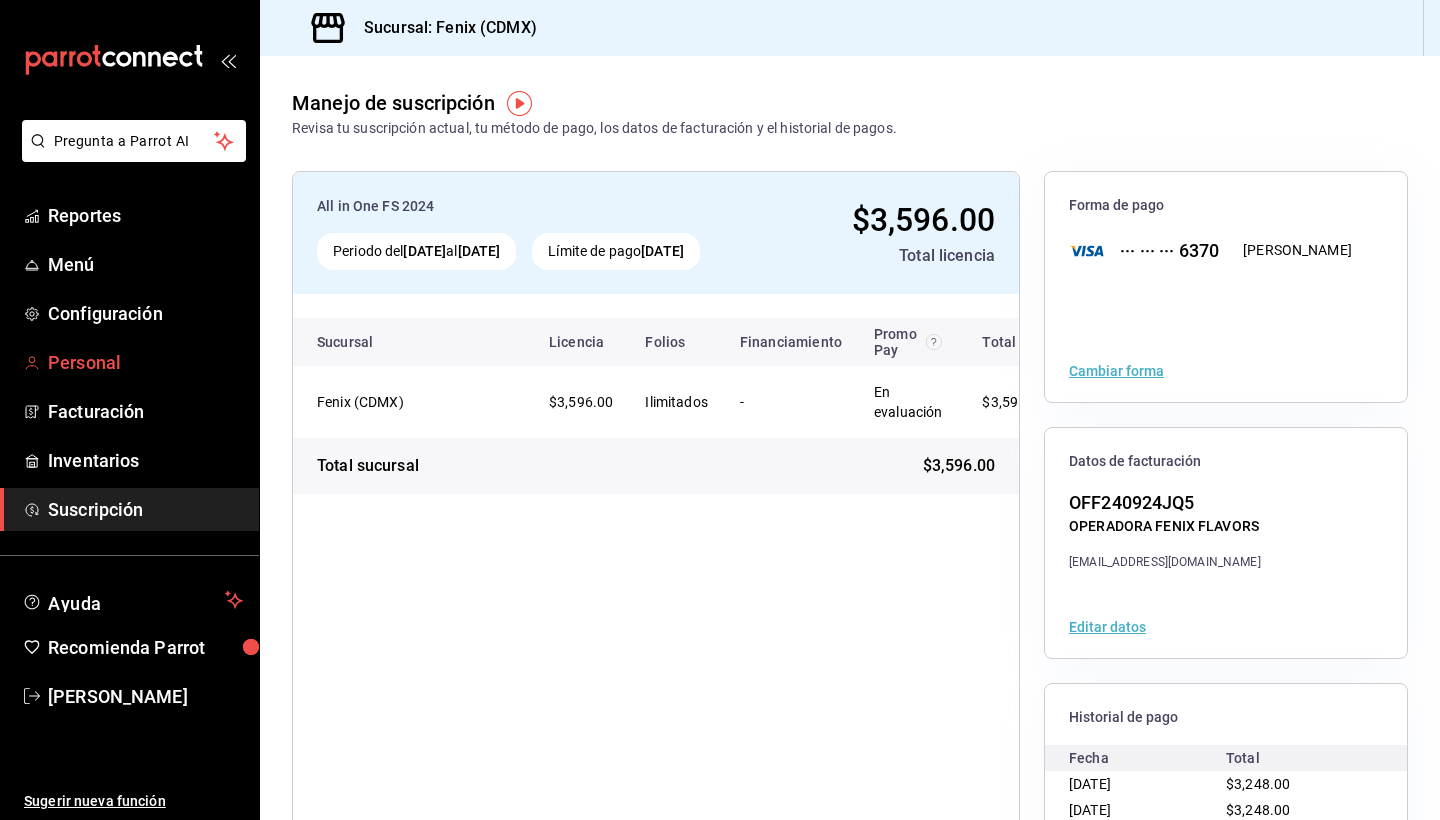 click on "Personal" at bounding box center (145, 362) 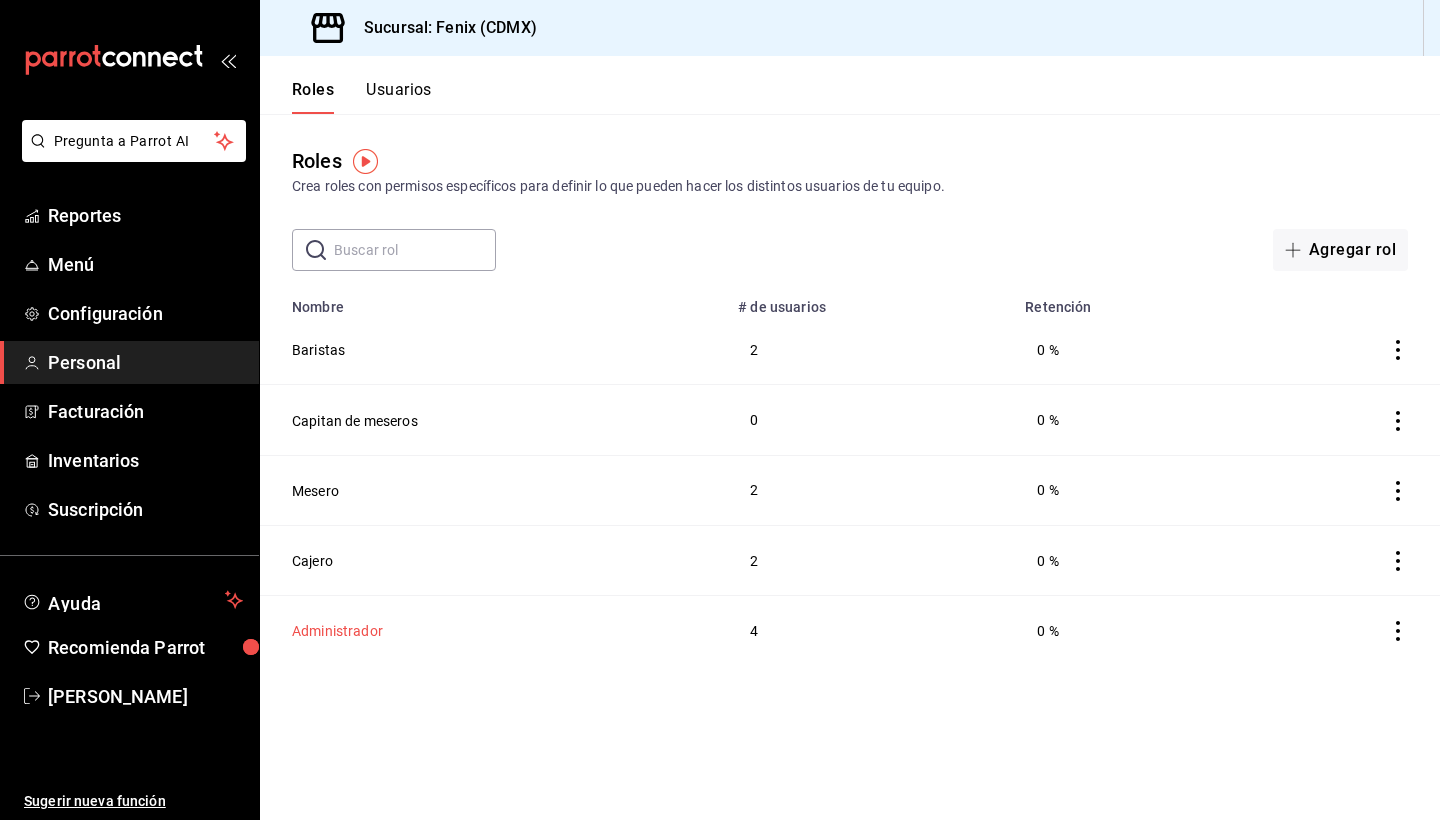 click on "Administrador" at bounding box center [337, 631] 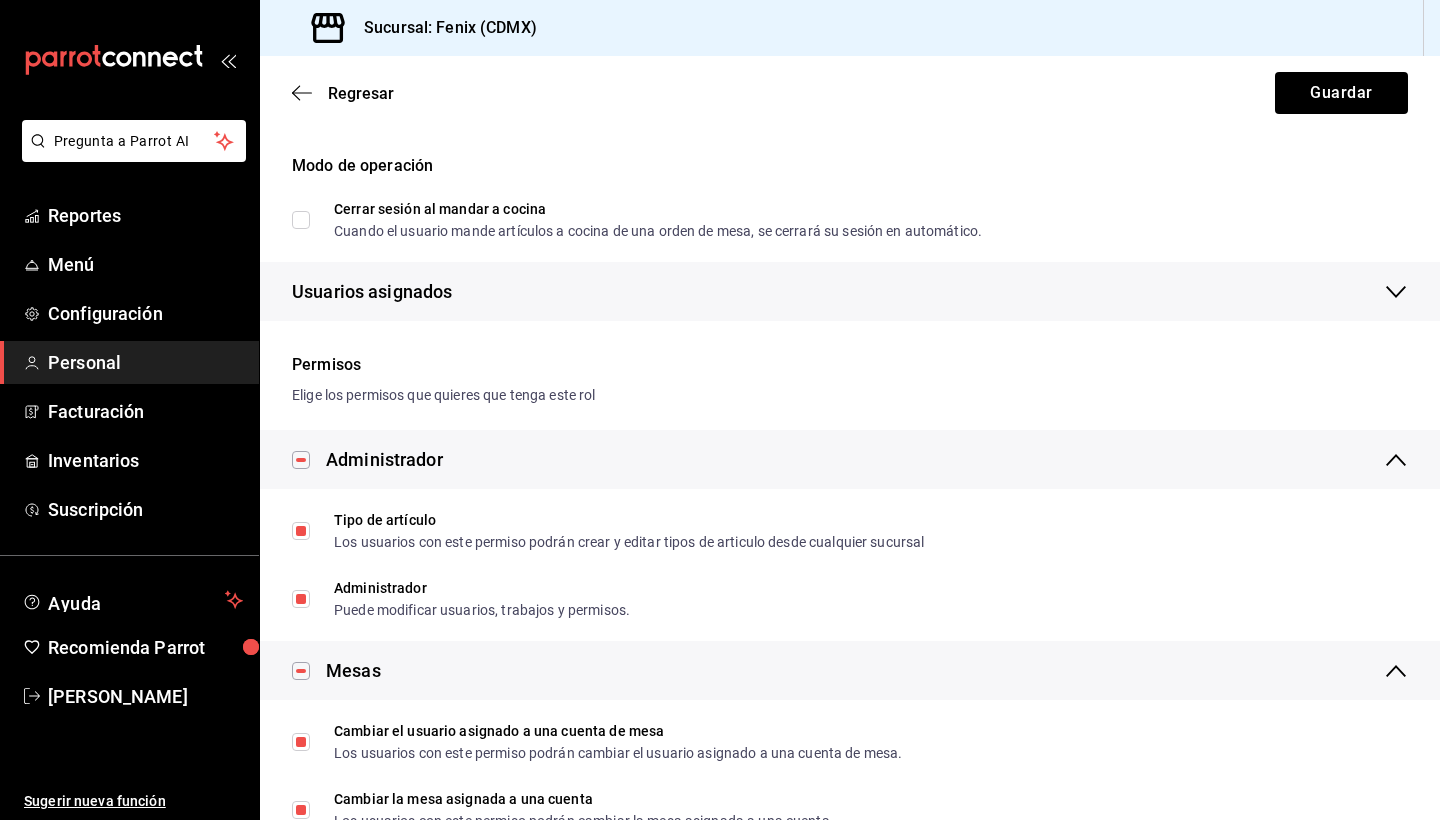 scroll, scrollTop: 0, scrollLeft: 0, axis: both 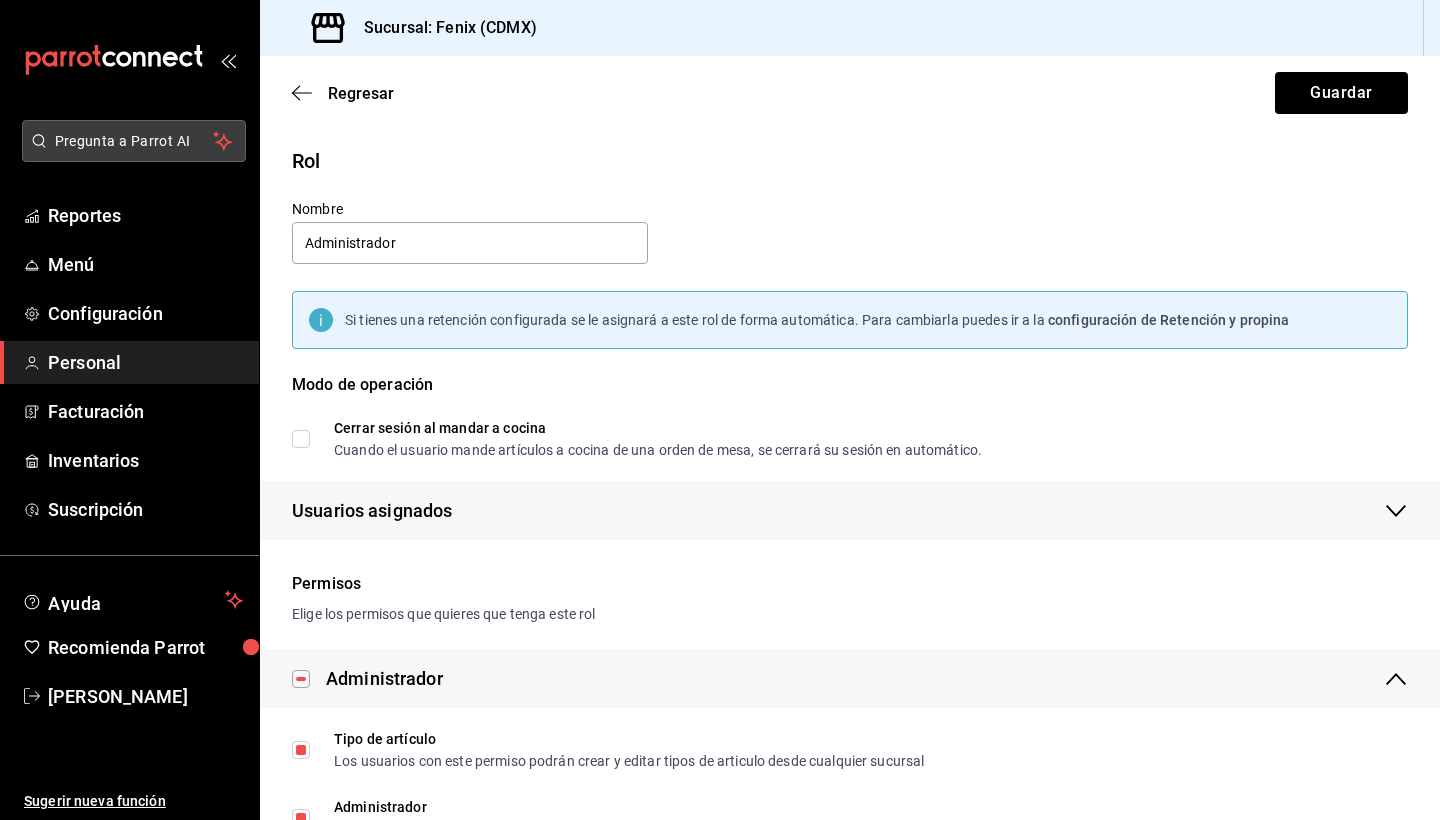 click on "Pregunta a Parrot AI" at bounding box center (134, 141) 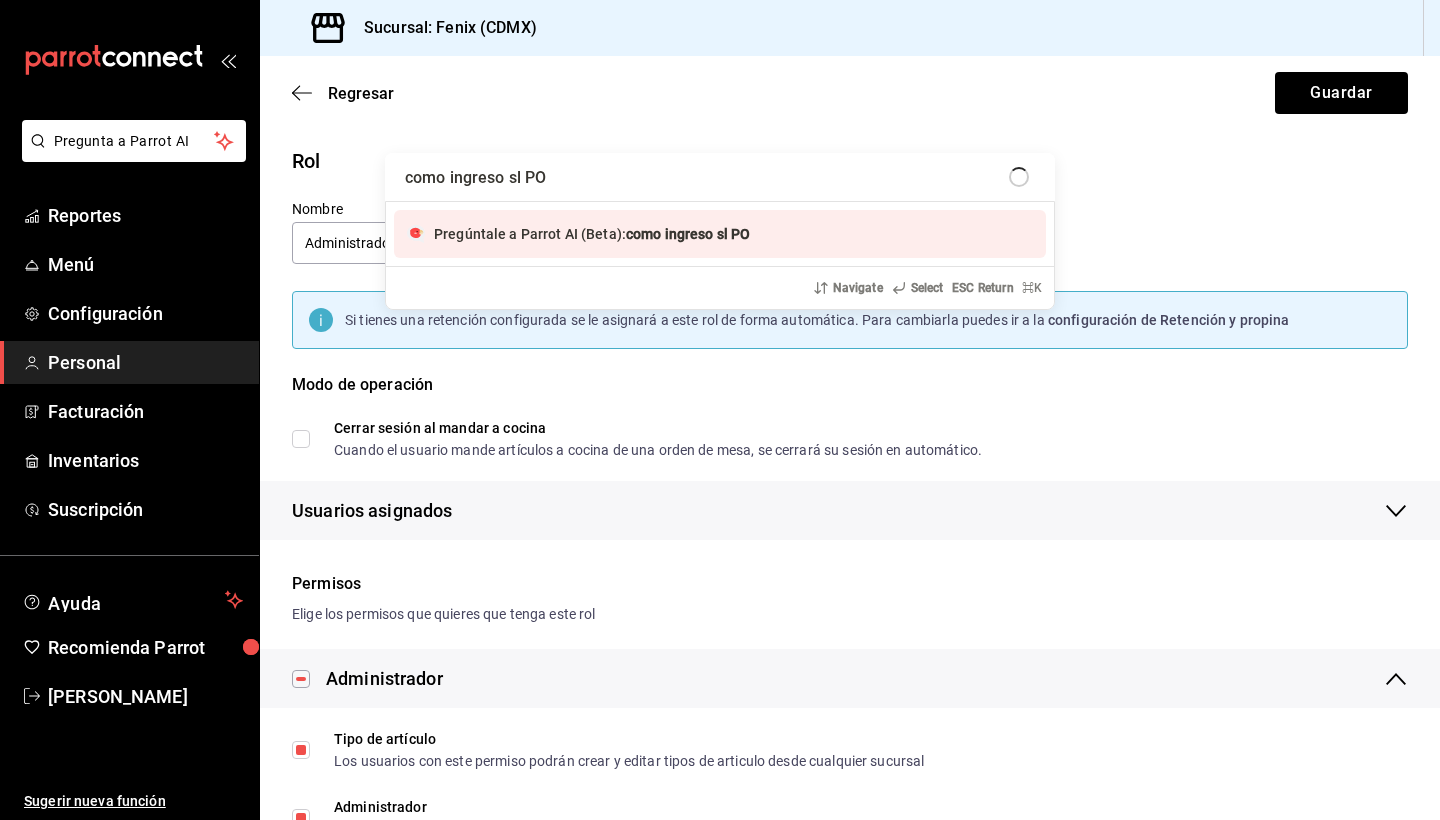 type on "como ingreso sl POS" 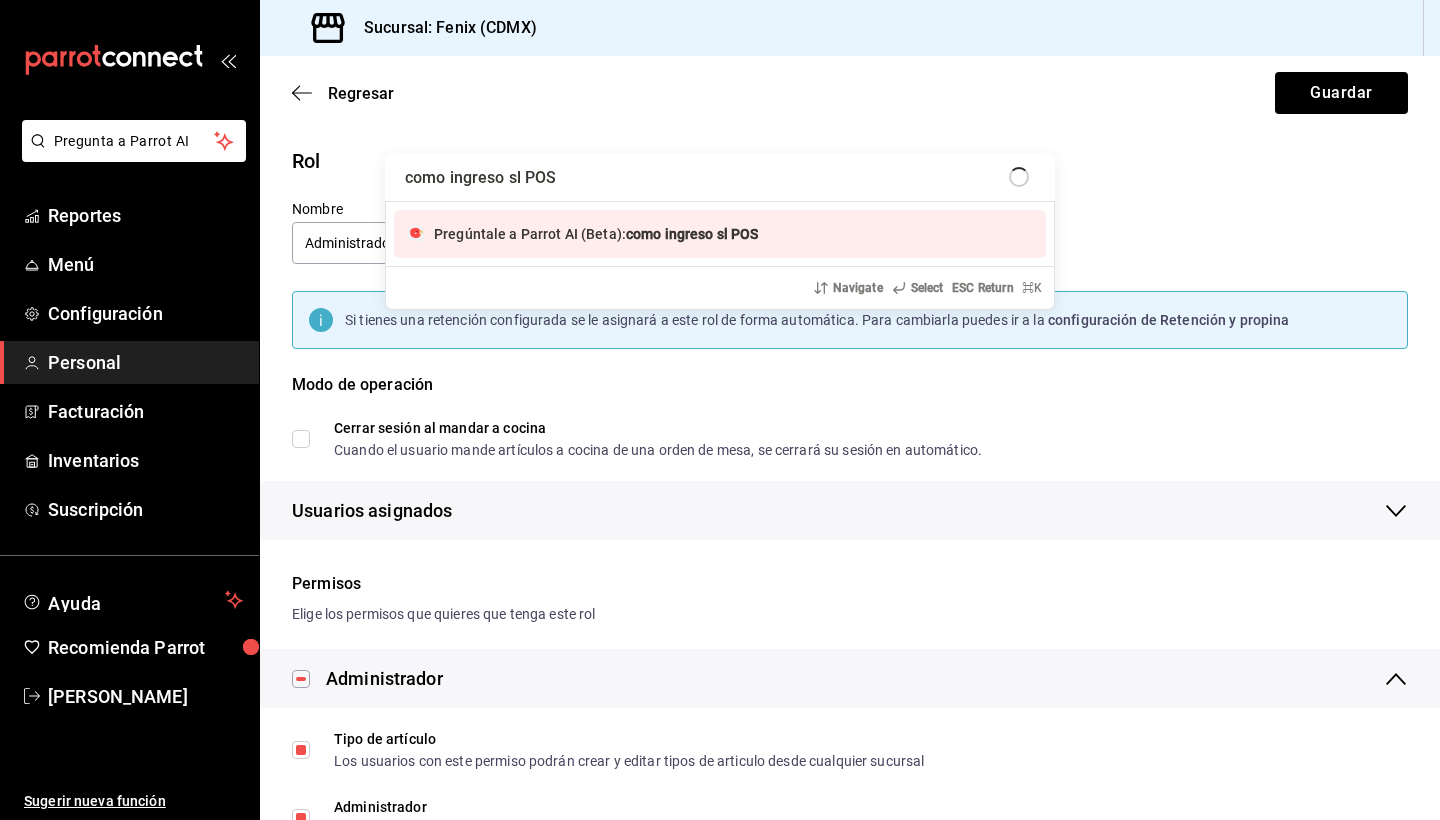 type 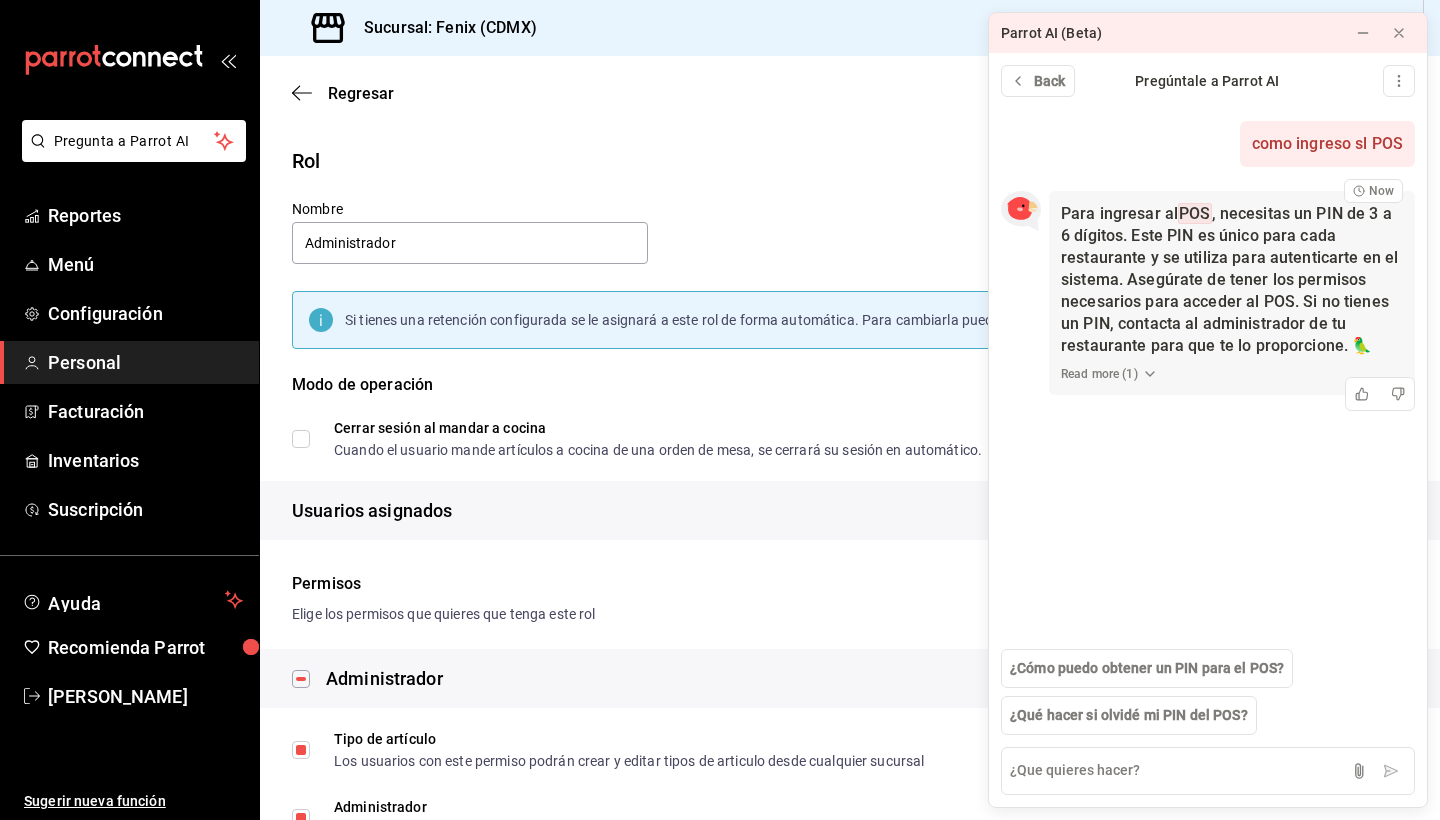 click 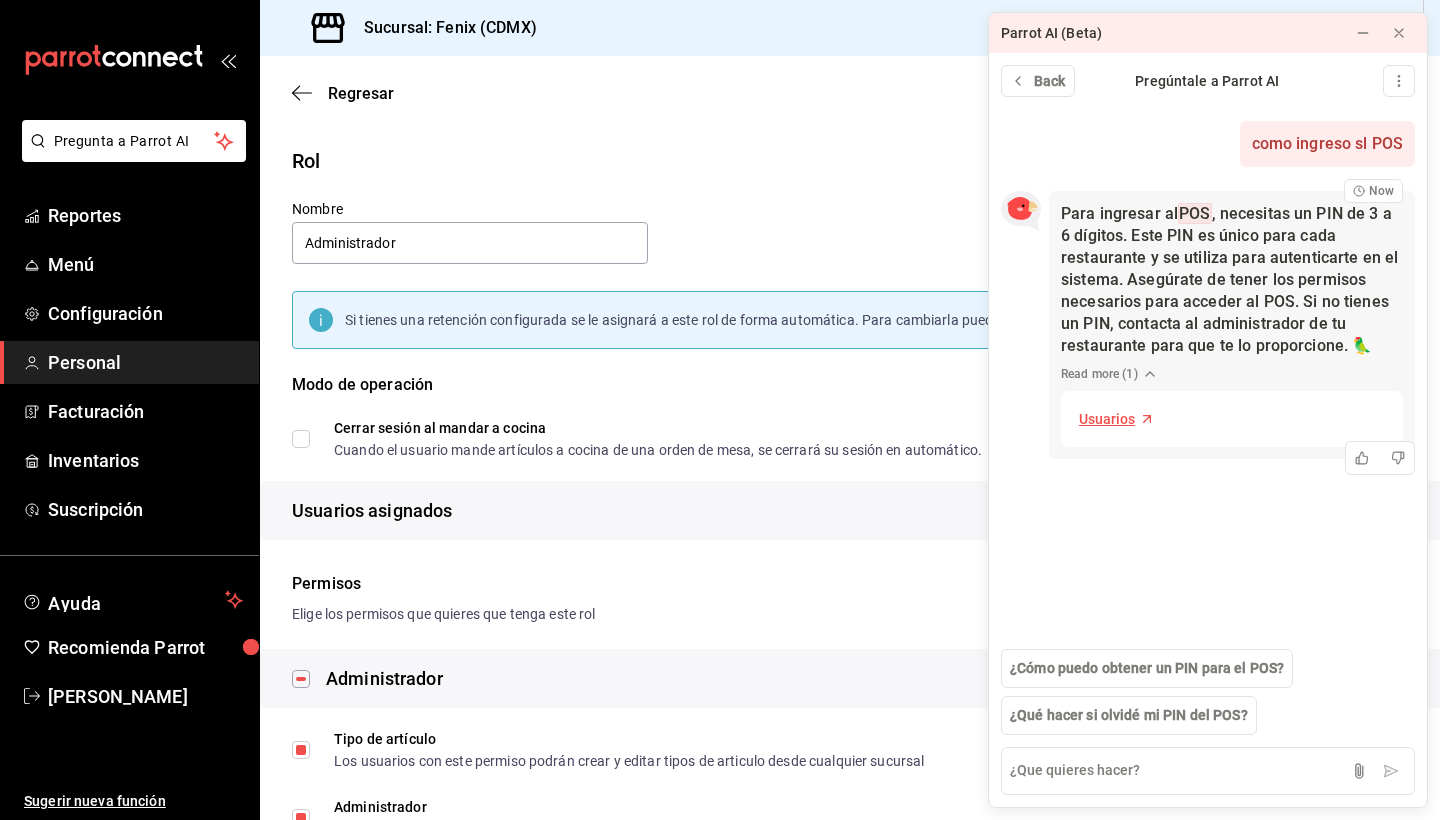 click on "como ingreso sl POS Now Para ingresar al  POS , necesitas un PIN de 3 a 6 dígitos. Este PIN es único para cada restaurante y se utiliza para autenticarte en el sistema. Asegúrate de tener los permisos necesarios para acceder al POS. Si no tienes un PIN, contacta al administrador de tu restaurante para que te lo proporcione. 🦜 Read more ( 1 ) Usuarios Now ¿Cómo puedo obtener un PIN para el POS? ¿Qué hacer si olvidé mi PIN del POS?" at bounding box center [1208, 420] 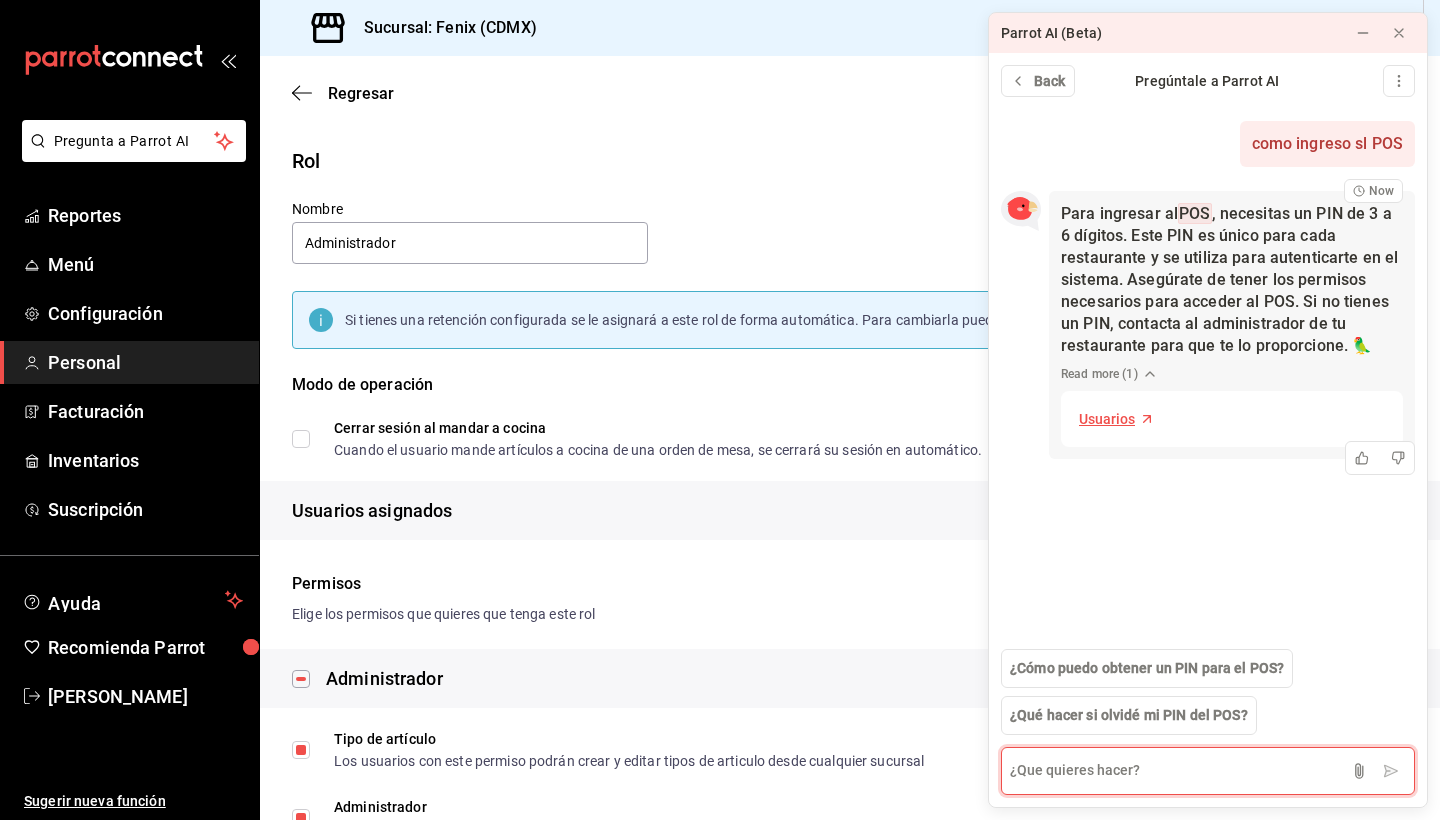 click at bounding box center (1208, 771) 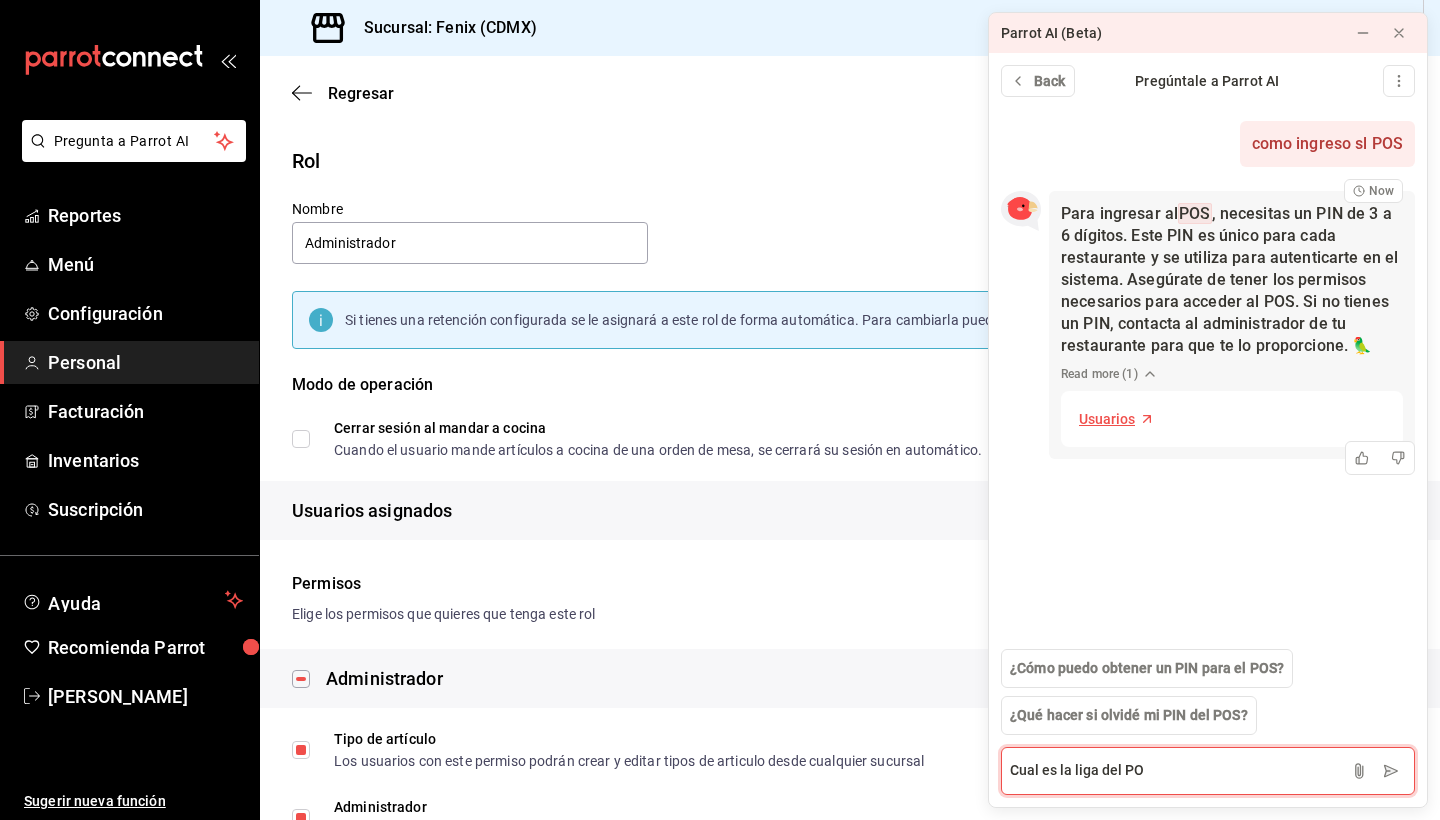 type on "Cual es la liga del POS" 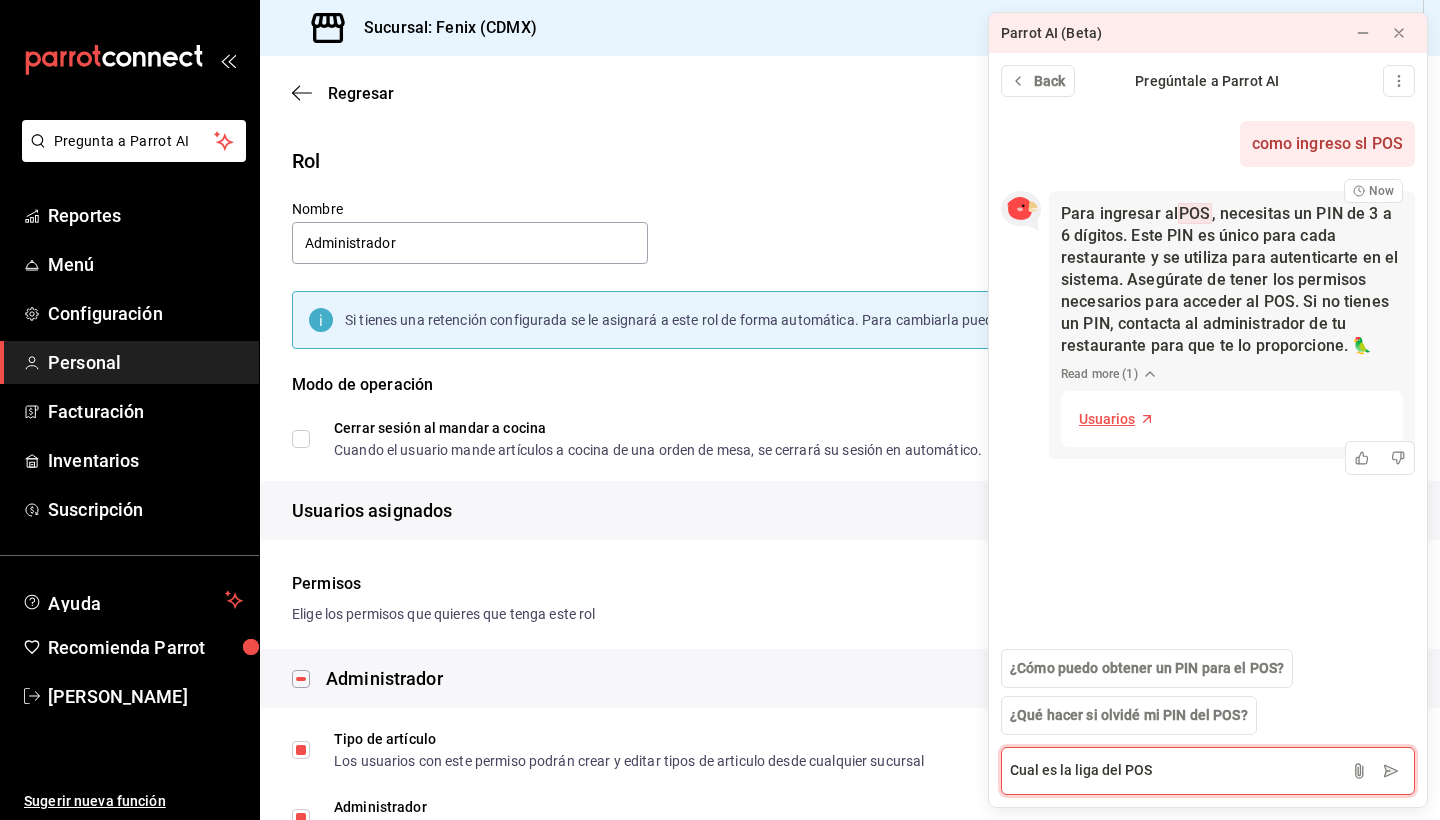 type 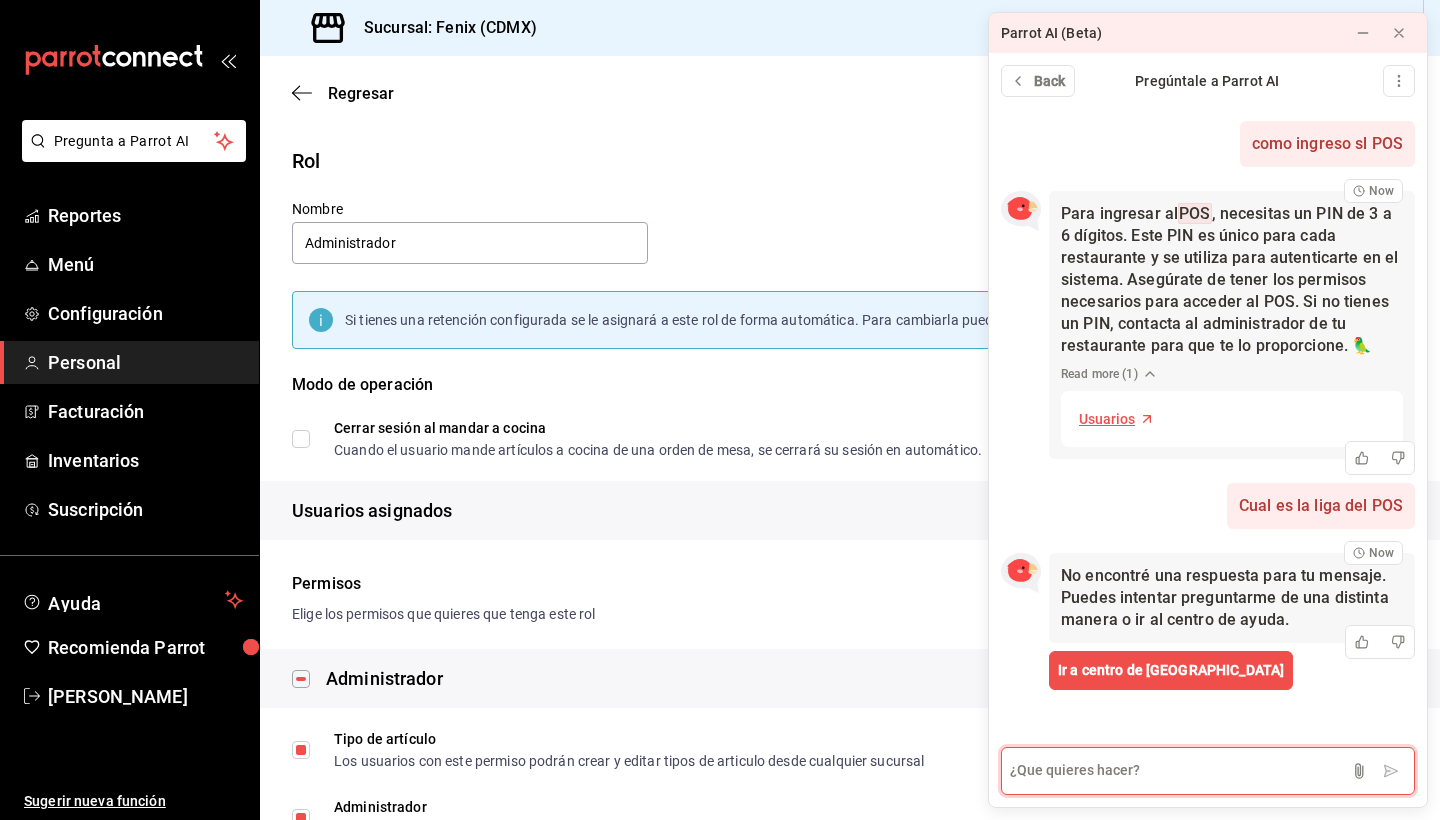 scroll, scrollTop: 0, scrollLeft: 0, axis: both 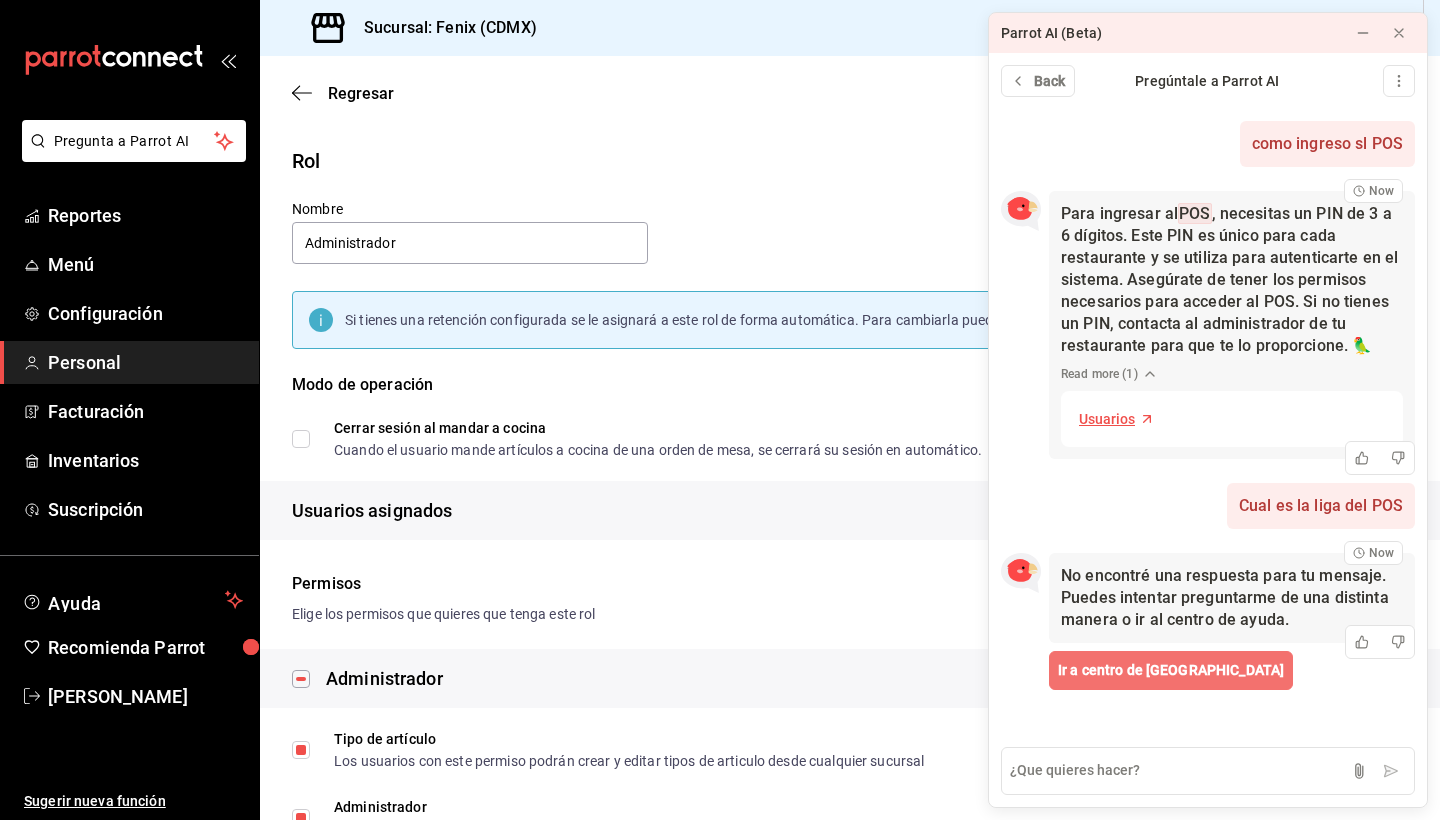 click on "Ir a centro de Ayuda" at bounding box center (1171, 670) 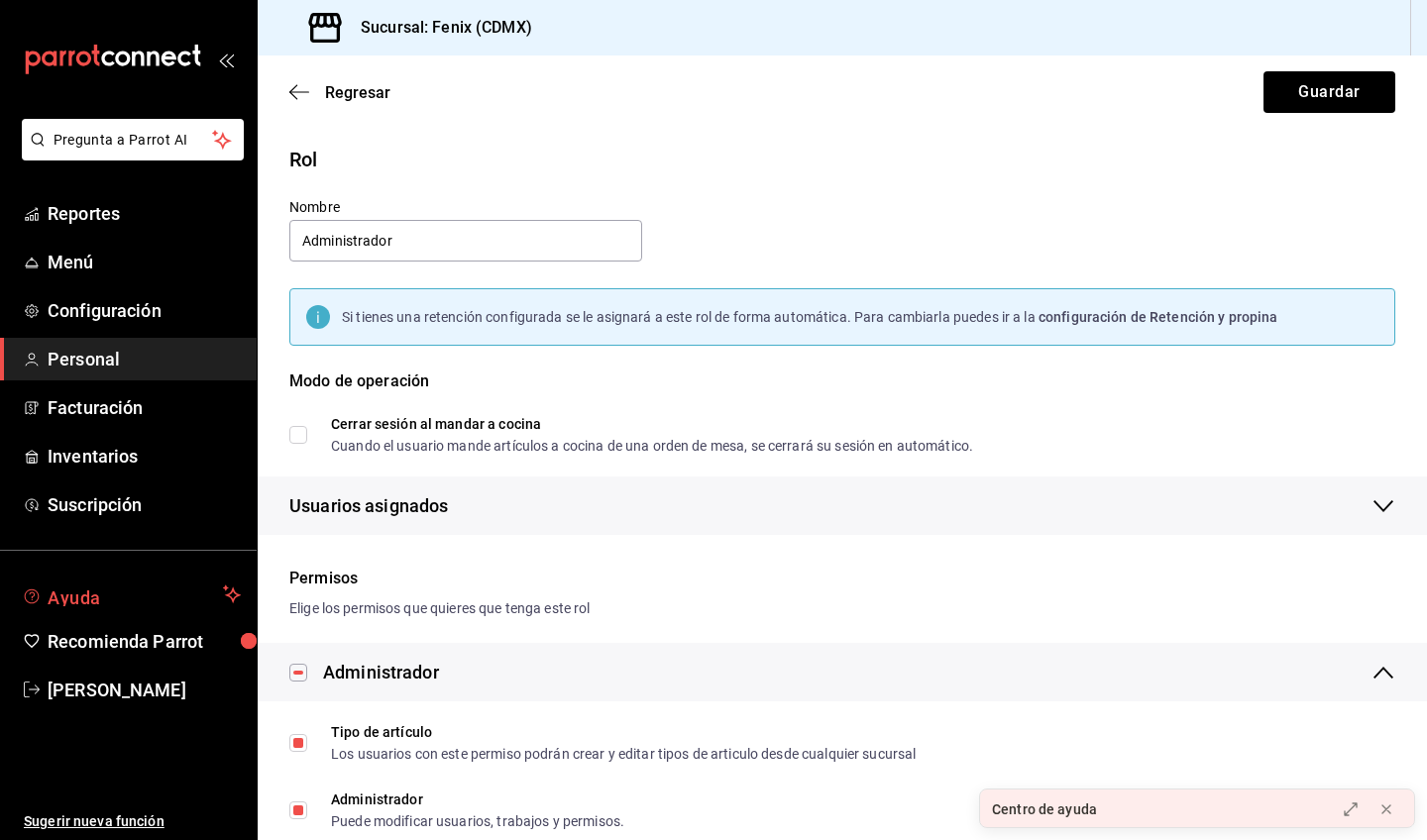 click on "Ayuda" at bounding box center [131, 594] 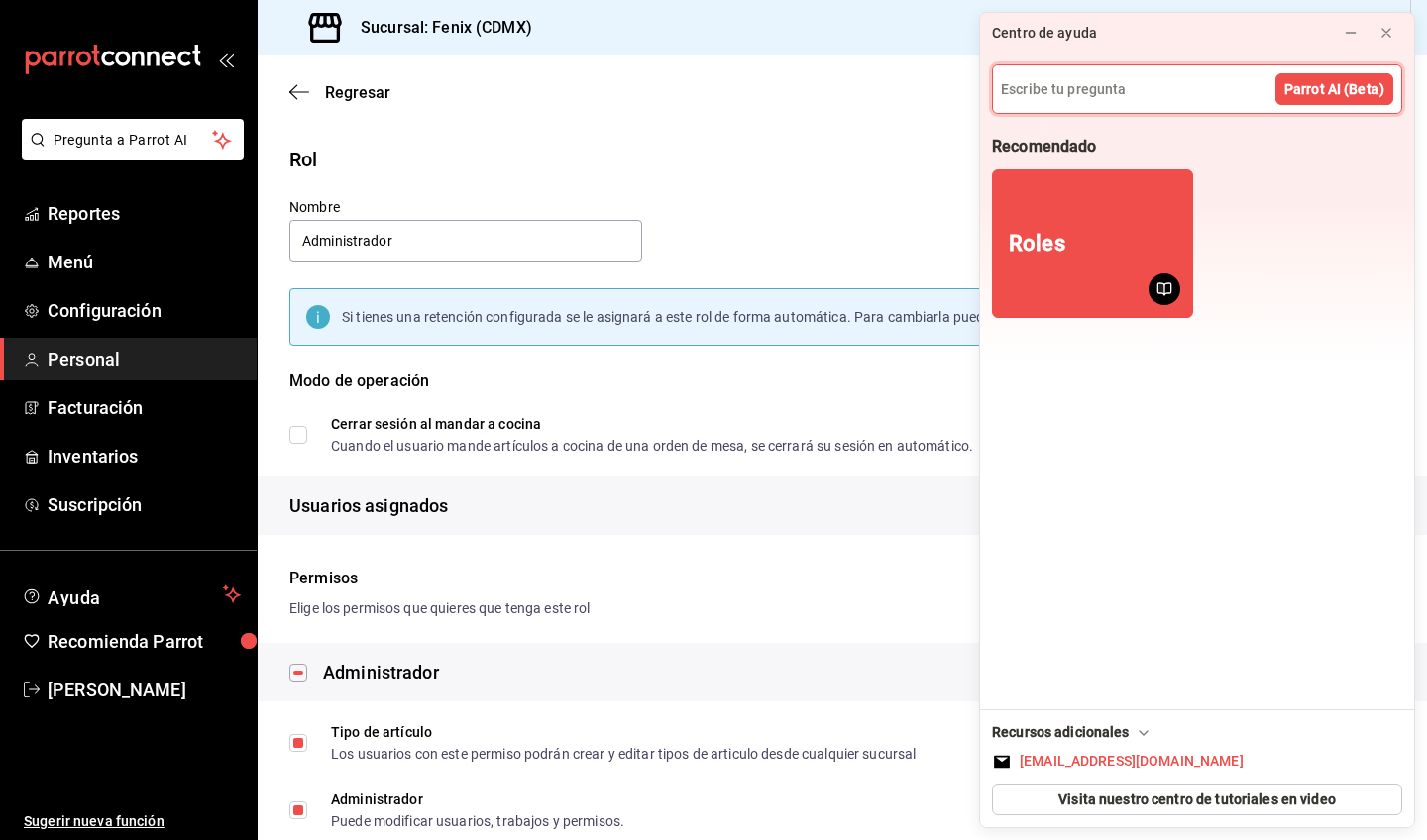click on "Visita nuestro centro de tutoriales en video" at bounding box center [1197, 799] 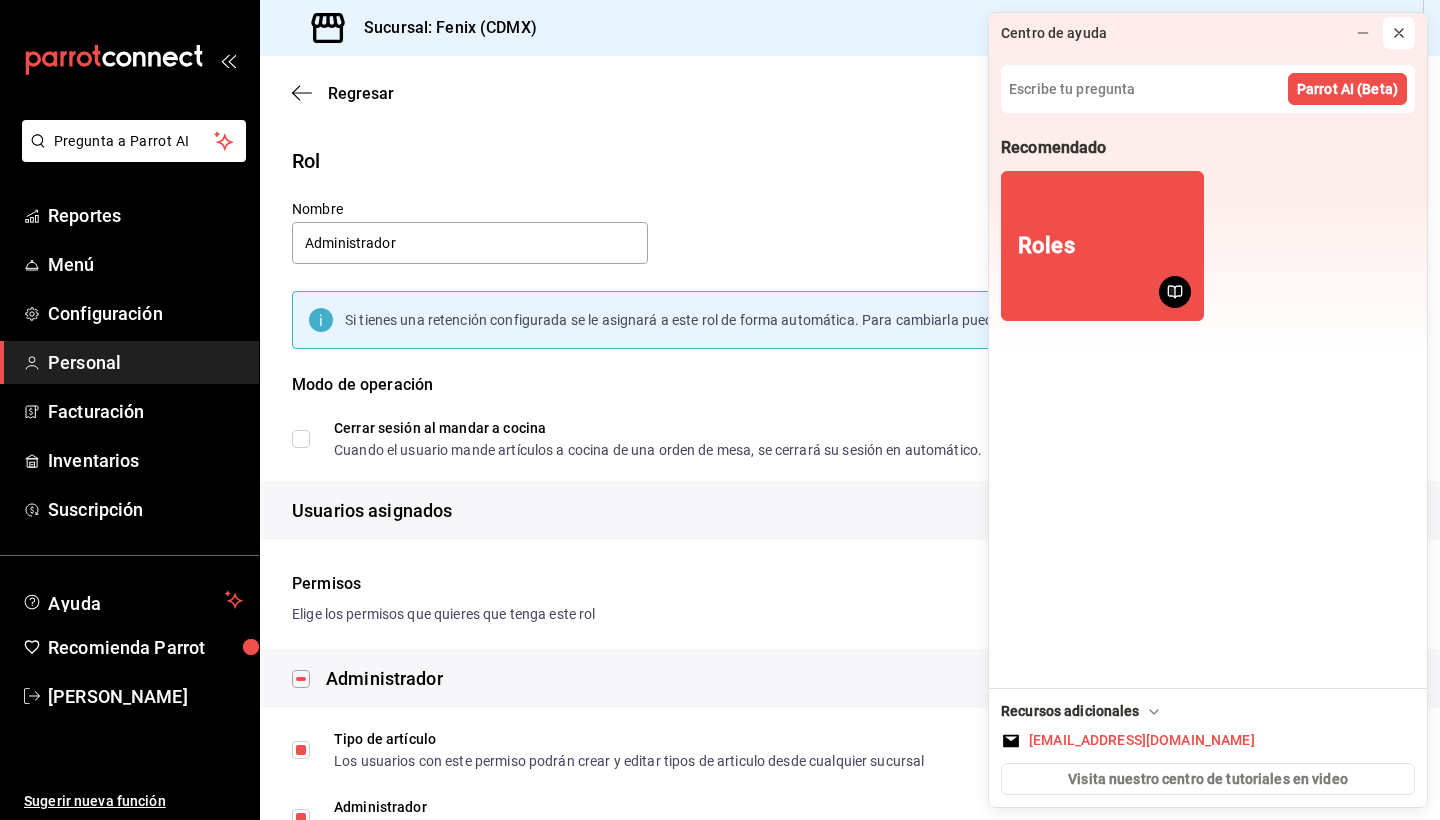 click 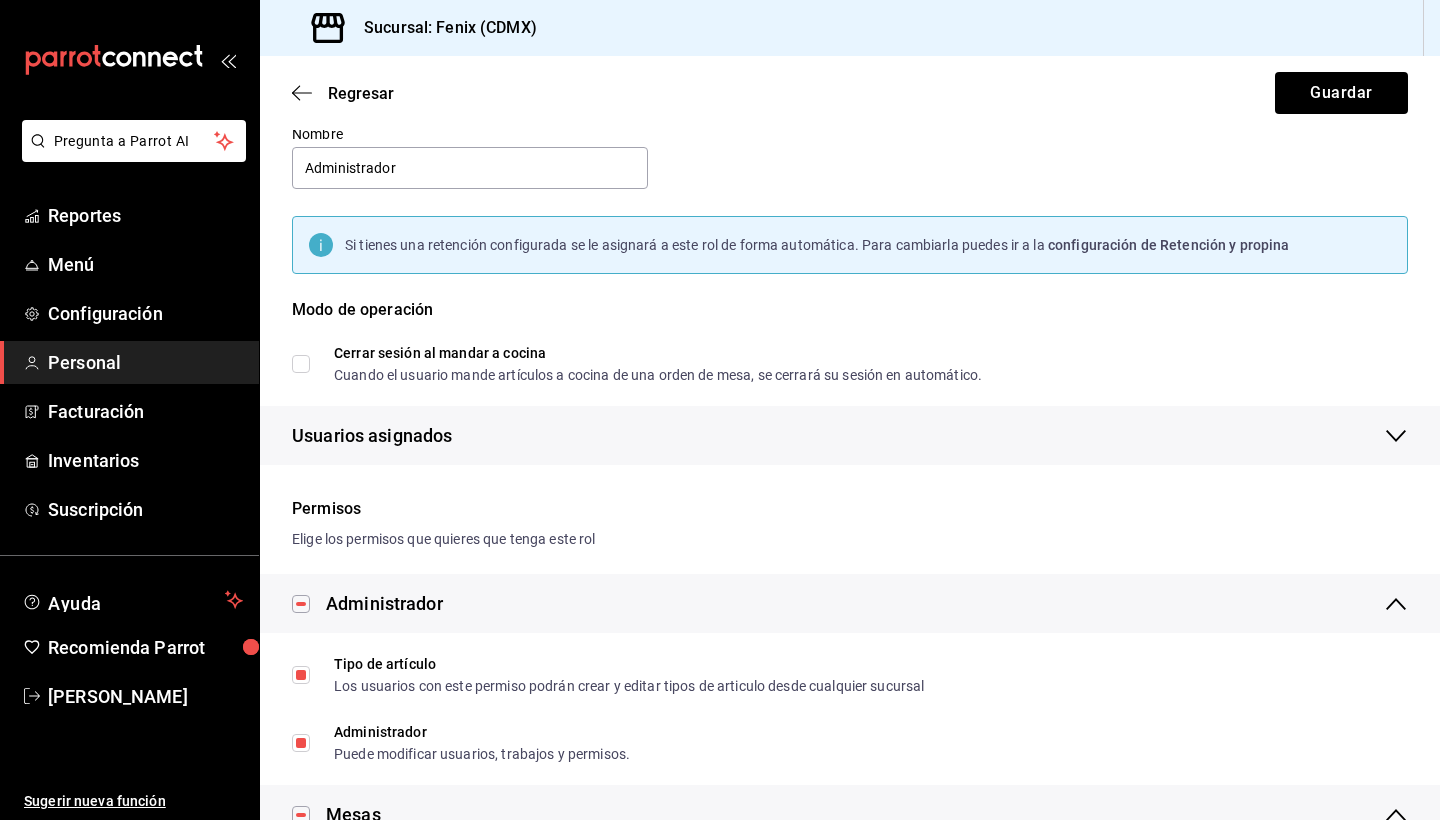 scroll, scrollTop: 0, scrollLeft: 0, axis: both 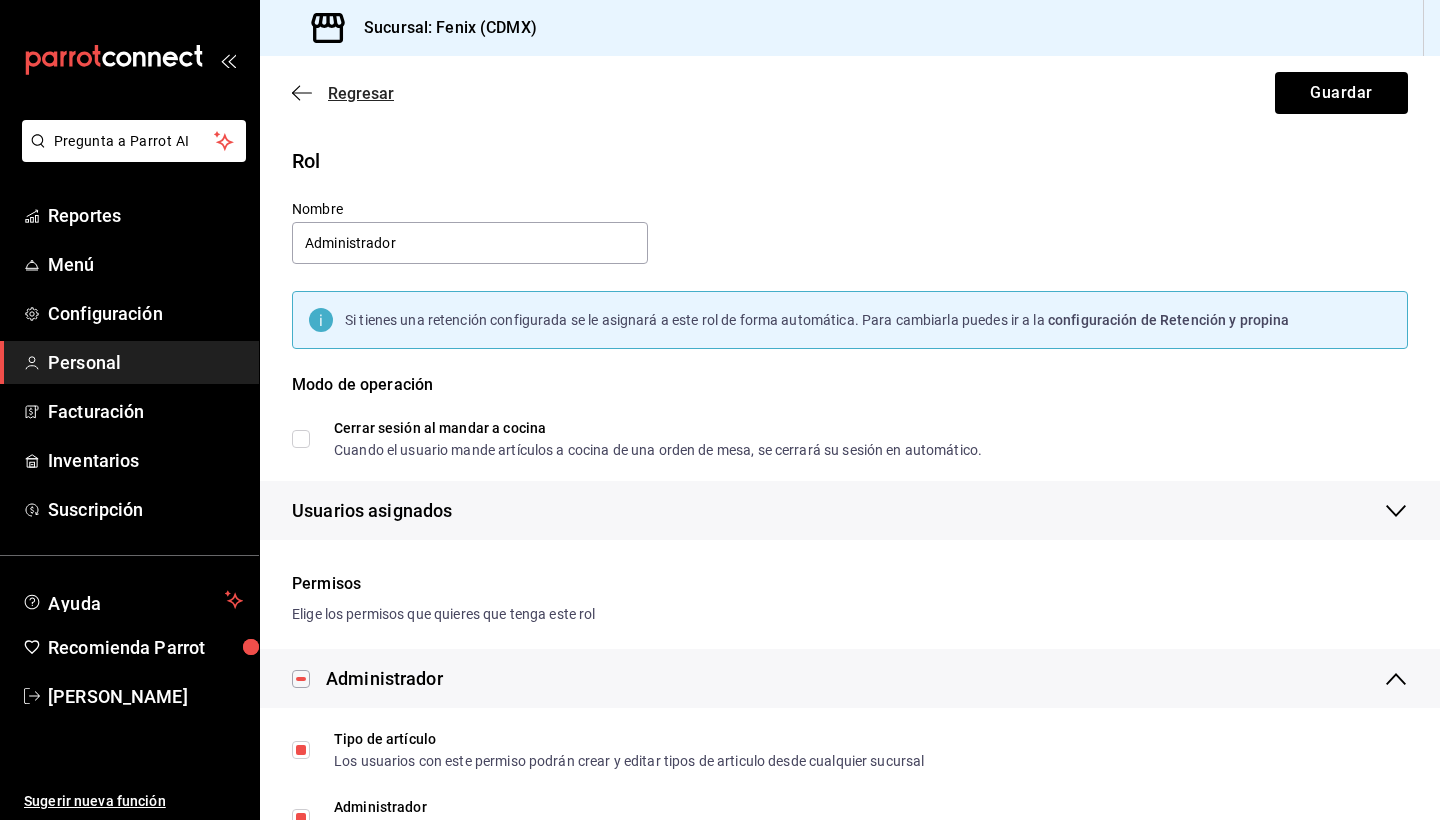 click 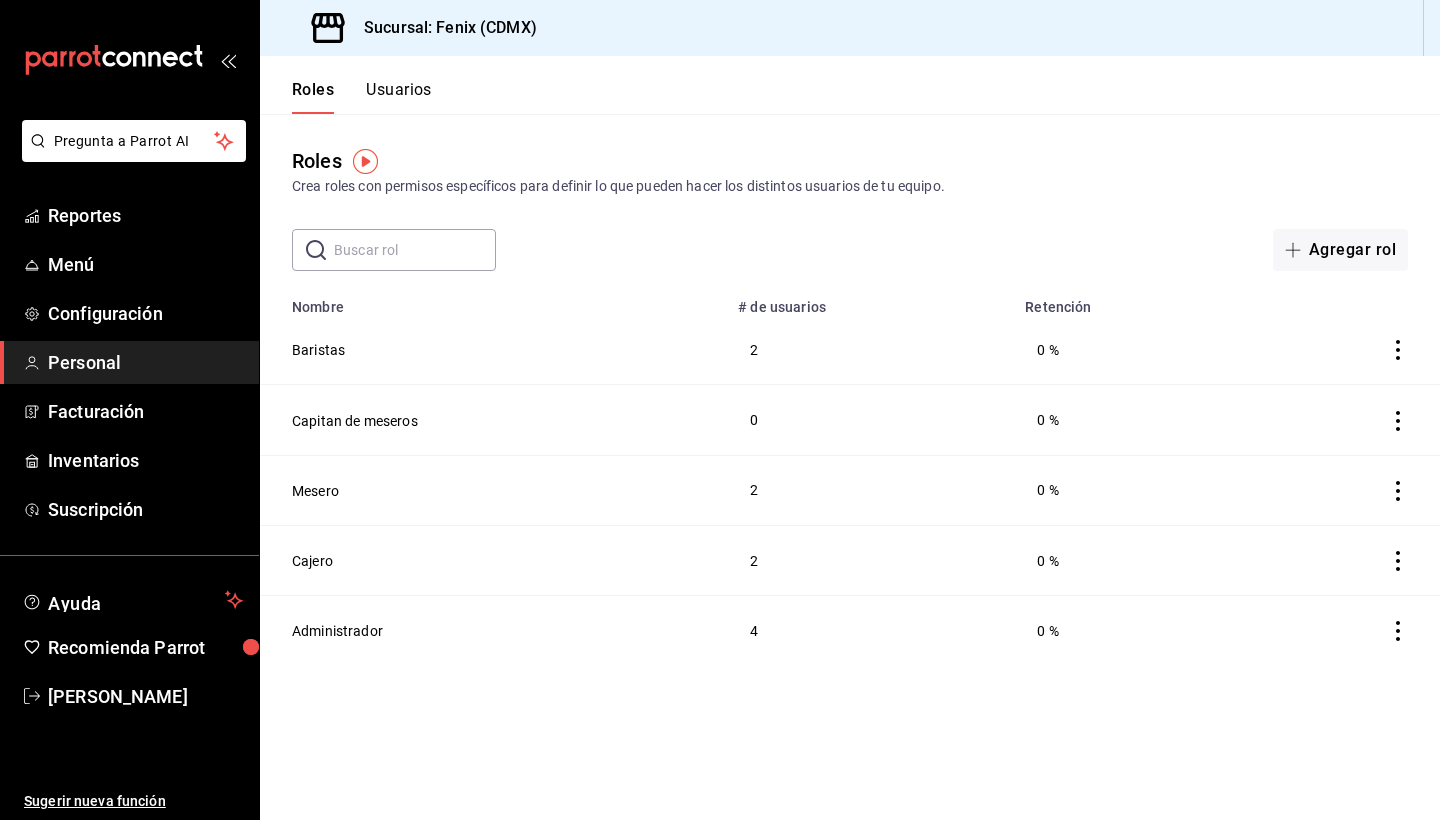 click 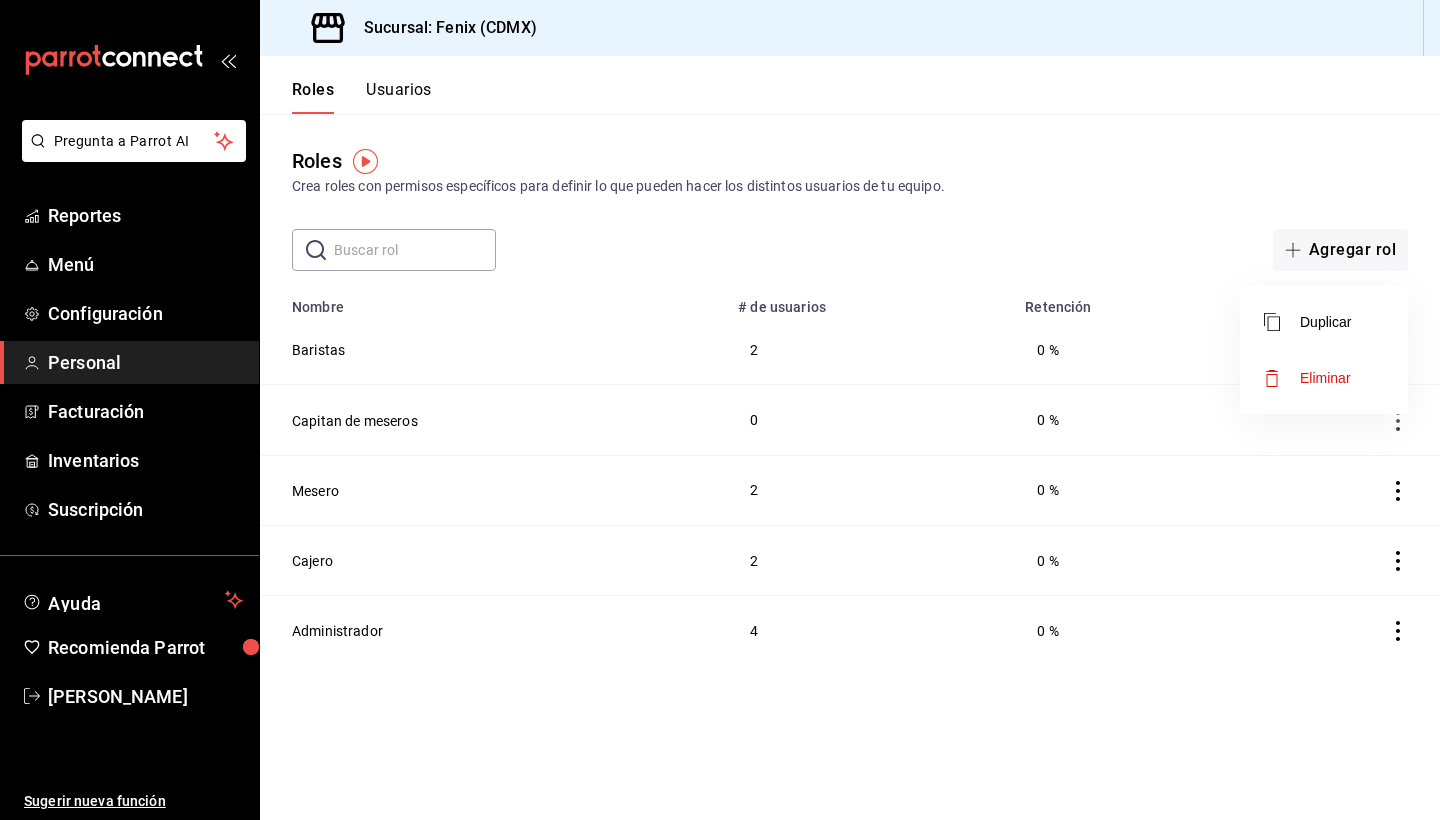 click on "Eliminar" at bounding box center [1325, 378] 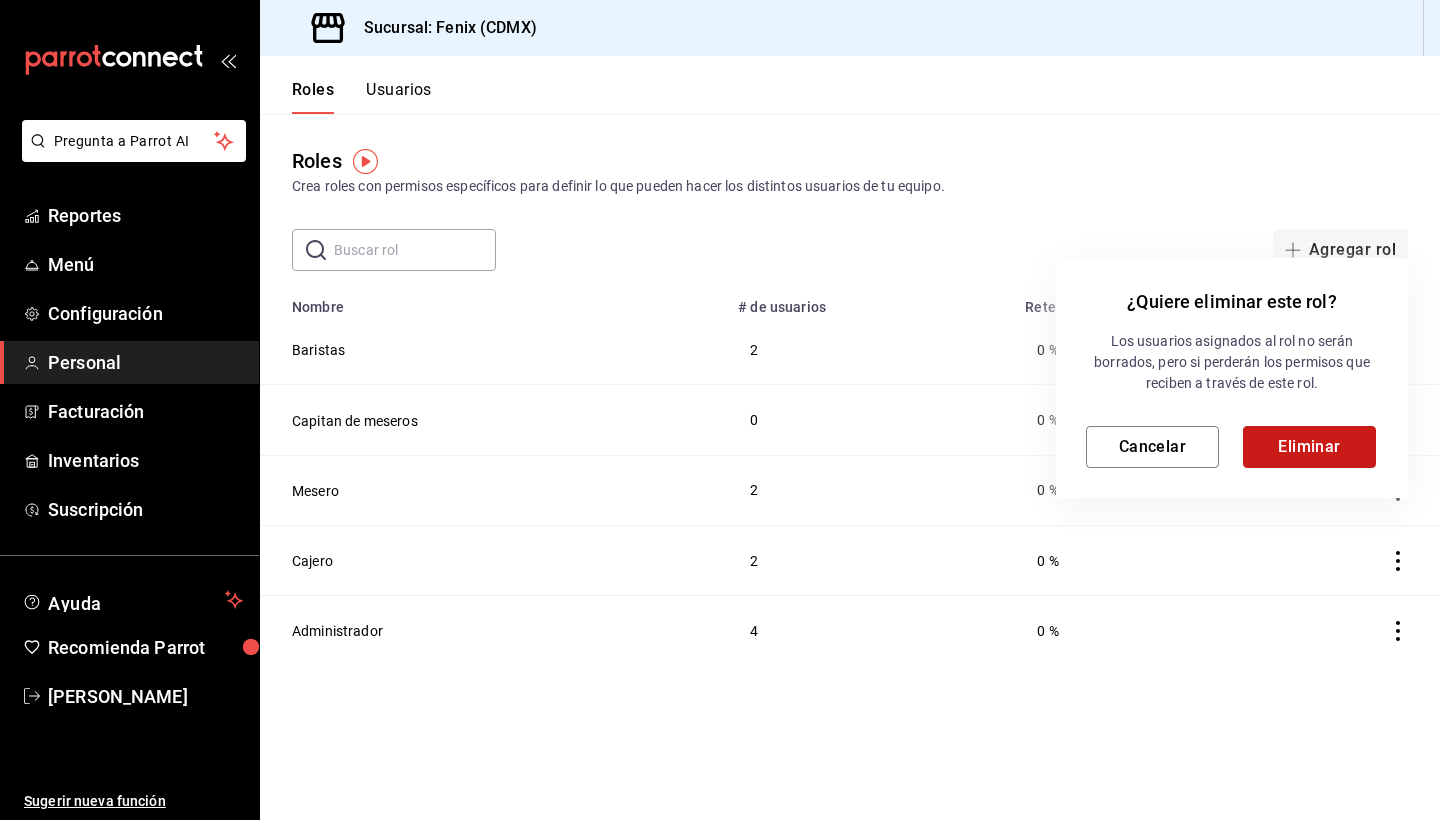 click on "Eliminar" at bounding box center (1309, 447) 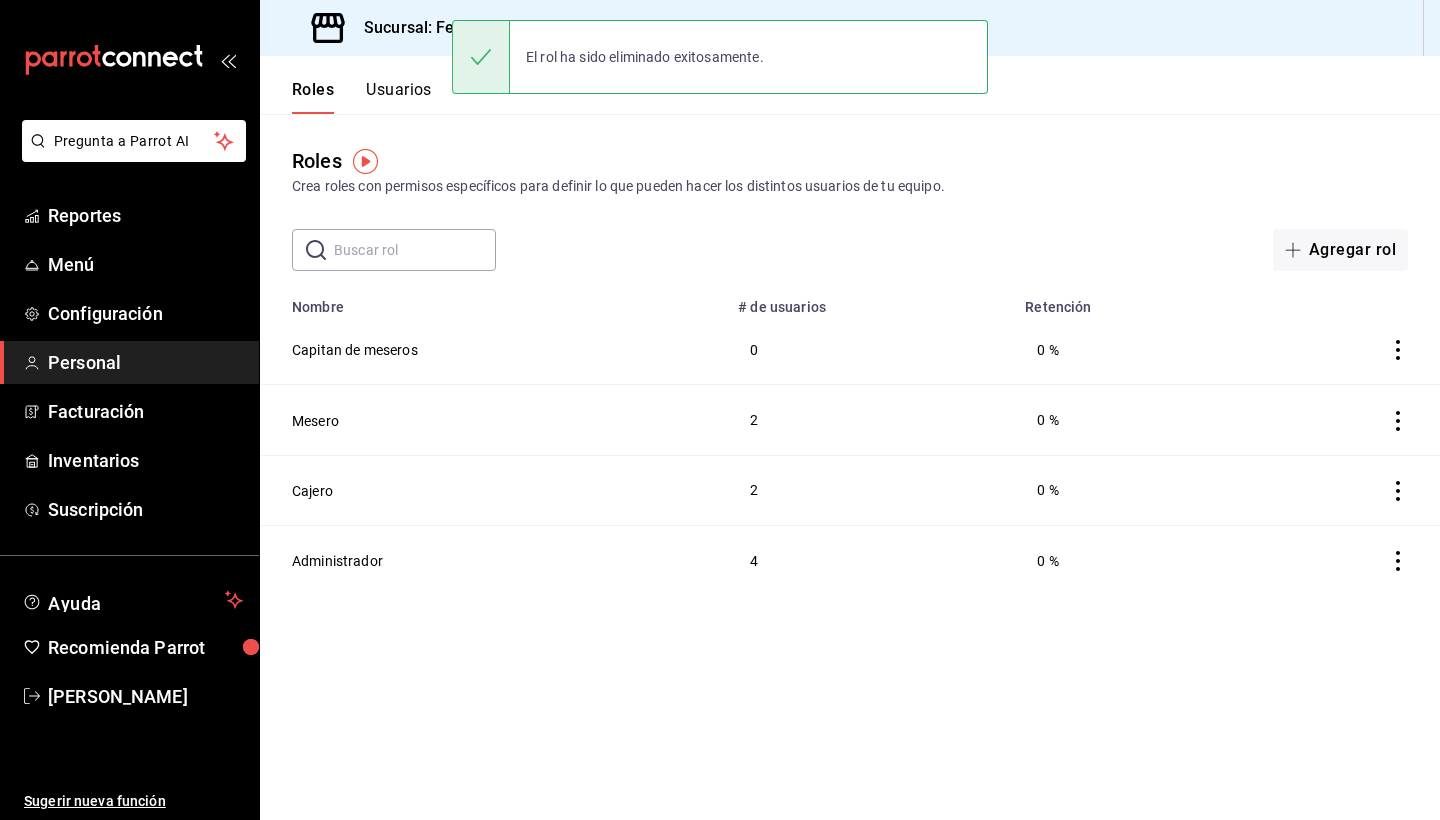 click 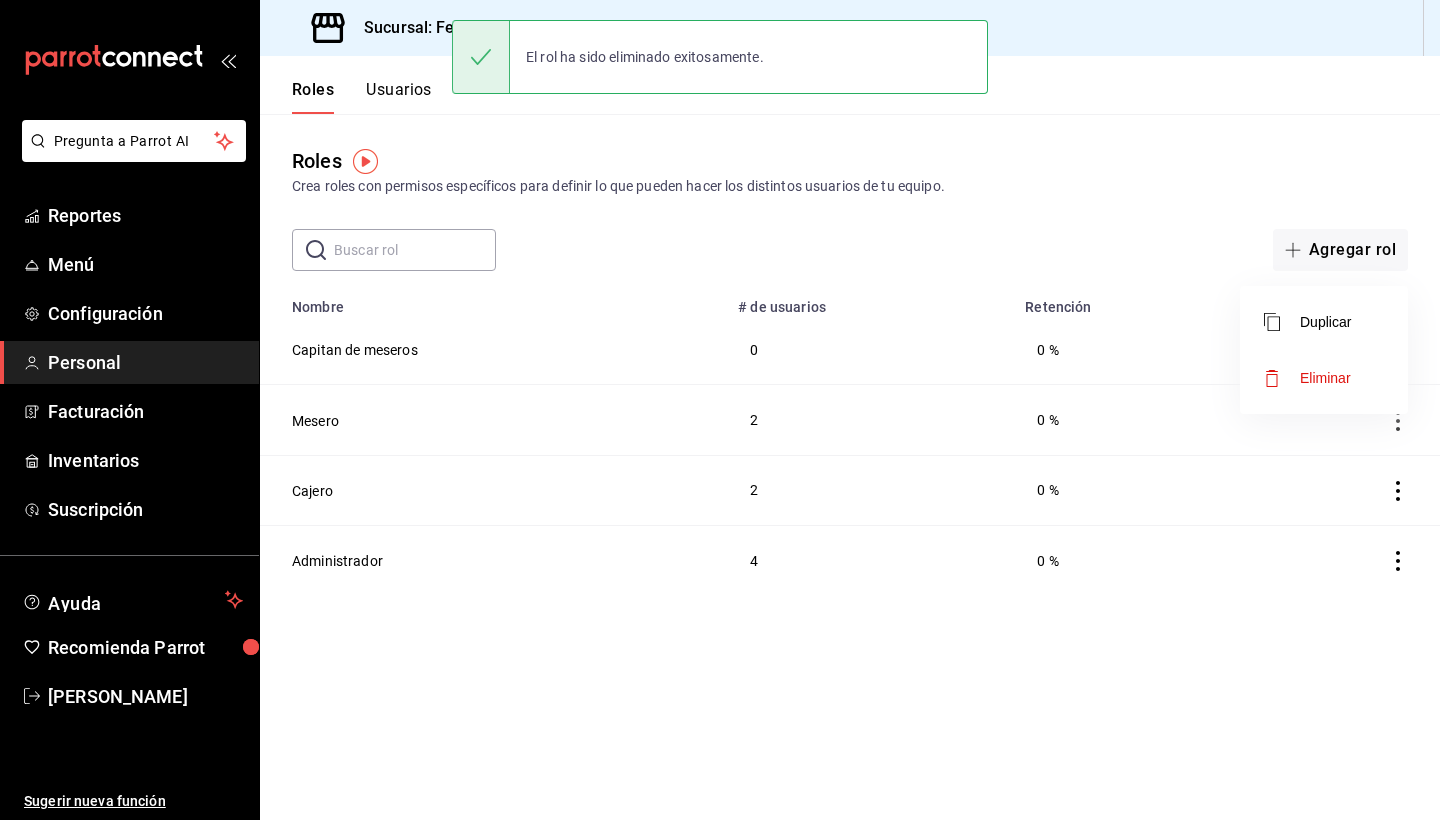 click on "Eliminar" at bounding box center [1325, 378] 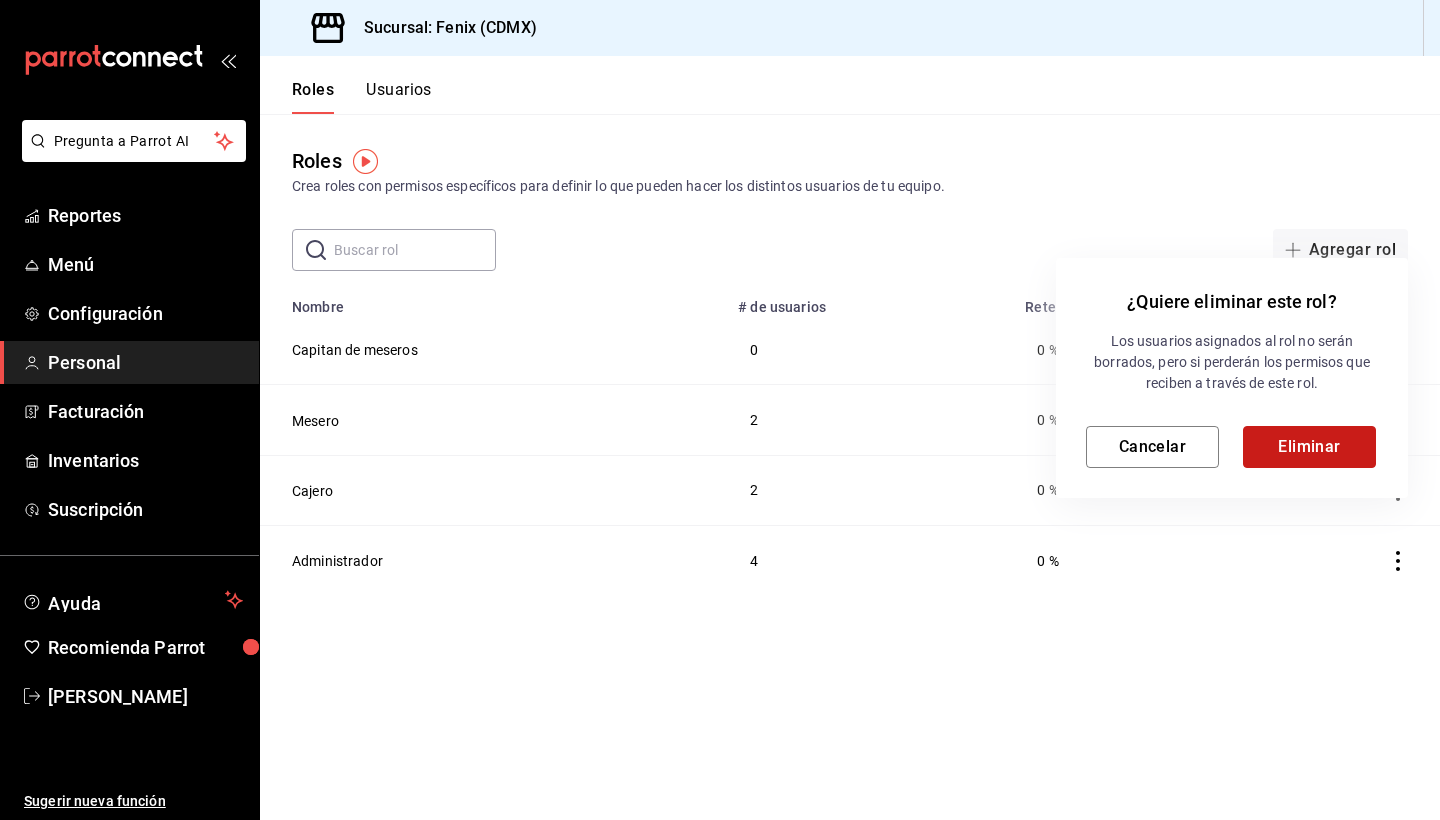 click on "Eliminar" at bounding box center [1309, 447] 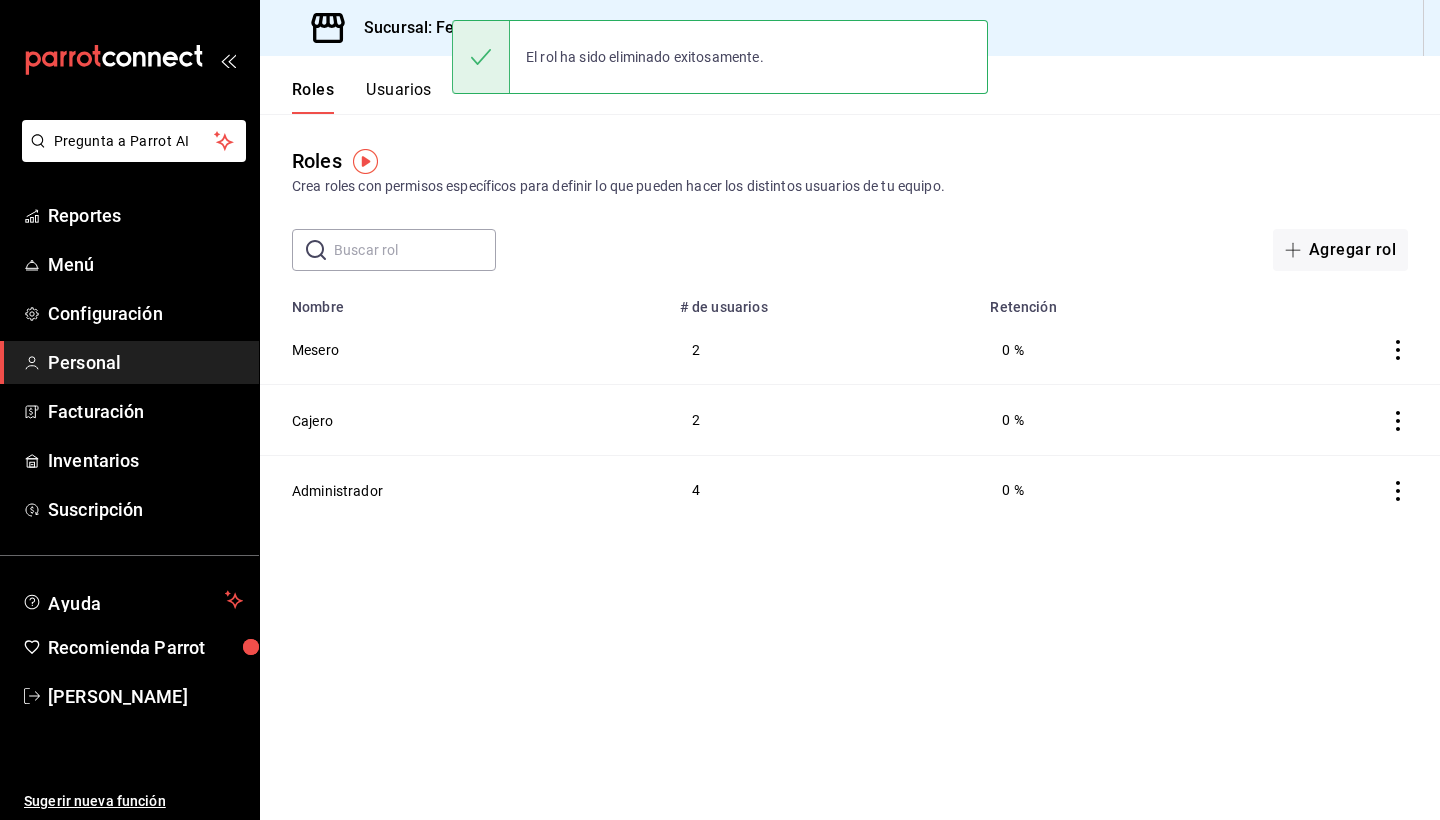 click 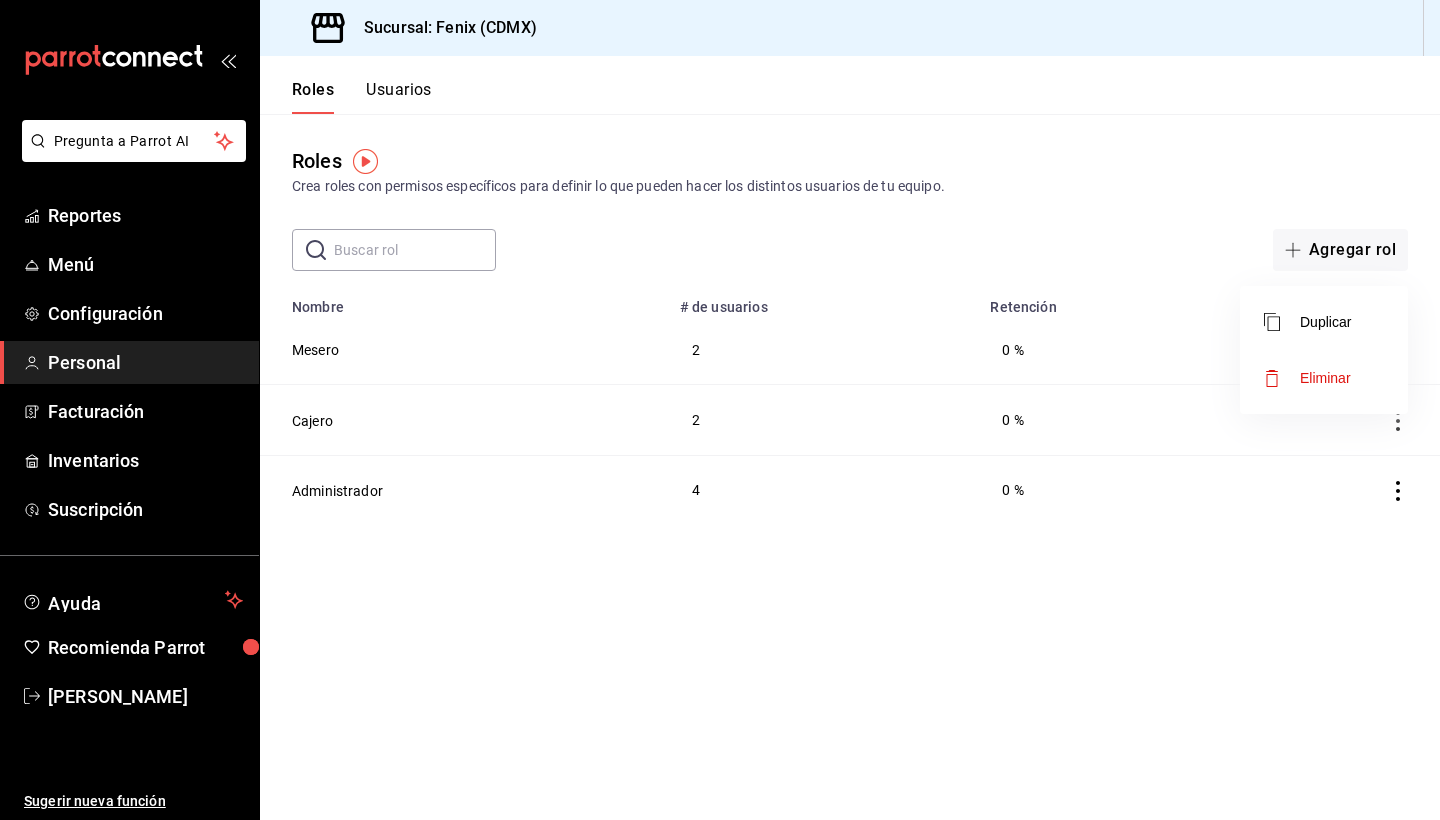 click on "Eliminar" at bounding box center (1325, 378) 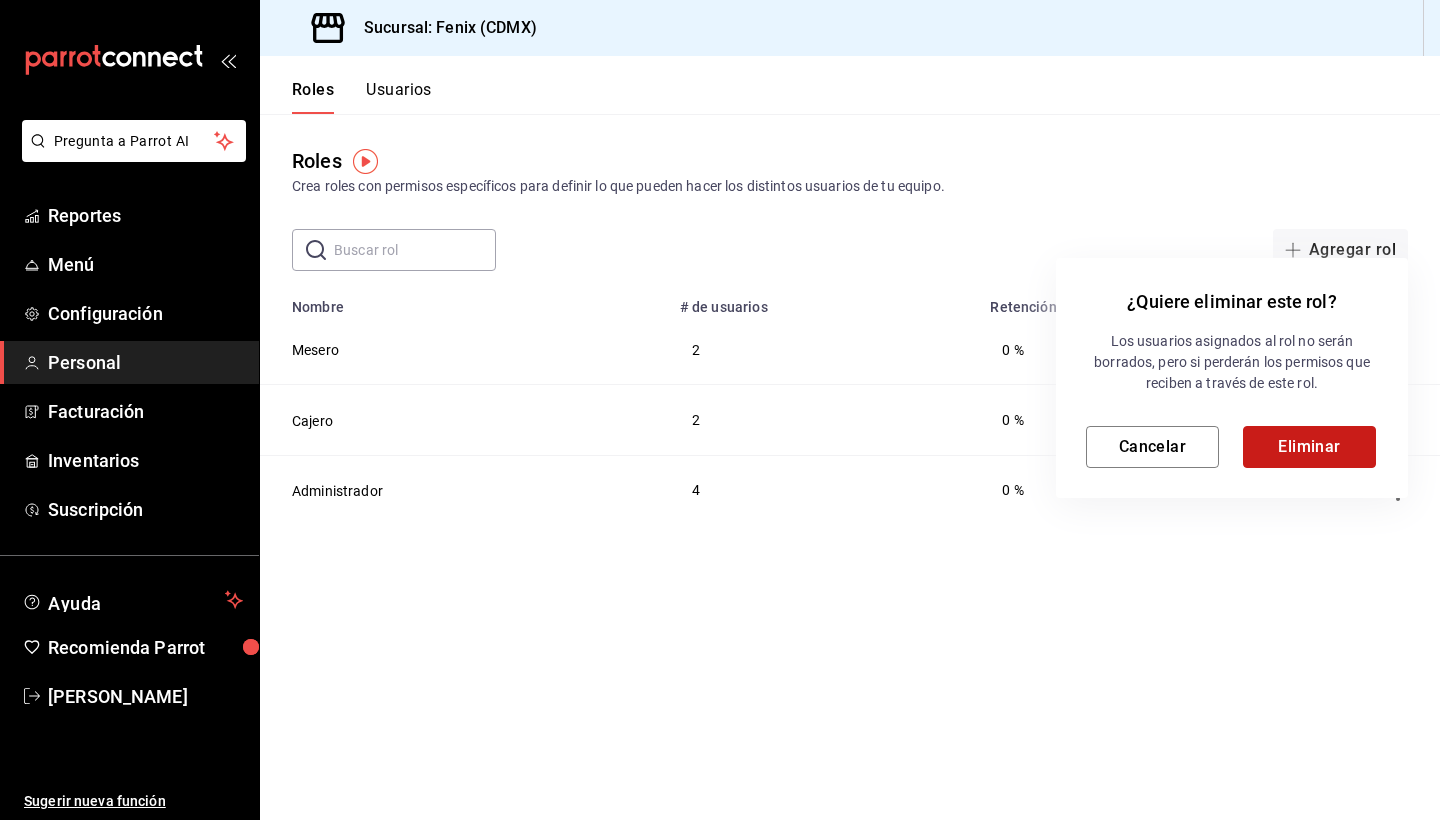 click on "Eliminar" at bounding box center [1309, 447] 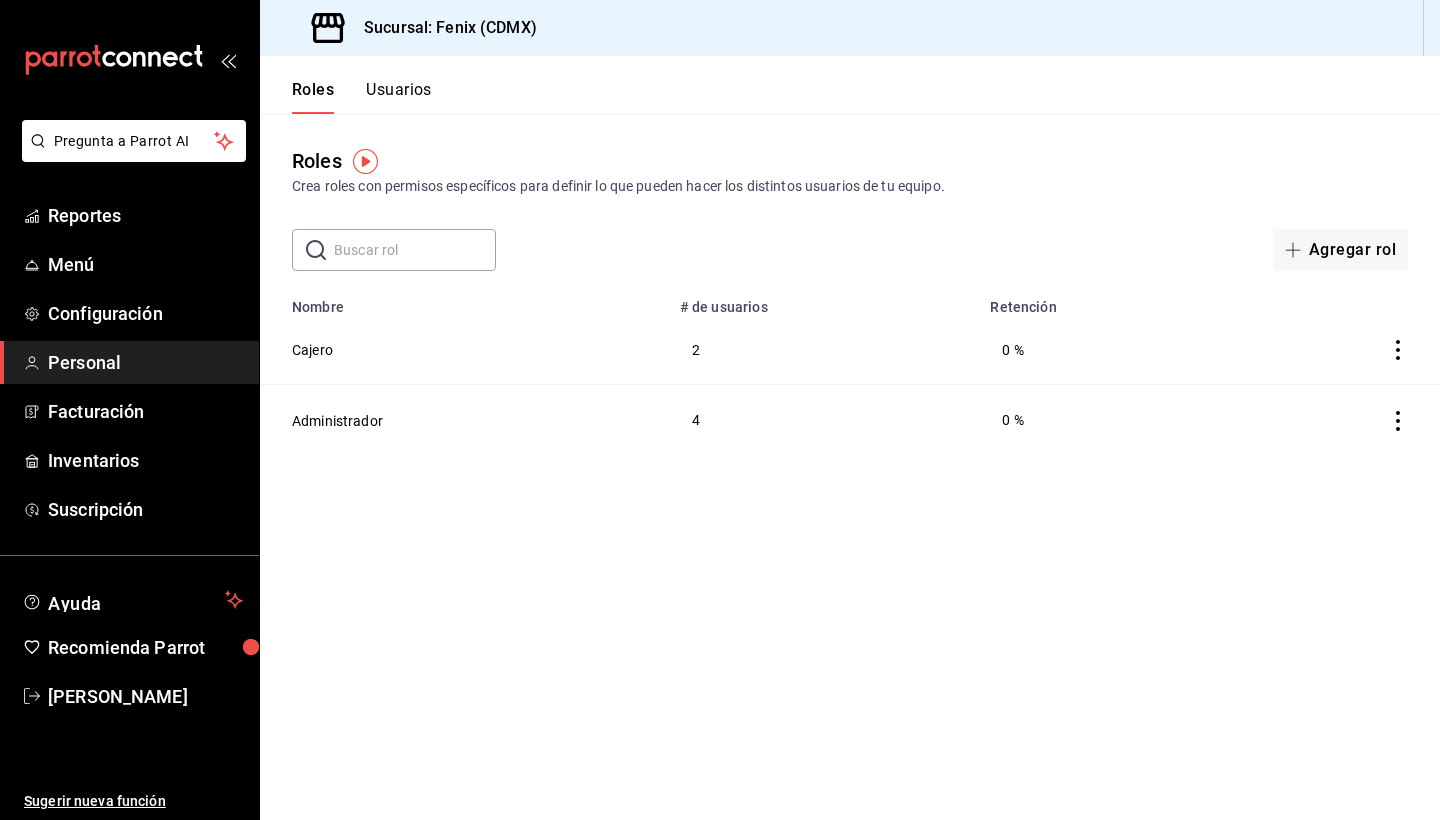click 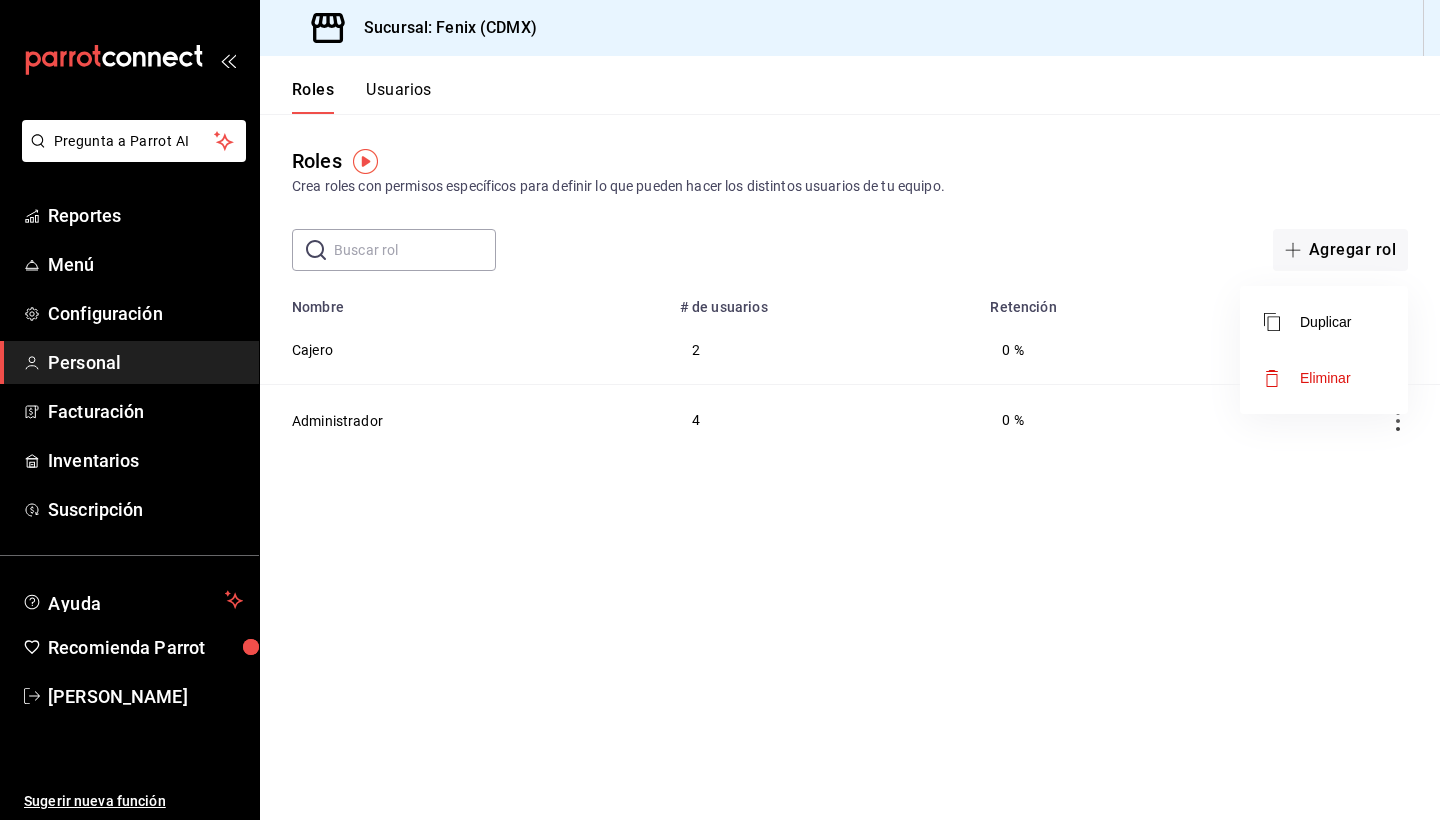 click on "Eliminar" at bounding box center (1325, 378) 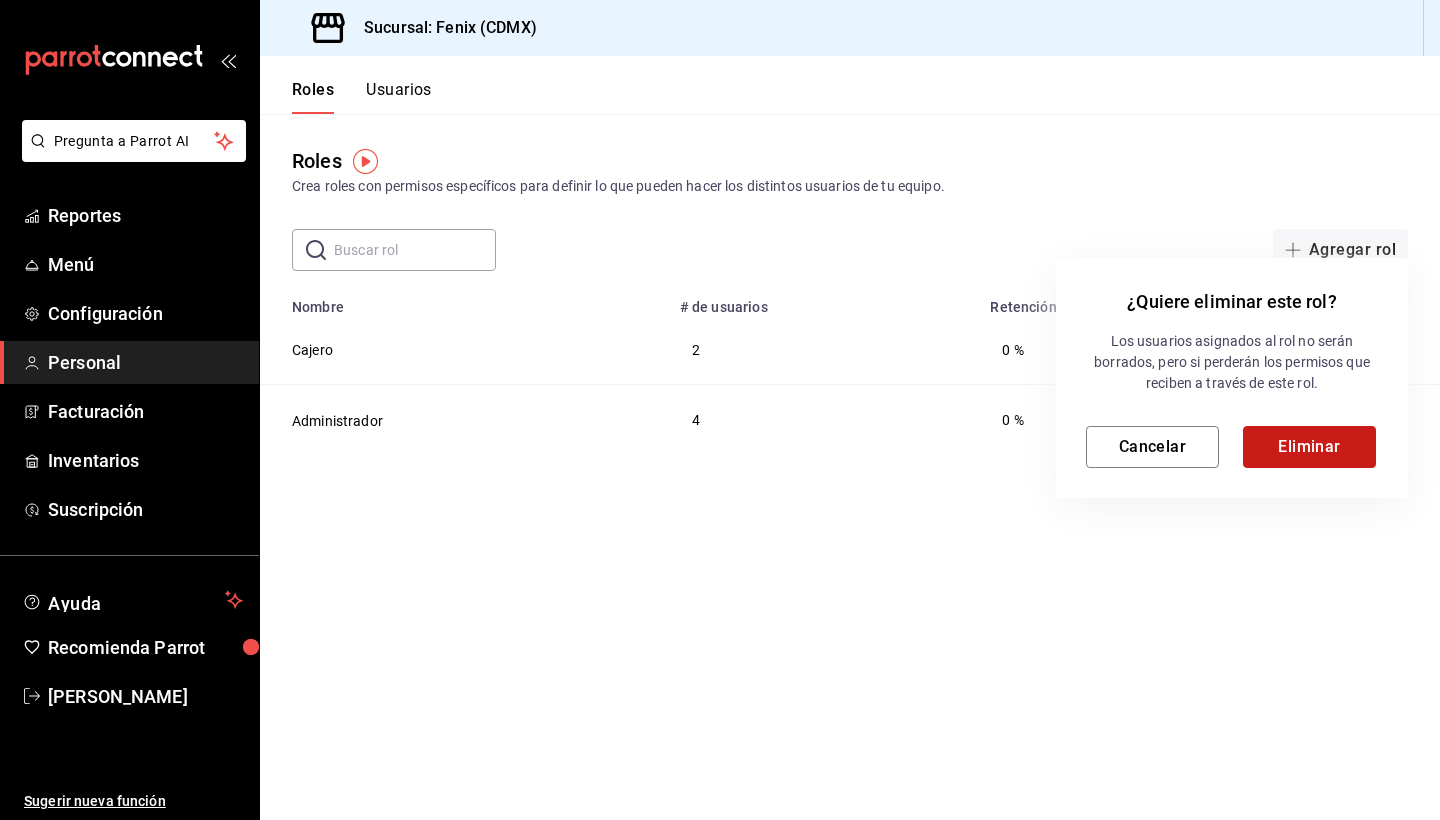 click on "Eliminar" at bounding box center (1309, 447) 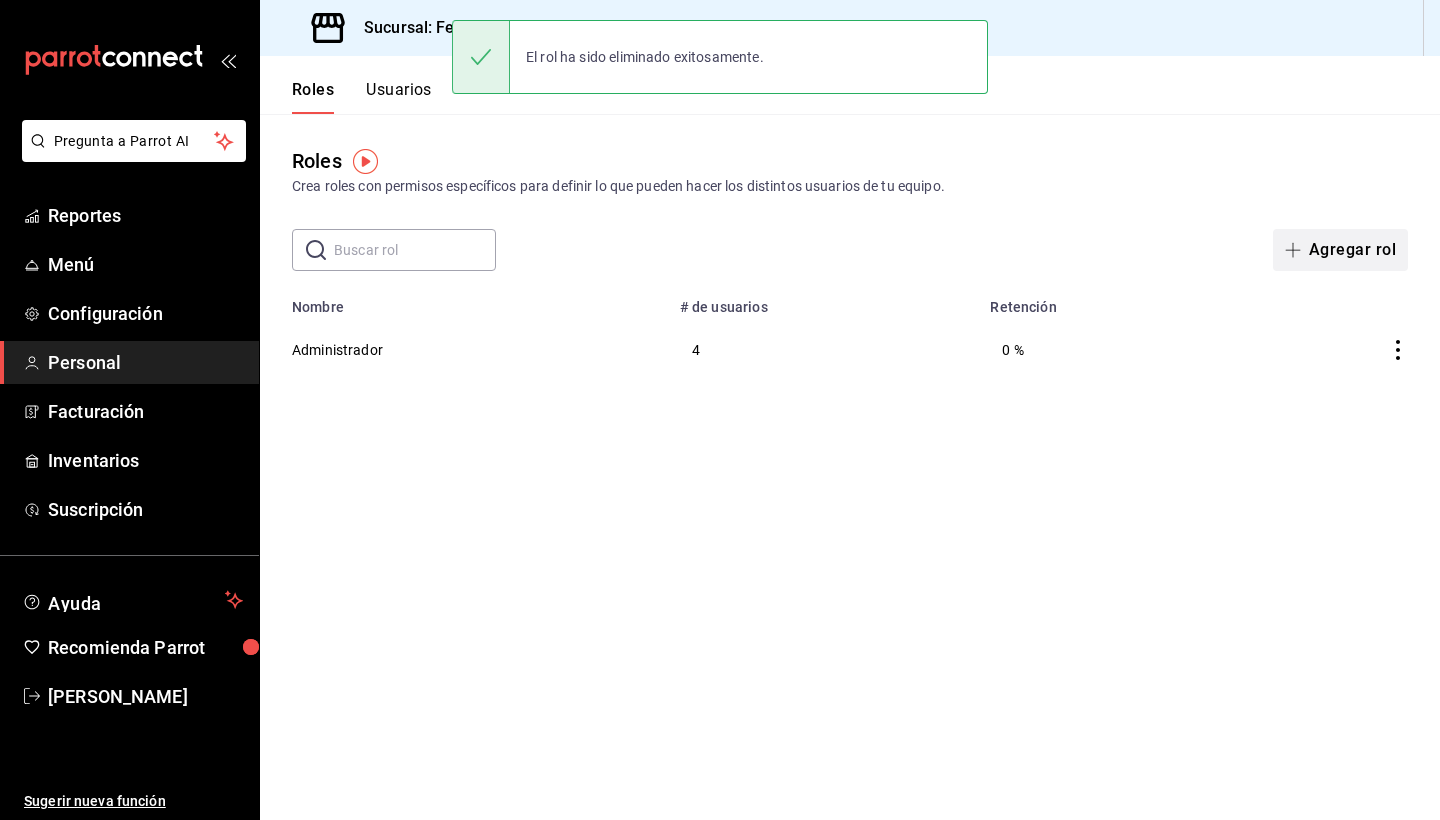click on "Agregar rol" at bounding box center [1340, 250] 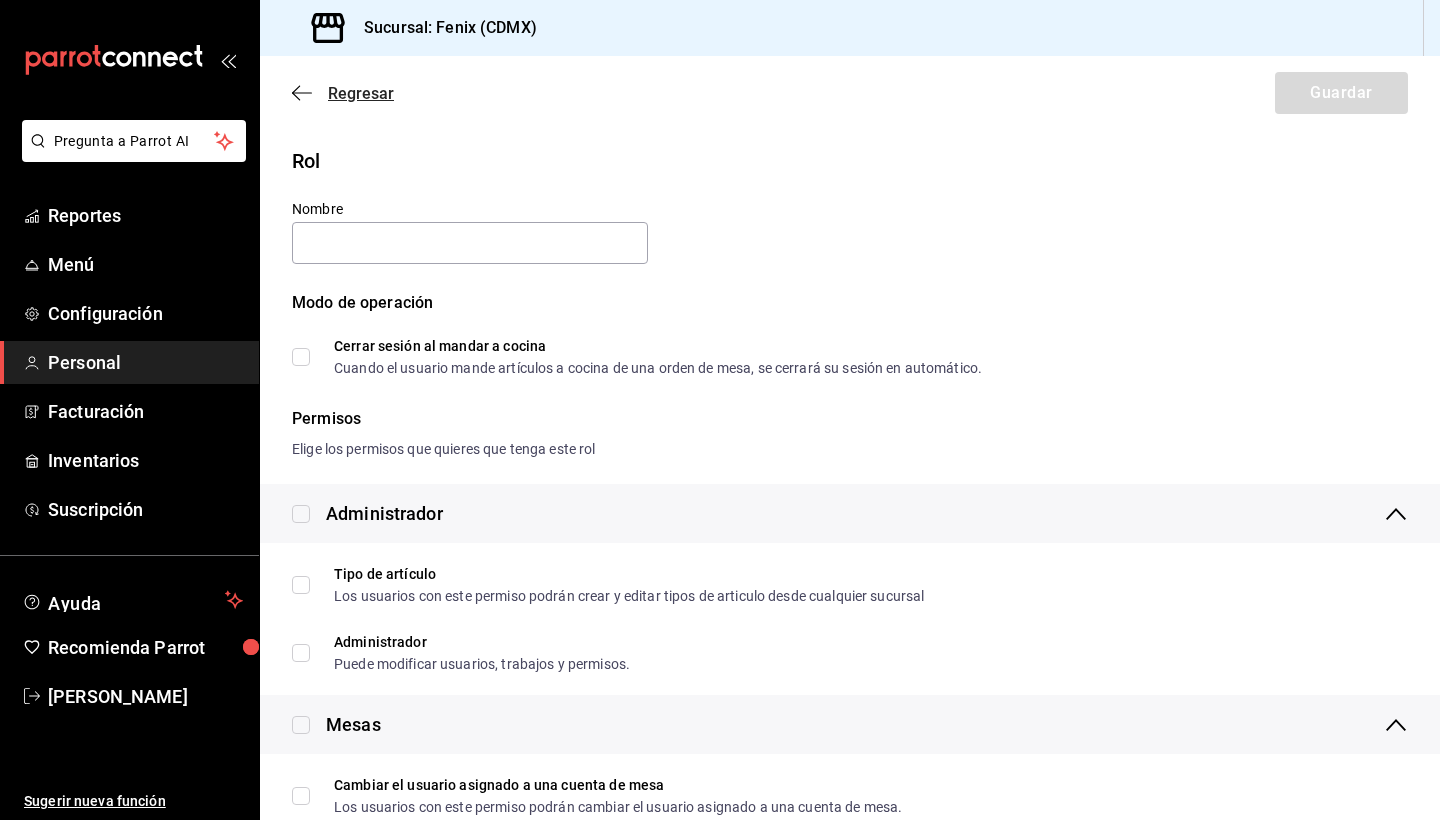 click 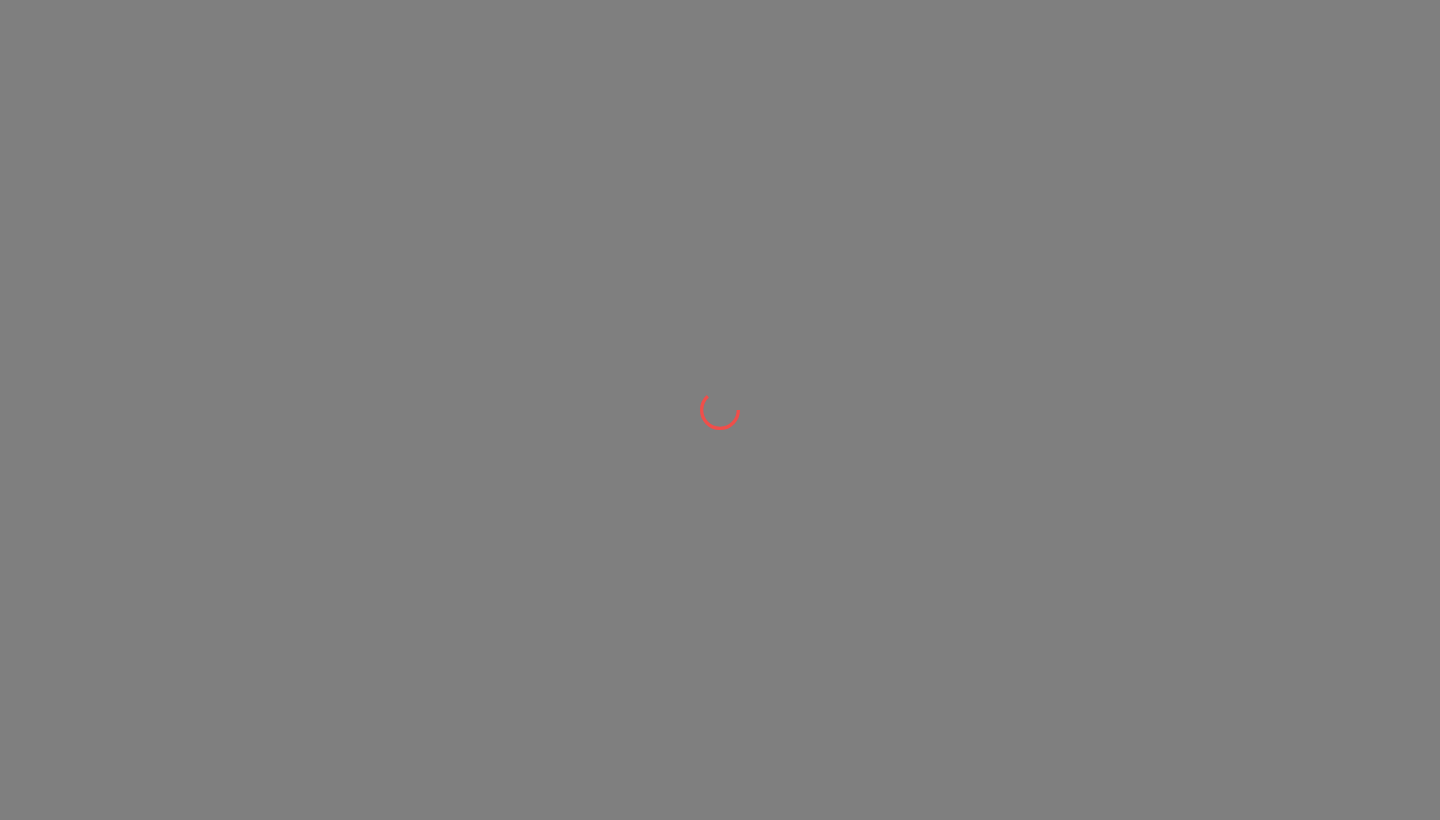 scroll, scrollTop: 0, scrollLeft: 0, axis: both 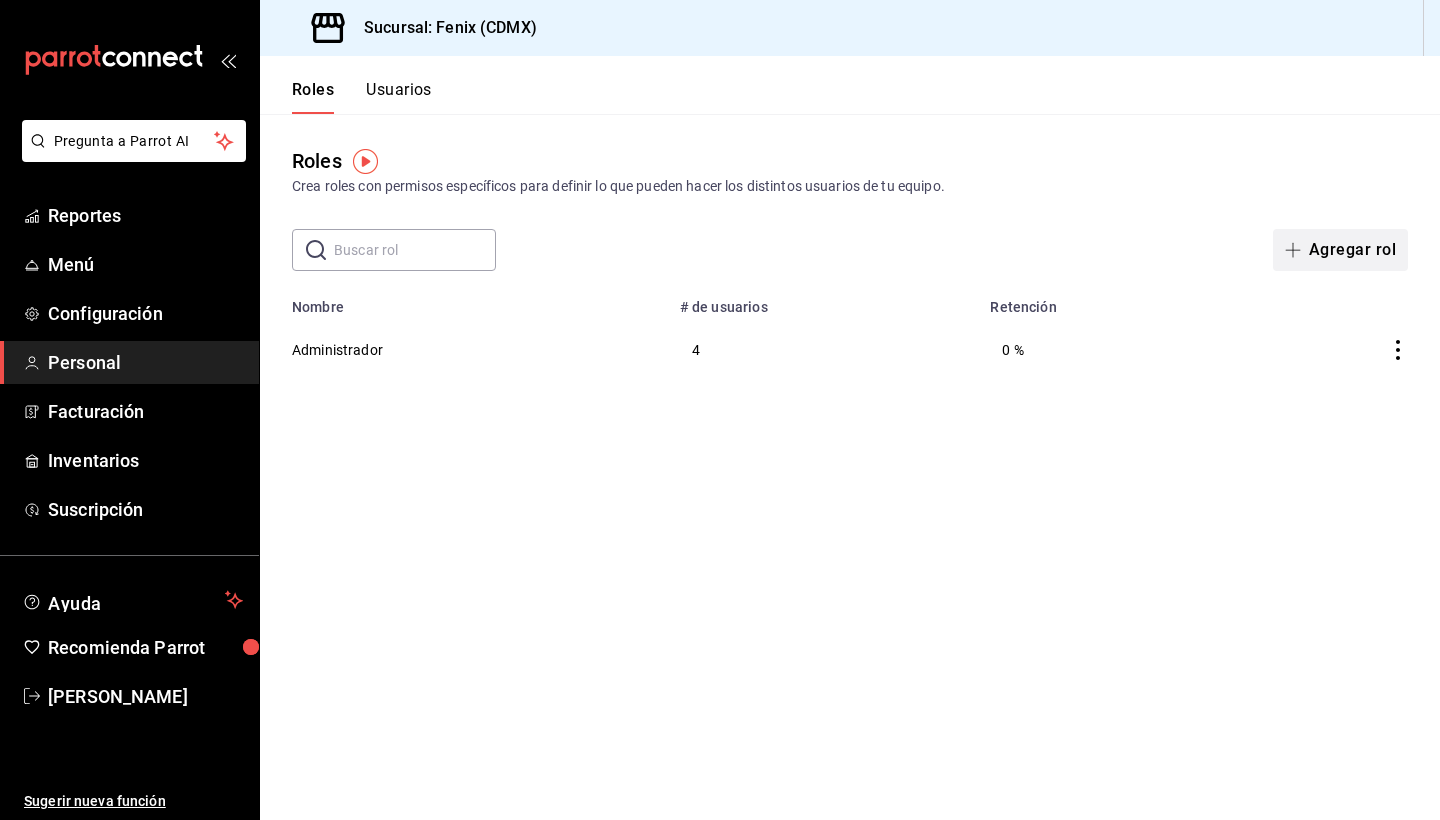 click on "Agregar rol" at bounding box center [1340, 250] 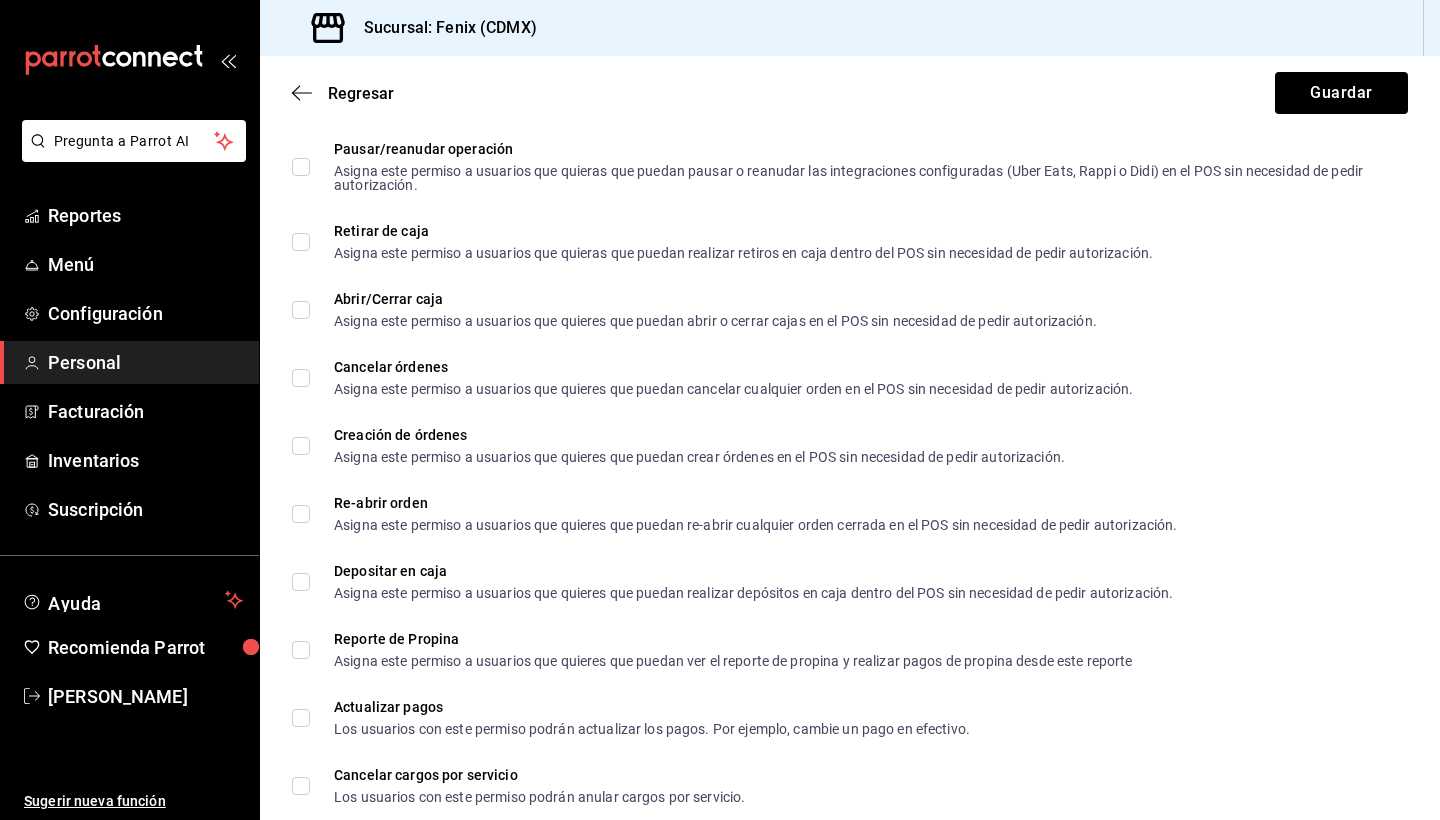scroll, scrollTop: 2304, scrollLeft: 0, axis: vertical 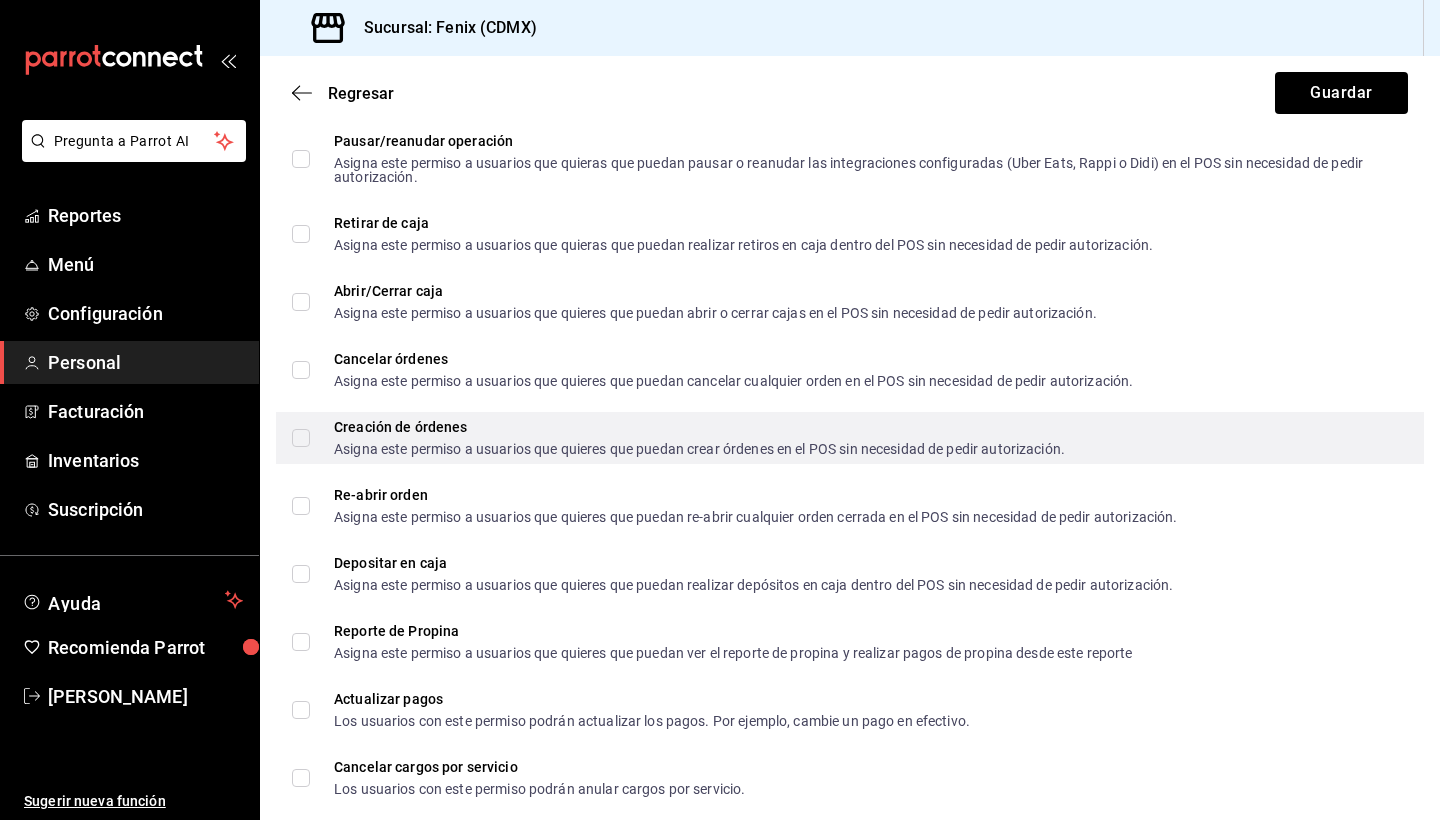 type on "Mesero" 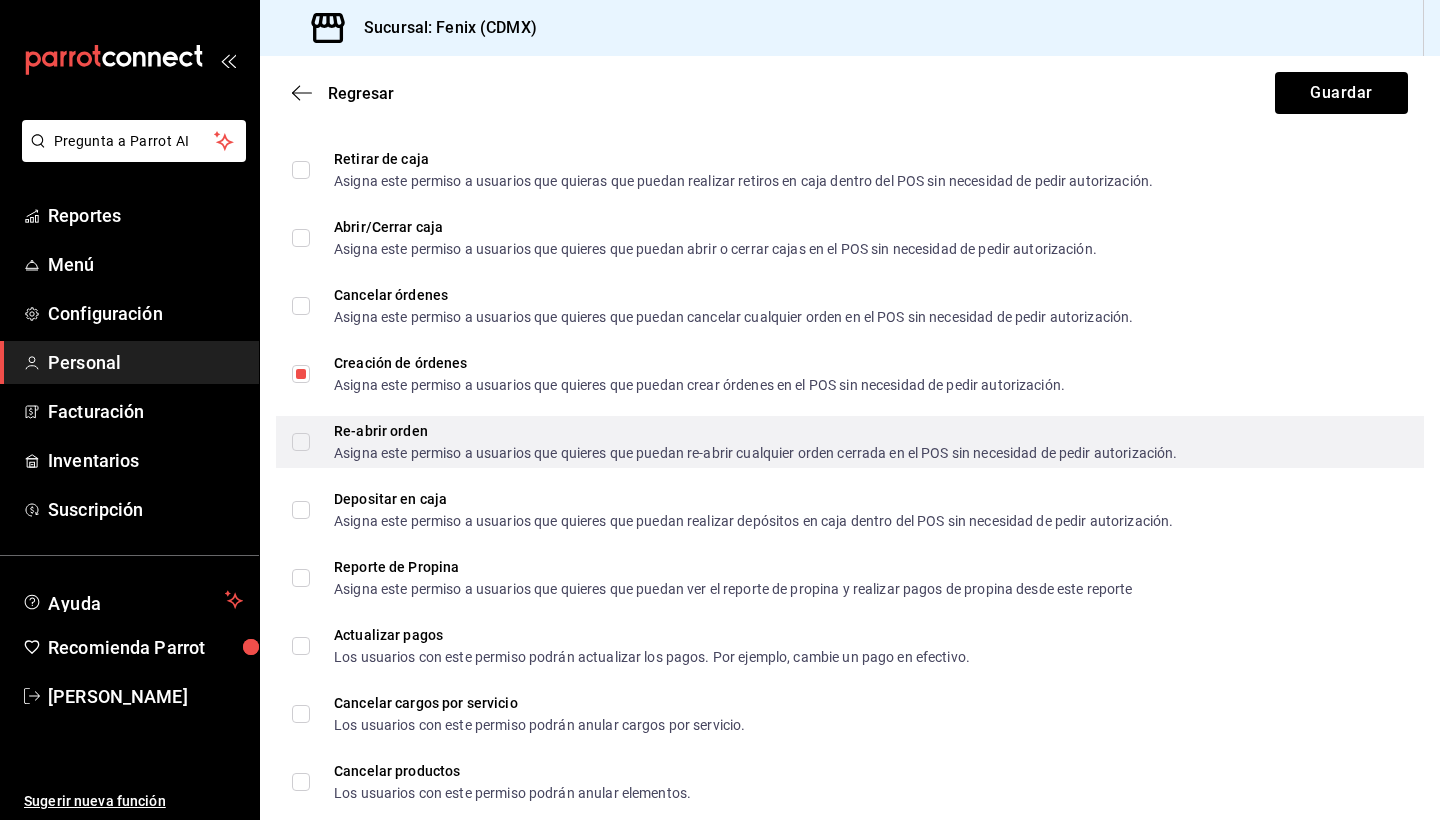 scroll, scrollTop: 2391, scrollLeft: 0, axis: vertical 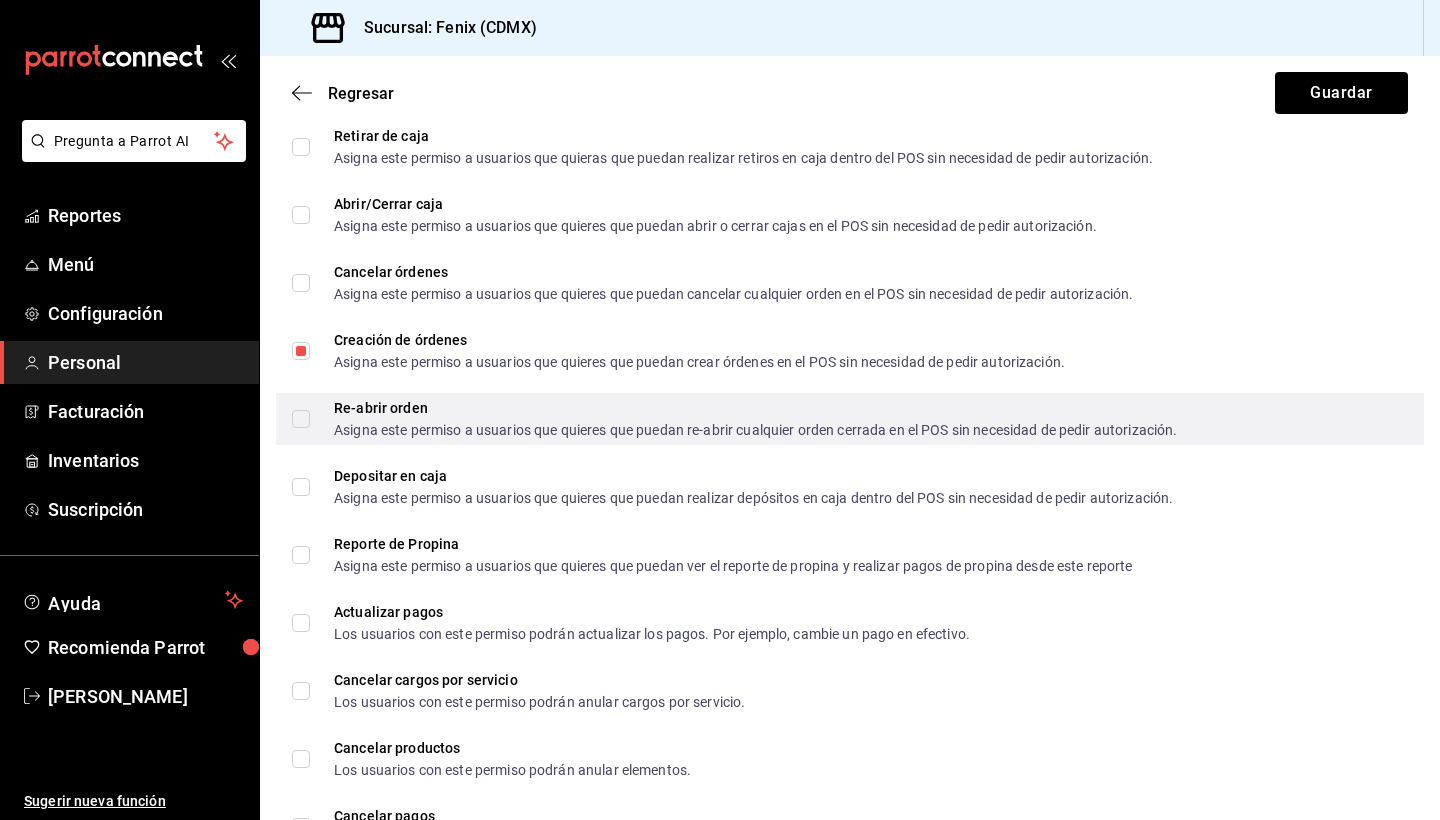 click on "Re-abrir orden Asigna este permiso a usuarios que quieres que puedan re-abrir cualquier orden cerrada en el POS sin necesidad de pedir autorización." at bounding box center (301, 419) 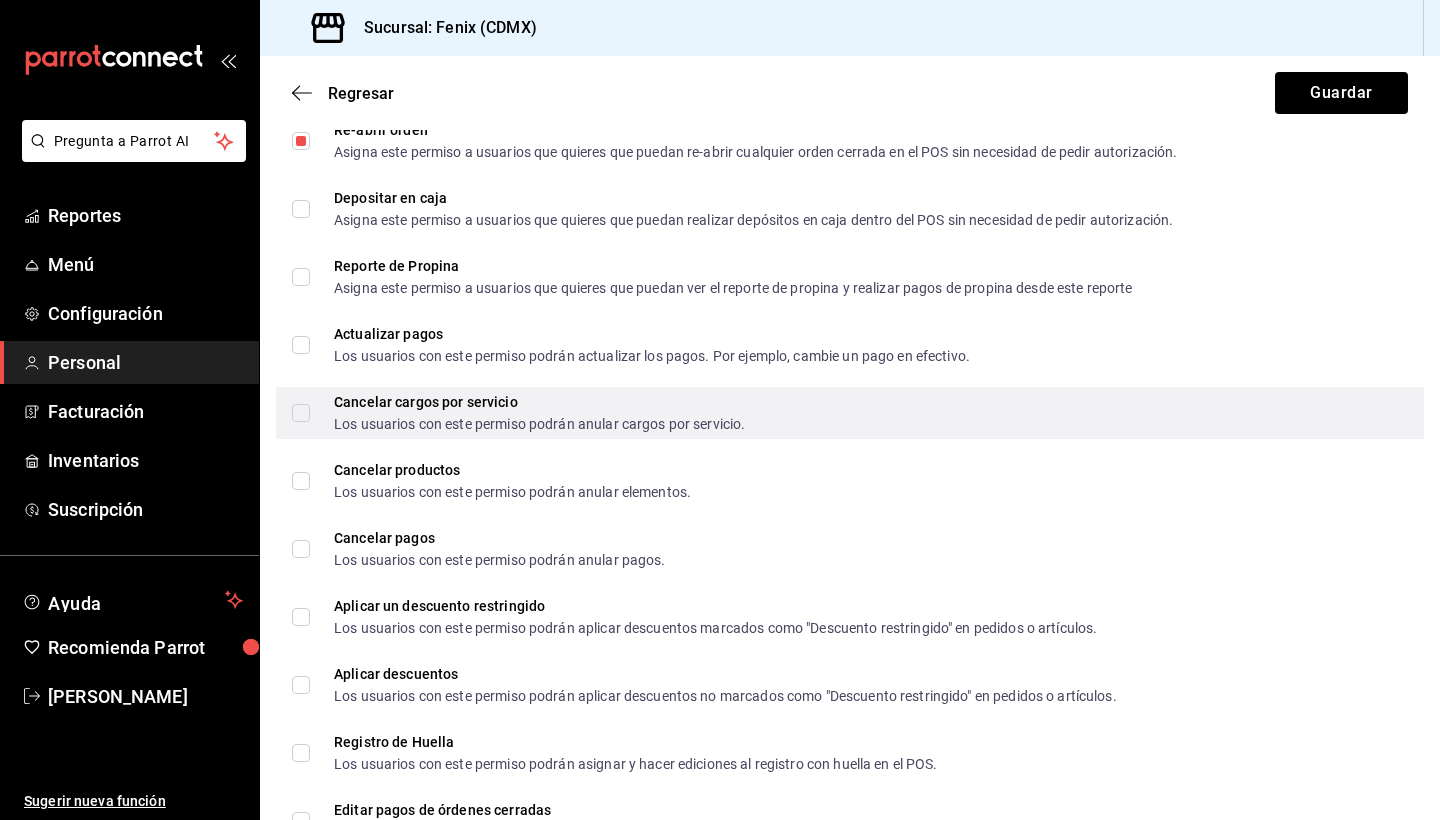 scroll, scrollTop: 2702, scrollLeft: 0, axis: vertical 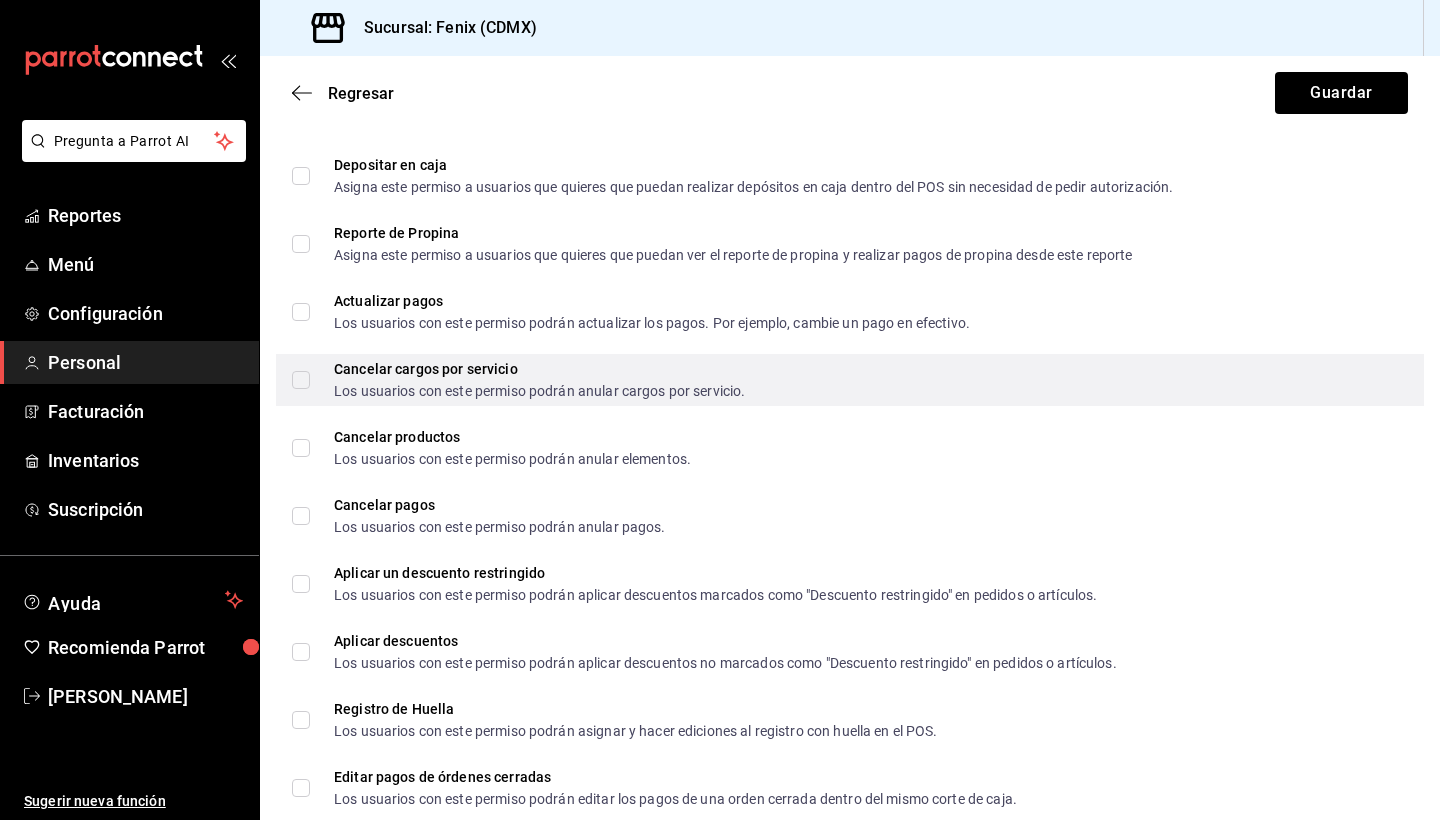 click on "Cancelar cargos por servicio Los usuarios con este permiso podrán anular cargos por servicio." at bounding box center [301, 380] 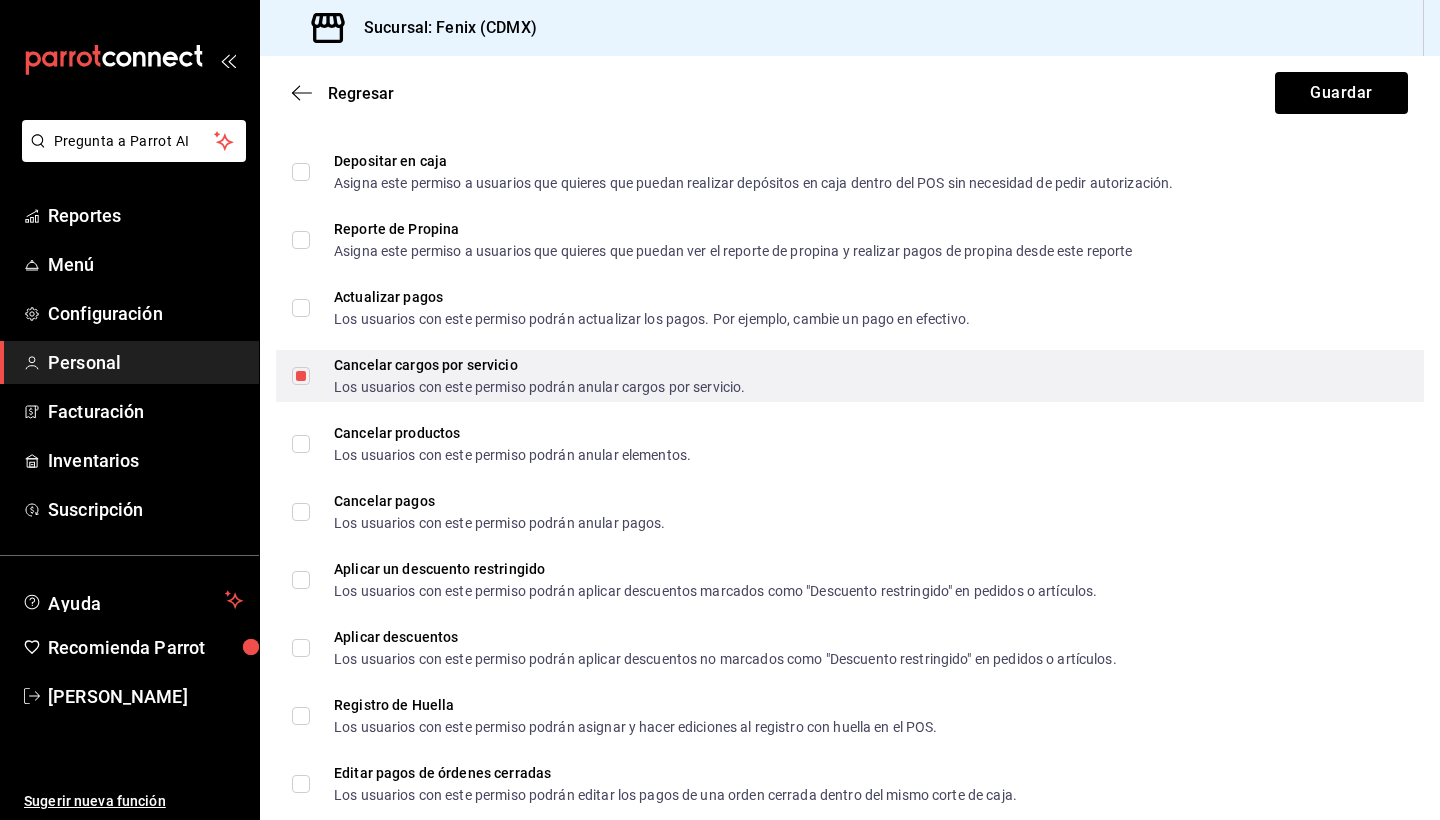 scroll, scrollTop: 2783, scrollLeft: 0, axis: vertical 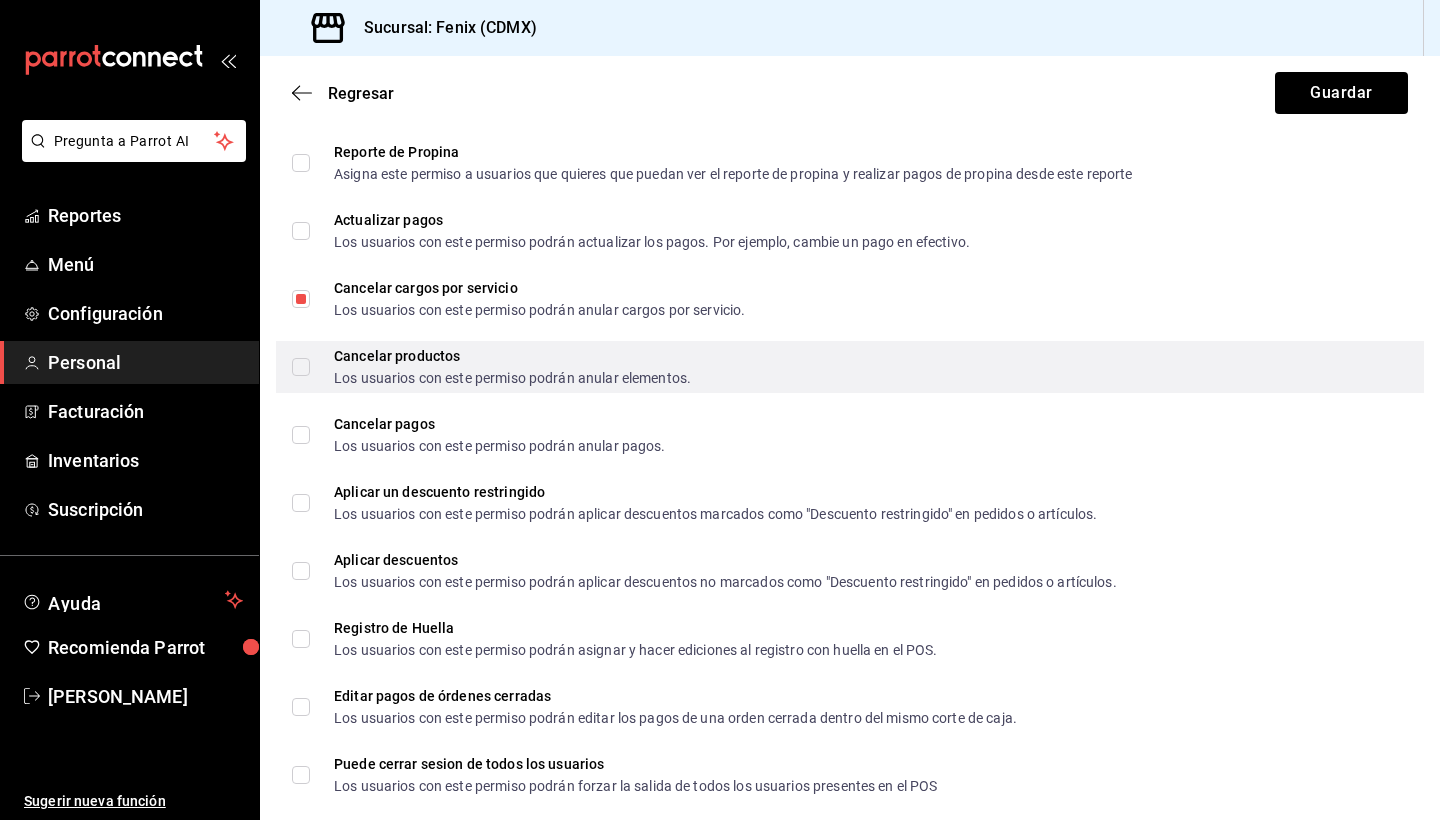 click on "Cancelar productos Los usuarios con este permiso podrán anular elementos." at bounding box center (301, 367) 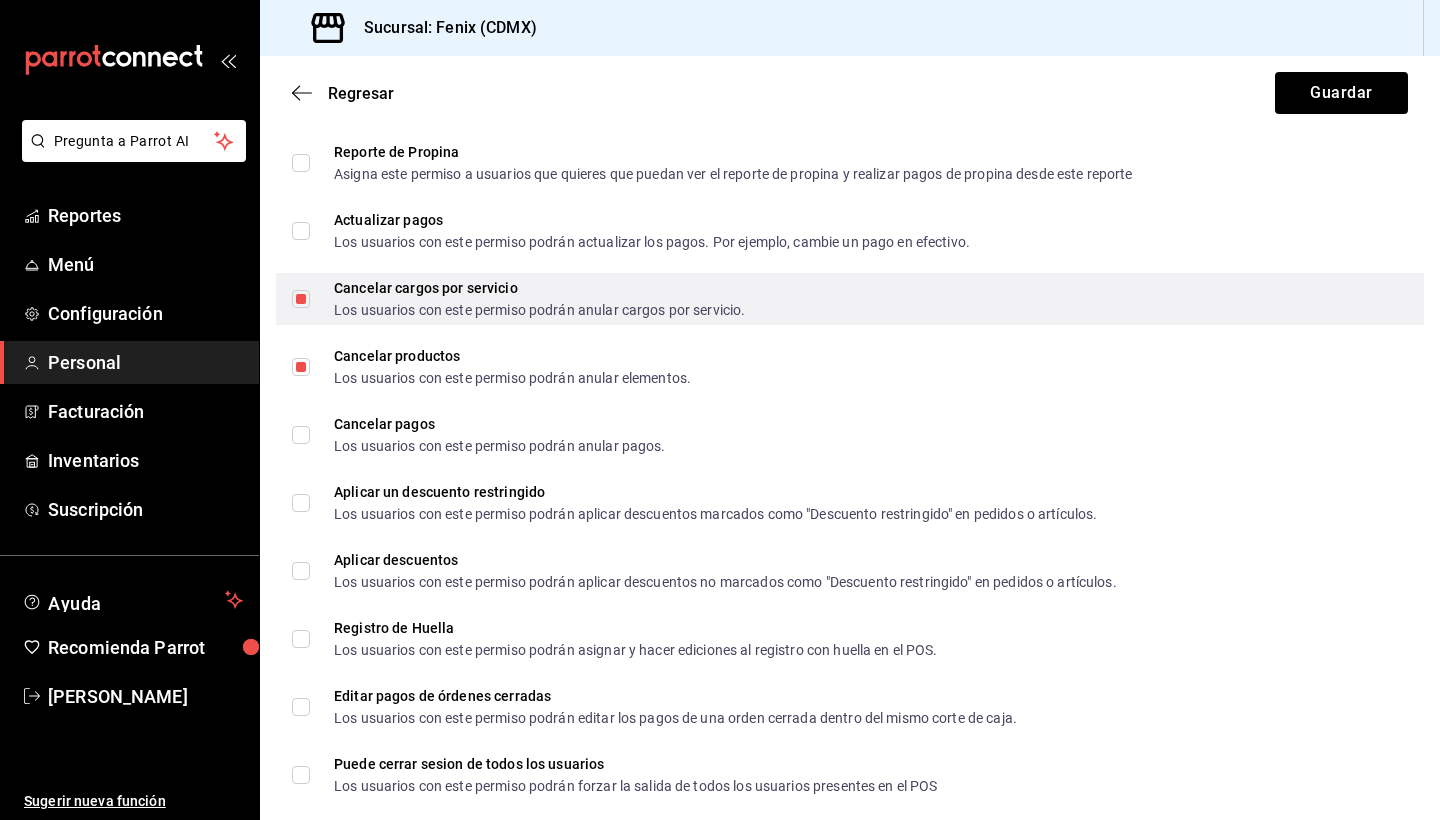 click on "Cancelar cargos por servicio Los usuarios con este permiso podrán anular cargos por servicio." at bounding box center [301, 299] 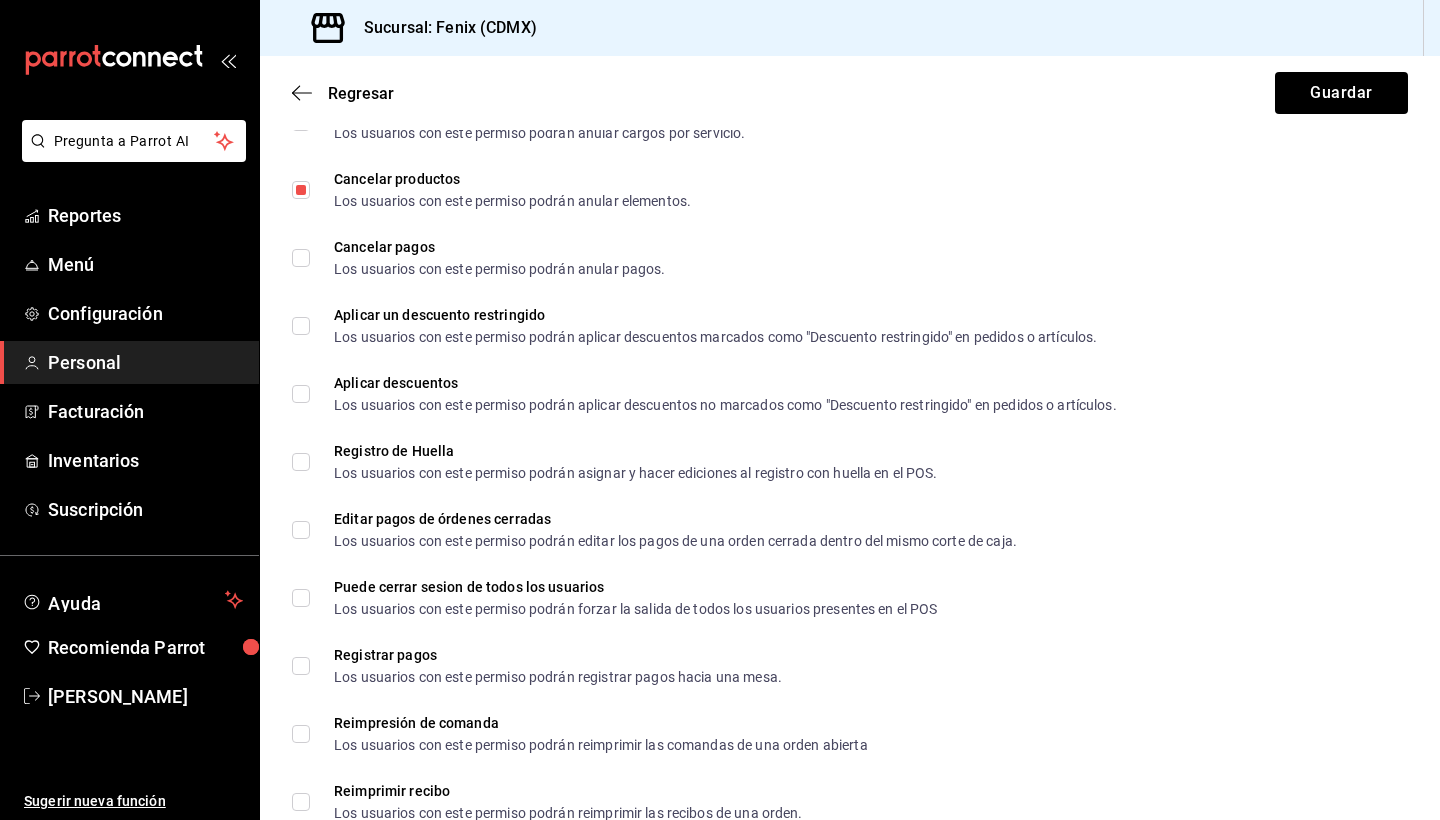 scroll, scrollTop: 2987, scrollLeft: 0, axis: vertical 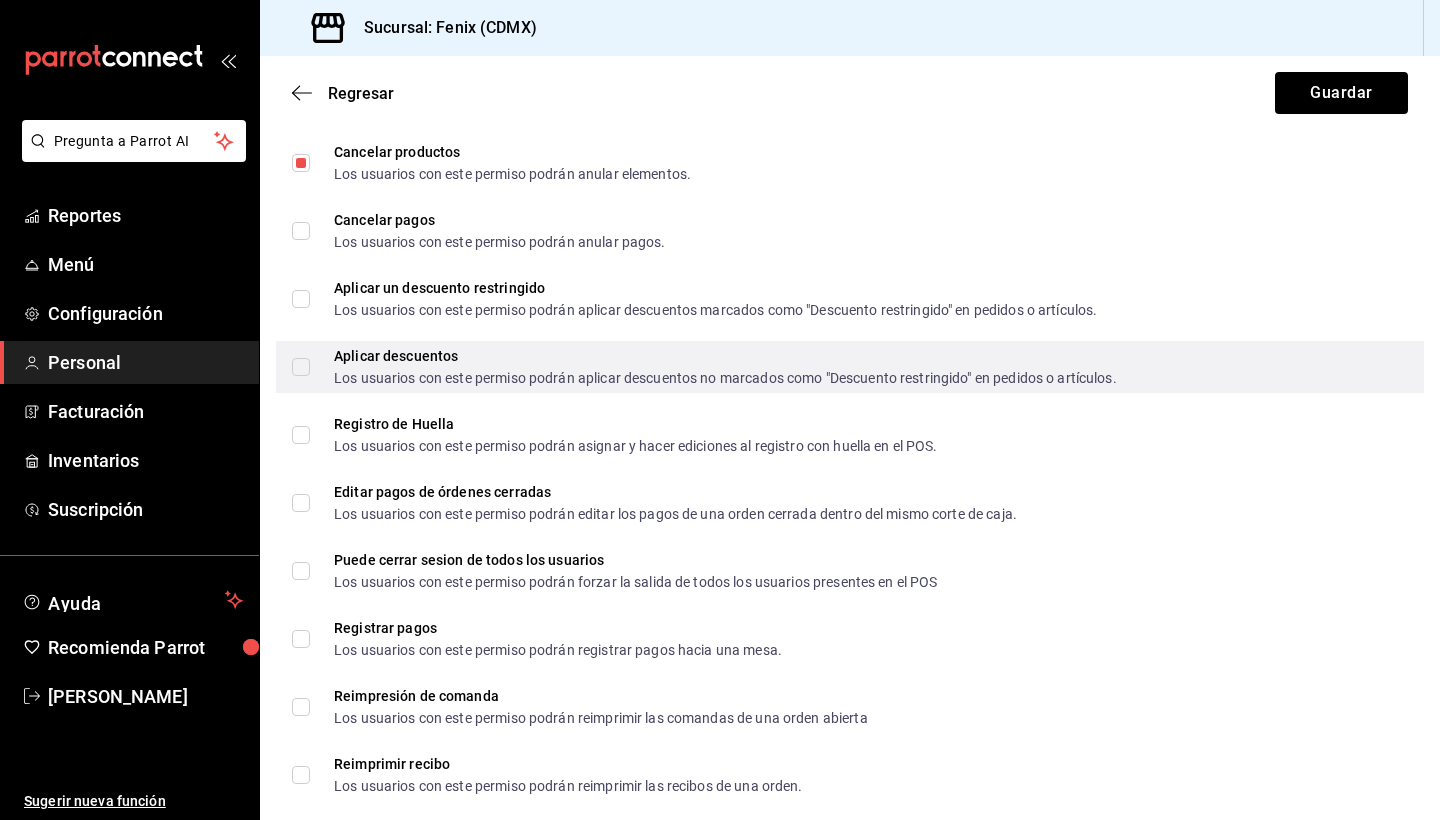 click on "Aplicar descuentos Los usuarios con este permiso podrán aplicar descuentos no marcados como "Descuento restringido" en pedidos o artículos." at bounding box center [301, 367] 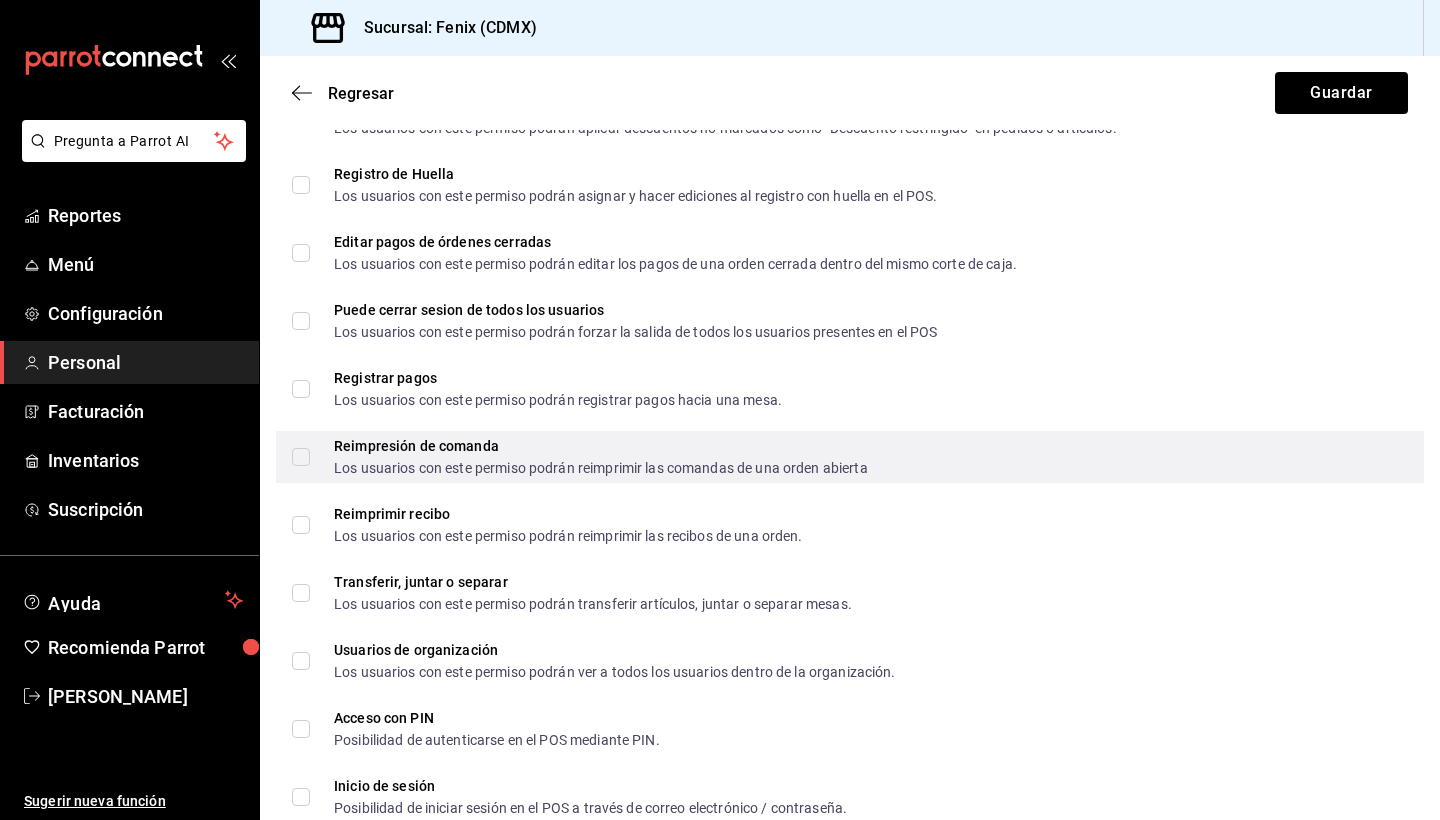 scroll, scrollTop: 3342, scrollLeft: 0, axis: vertical 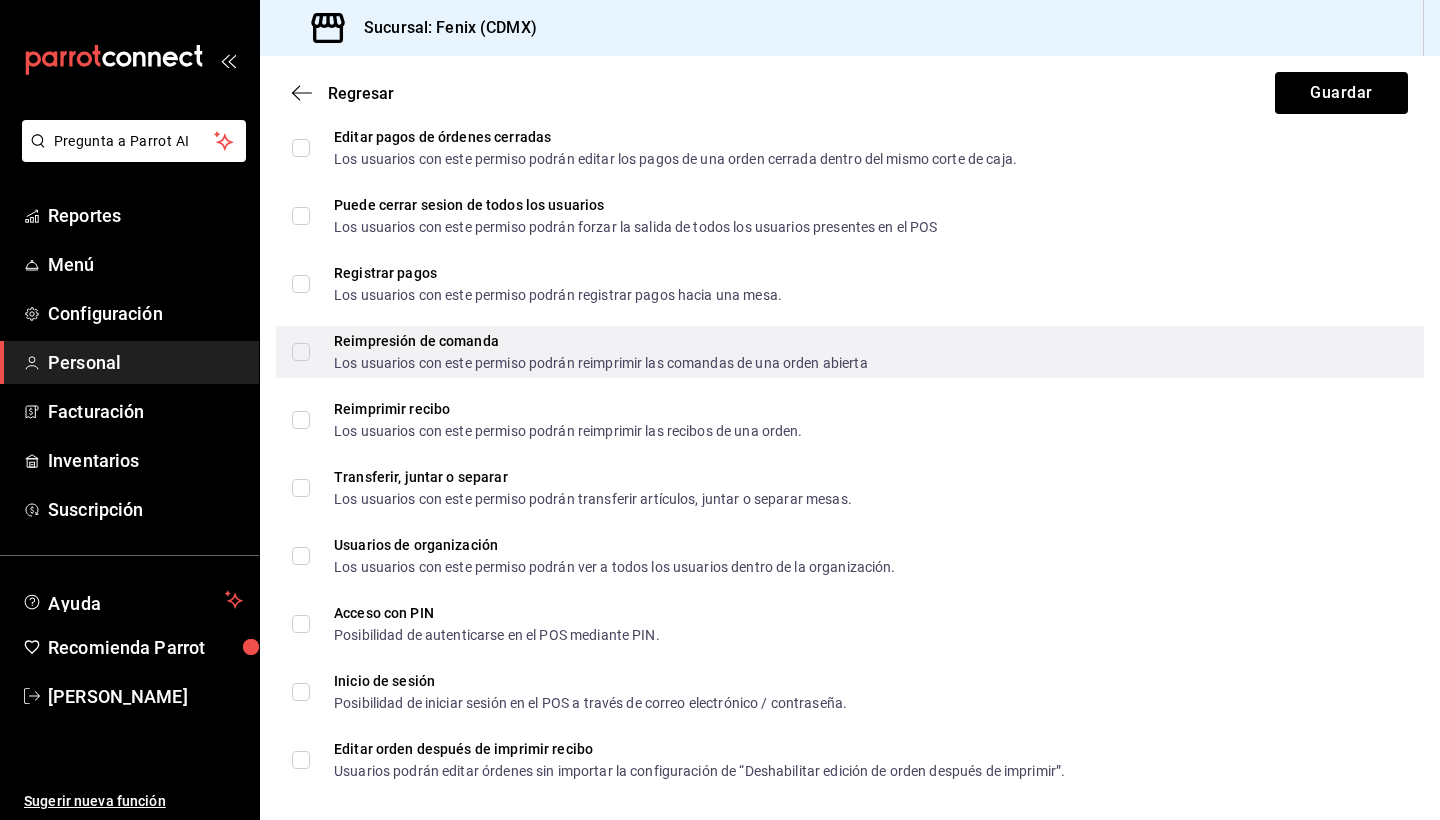 click on "Reimpresión de comanda Los usuarios con este permiso podrán reimprimir las comandas de una orden abierta" at bounding box center [301, 352] 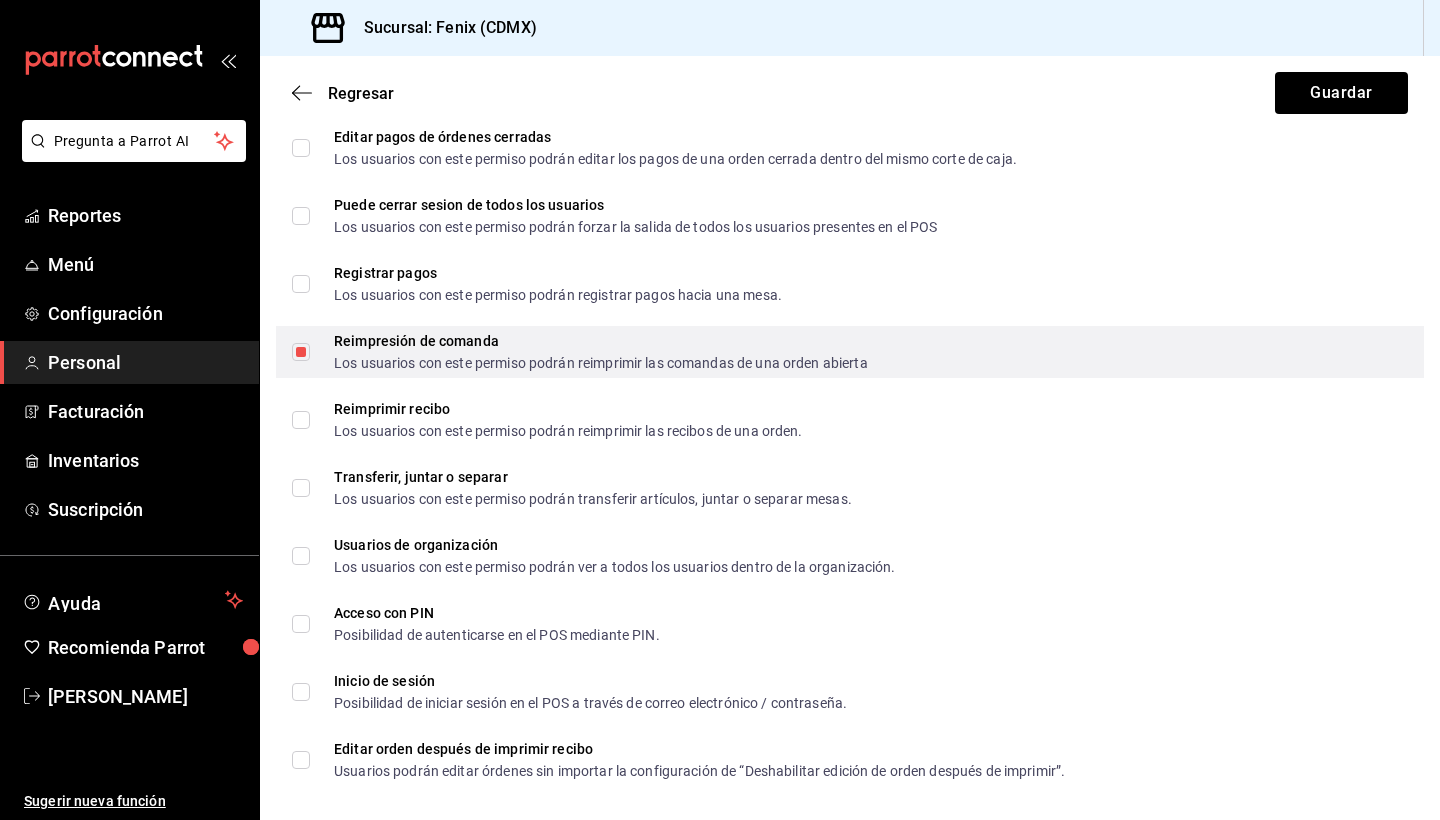 scroll, scrollTop: 3356, scrollLeft: 0, axis: vertical 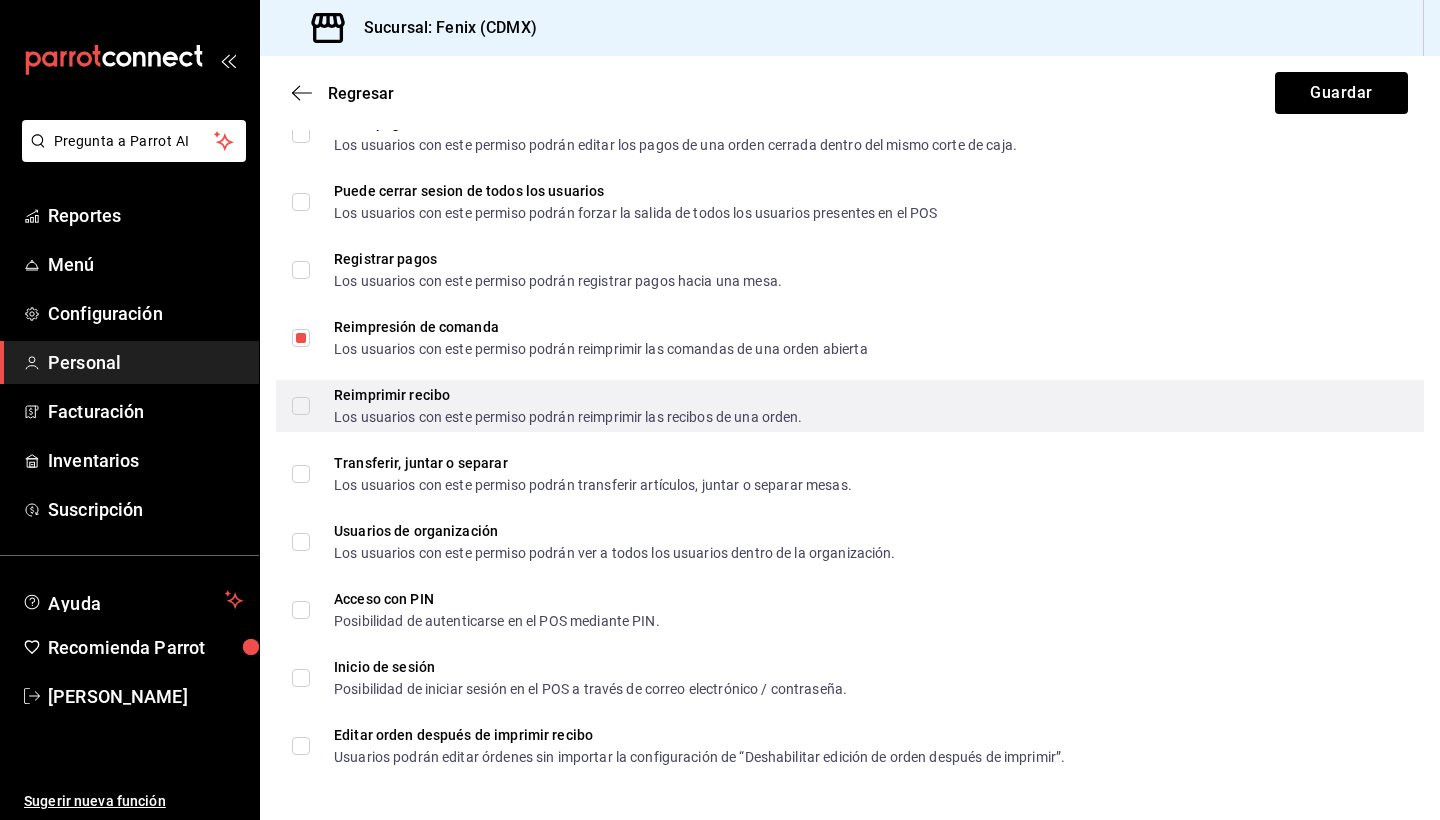click on "Reimprimir recibo Los usuarios con este permiso podrán reimprimir las recibos de una orden." at bounding box center (301, 406) 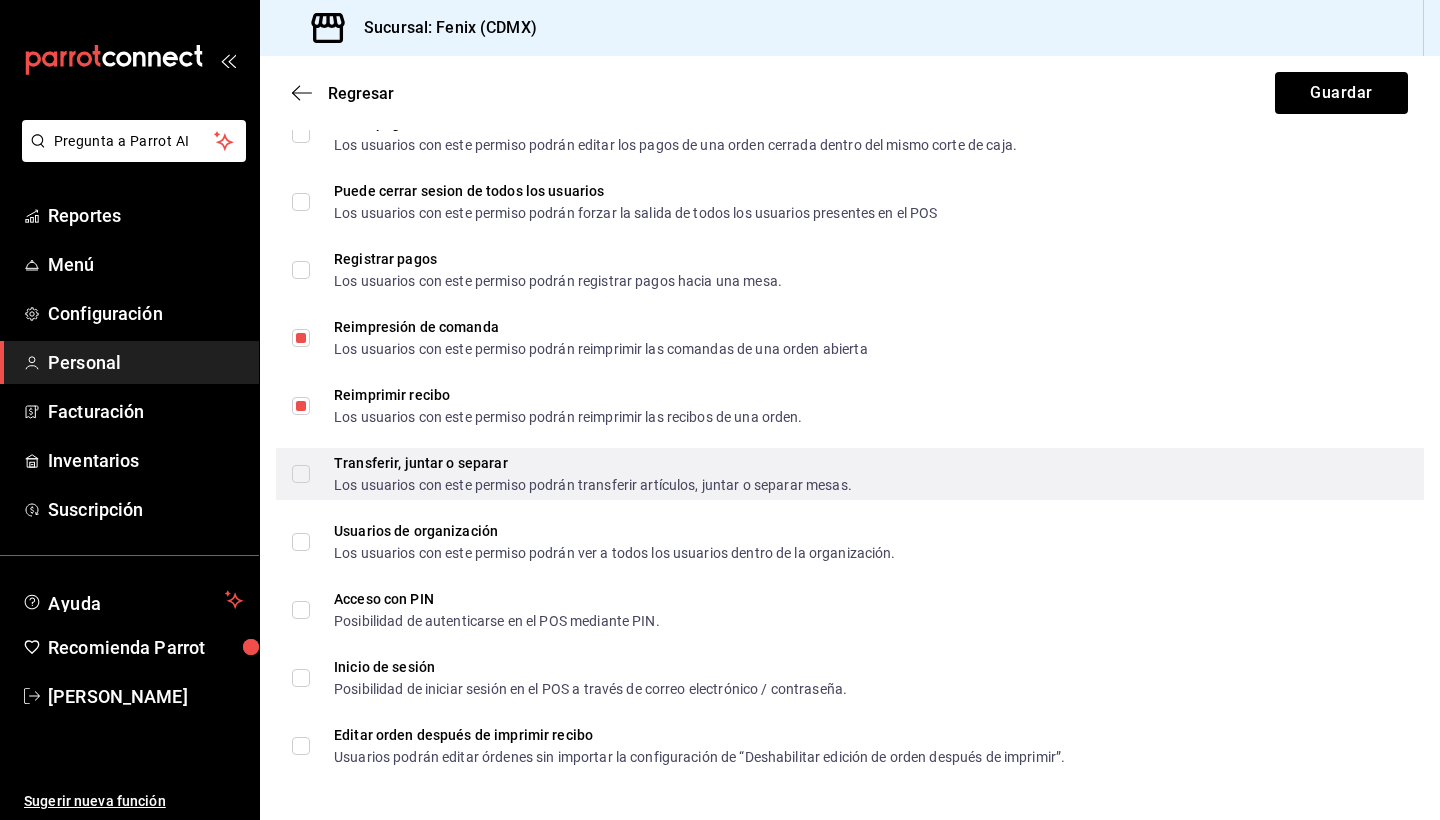 click on "Transferir, juntar o separar Los usuarios con este permiso podrán transferir artículos, juntar o separar mesas." at bounding box center [301, 474] 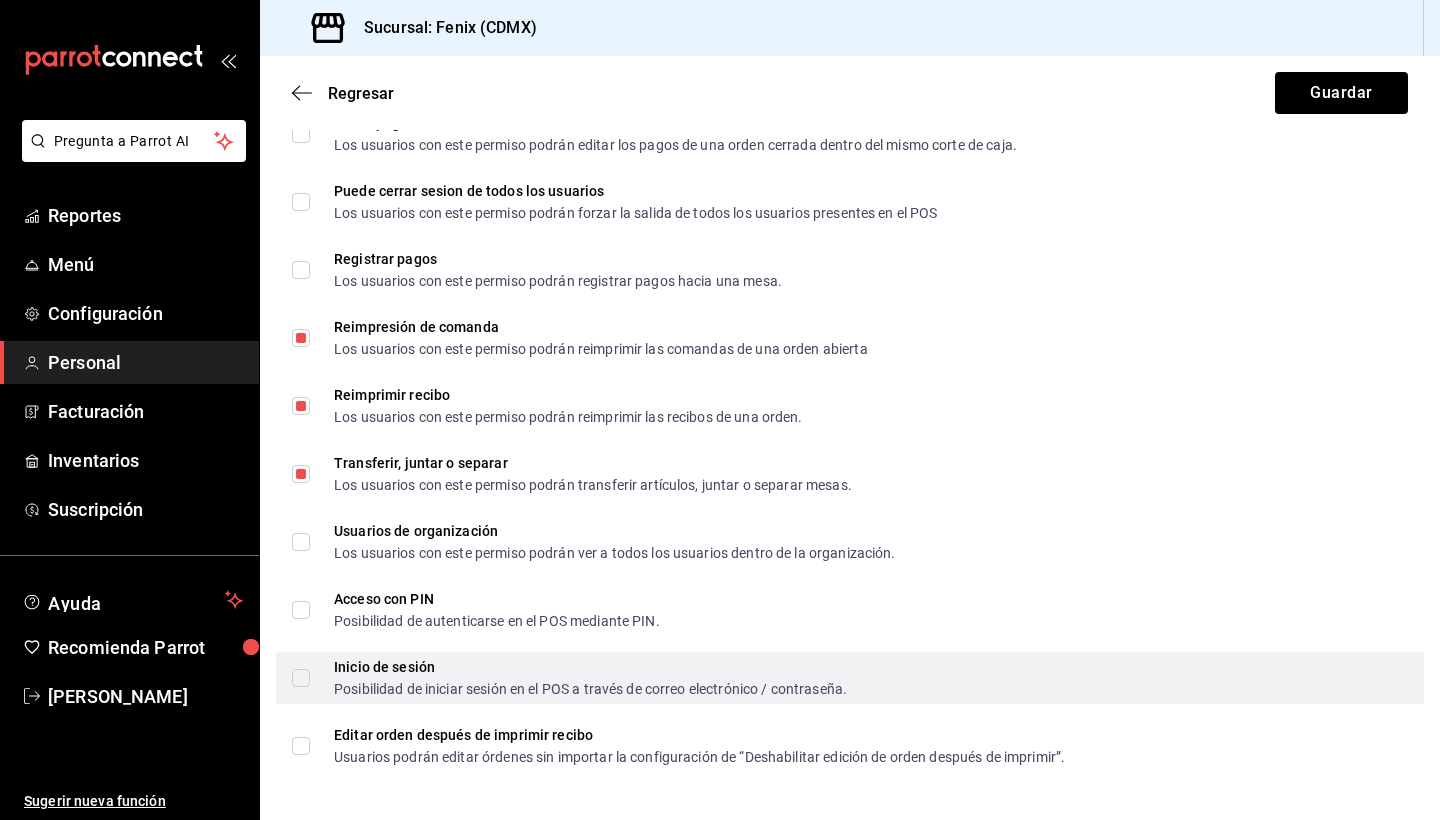 click on "Posibilidad de iniciar sesión en el POS a través de correo electrónico / contraseña." at bounding box center [590, 689] 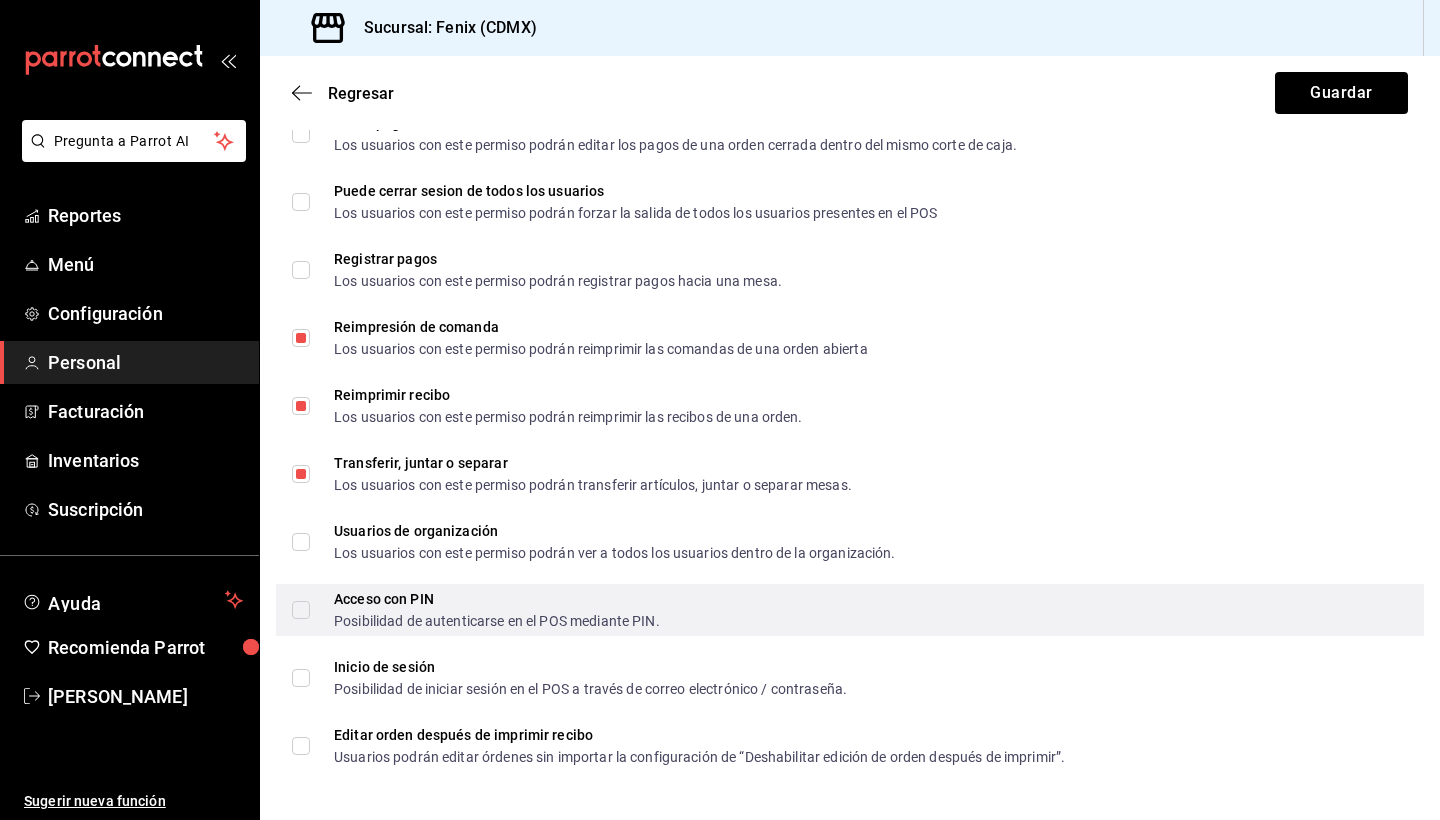 click on "Acceso con PIN Posibilidad de autenticarse en el POS mediante PIN." at bounding box center [301, 610] 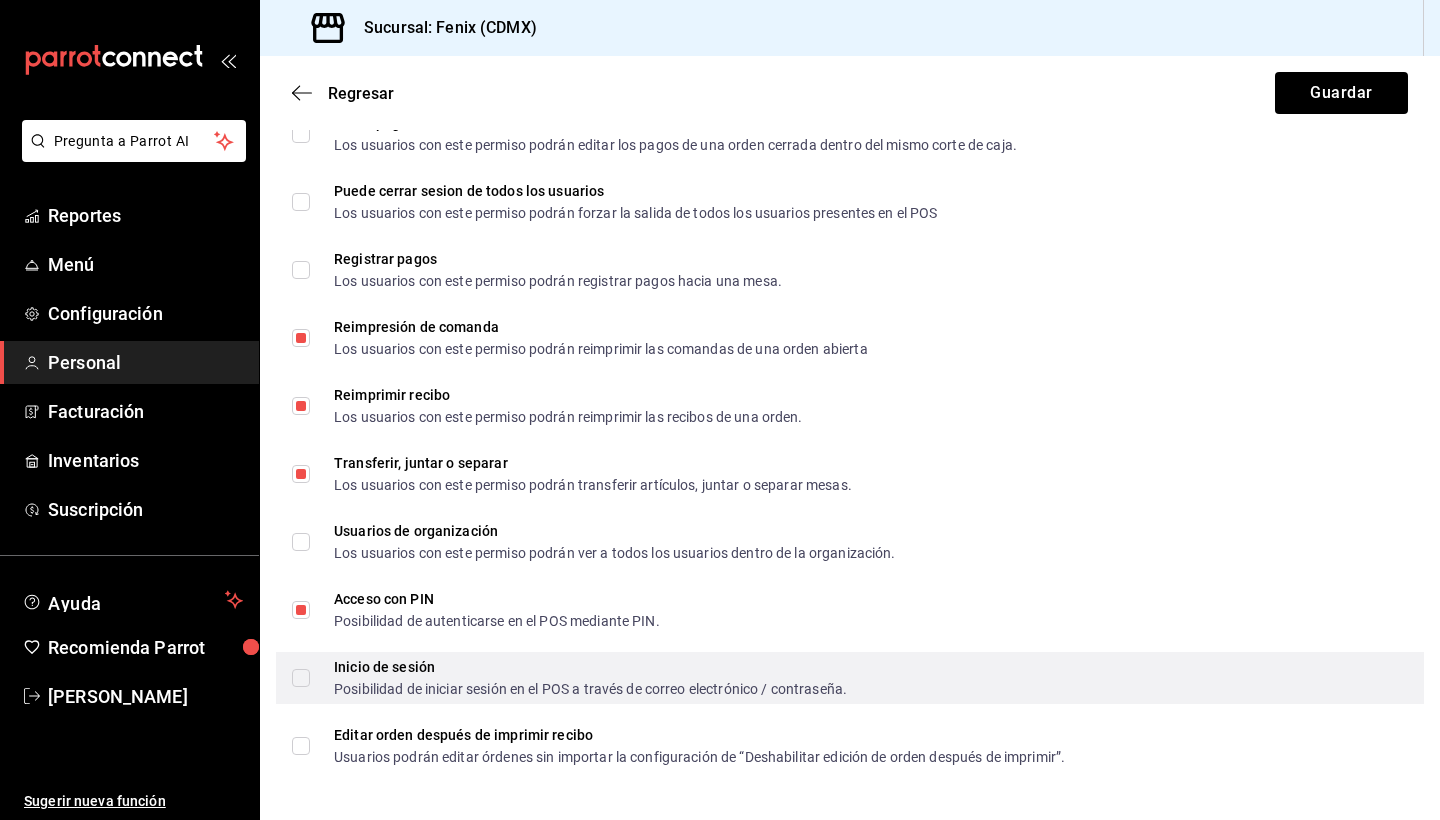 click on "Inicio de sesión Posibilidad de iniciar sesión en el POS a través de correo electrónico / contraseña." at bounding box center [301, 678] 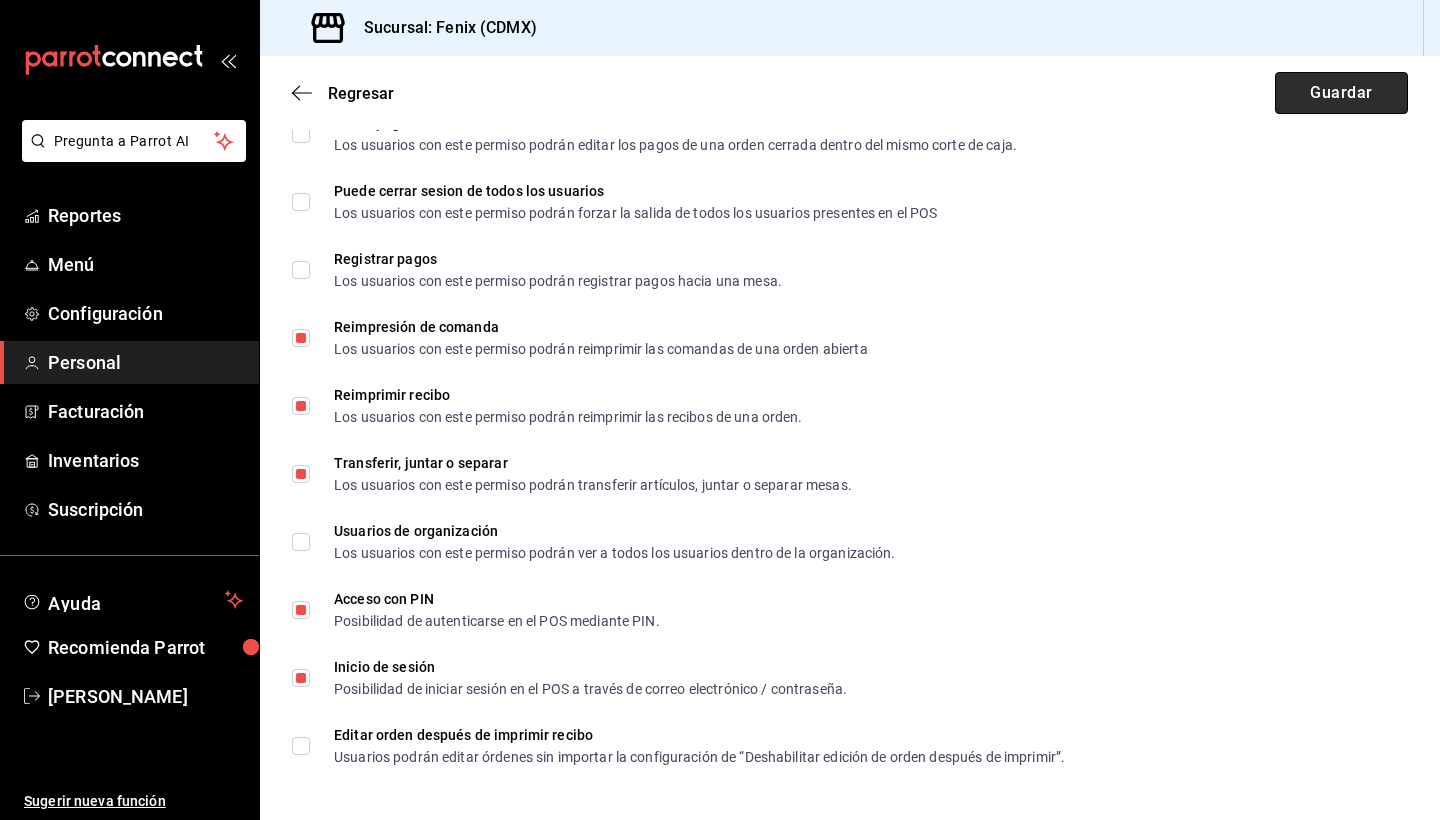click on "Guardar" at bounding box center [1341, 93] 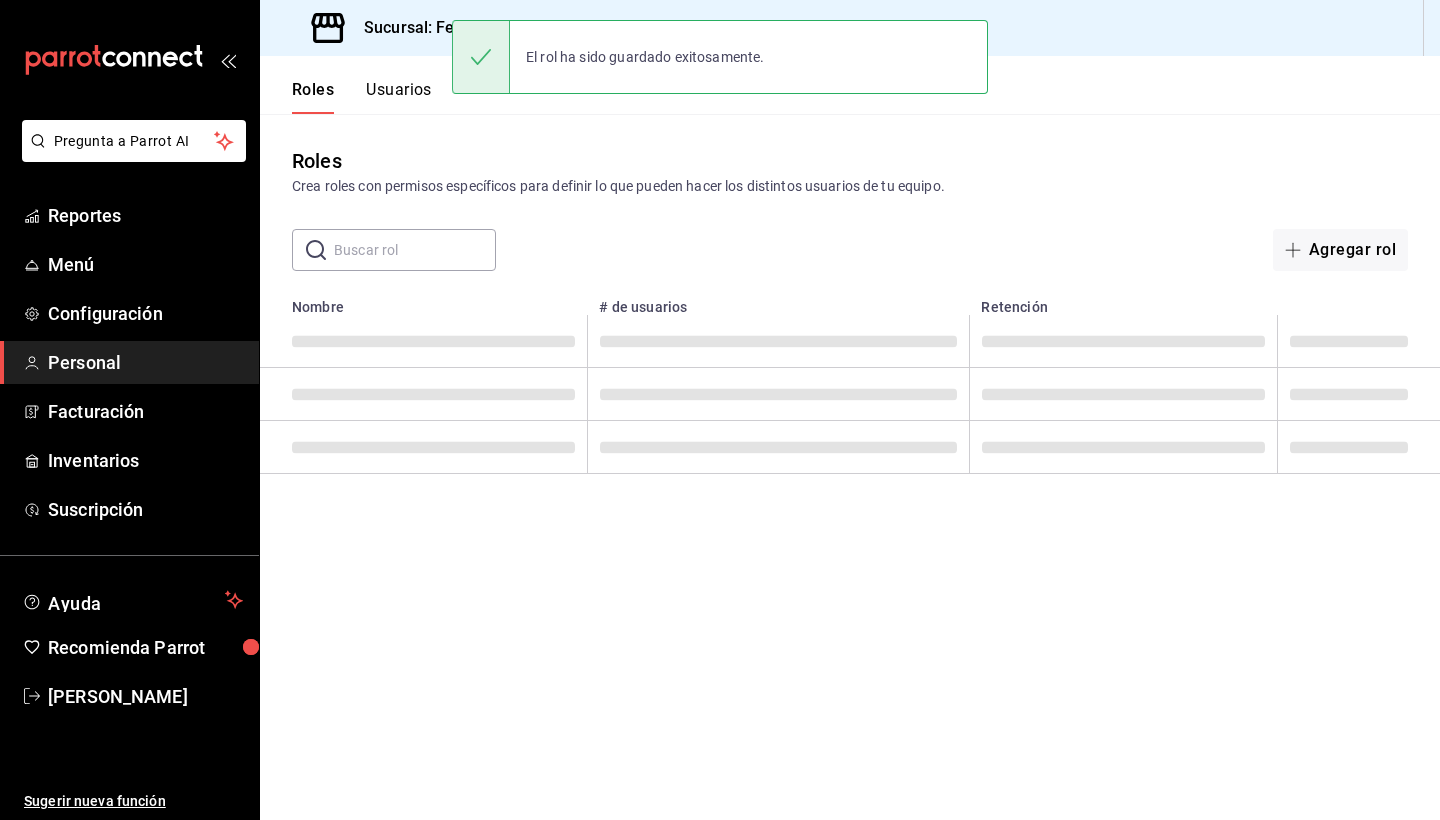 scroll, scrollTop: 0, scrollLeft: 0, axis: both 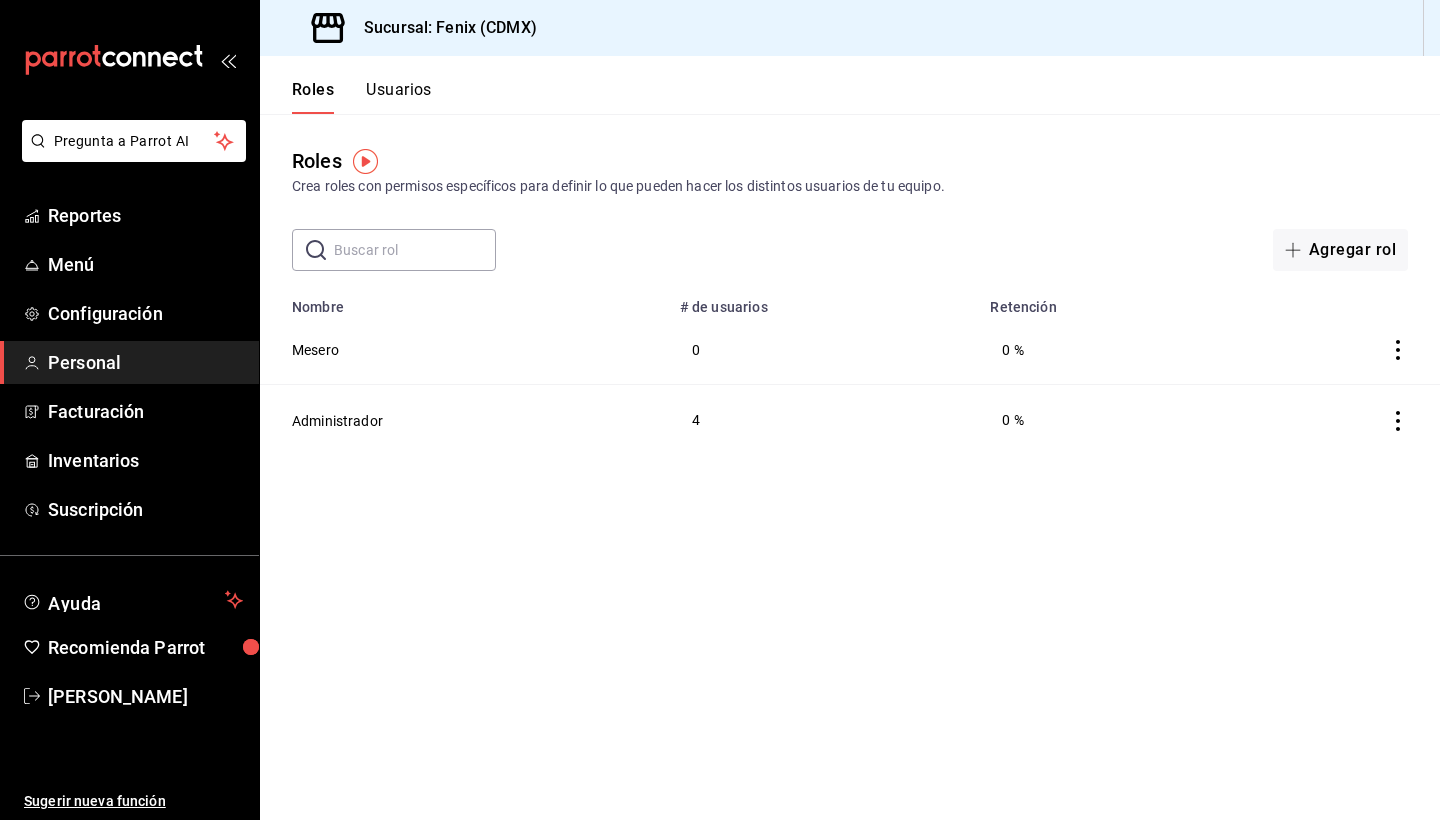 click on "Usuarios" at bounding box center [399, 97] 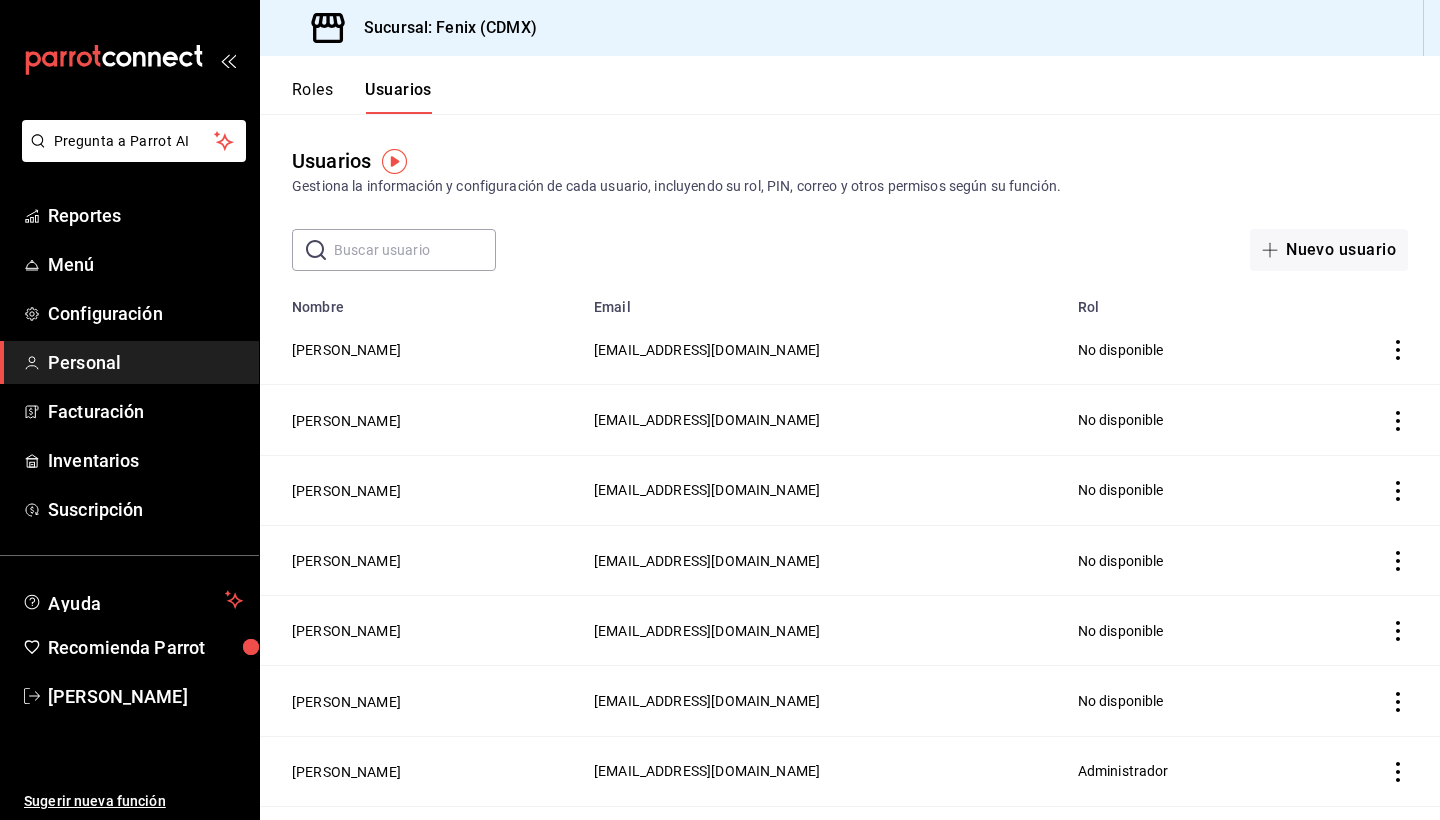 click at bounding box center (415, 250) 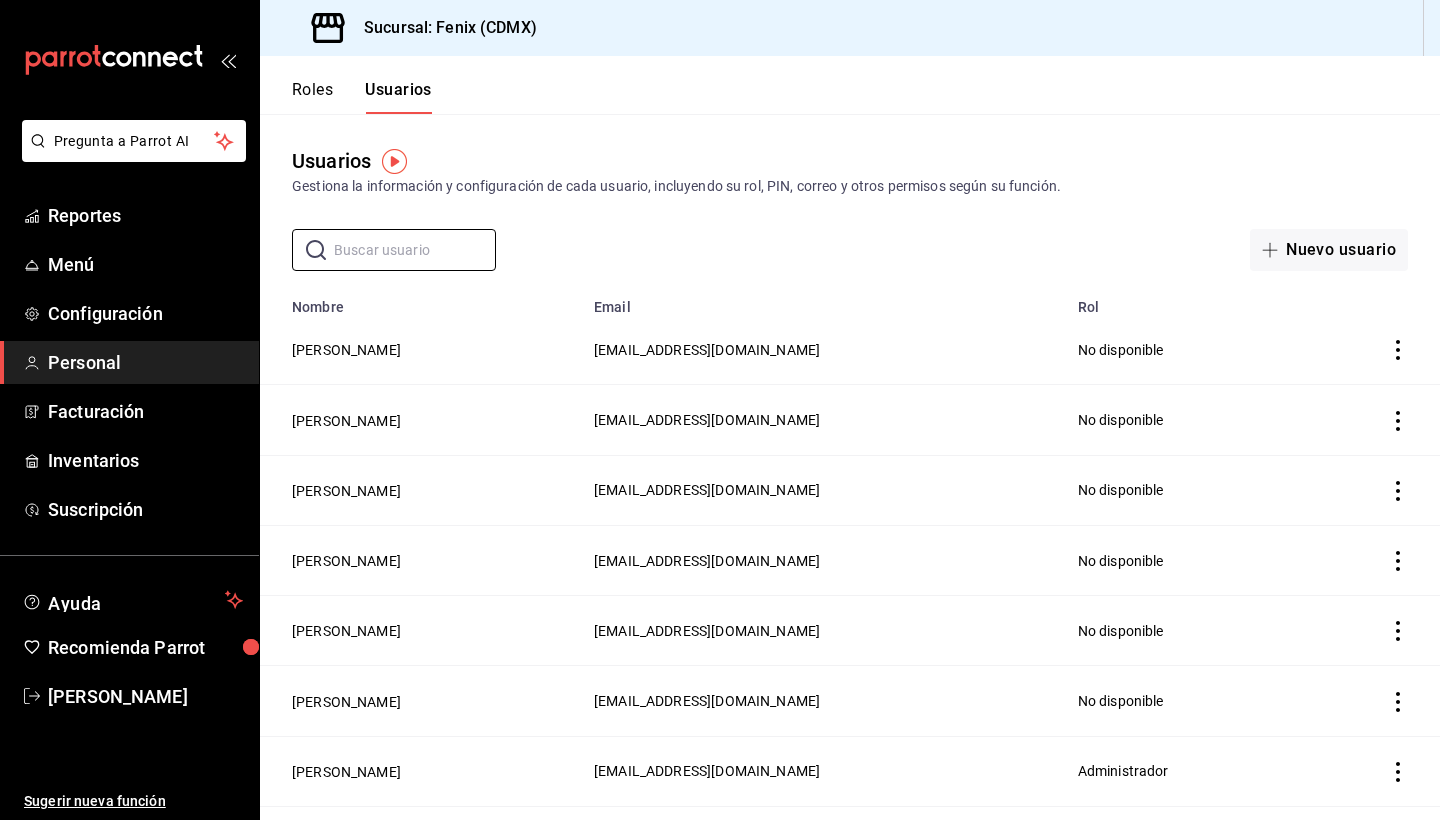 click 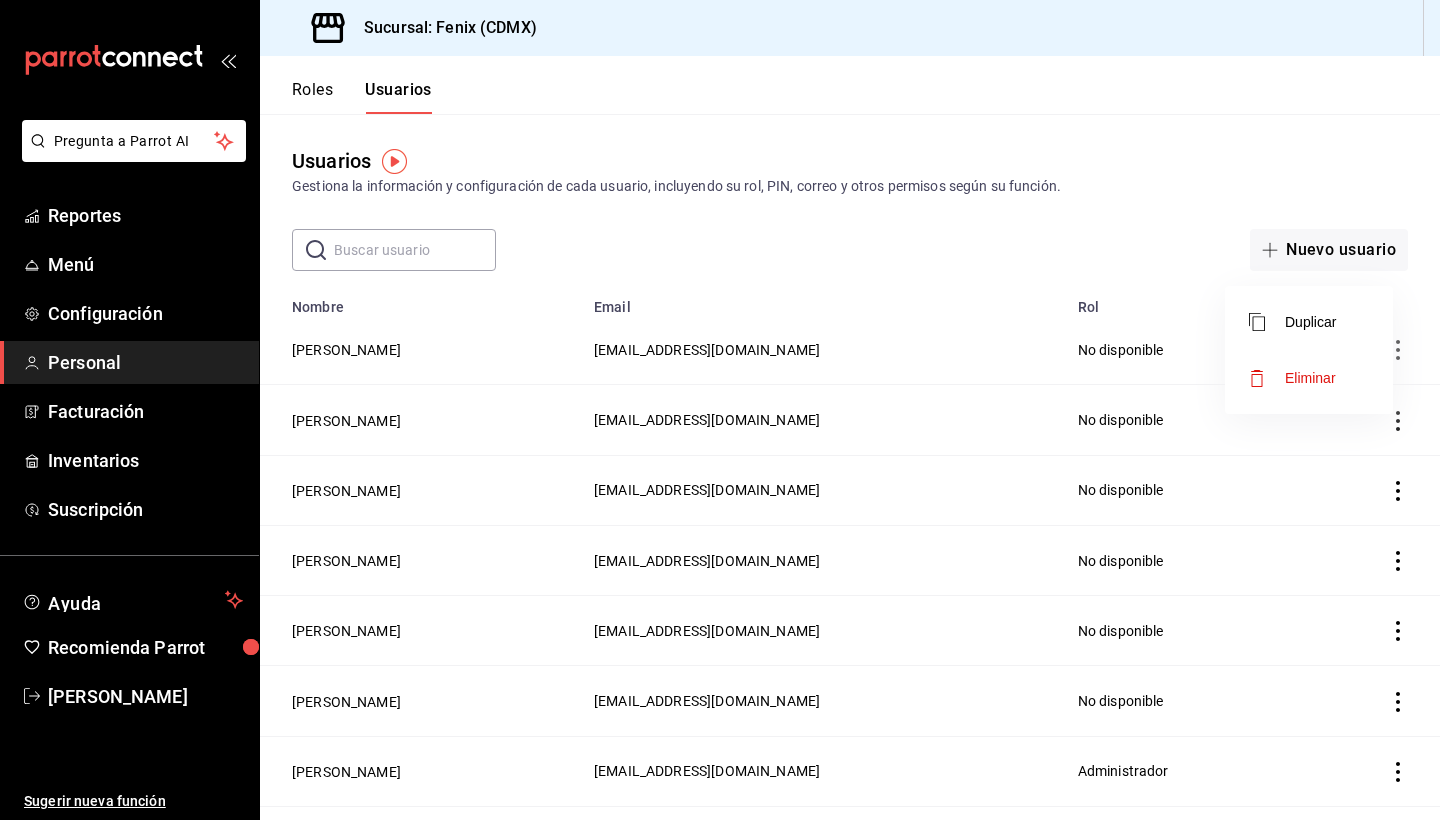 click at bounding box center (720, 410) 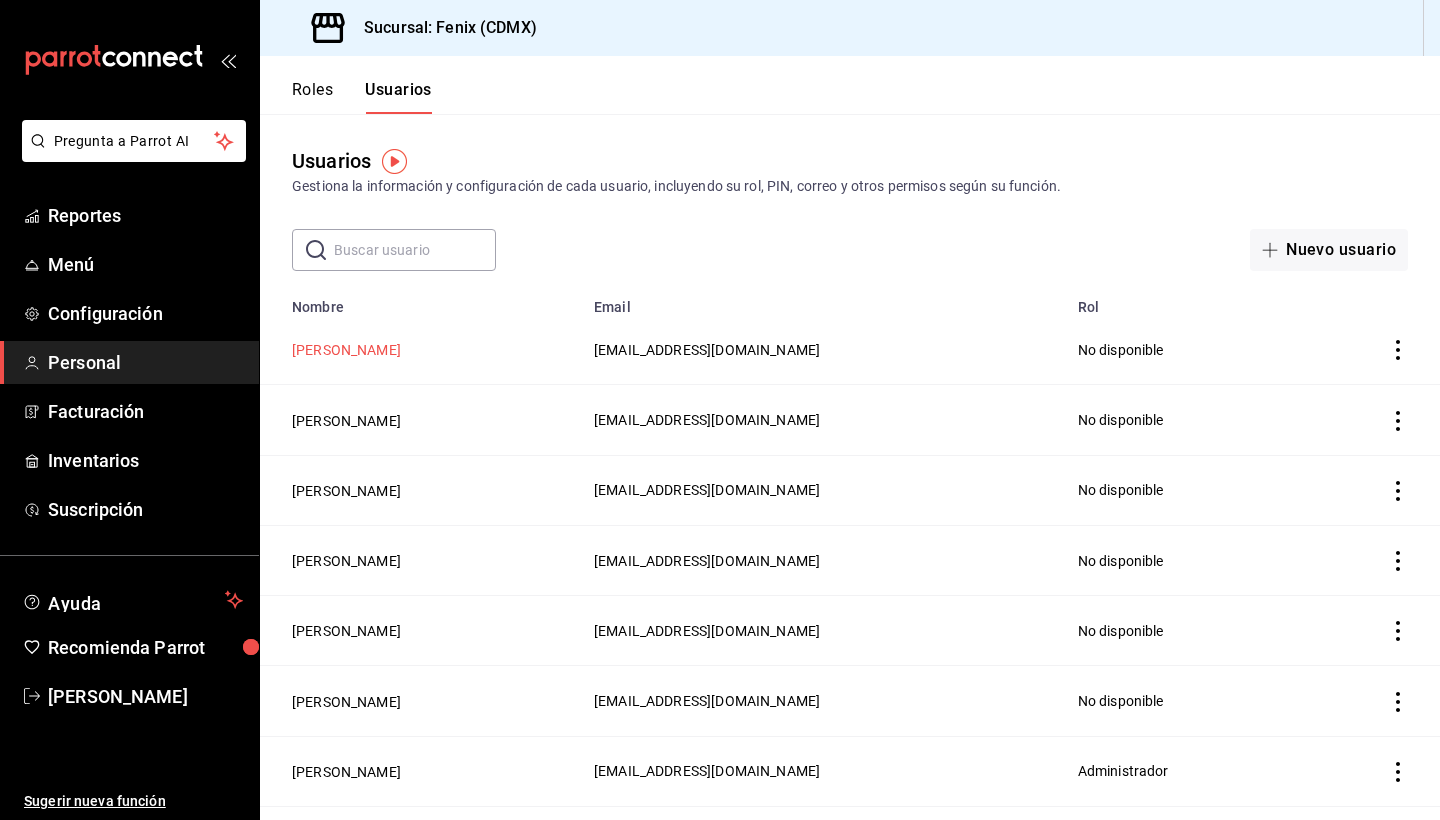 click on "[PERSON_NAME]" at bounding box center (346, 350) 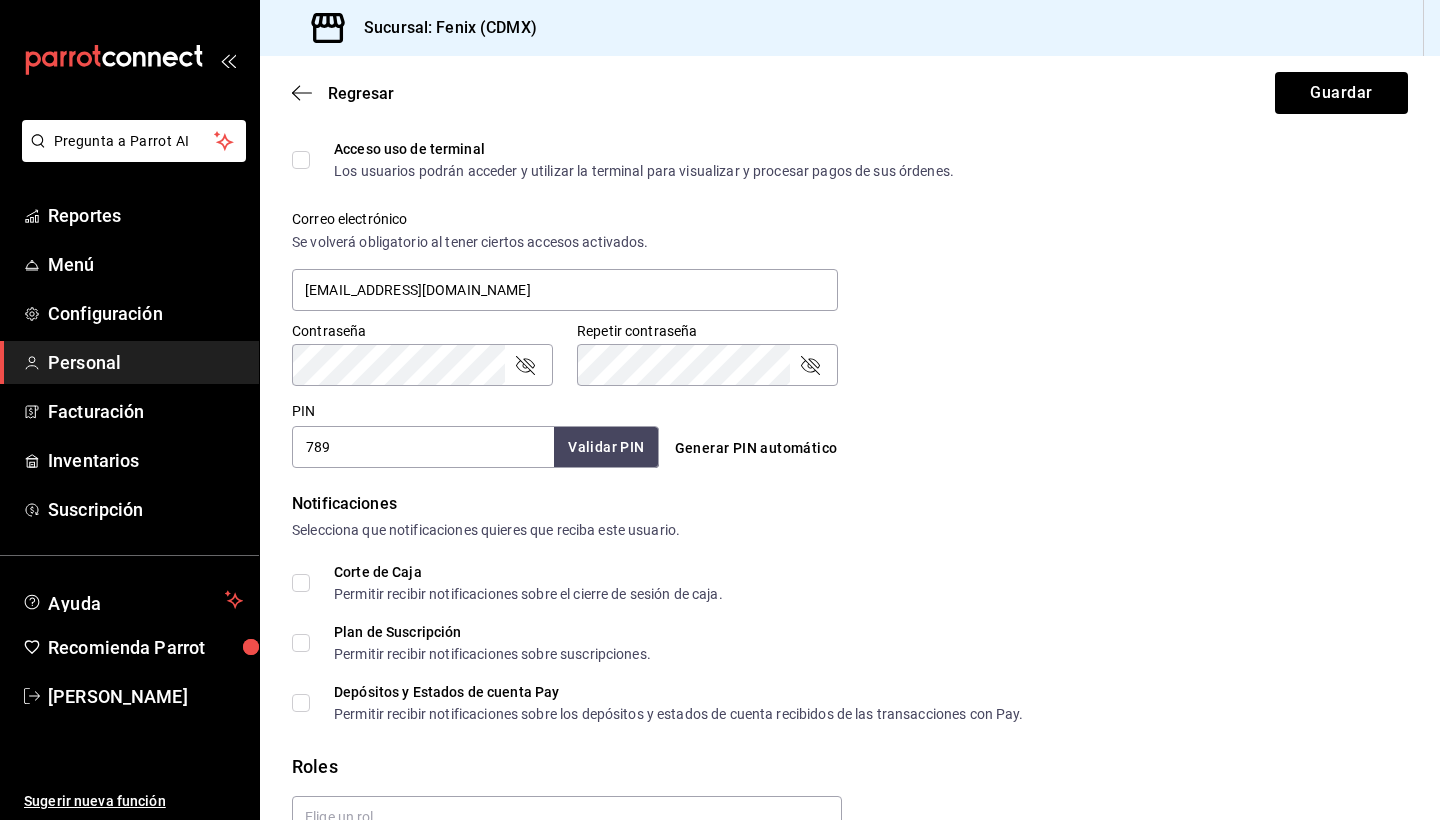 scroll, scrollTop: 745, scrollLeft: 0, axis: vertical 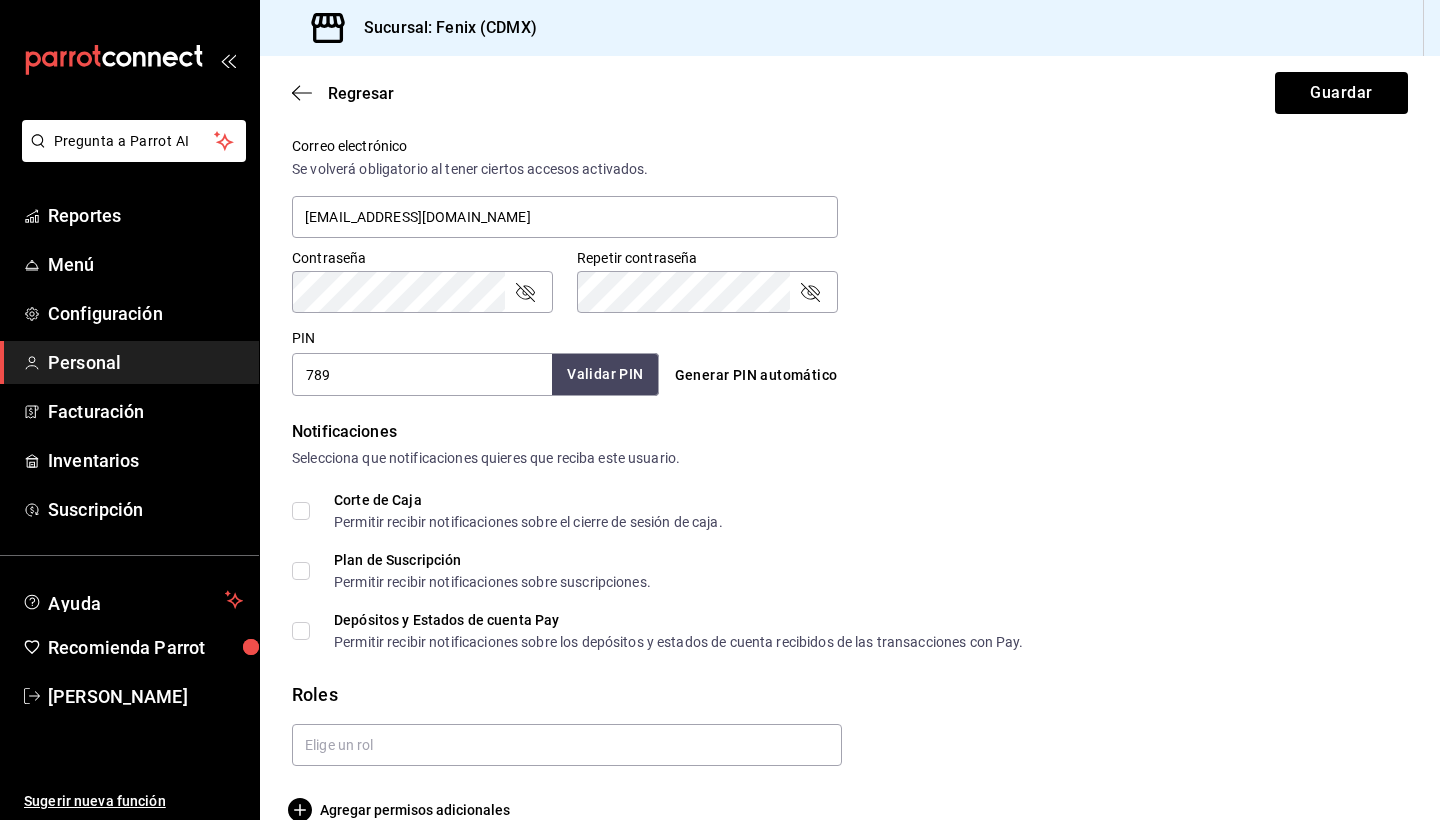 click on "Validar PIN" at bounding box center (605, 374) 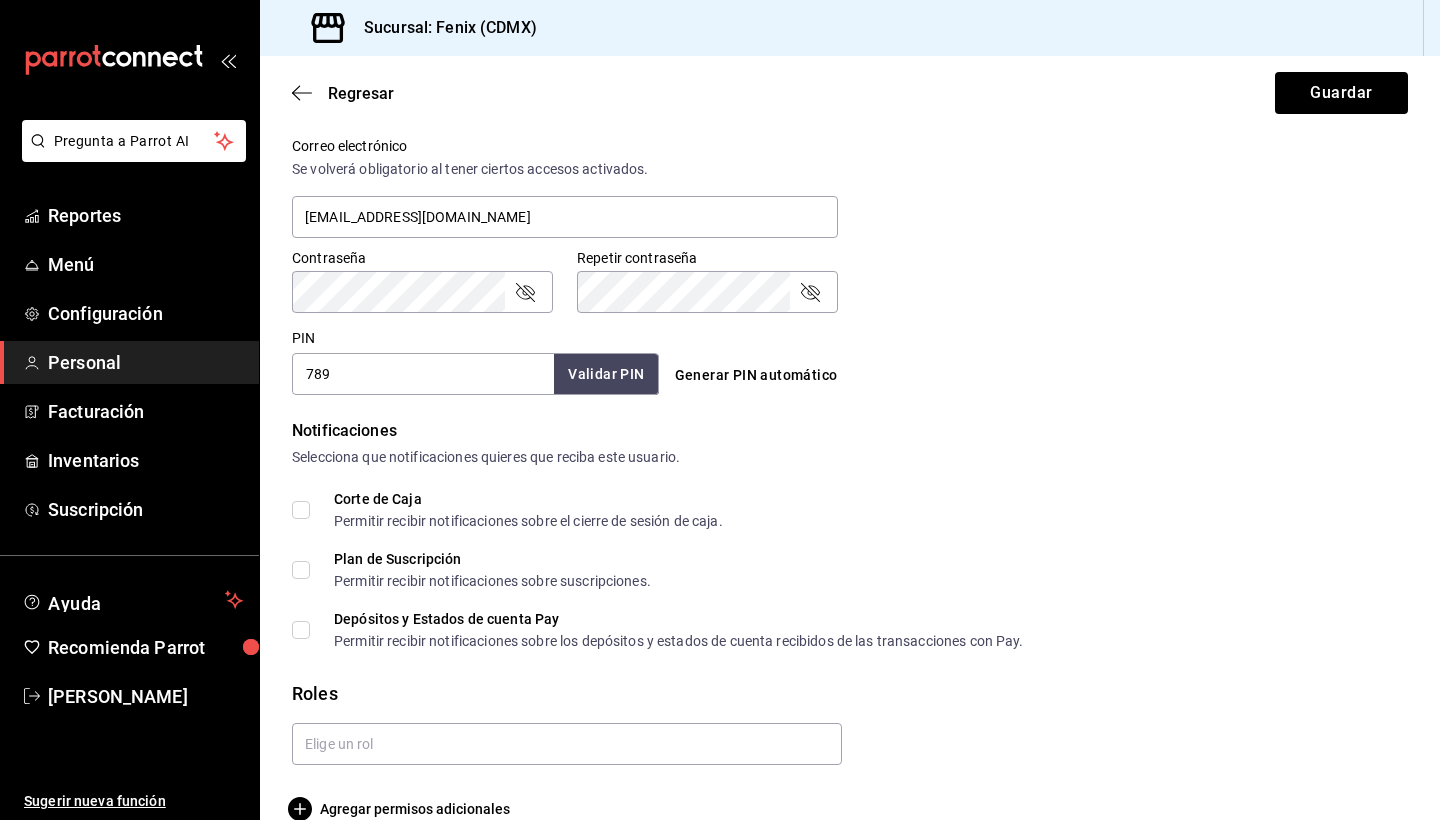 scroll, scrollTop: 778, scrollLeft: 0, axis: vertical 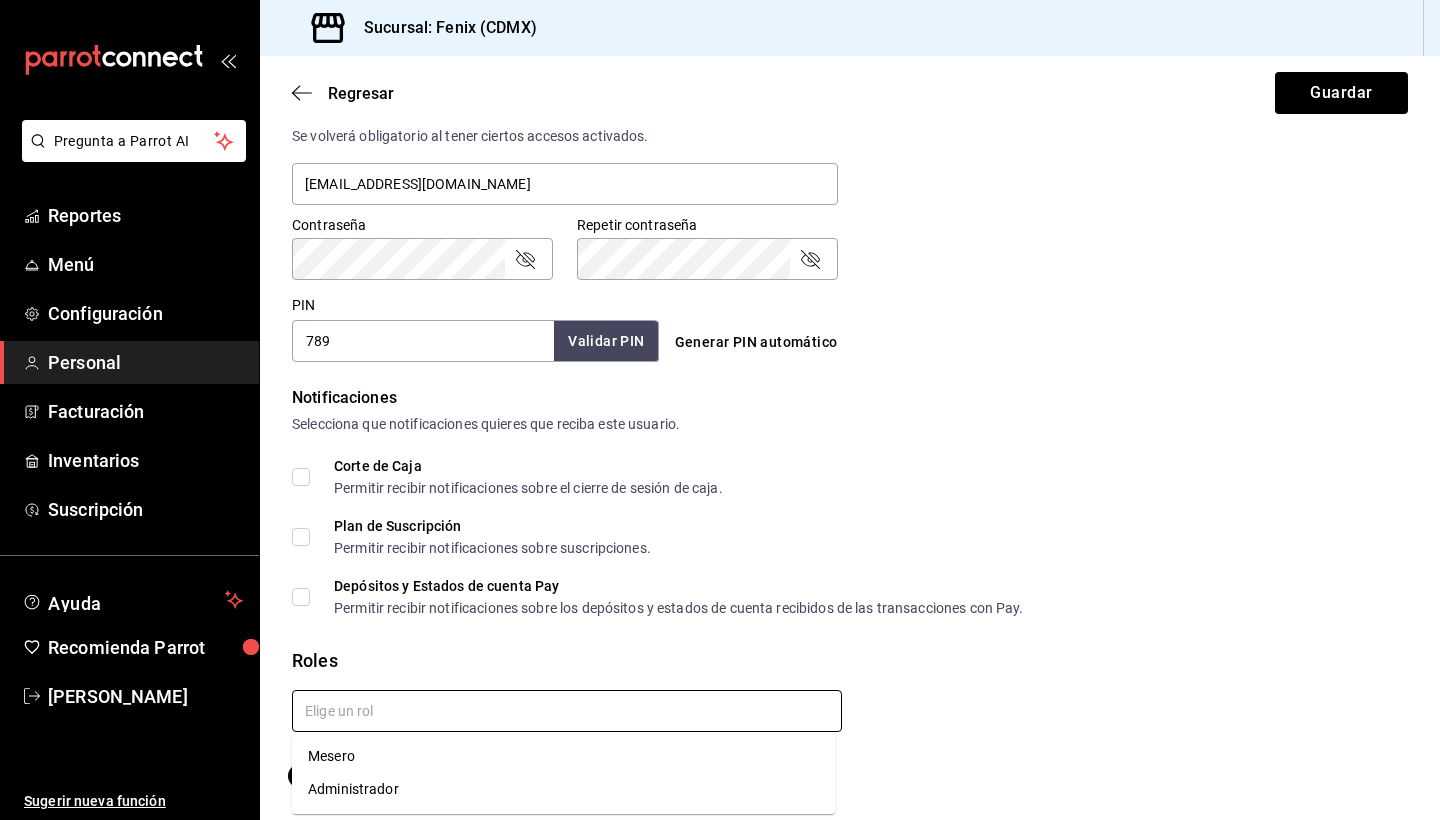 click at bounding box center [567, 711] 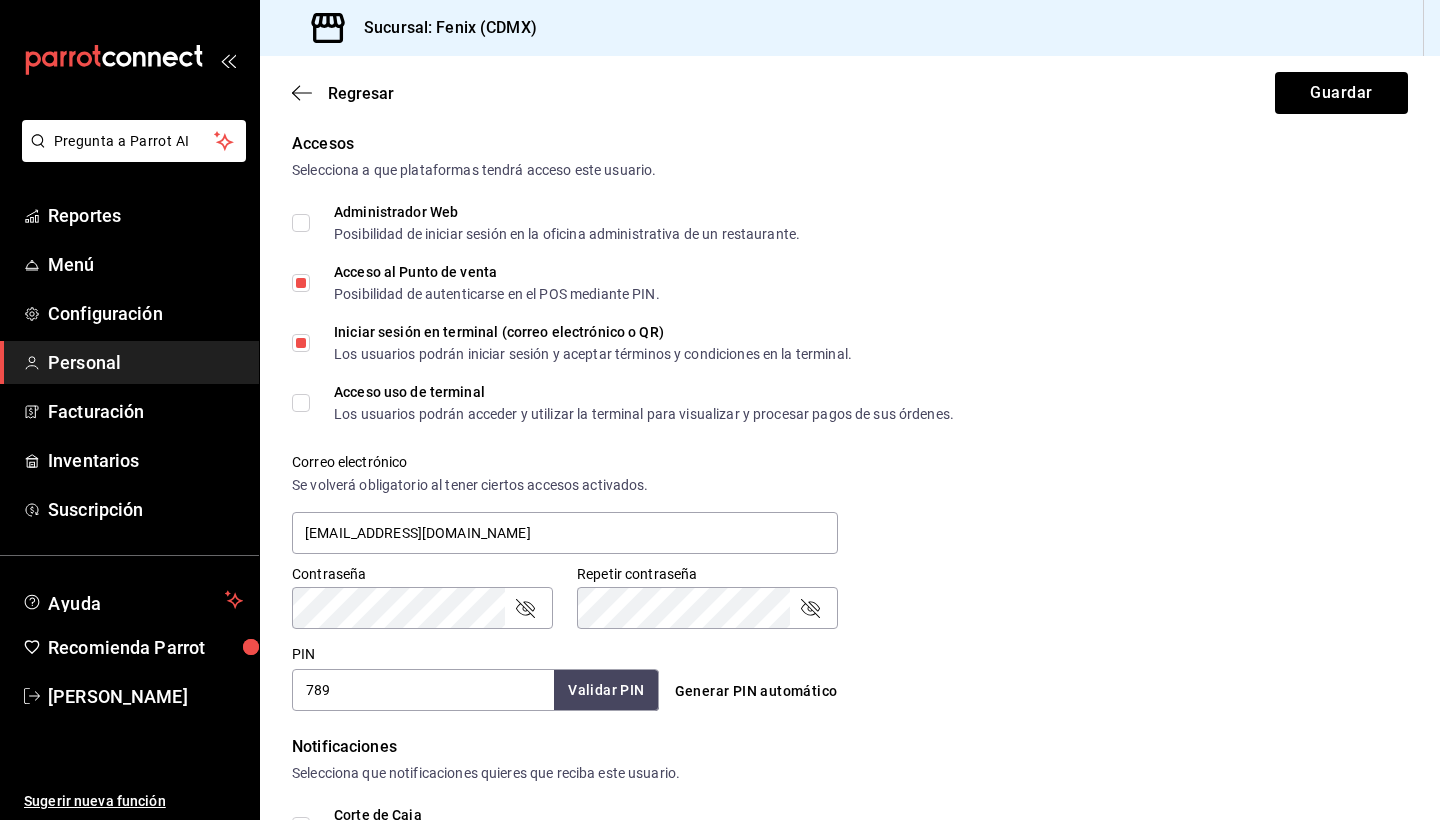 scroll, scrollTop: 425, scrollLeft: 0, axis: vertical 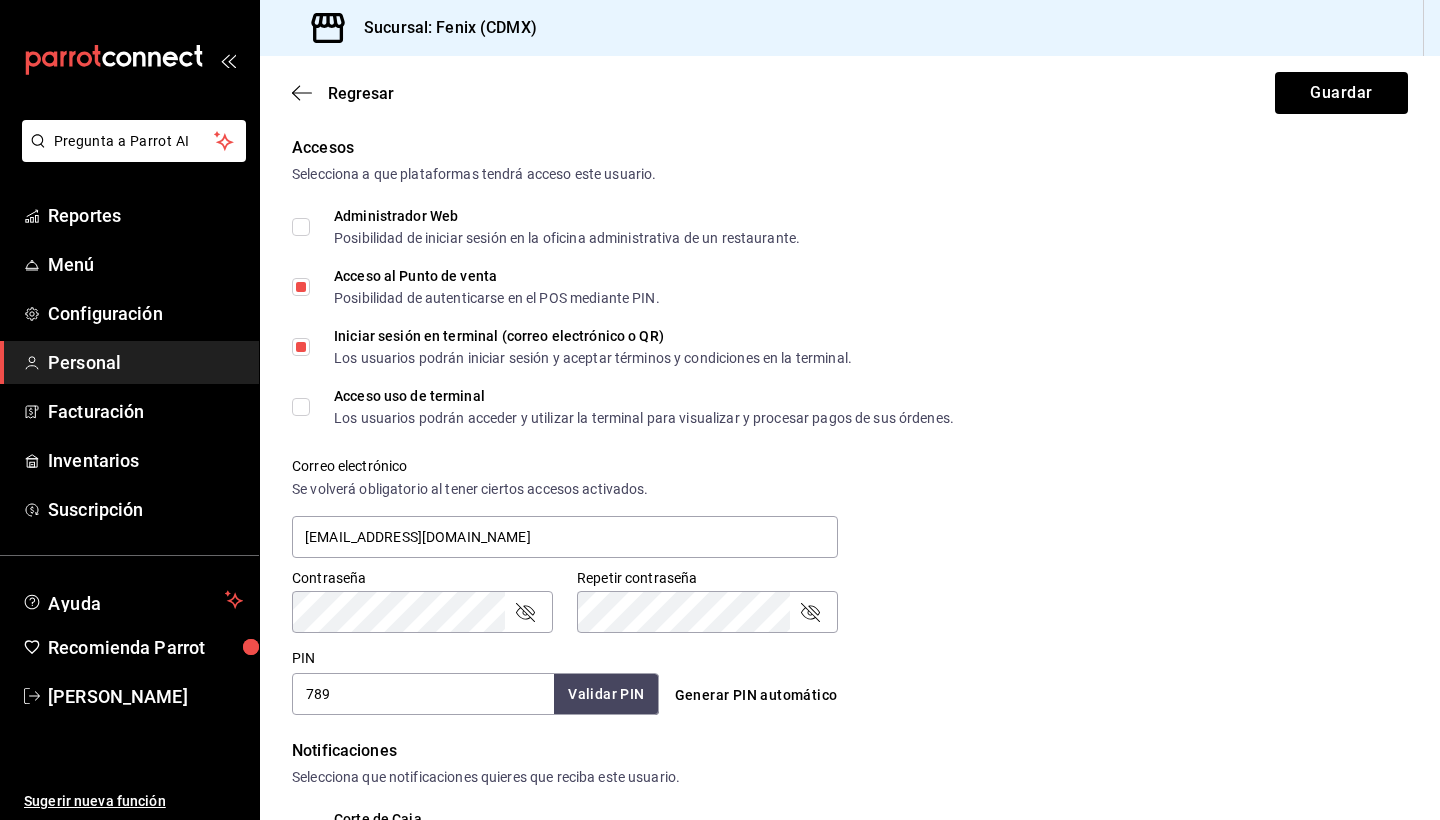 click on "Acceso uso de terminal Los usuarios podrán acceder y utilizar la terminal para visualizar y procesar pagos de sus órdenes." at bounding box center [301, 407] 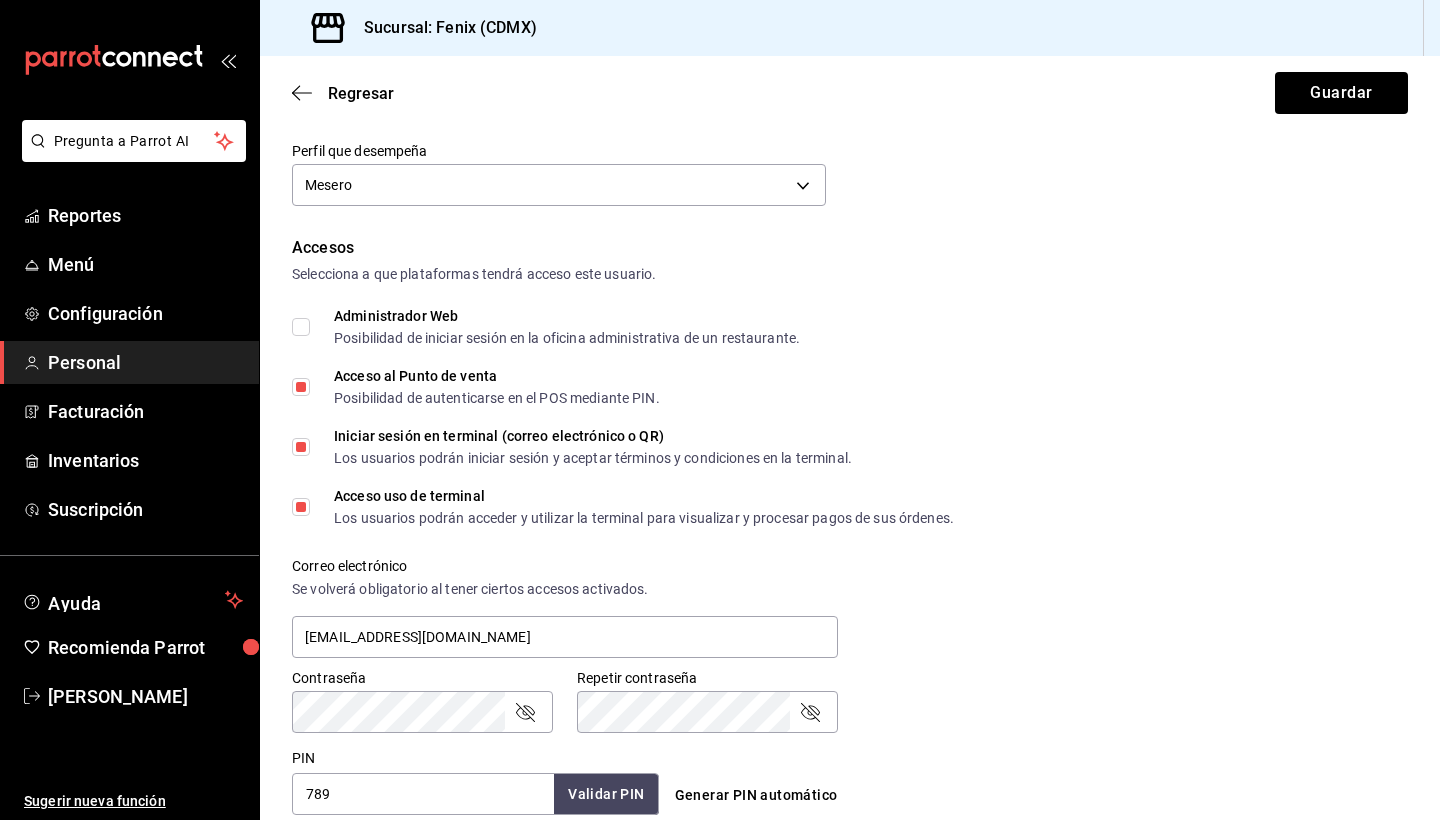 scroll, scrollTop: 348, scrollLeft: 0, axis: vertical 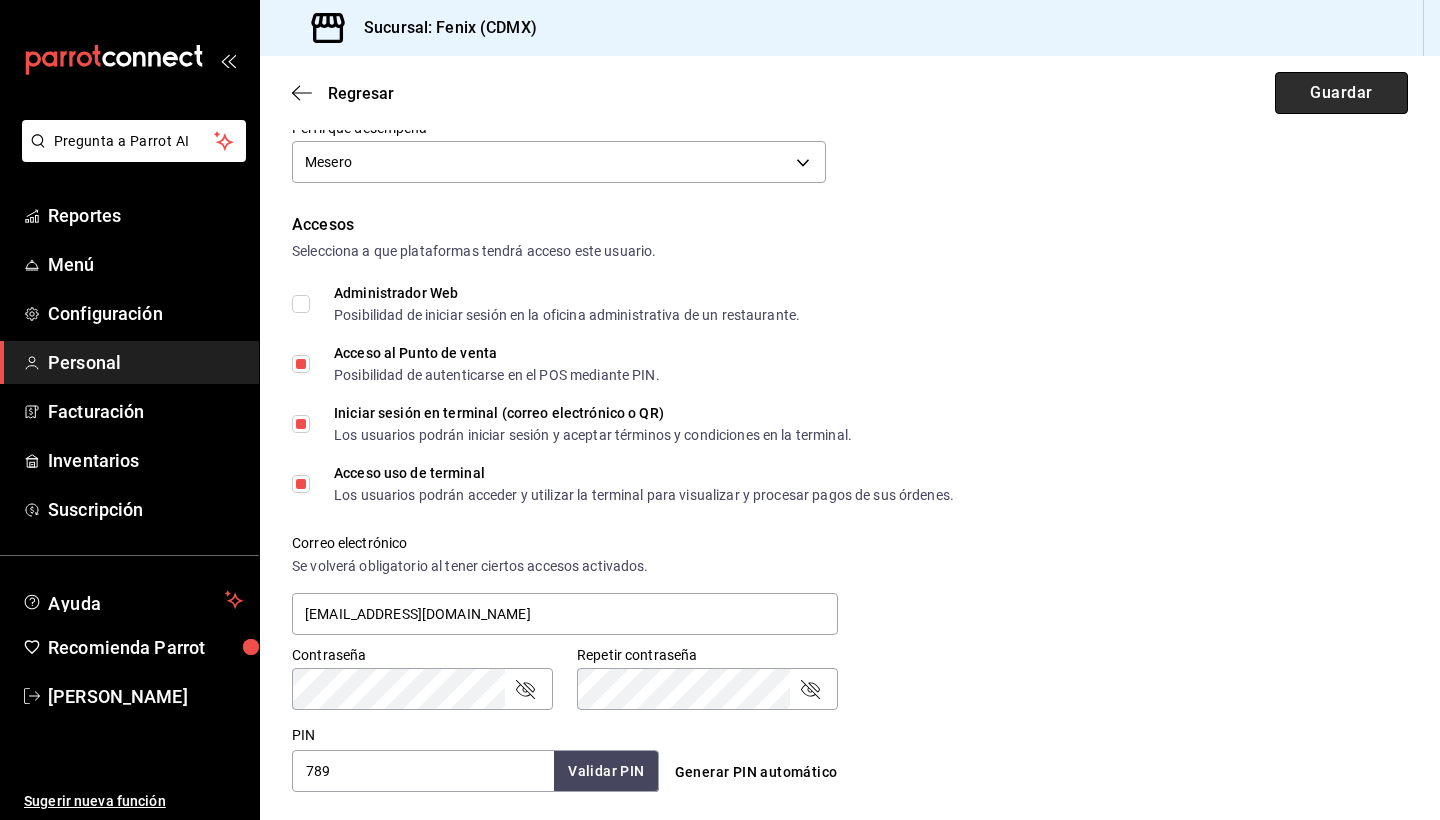 click on "Guardar" at bounding box center (1341, 93) 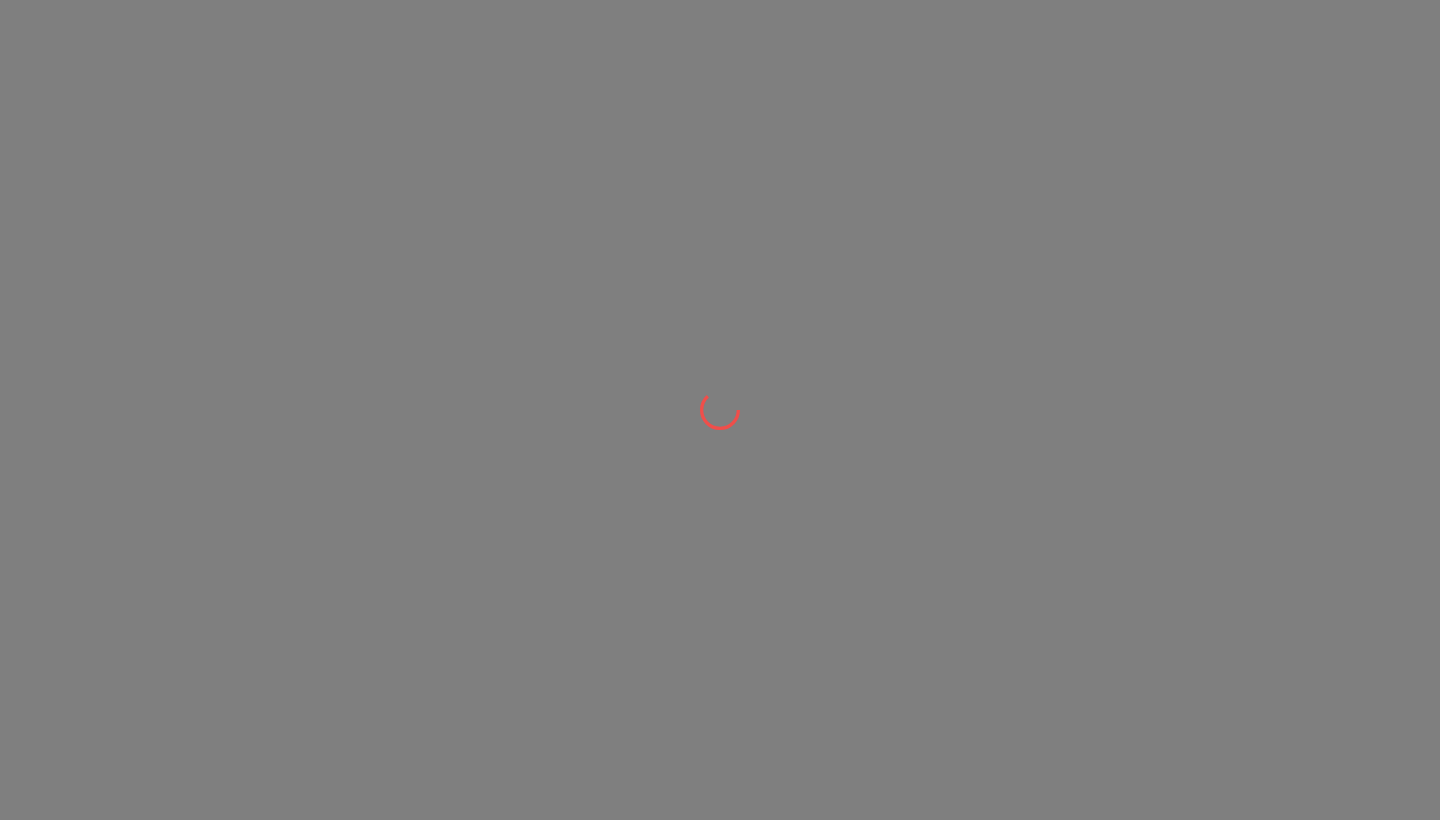 scroll, scrollTop: 0, scrollLeft: 0, axis: both 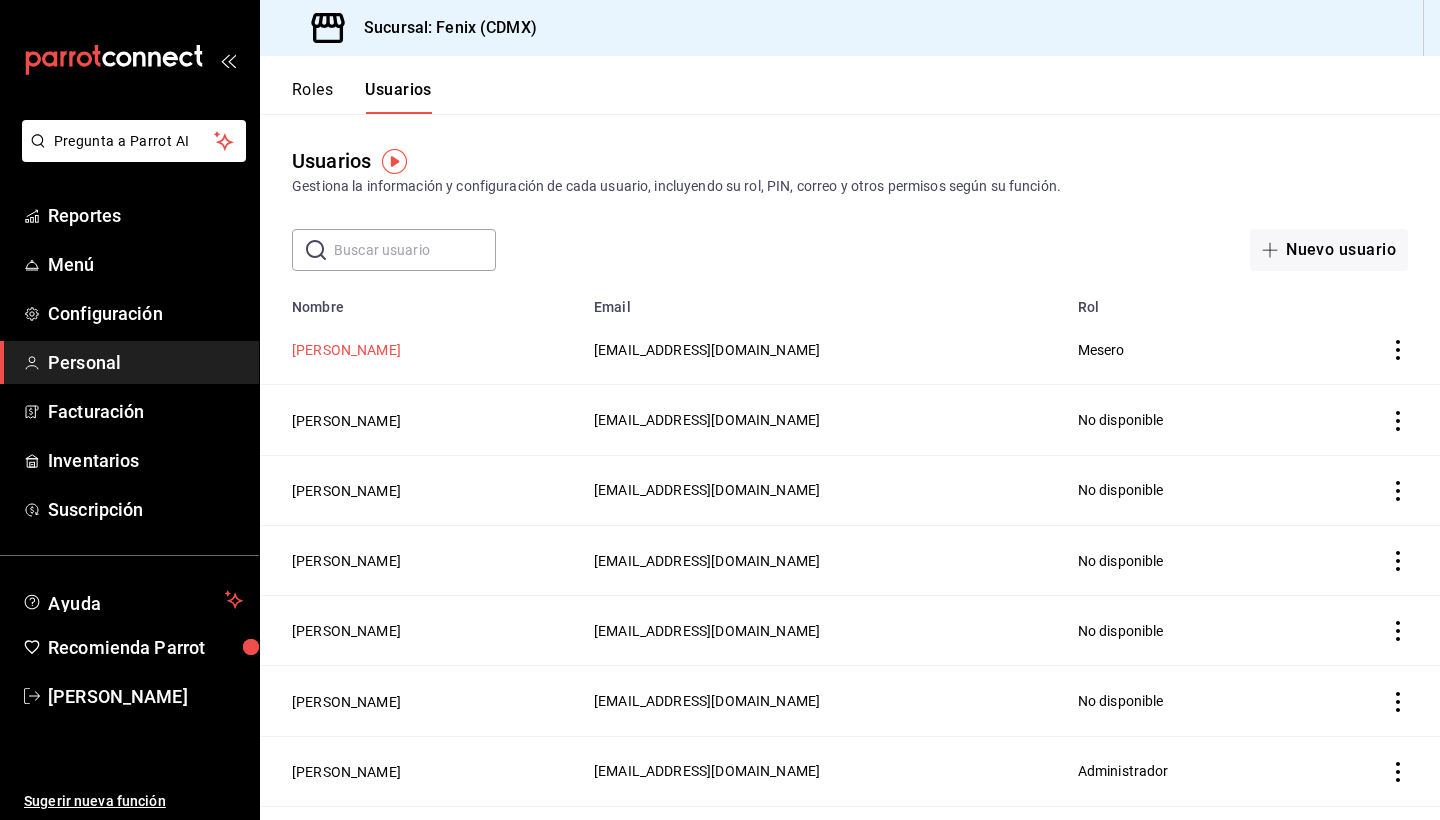 click on "[PERSON_NAME]" at bounding box center (346, 350) 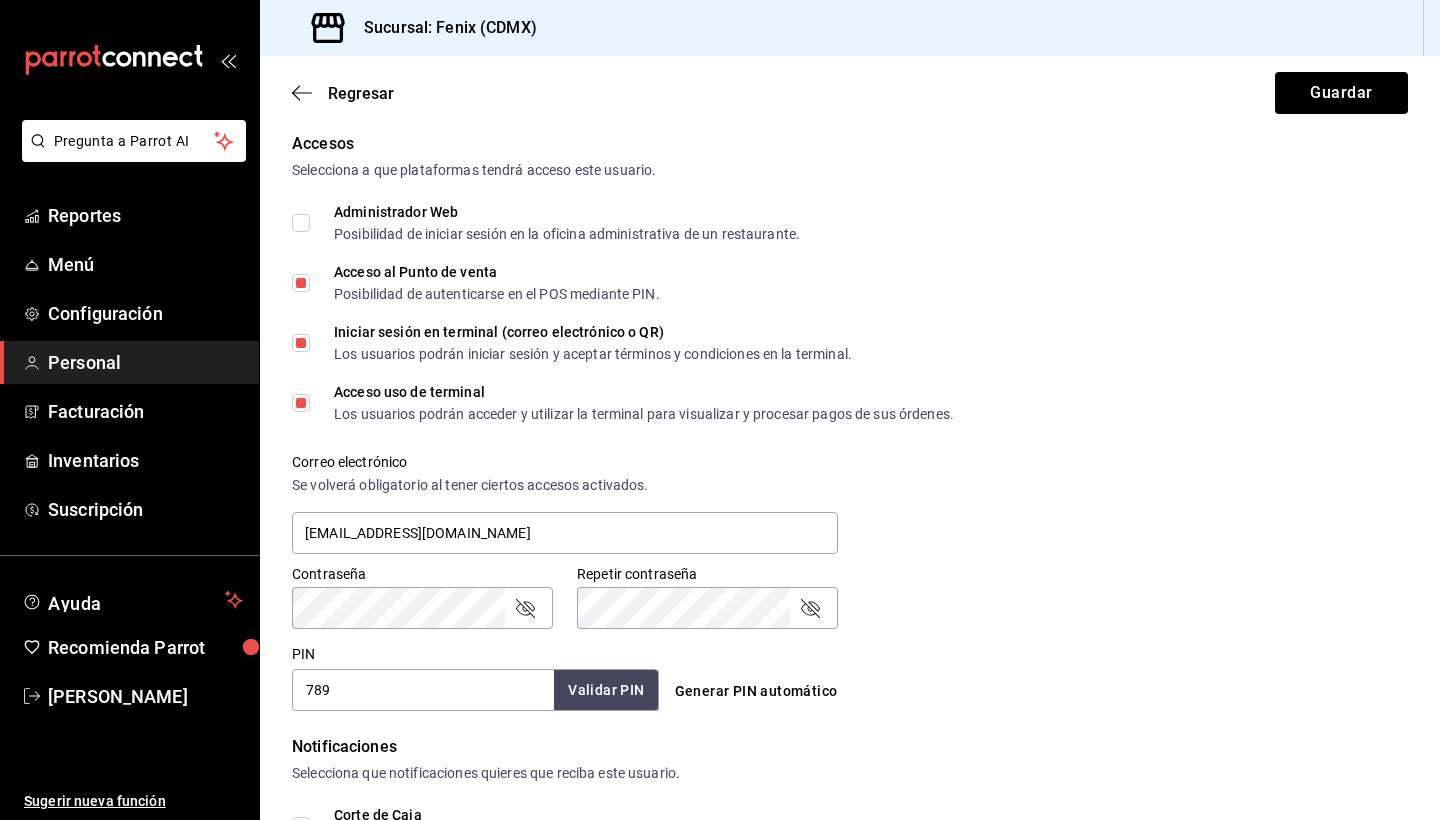 scroll, scrollTop: 0, scrollLeft: 0, axis: both 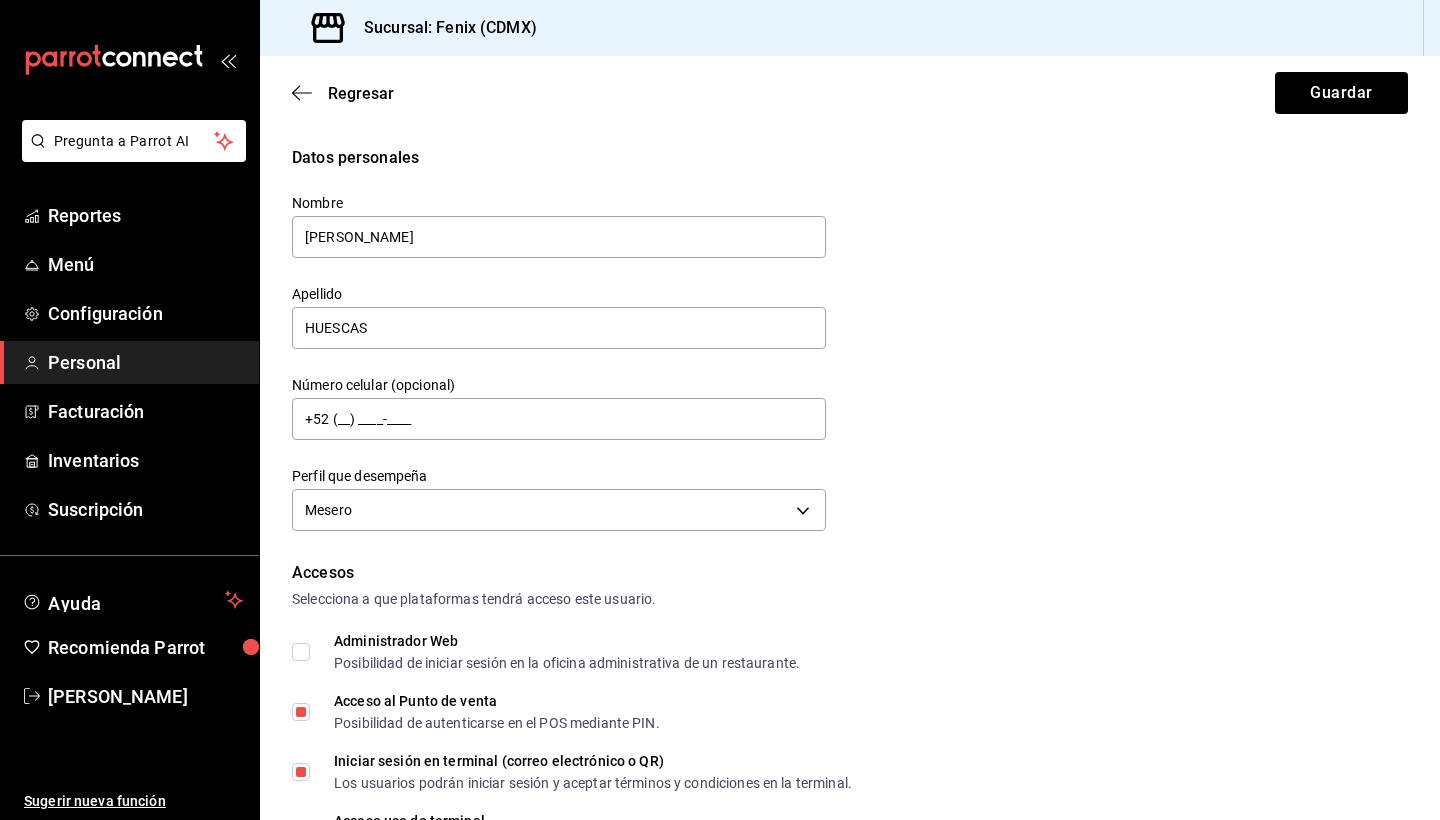 type on "J" 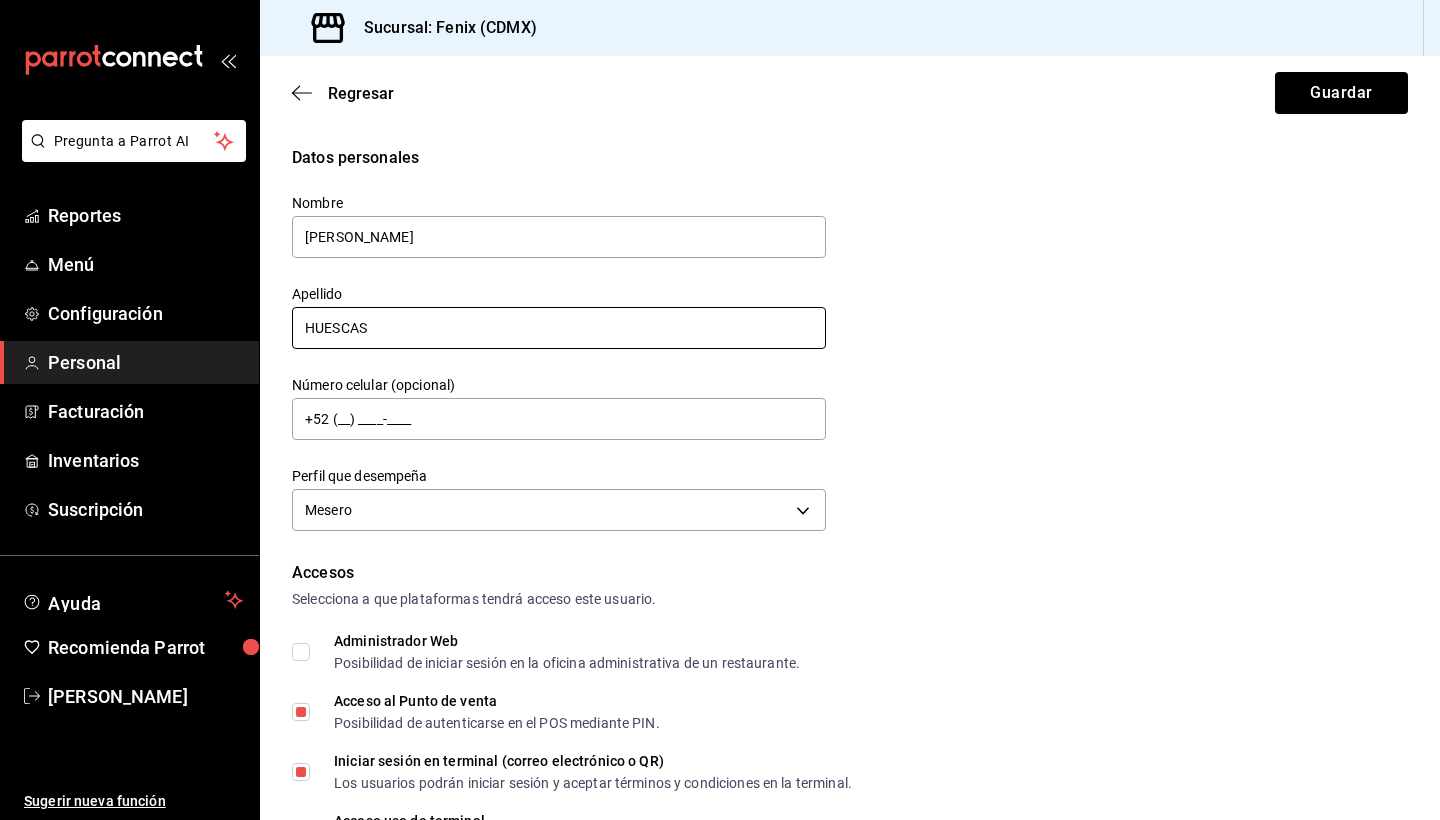 type on "Jonathan" 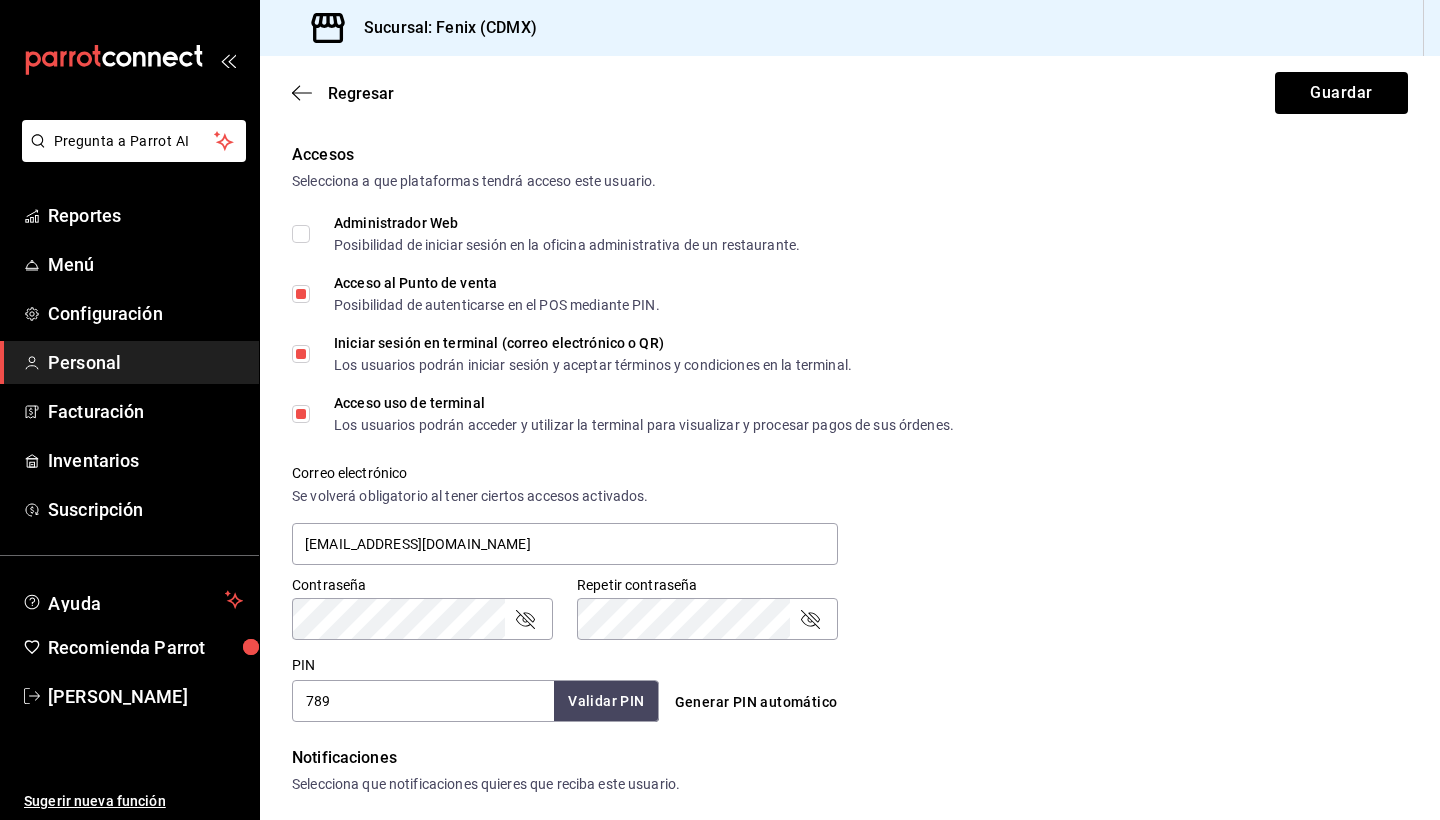 scroll, scrollTop: 454, scrollLeft: 0, axis: vertical 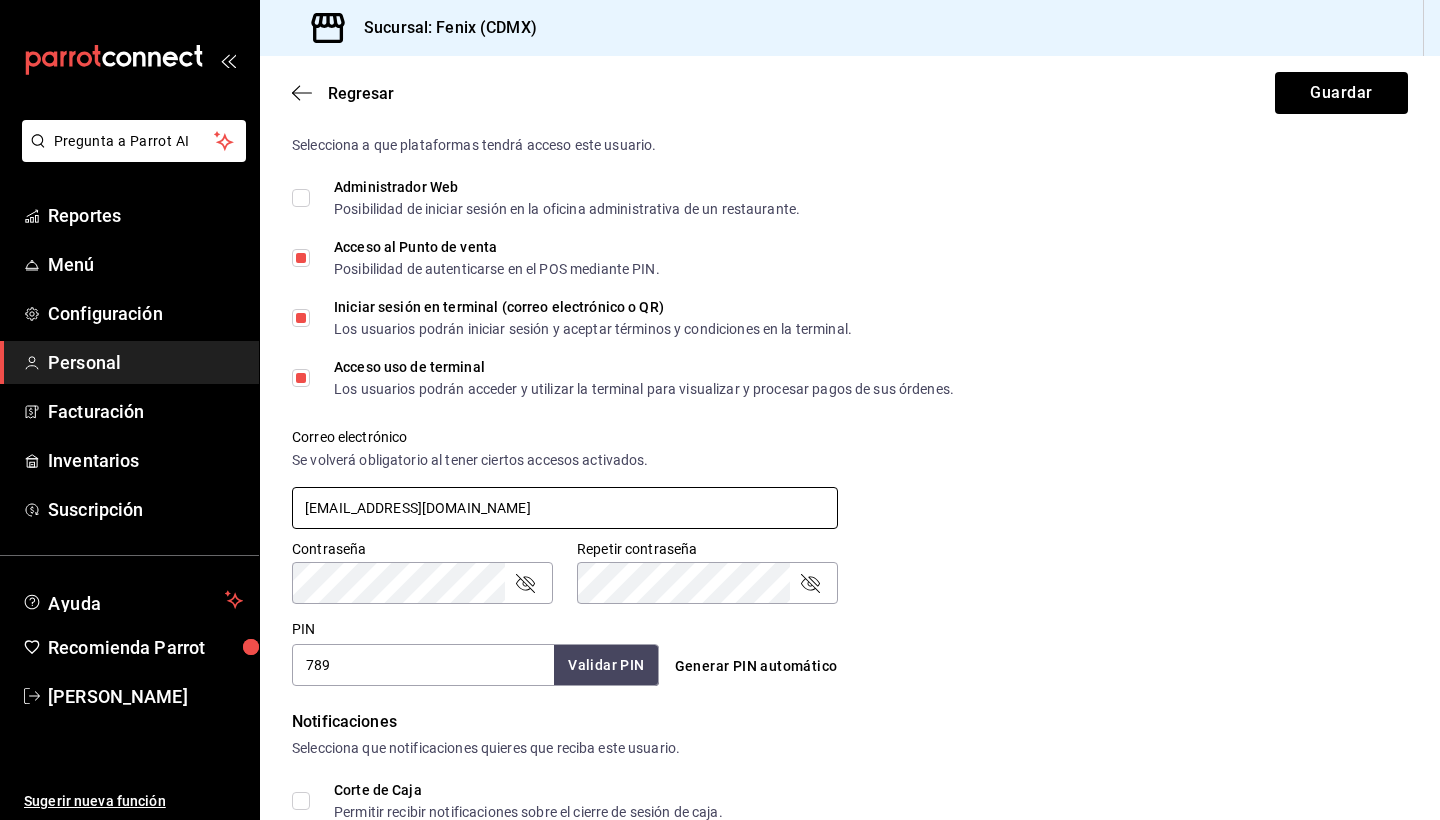 type on "Huescas" 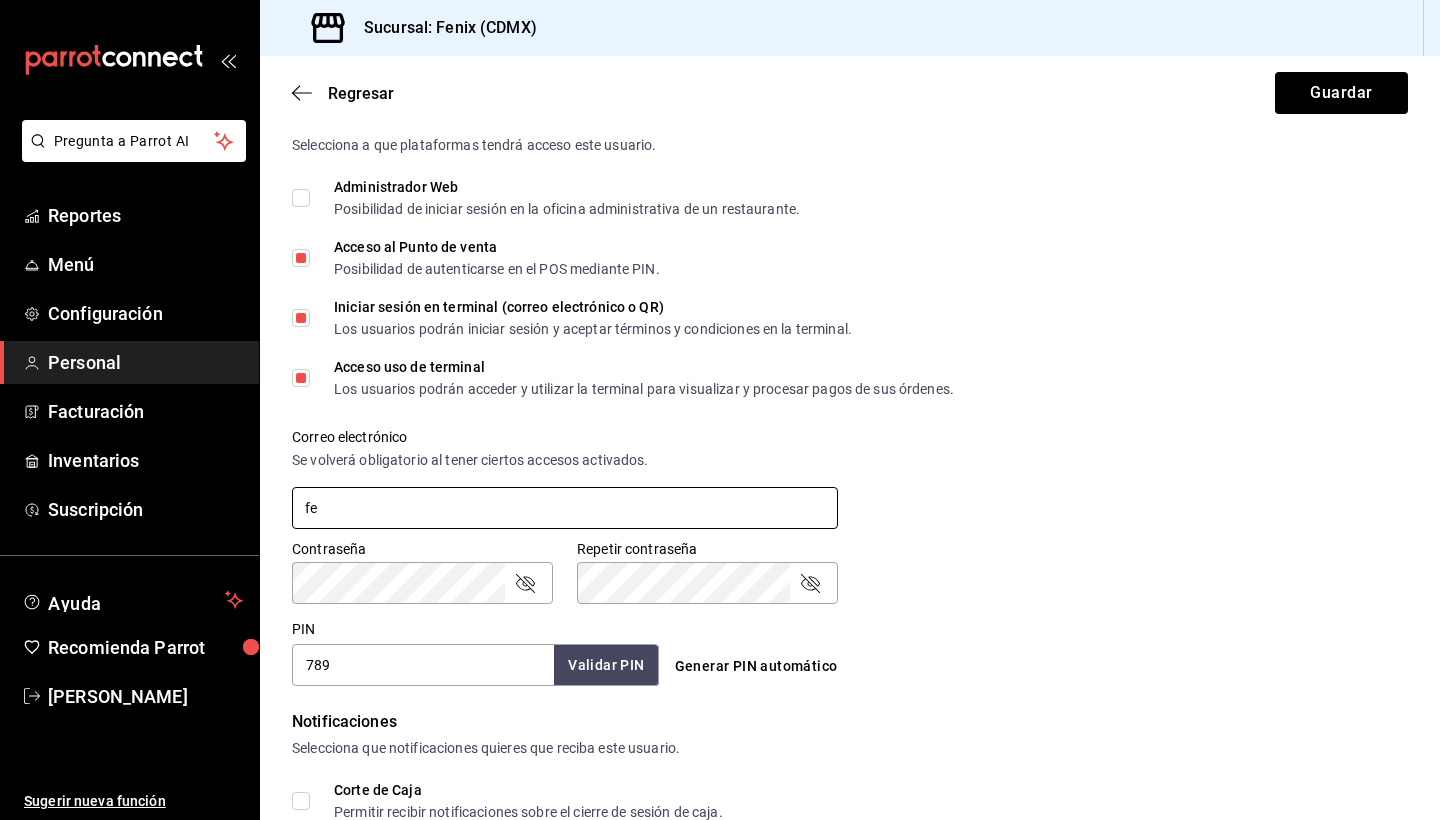 type on "f" 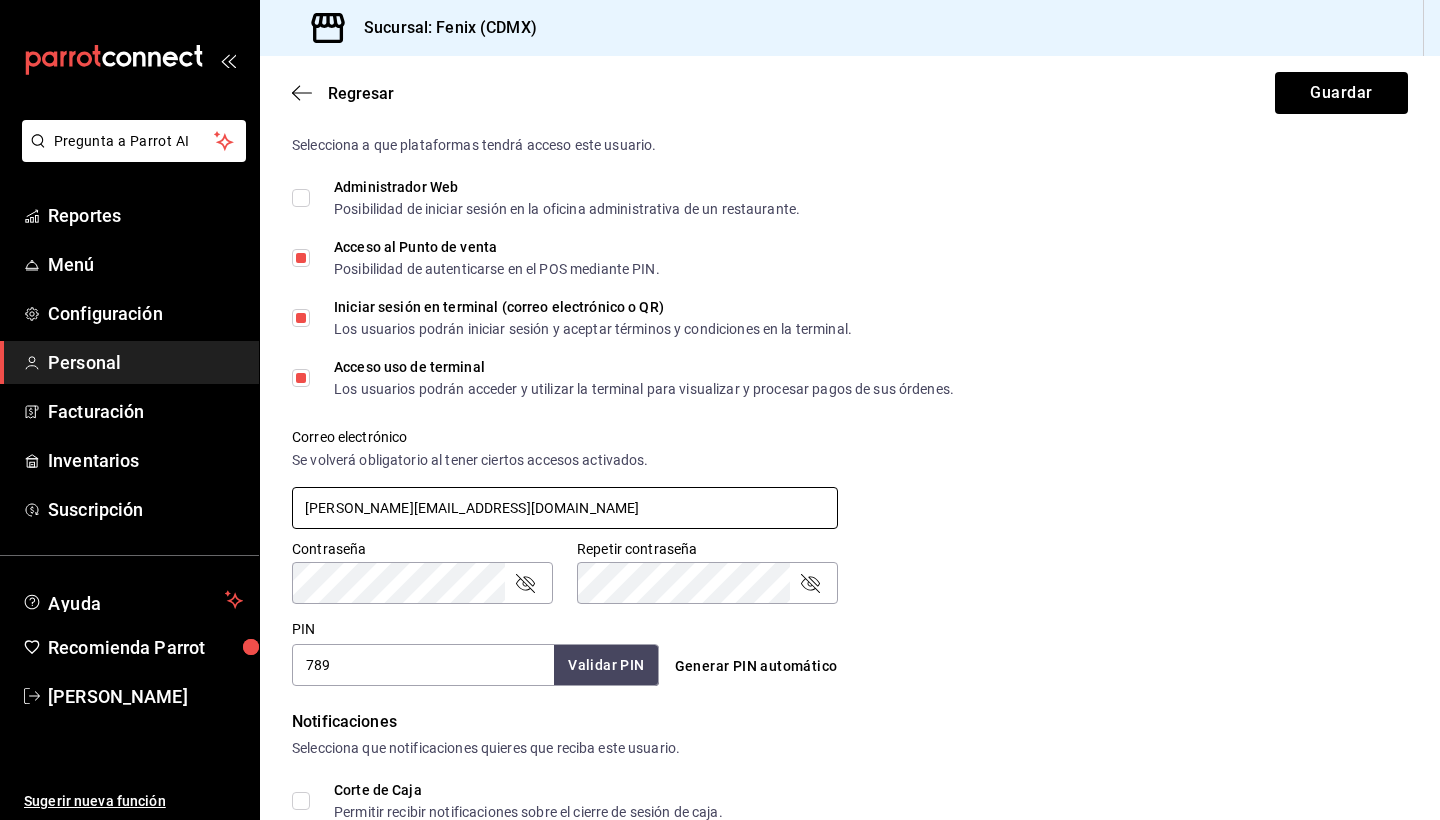 type on "[PERSON_NAME][EMAIL_ADDRESS][DOMAIN_NAME]" 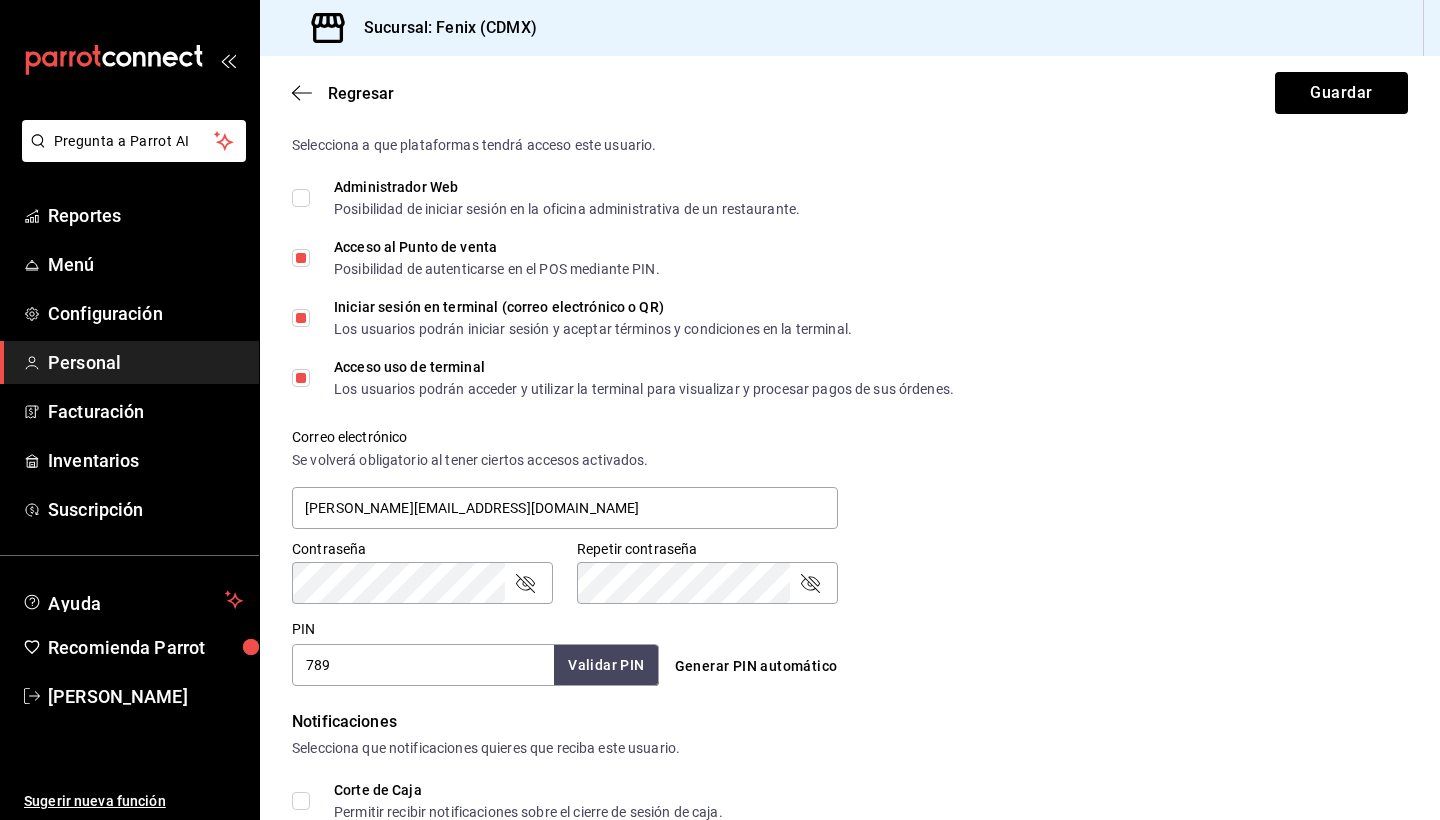 click on "Generar PIN automático" at bounding box center (756, 666) 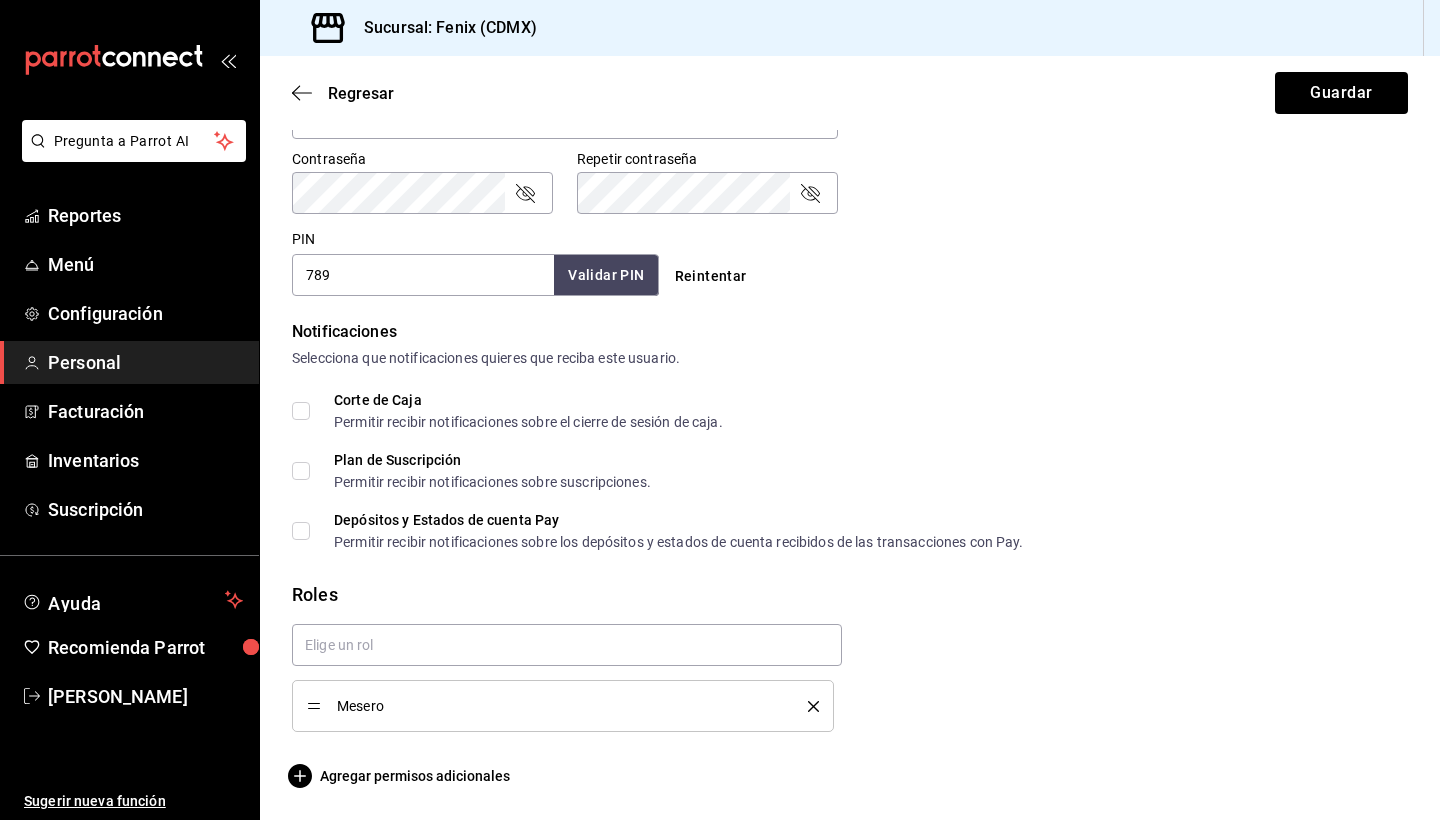 scroll, scrollTop: 645, scrollLeft: 0, axis: vertical 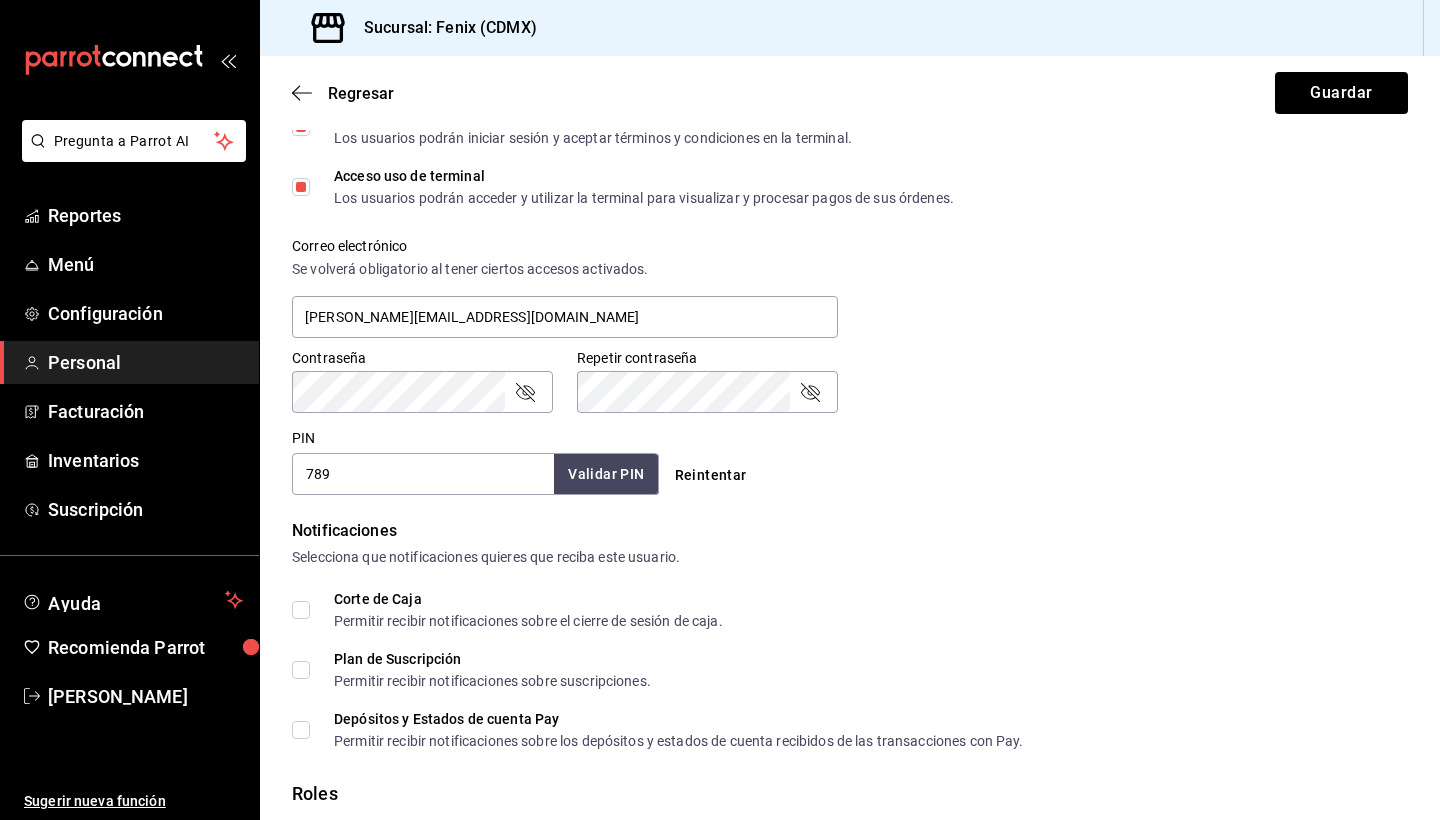 click on "789" at bounding box center (423, 474) 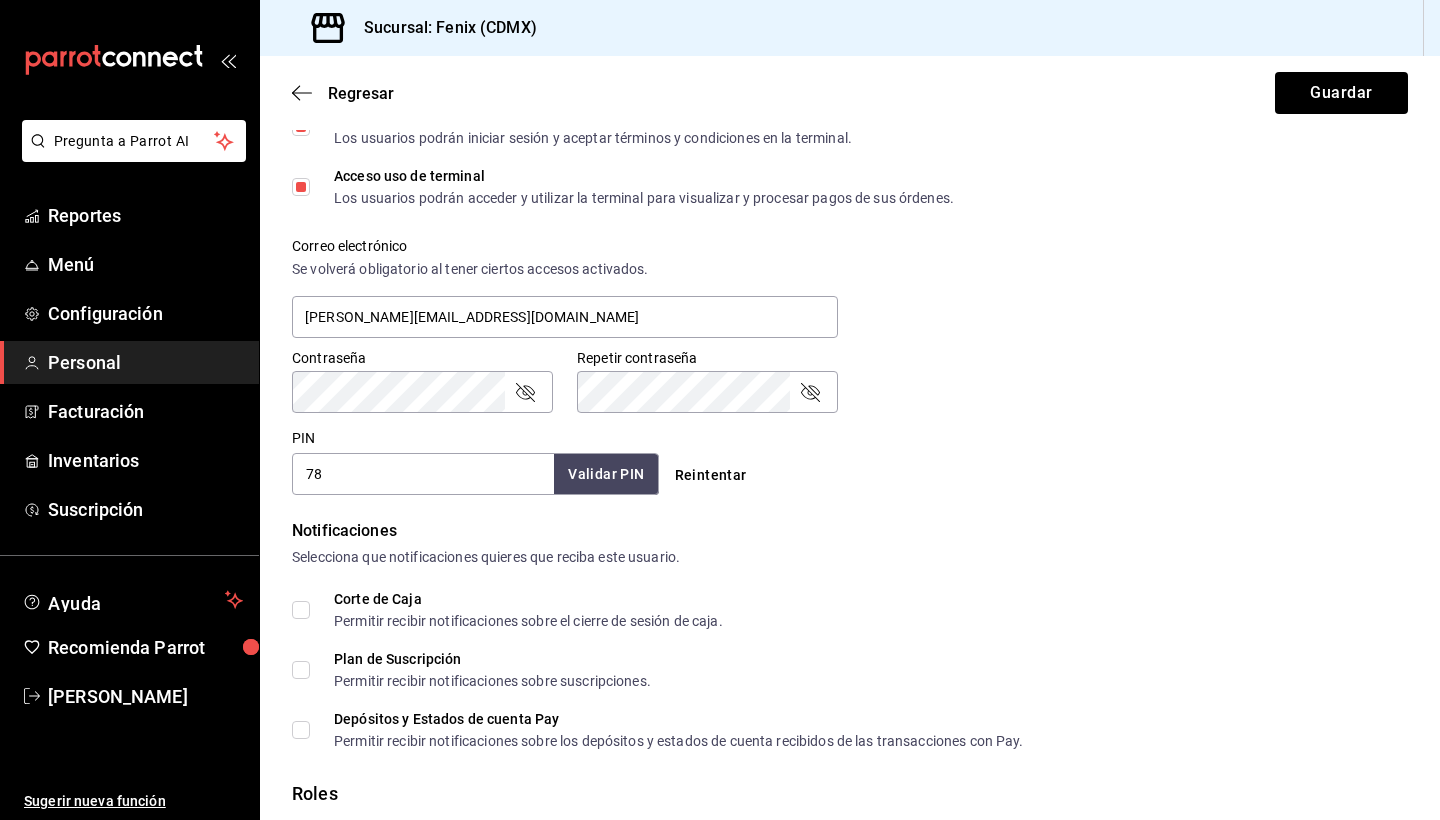 type on "7" 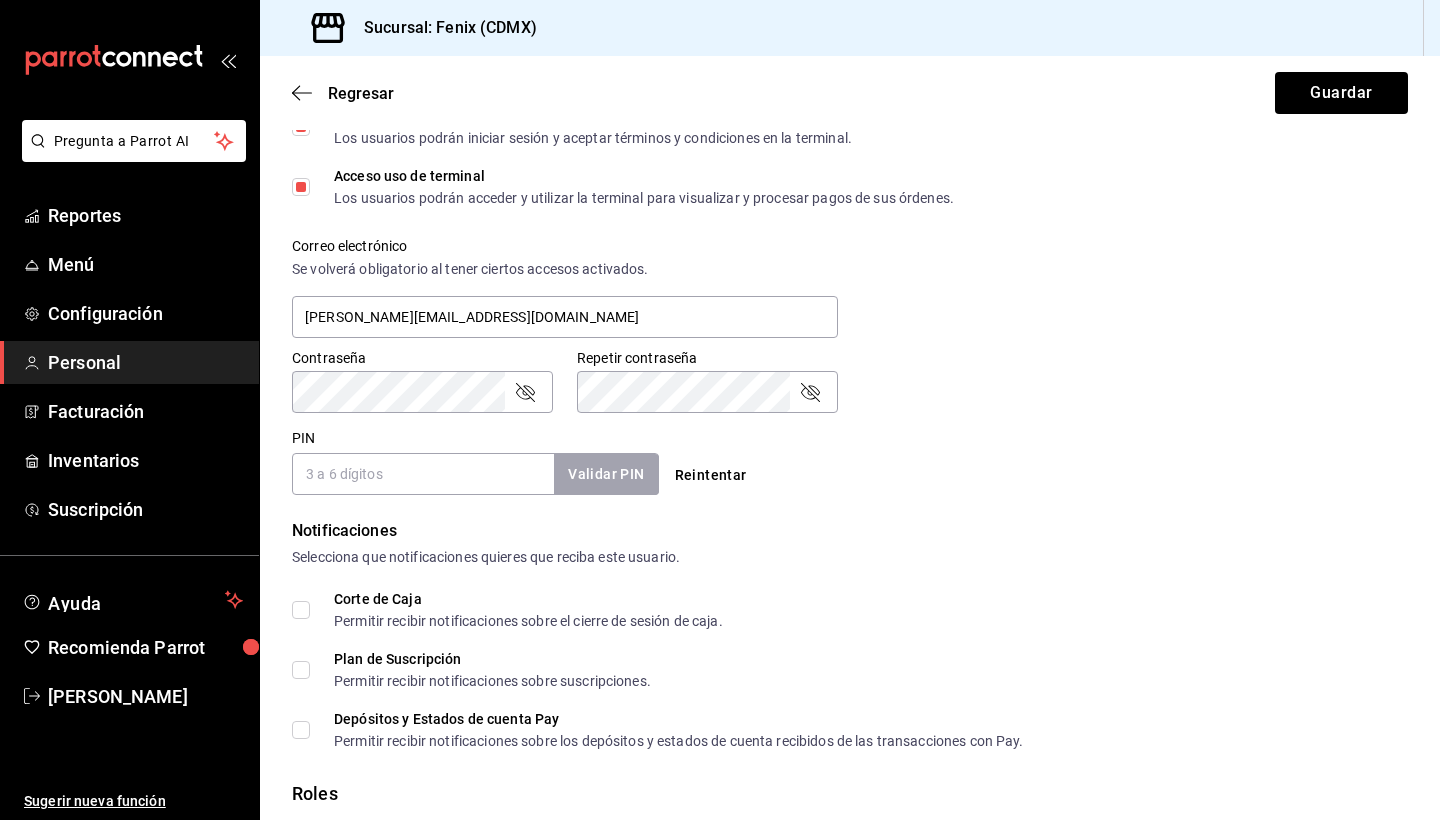click on "Reintentar" at bounding box center [711, 475] 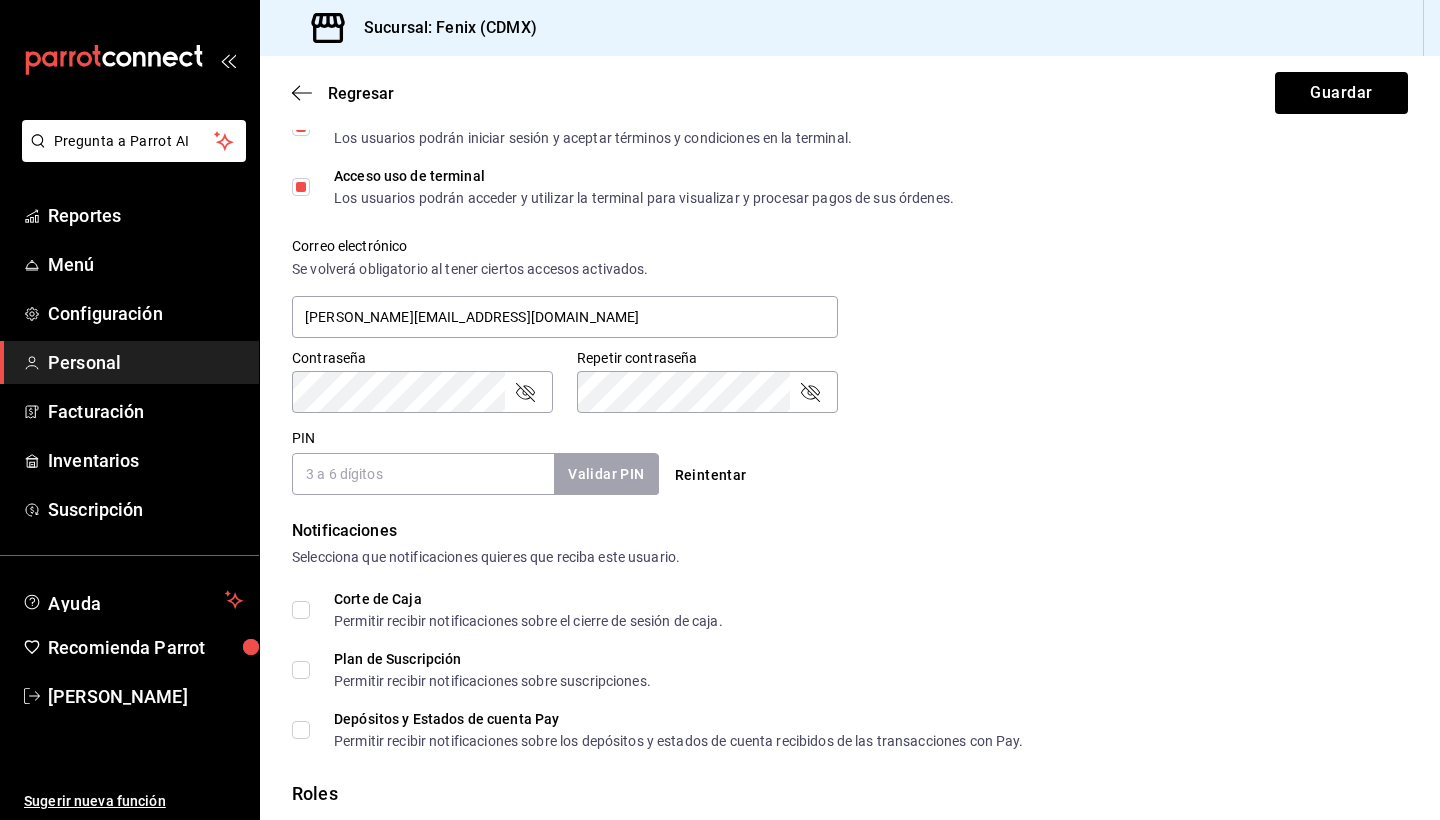 click on "Reintentar" at bounding box center (711, 475) 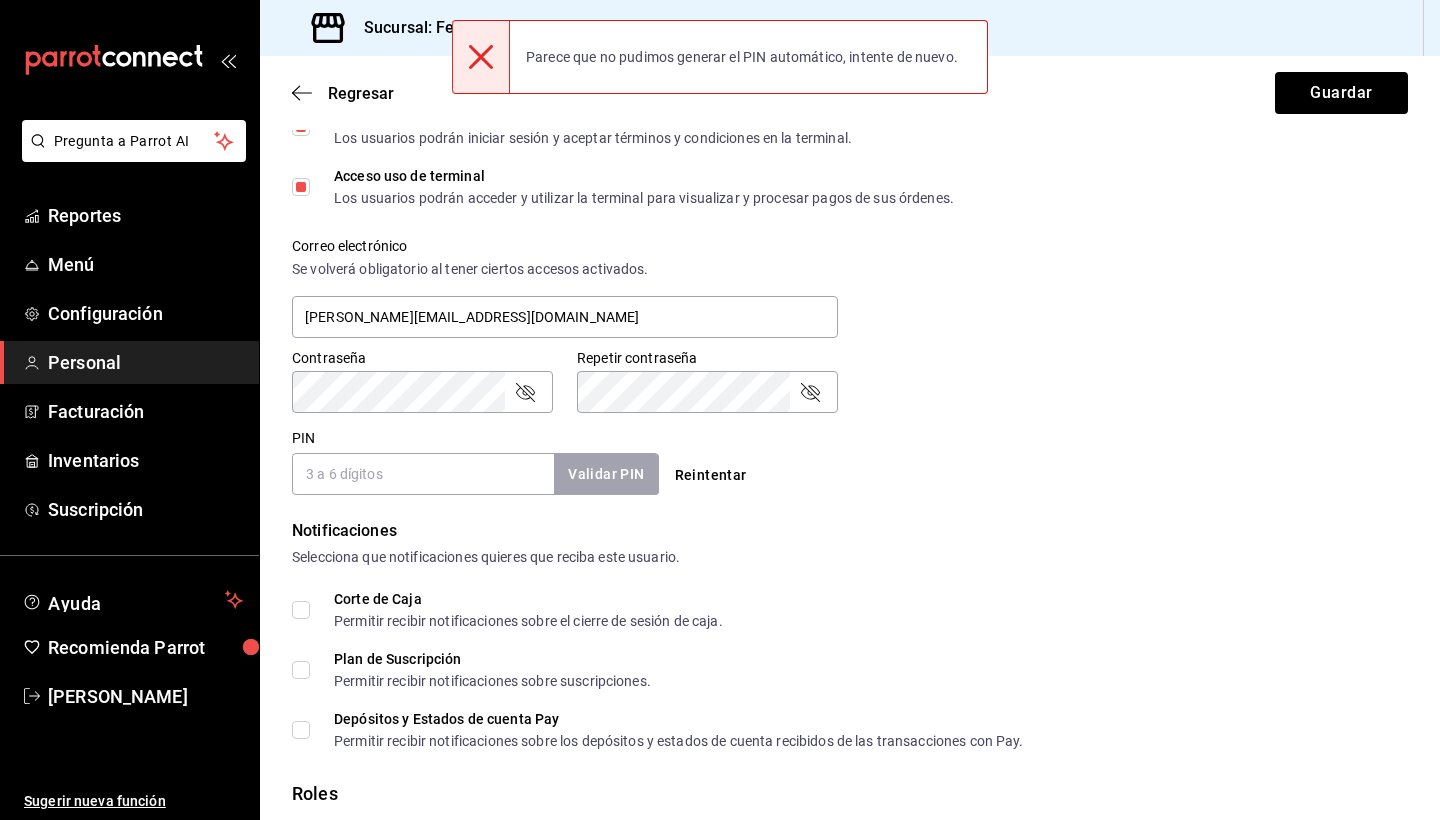 click on "Reintentar" at bounding box center [711, 475] 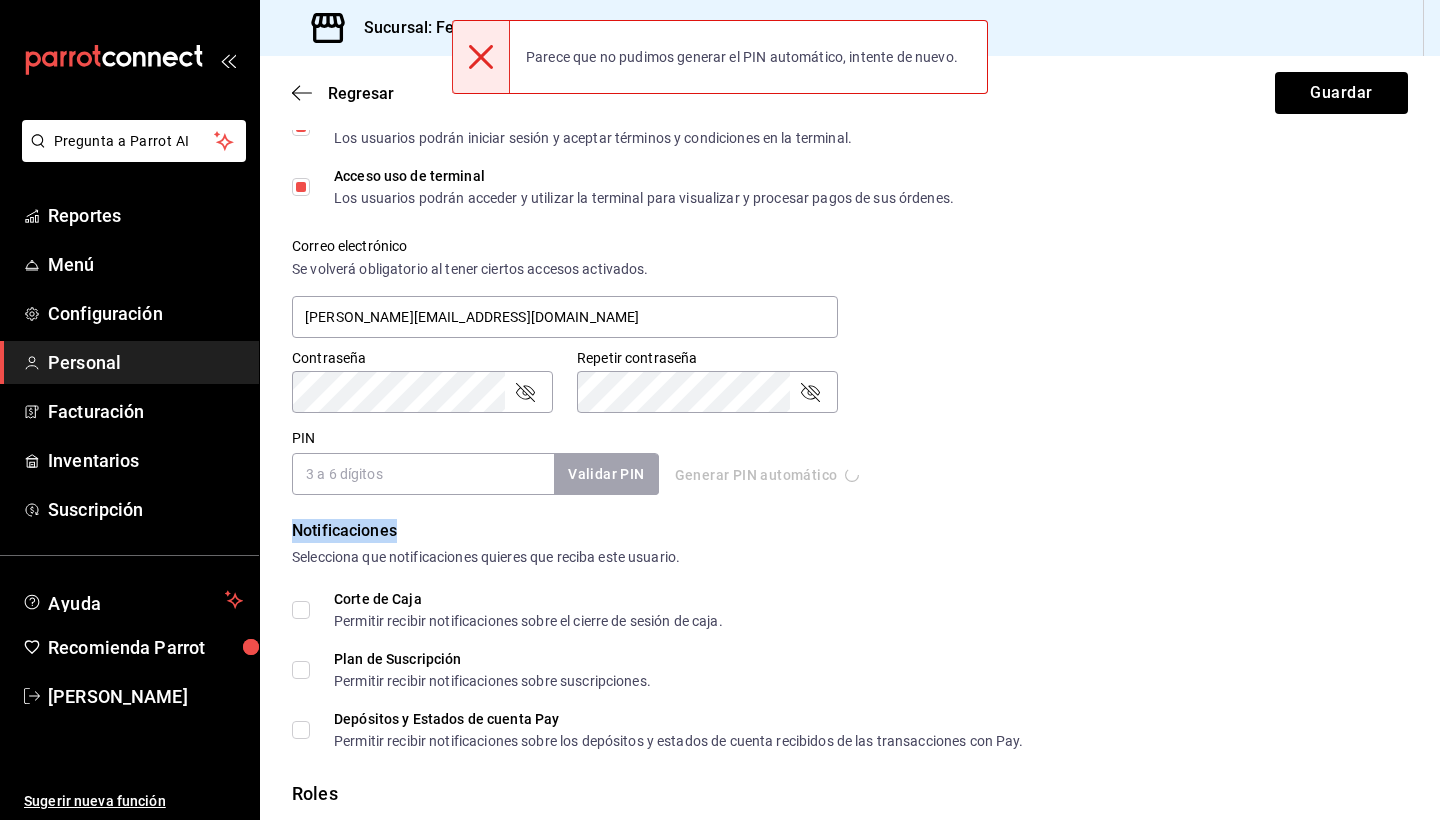 click on "Generar PIN automático" at bounding box center (850, 475) 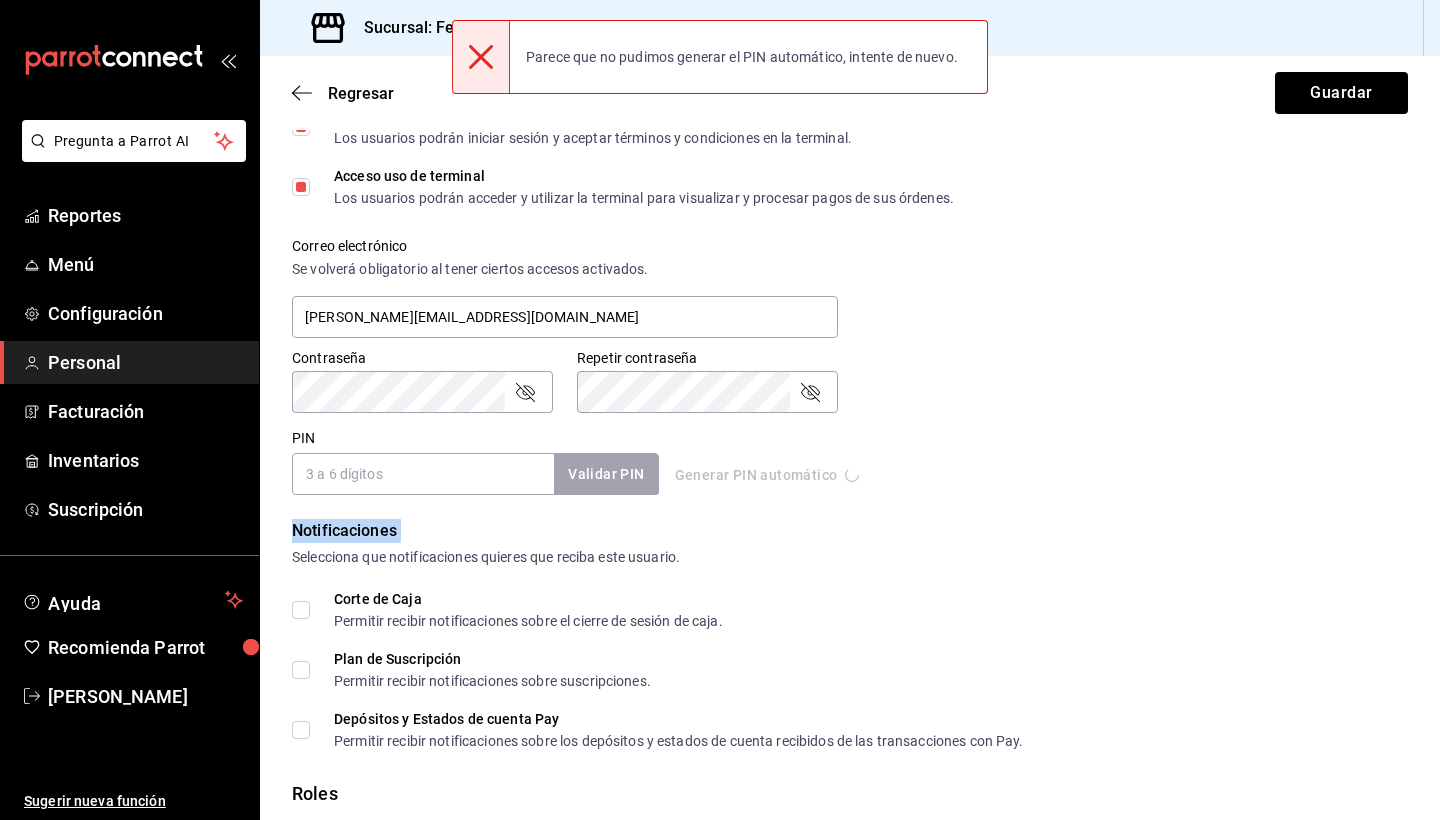 click on "Generar PIN automático" at bounding box center (850, 475) 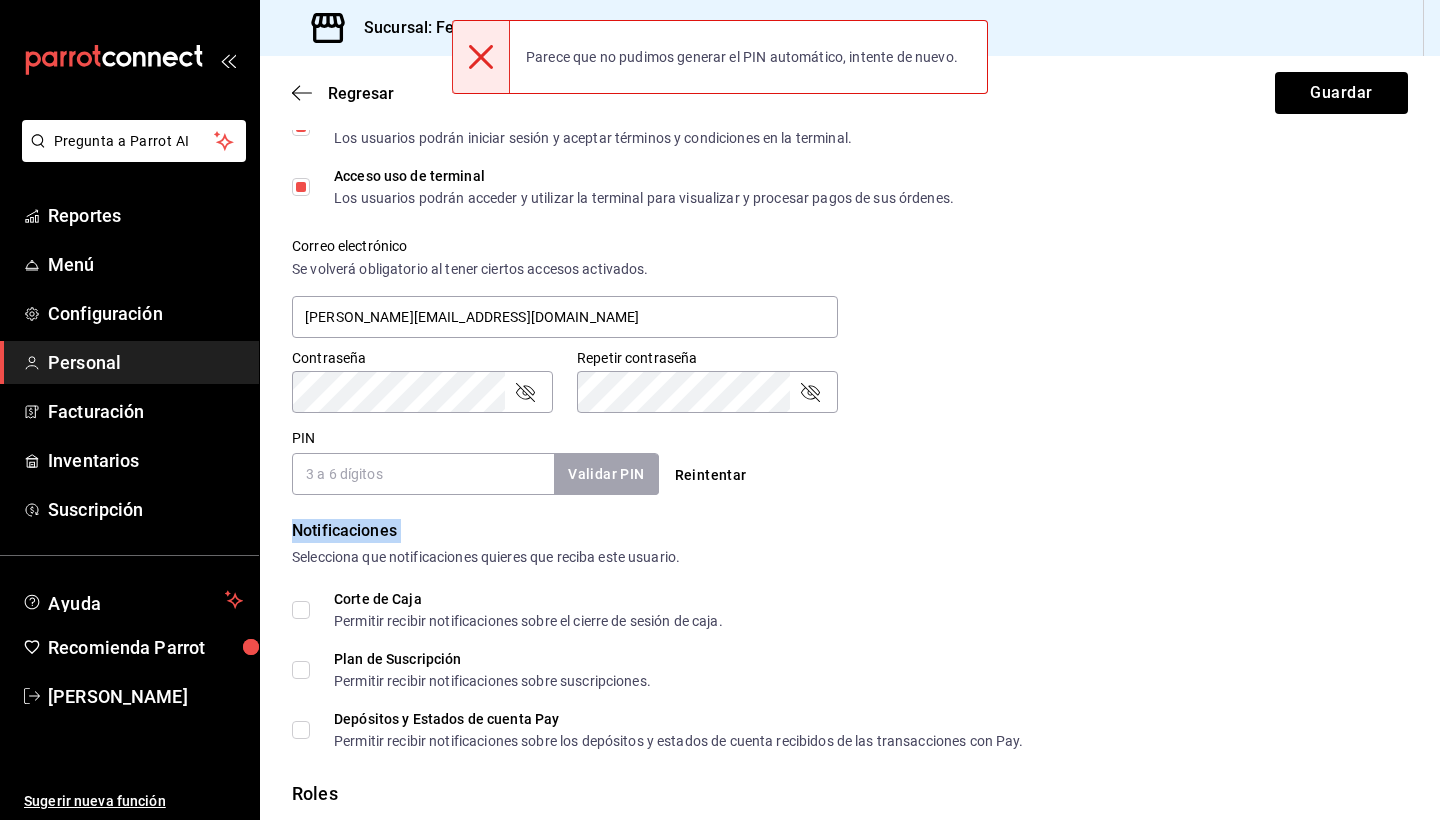 click on "Reintentar" at bounding box center [711, 475] 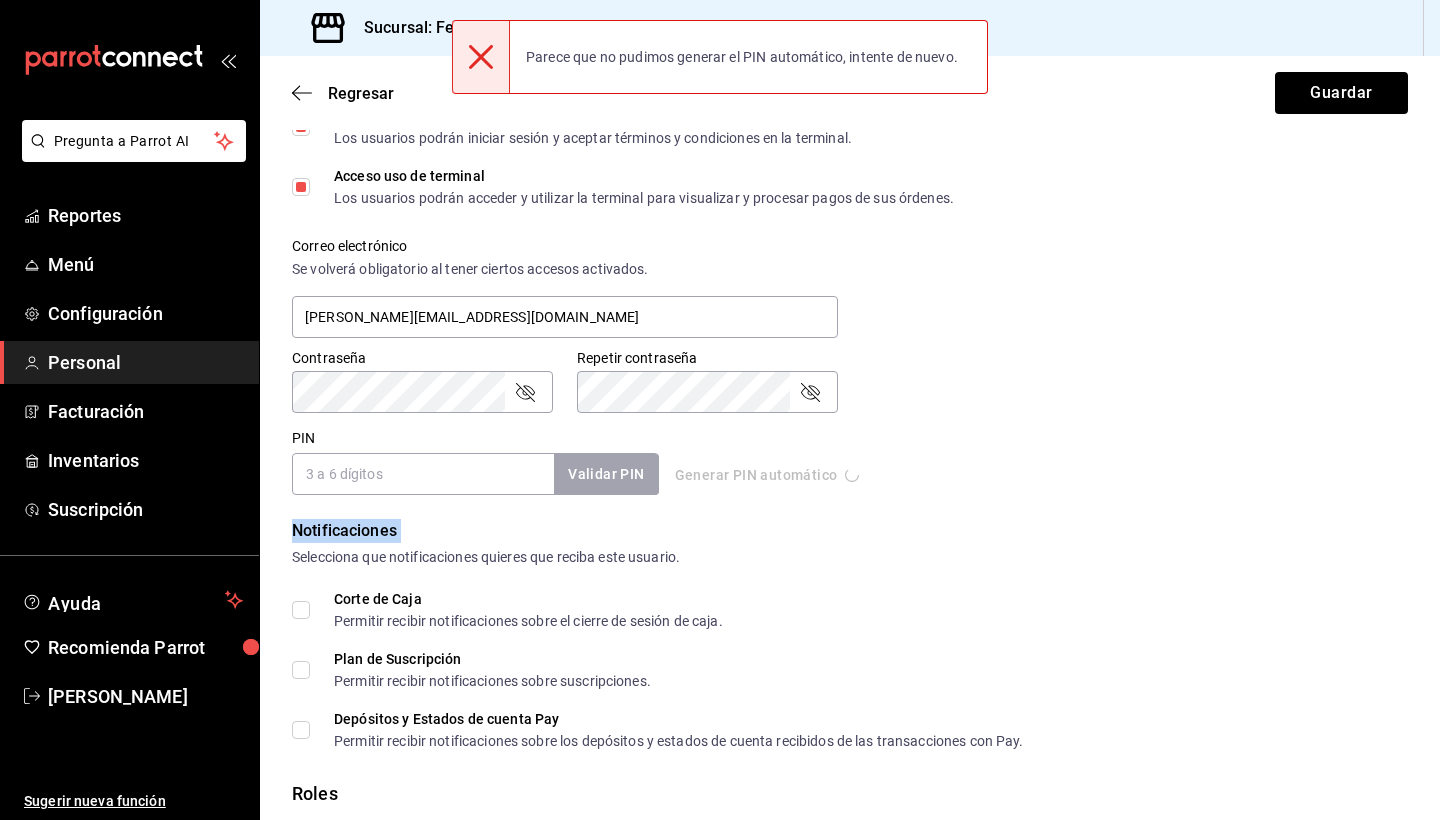 click on "Generar PIN automático" at bounding box center [850, 475] 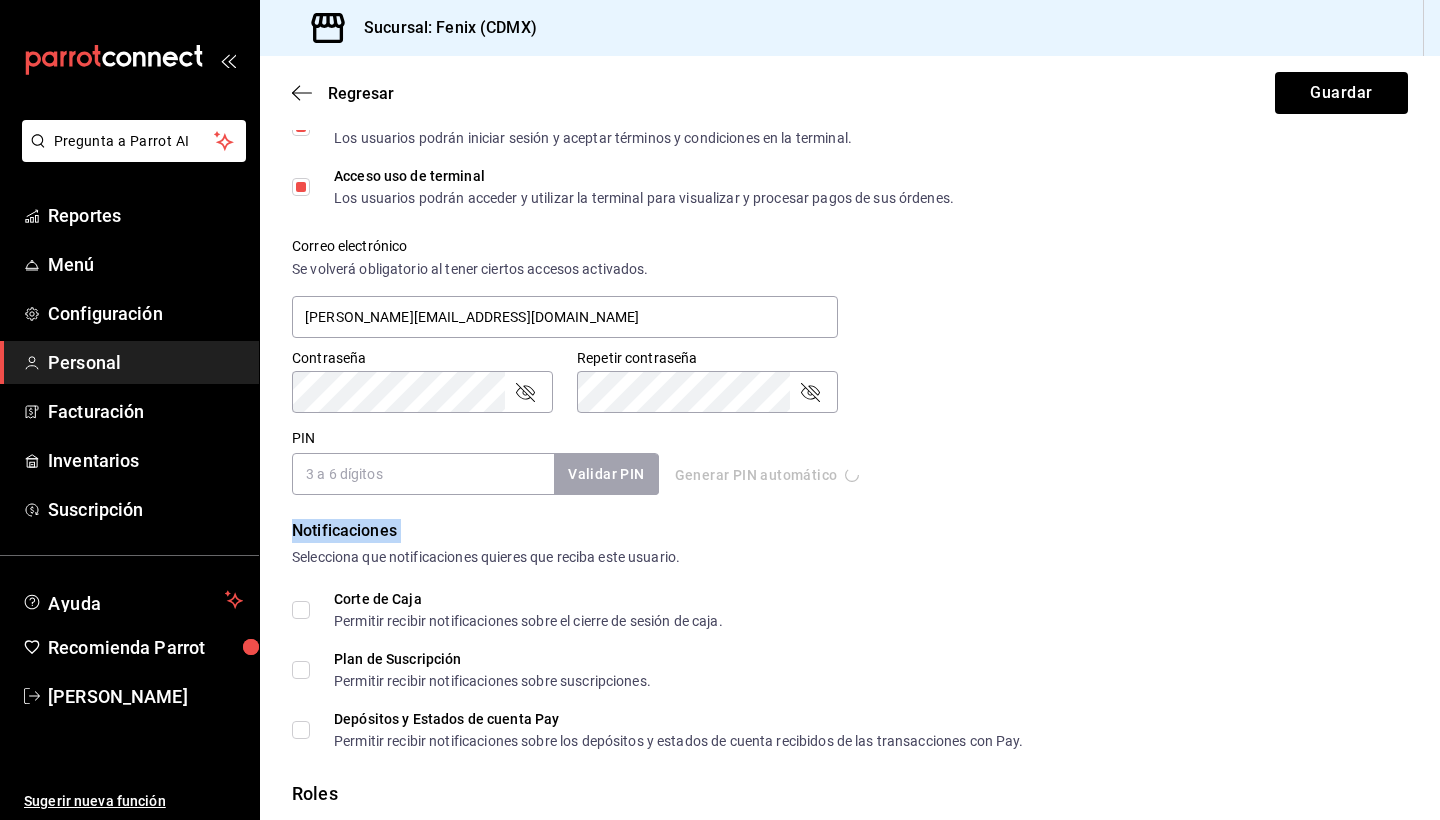 click on "Generar PIN automático" at bounding box center (850, 475) 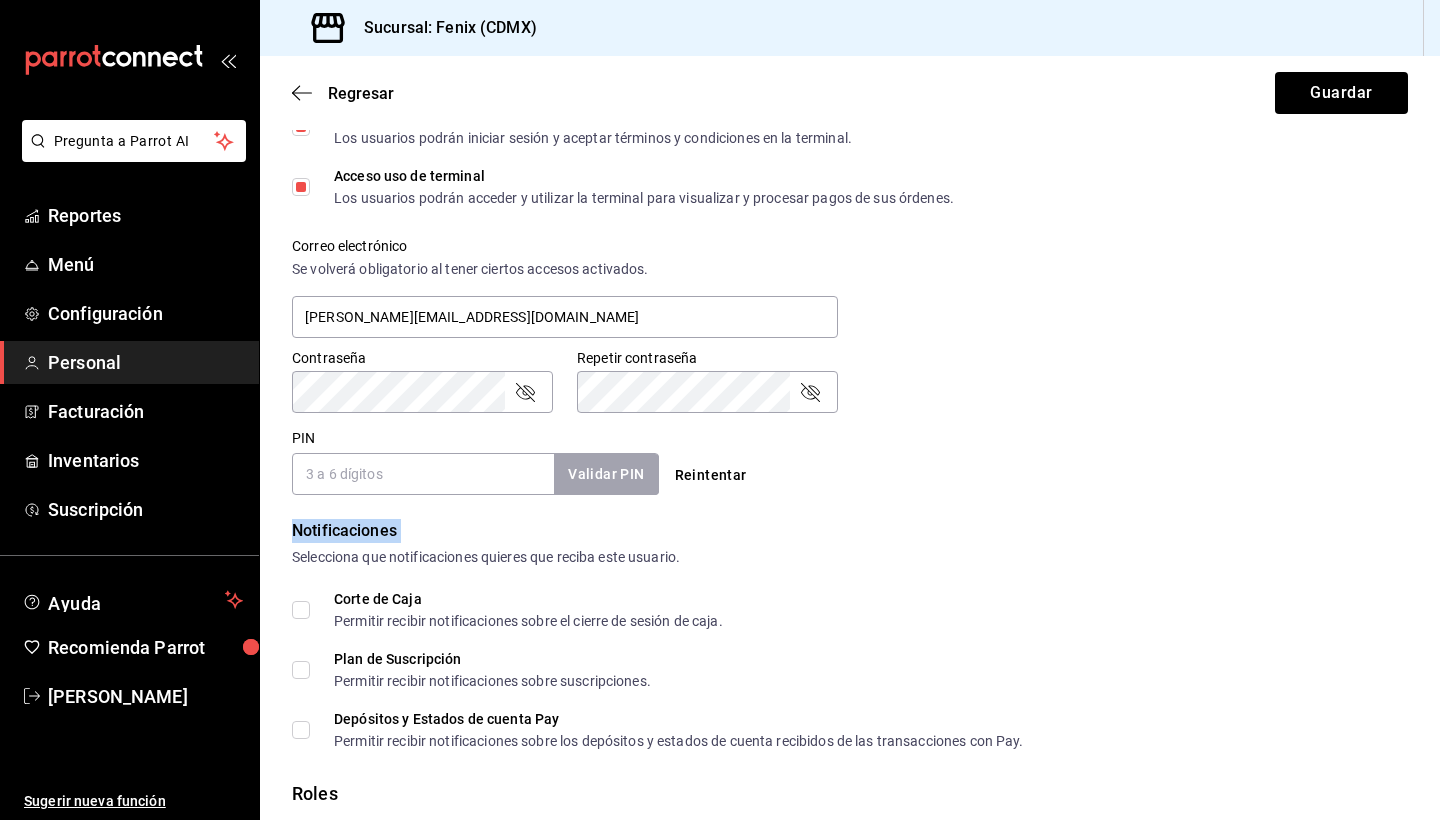 click on "Reintentar" at bounding box center [711, 475] 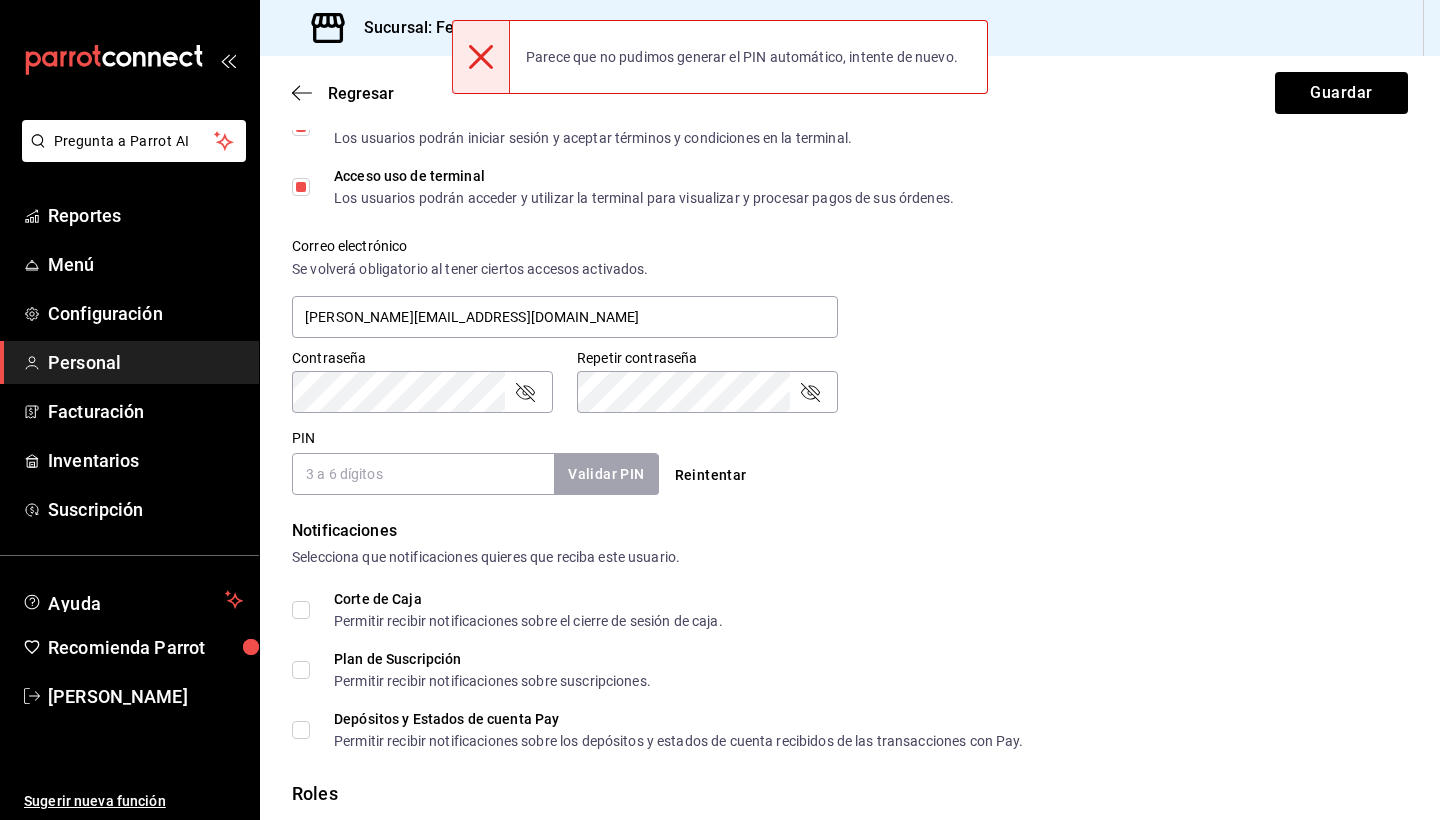 click on "Contraseña Contraseña Repetir contraseña Repetir contraseña" at bounding box center [838, 369] 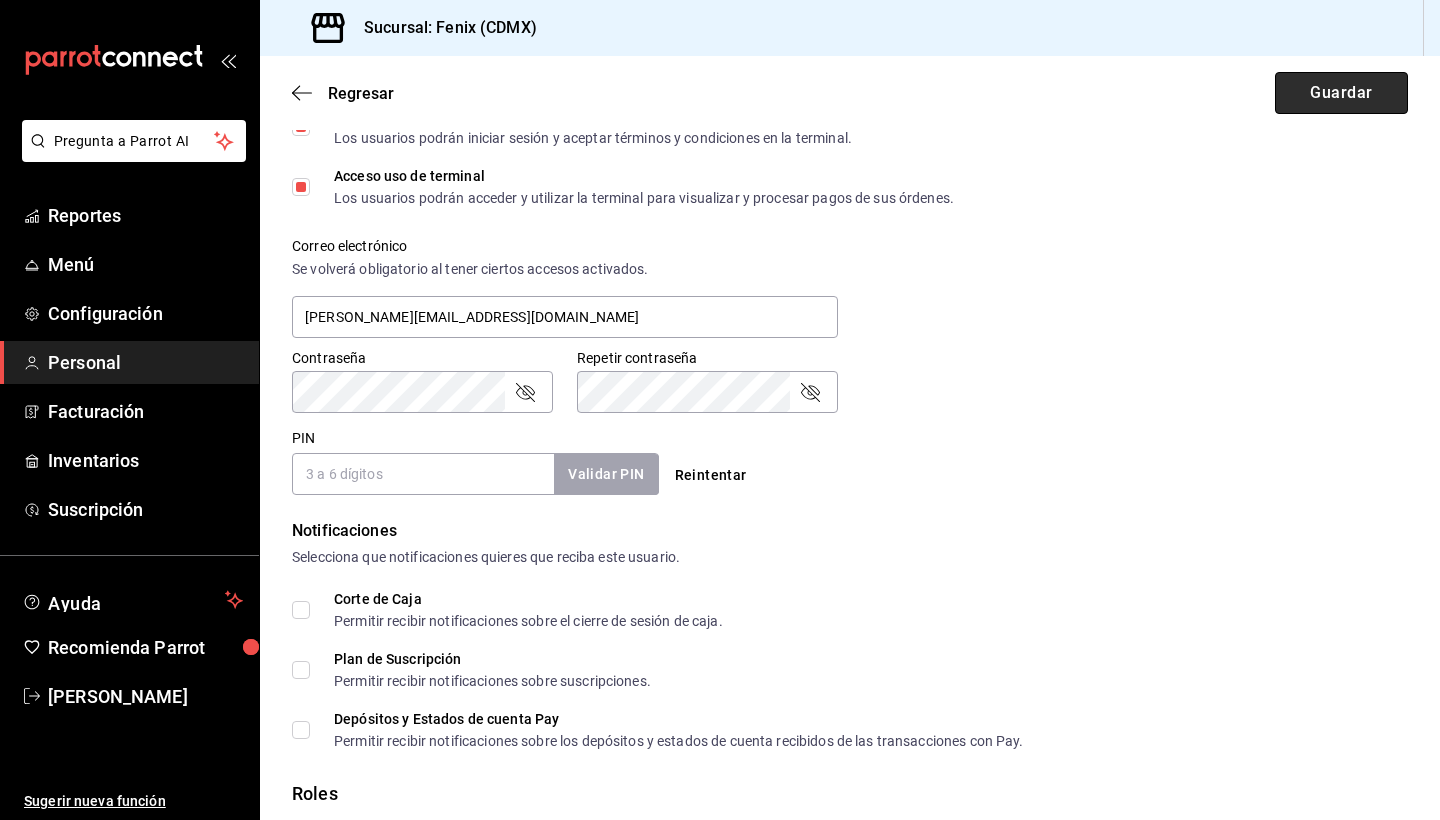 click on "Guardar" at bounding box center [1341, 93] 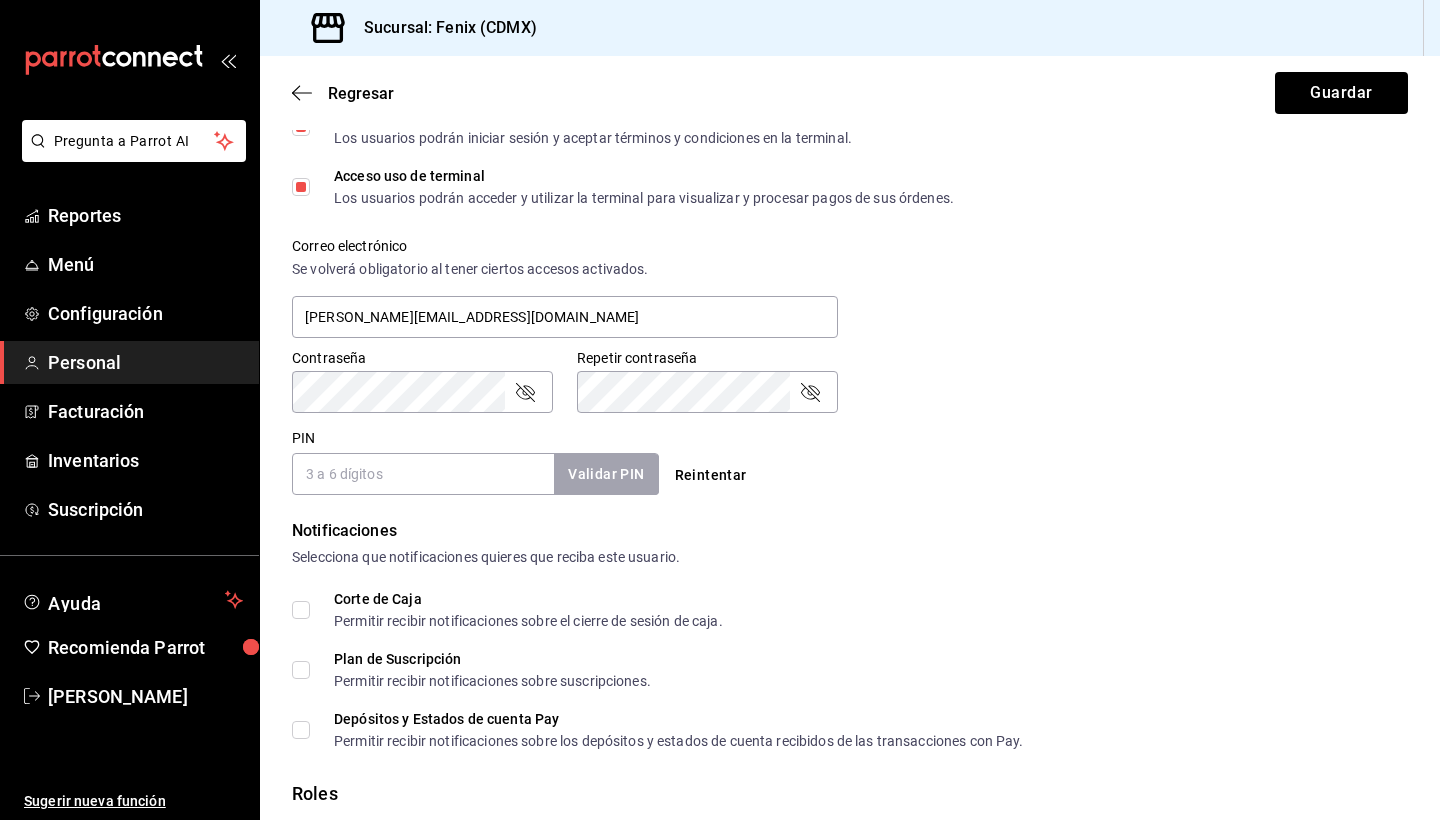 click on "PIN" at bounding box center [423, 474] 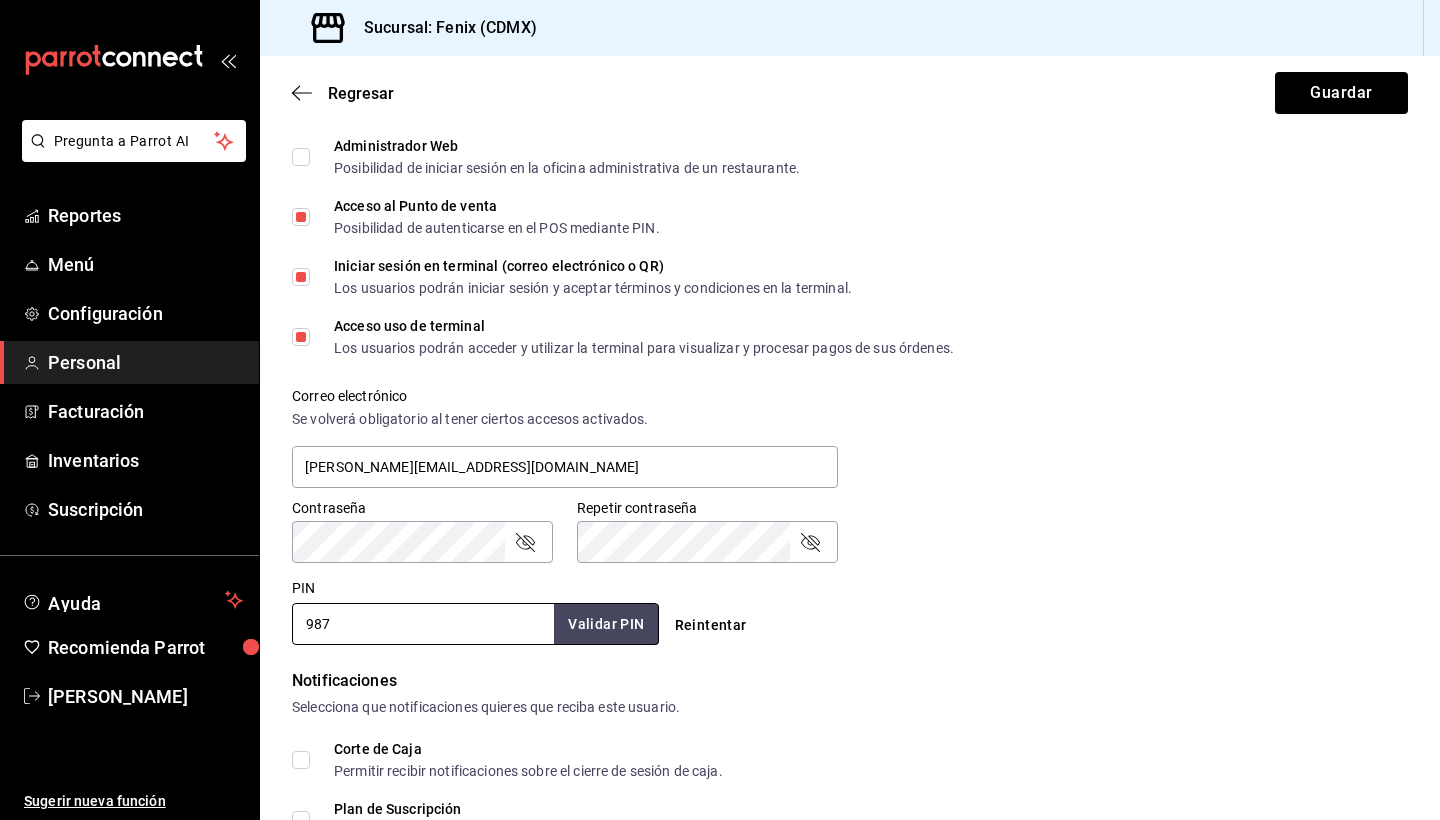 scroll, scrollTop: 277, scrollLeft: 0, axis: vertical 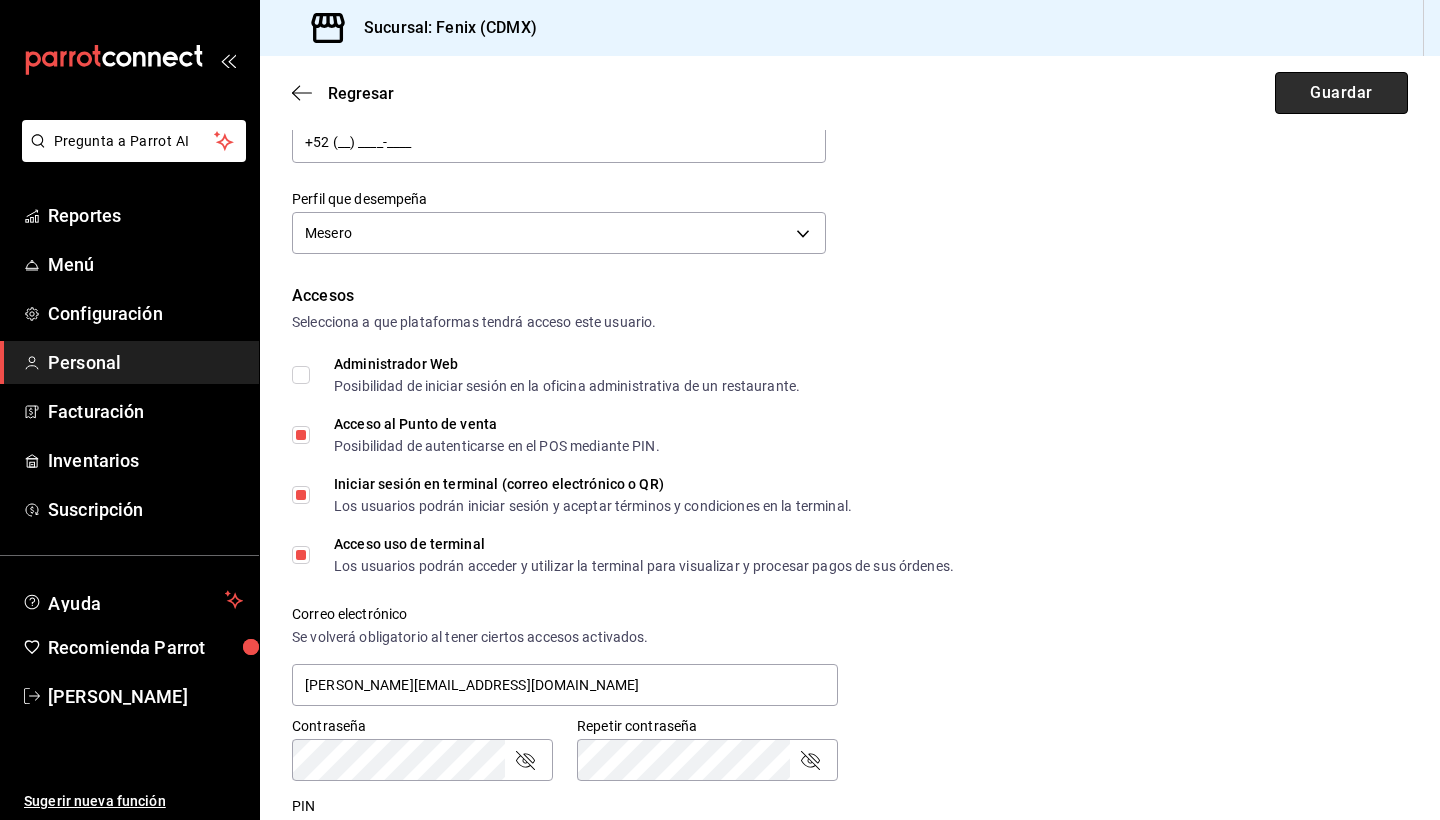 click on "Guardar" at bounding box center (1341, 93) 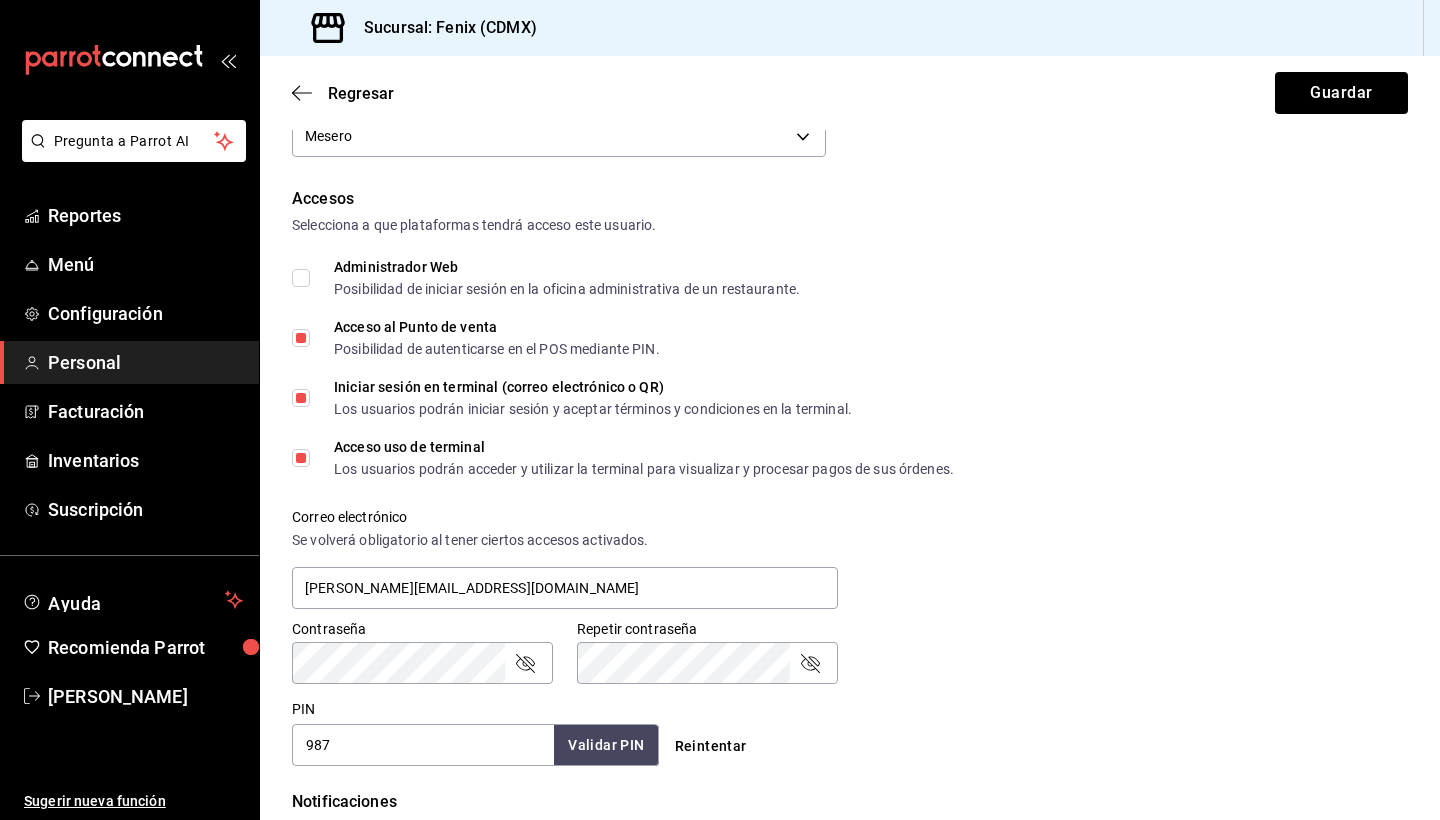 scroll, scrollTop: 838, scrollLeft: 0, axis: vertical 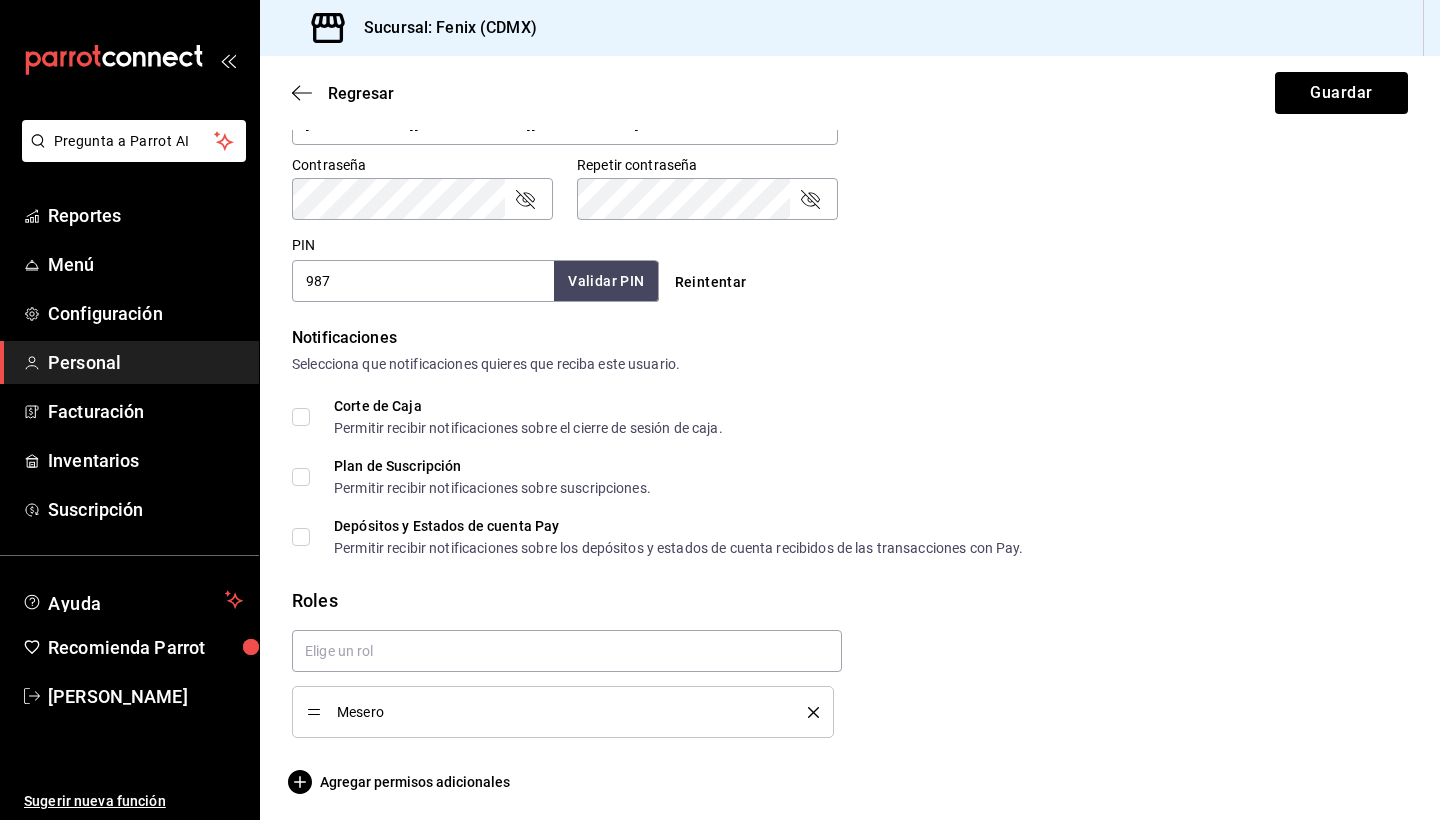 click on "987" at bounding box center [423, 281] 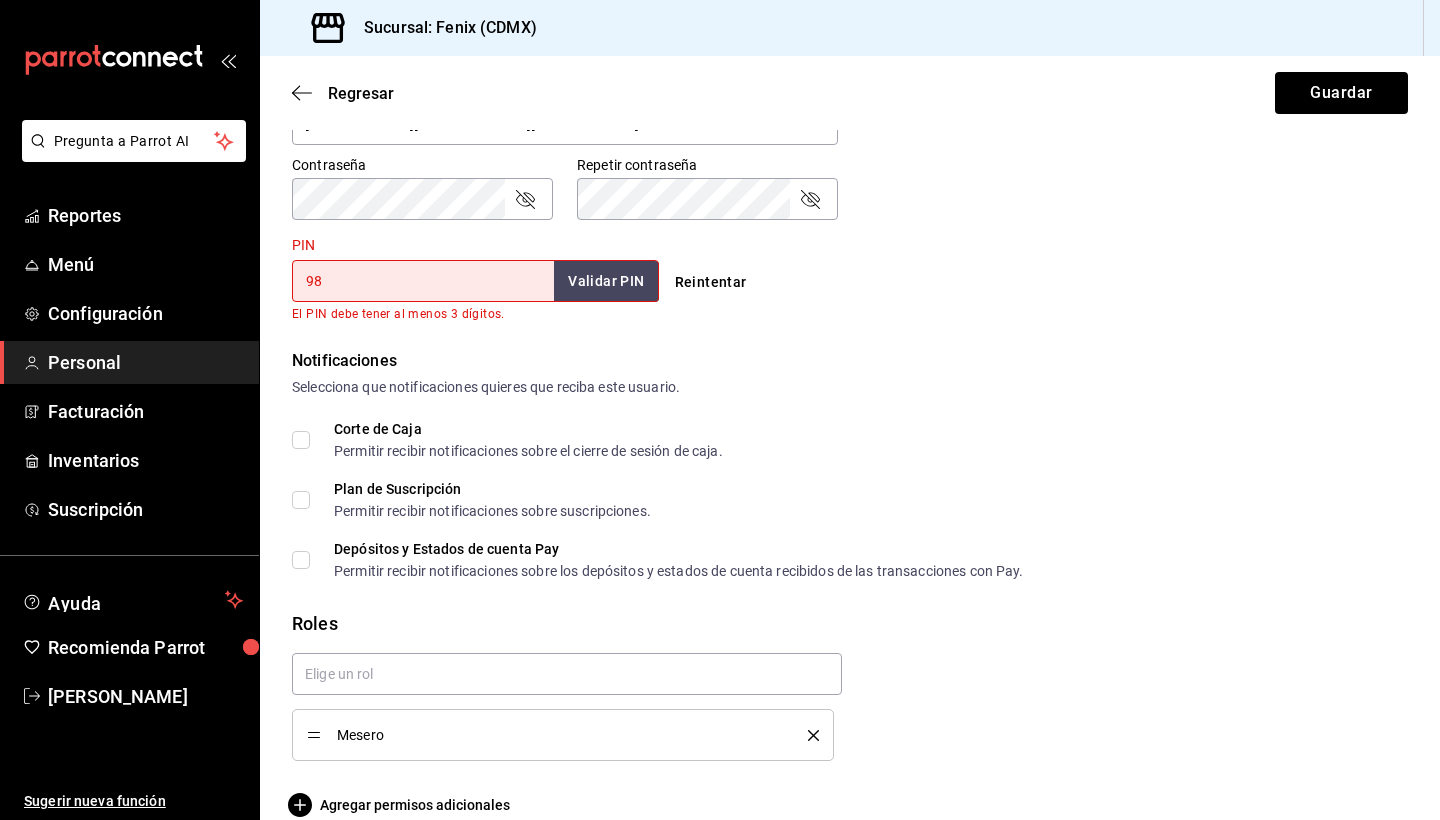 type on "9" 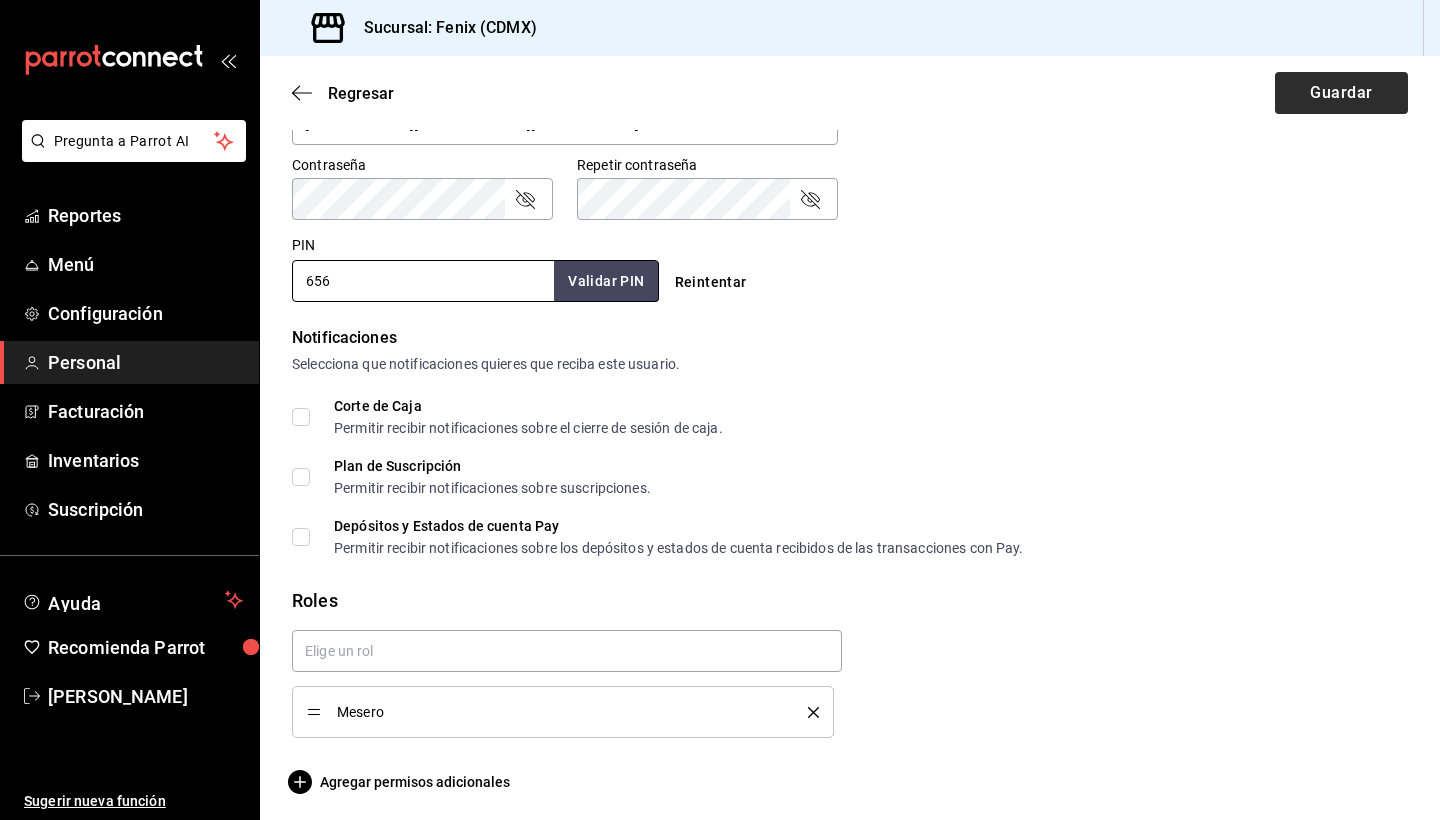 type on "656" 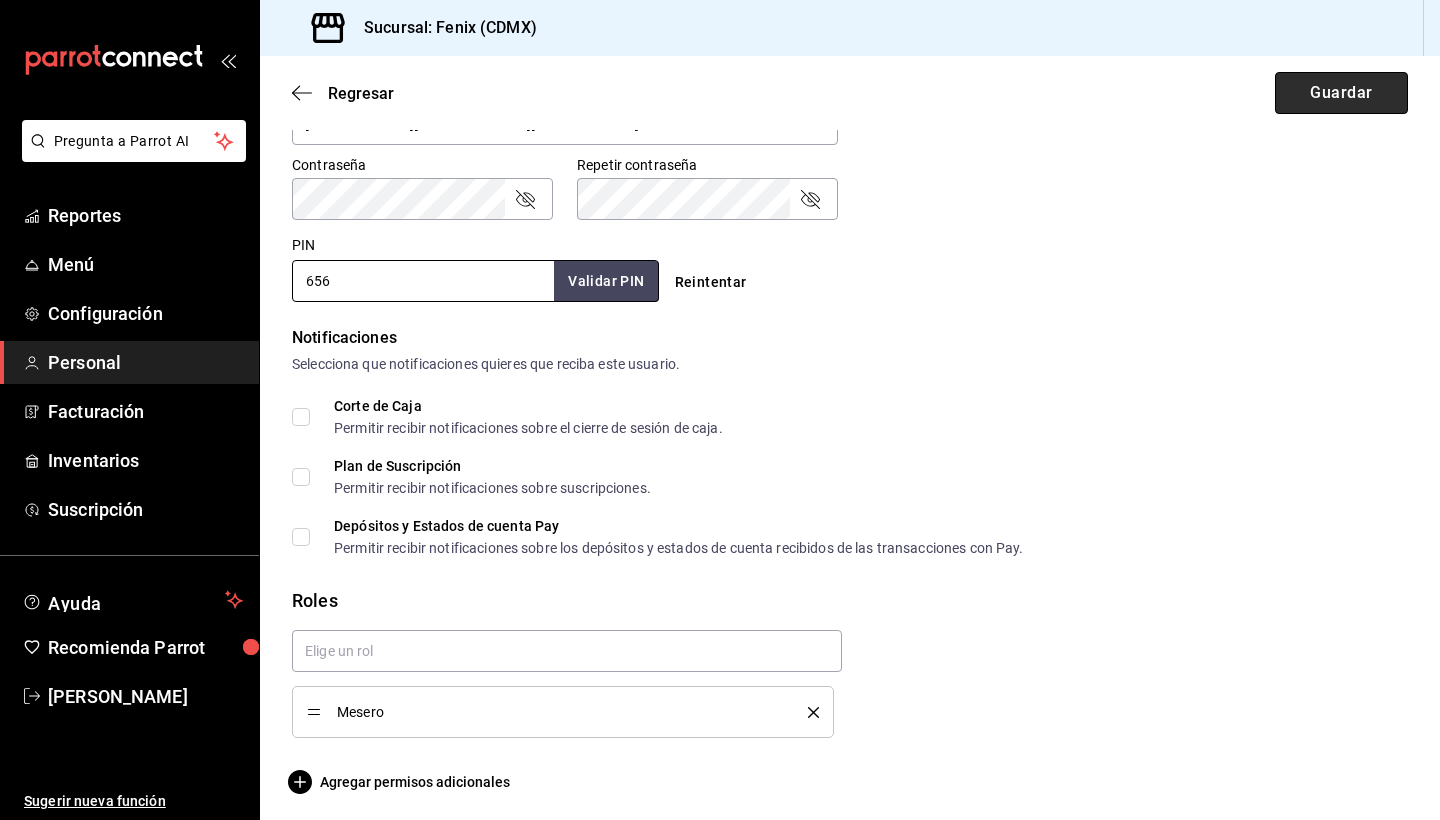 click on "Guardar" at bounding box center [1341, 93] 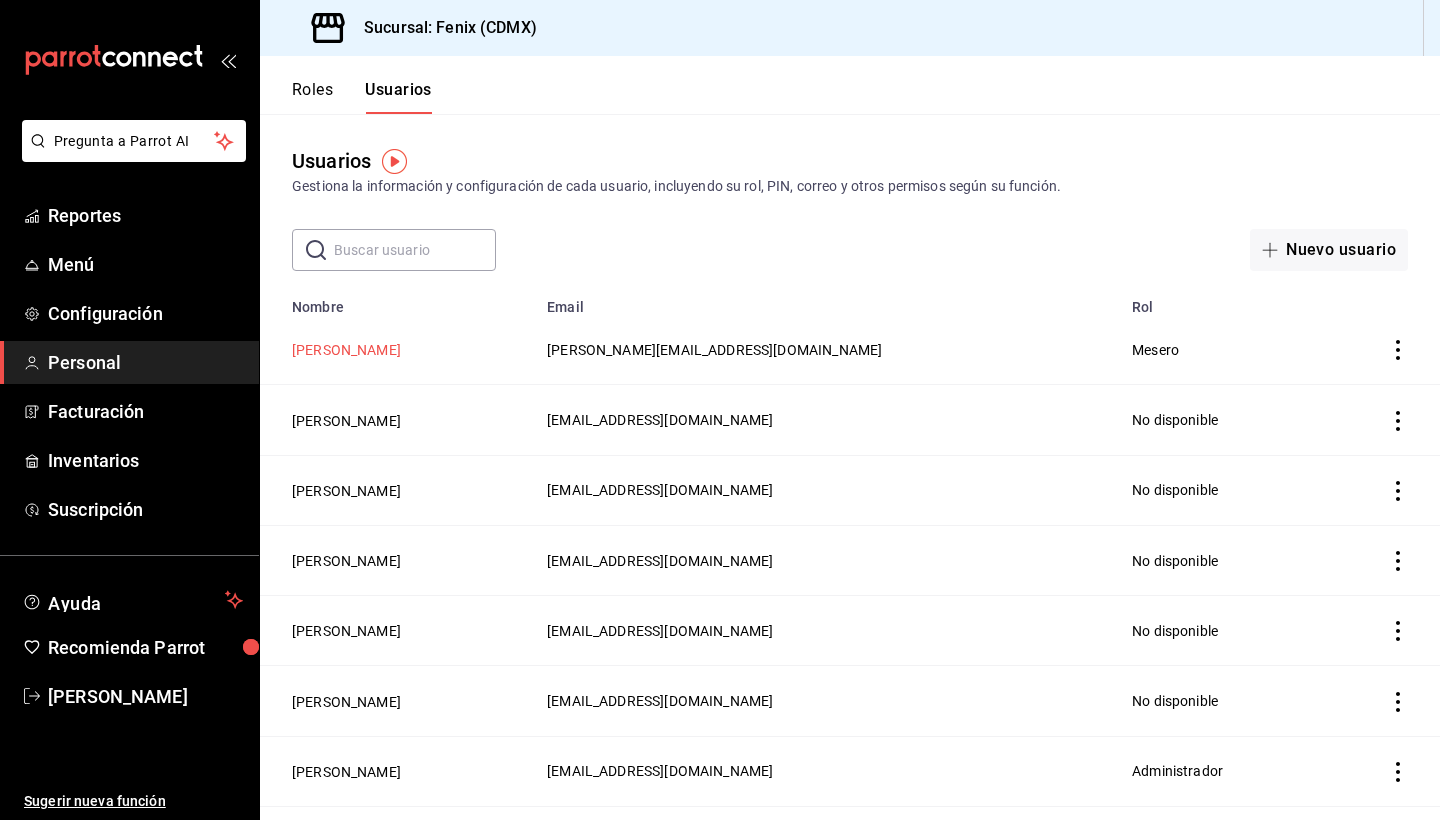 click on "[PERSON_NAME]" at bounding box center [346, 350] 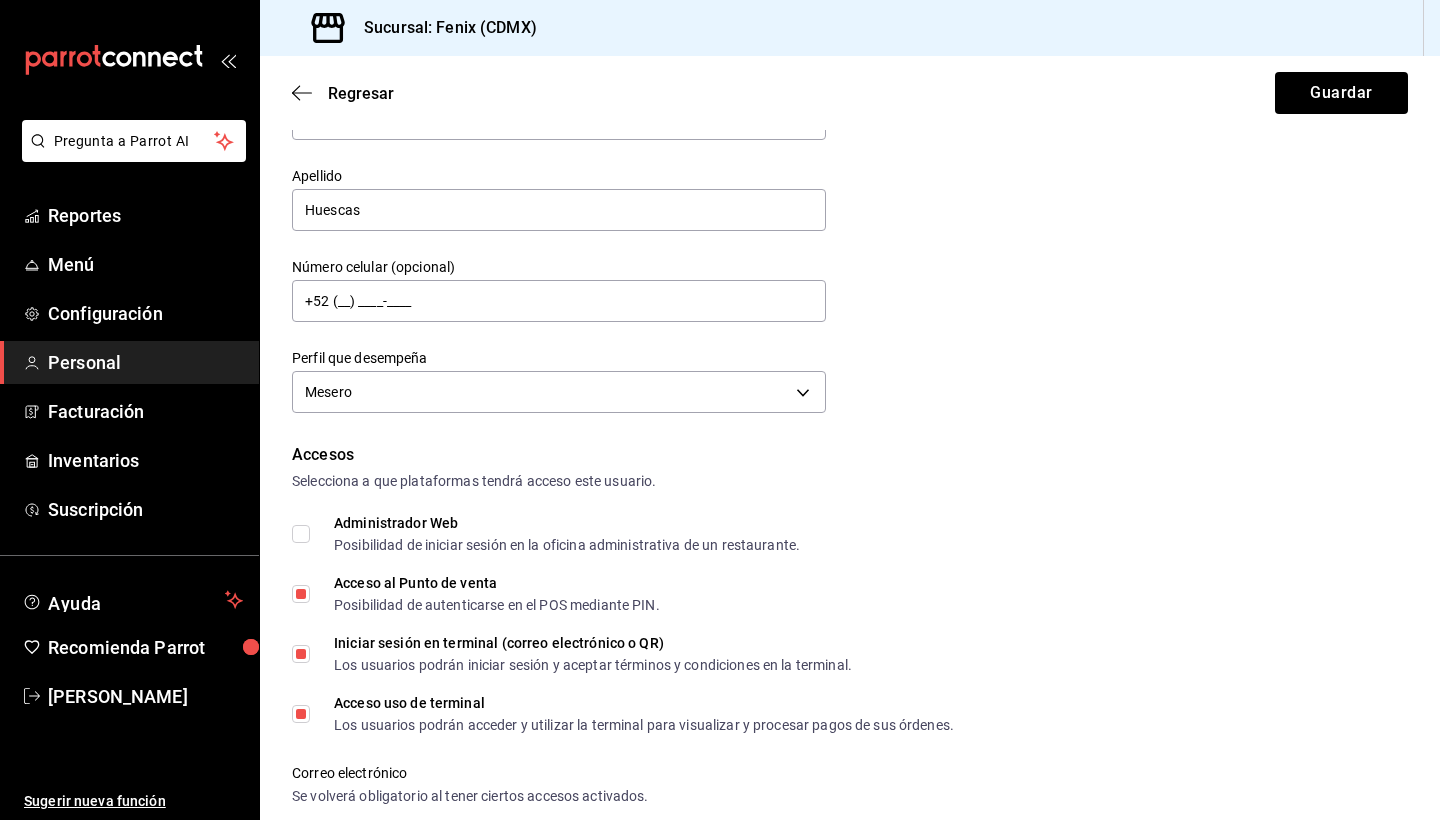 scroll, scrollTop: 0, scrollLeft: 0, axis: both 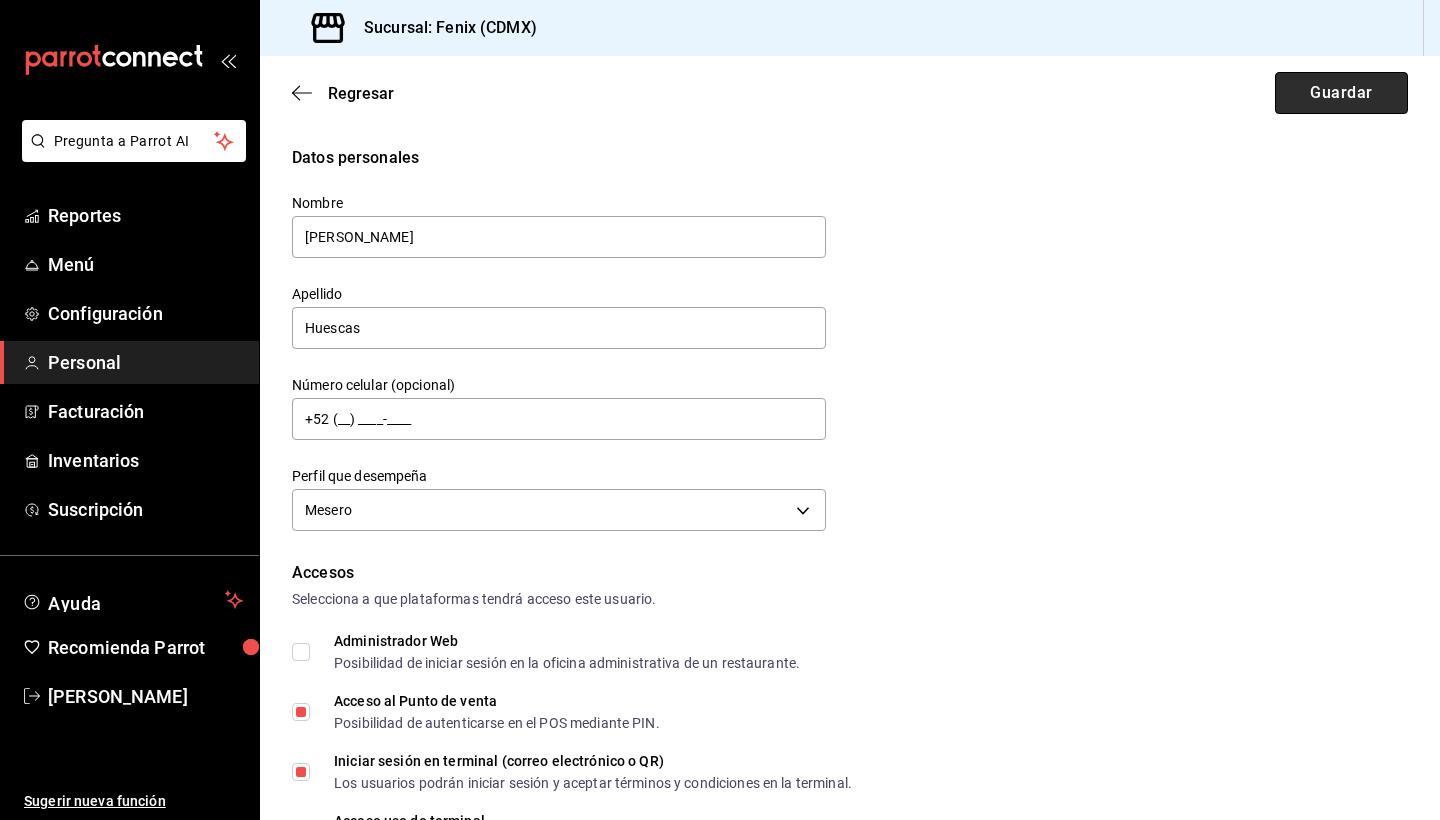 click on "Guardar" at bounding box center [1341, 93] 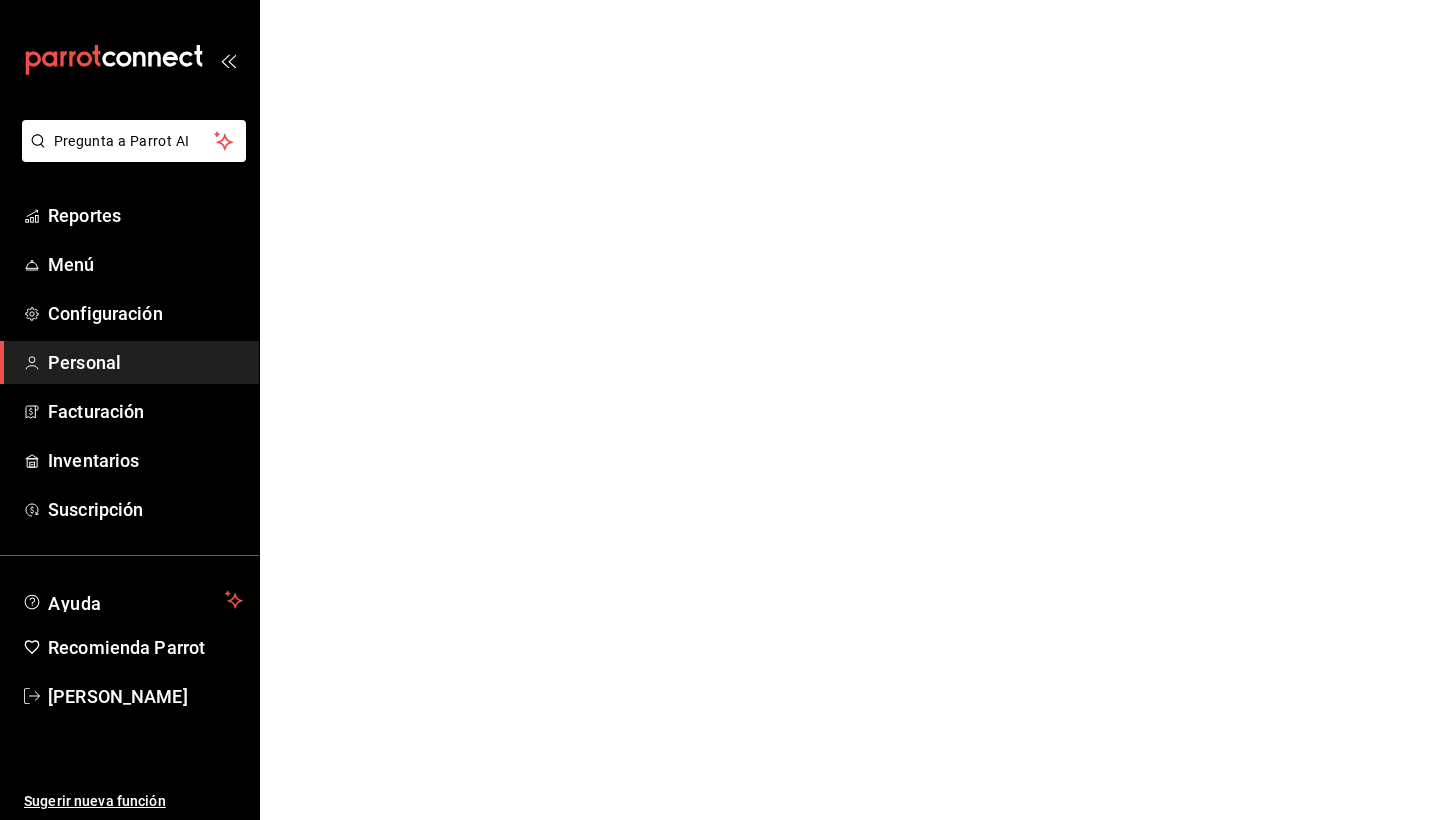 scroll, scrollTop: 0, scrollLeft: 0, axis: both 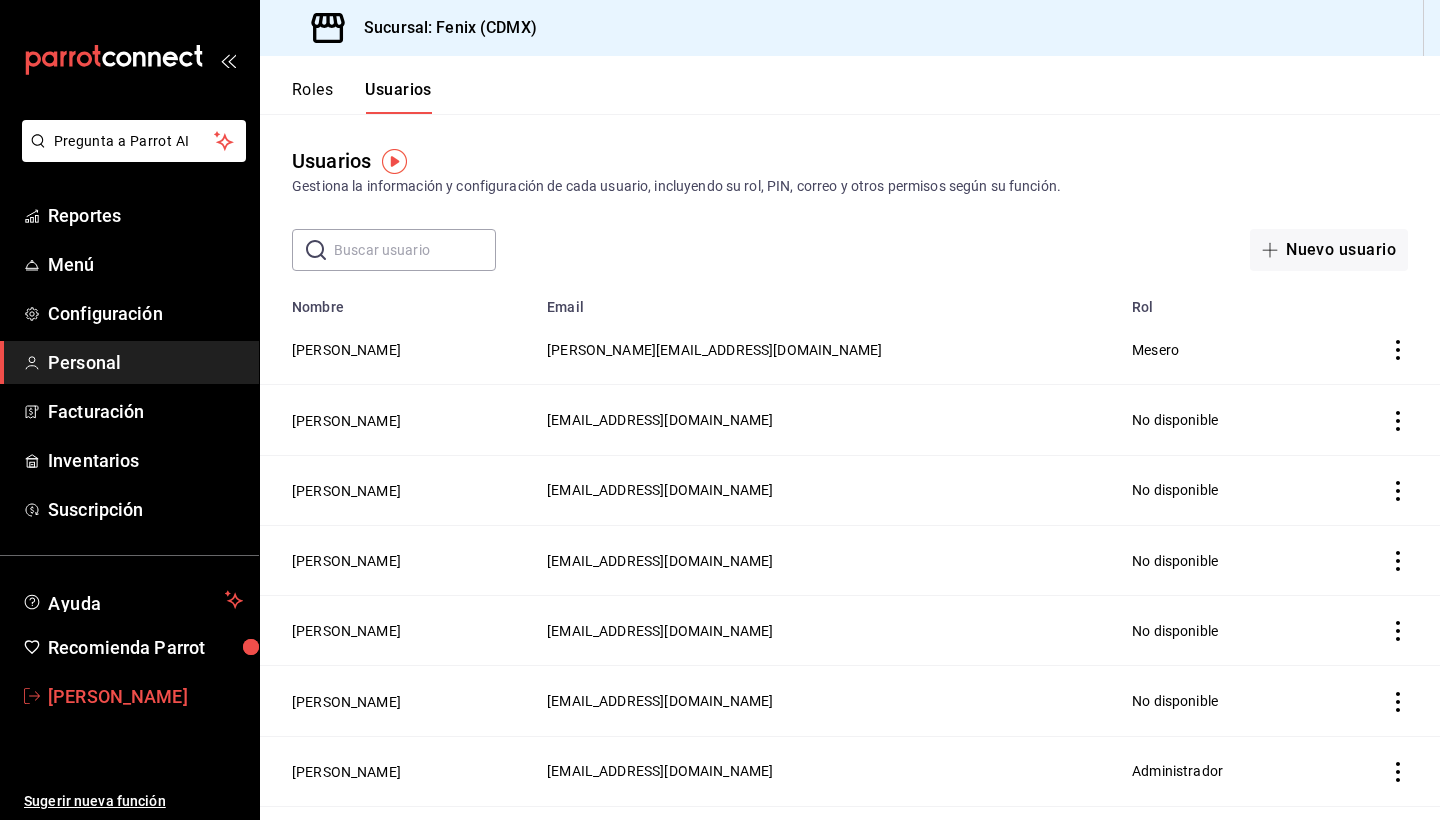 click on "[PERSON_NAME]" at bounding box center [145, 696] 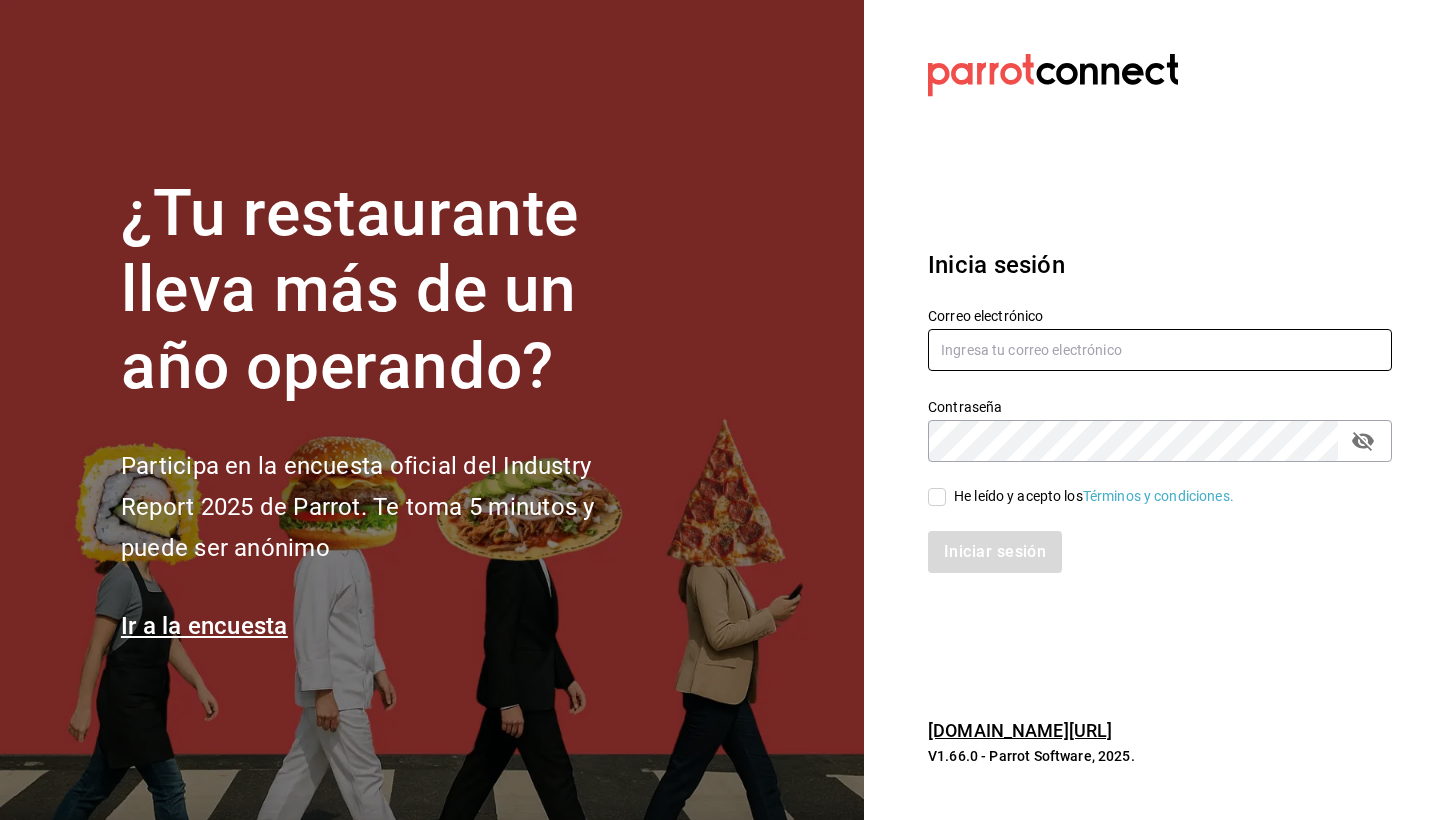 type on "[EMAIL_ADDRESS][DOMAIN_NAME]" 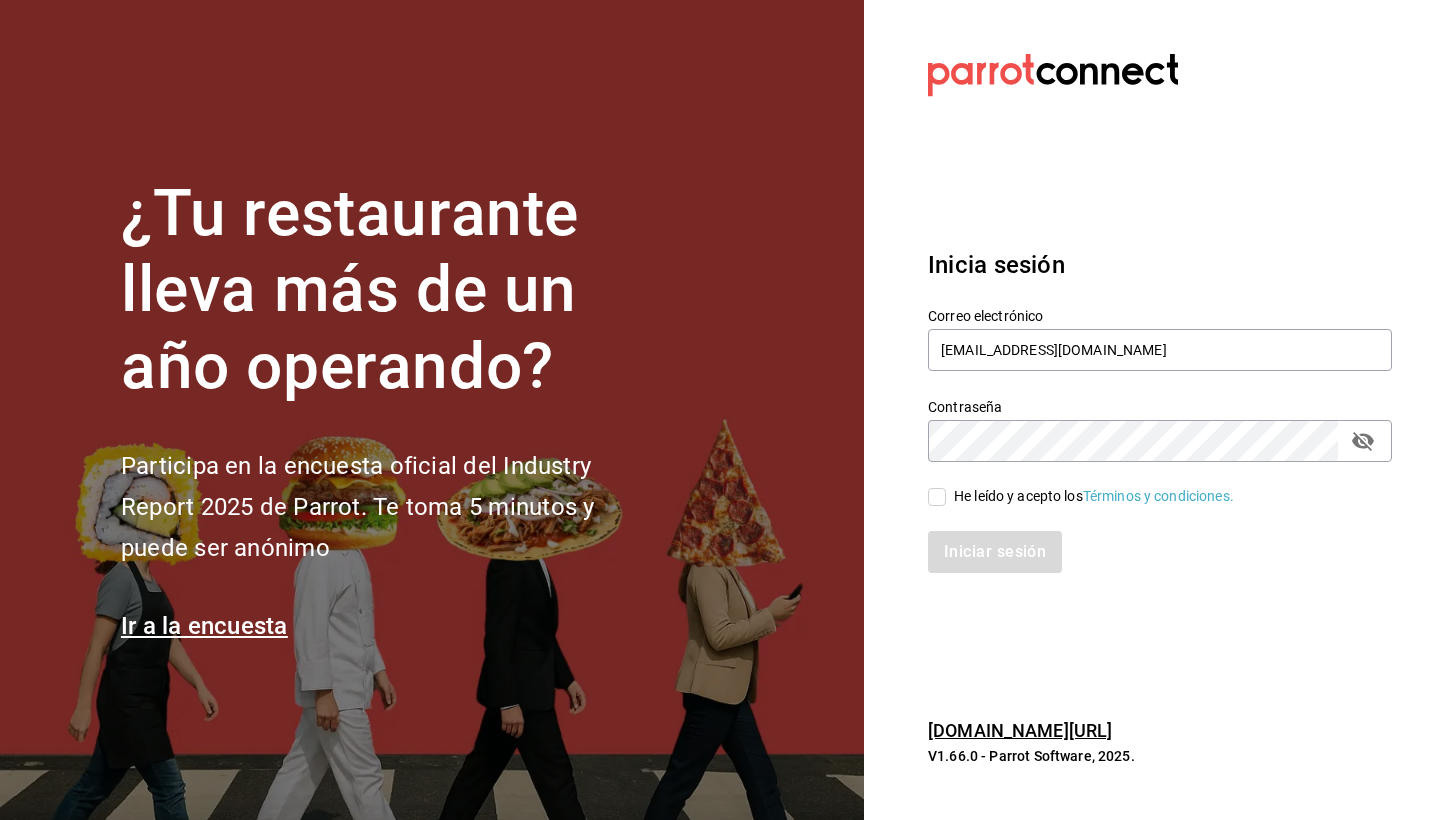 click 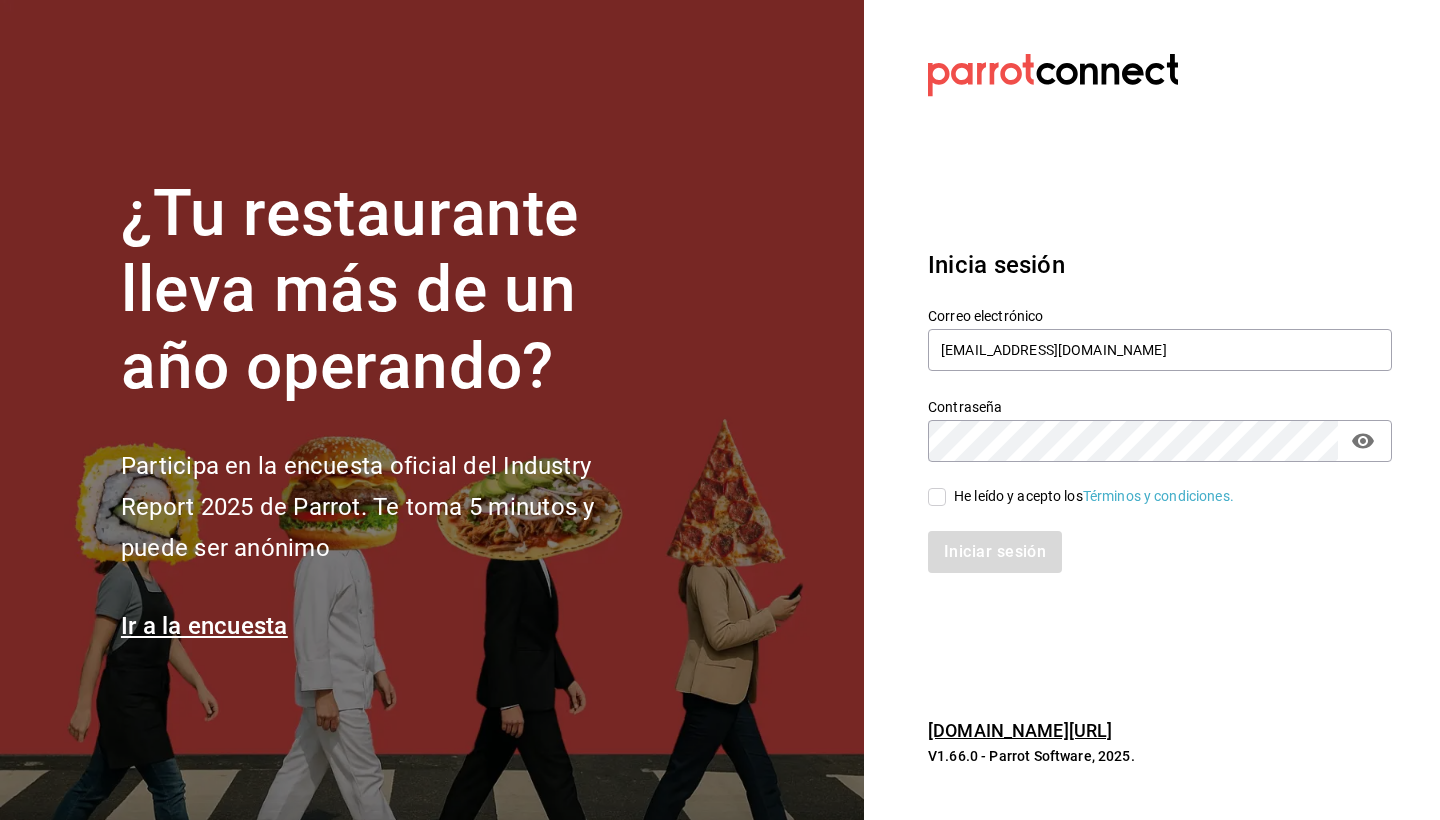 click on "He leído y acepto los  Términos y condiciones." at bounding box center [937, 497] 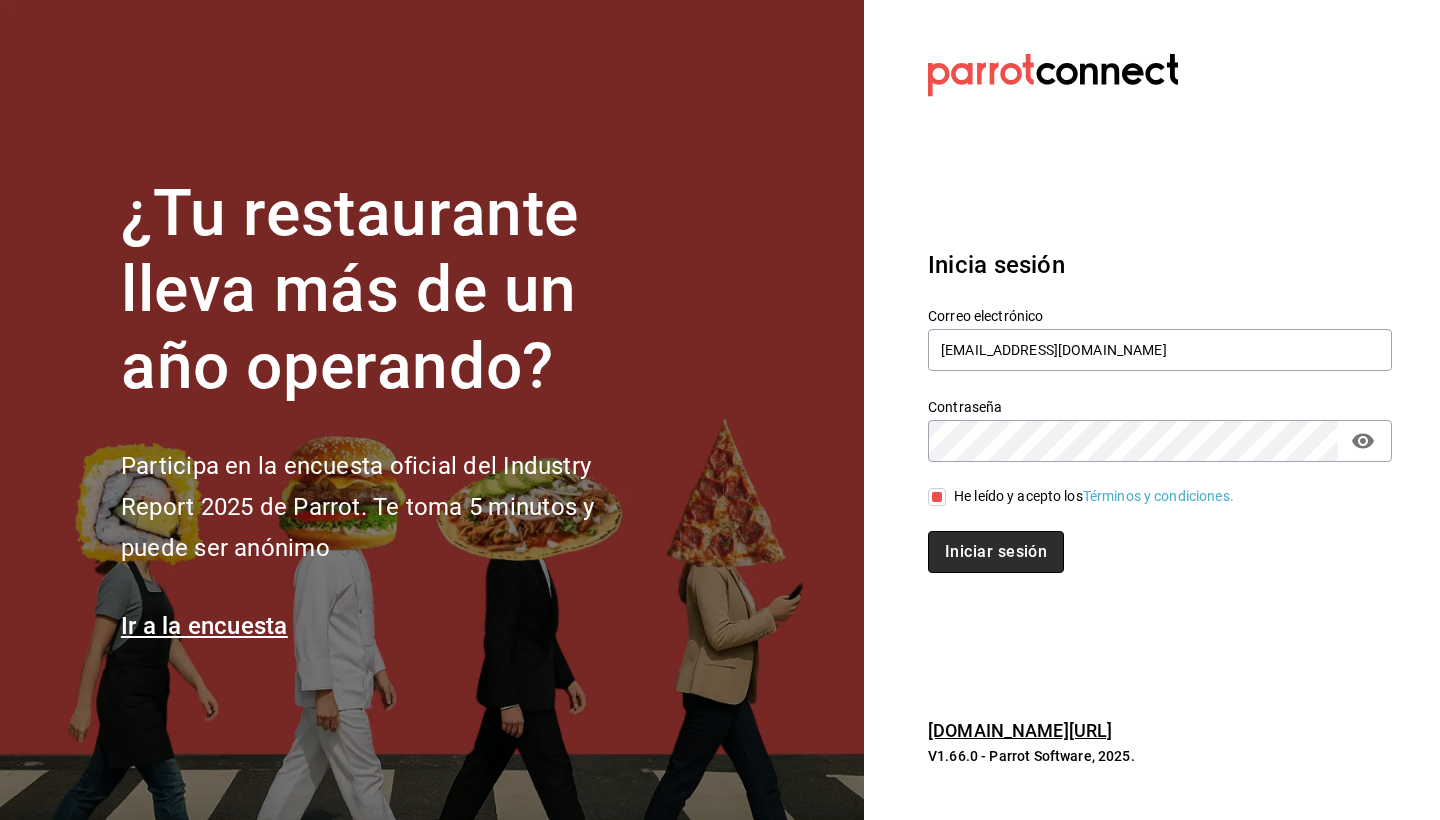 click on "Iniciar sesión" at bounding box center (996, 552) 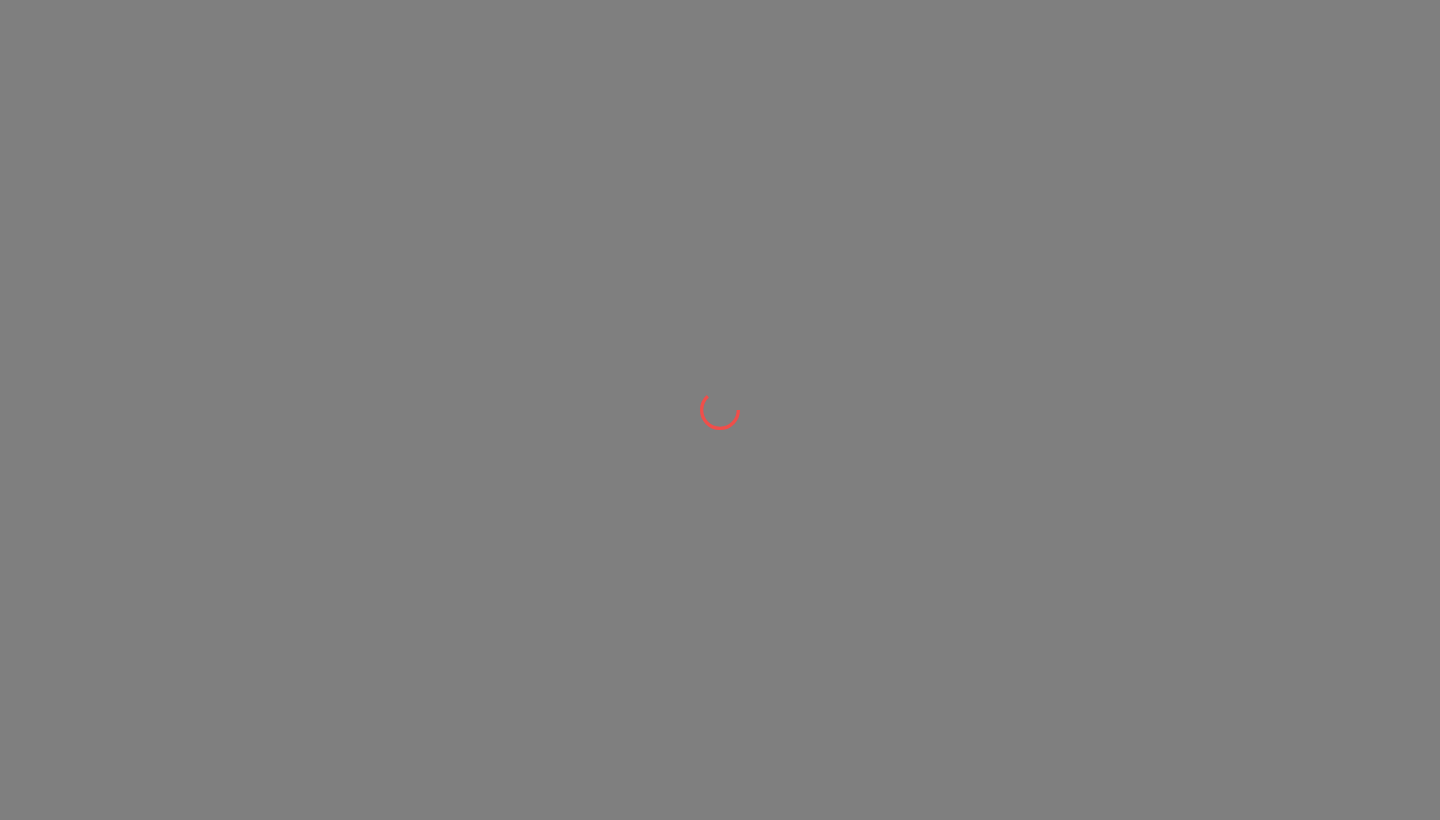 scroll, scrollTop: 0, scrollLeft: 0, axis: both 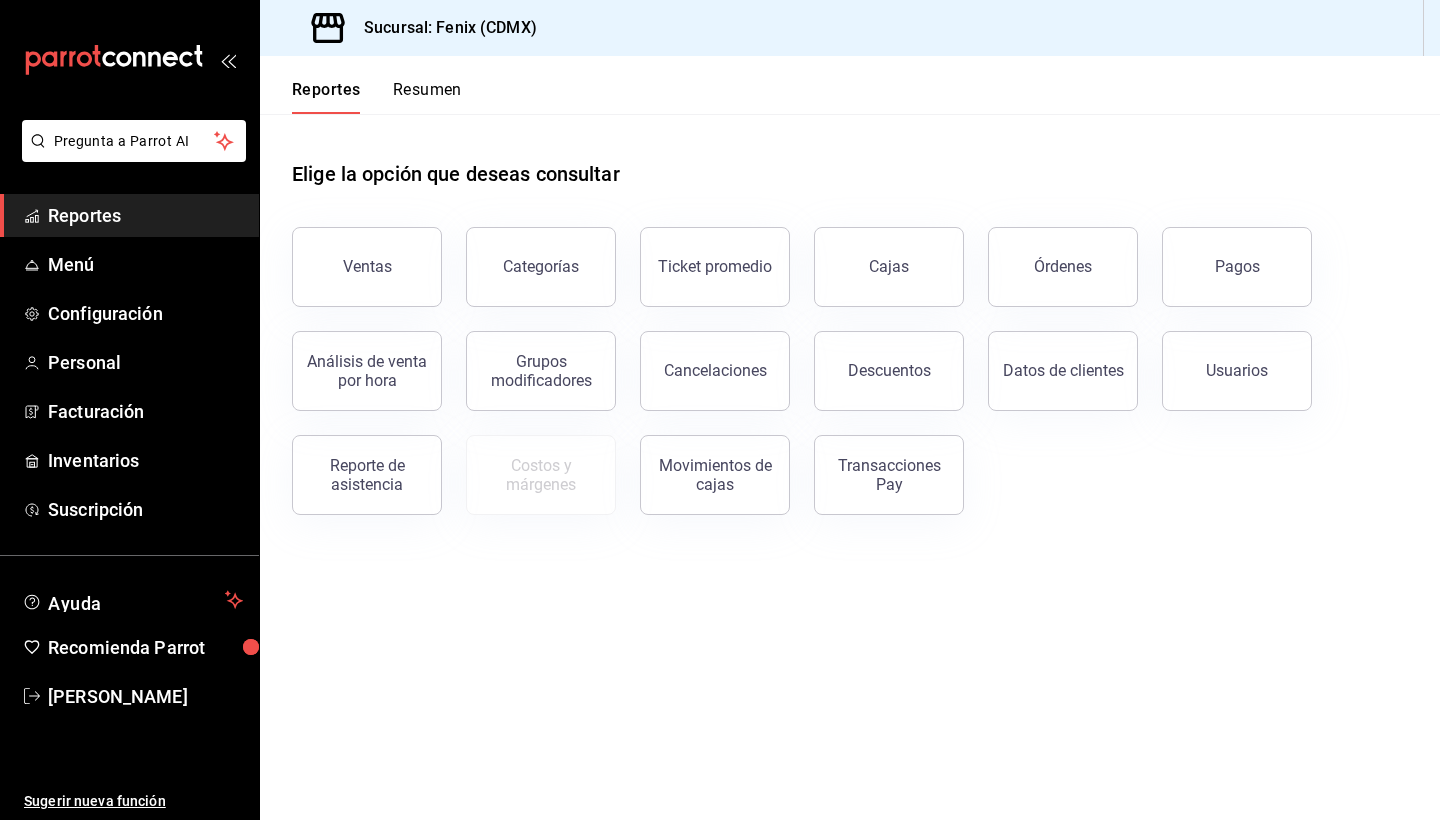click on "Resumen" at bounding box center [427, 97] 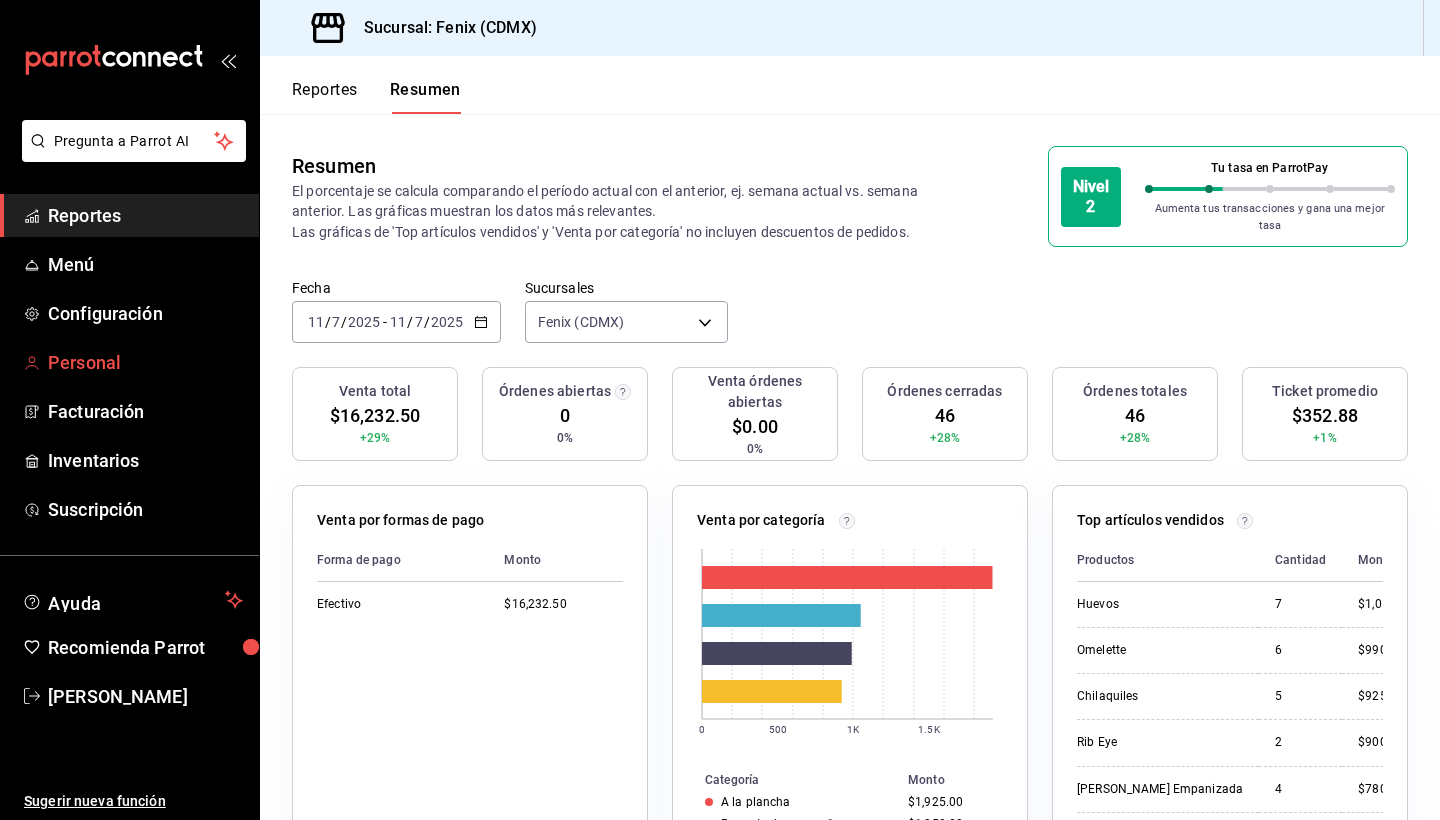 click on "Personal" at bounding box center (145, 362) 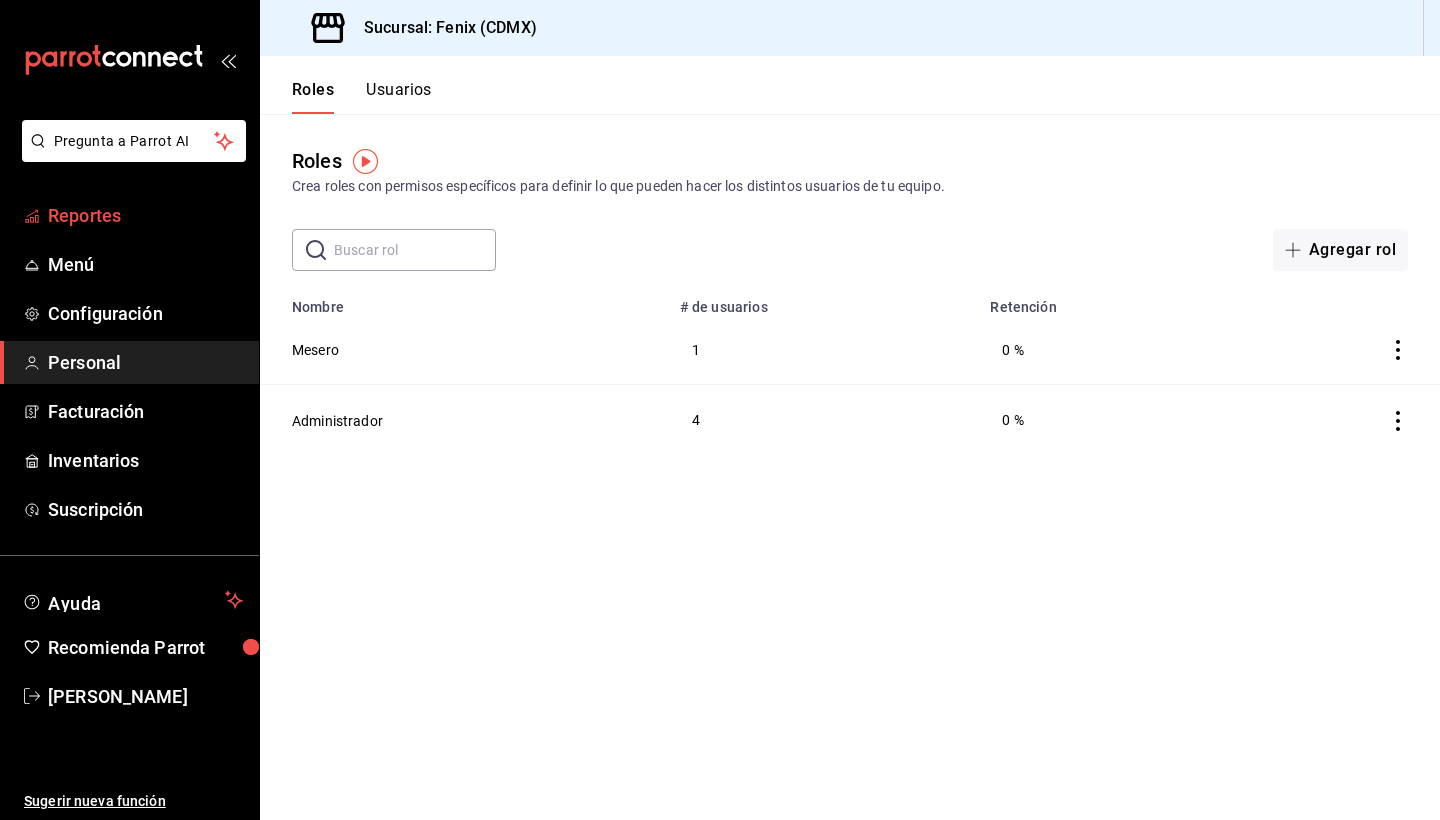 click on "Reportes" at bounding box center [145, 215] 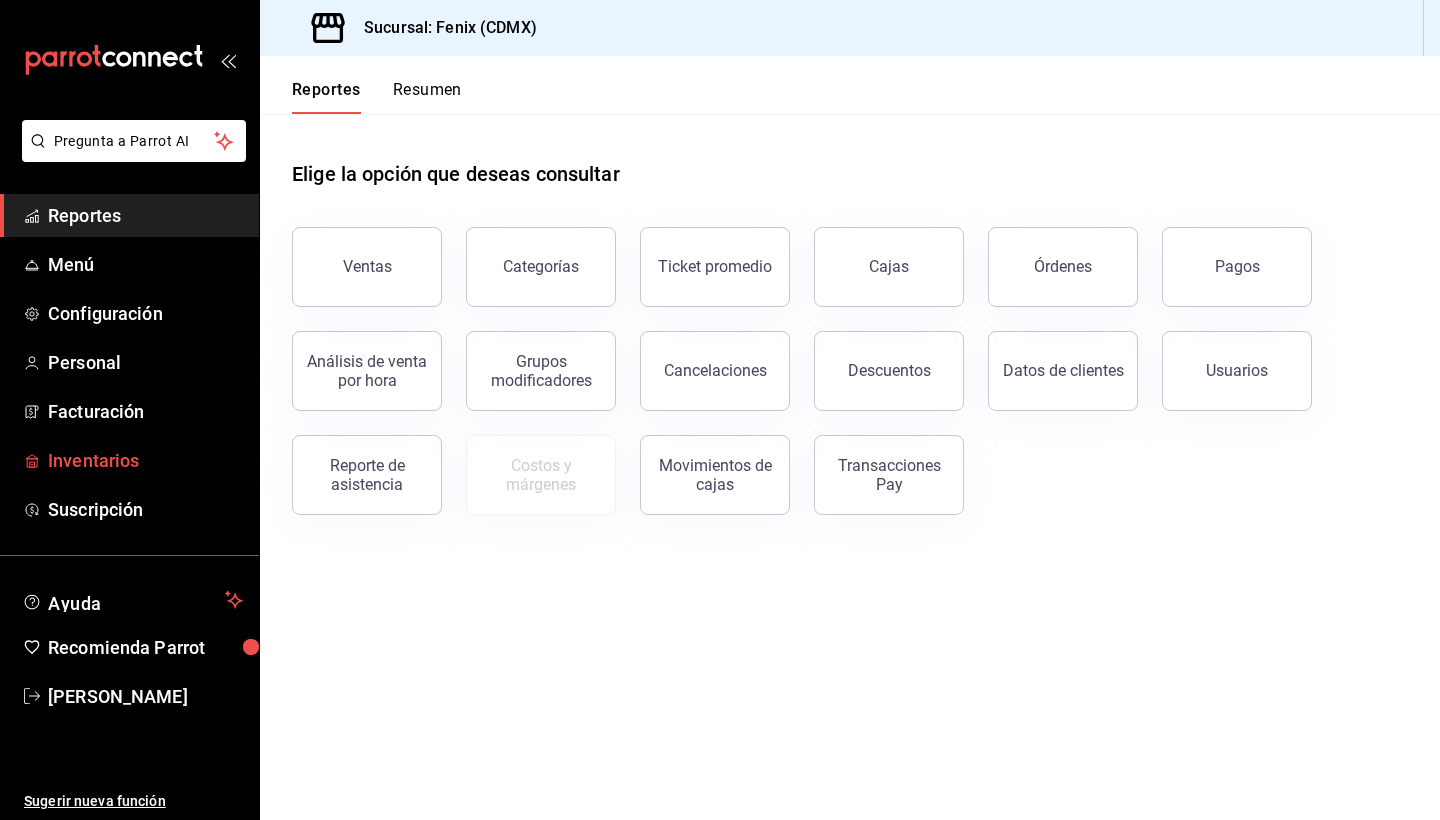 click on "Inventarios" at bounding box center [145, 460] 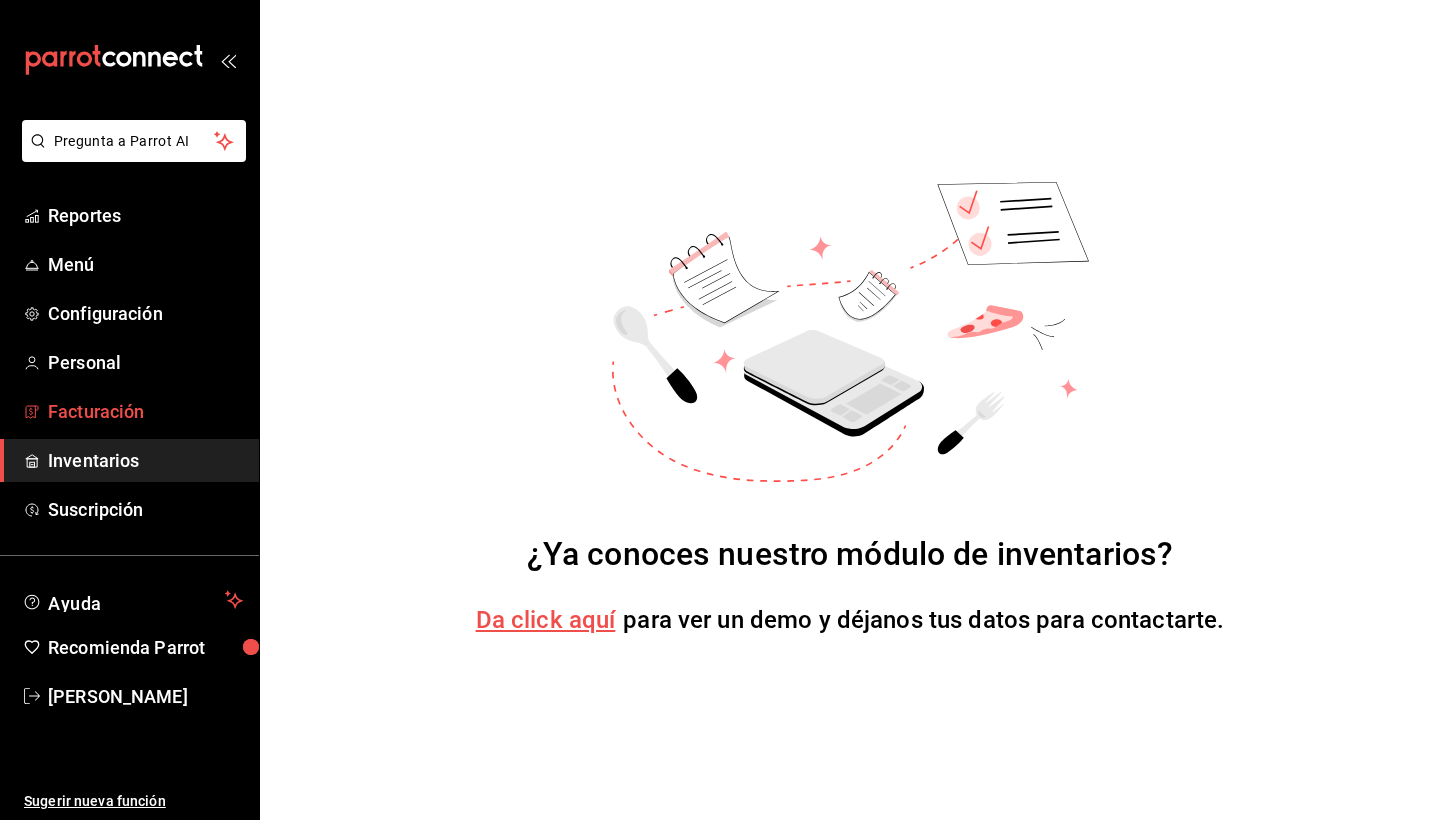 click on "Facturación" at bounding box center [145, 411] 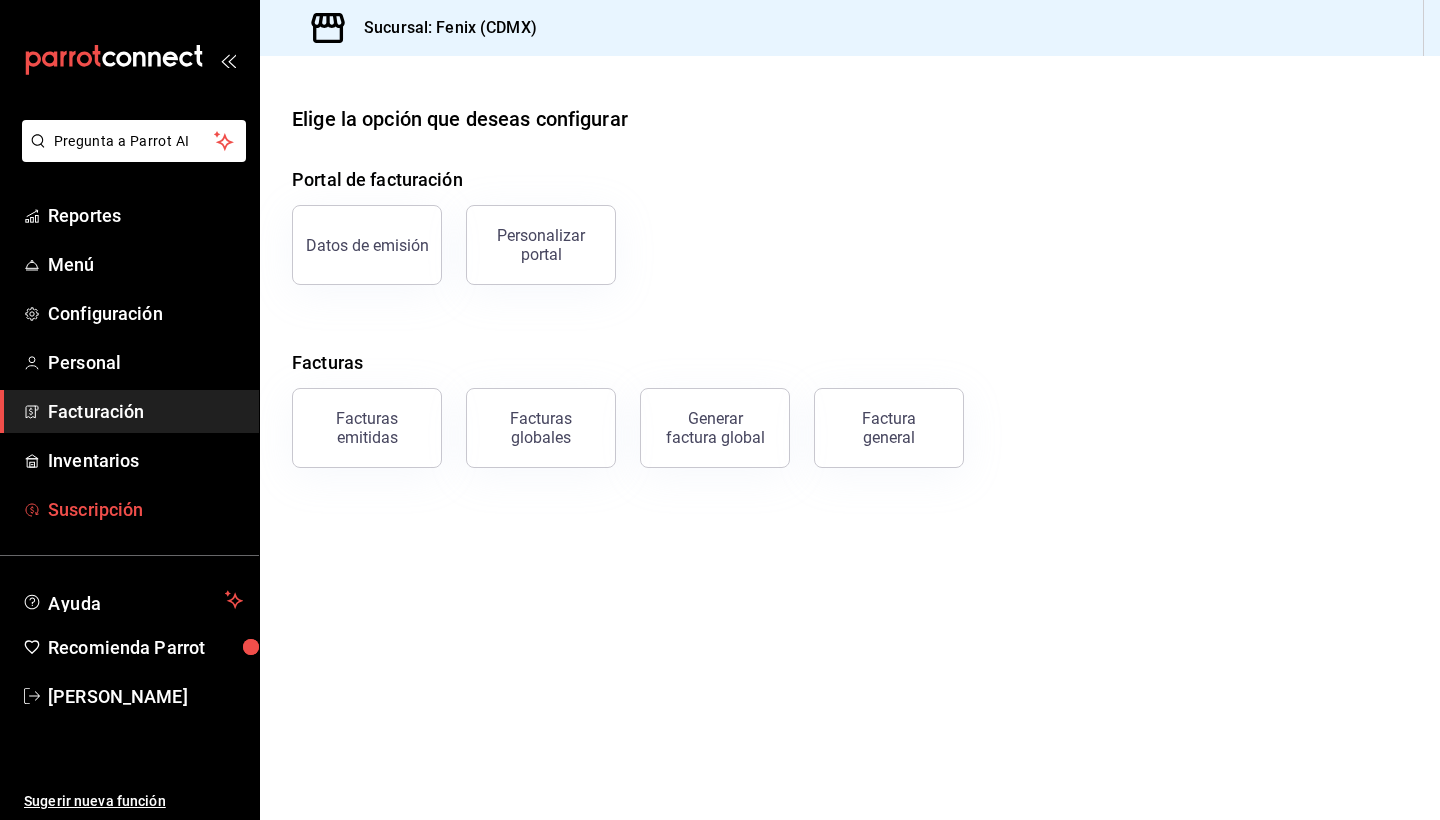 click on "Suscripción" at bounding box center (145, 509) 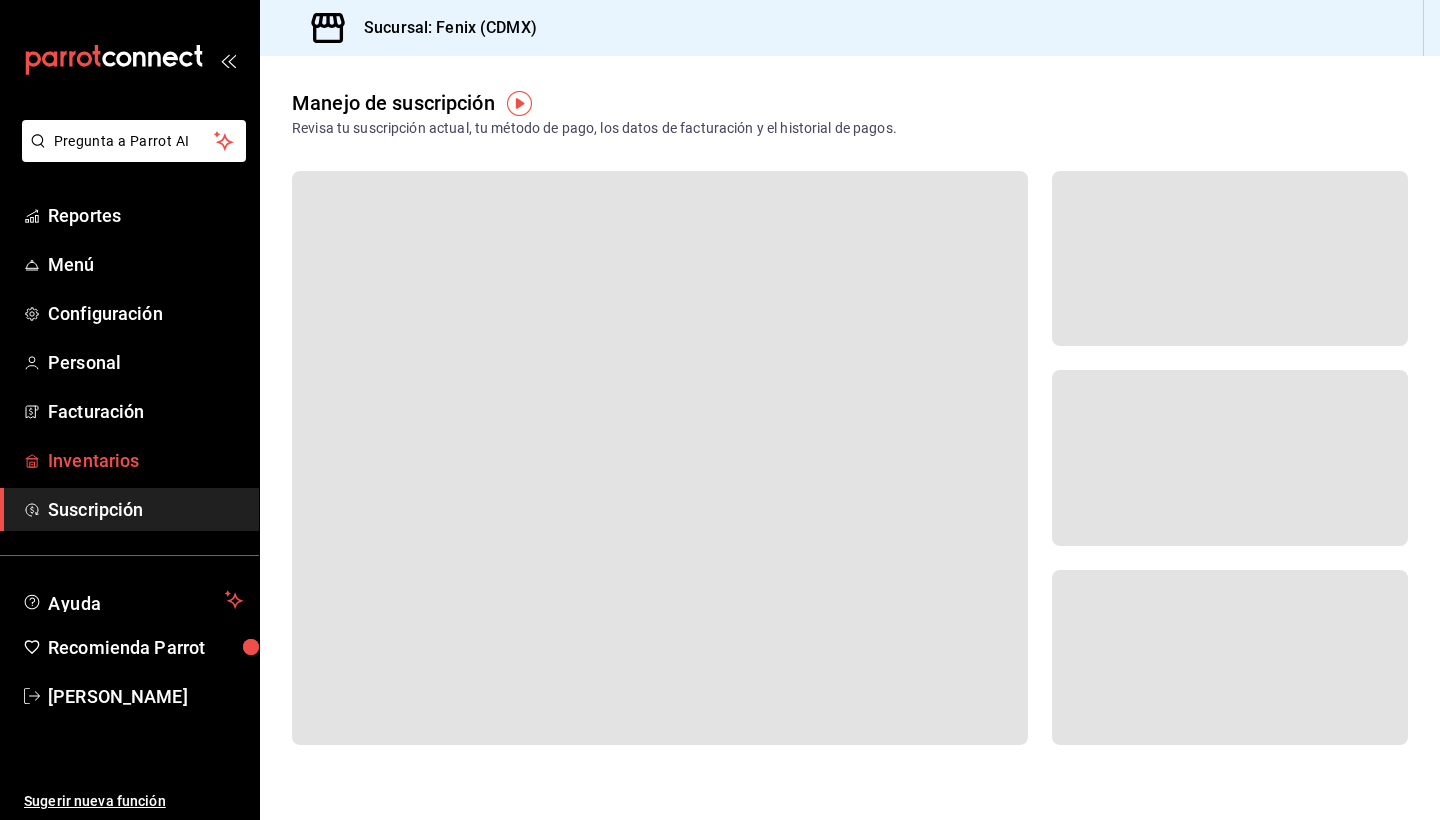 click on "Inventarios" at bounding box center (145, 460) 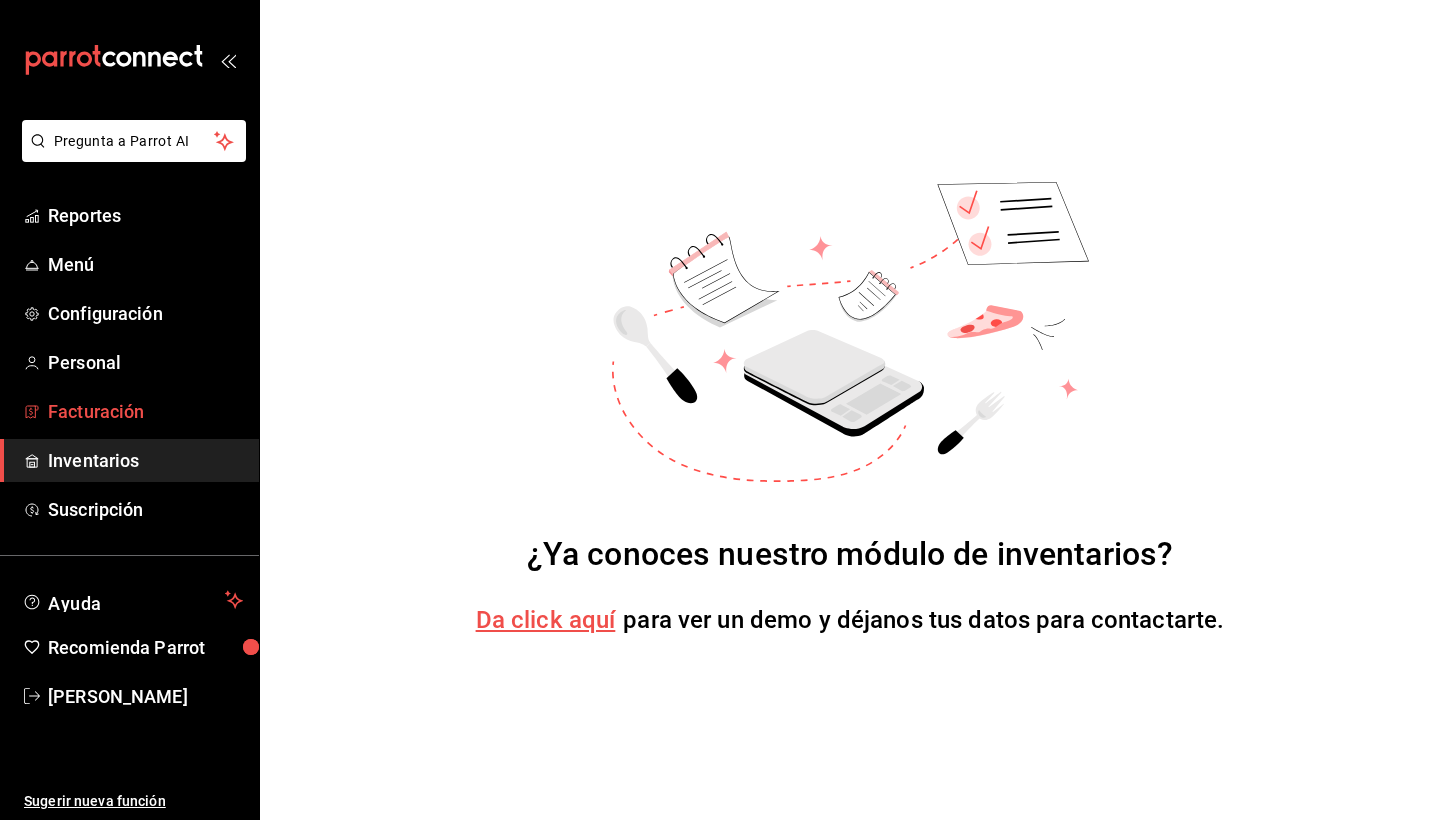 click on "Facturación" at bounding box center (145, 411) 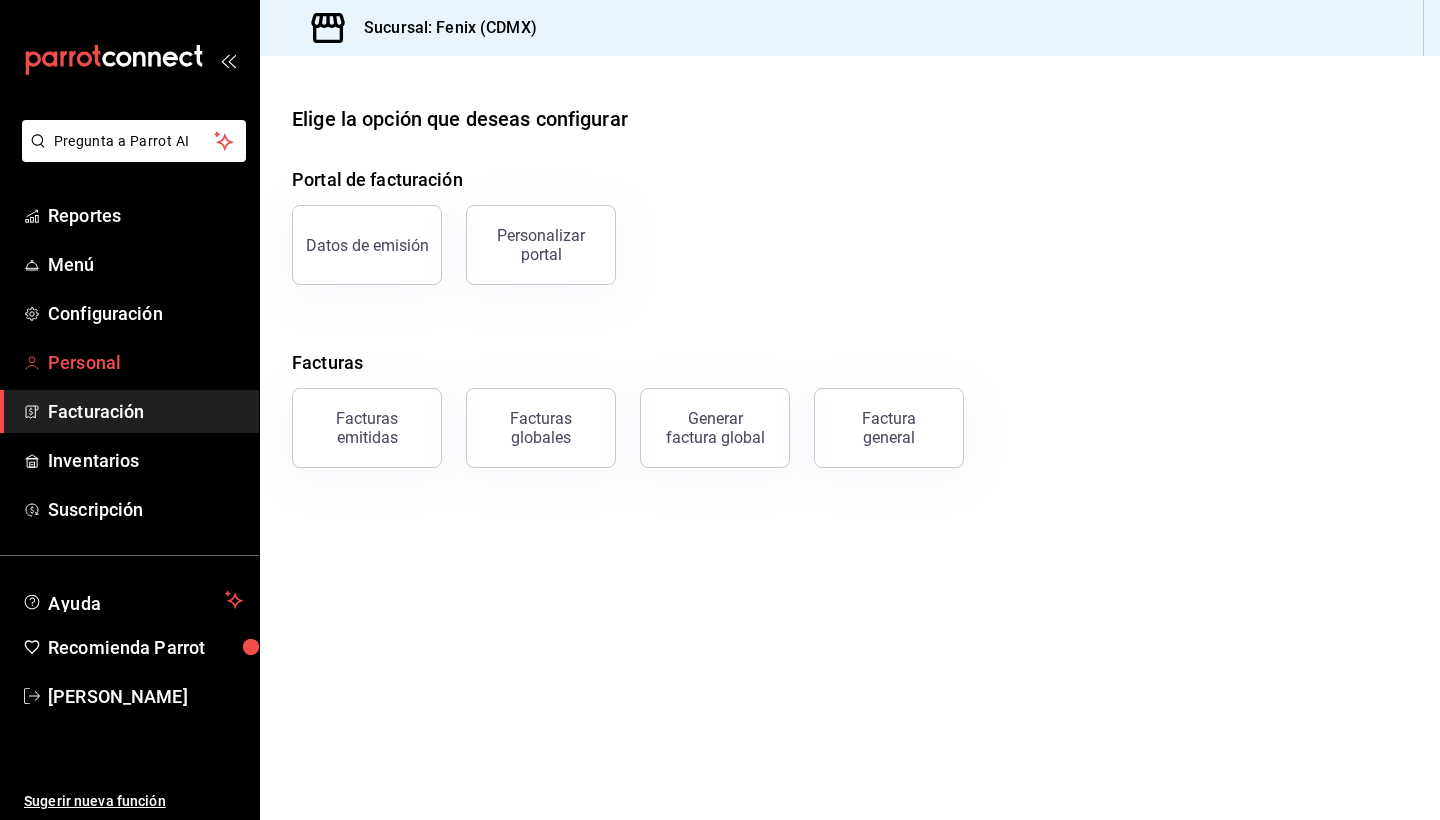 click on "Personal" at bounding box center (145, 362) 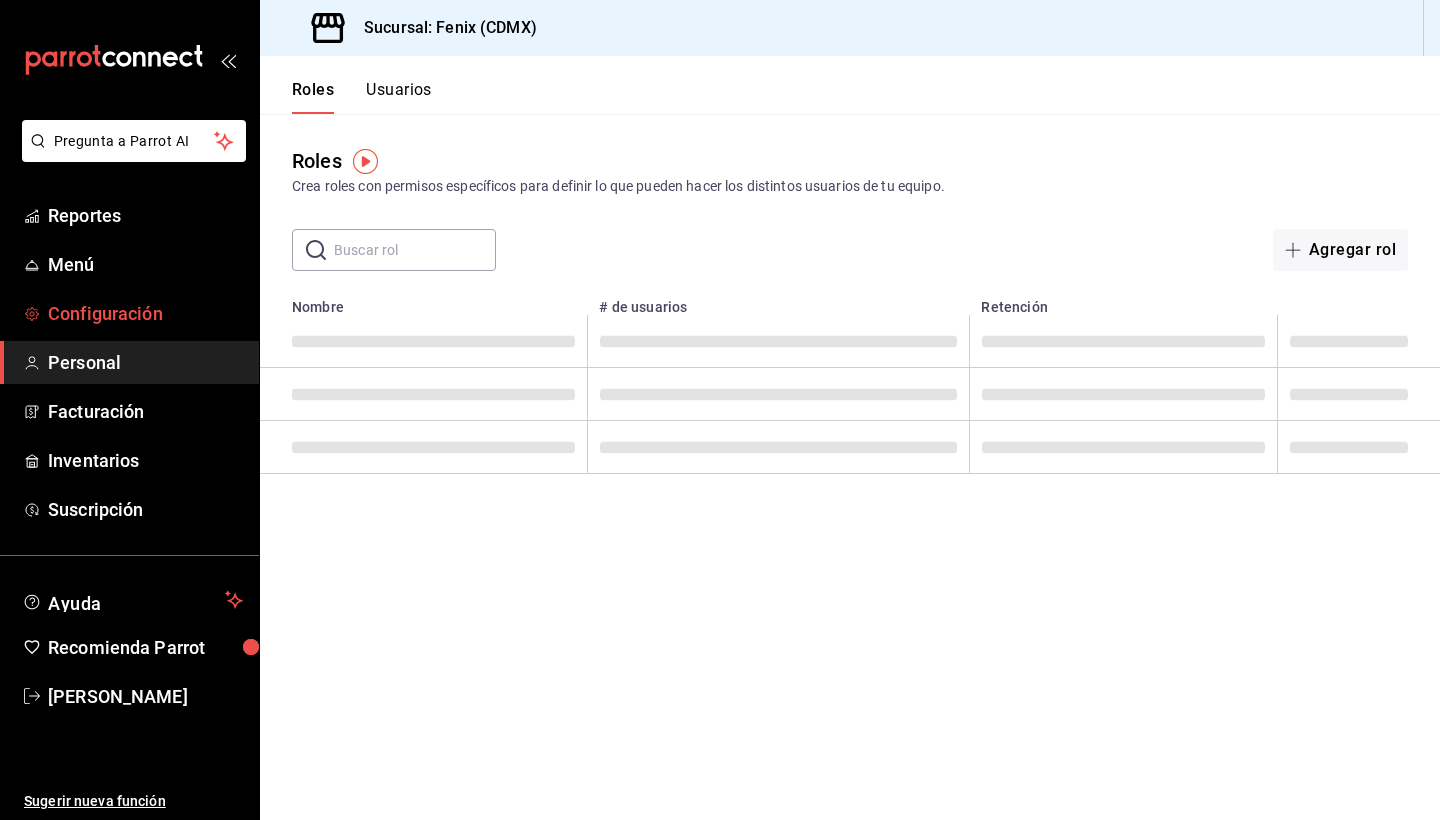 click on "Configuración" at bounding box center (145, 313) 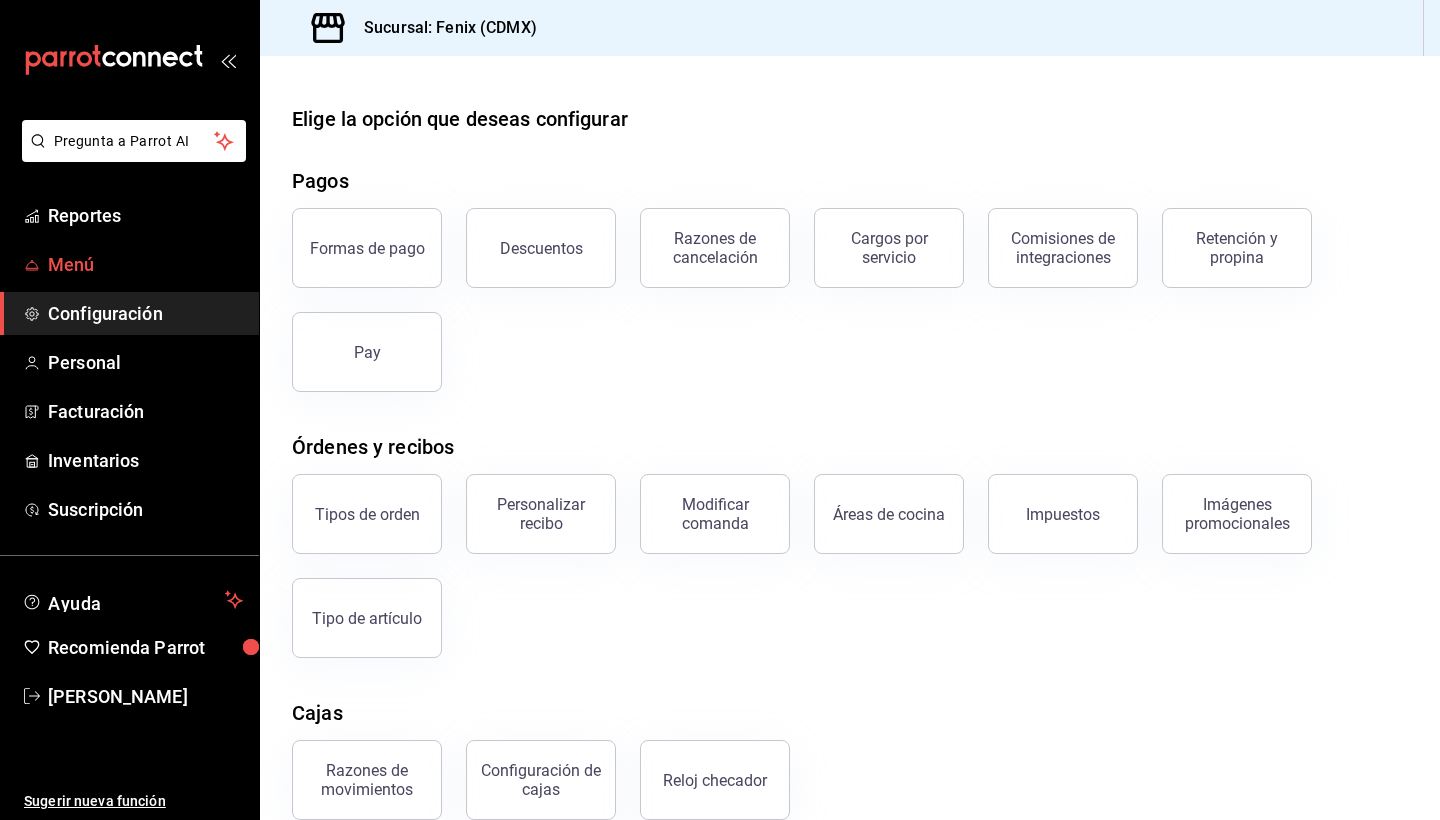 click on "Menú" at bounding box center (145, 264) 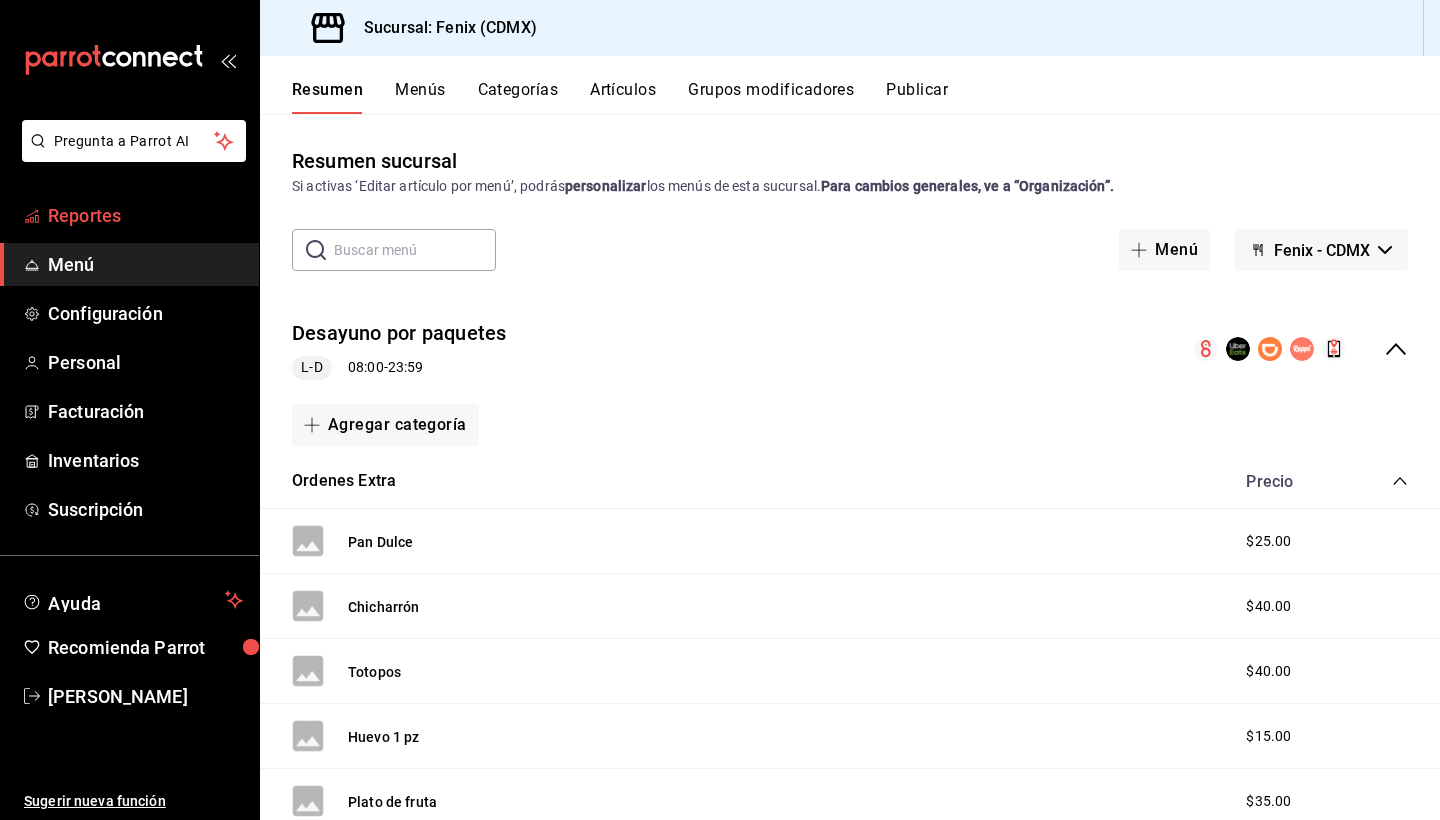 click on "Reportes" at bounding box center (145, 215) 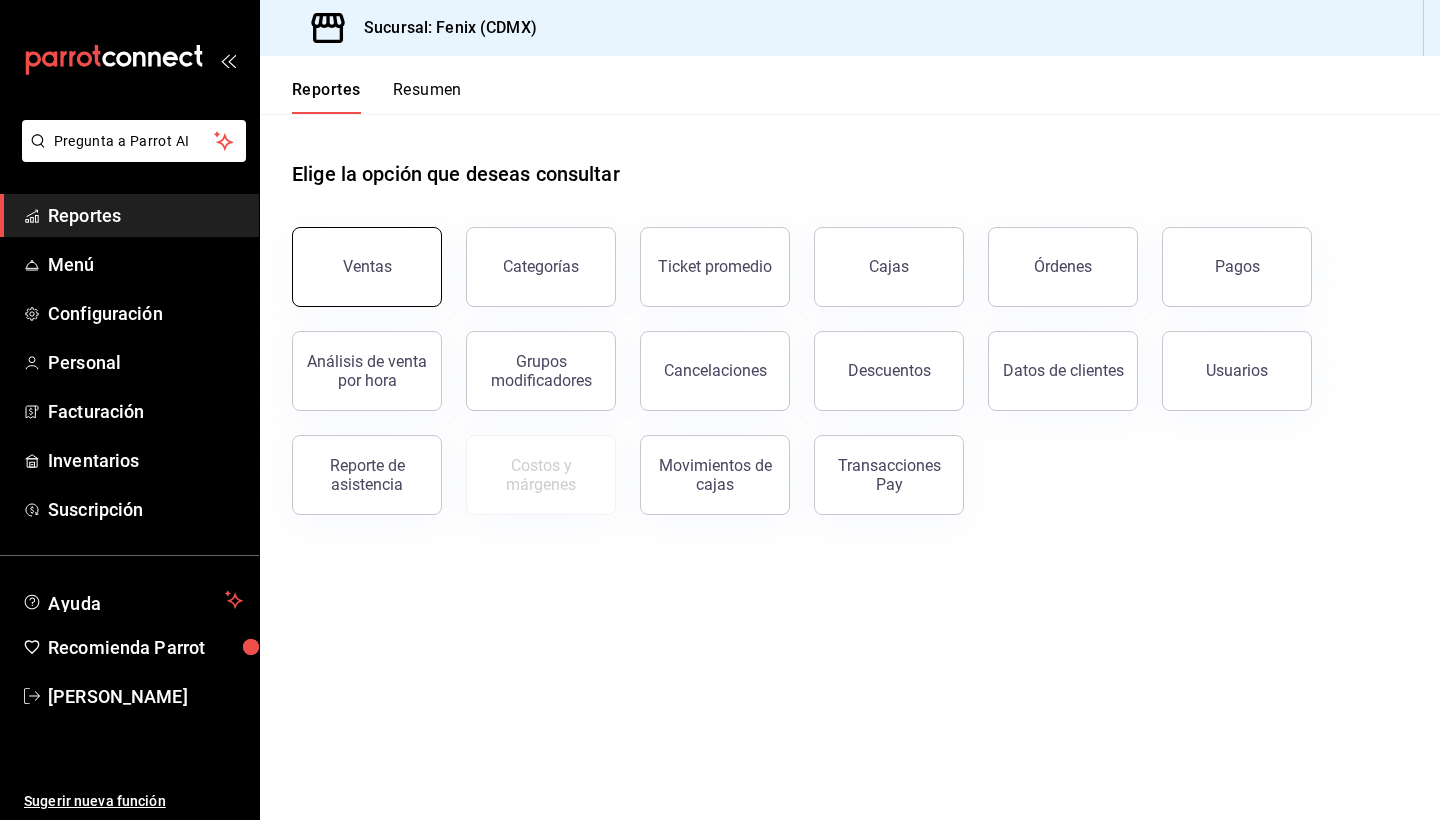 click on "Ventas" at bounding box center [367, 266] 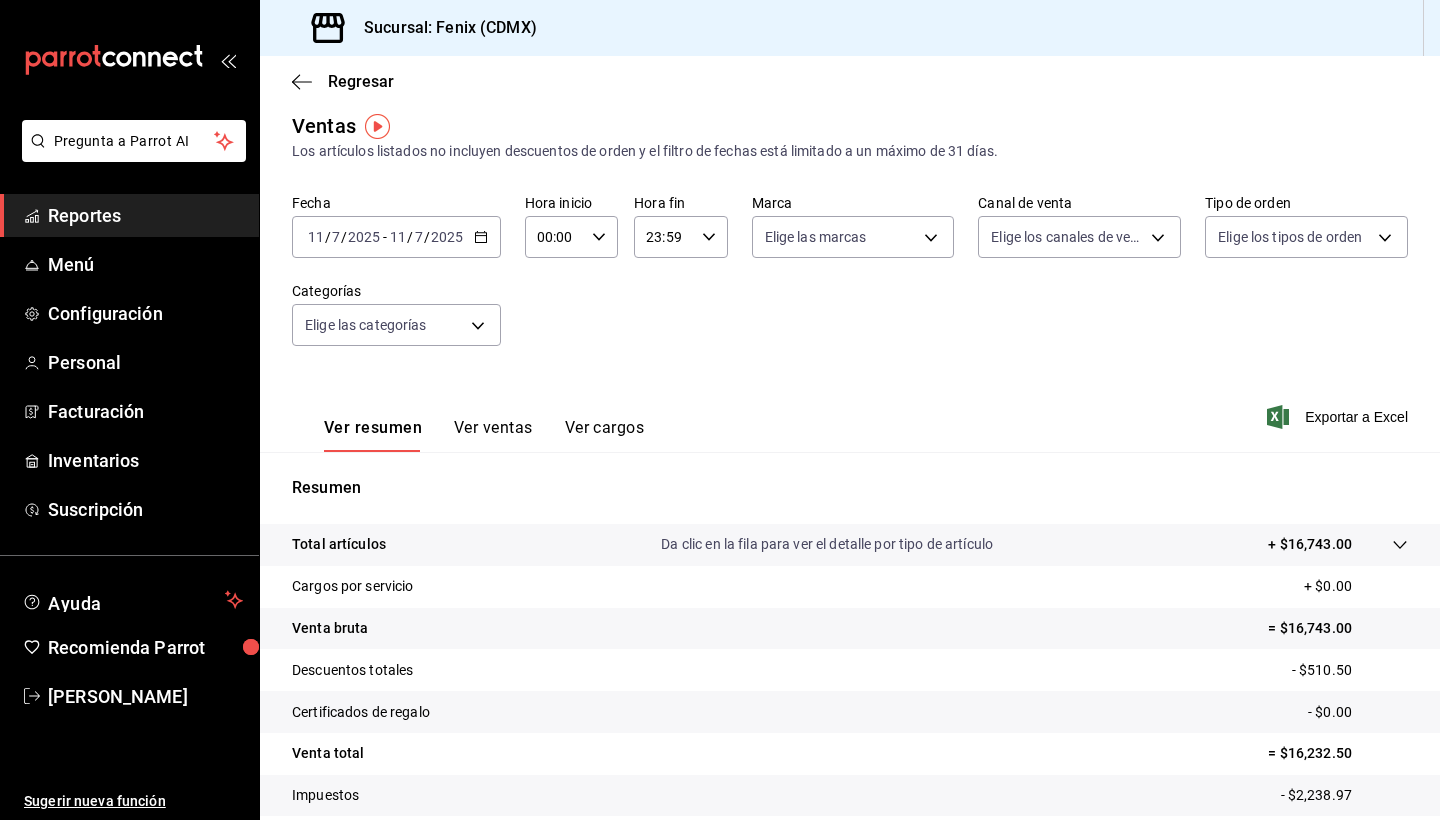 scroll, scrollTop: 0, scrollLeft: 0, axis: both 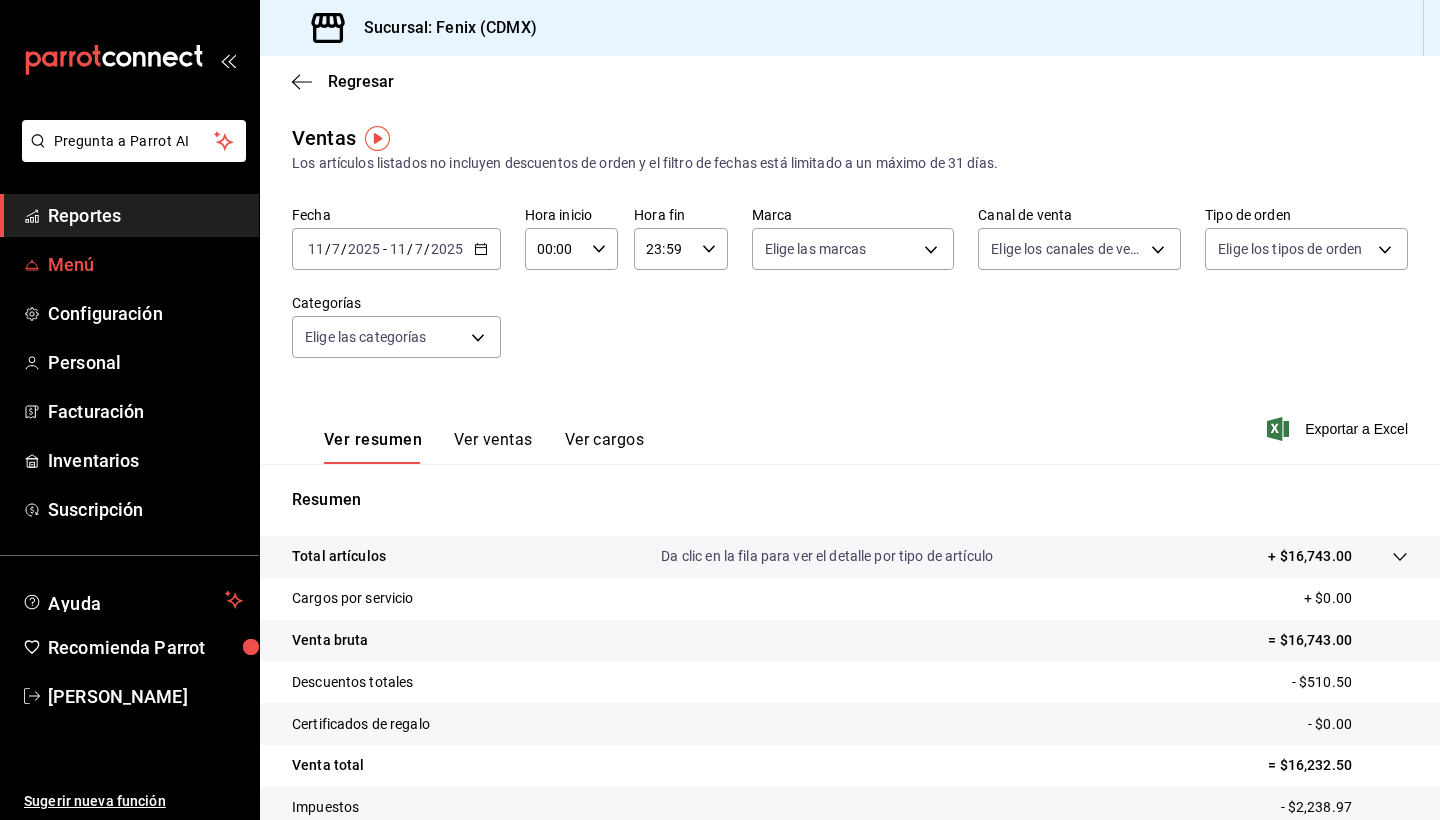 click on "Menú" at bounding box center (145, 264) 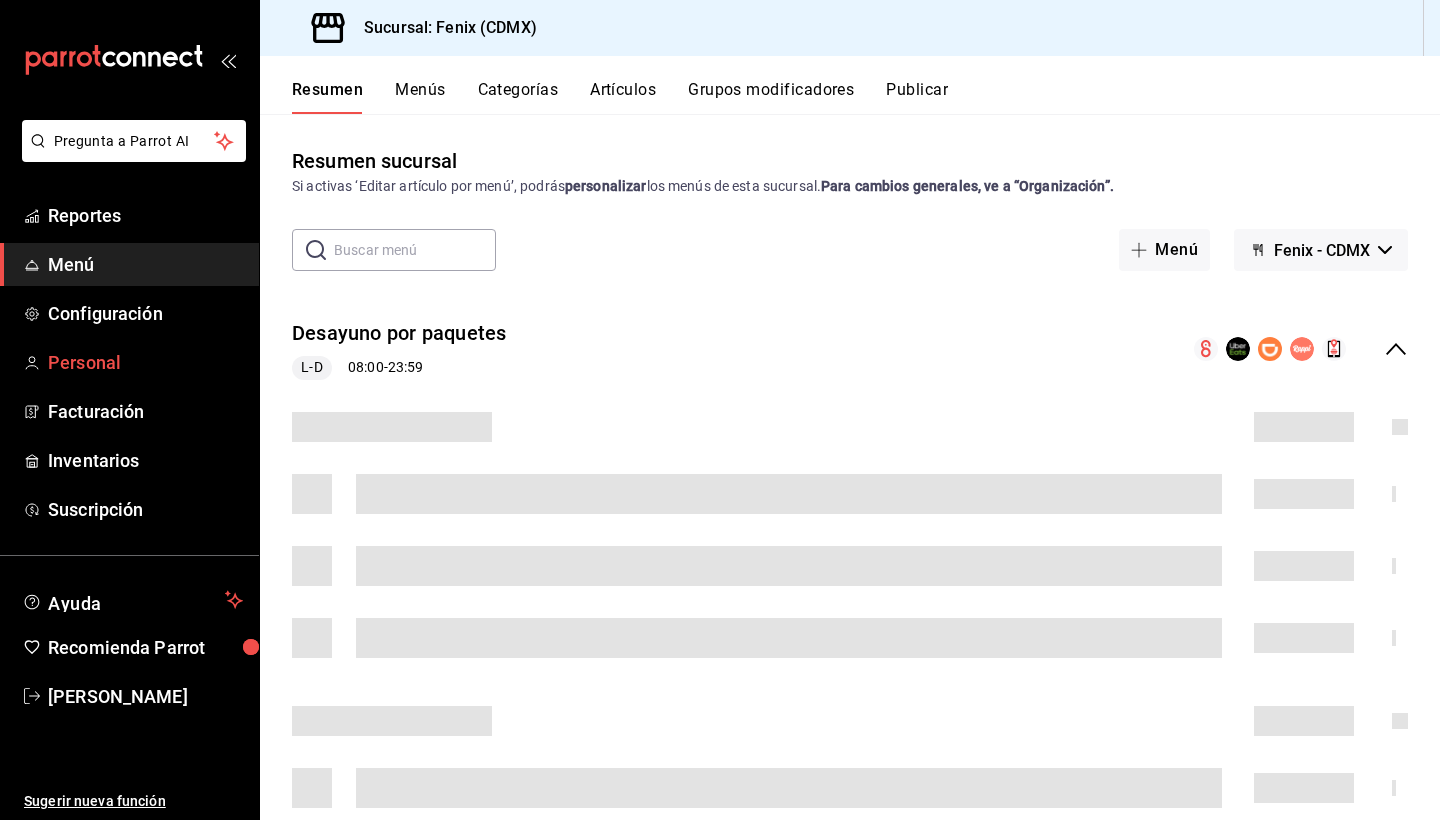 click on "Personal" at bounding box center [145, 362] 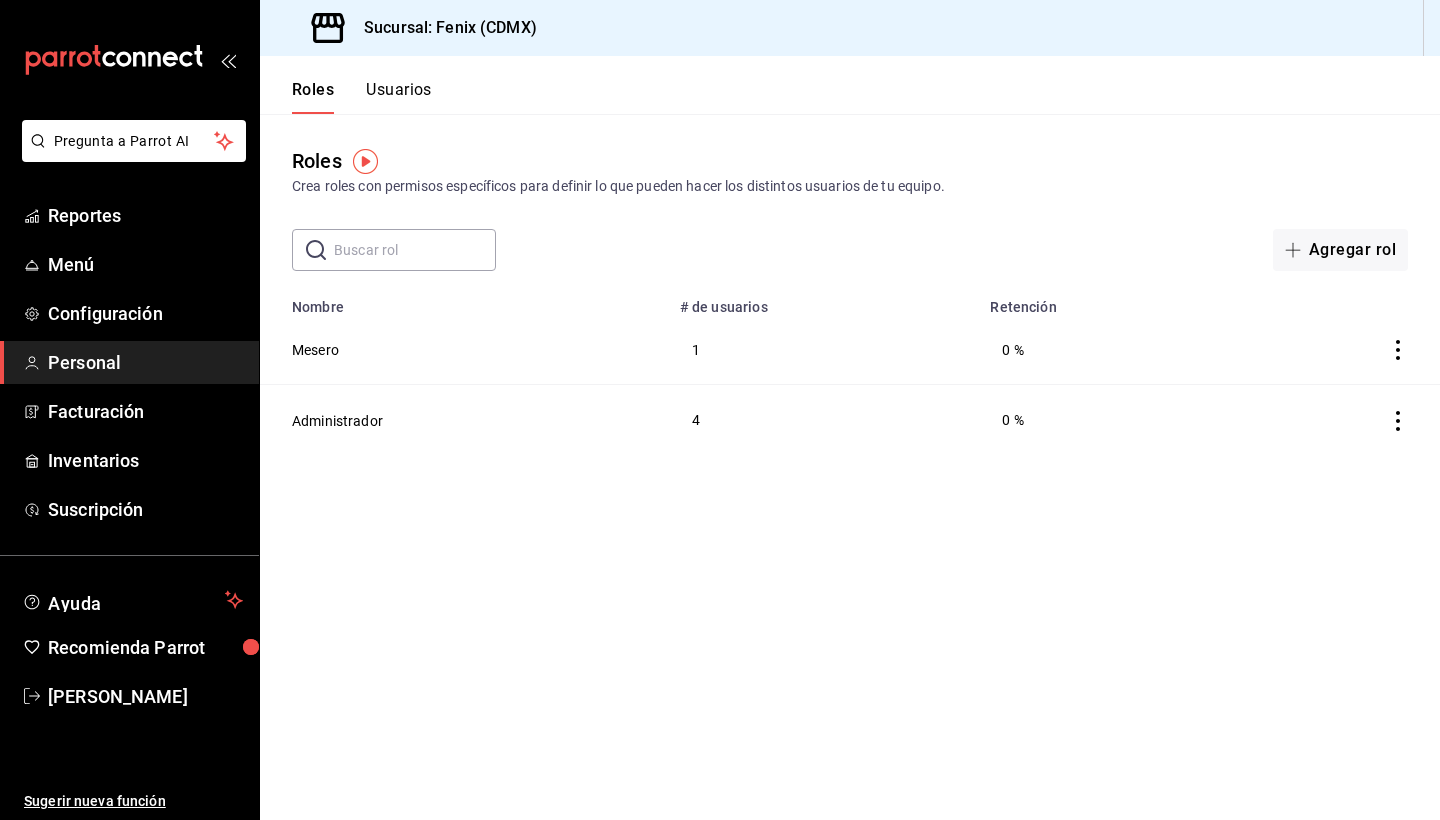 click on "Usuarios" at bounding box center [399, 97] 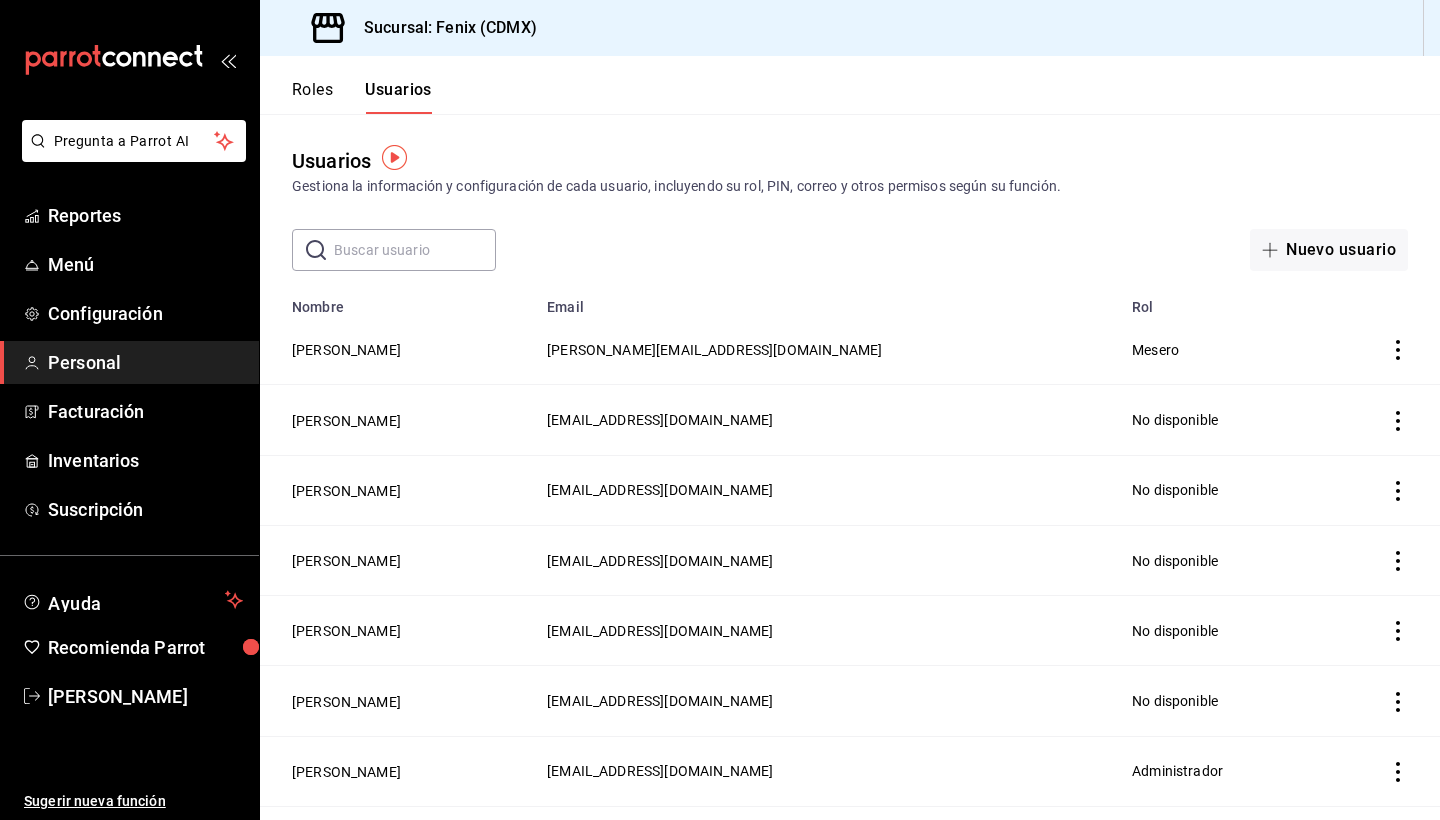 scroll, scrollTop: 267, scrollLeft: 0, axis: vertical 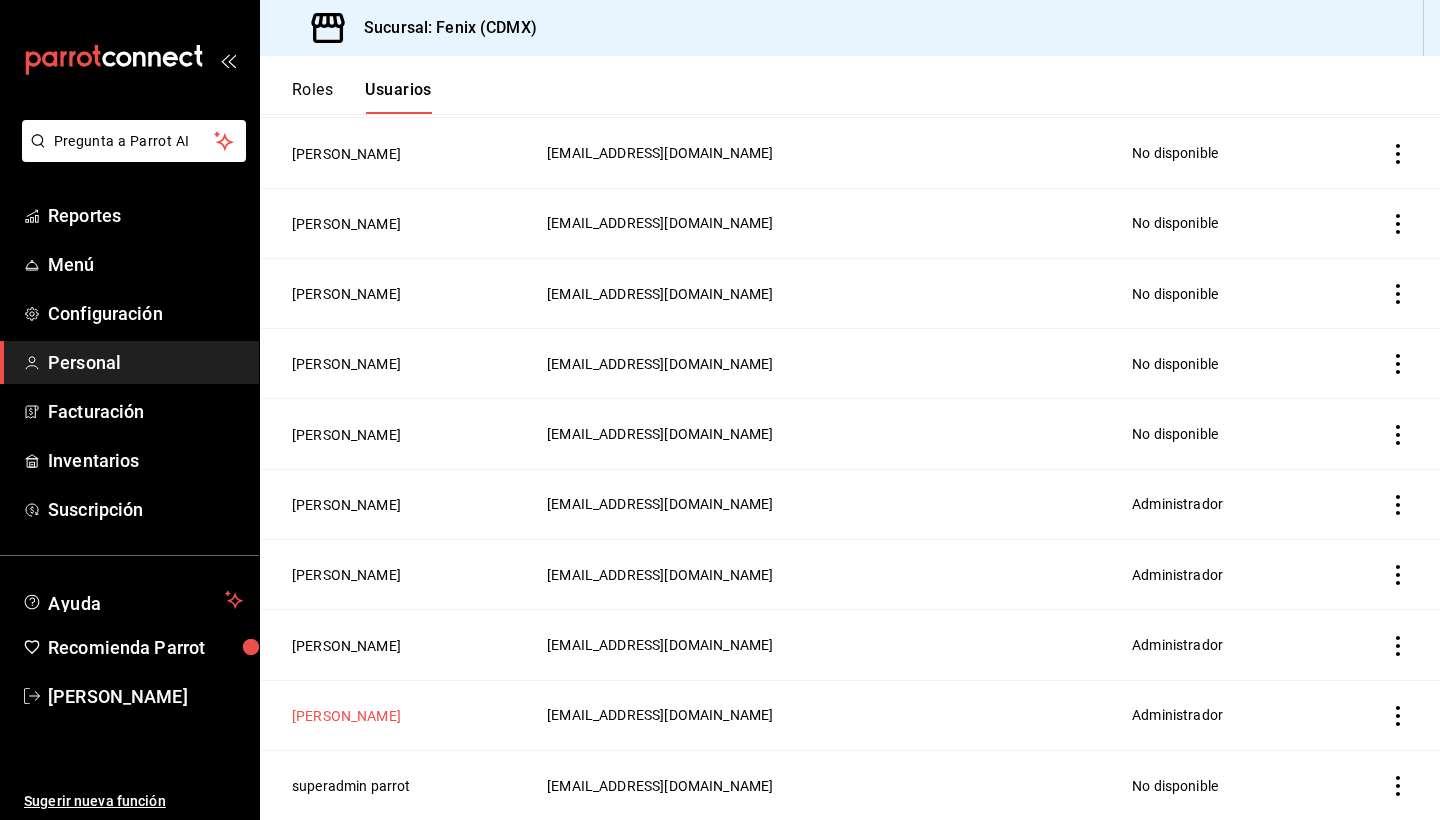 click on "[PERSON_NAME]" at bounding box center (346, 716) 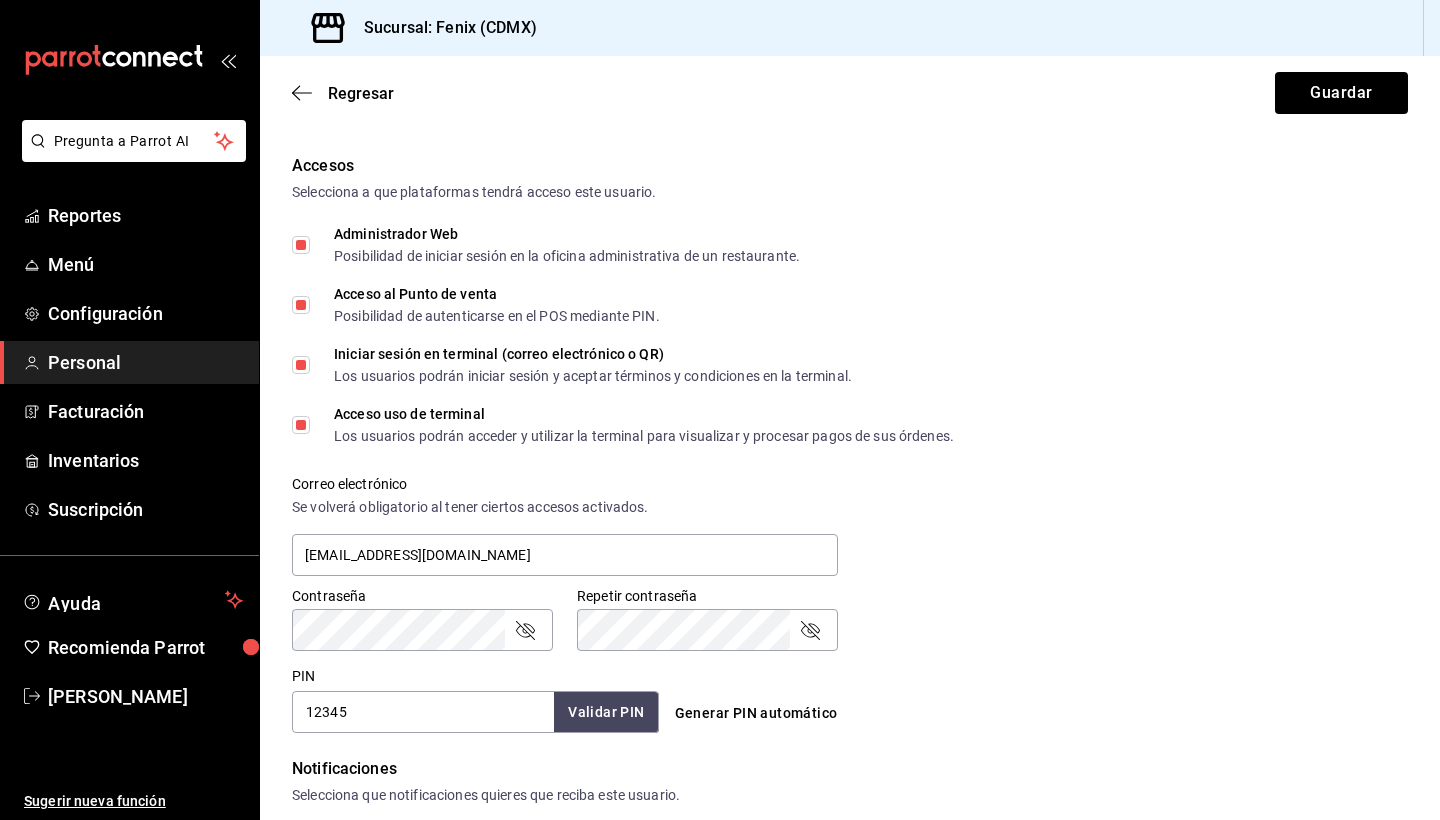 scroll, scrollTop: 411, scrollLeft: 0, axis: vertical 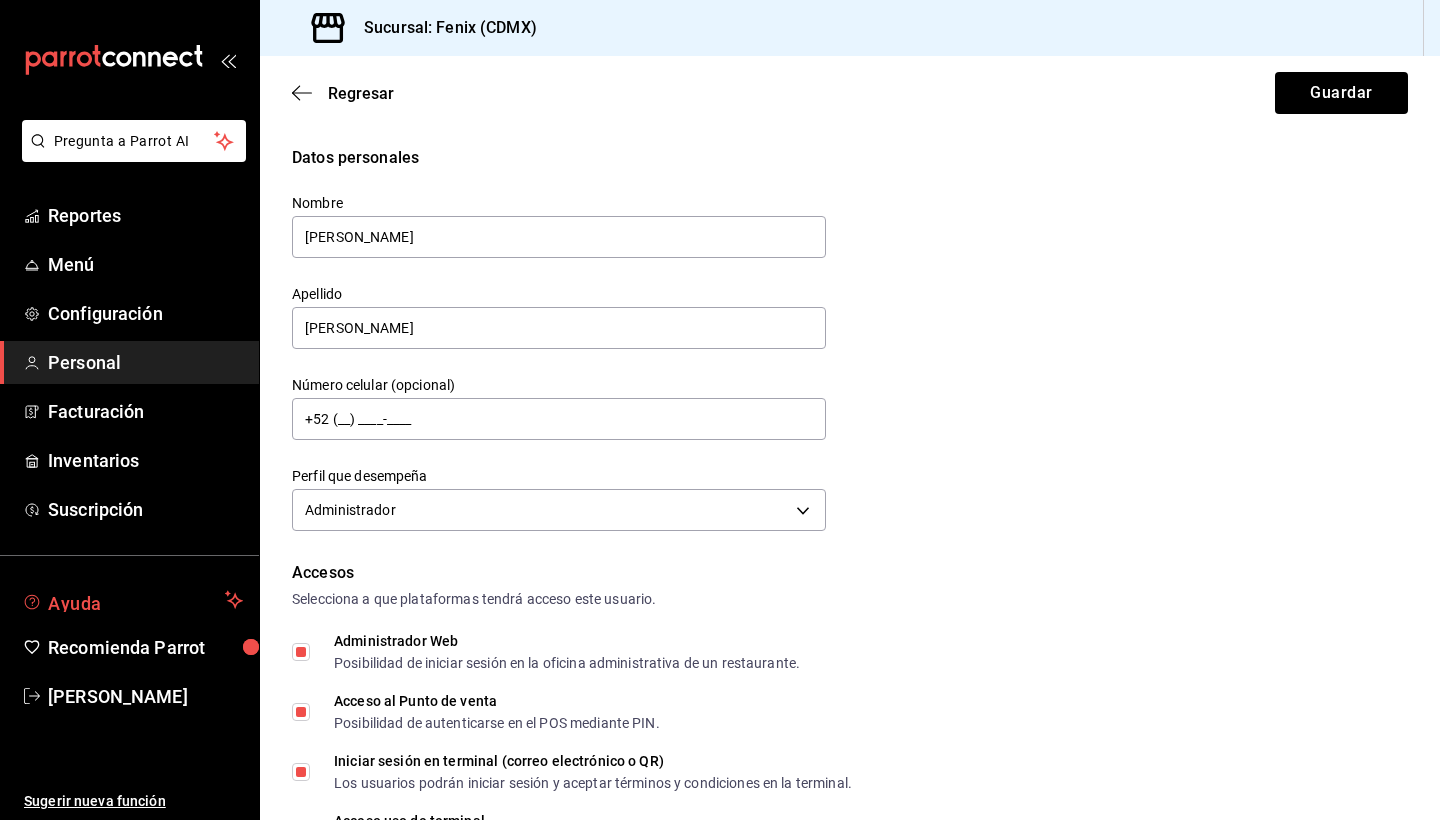 click on "Ayuda" at bounding box center (132, 600) 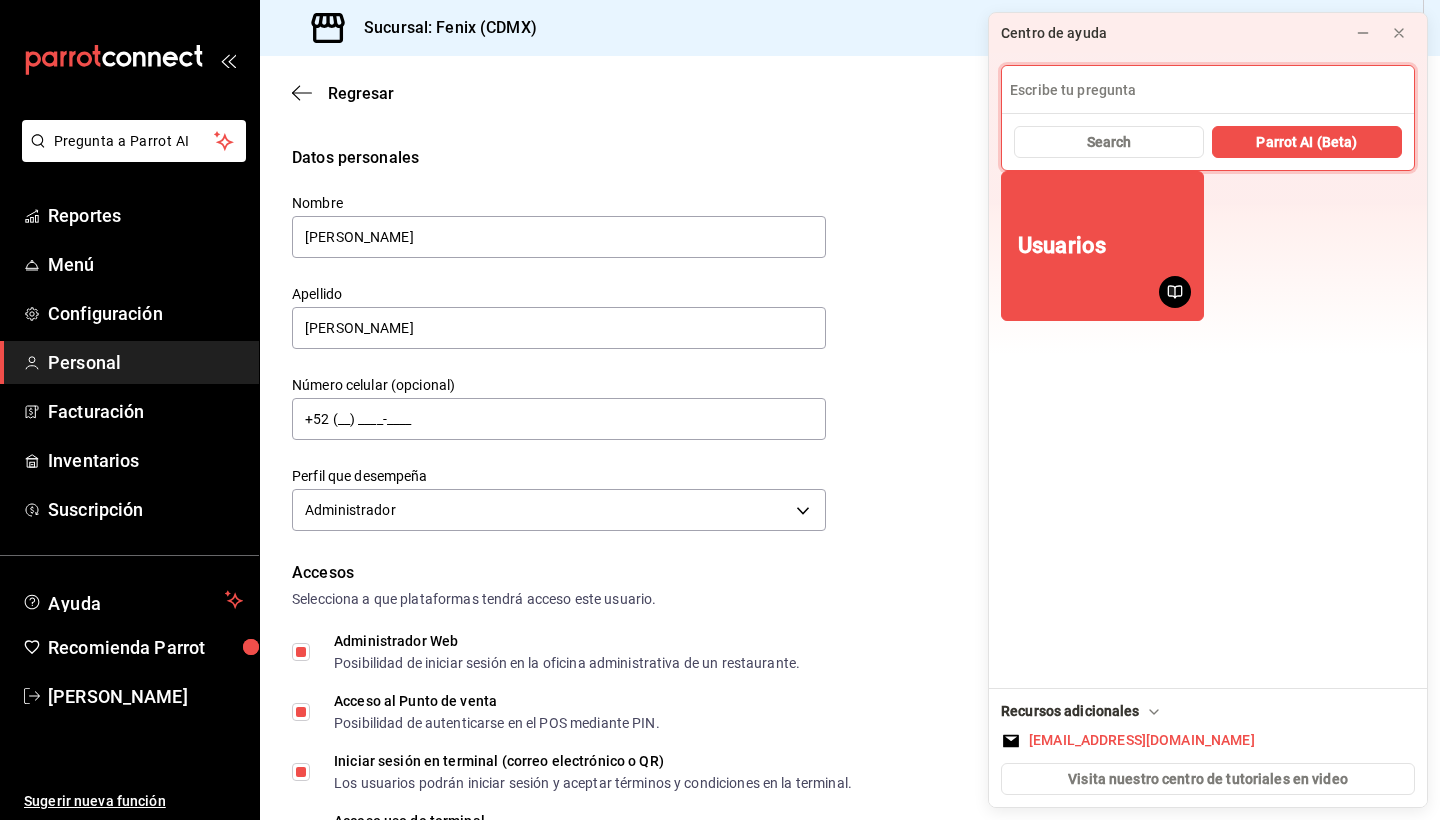 click at bounding box center (1208, 90) 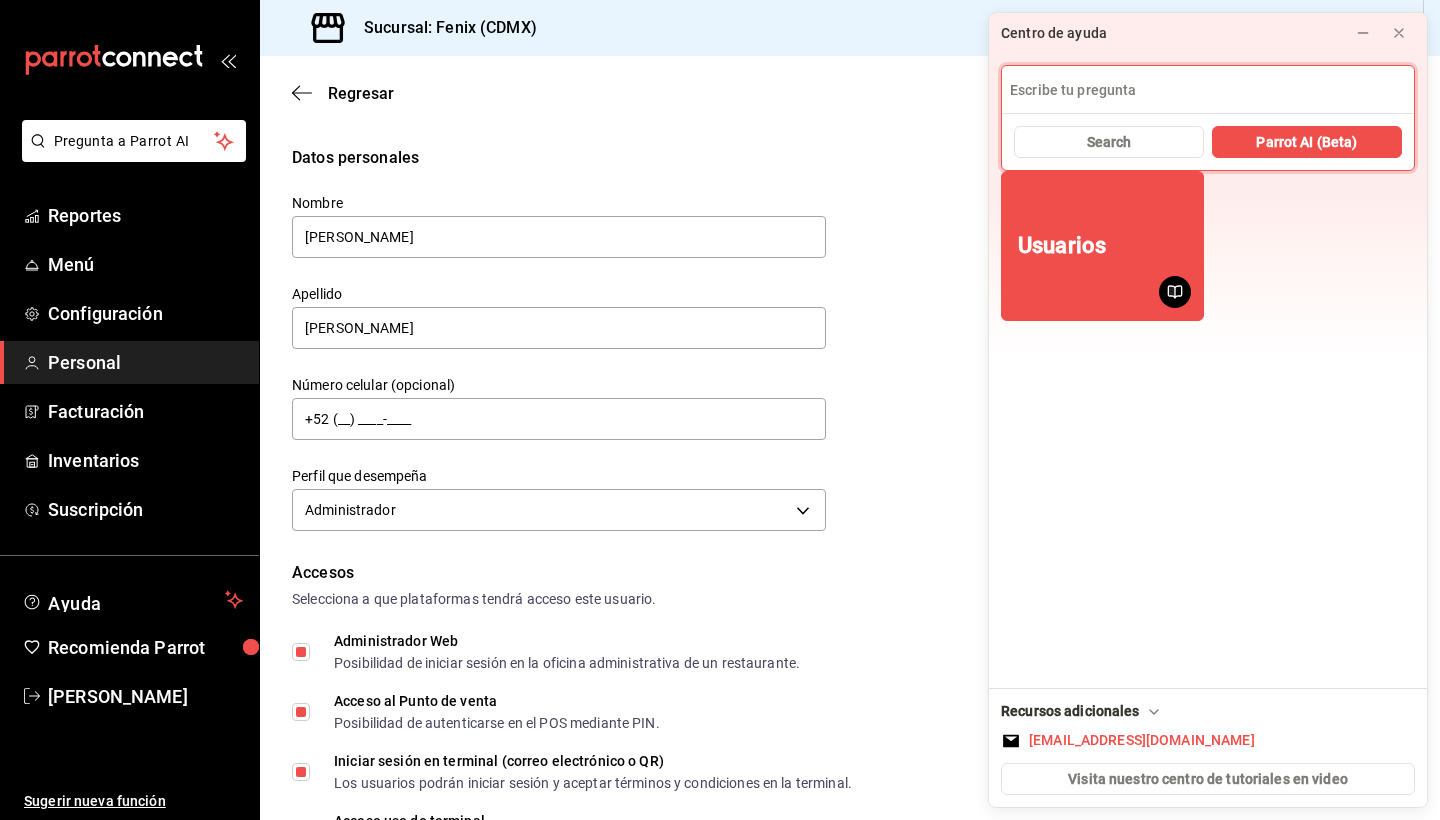 paste on "aplicación de Parrot" 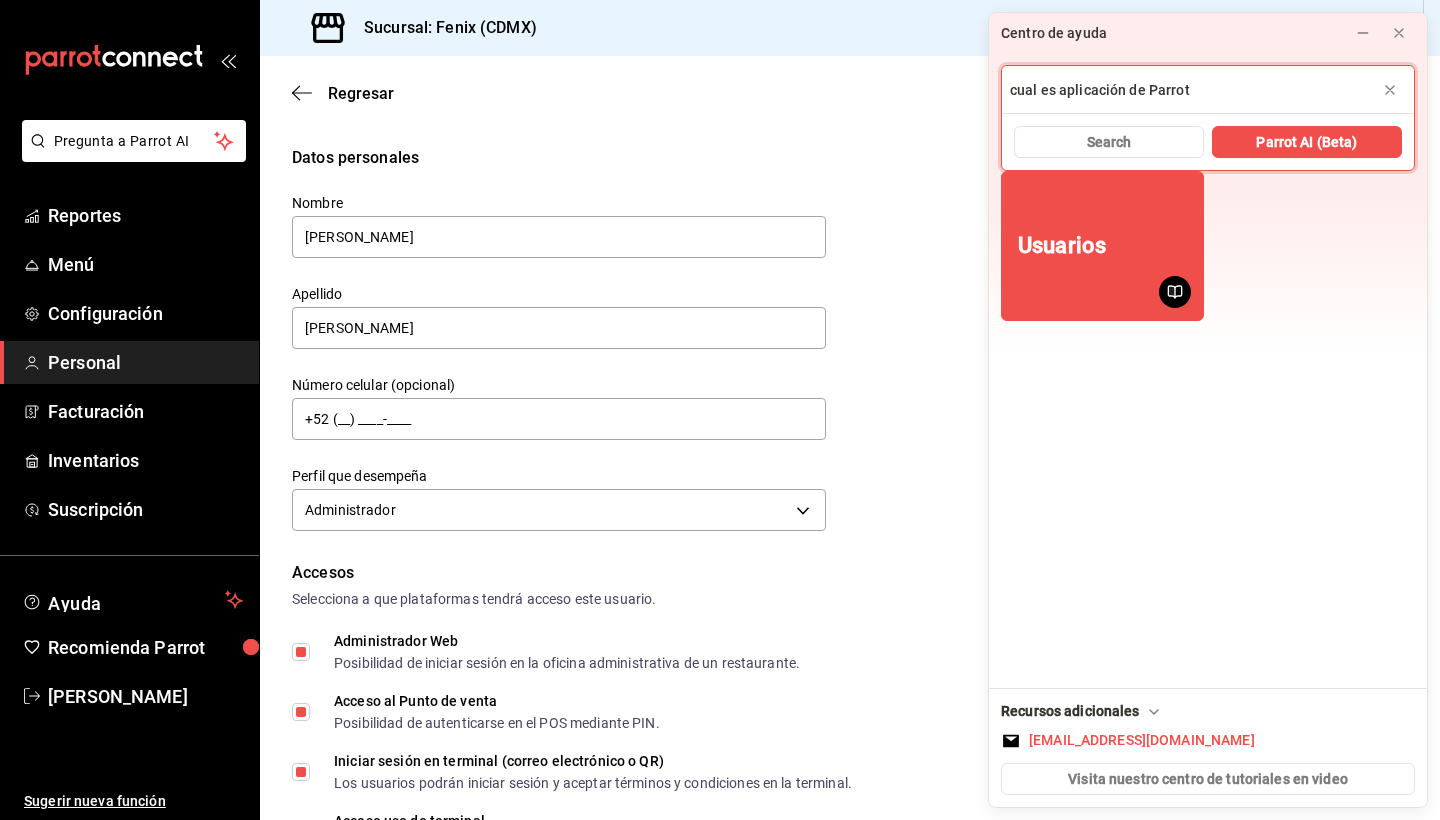 type on "cual es aplicación de Parrot" 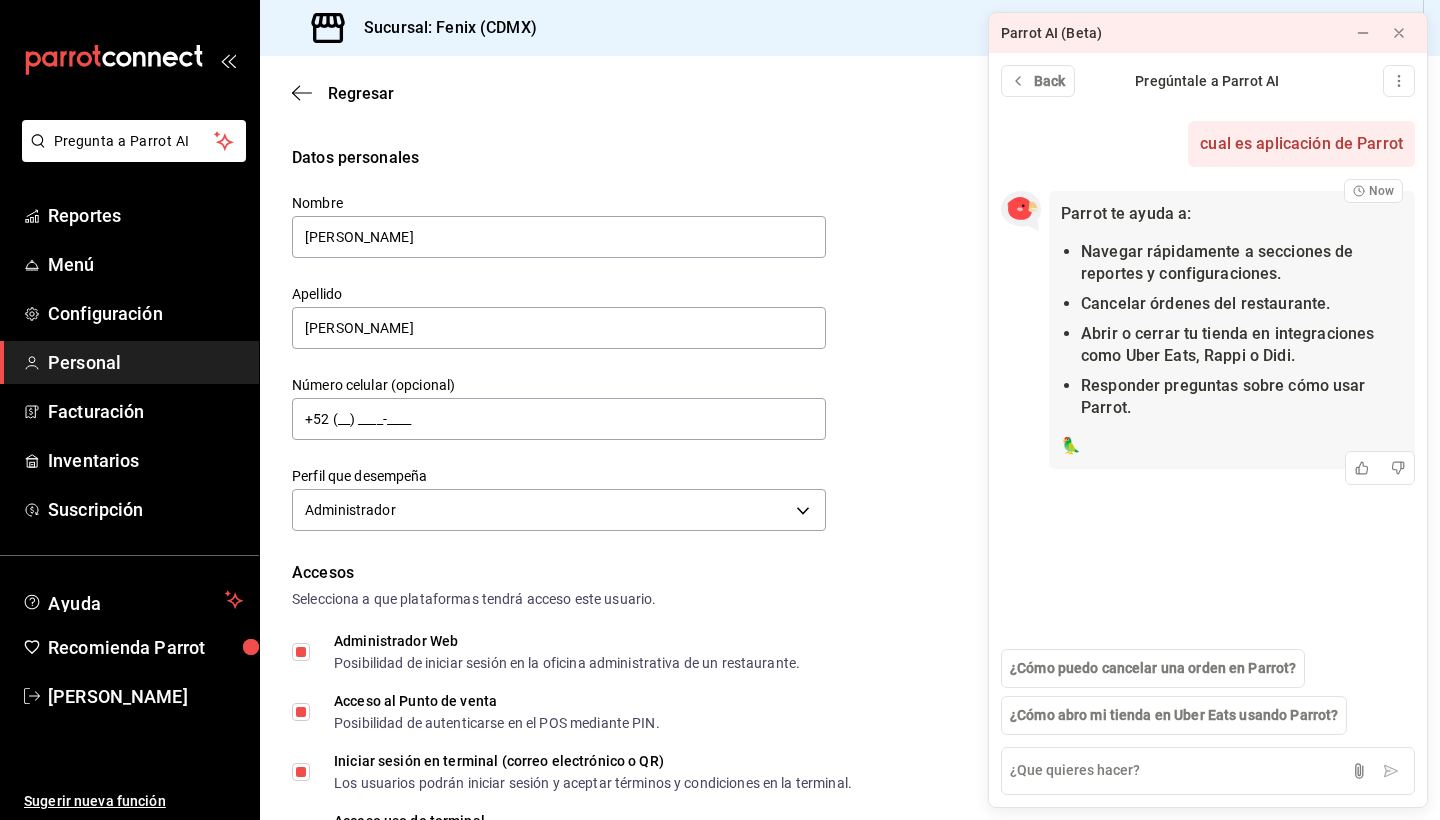 click on "🦜" at bounding box center [1232, 446] 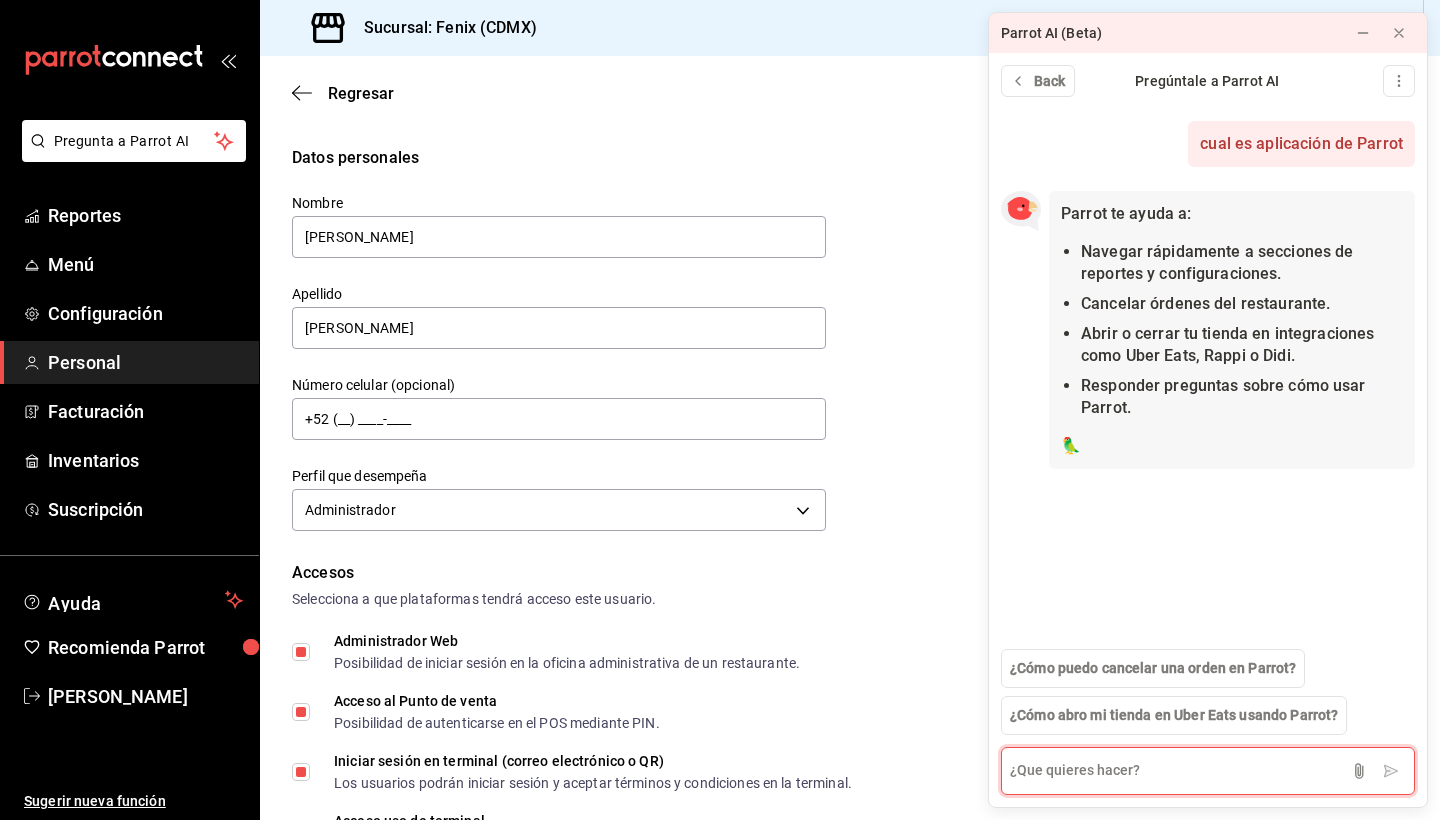 click at bounding box center [1208, 771] 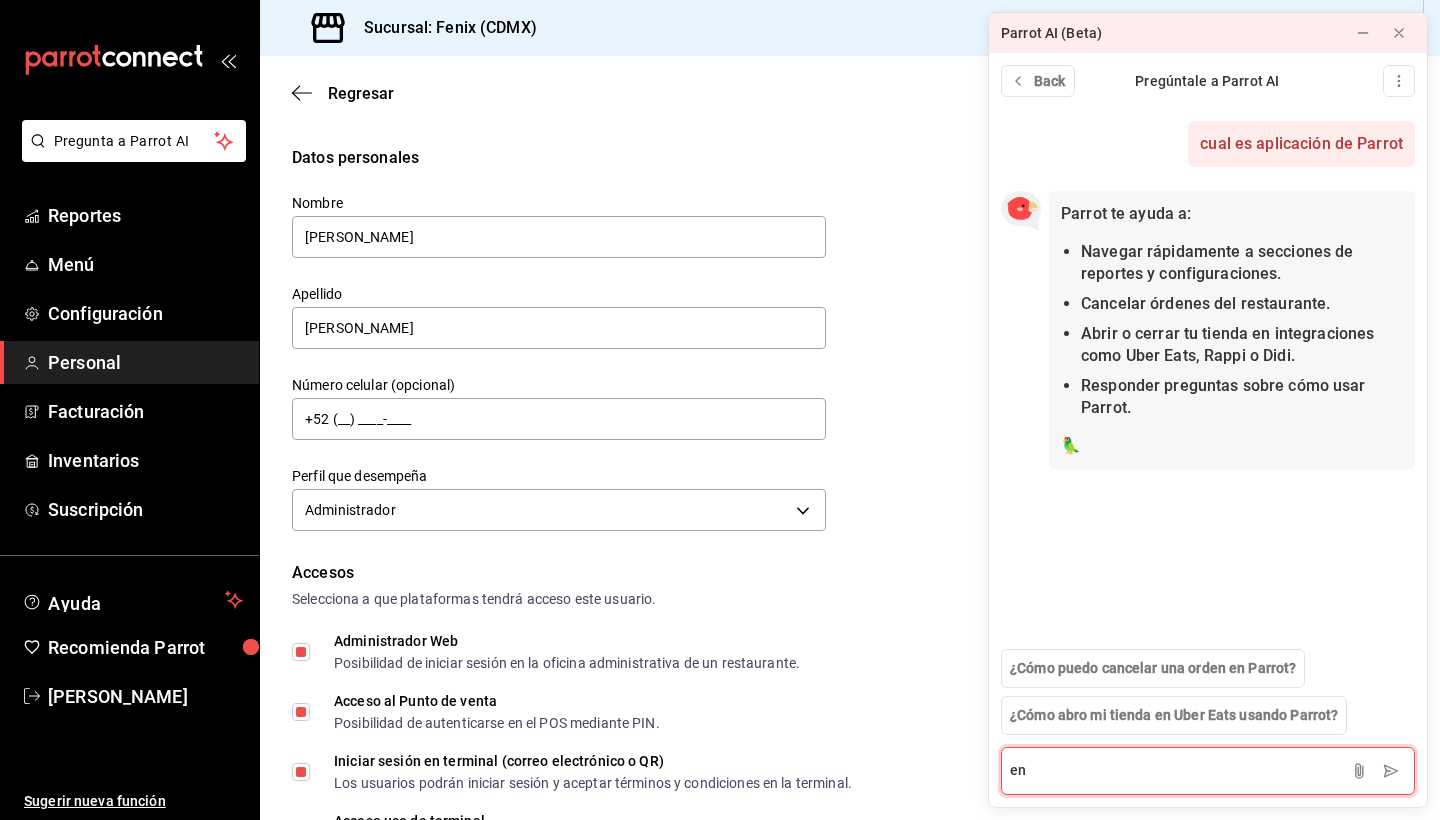 type on "e" 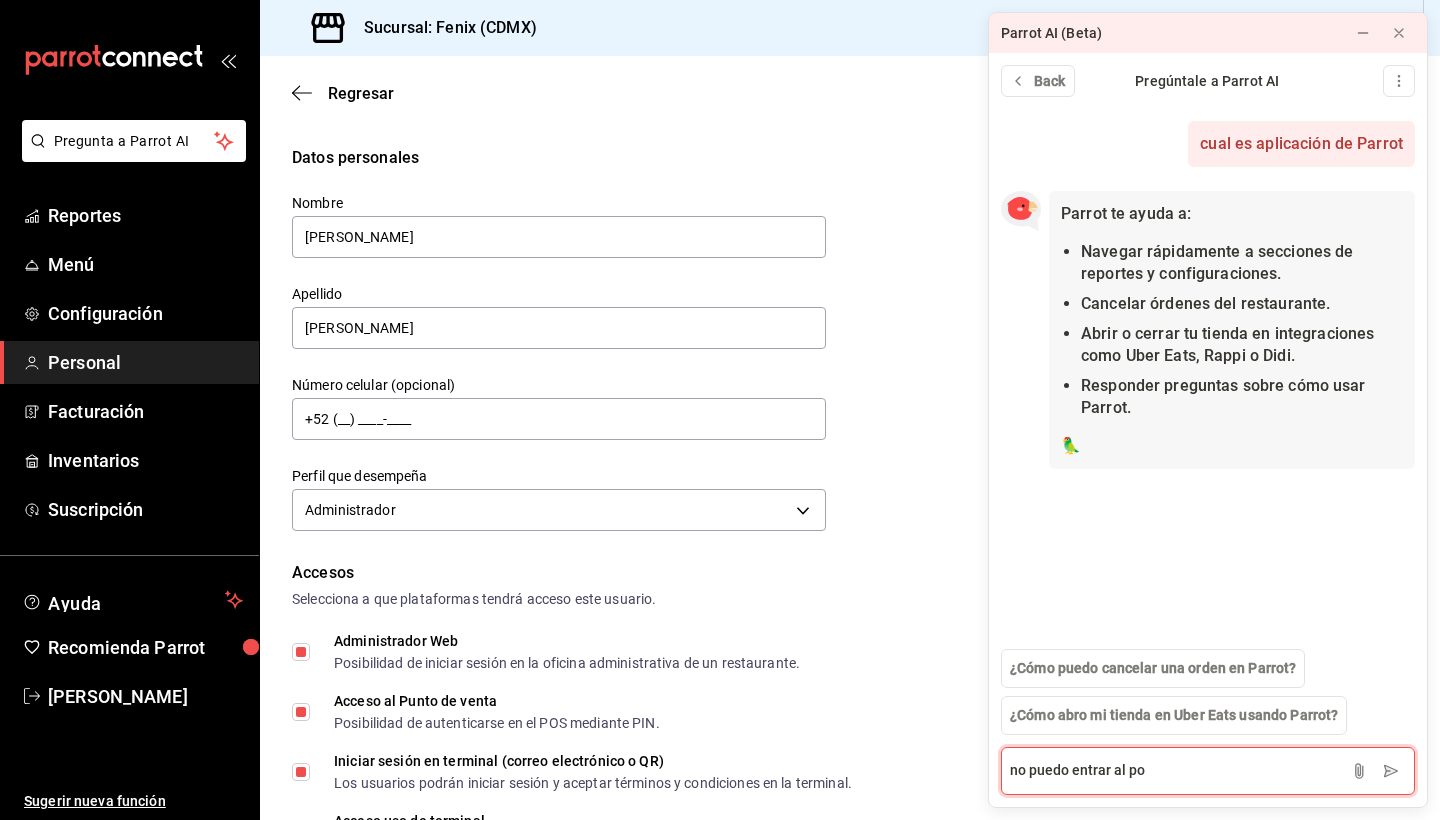 type on "no puedo entrar al pos" 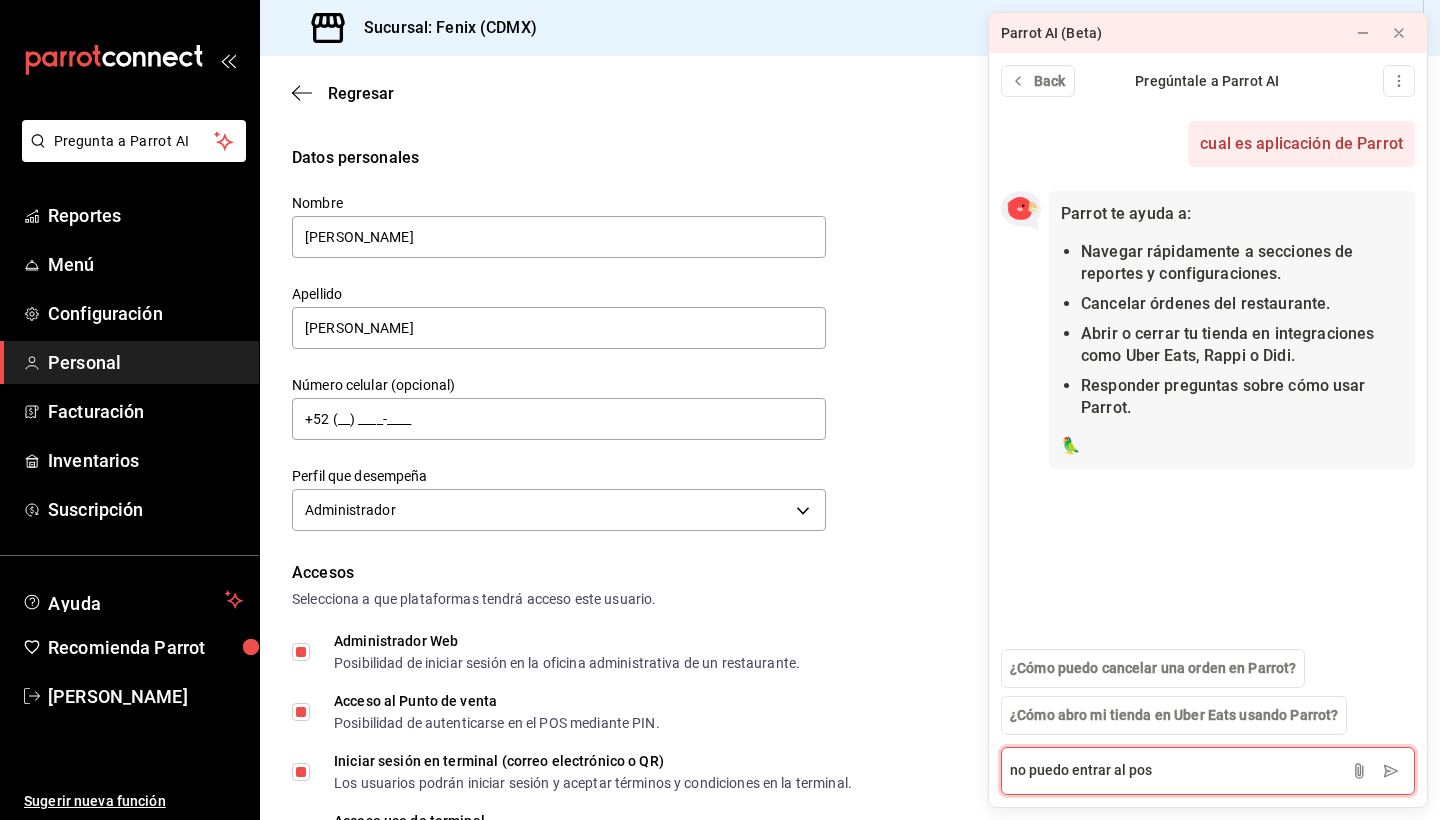 type 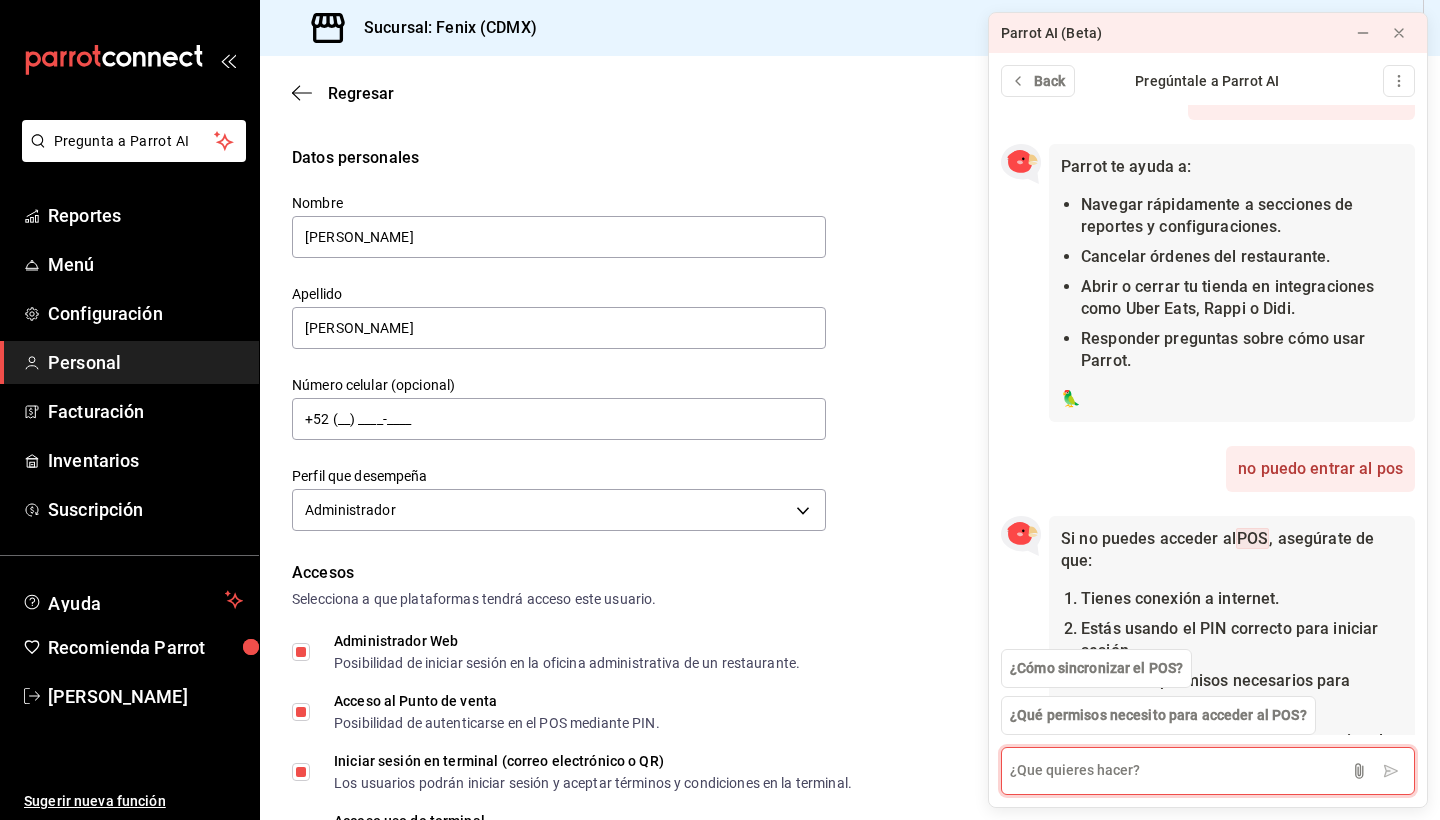 scroll, scrollTop: 251, scrollLeft: 0, axis: vertical 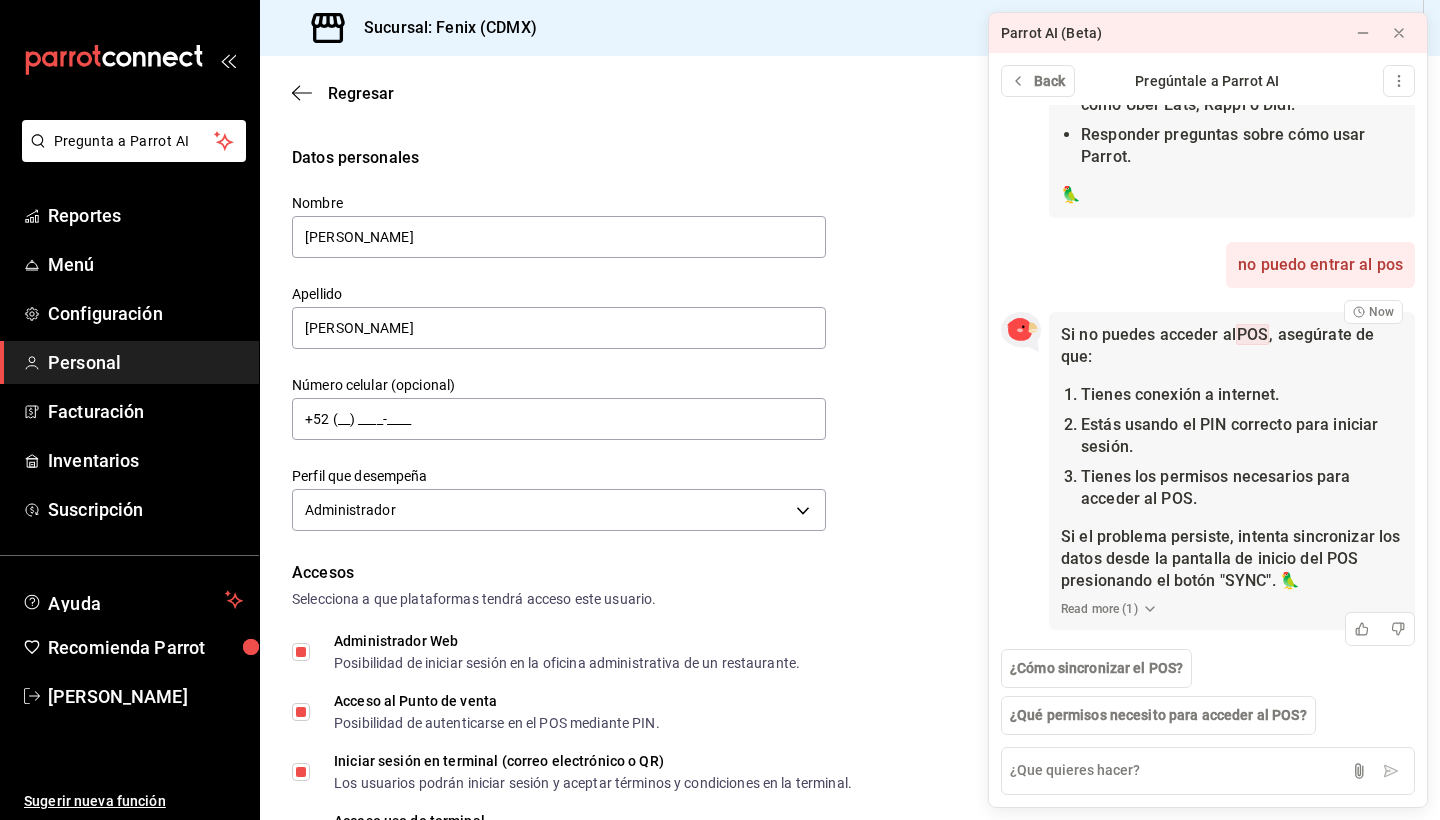 click on "Read more ( 1 )" at bounding box center (1109, 609) 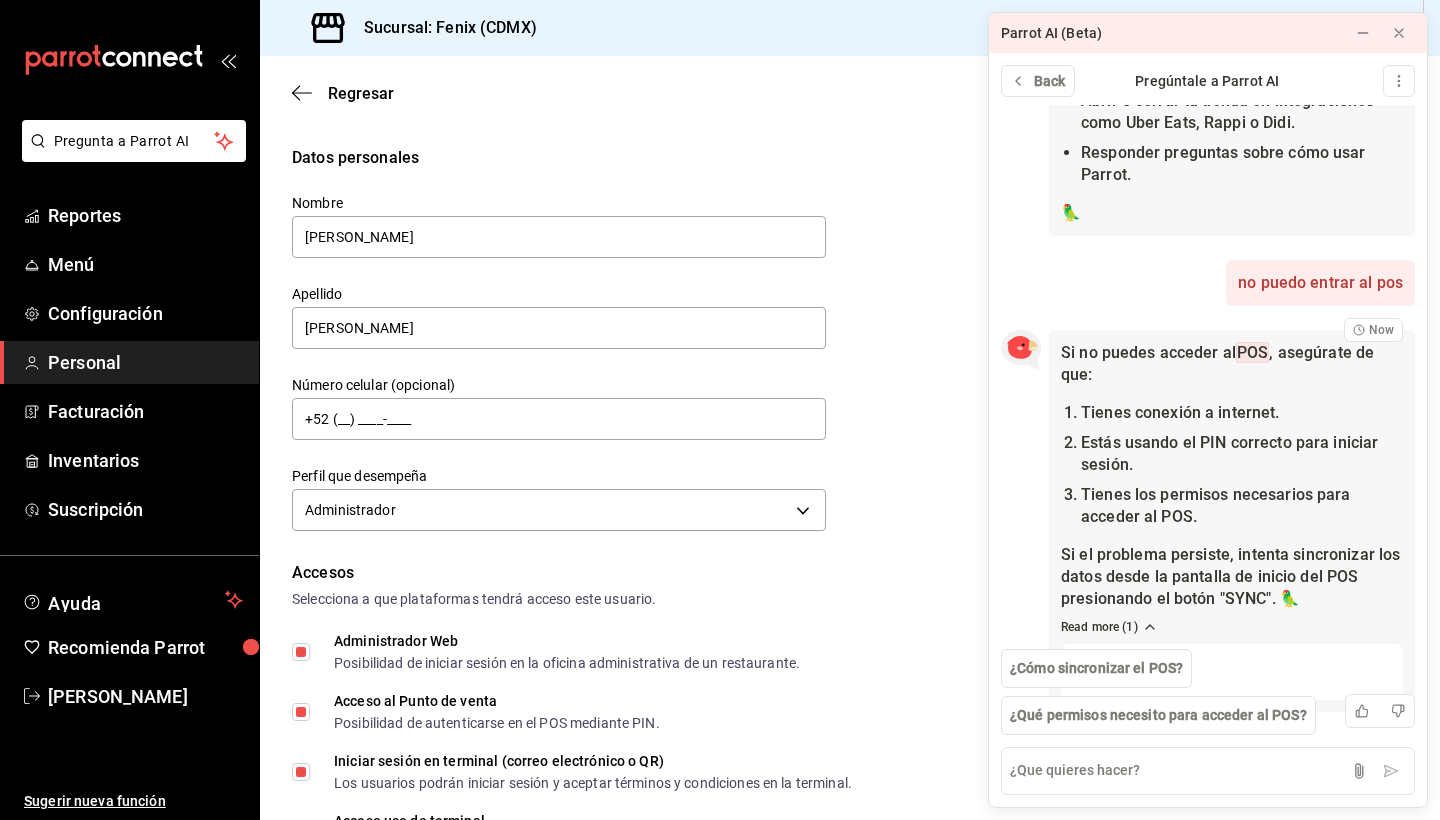 scroll, scrollTop: 315, scrollLeft: 0, axis: vertical 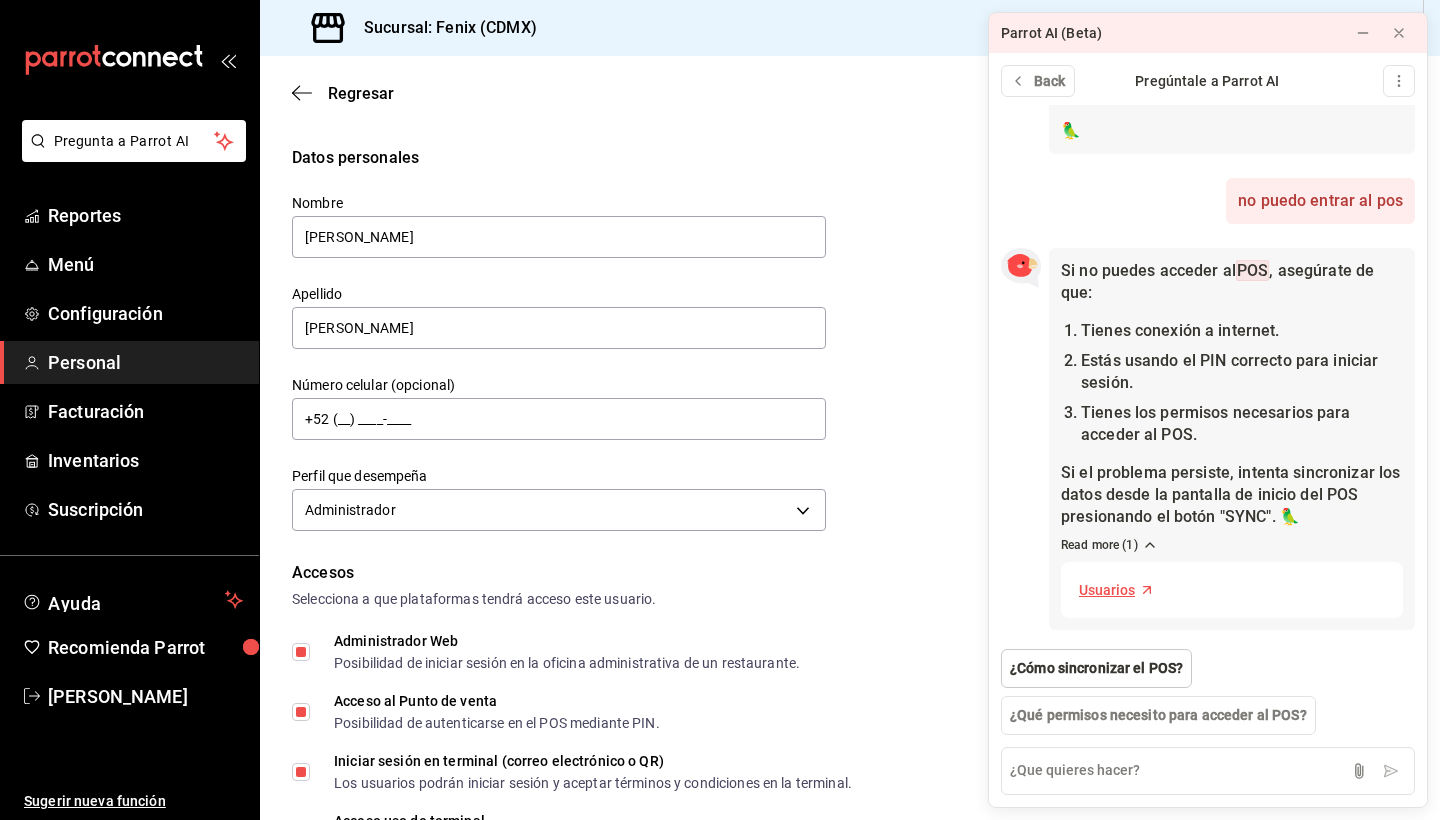 click on "¿Cómo sincronizar el POS?" at bounding box center (1096, 668) 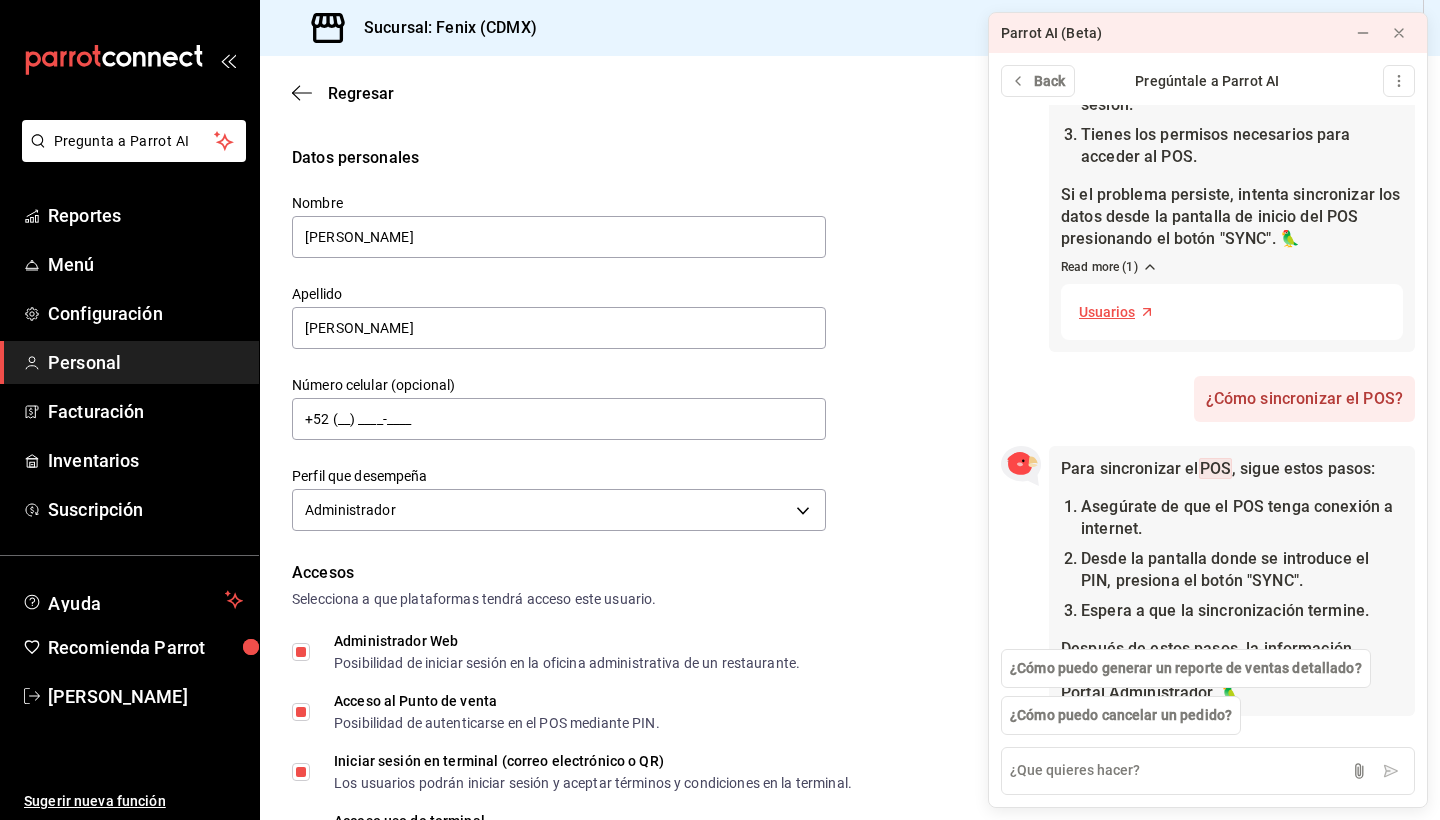 scroll, scrollTop: 679, scrollLeft: 0, axis: vertical 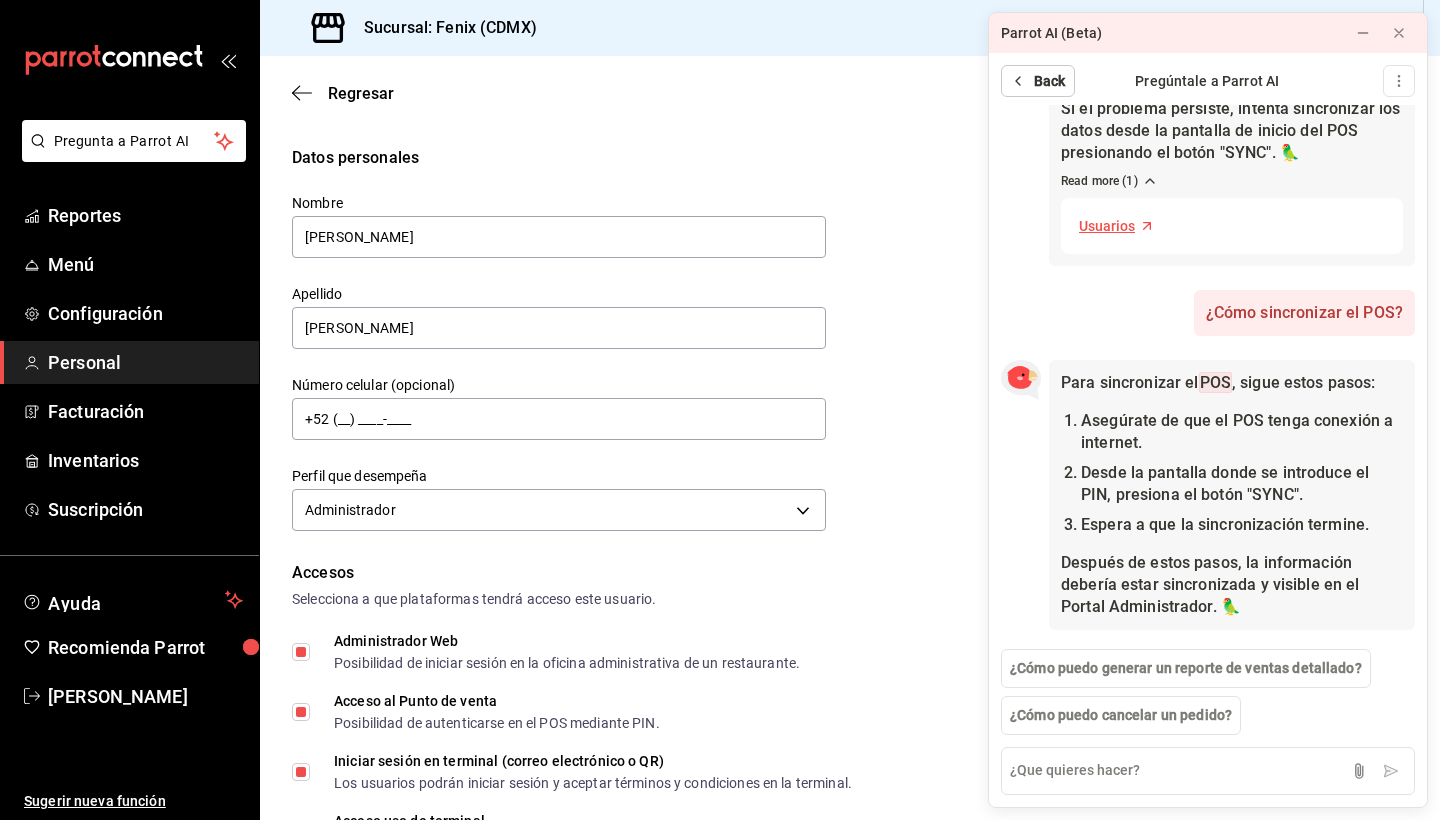 click on "Back" at bounding box center (1050, 81) 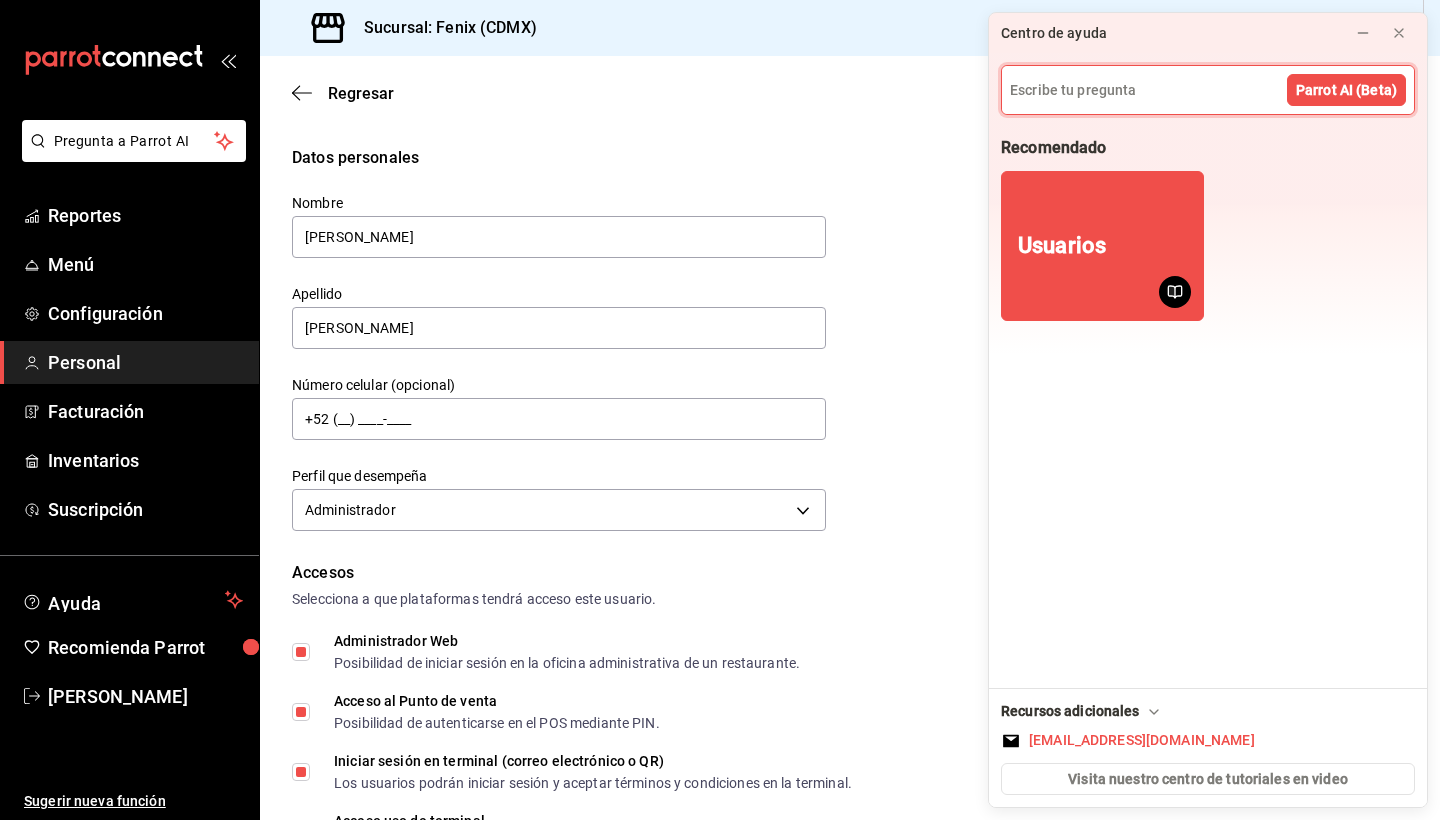 click at bounding box center (1208, 90) 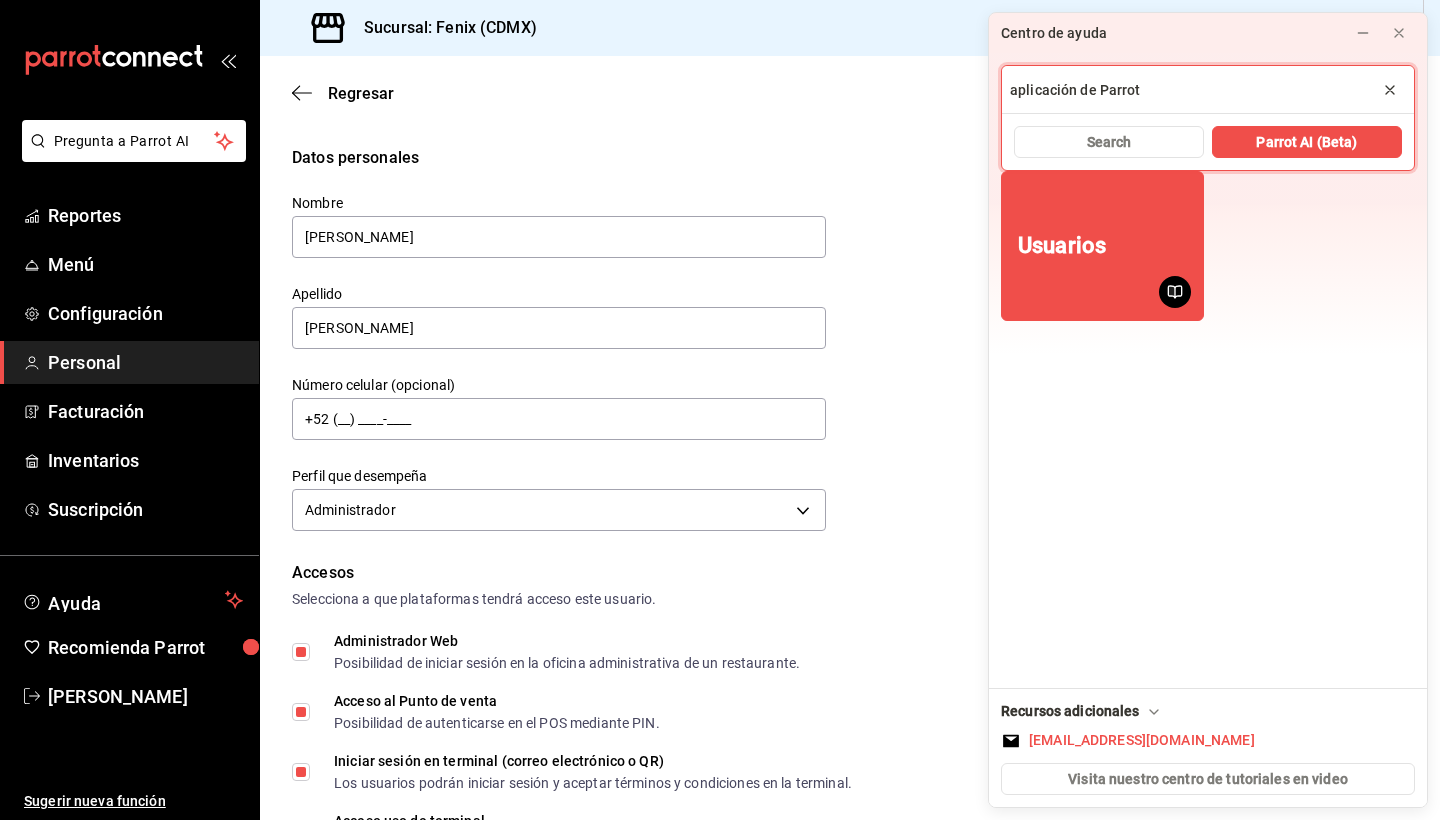type on "aplicación de Parrot" 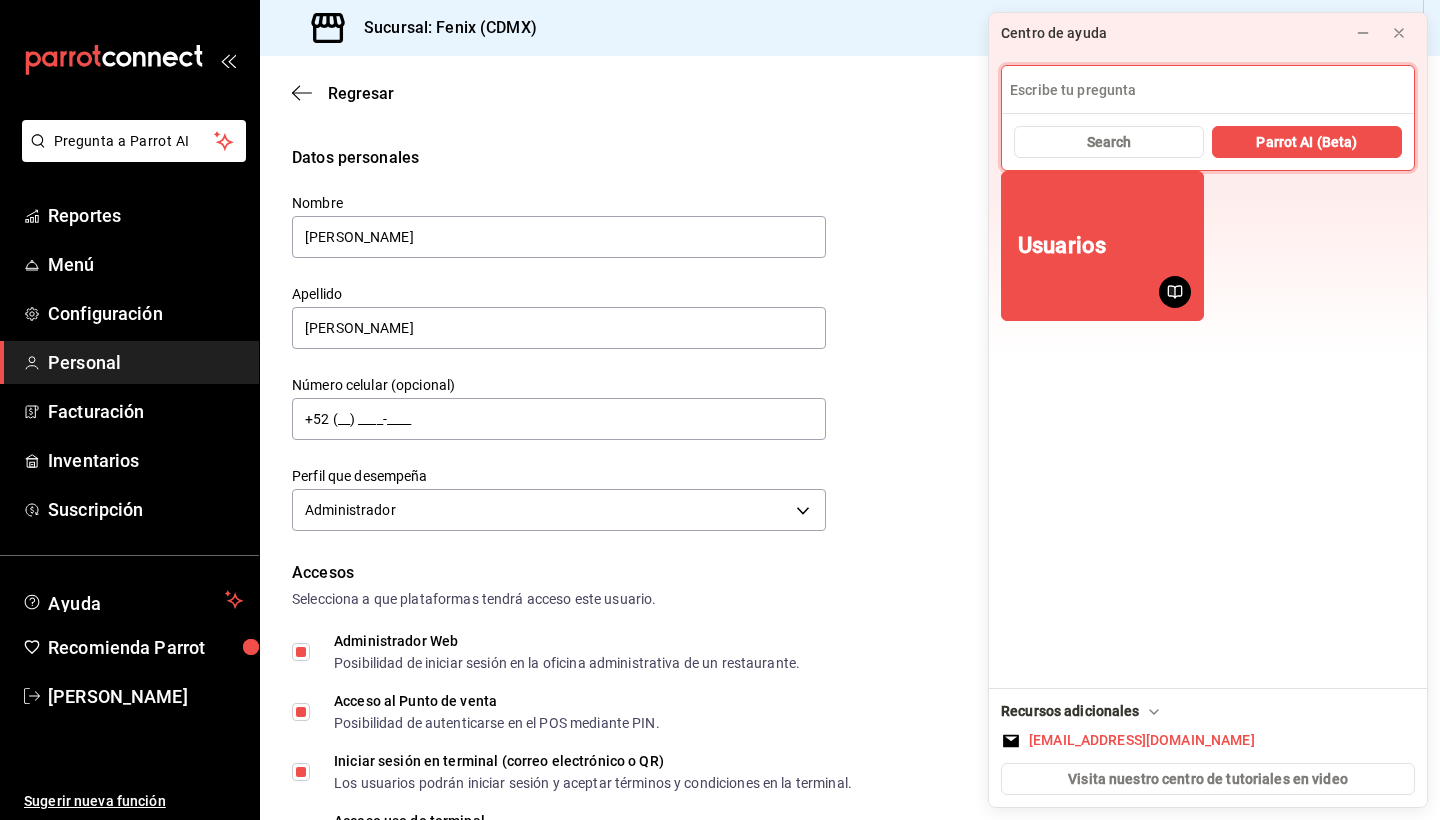 click at bounding box center (1208, 90) 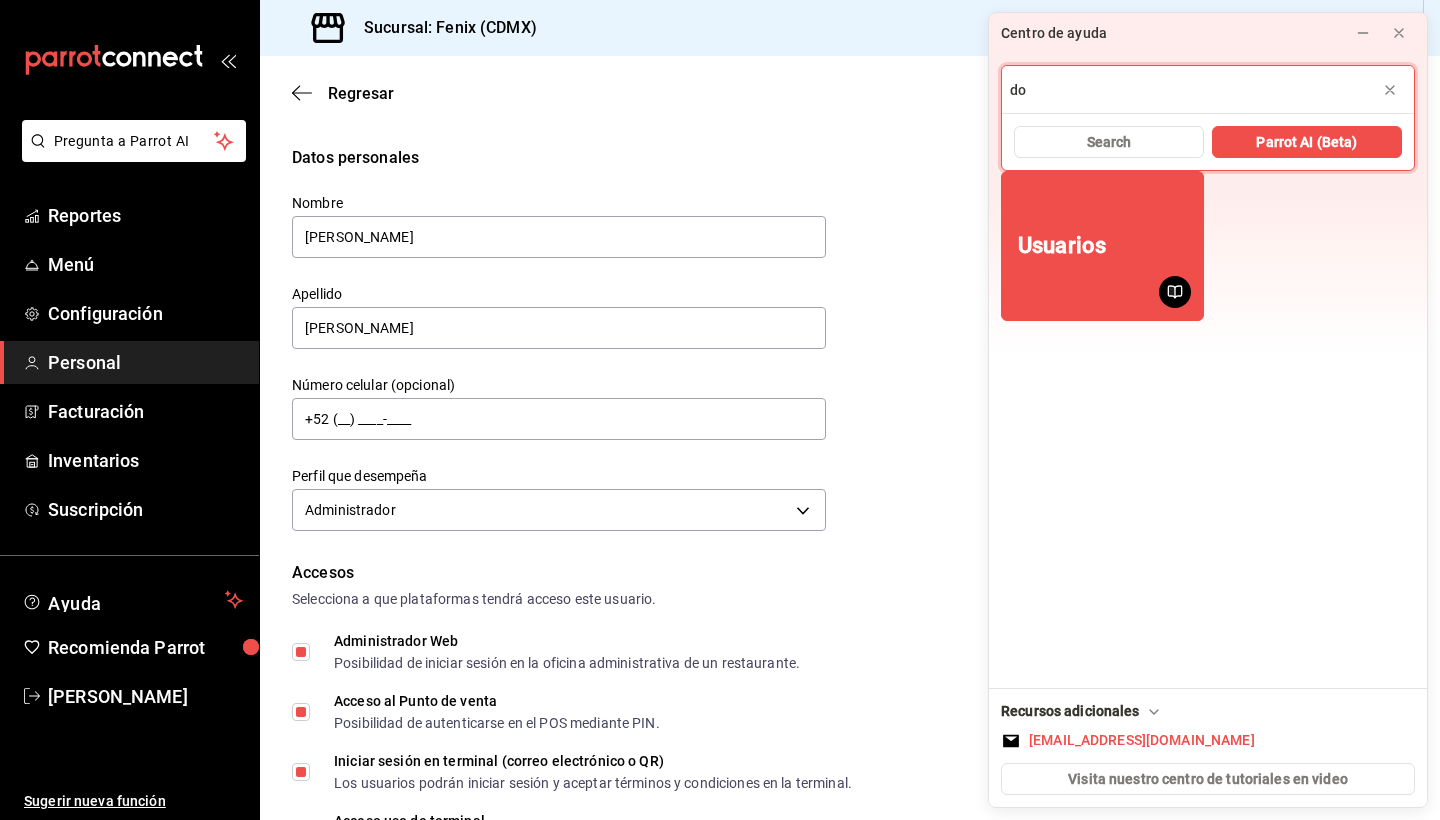 type on "d" 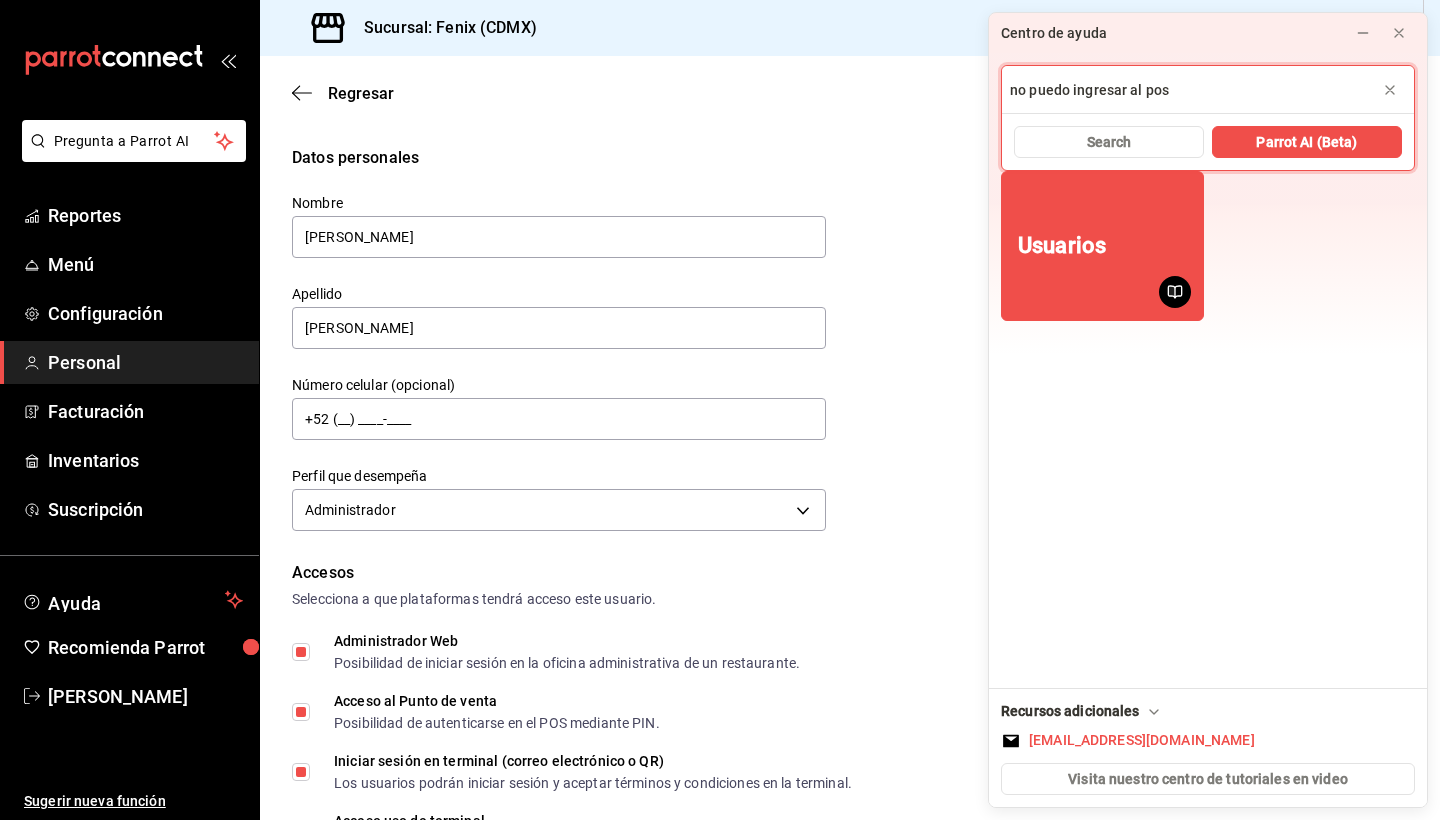 type on "no puedo ingresar al pos" 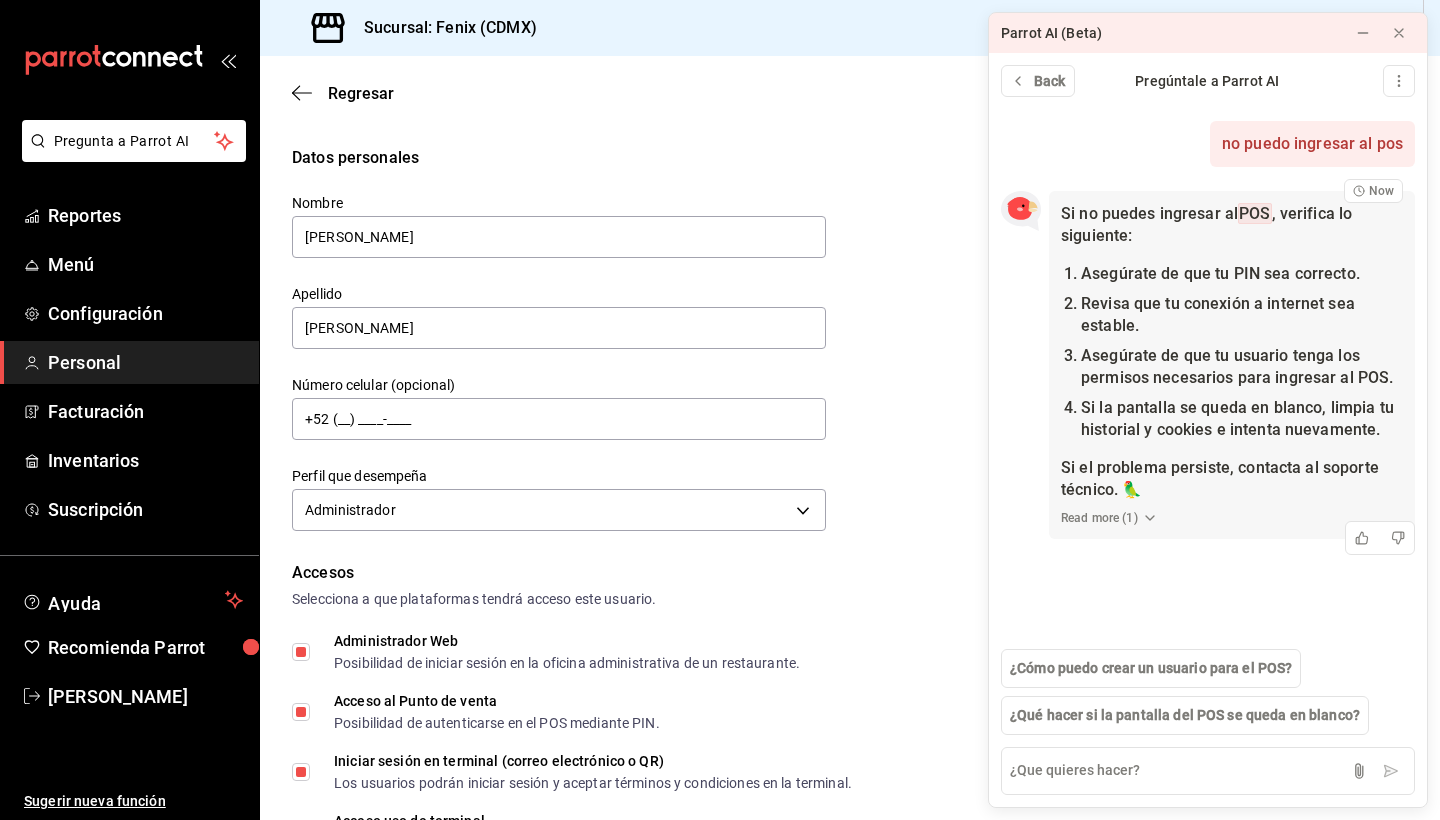 click on "Read more ( 1 )" at bounding box center [1109, 518] 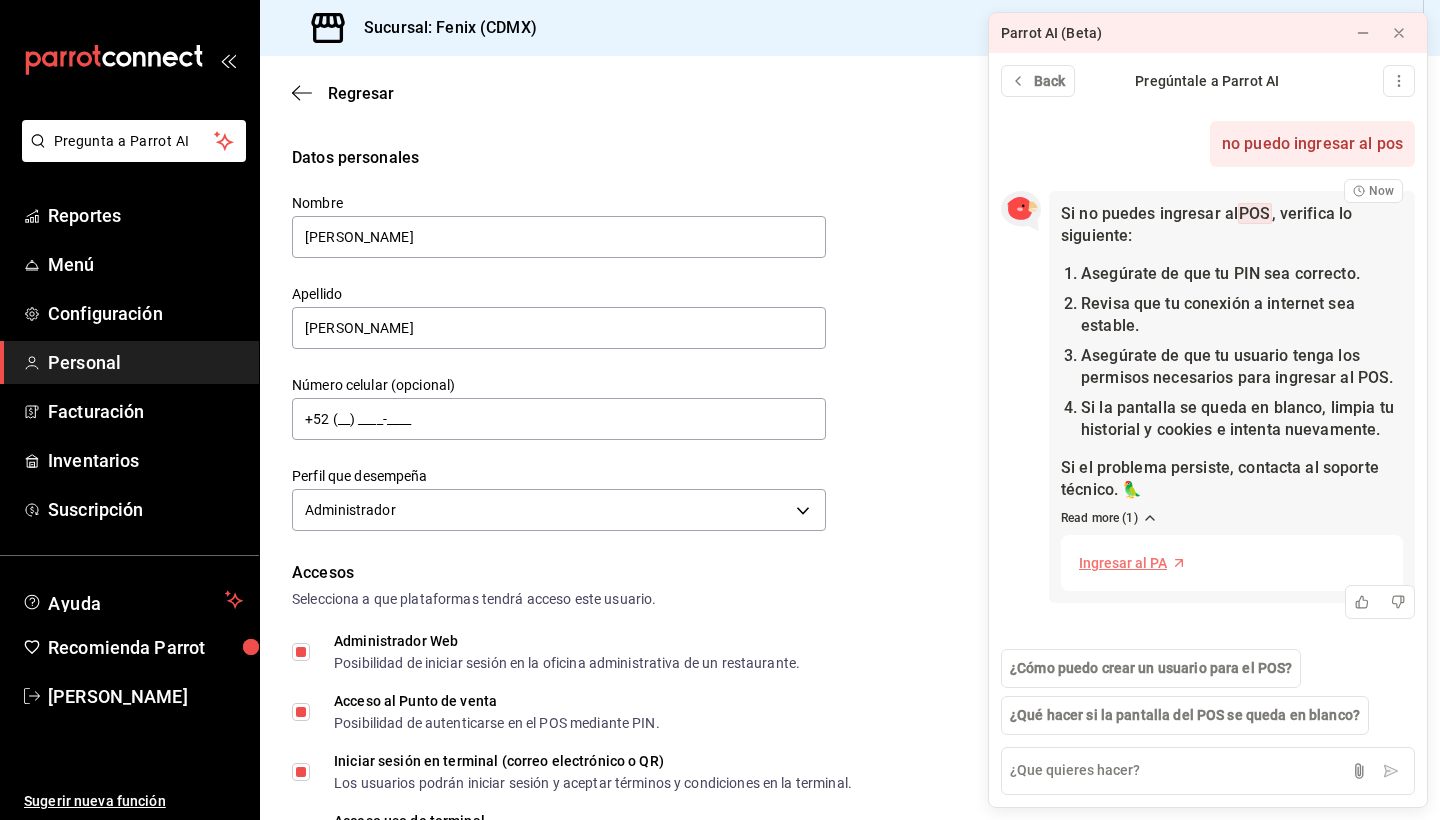 click on "Ingresar al PA" at bounding box center (1123, 563) 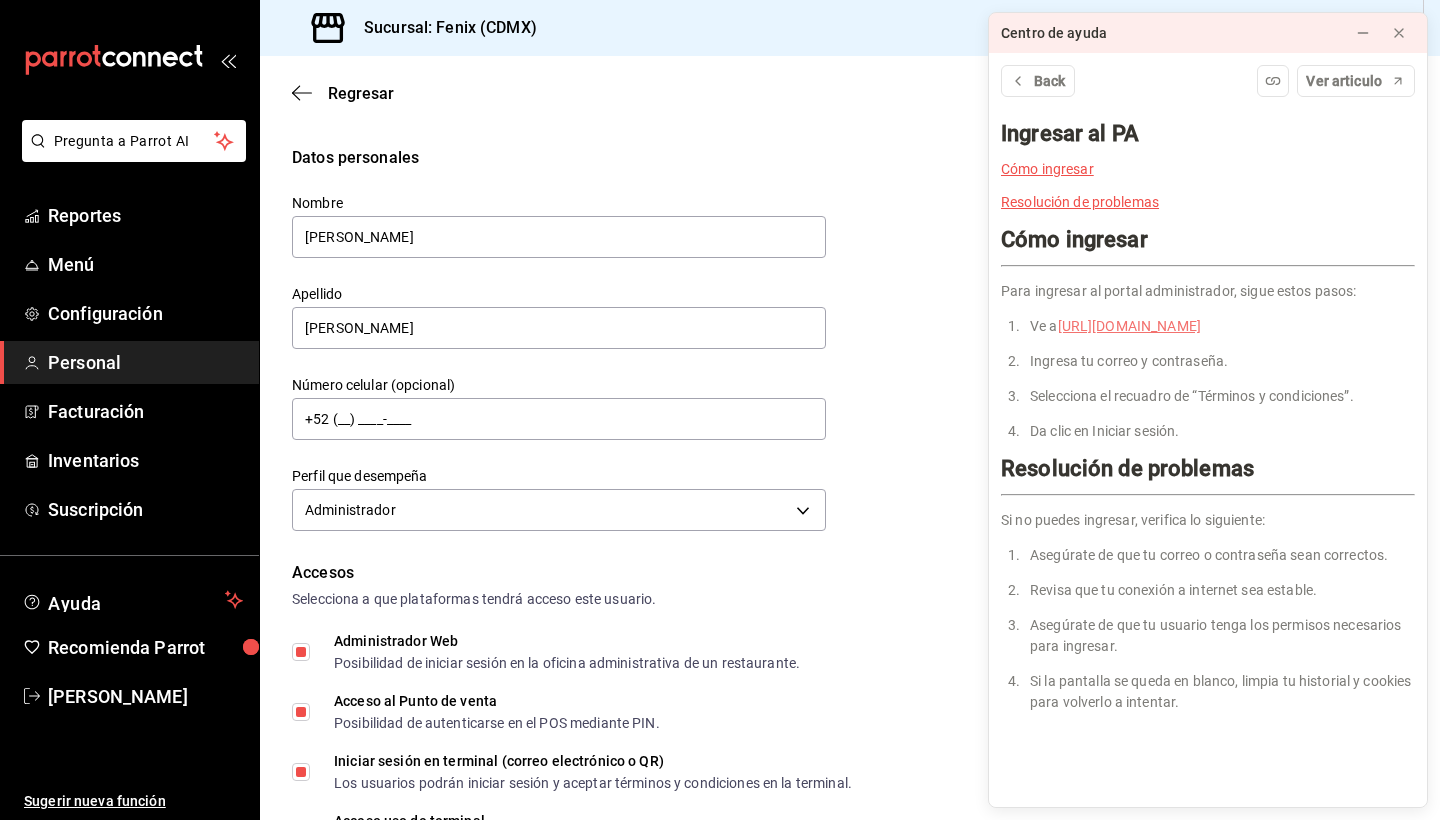 click on "[URL][DOMAIN_NAME]" at bounding box center (1129, 326) 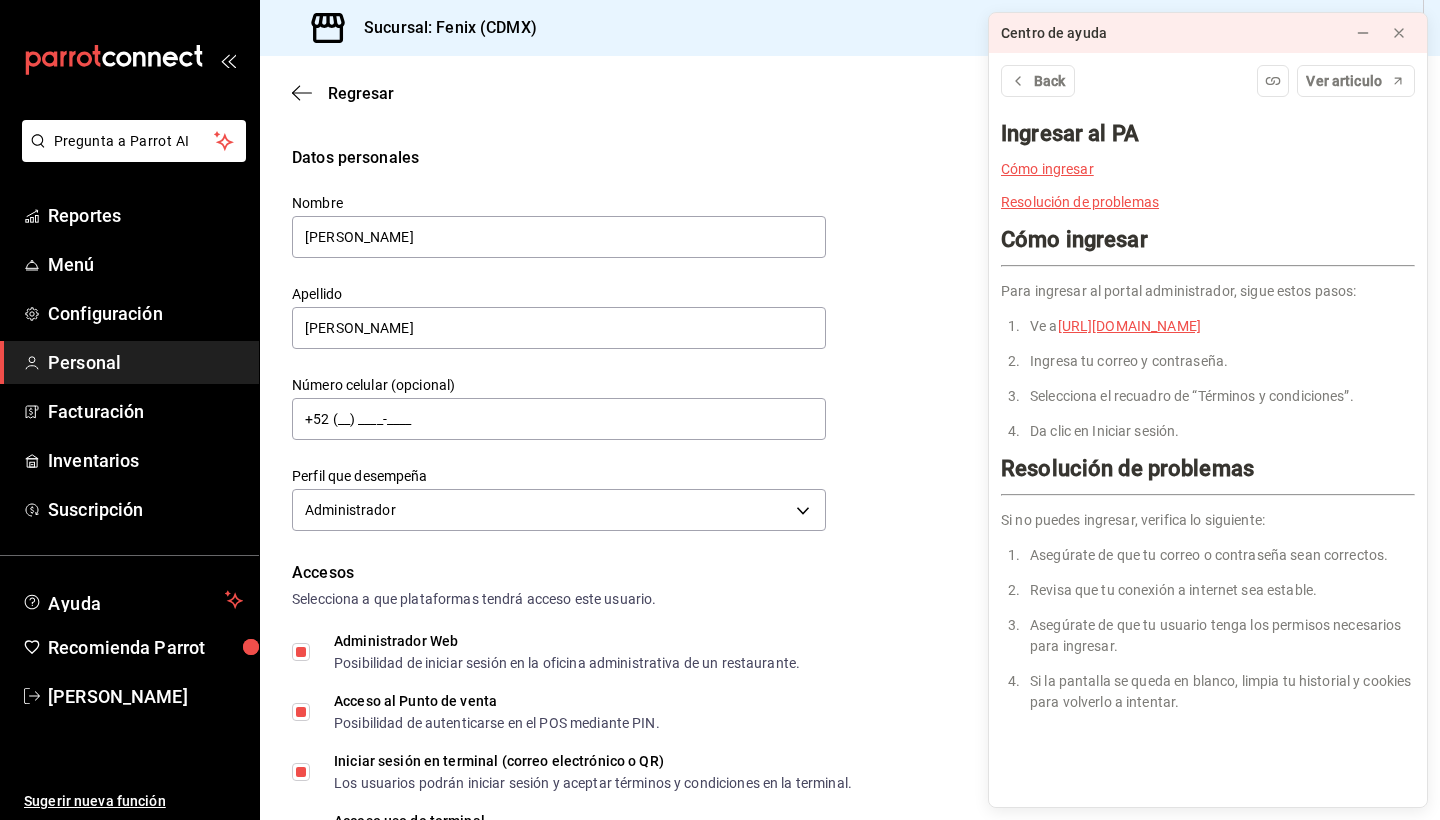 click on "Ve a  [URL][DOMAIN_NAME]" at bounding box center [1219, 326] 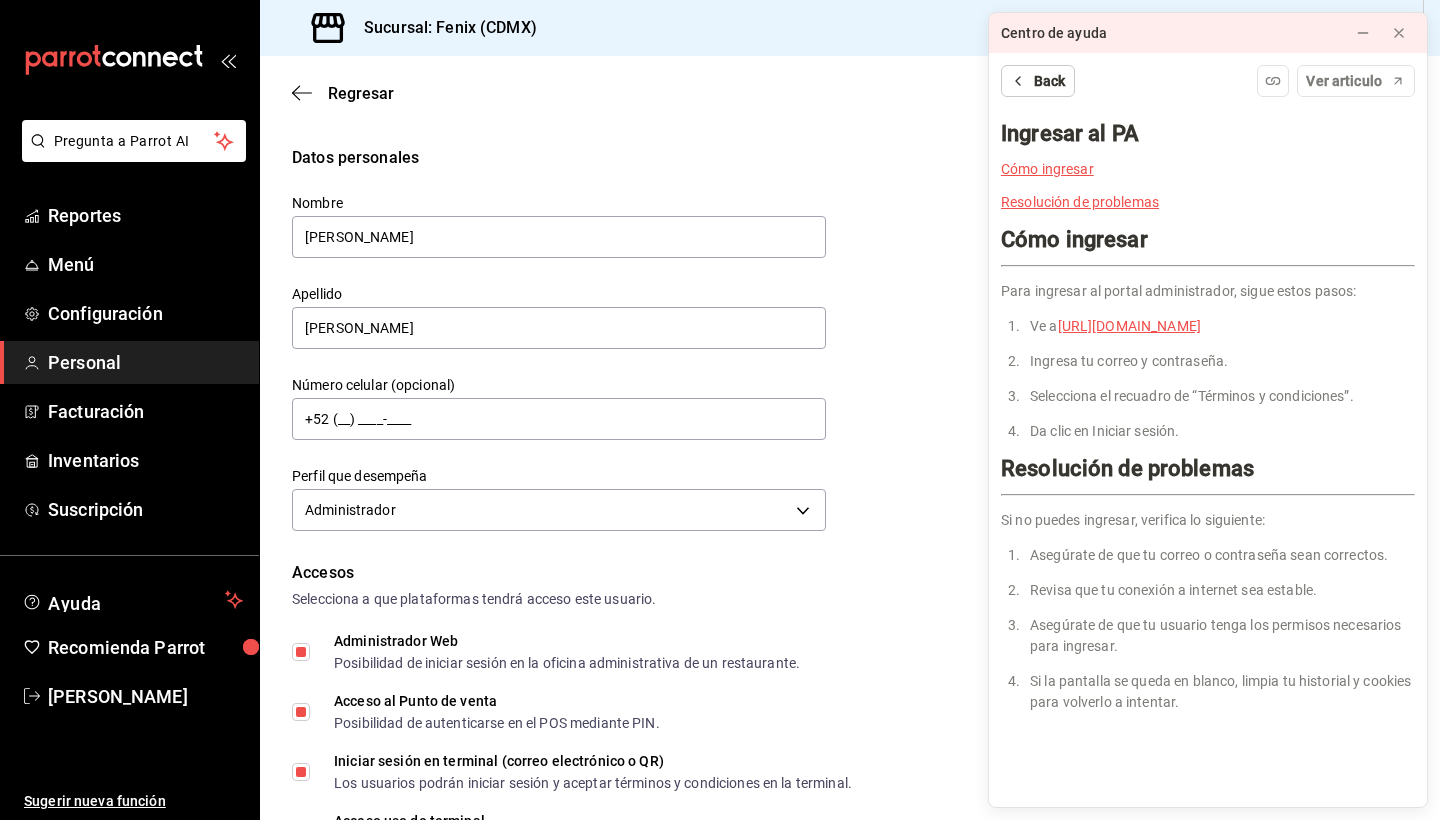 click on "Back" at bounding box center (1050, 81) 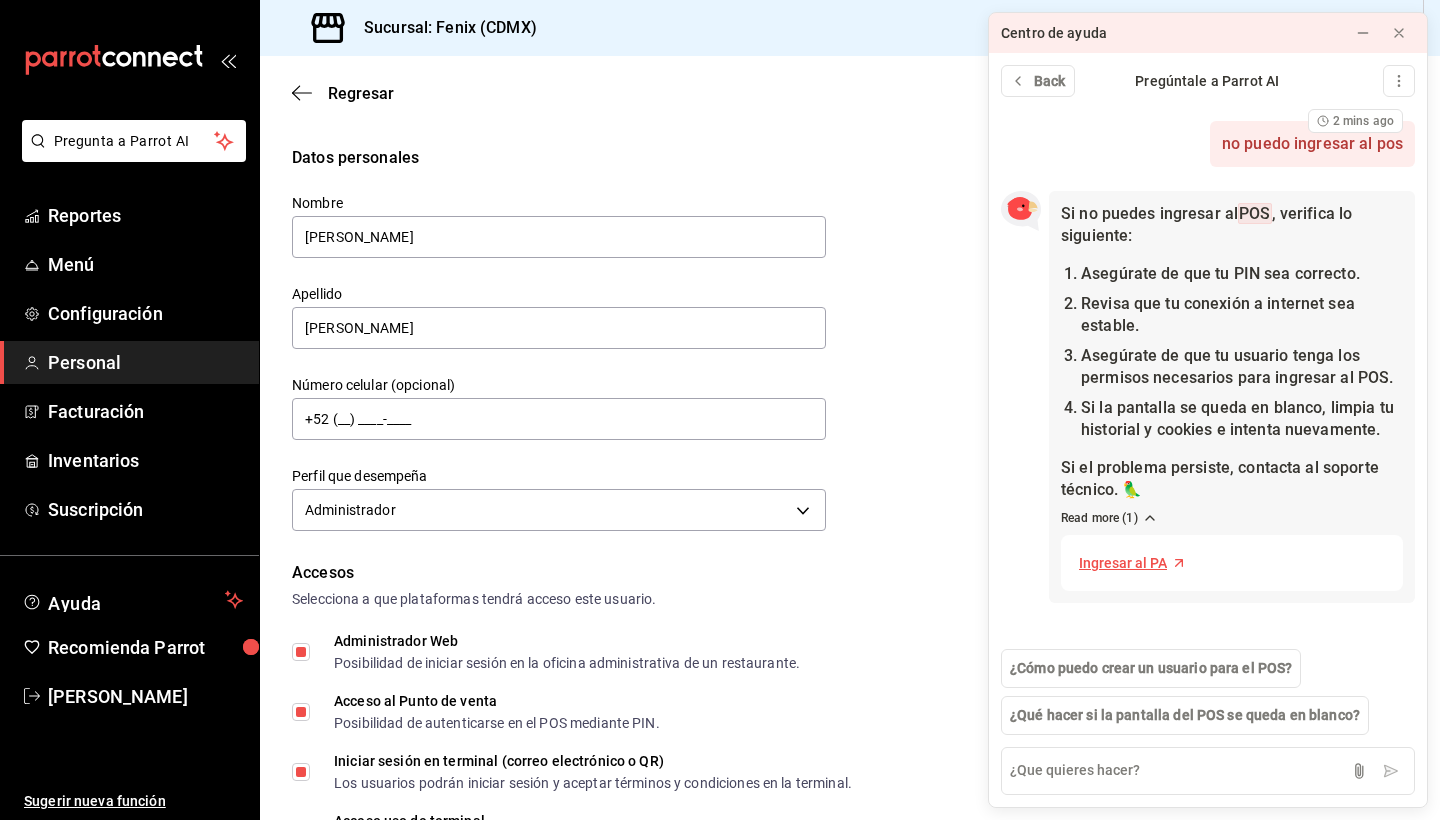 click on "no puedo ingresar al pos 2 mins ago" at bounding box center [1208, 144] 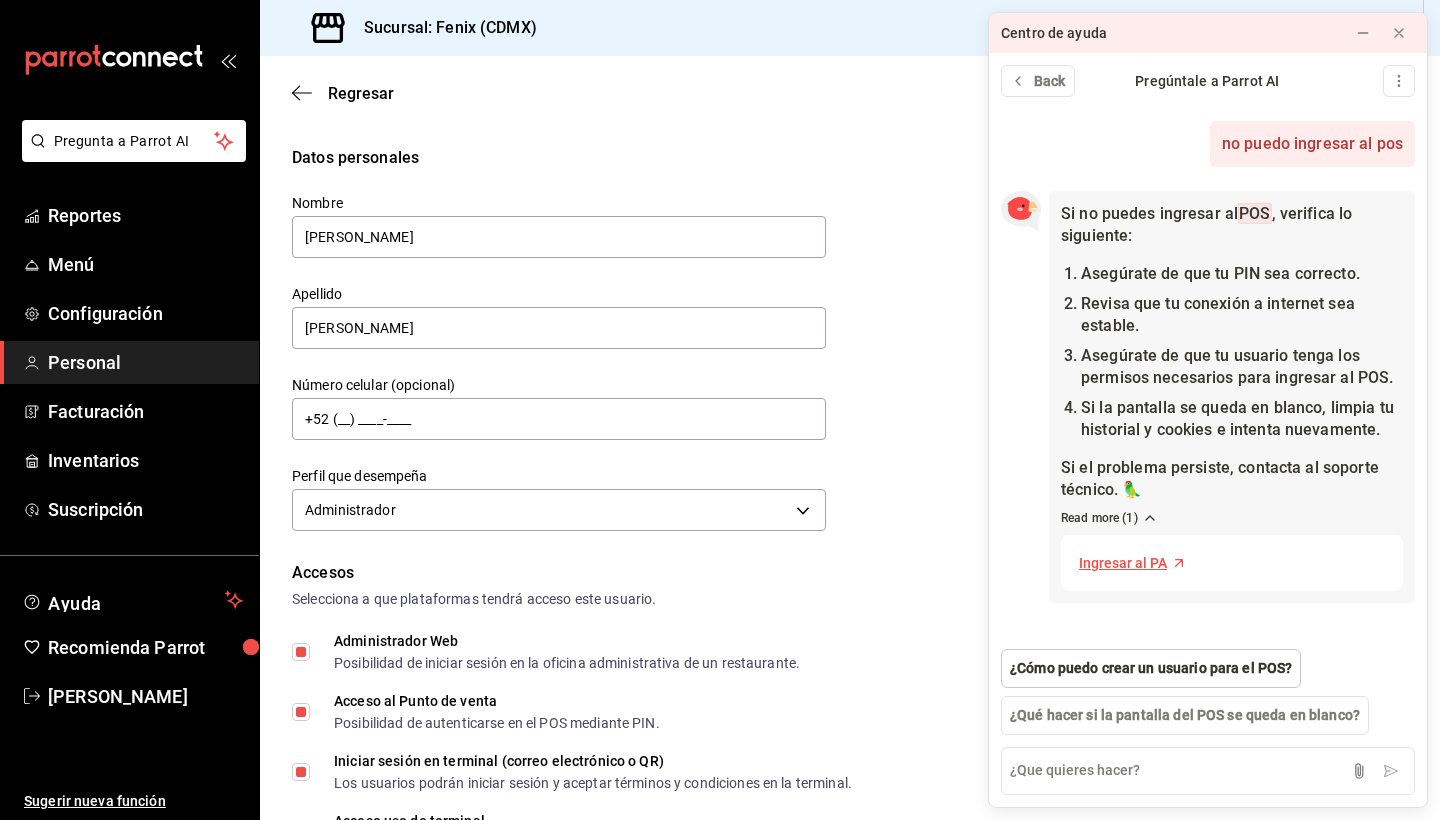 click on "¿Cómo puedo crear un usuario para el POS?" at bounding box center [1151, 668] 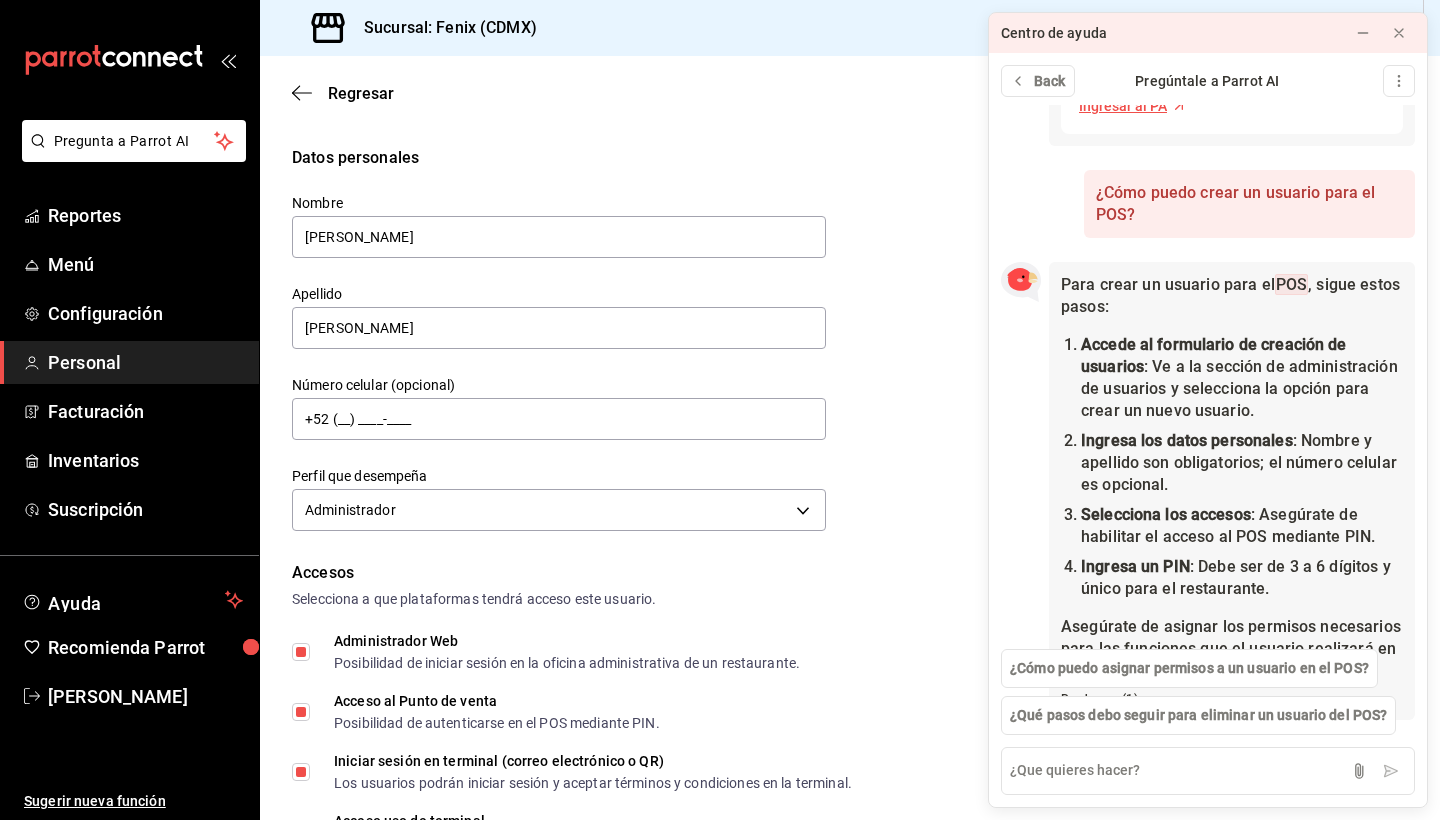 scroll, scrollTop: 612, scrollLeft: 0, axis: vertical 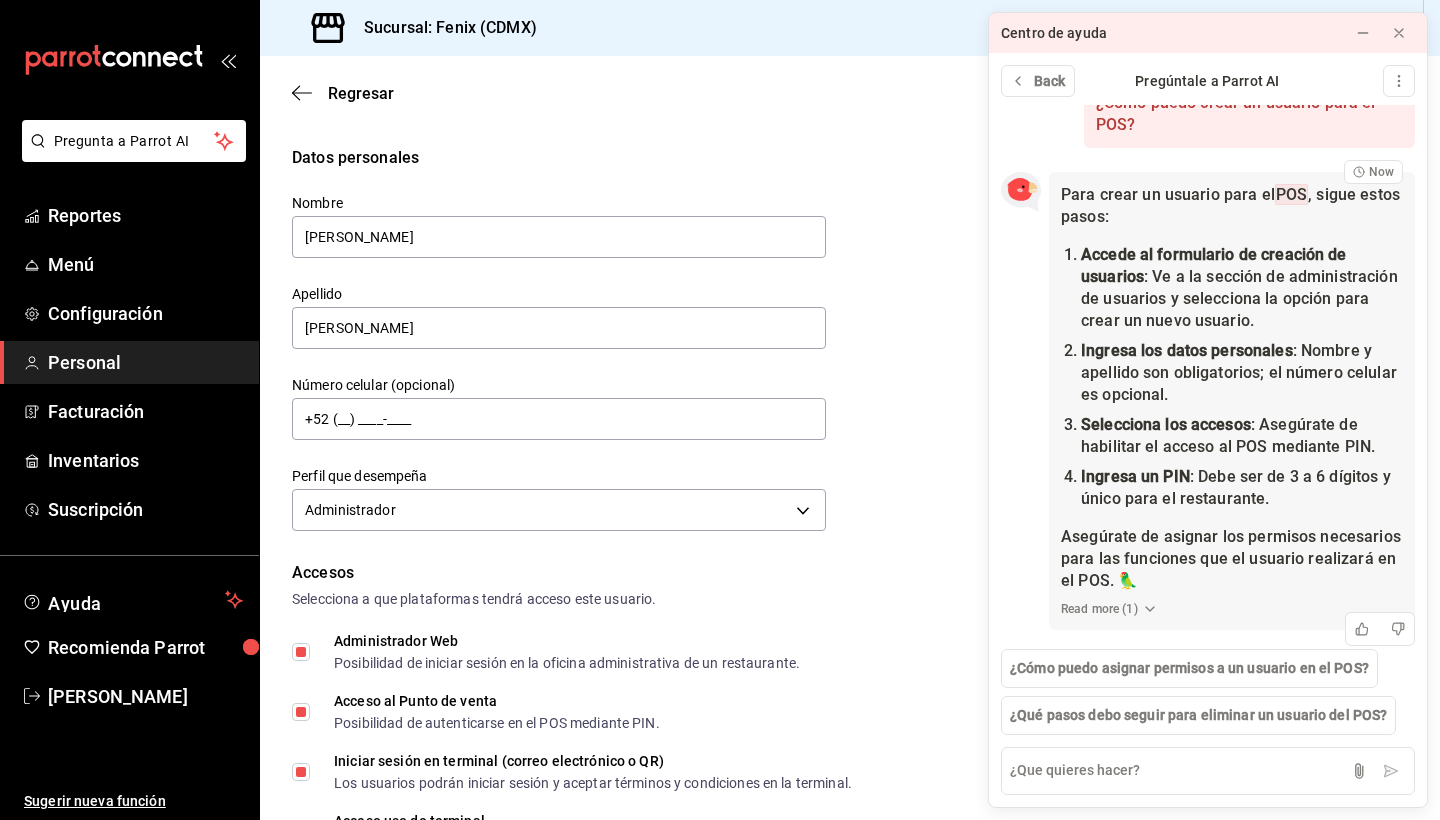 click 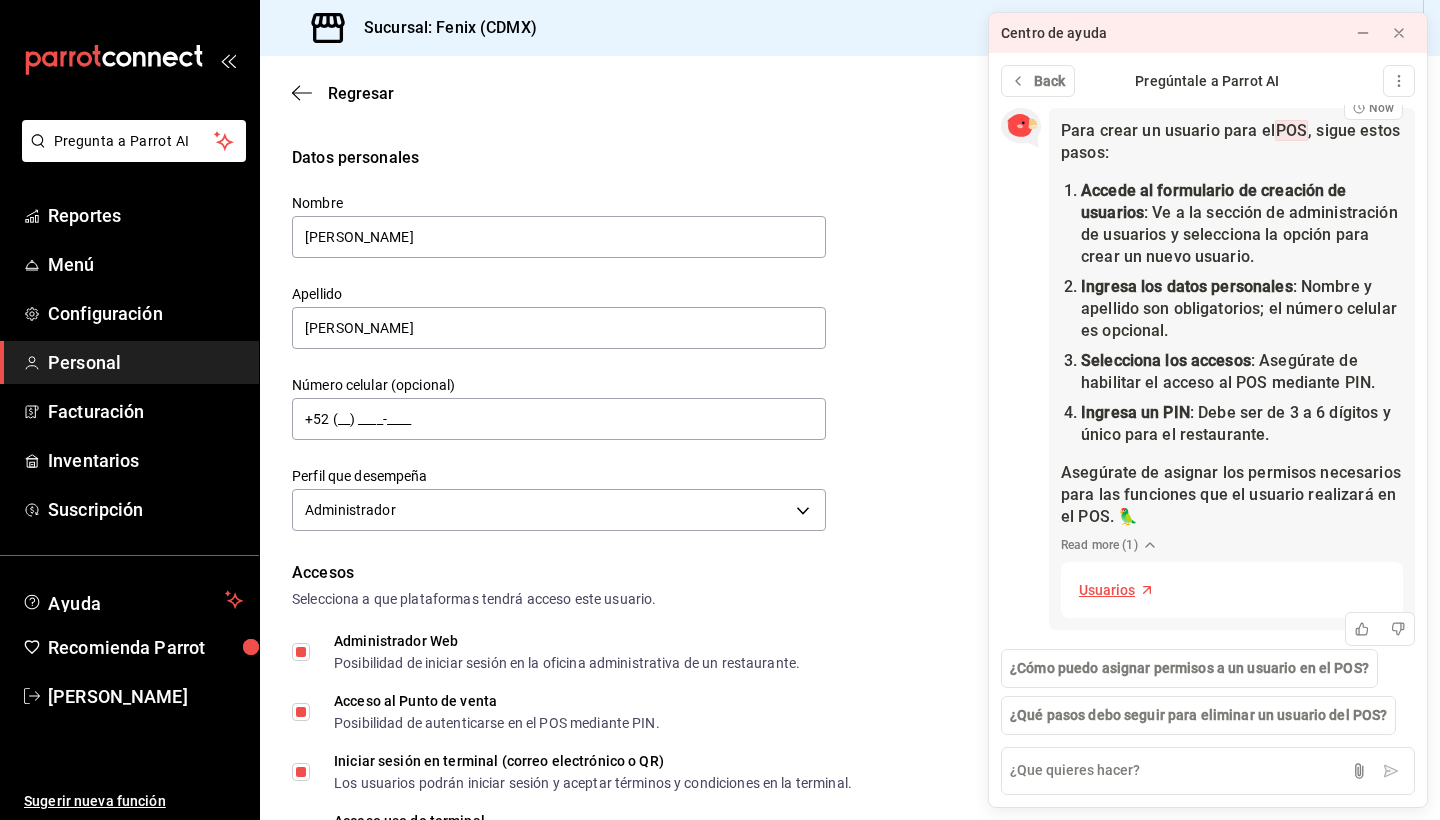 scroll, scrollTop: 676, scrollLeft: 0, axis: vertical 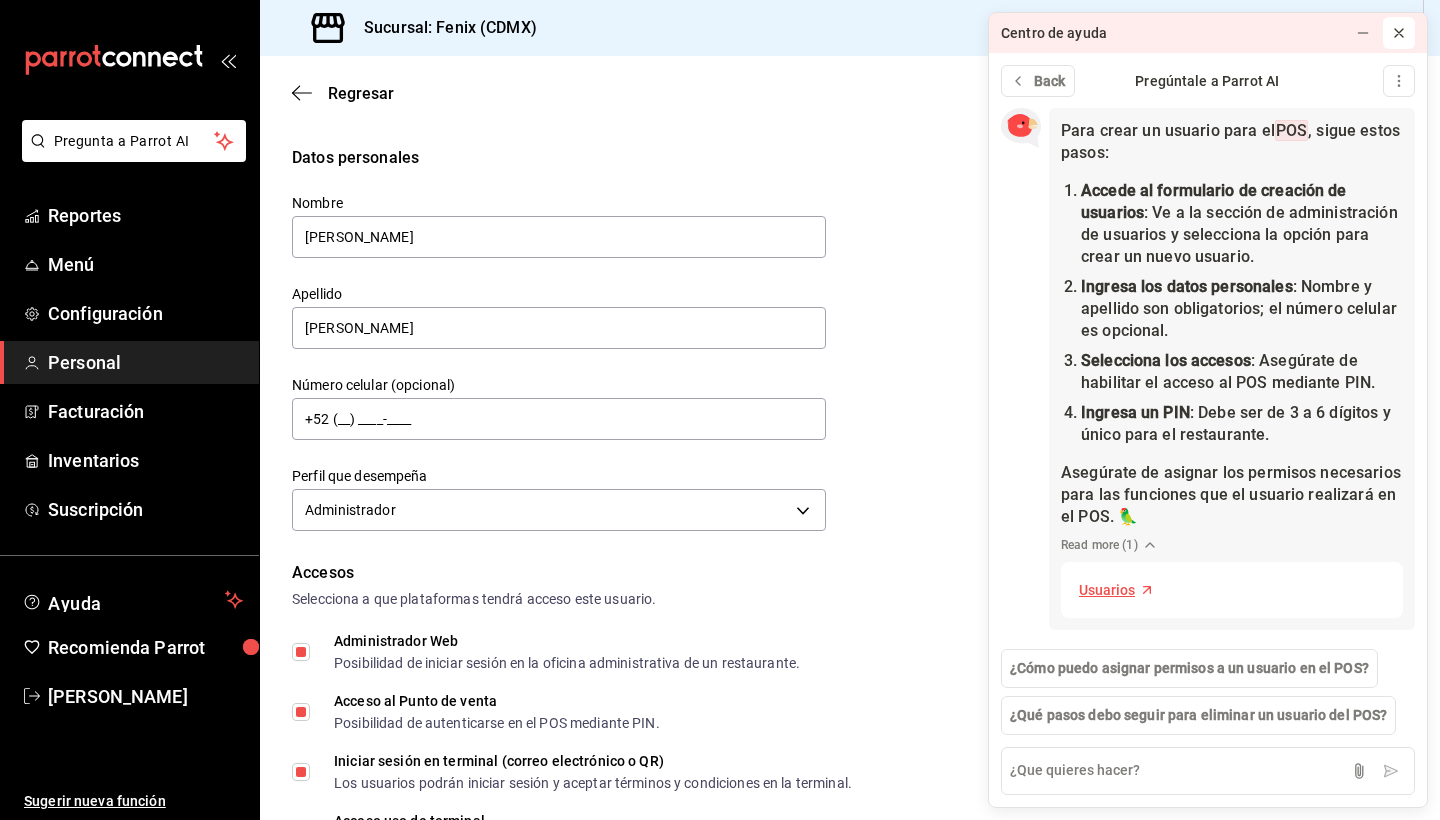 click 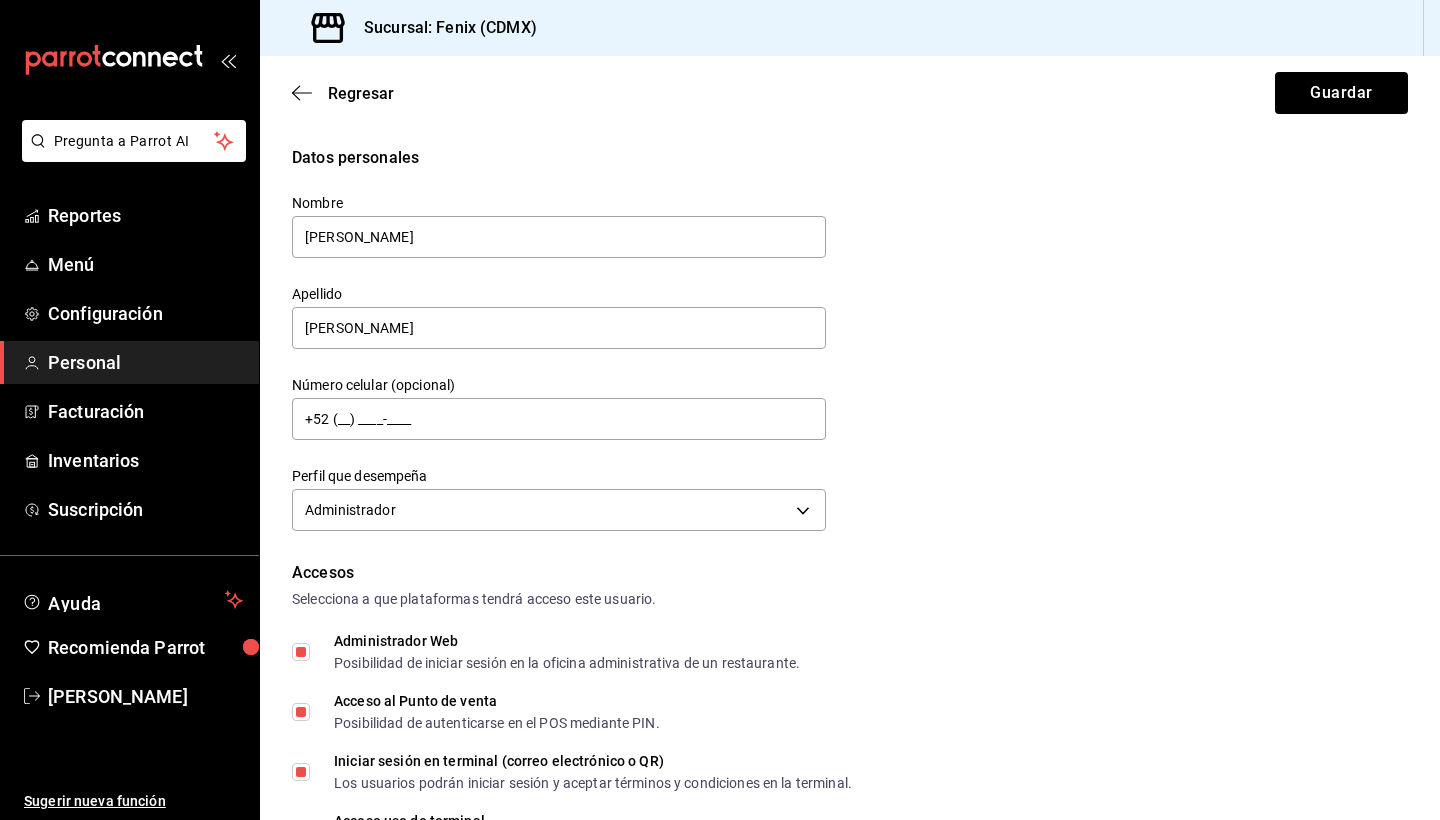 scroll, scrollTop: 359, scrollLeft: 0, axis: vertical 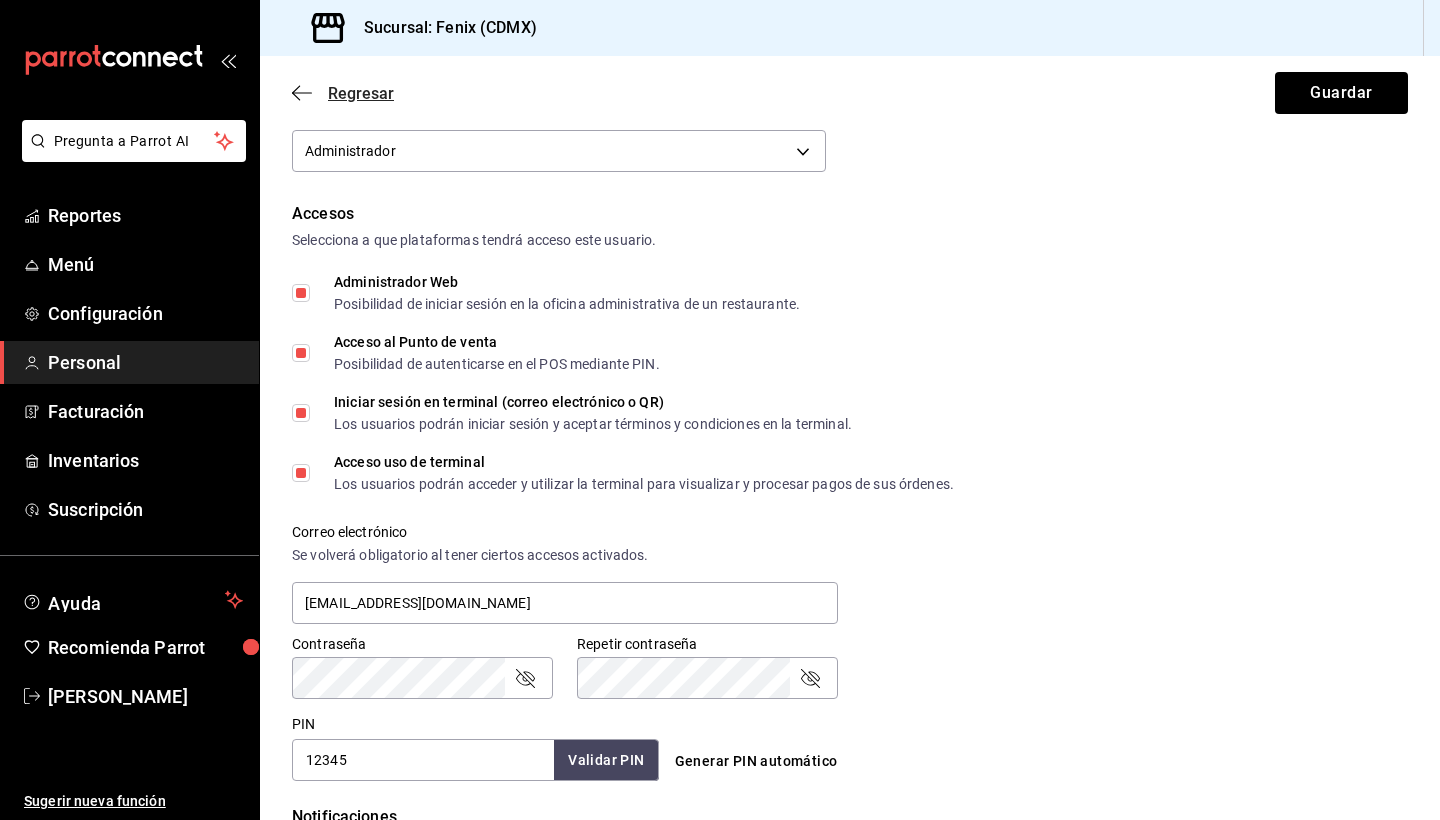 click 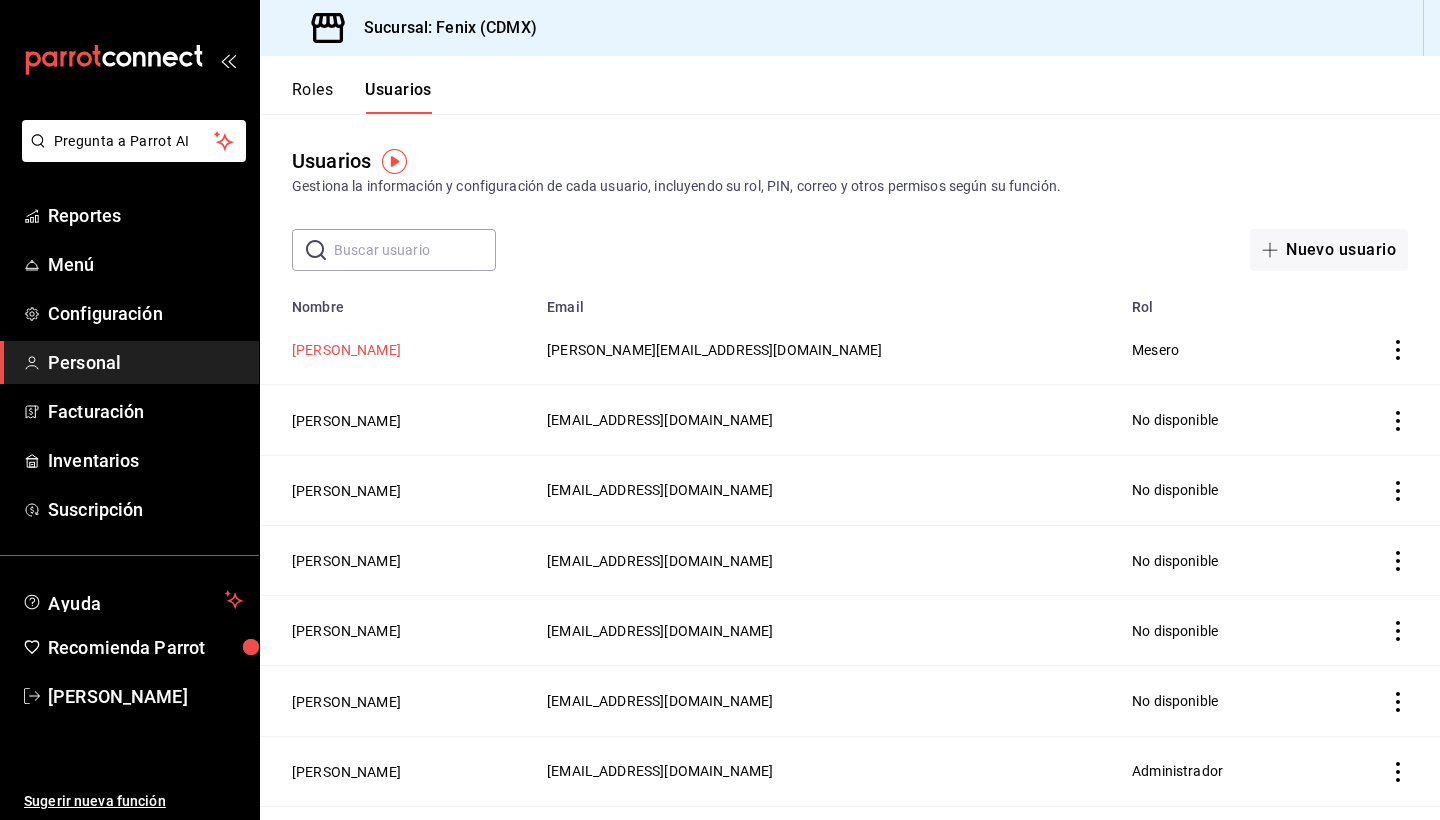 click on "[PERSON_NAME]" at bounding box center [346, 350] 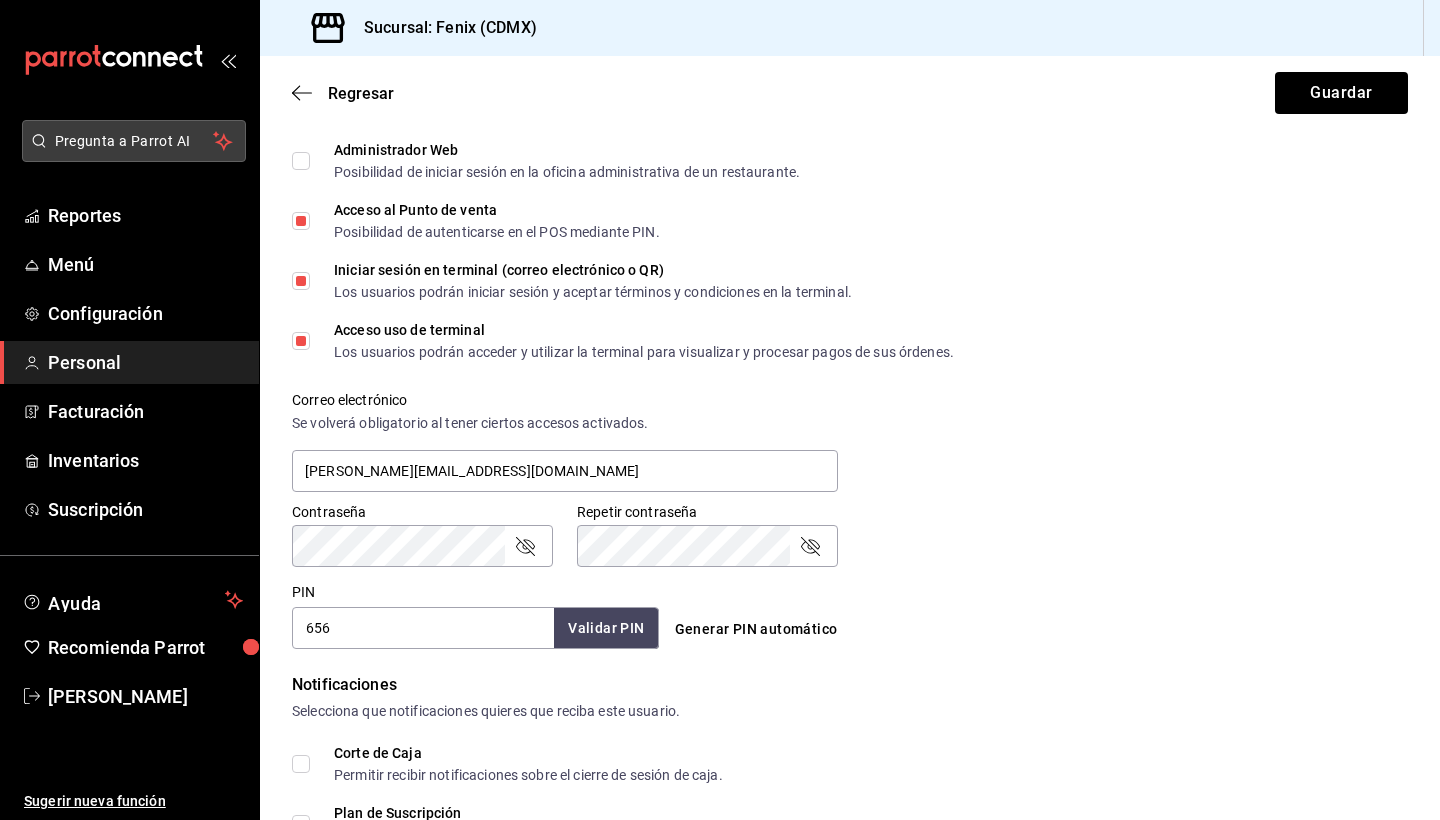scroll, scrollTop: 0, scrollLeft: 0, axis: both 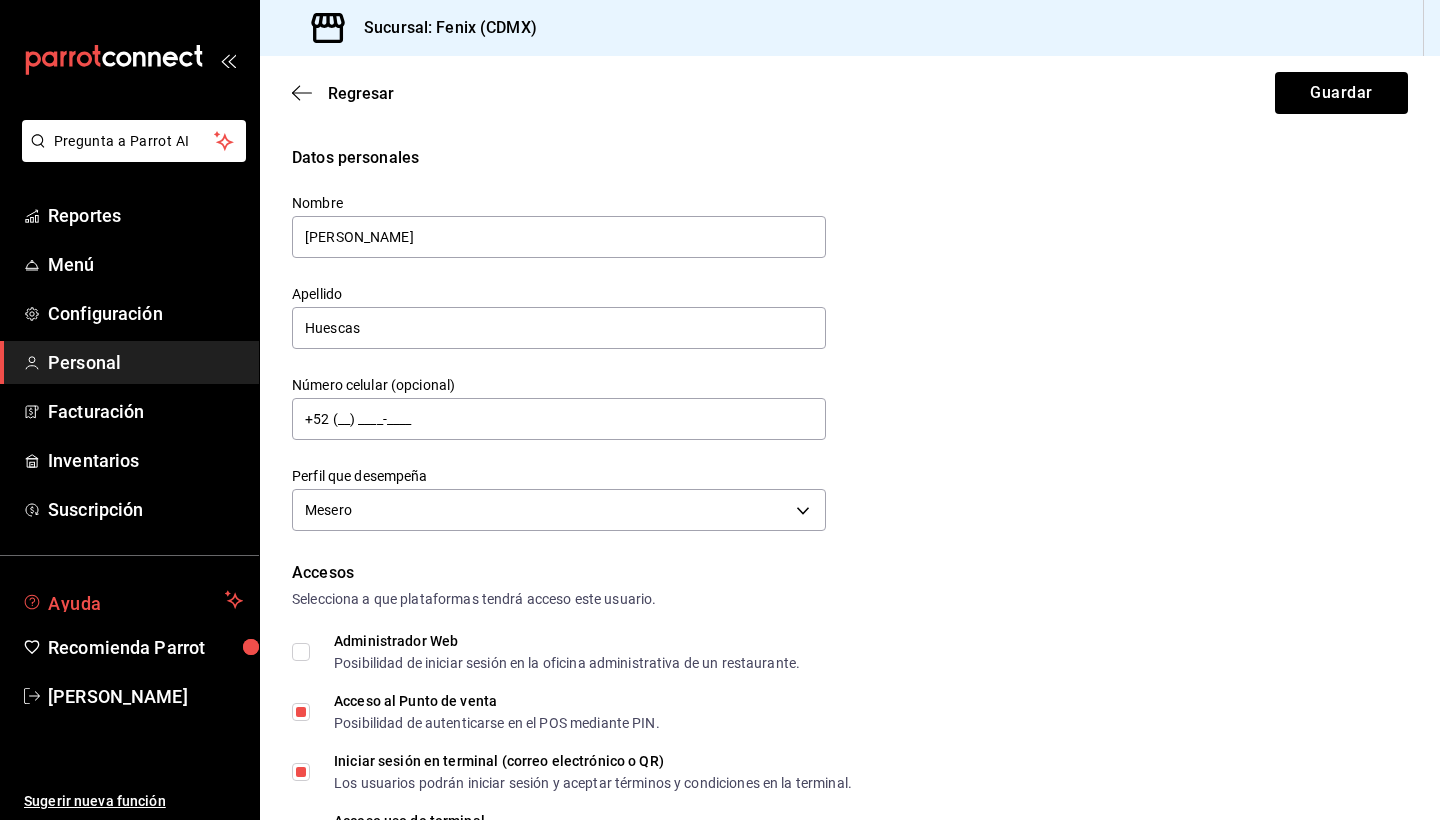 click on "Ayuda" at bounding box center [132, 600] 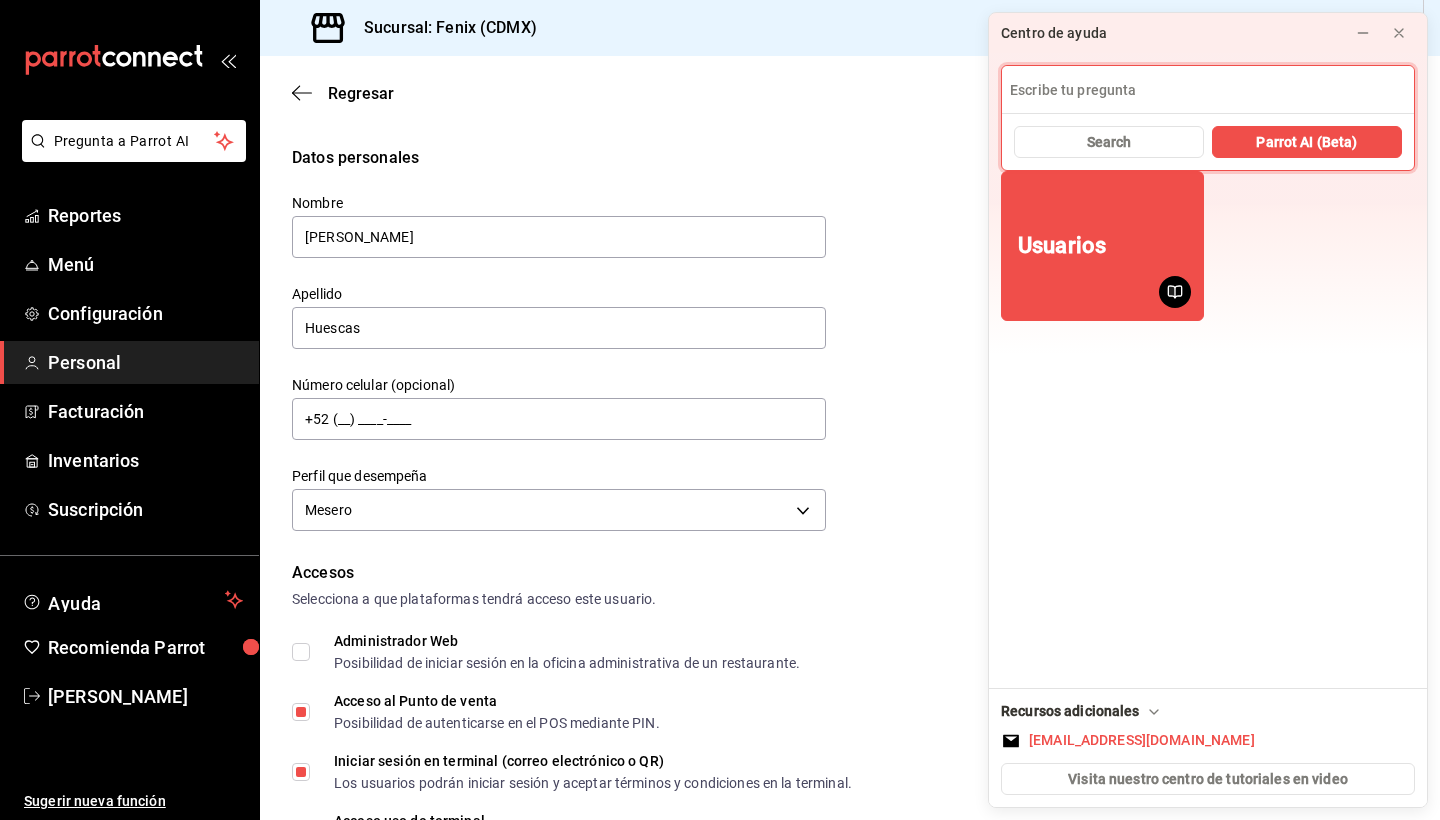 click at bounding box center (1208, 90) 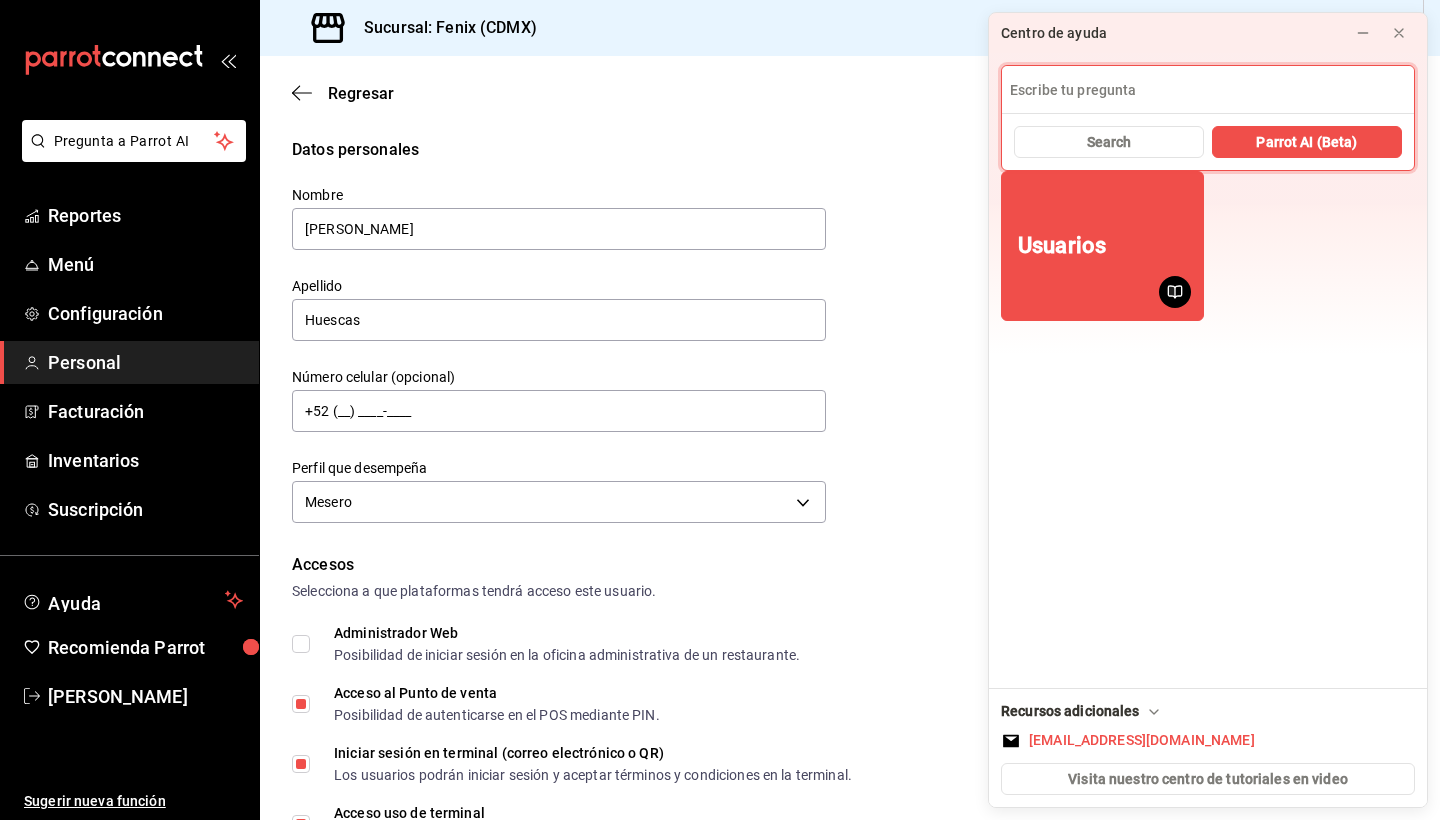 scroll, scrollTop: 0, scrollLeft: 0, axis: both 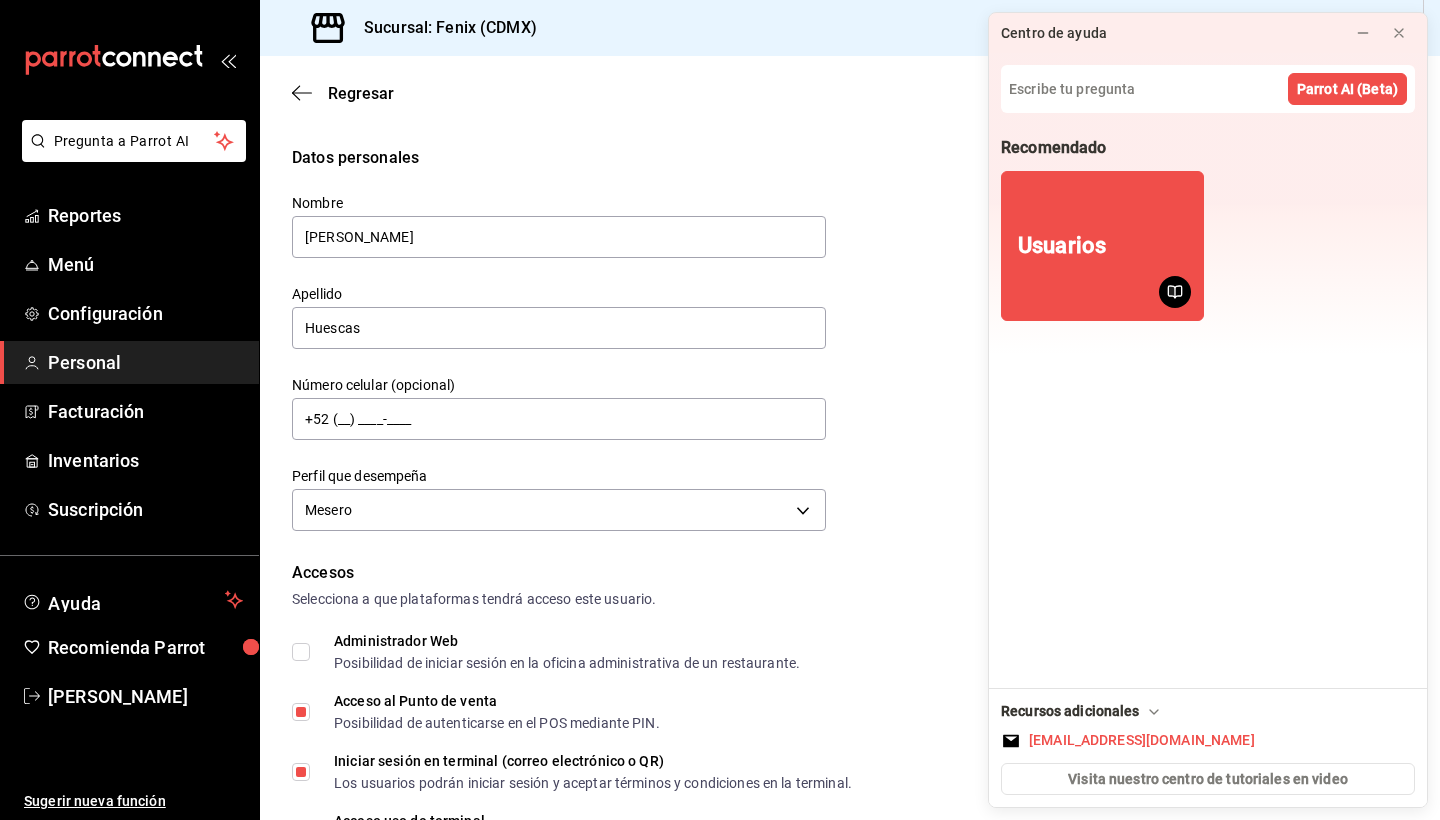 click on "Regresar Guardar Datos personales Nombre [PERSON_NAME] [PERSON_NAME] Número celular (opcional) +52 (__) ____-____ Perfil que desempeña Mesero WAITER Accesos Selecciona a que plataformas tendrá acceso este usuario. Administrador Web Posibilidad de iniciar sesión en la oficina administrativa de un restaurante.  Acceso al Punto de venta Posibilidad de autenticarse en el POS mediante PIN.  Iniciar sesión en terminal (correo electrónico o QR) Los usuarios podrán iniciar sesión y aceptar términos y condiciones en la terminal. Acceso uso de terminal Los usuarios podrán acceder y utilizar la terminal para visualizar y procesar pagos de sus órdenes. Correo electrónico Se volverá obligatorio al tener ciertos accesos activados. [PERSON_NAME][EMAIL_ADDRESS][DOMAIN_NAME] Contraseña Contraseña Repetir contraseña Repetir contraseña PIN 656 Validar PIN ​ Generar PIN automático Notificaciones Selecciona que notificaciones quieres que reciba este usuario. Corte de Caja Plan de Suscripción Depósitos y Estados de cuenta Pay Roles" at bounding box center (850, 860) 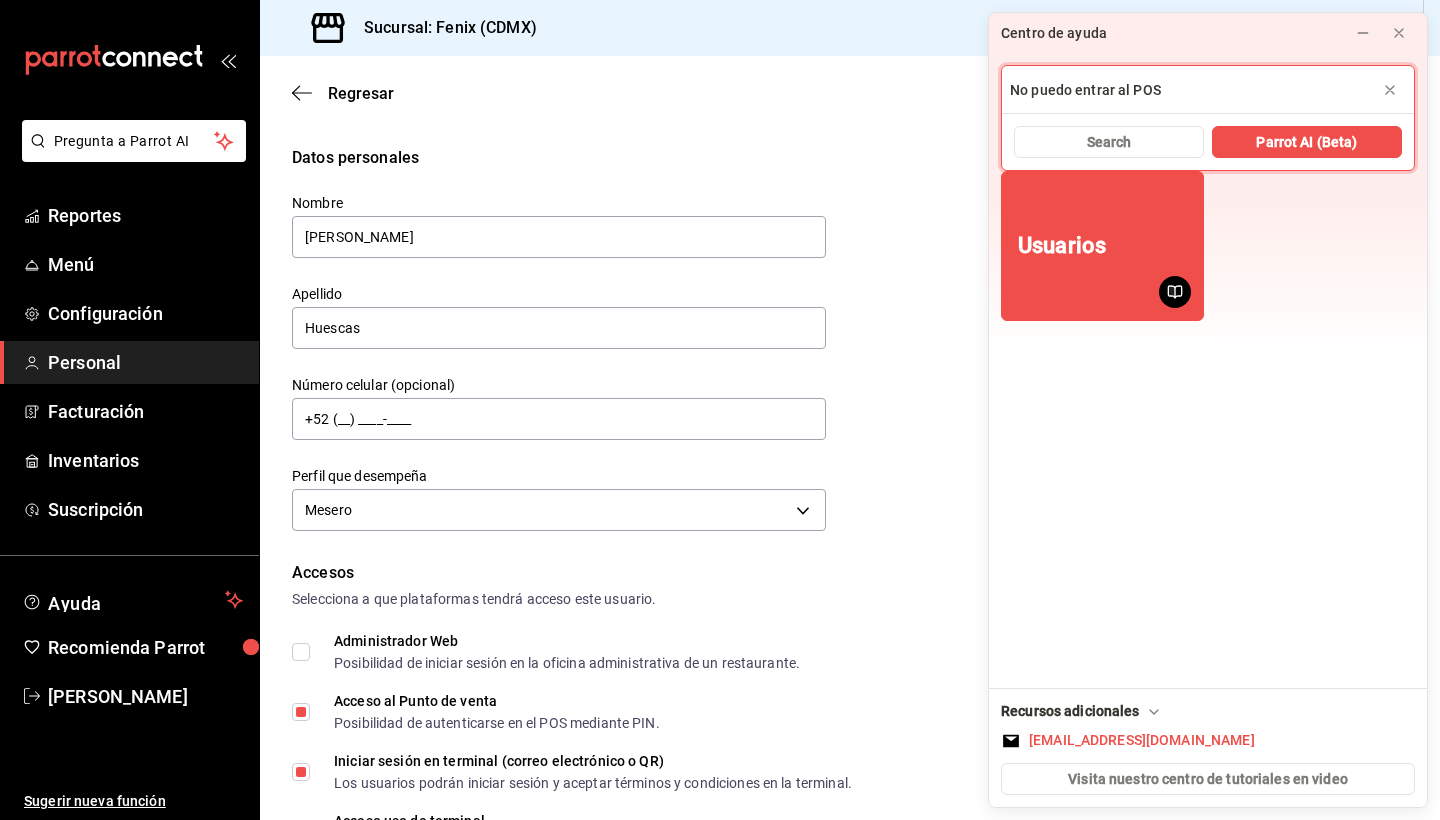 type on "No puedo entrar al POS" 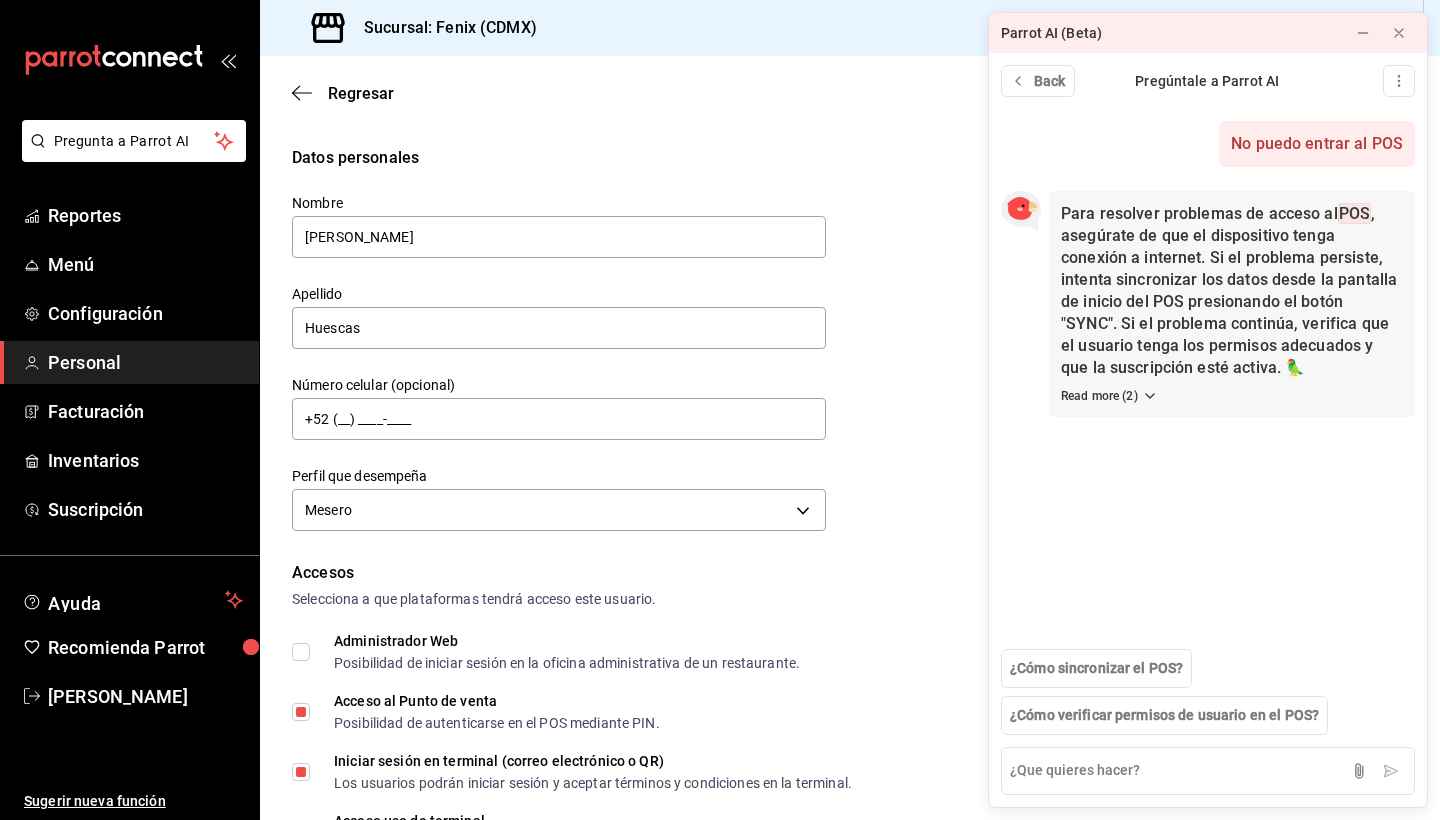 click on "Regresar Guardar" at bounding box center (850, 93) 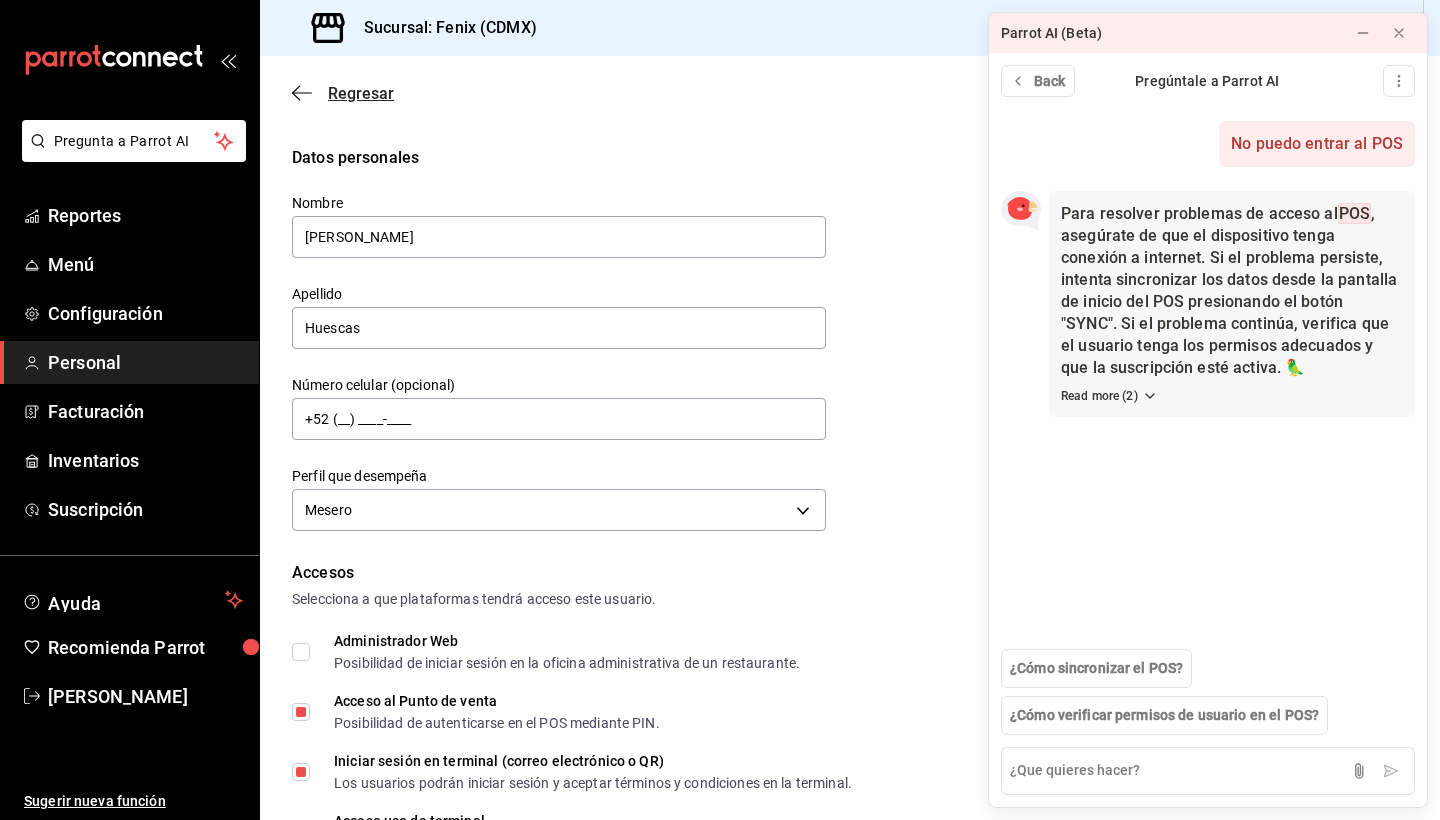 click on "Regresar" at bounding box center (343, 93) 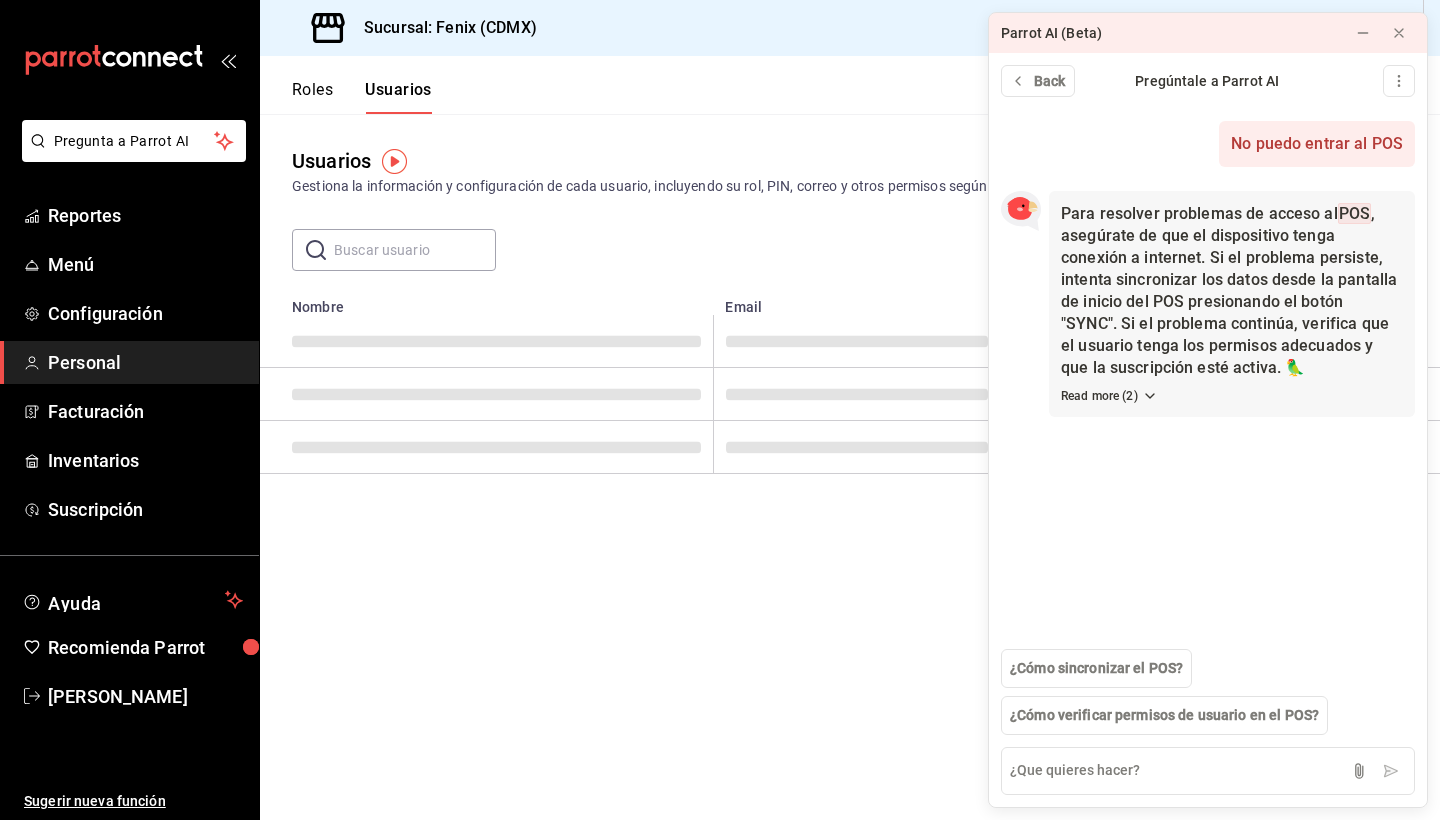 click on "Roles" at bounding box center (312, 97) 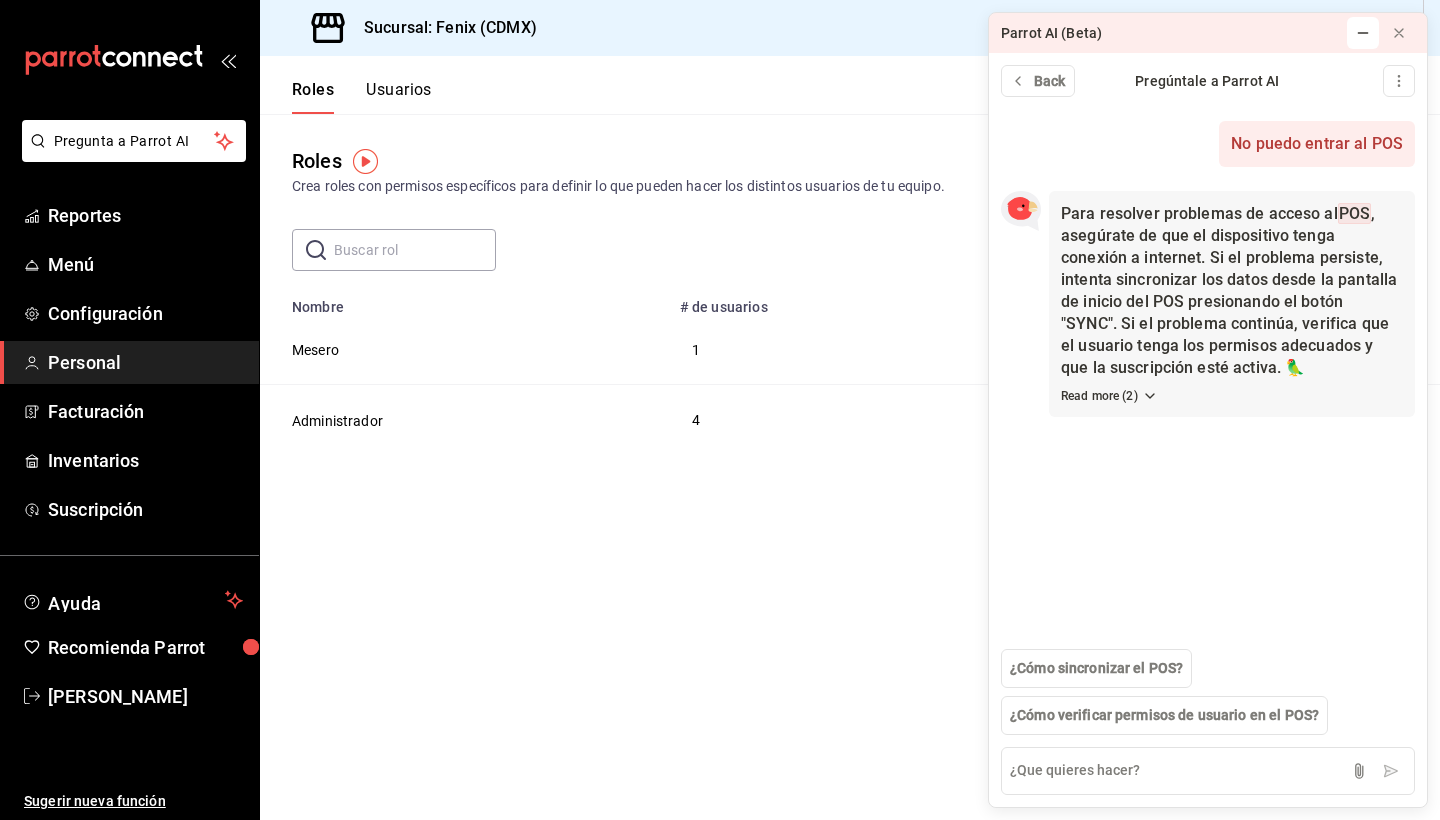 click 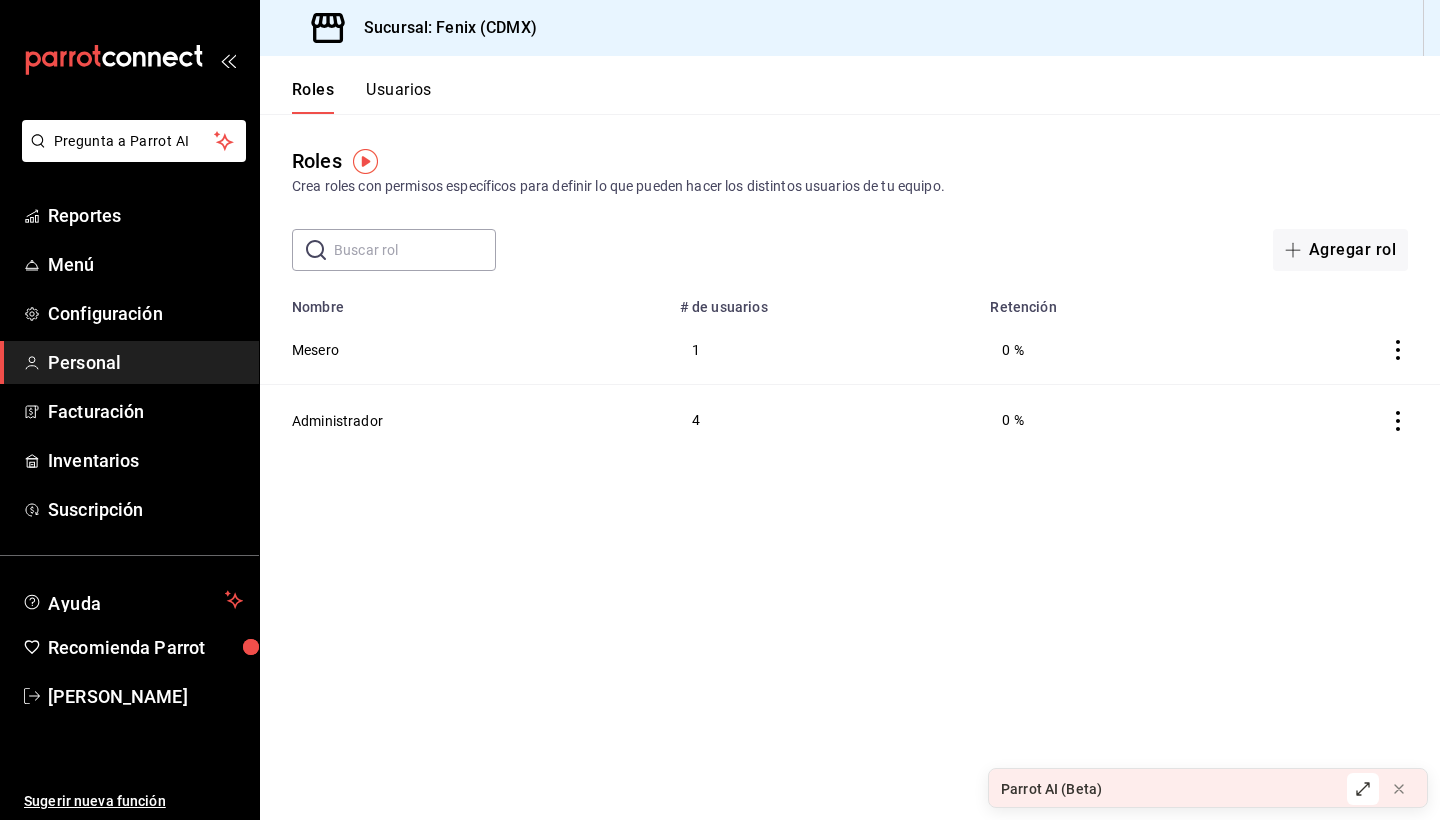 click 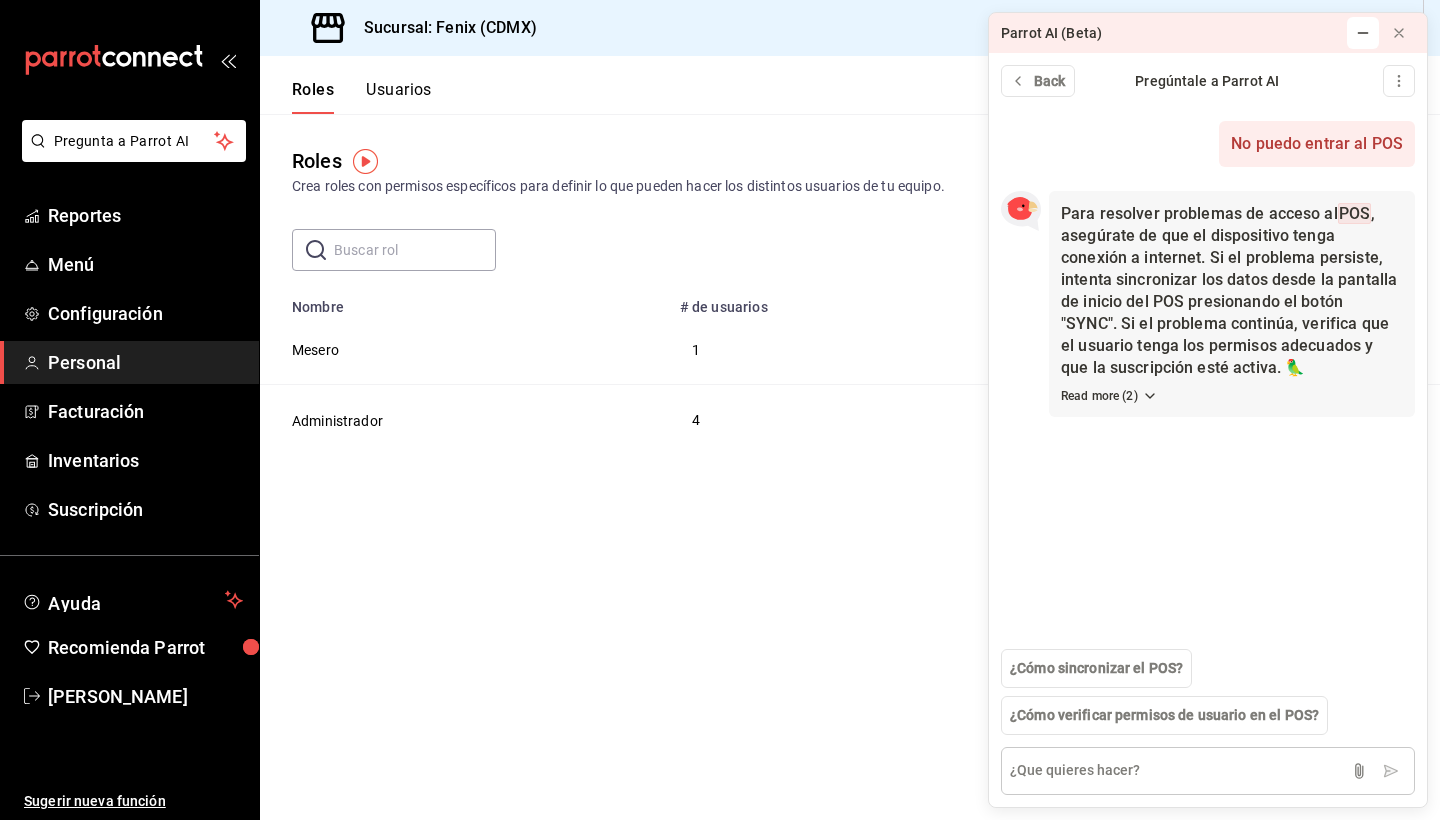 click at bounding box center (1208, 771) 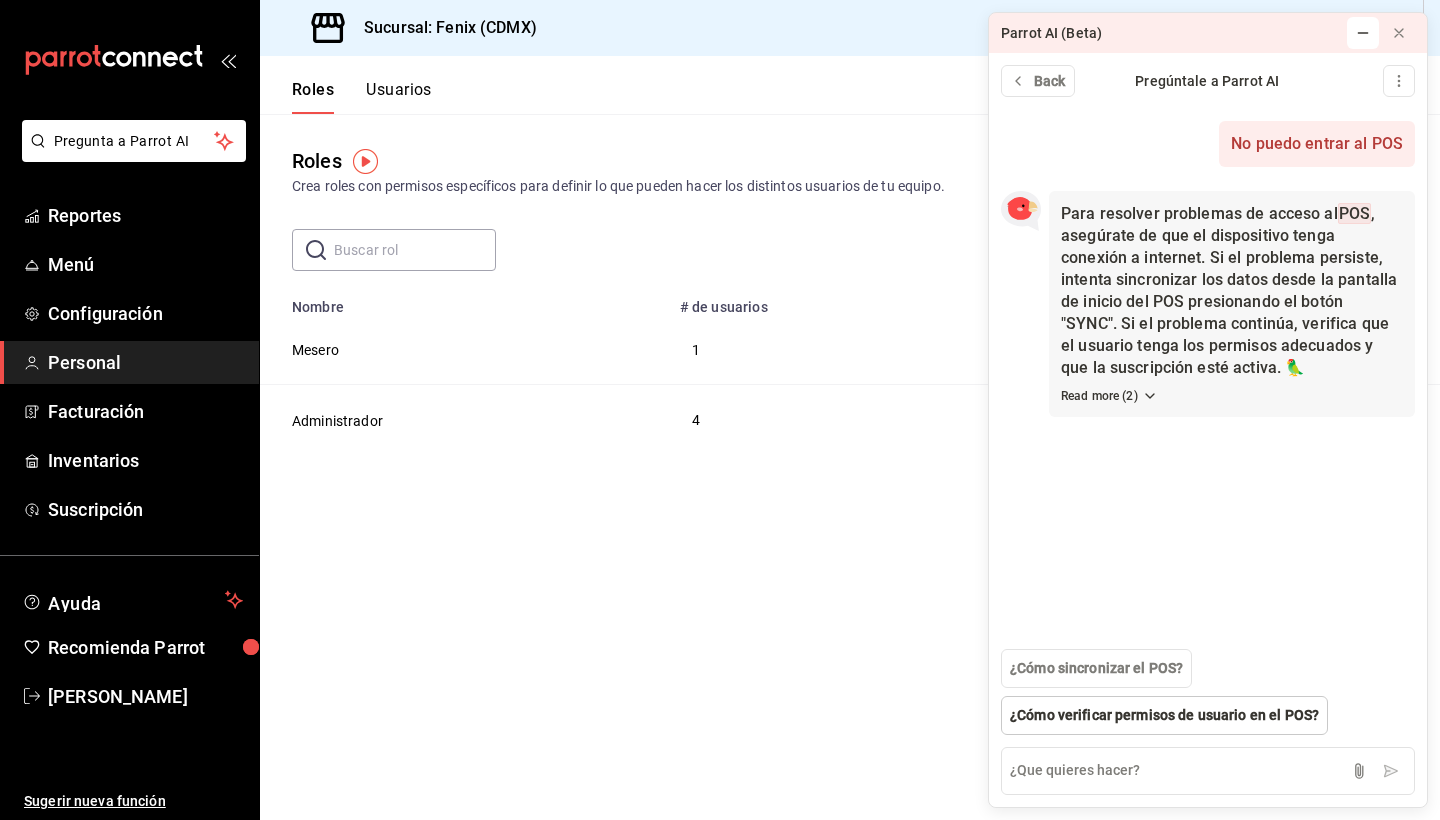 click on "¿Cómo verificar permisos de usuario en el POS?" at bounding box center (1164, 715) 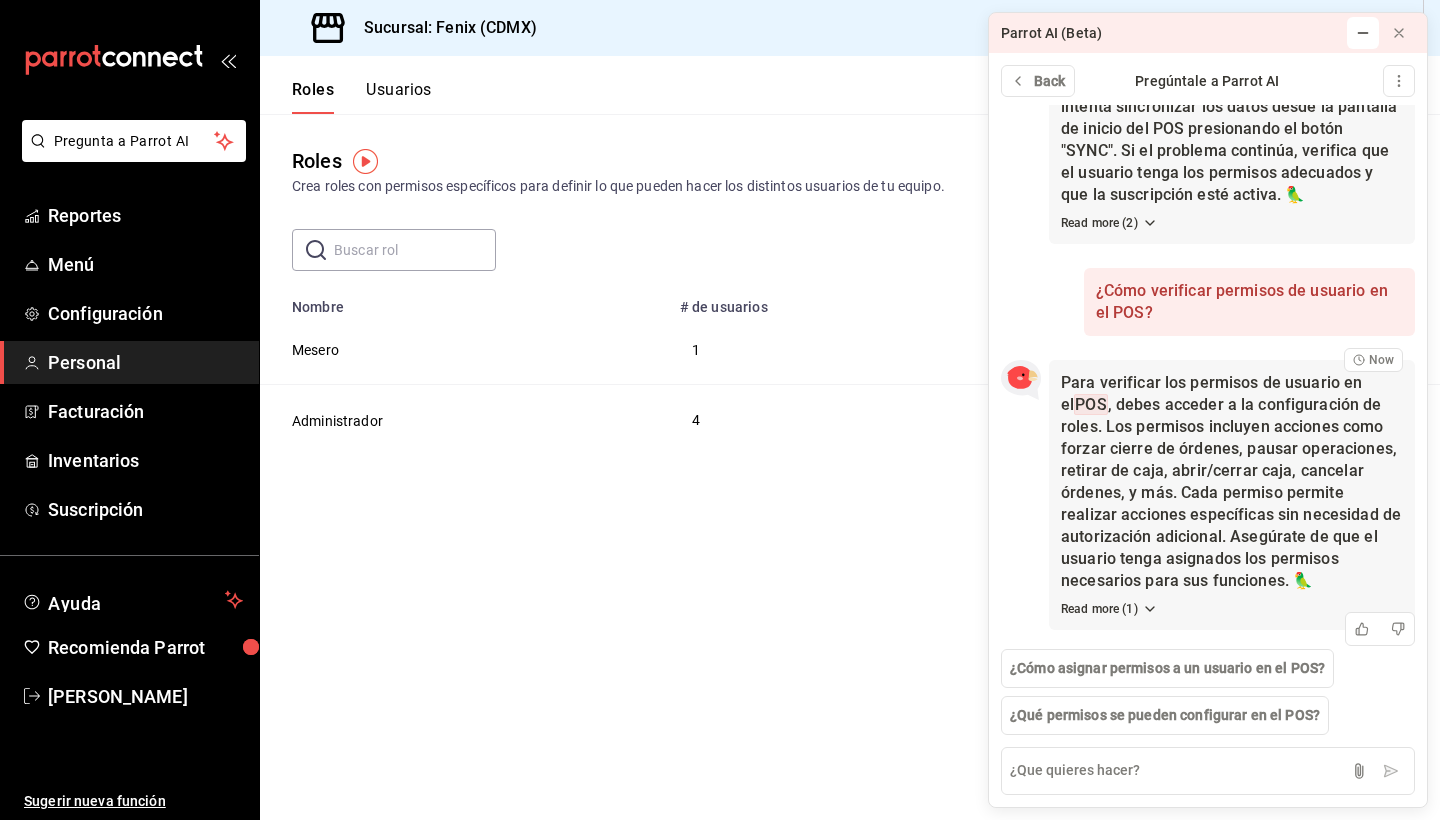 scroll, scrollTop: 0, scrollLeft: 0, axis: both 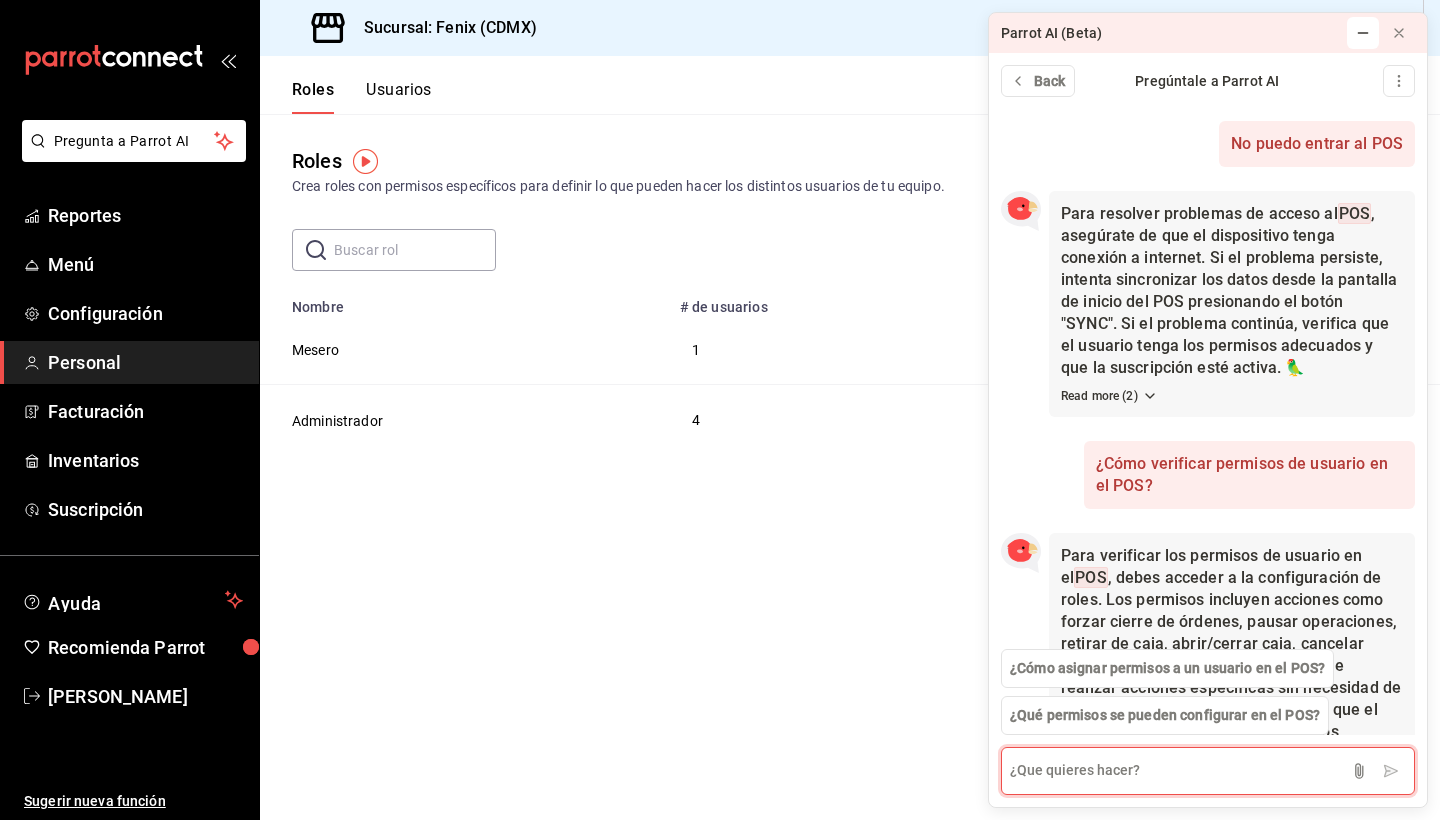 click at bounding box center [1208, 771] 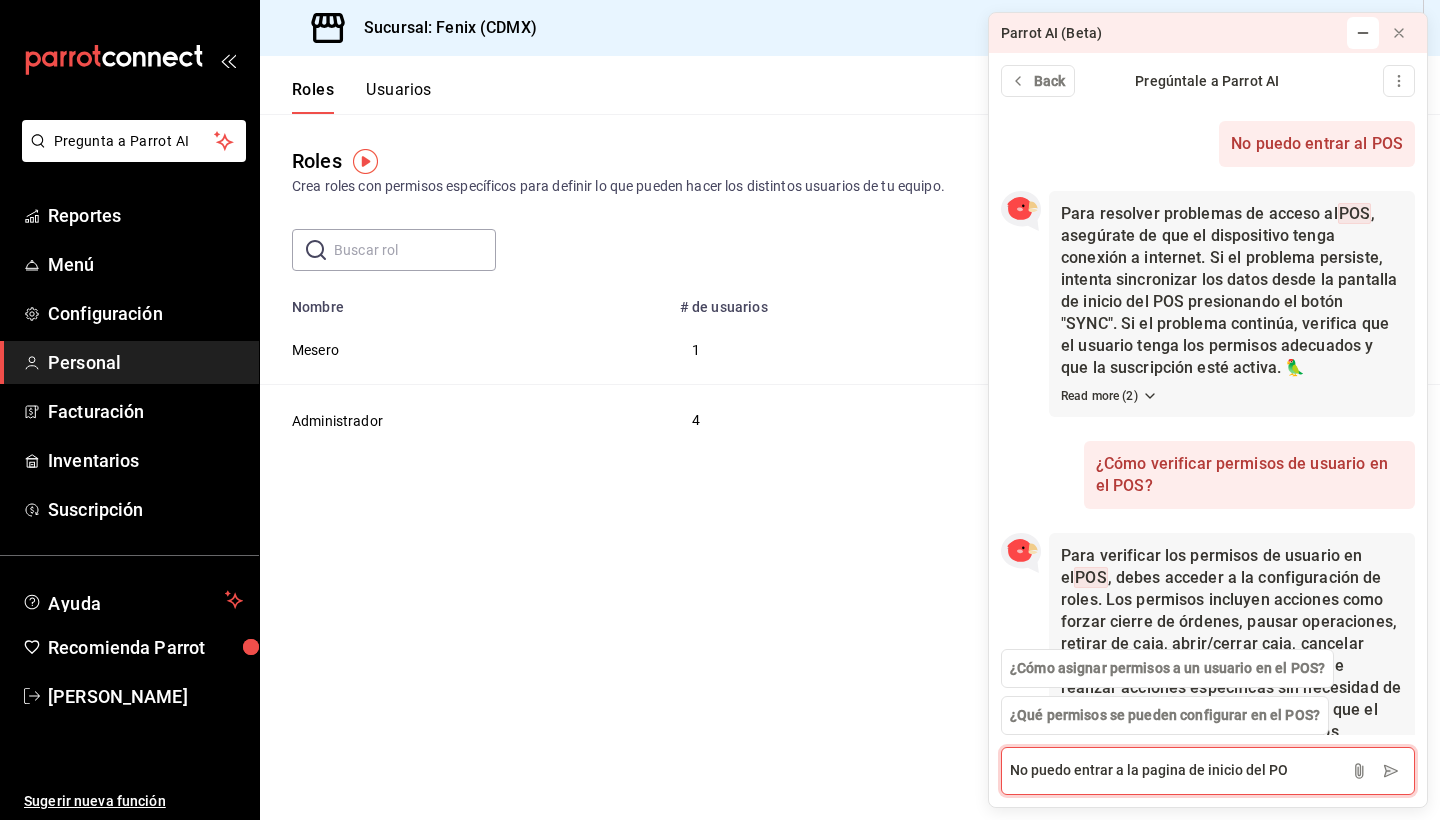 type on "No puedo entrar a la pagina de inicio del POS" 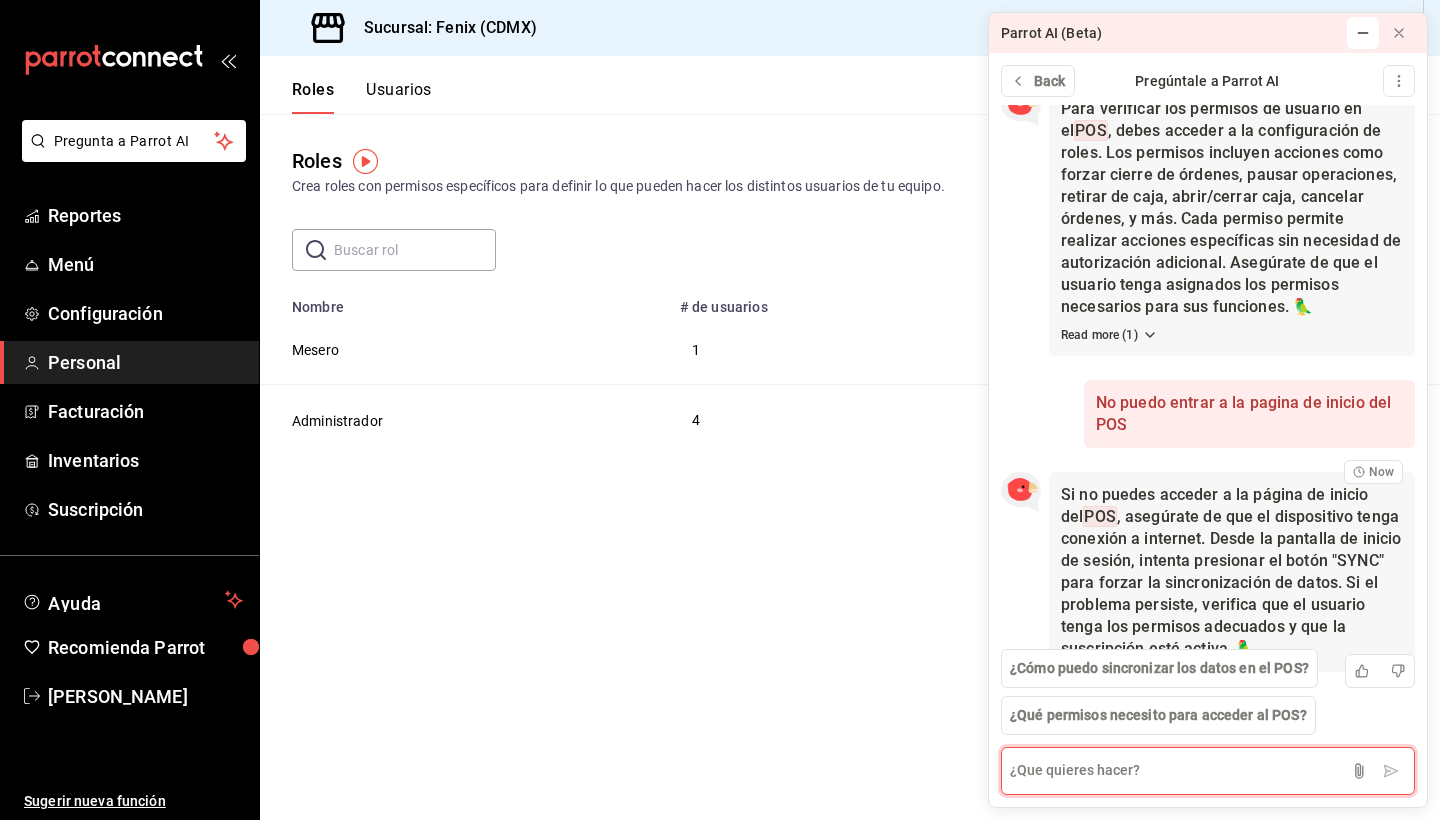 scroll, scrollTop: 555, scrollLeft: 0, axis: vertical 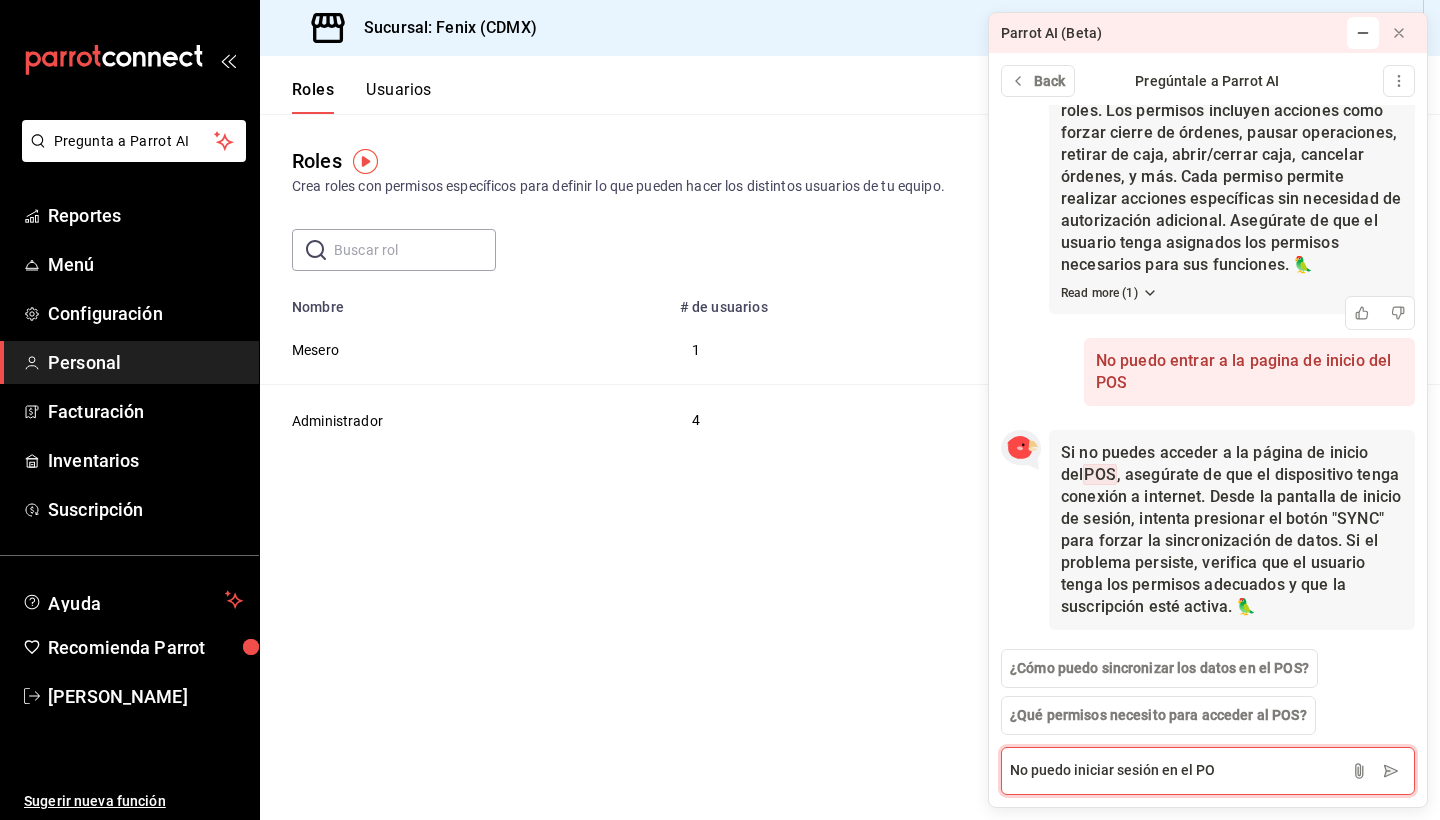 type on "No puedo iniciar sesión en el POS" 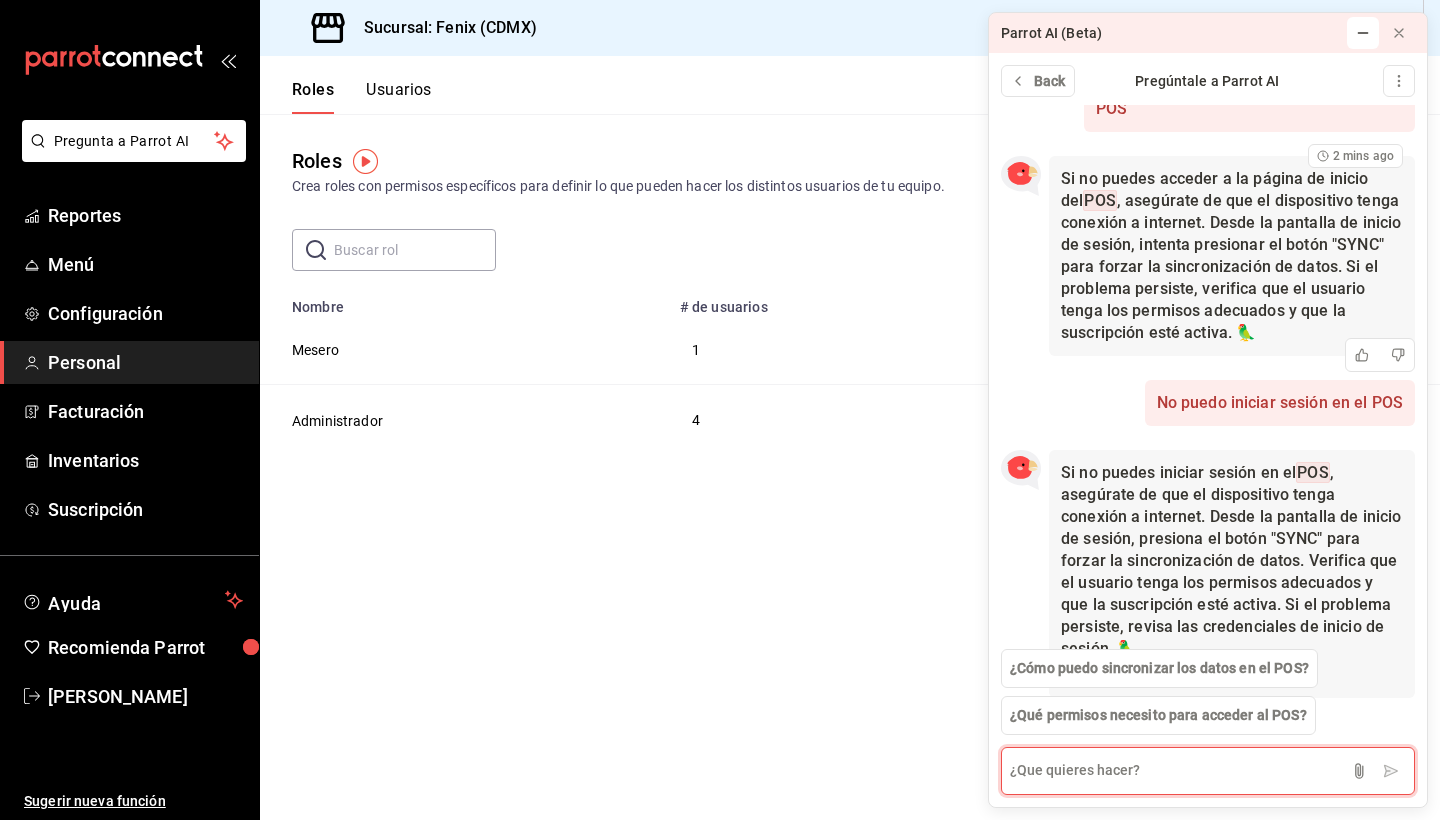scroll, scrollTop: 897, scrollLeft: 0, axis: vertical 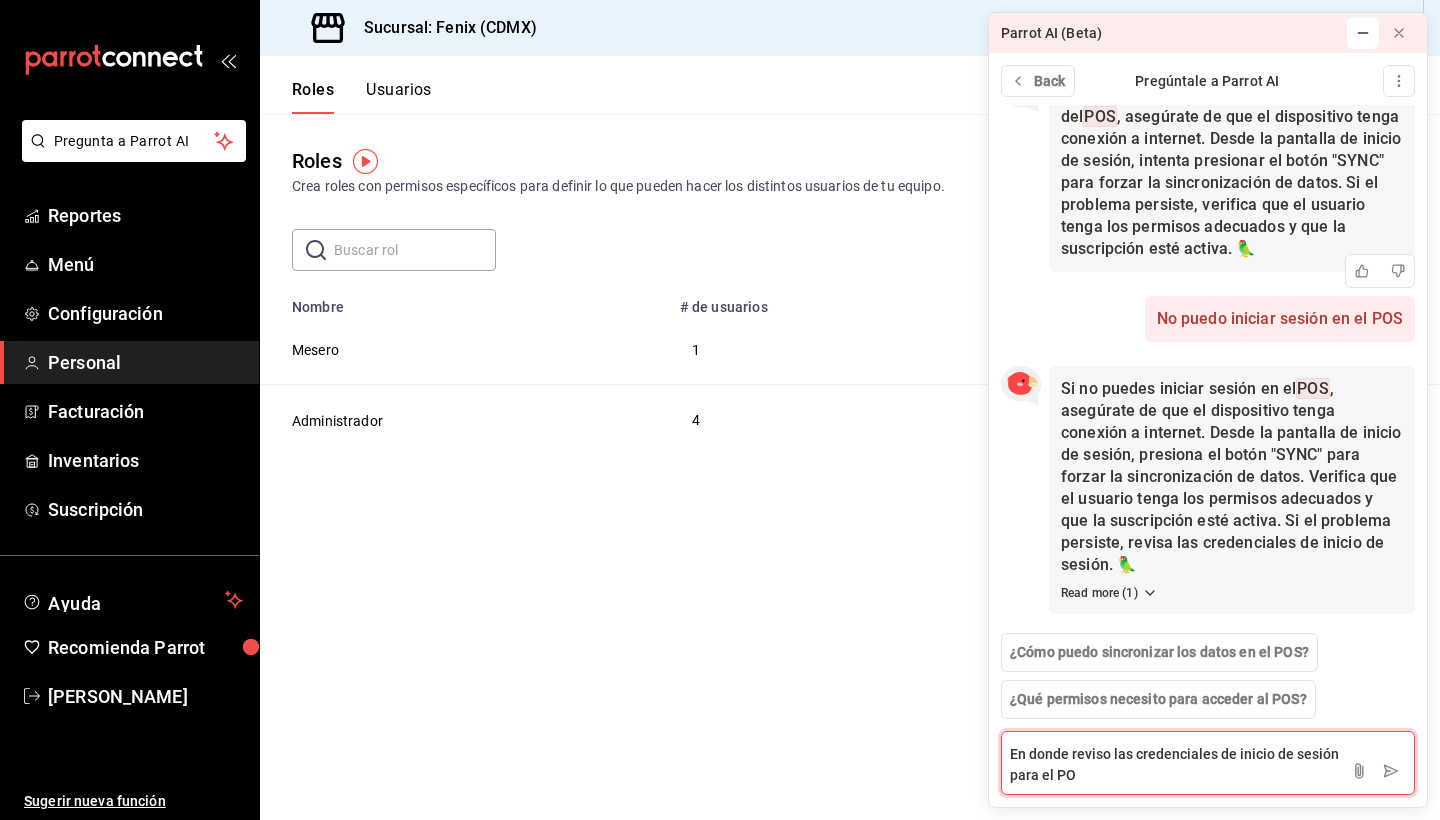 type on "En donde reviso las credenciales de inicio de sesión para el POS" 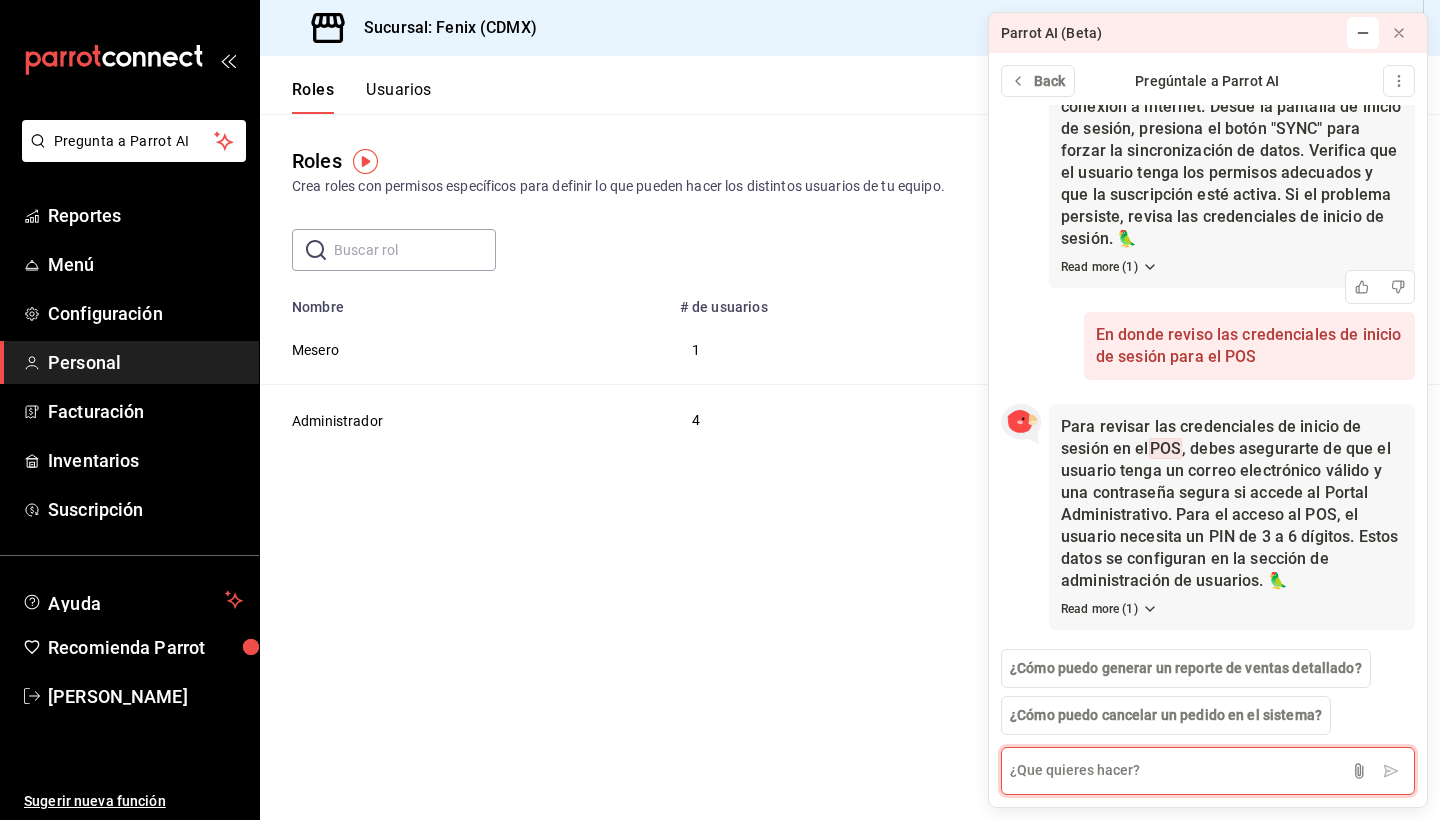 scroll, scrollTop: 1239, scrollLeft: 0, axis: vertical 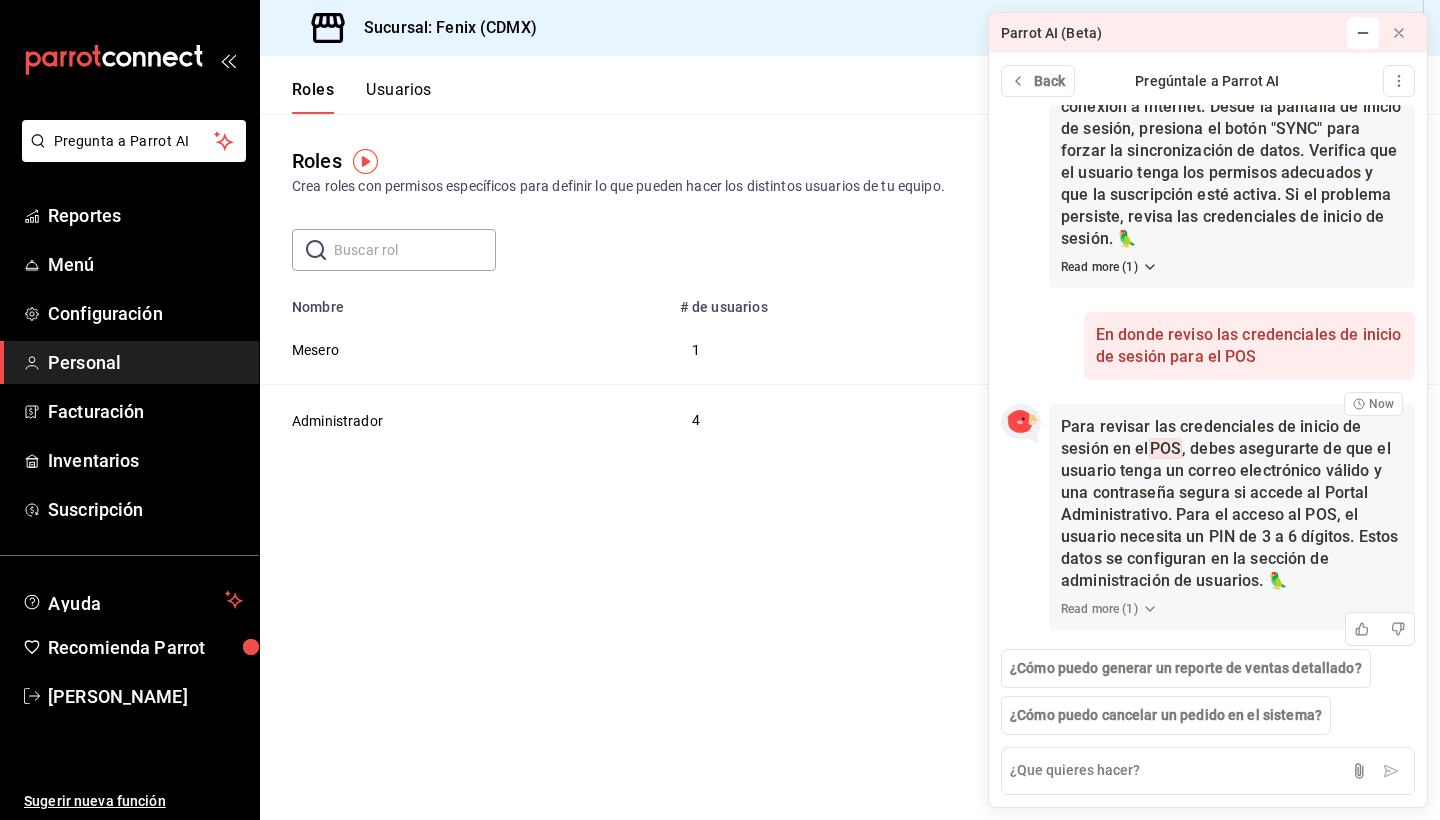 click on "Read more ( 1 )" at bounding box center [1109, 609] 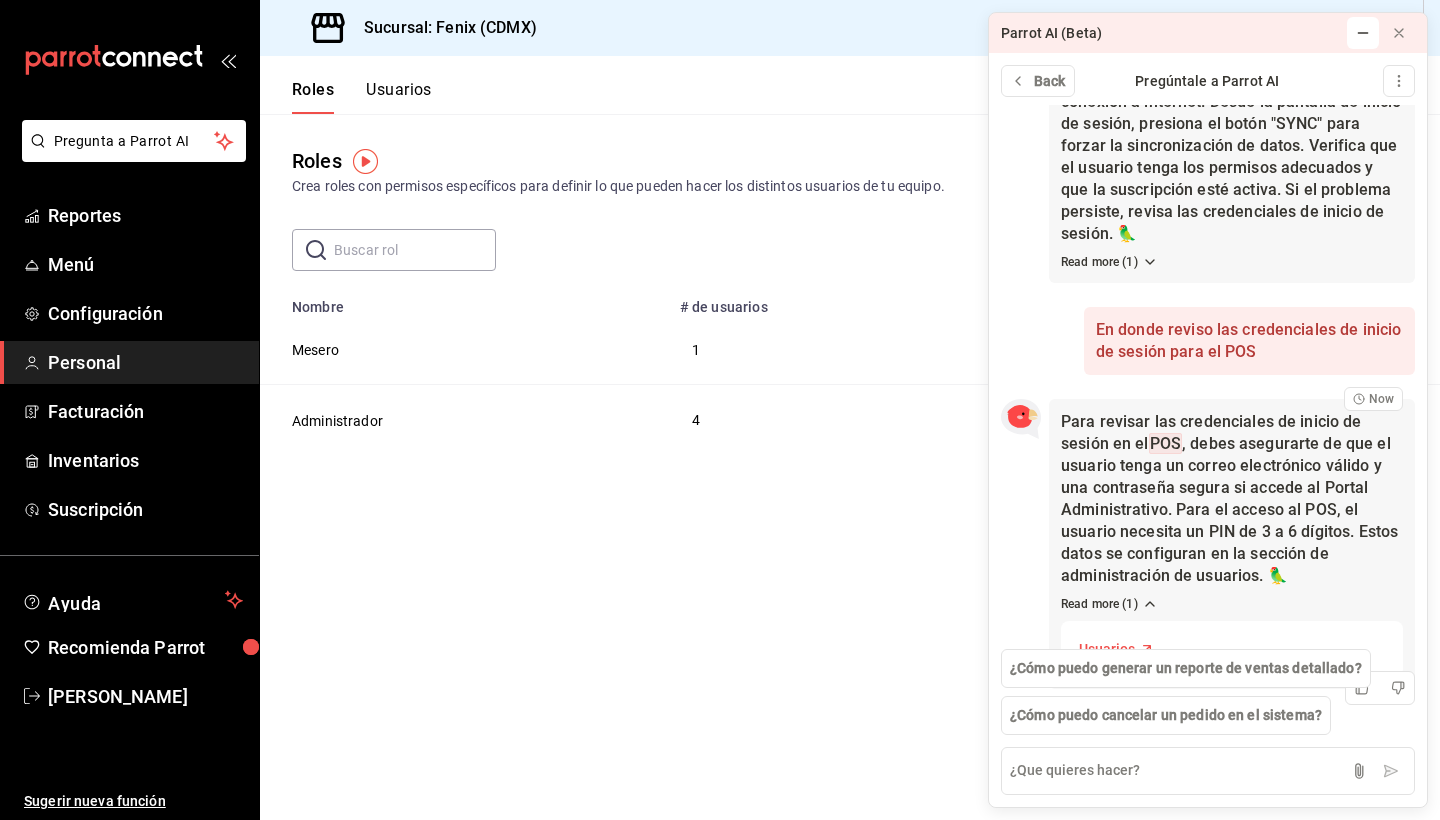 scroll, scrollTop: 1303, scrollLeft: 0, axis: vertical 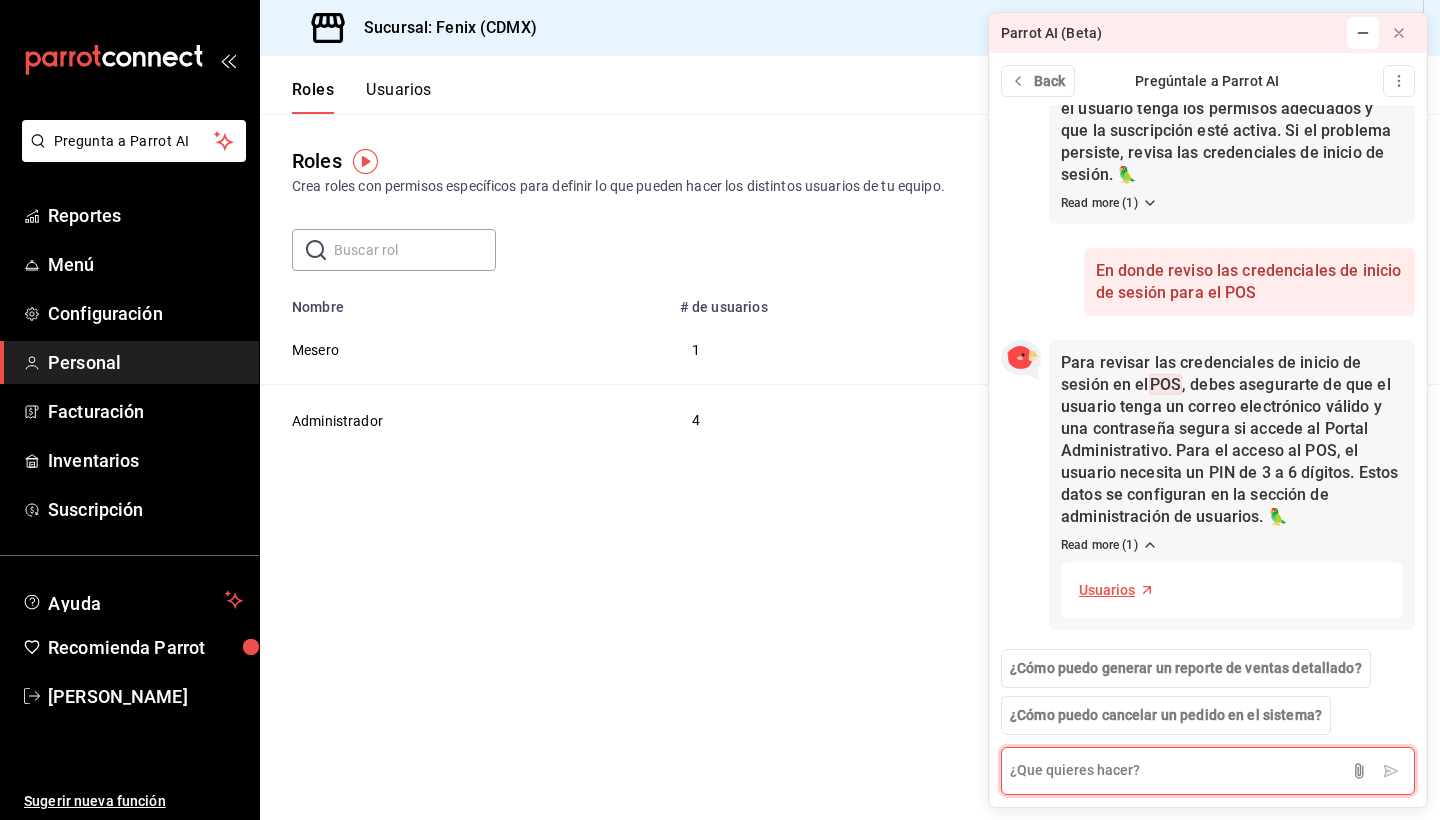 click at bounding box center (1208, 771) 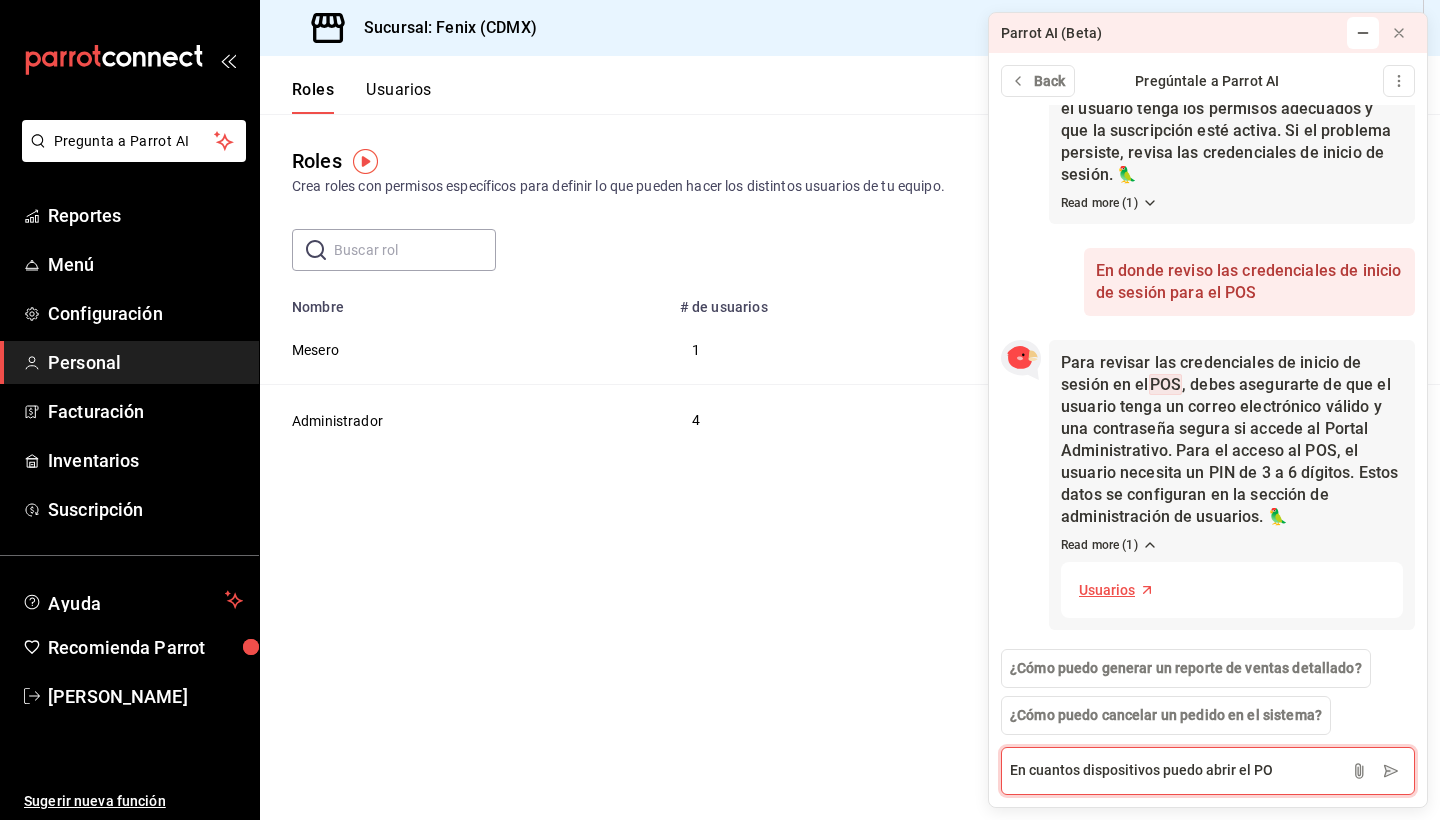 type on "En cuantos dispositivos puedo abrir el POS" 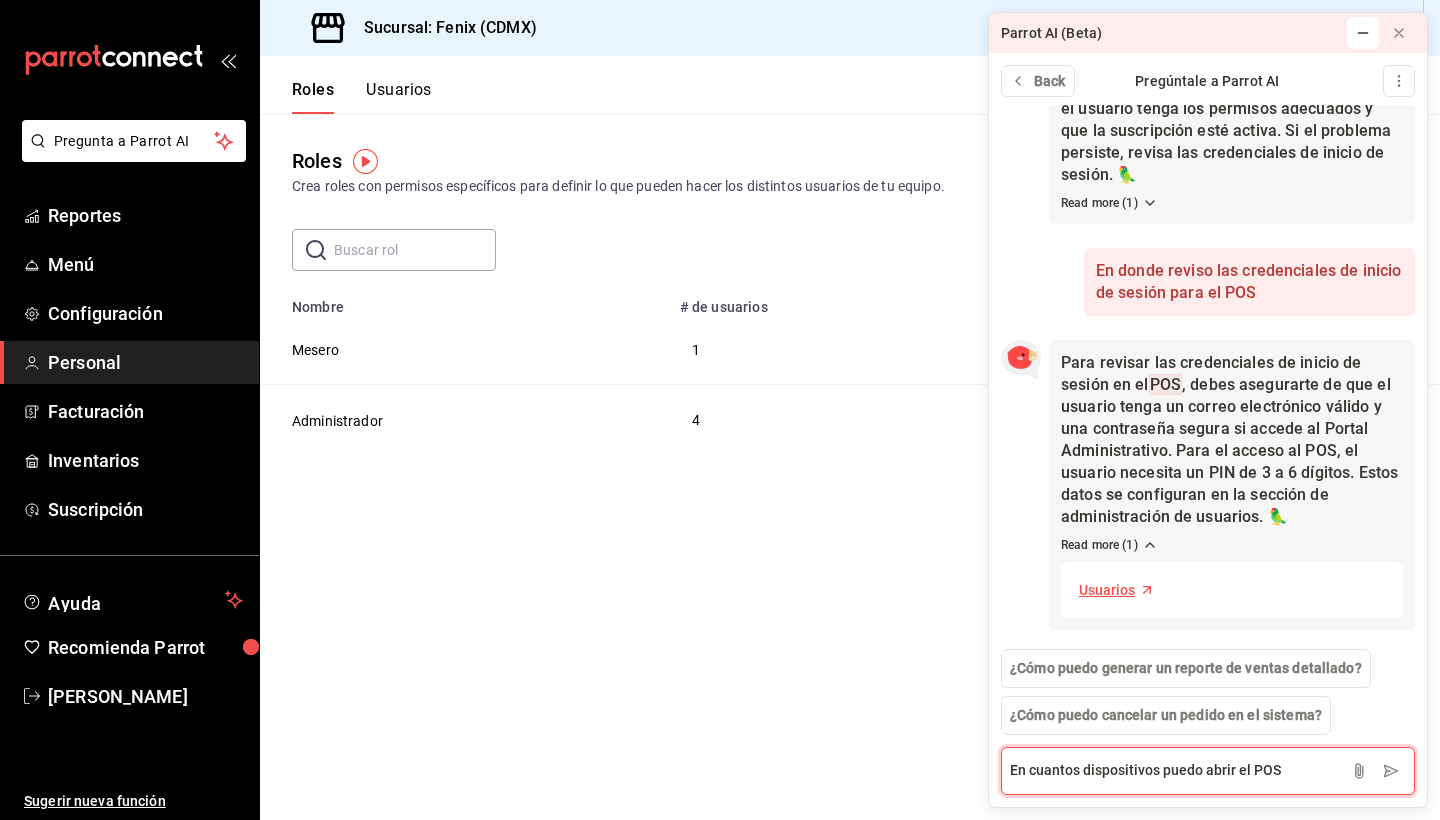 type 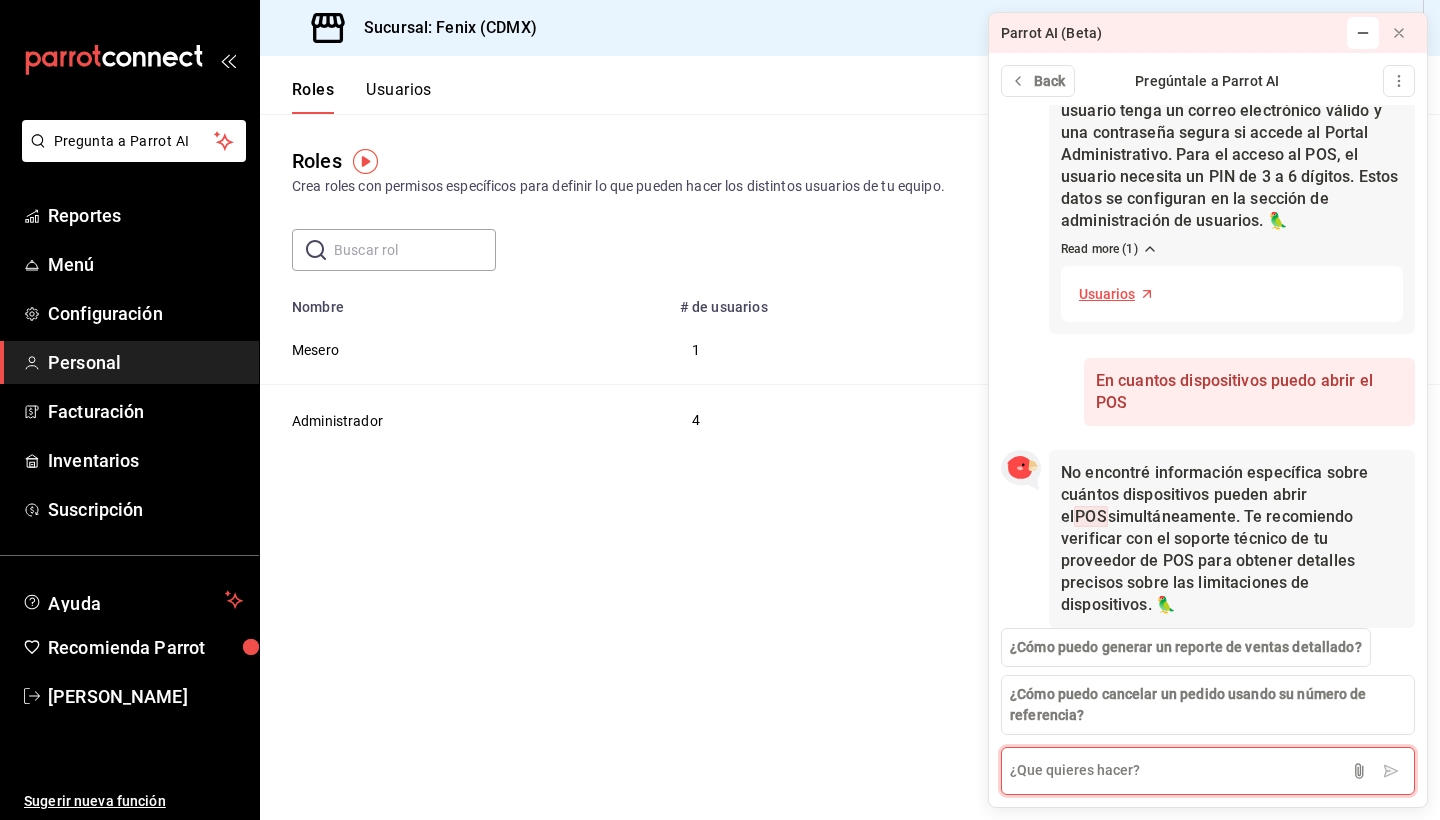 scroll, scrollTop: 1596, scrollLeft: 0, axis: vertical 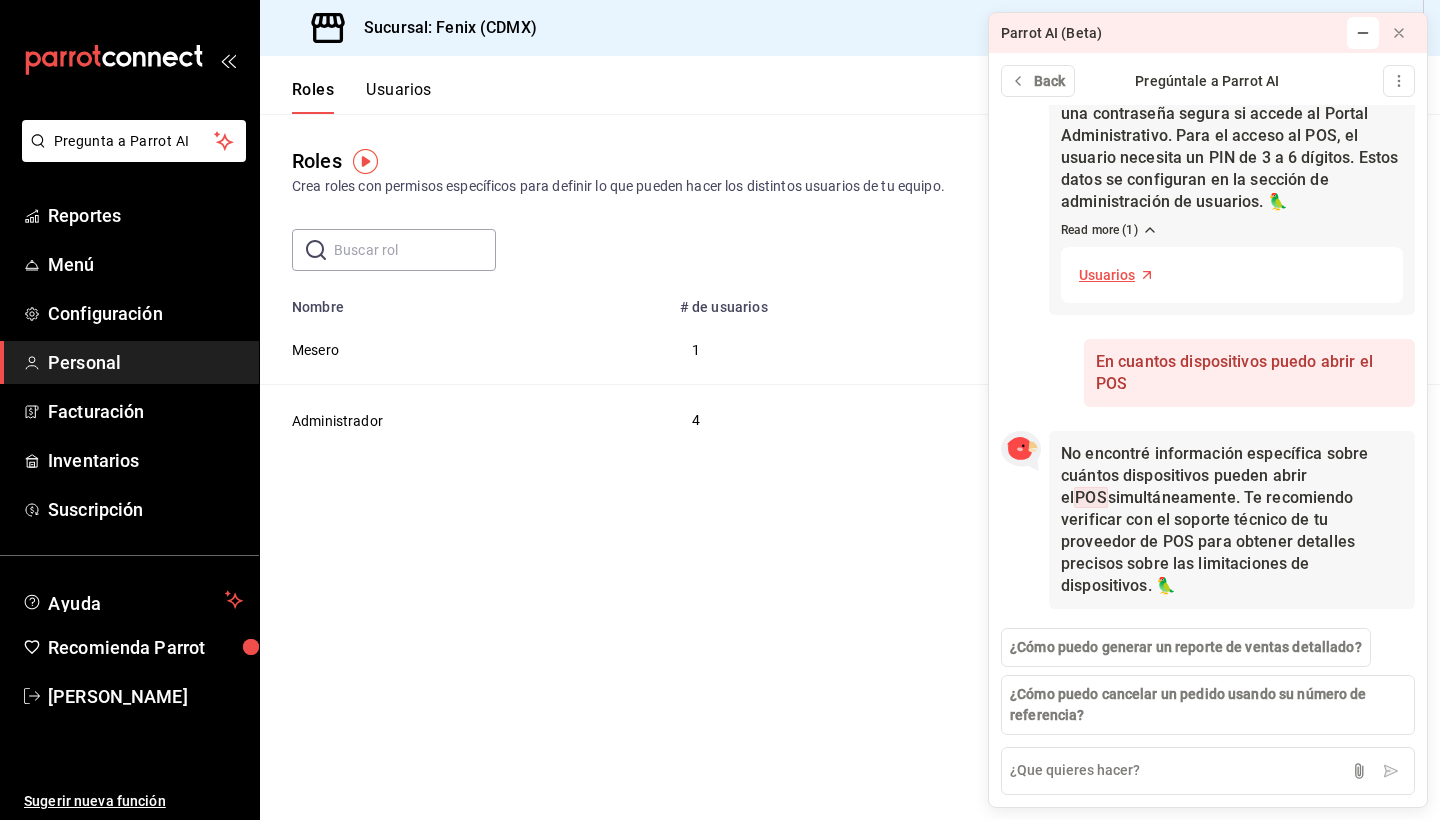 click on "Usuarios" at bounding box center (399, 97) 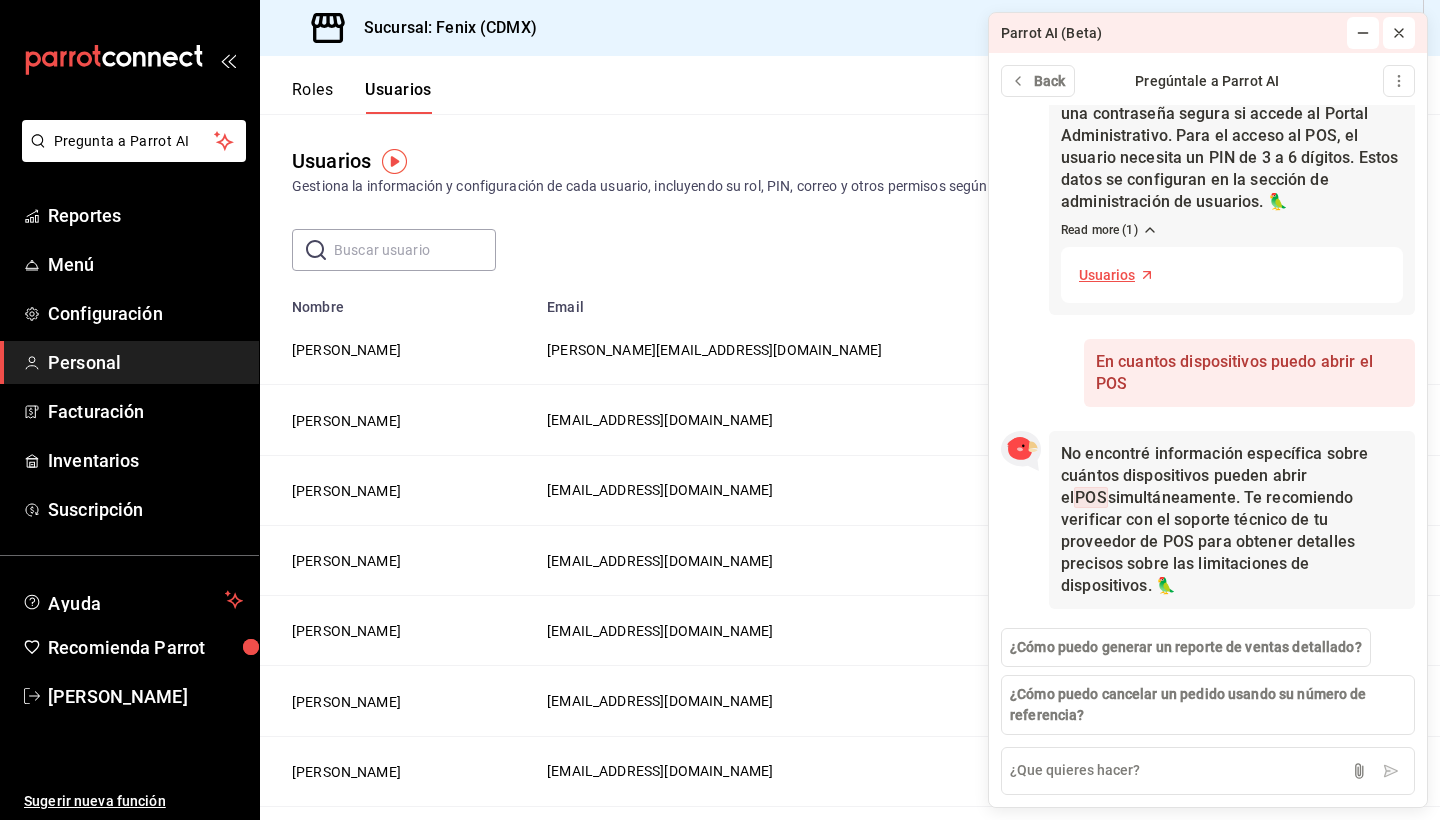 click at bounding box center [1399, 33] 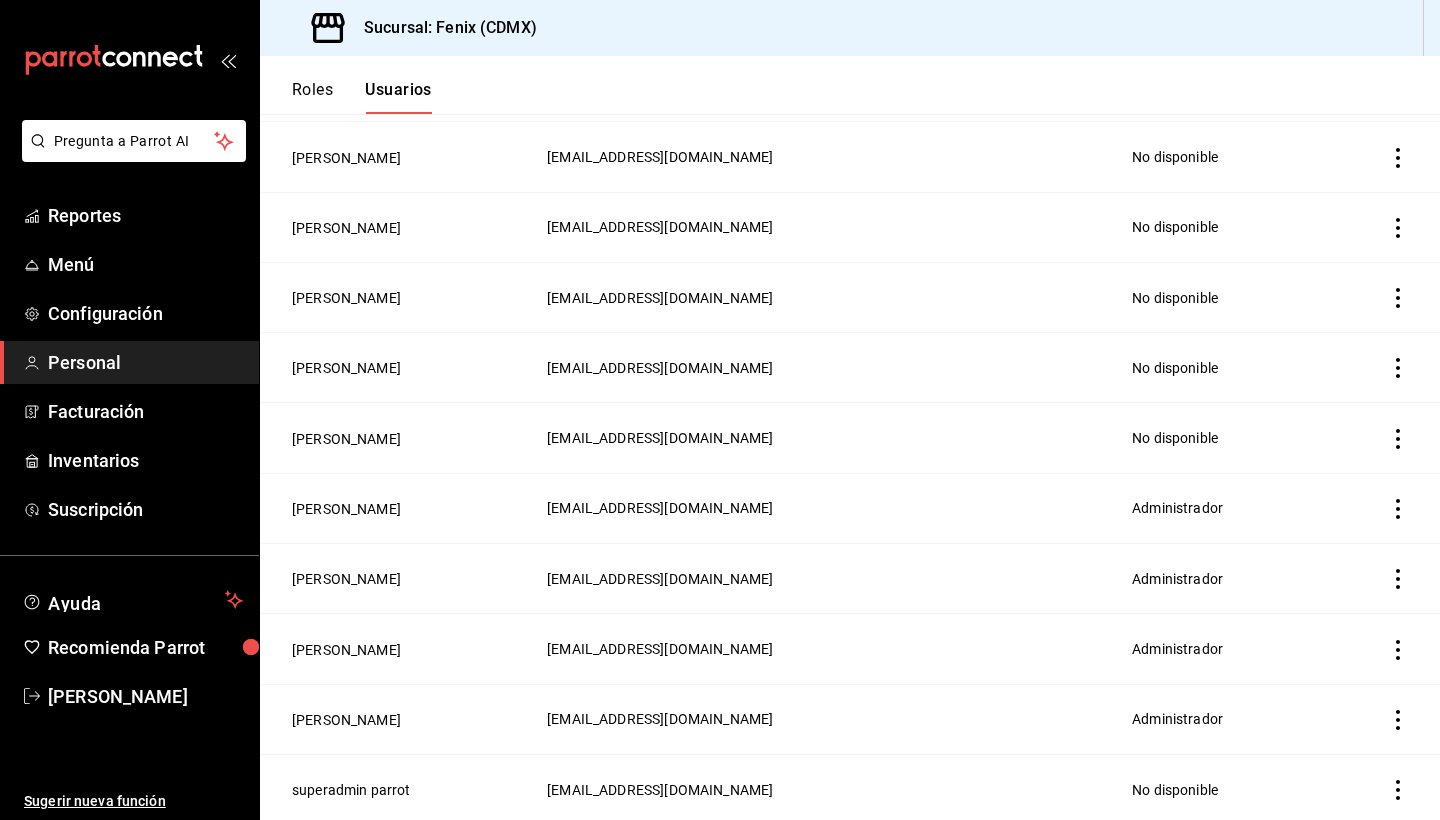 scroll, scrollTop: 259, scrollLeft: 0, axis: vertical 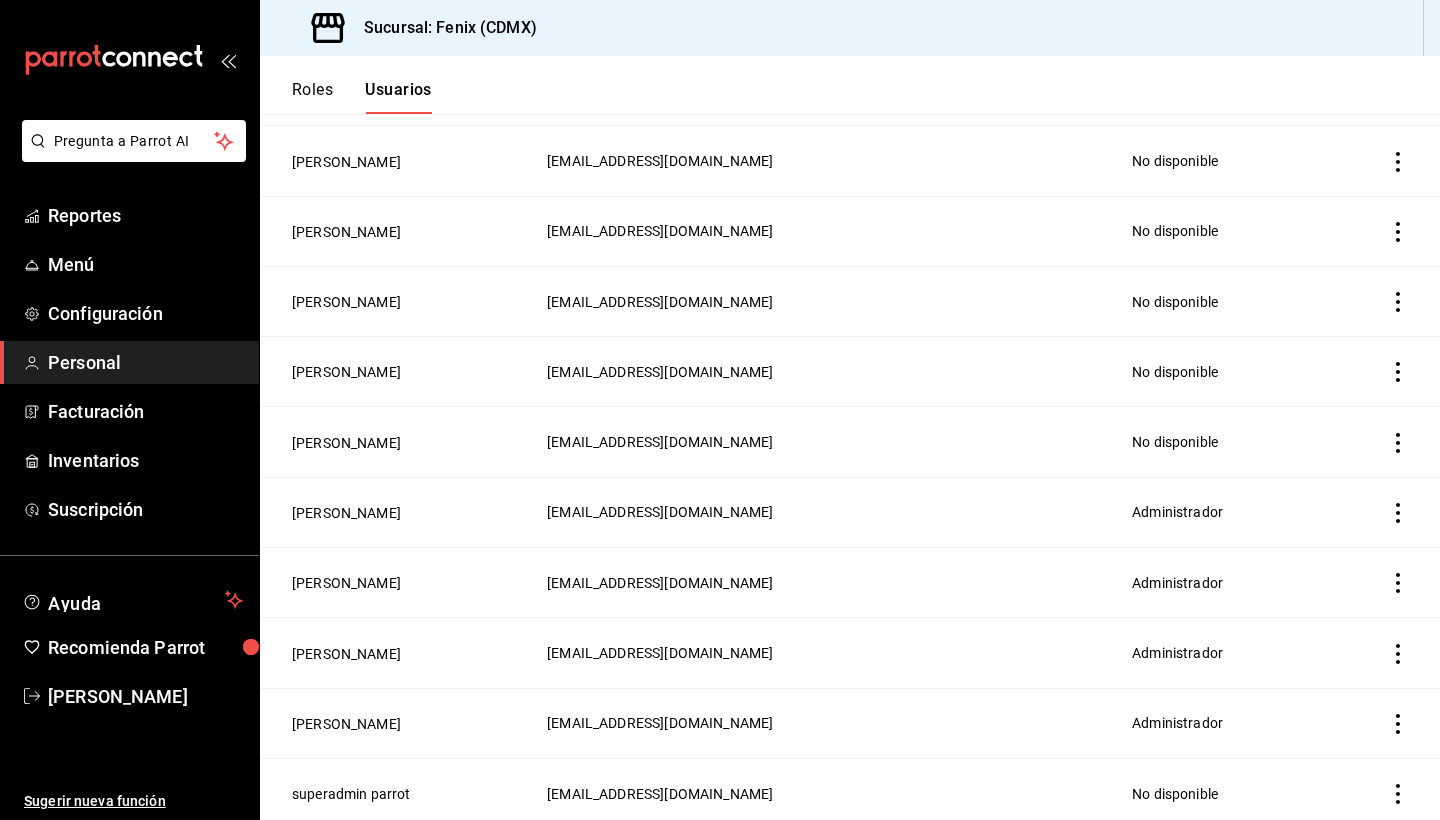 click 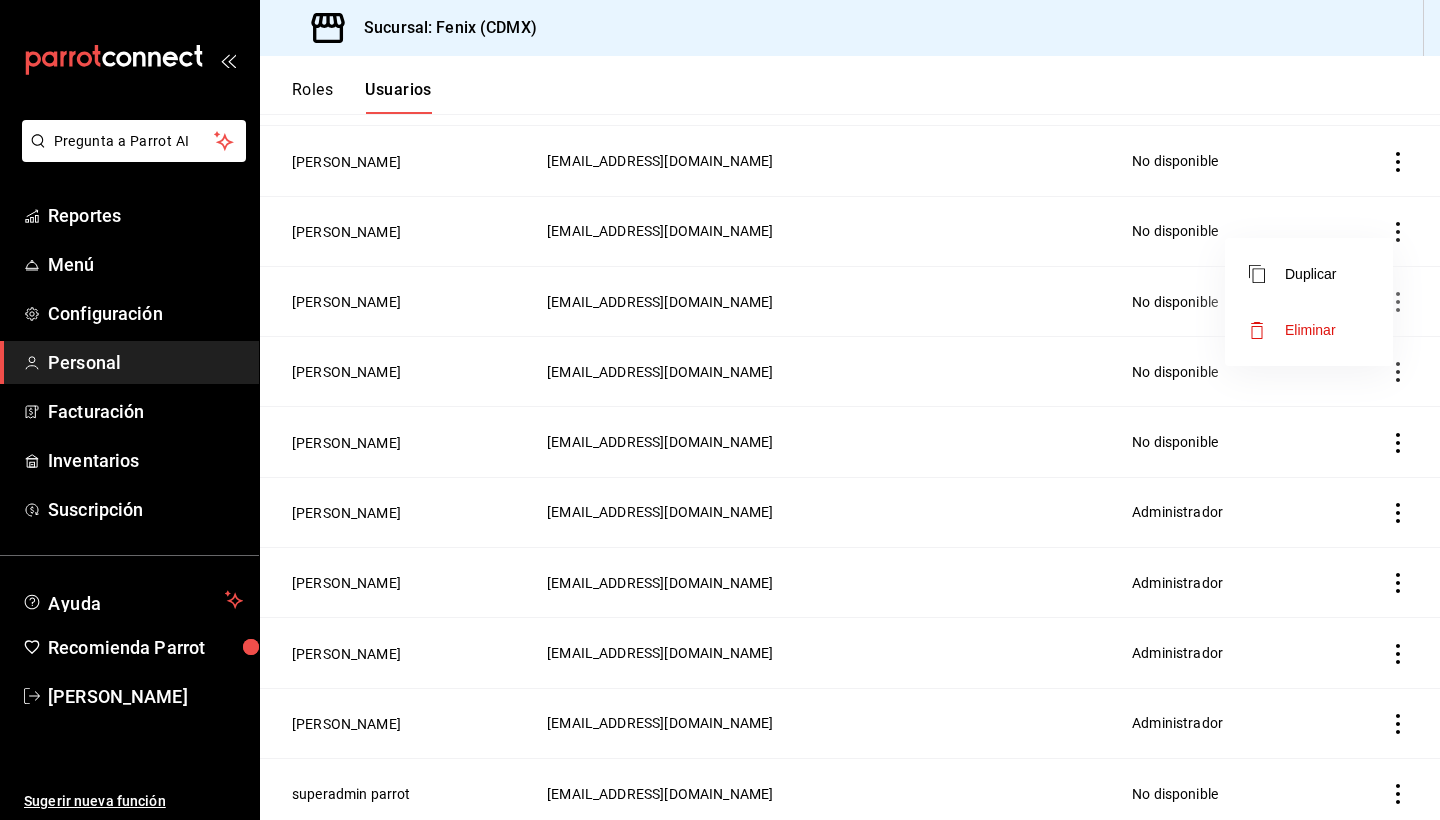 click on "Eliminar" at bounding box center [1310, 330] 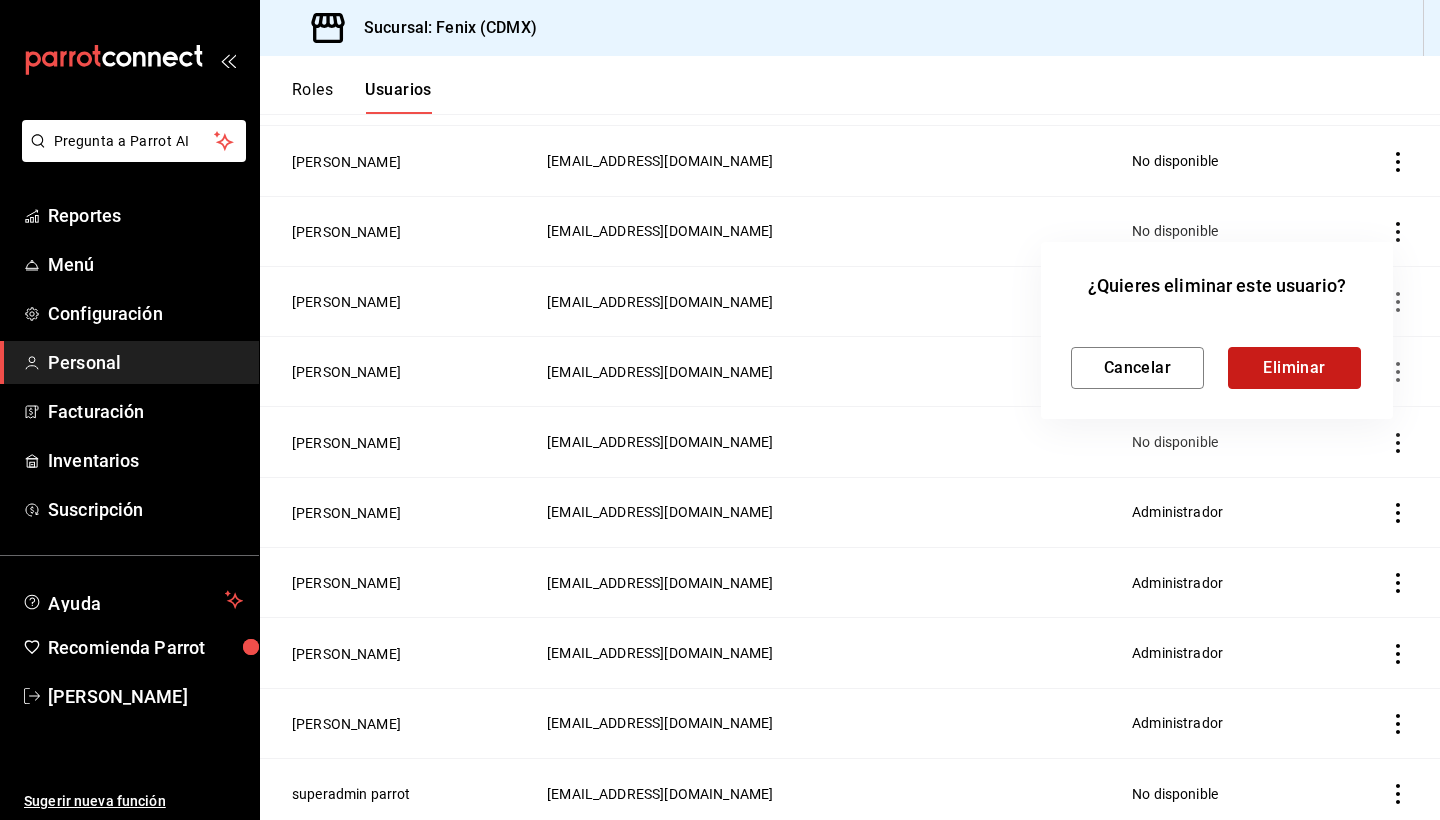 click on "Eliminar" at bounding box center (1294, 368) 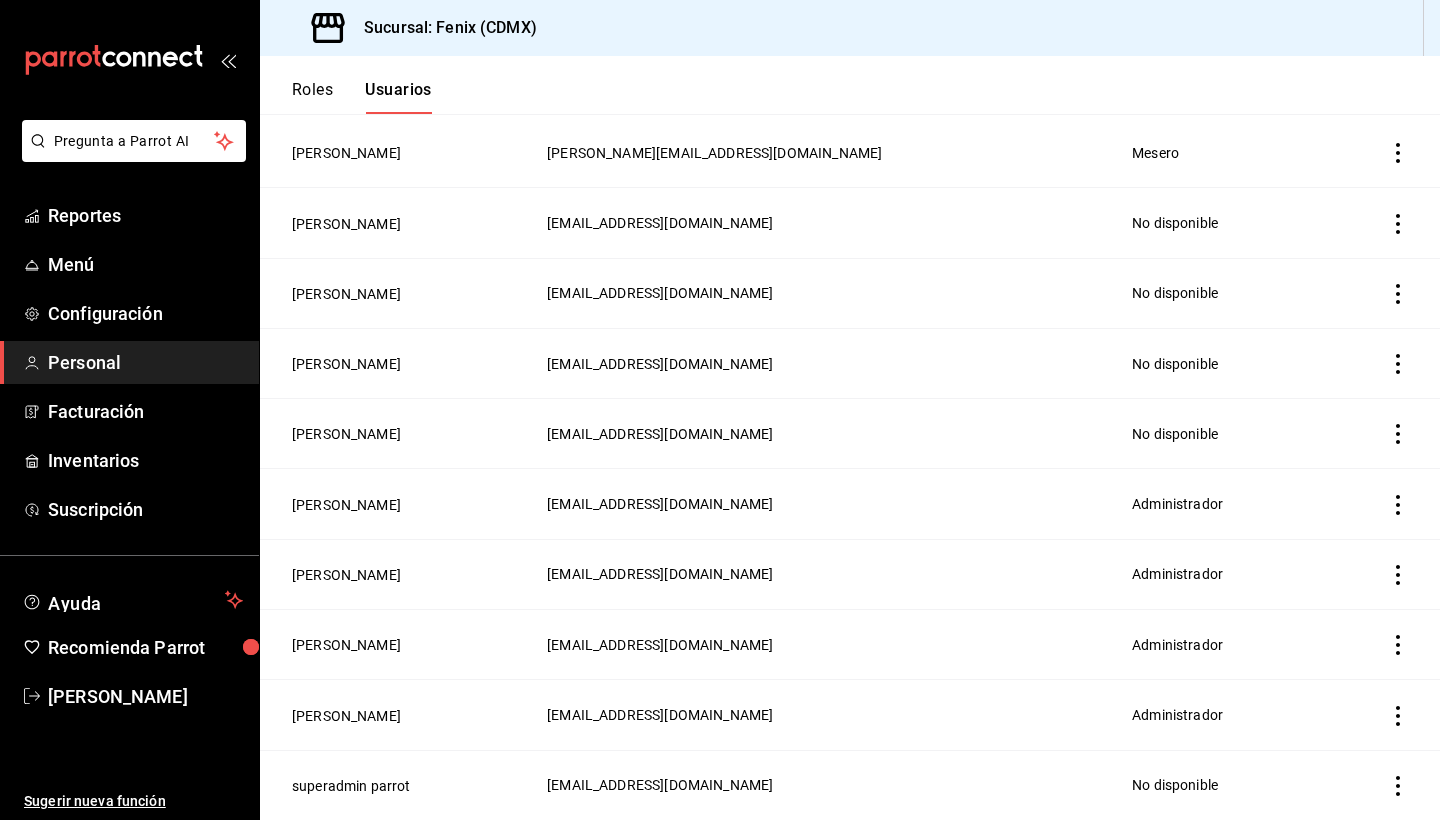 scroll, scrollTop: 0, scrollLeft: 0, axis: both 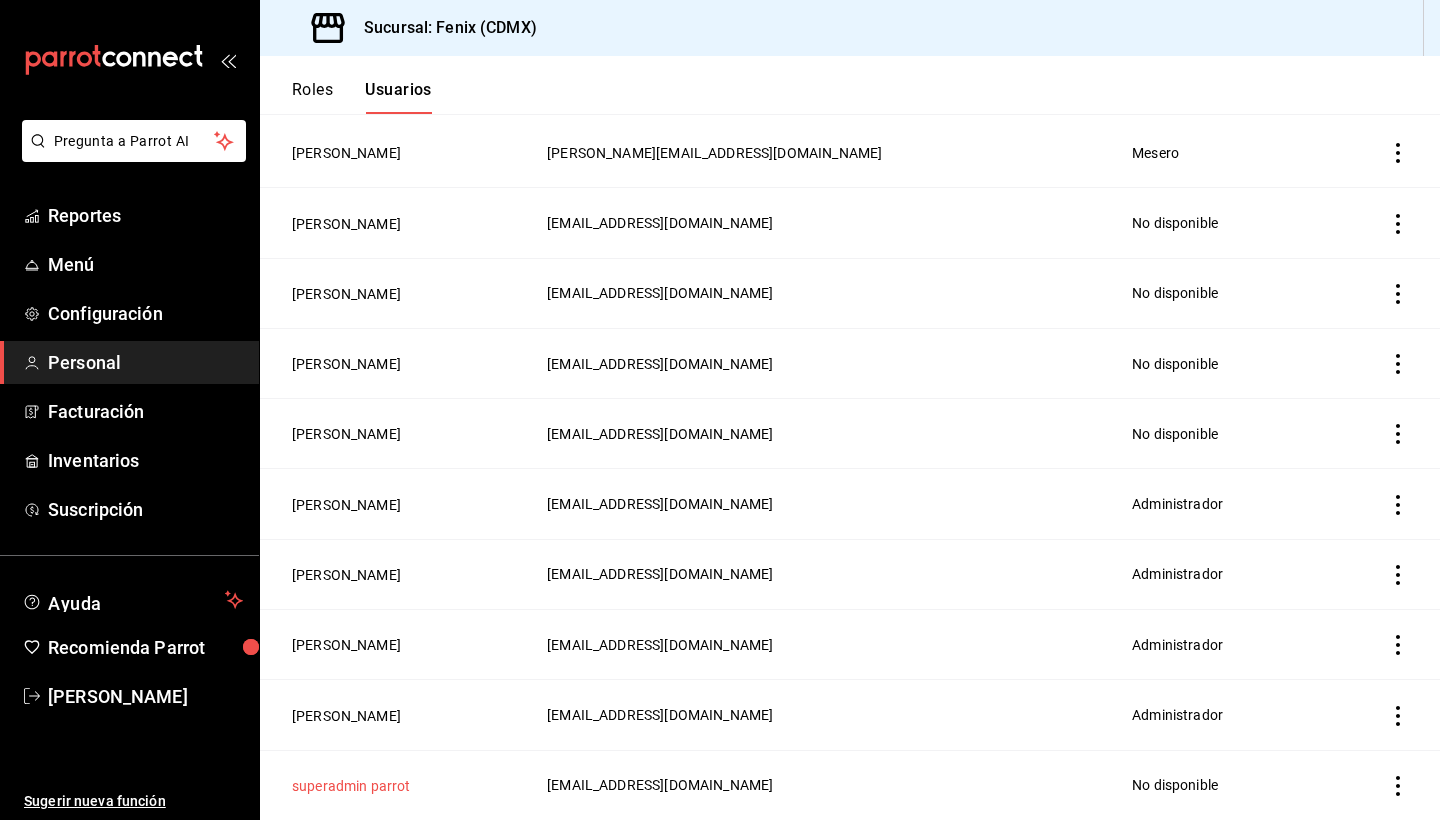 click on "superadmin parrot" at bounding box center (351, 786) 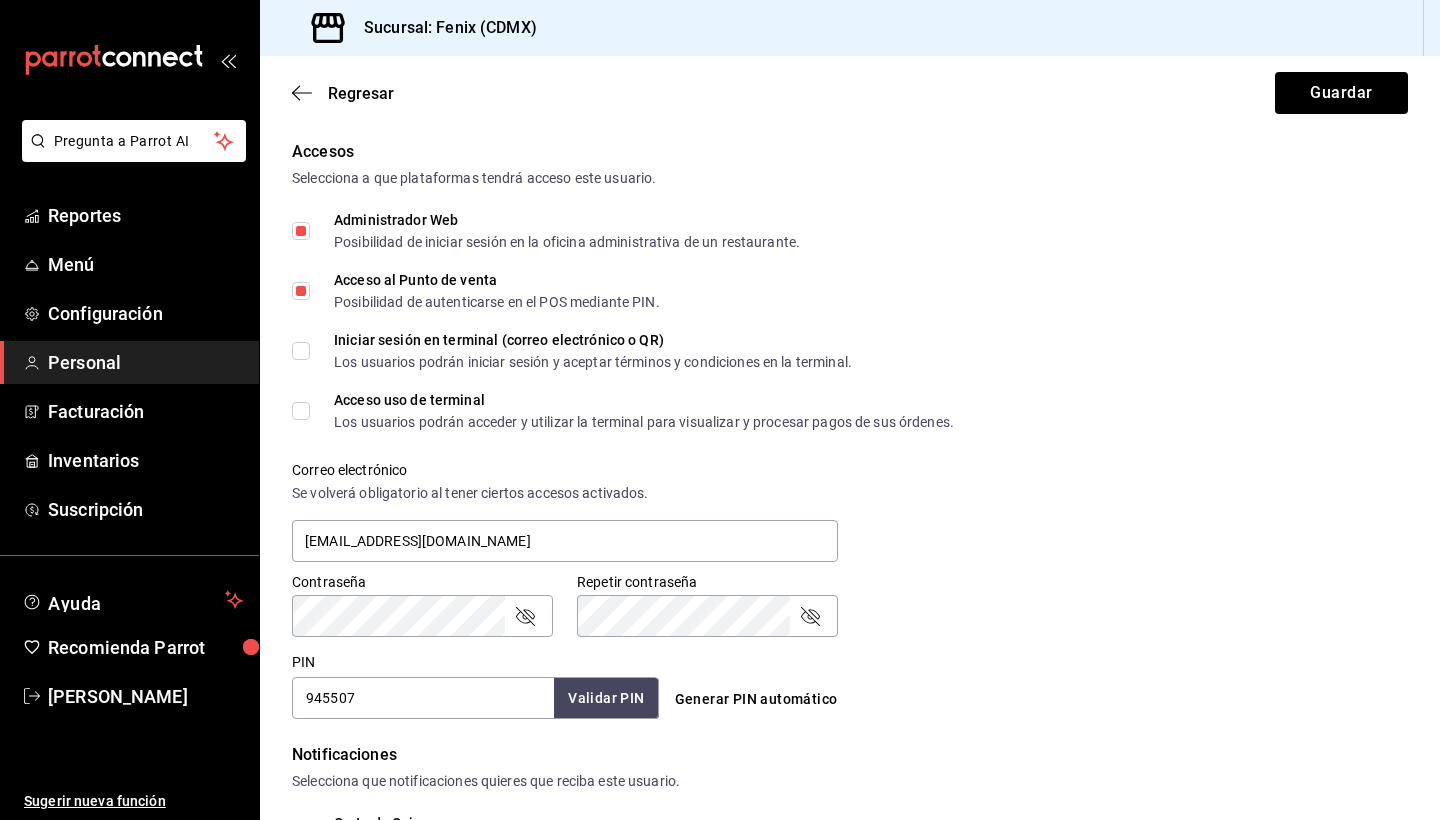 scroll, scrollTop: 0, scrollLeft: 0, axis: both 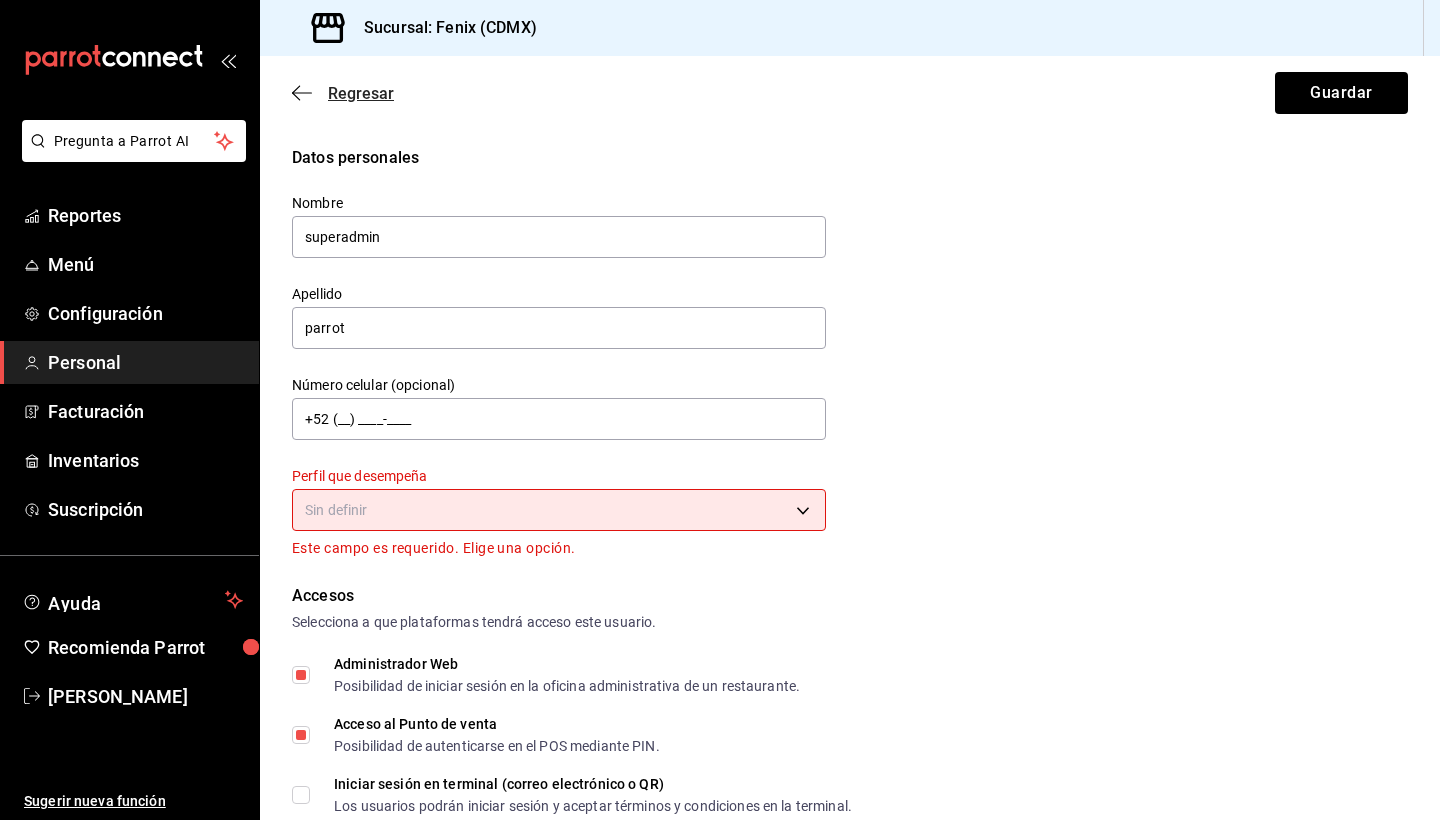 click 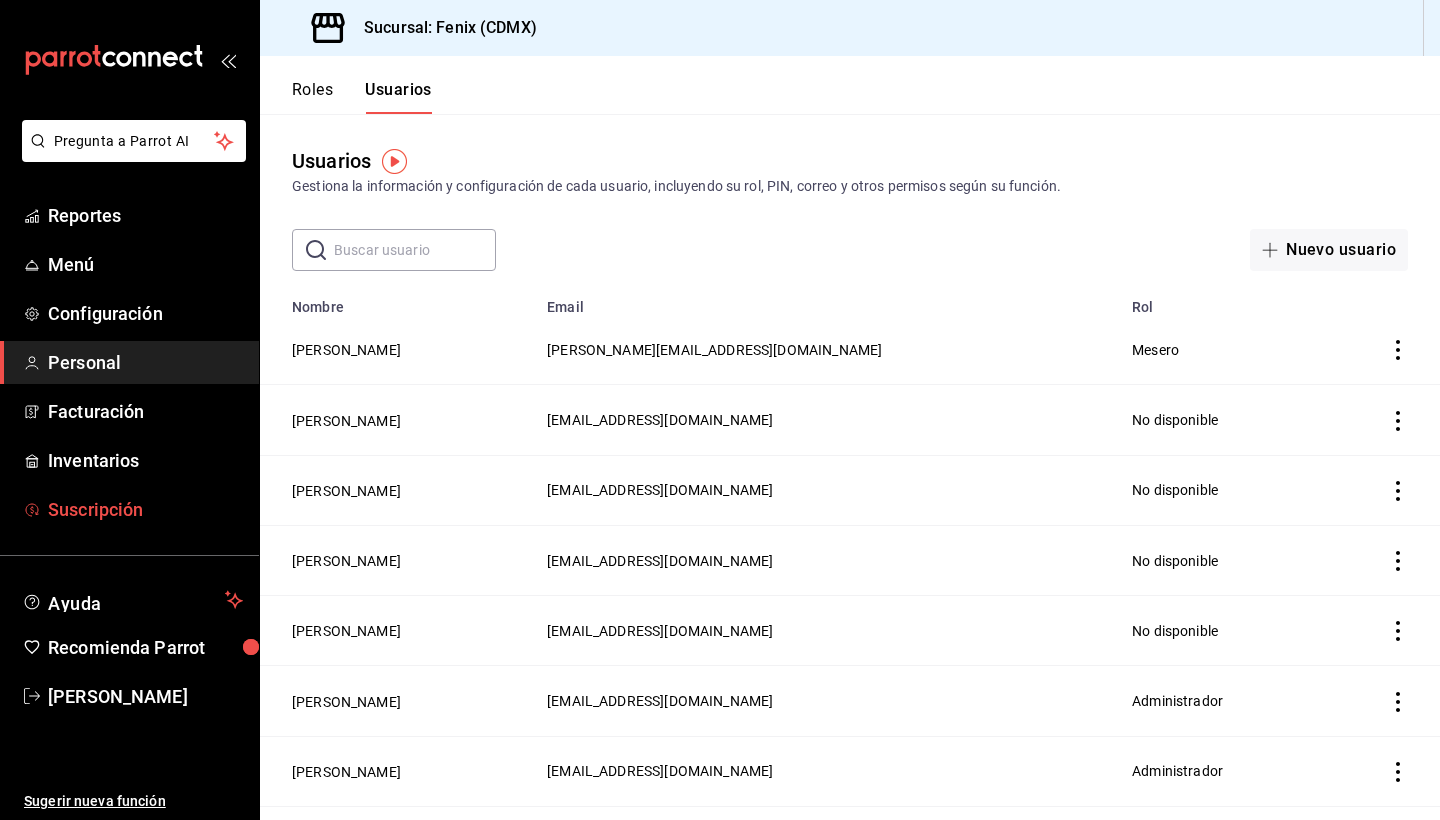 click on "Suscripción" at bounding box center [129, 509] 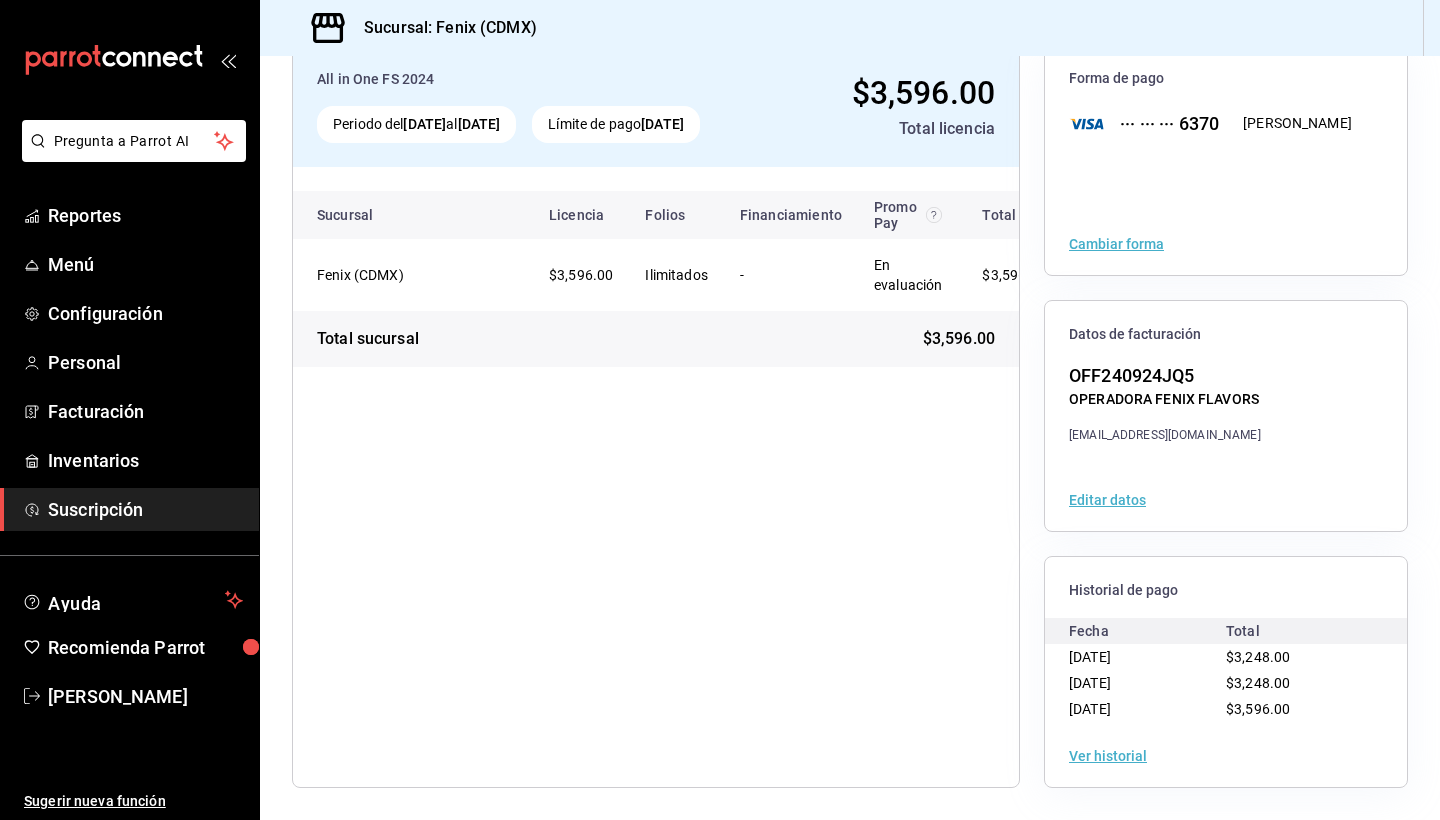 scroll, scrollTop: 0, scrollLeft: 0, axis: both 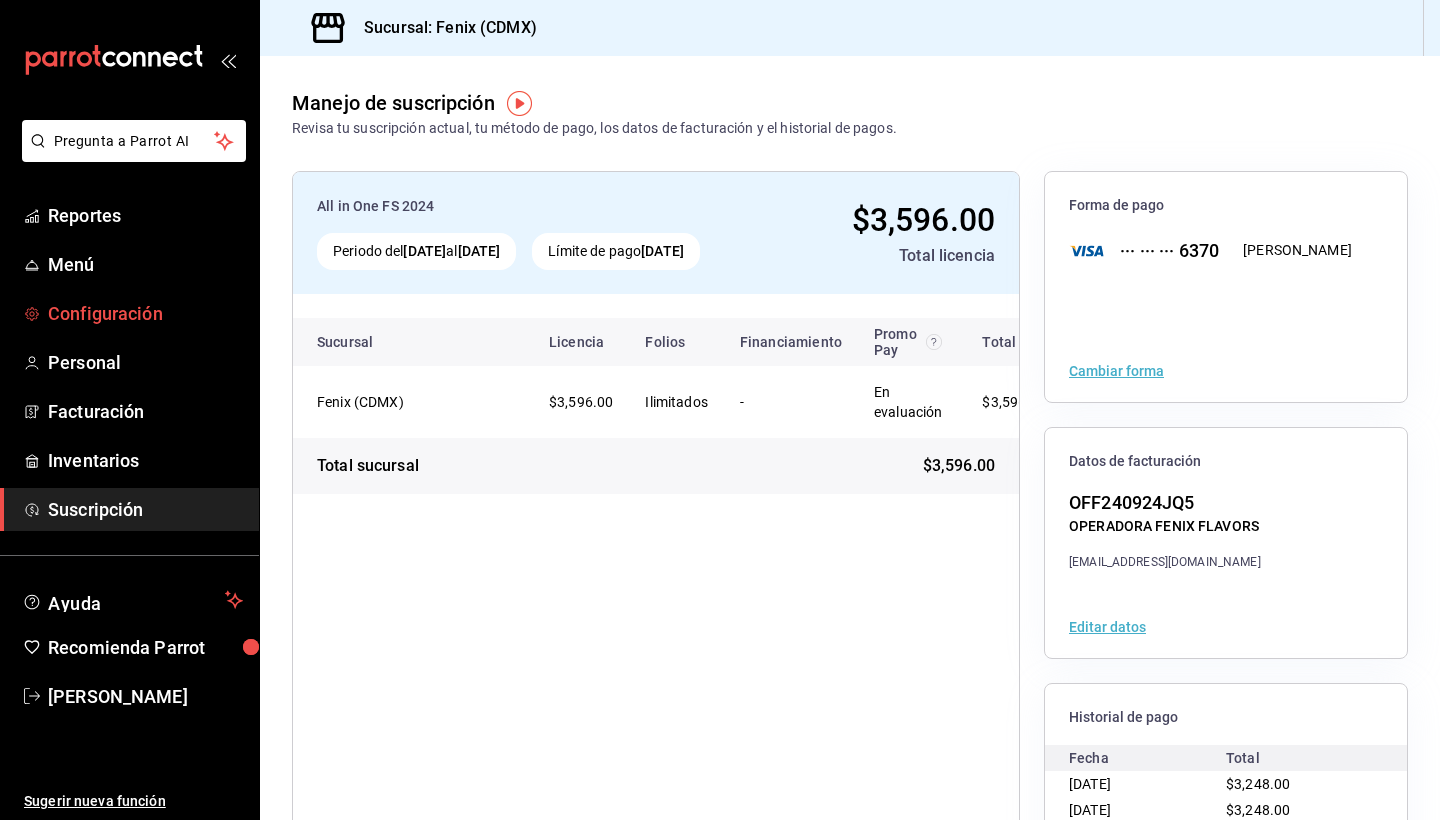click on "Configuración" at bounding box center (145, 313) 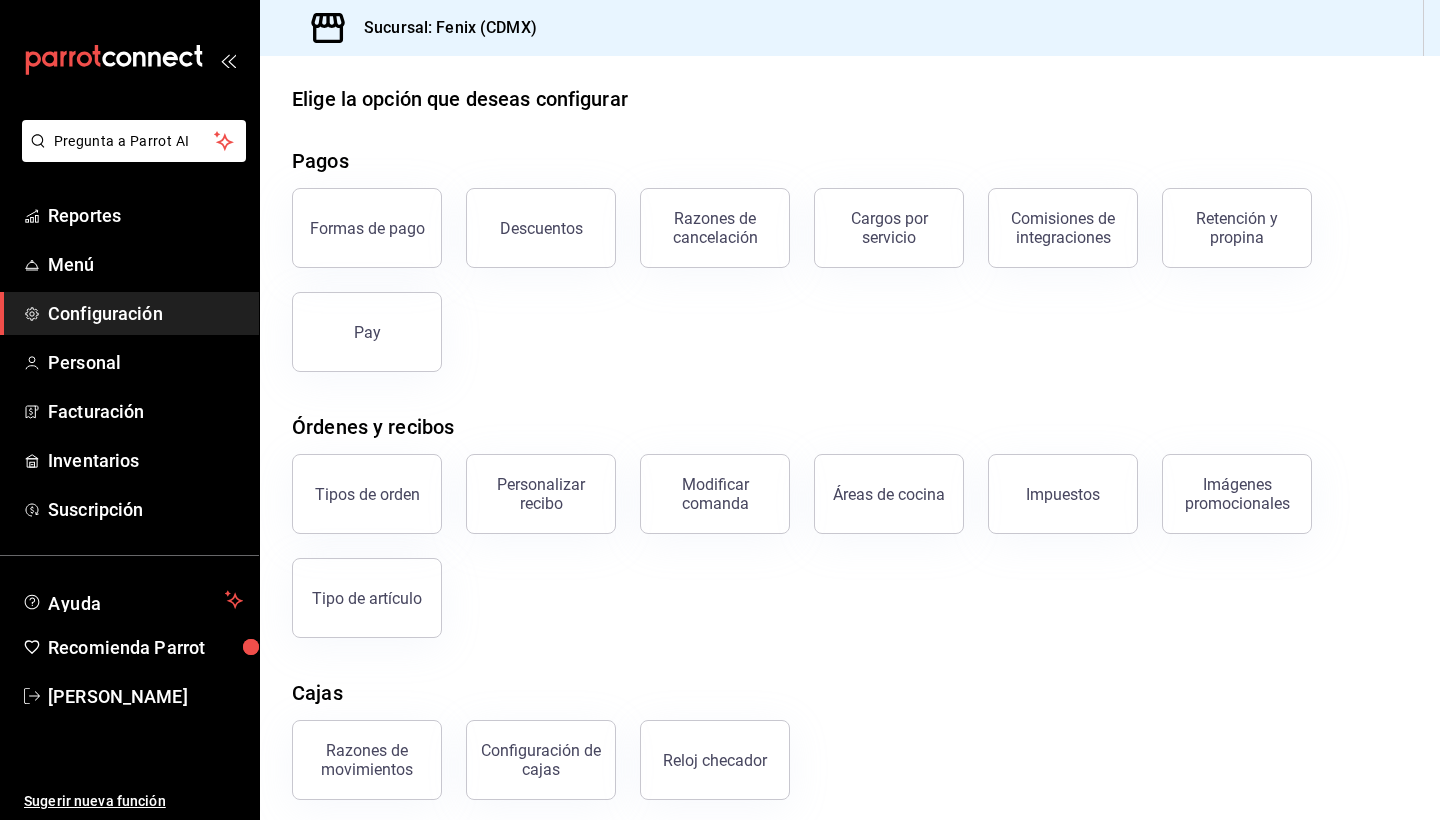 scroll, scrollTop: 194, scrollLeft: 0, axis: vertical 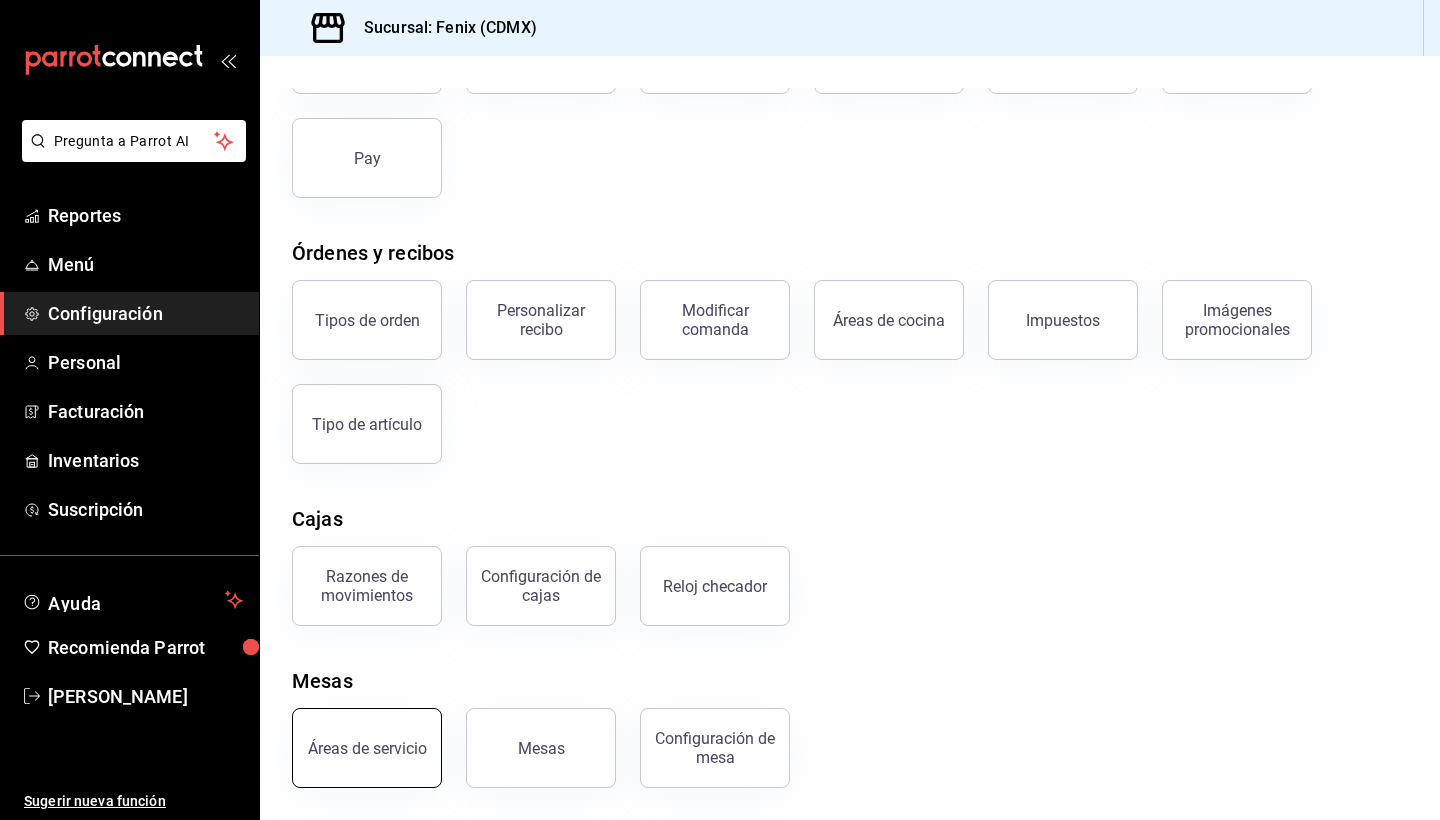 click on "Áreas de servicio" at bounding box center [367, 748] 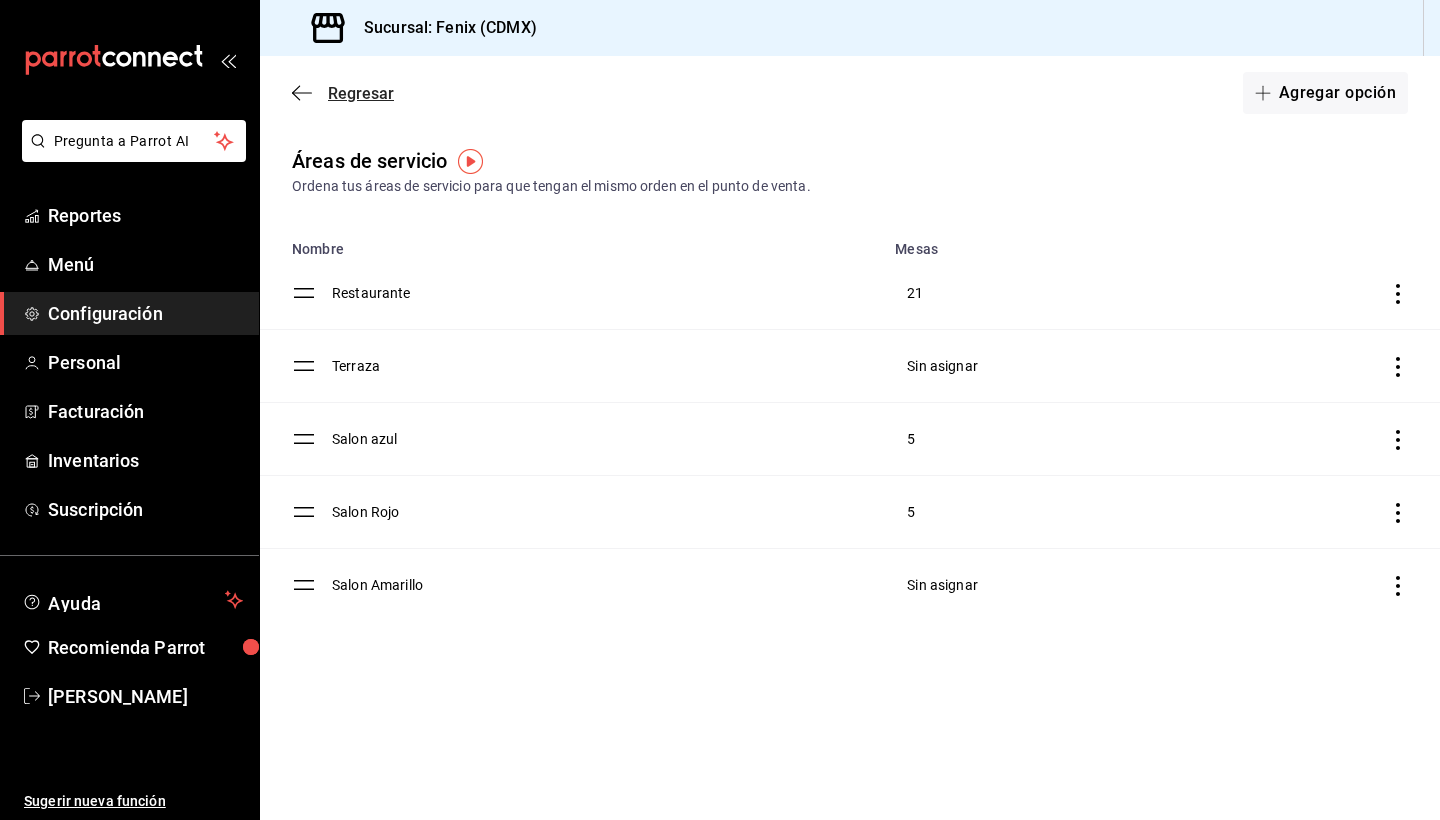 click 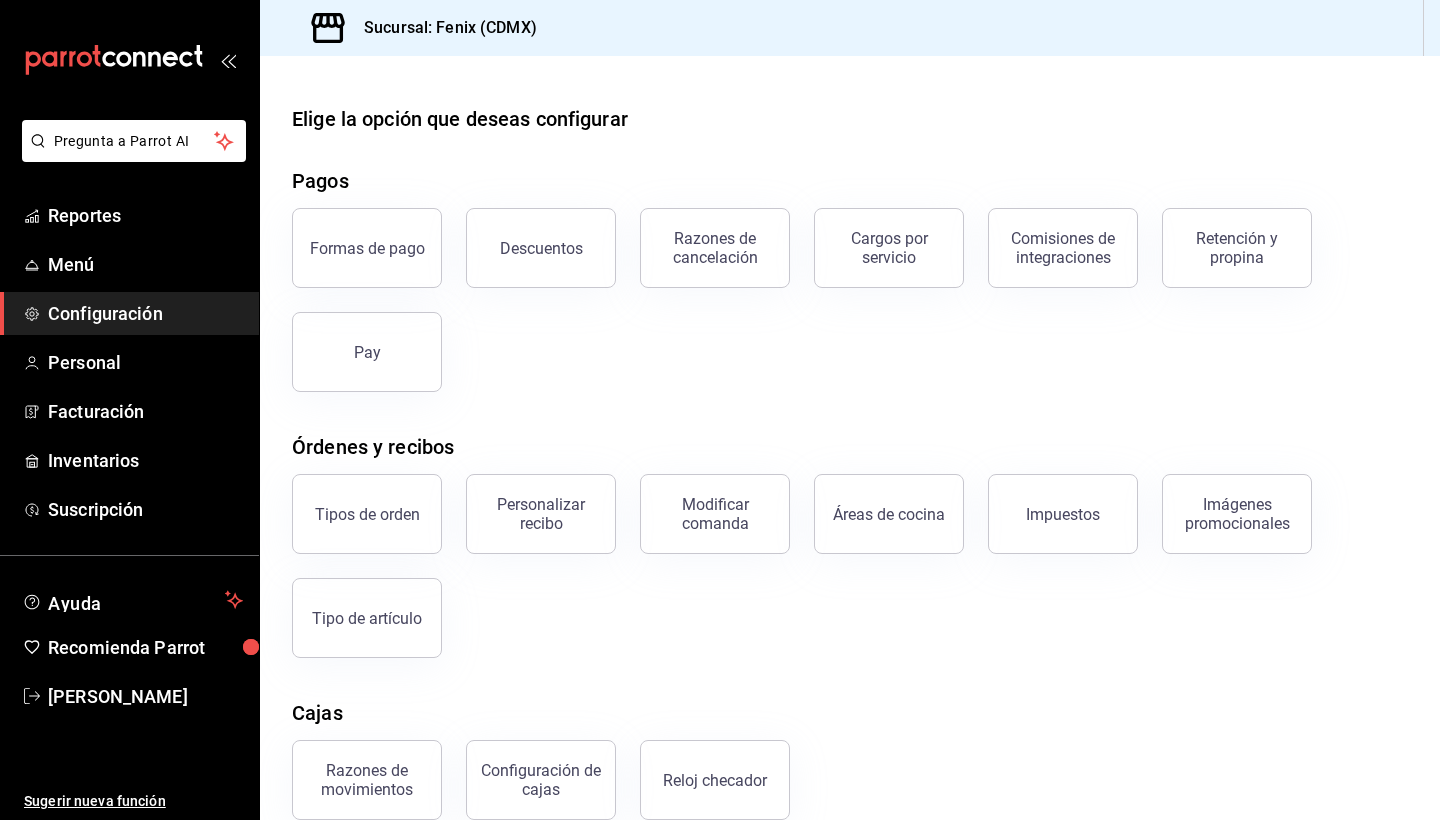 scroll, scrollTop: 104, scrollLeft: 0, axis: vertical 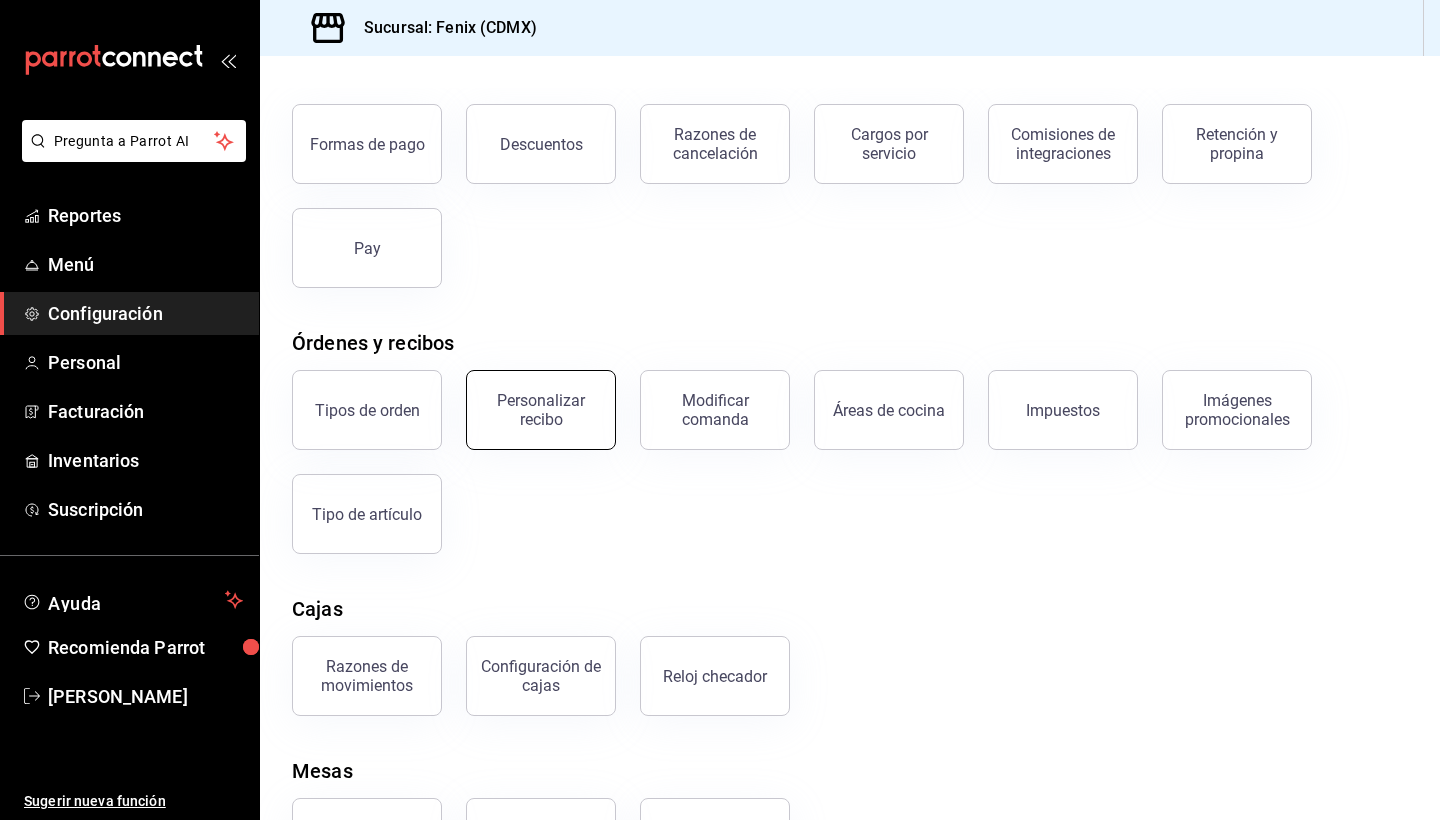 click on "Personalizar recibo" at bounding box center (541, 410) 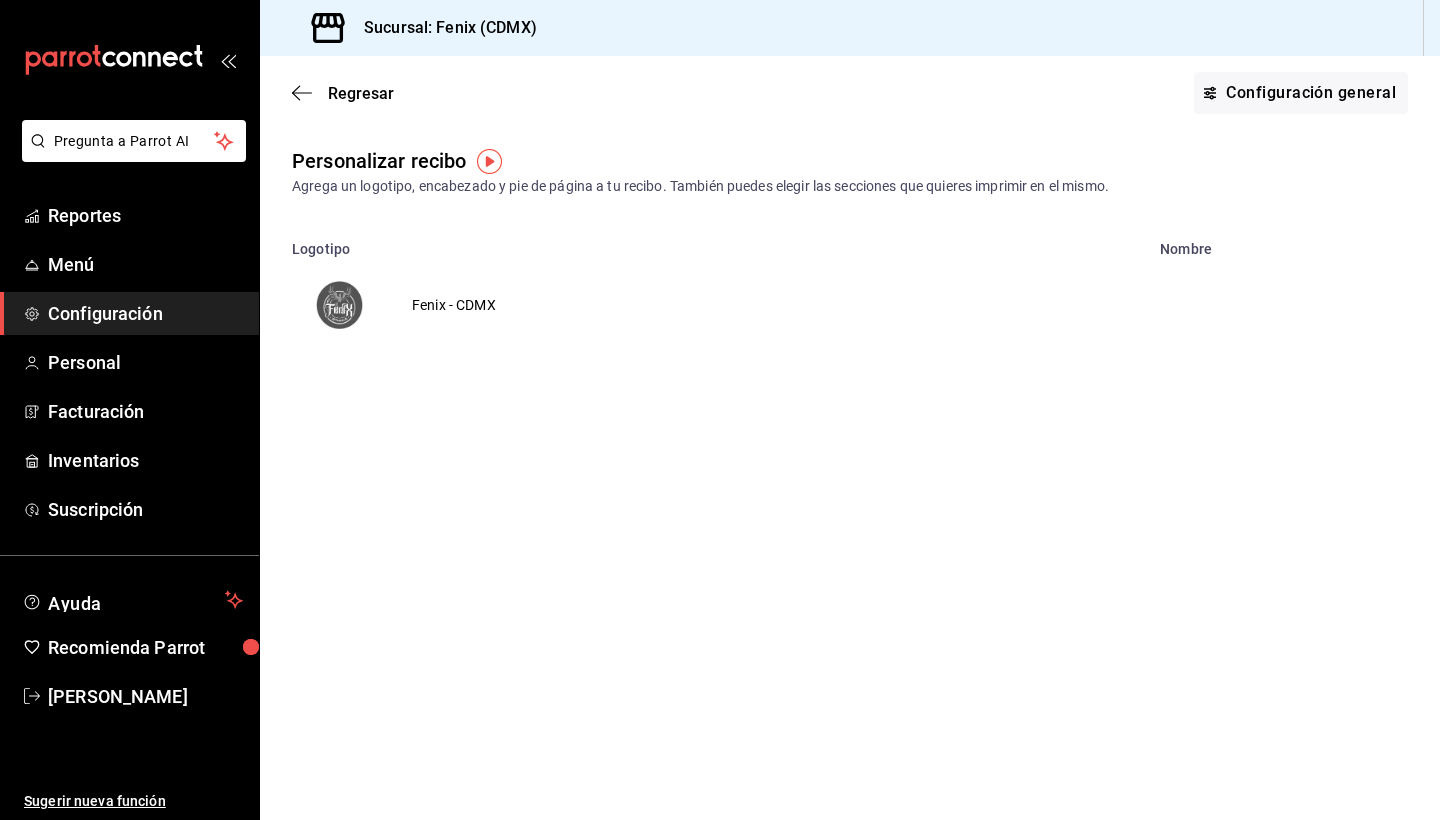 click on "Fenix - CDMX" at bounding box center [454, 305] 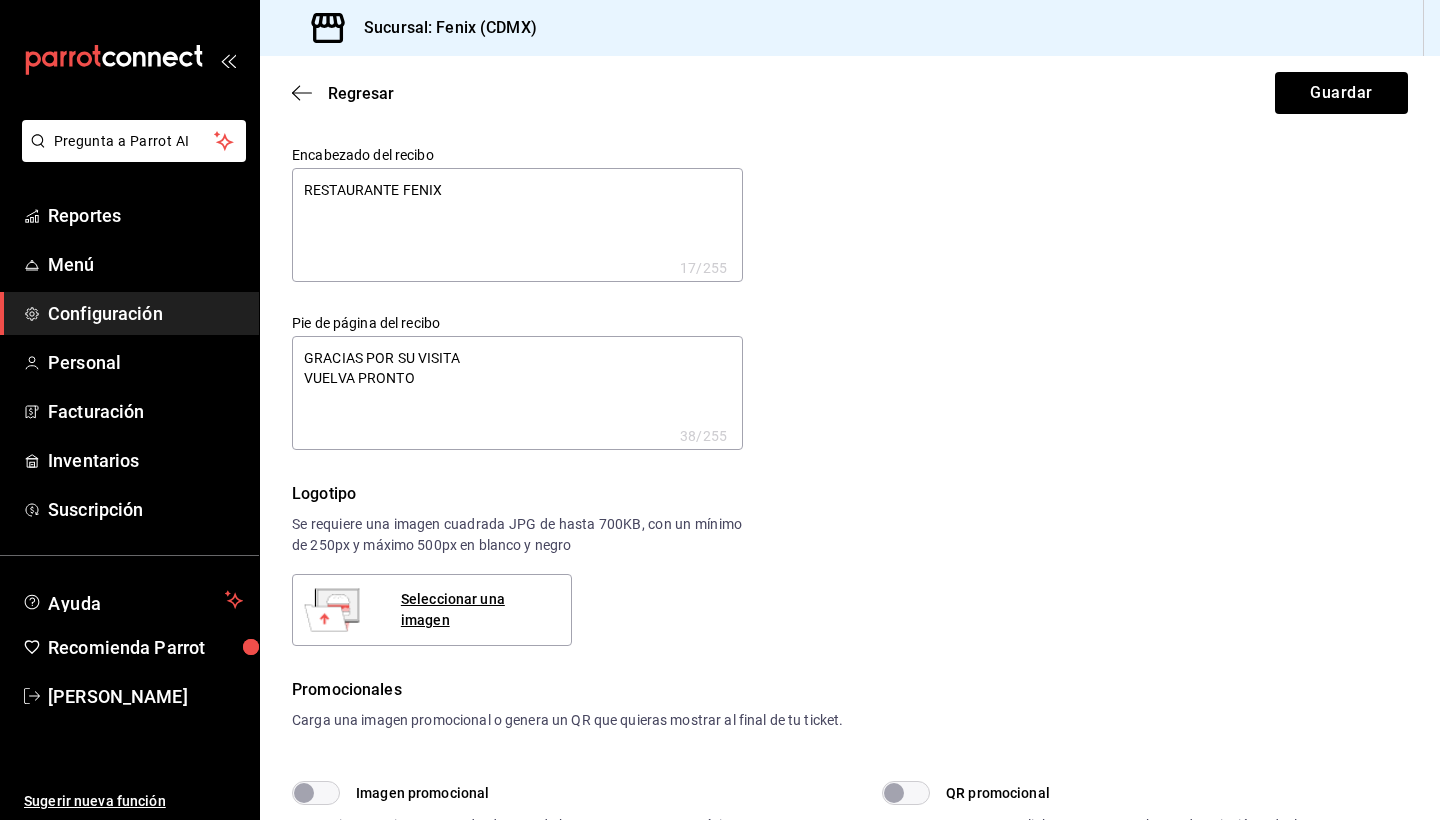 type on "x" 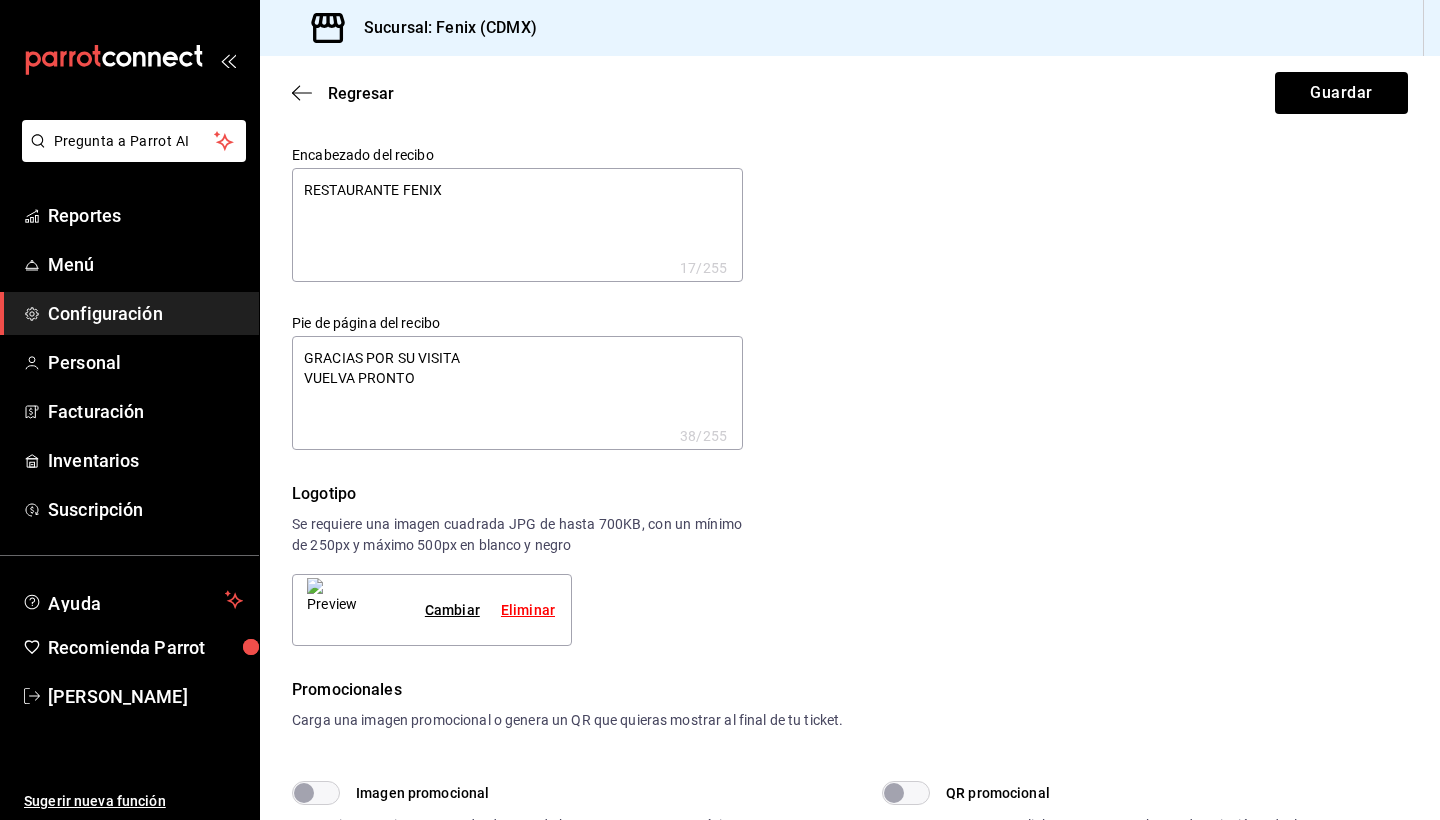 type on "x" 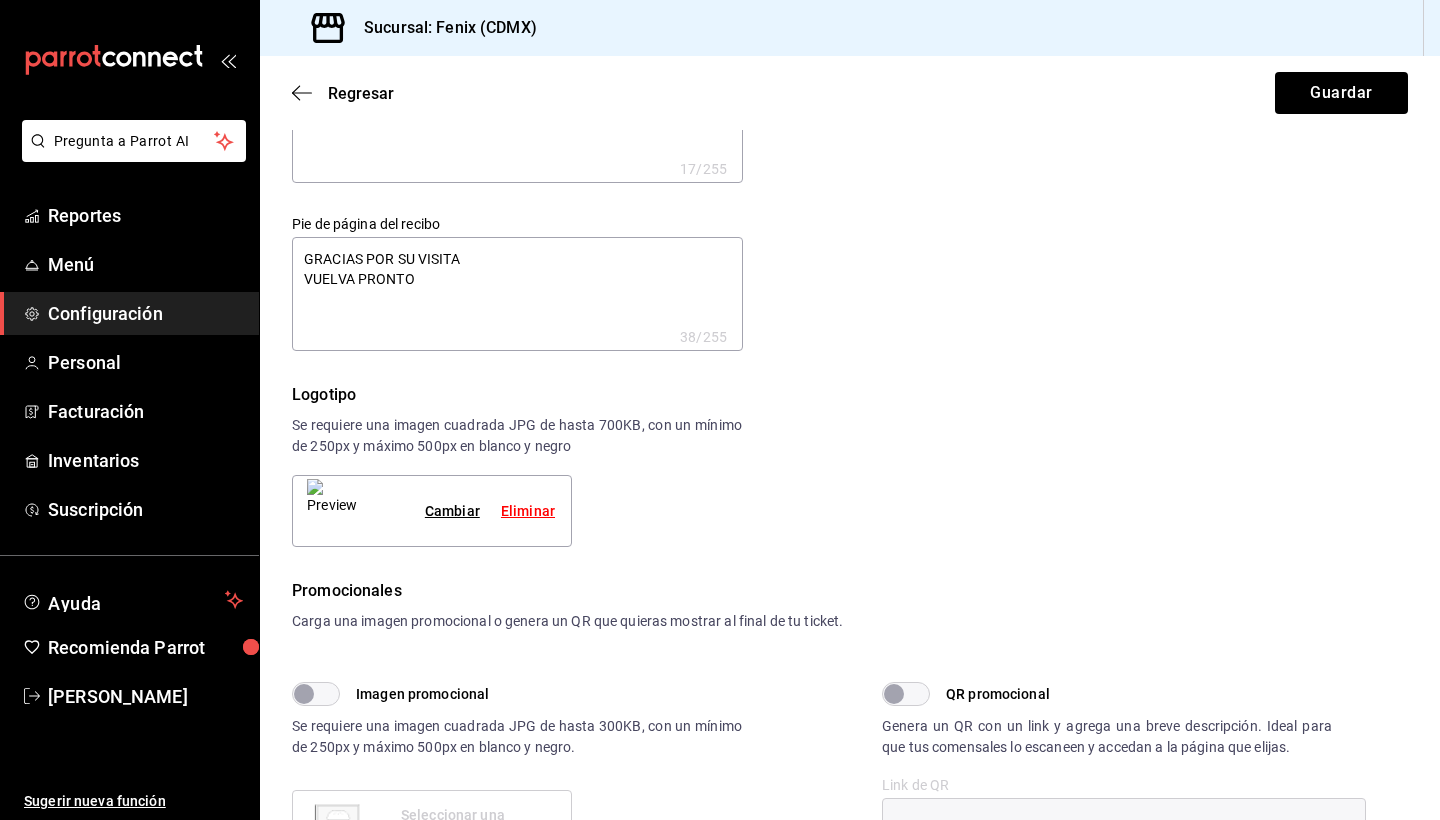 scroll, scrollTop: 0, scrollLeft: 0, axis: both 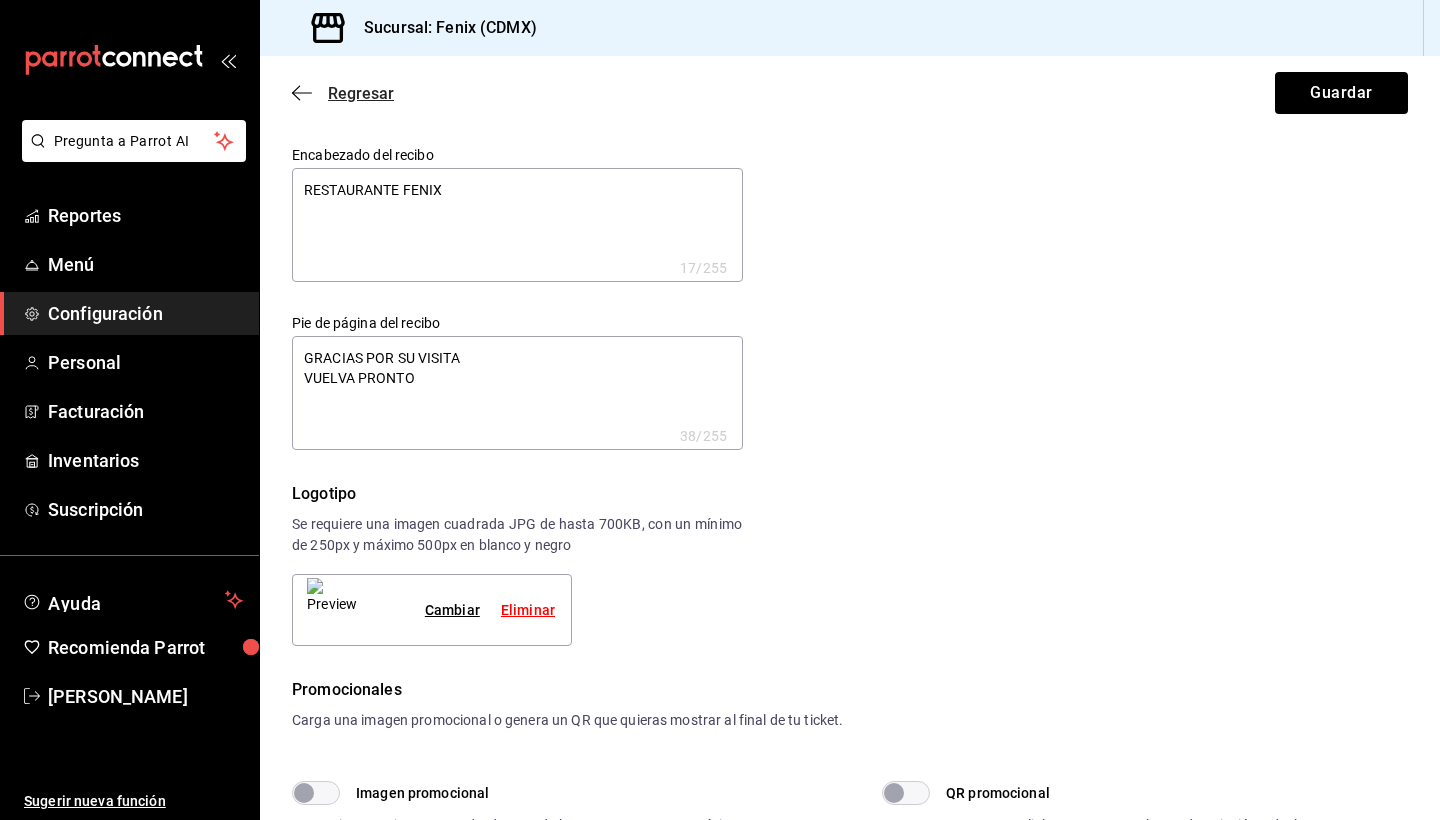 click 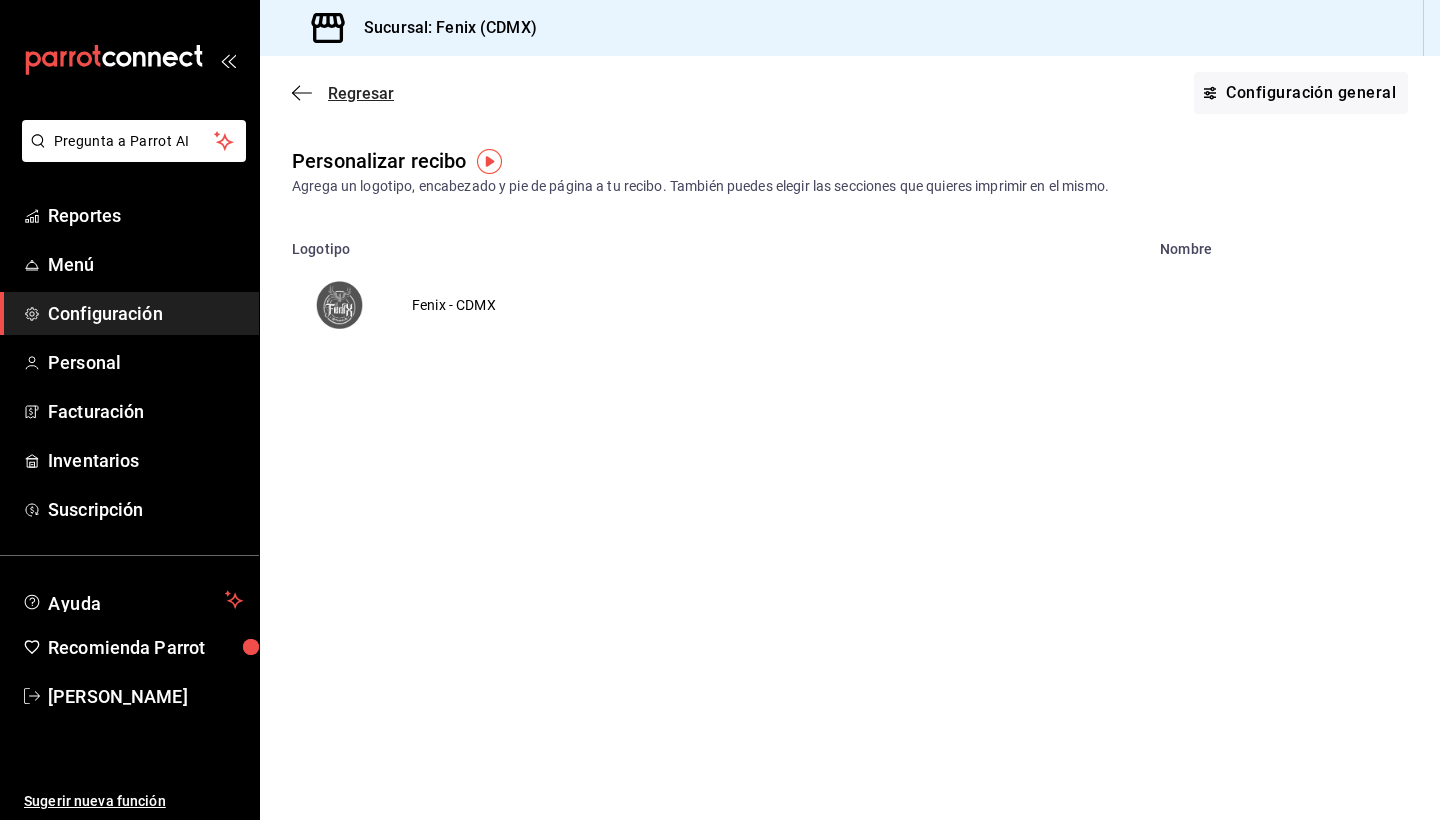 click 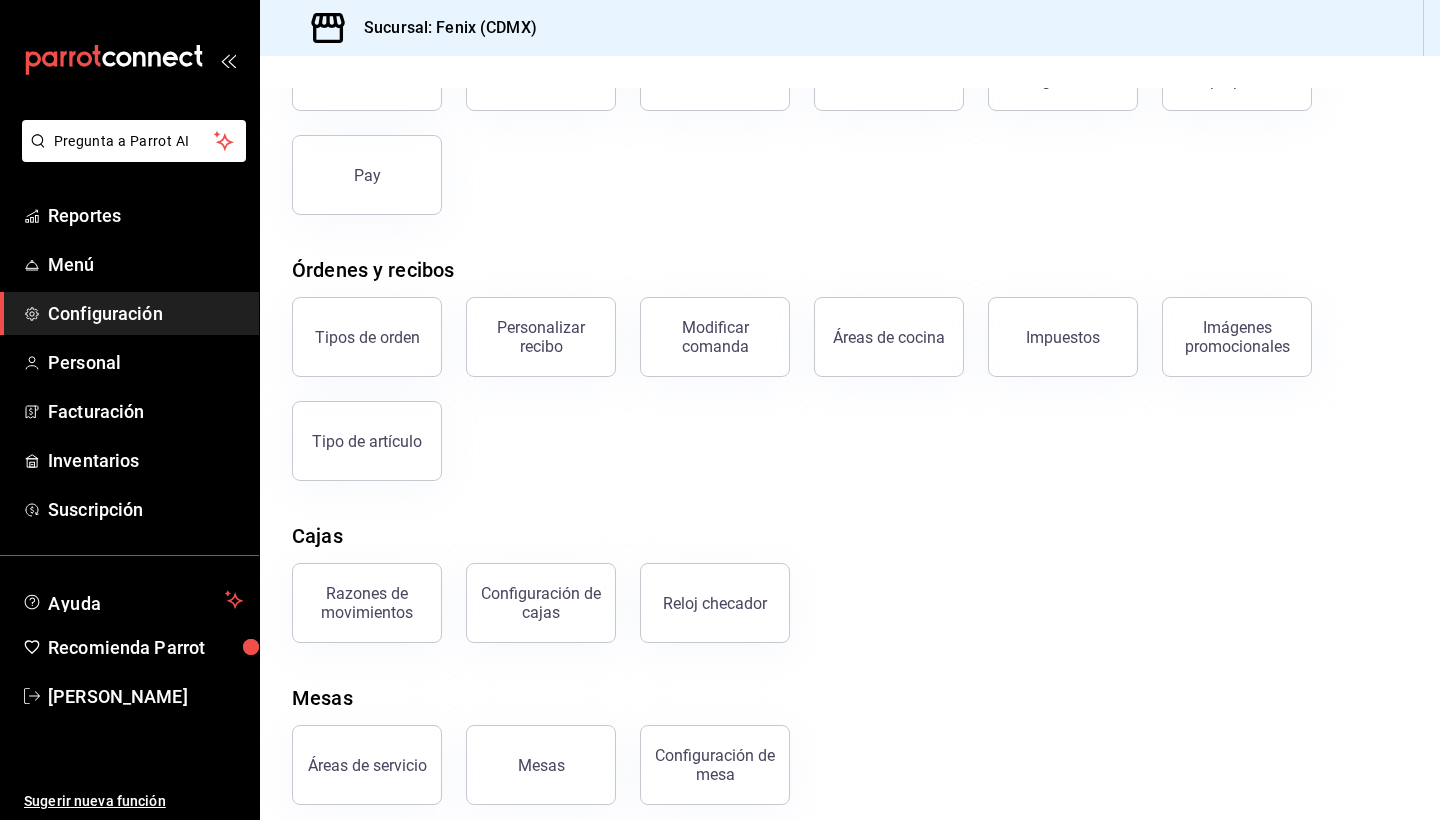 scroll, scrollTop: 194, scrollLeft: 0, axis: vertical 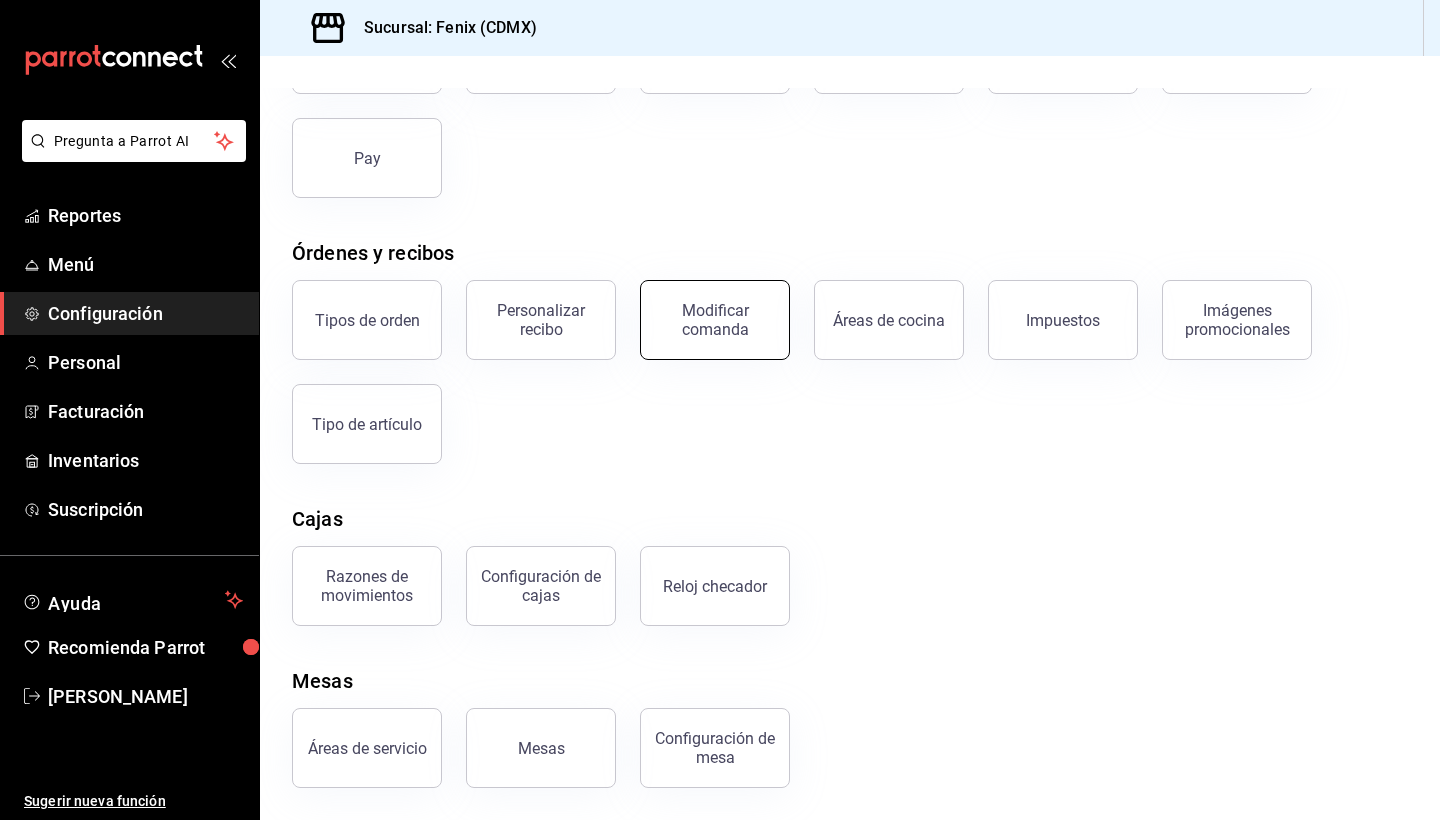 click on "Modificar comanda" at bounding box center [715, 320] 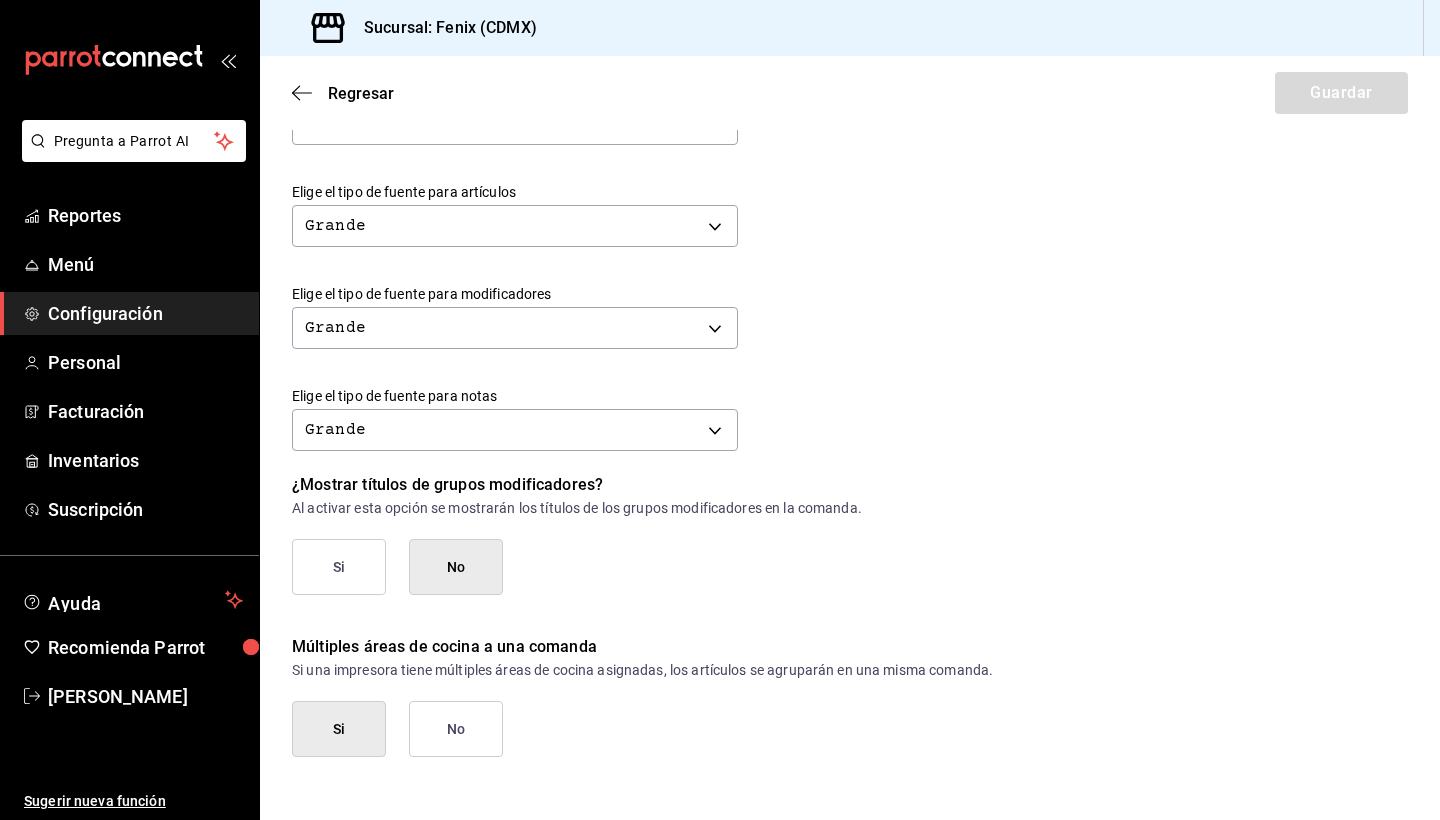 scroll, scrollTop: 778, scrollLeft: 0, axis: vertical 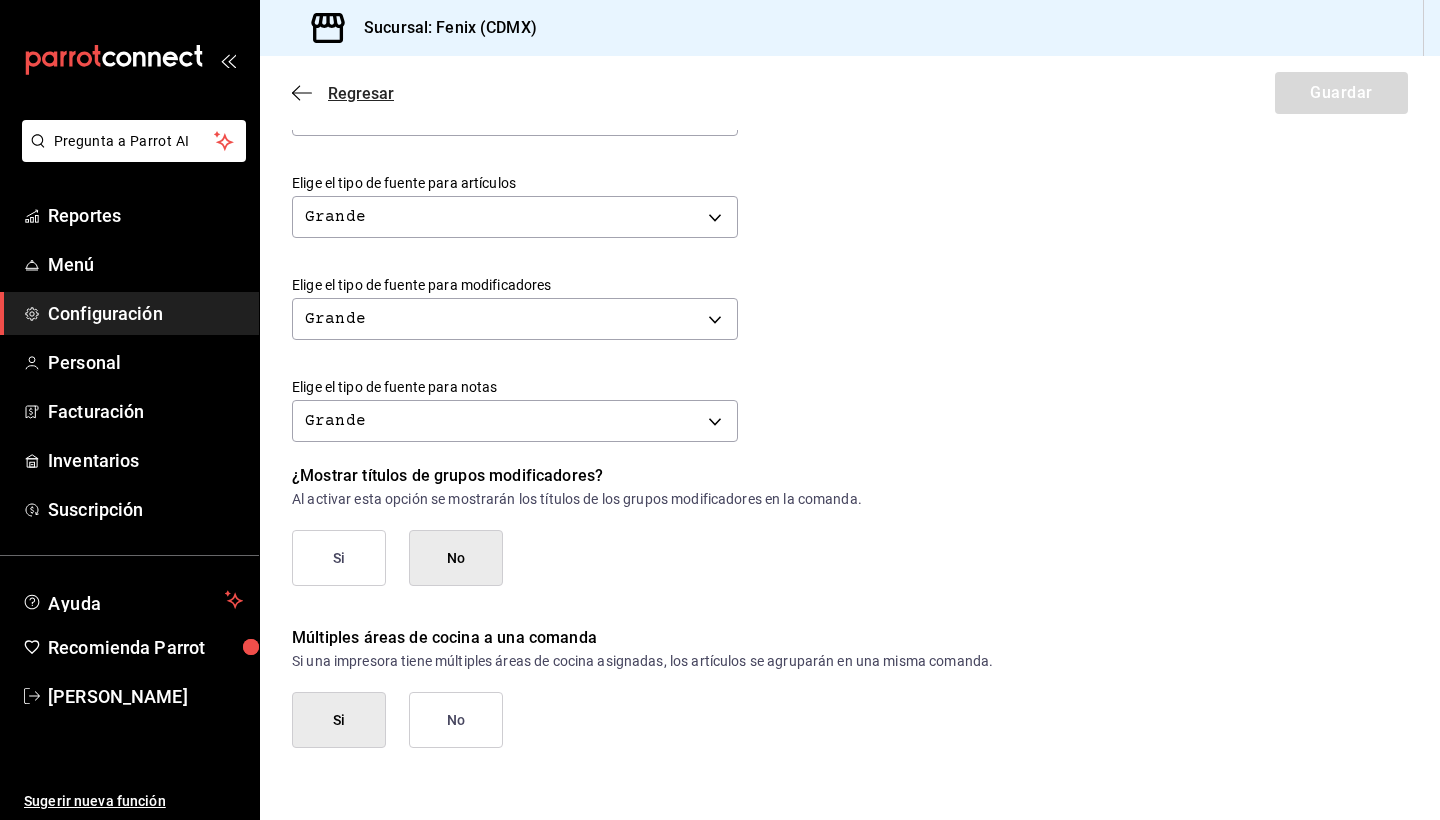 click 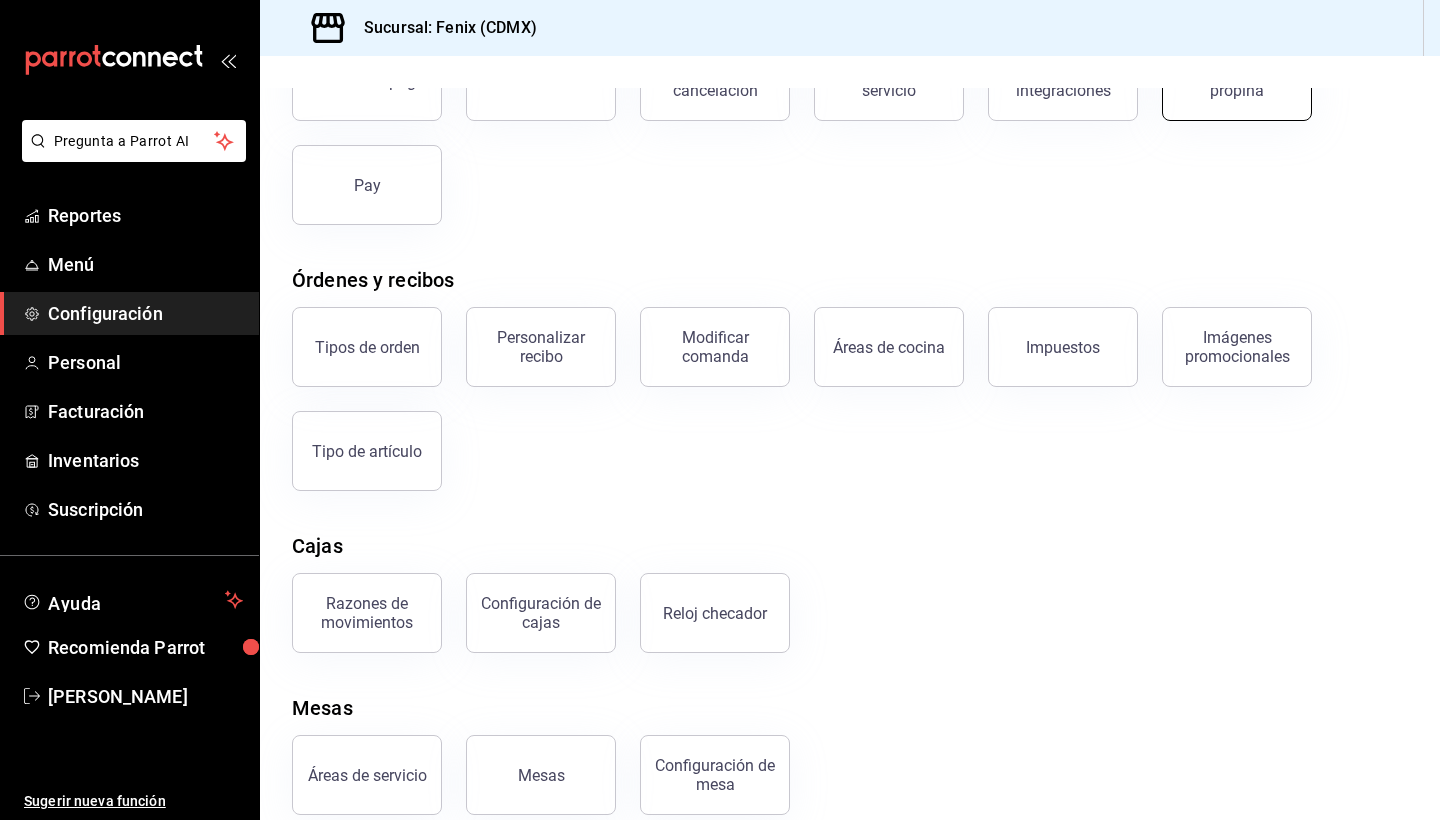 scroll, scrollTop: 194, scrollLeft: 0, axis: vertical 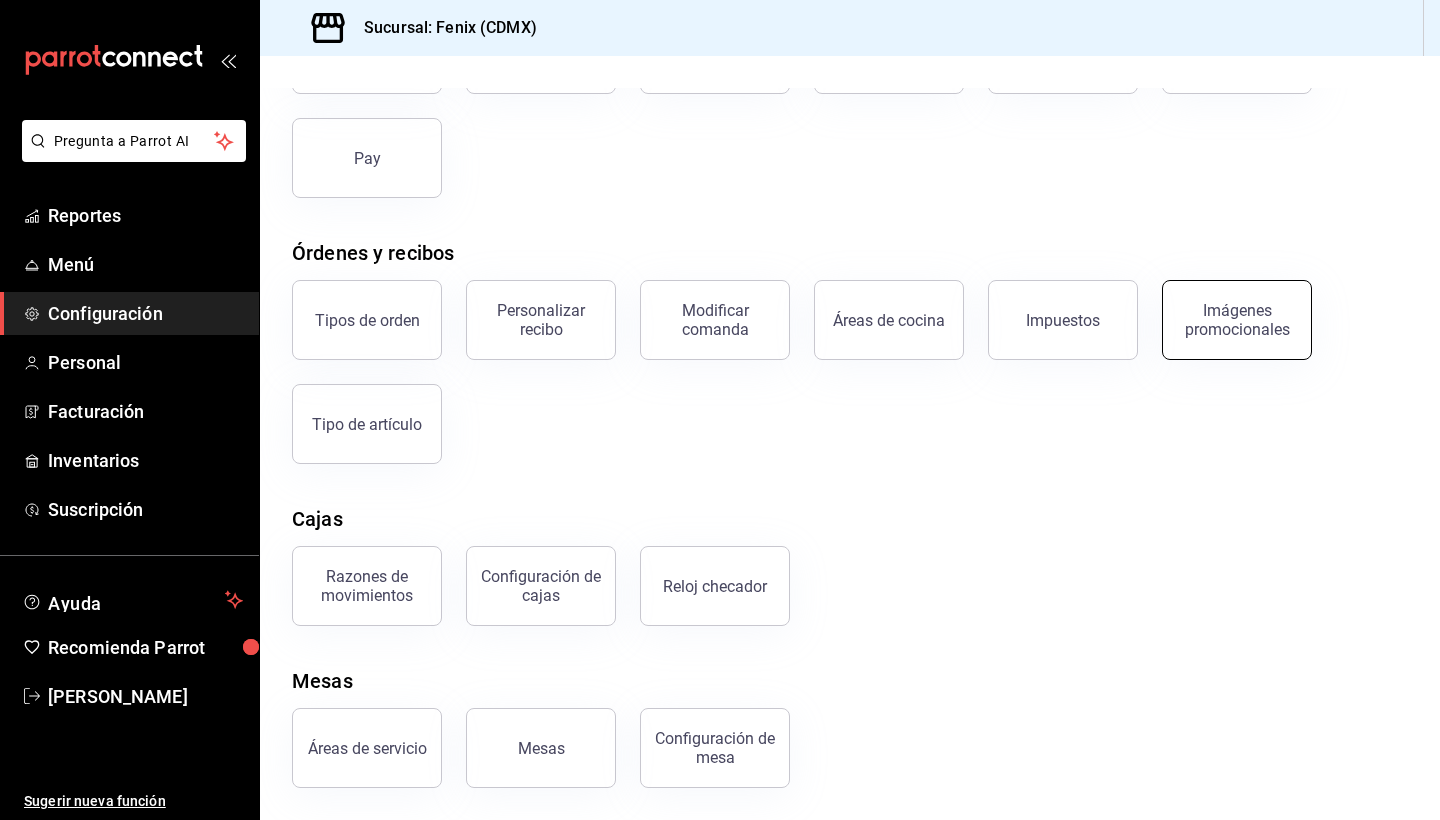 click on "Imágenes promocionales" at bounding box center [1237, 320] 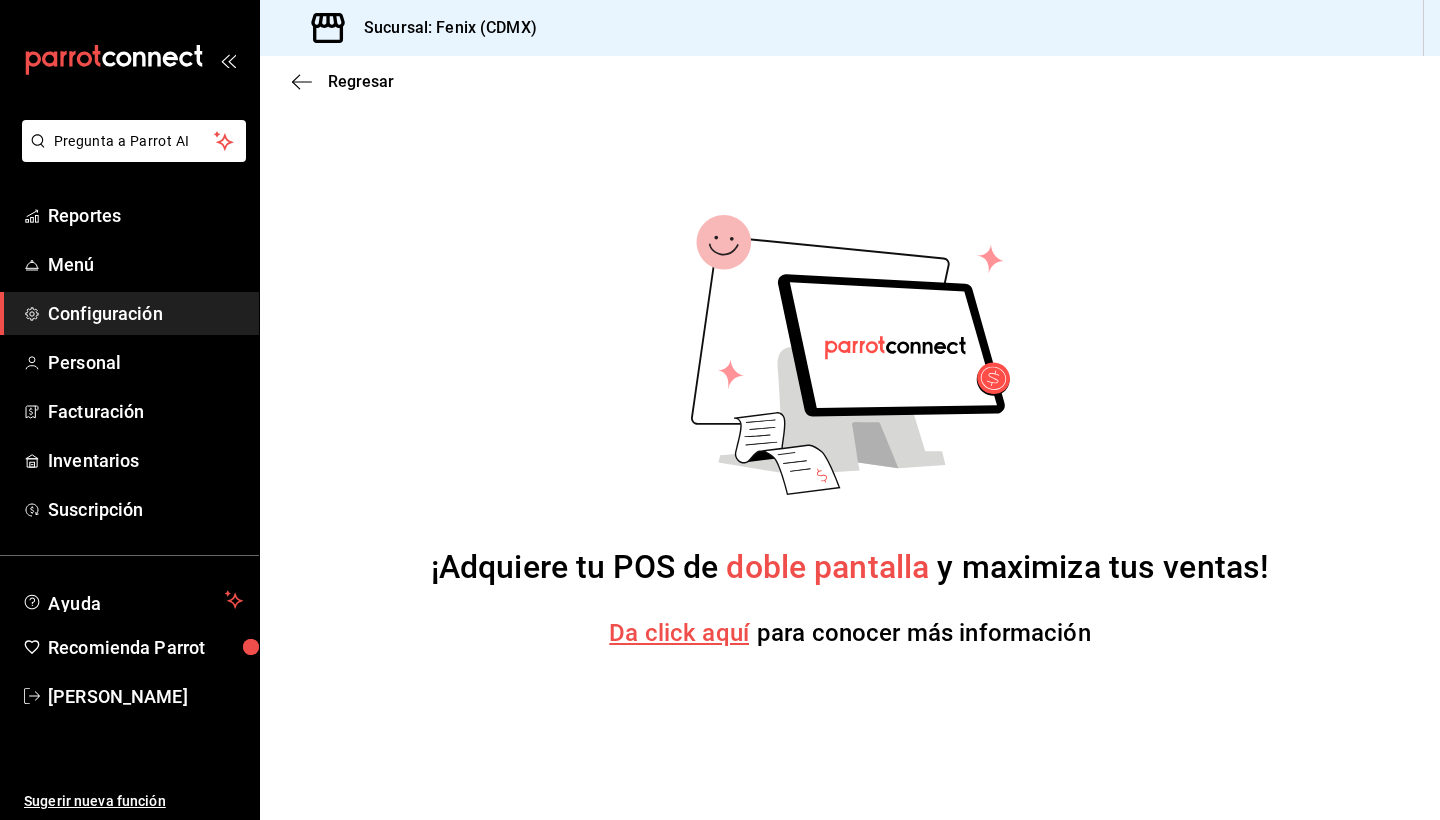 click on "¡Adquiere tu POS [PERSON_NAME] pantalla   y maximiza tus ventas! Da click aquí para conocer más información" at bounding box center [850, 433] 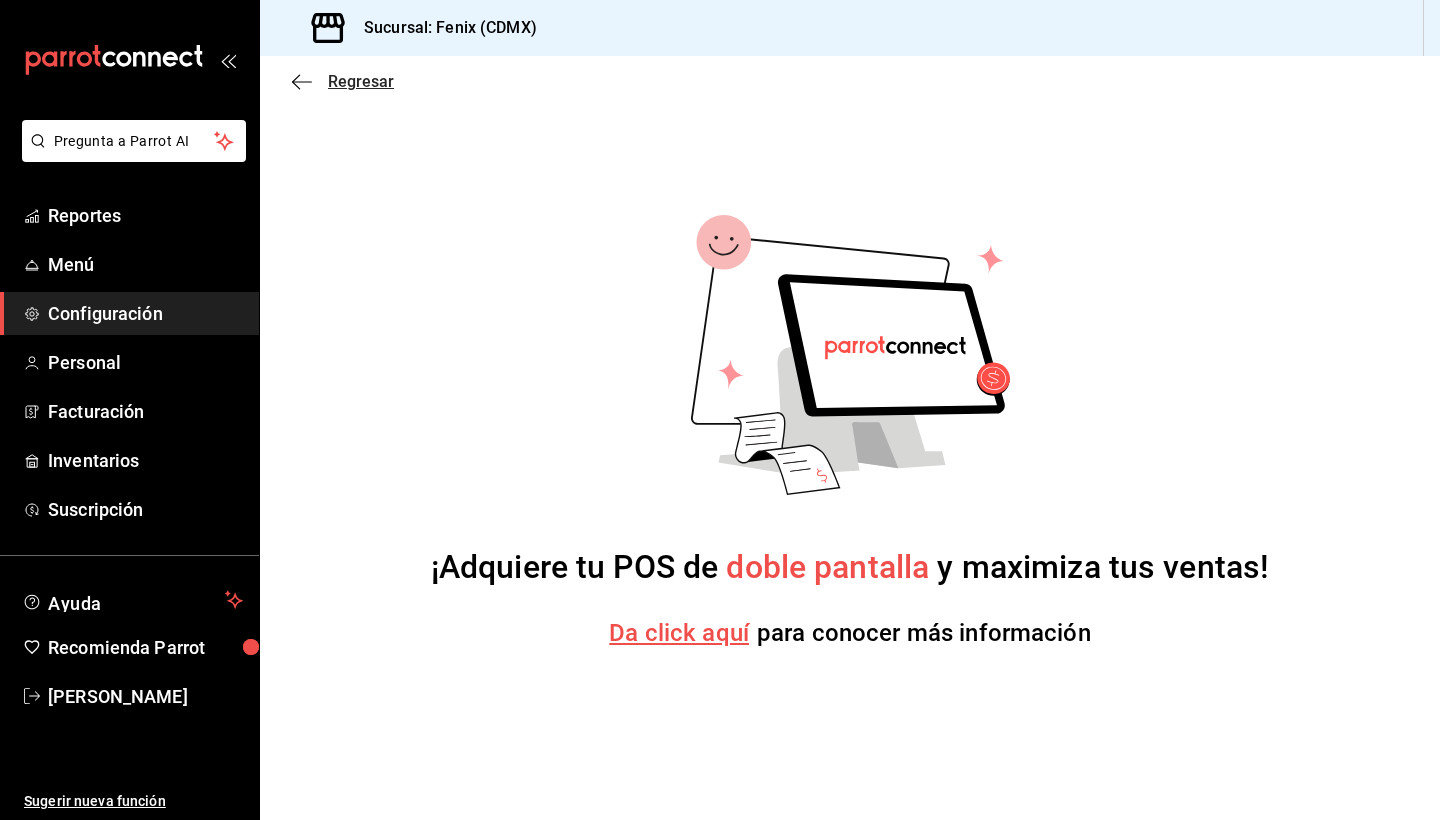 click on "Regresar" at bounding box center (361, 81) 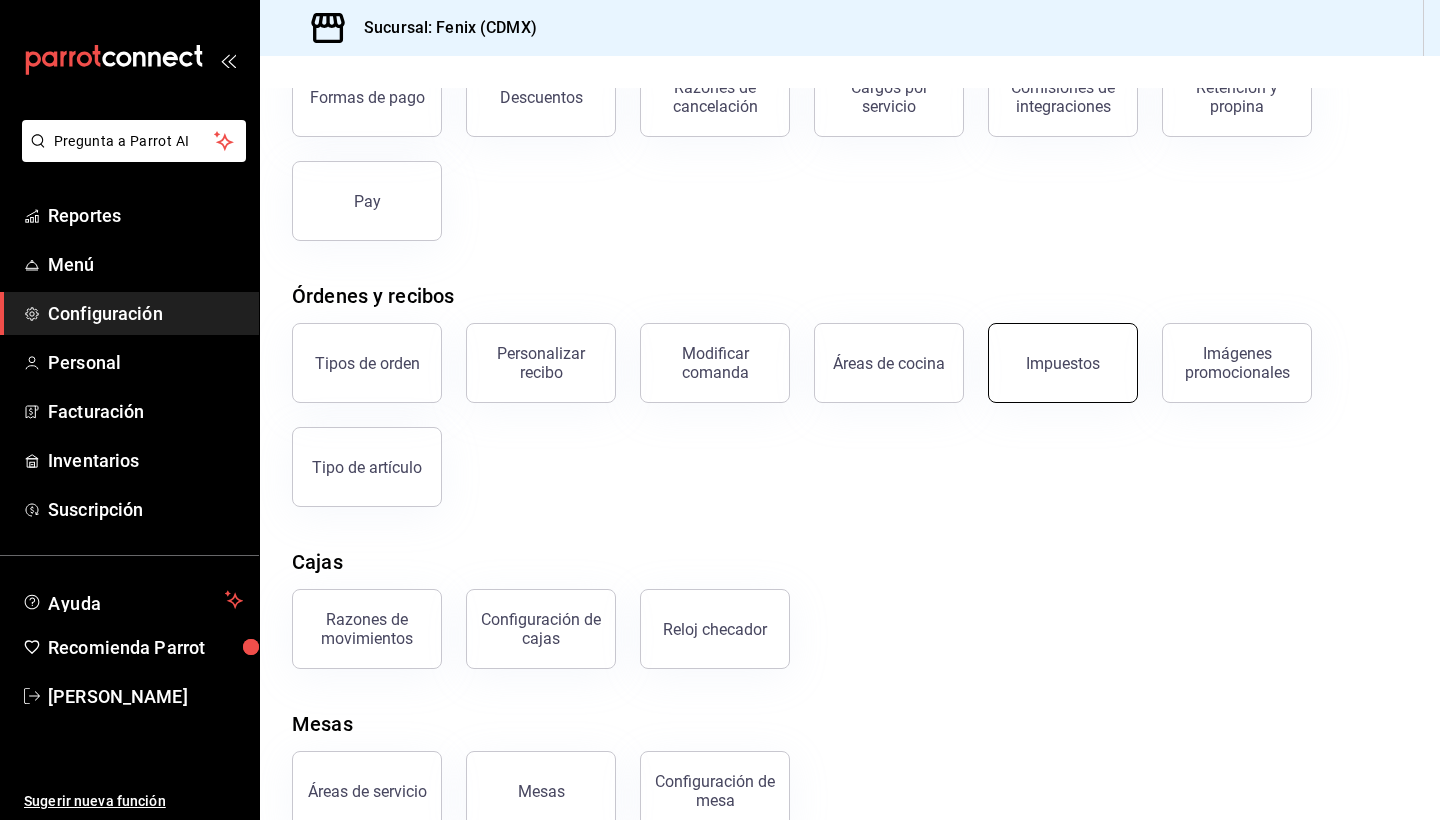 scroll, scrollTop: 155, scrollLeft: 0, axis: vertical 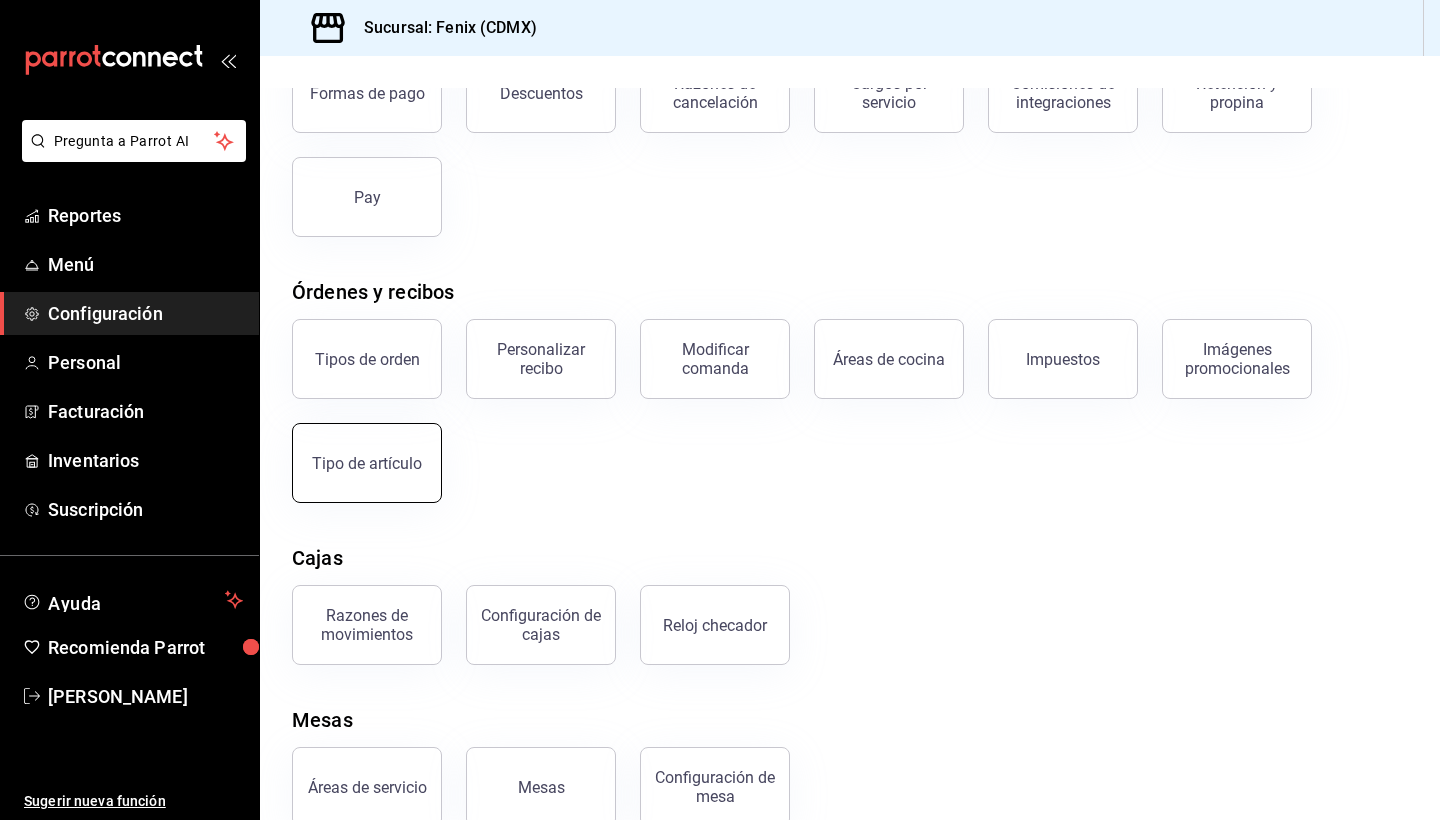 click on "Tipo de artículo" at bounding box center [367, 463] 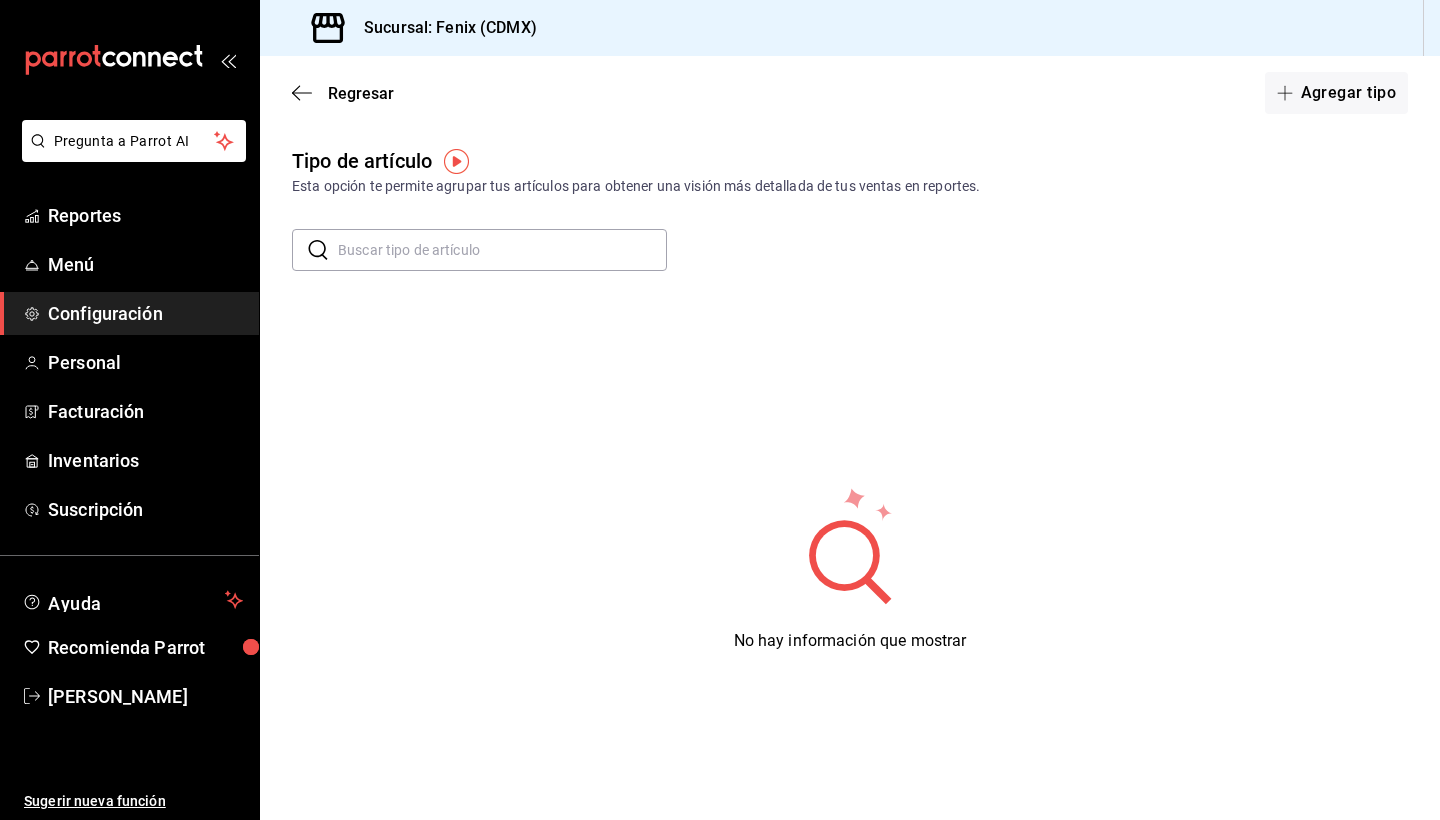 scroll, scrollTop: 4, scrollLeft: 0, axis: vertical 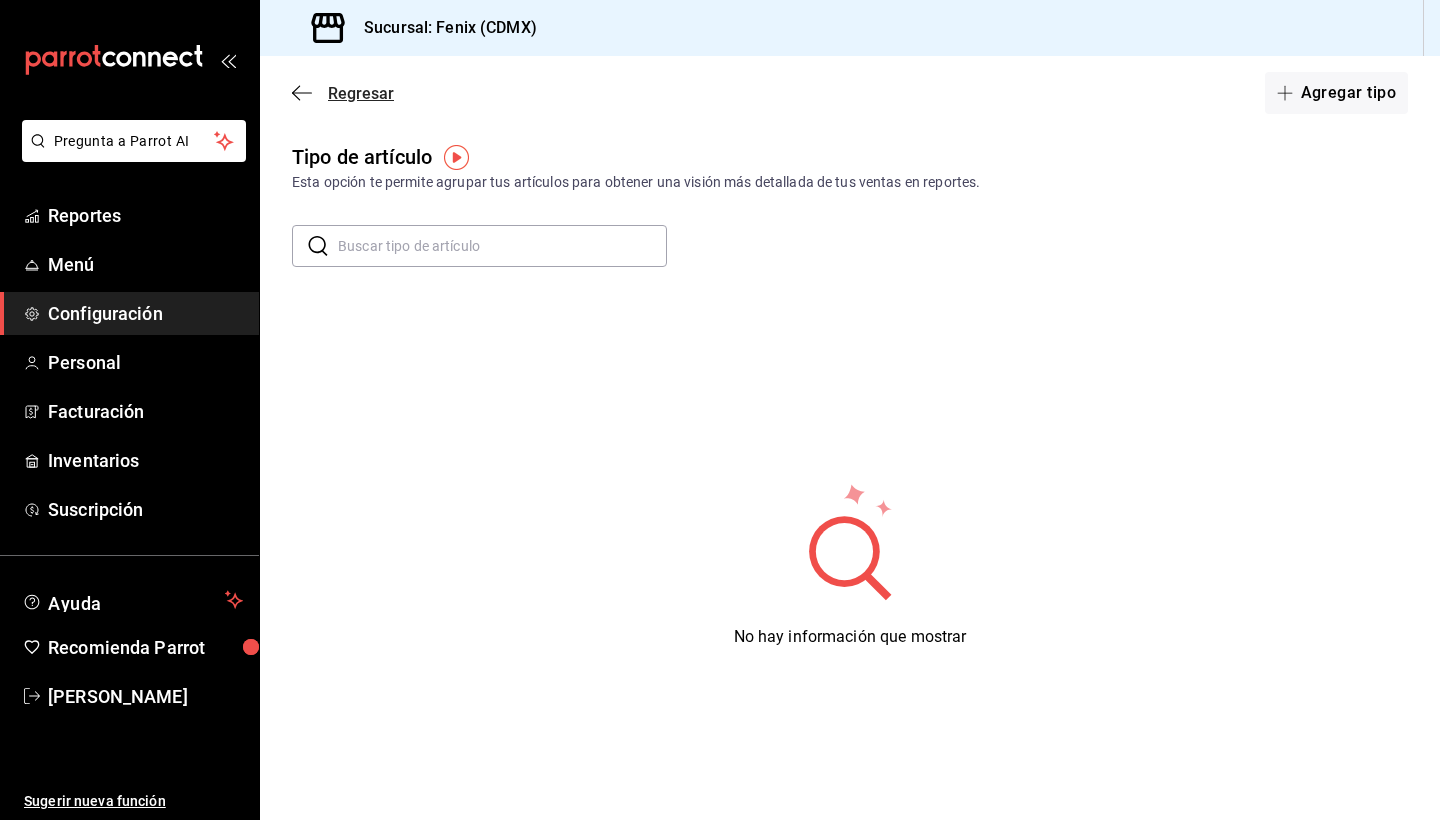 click 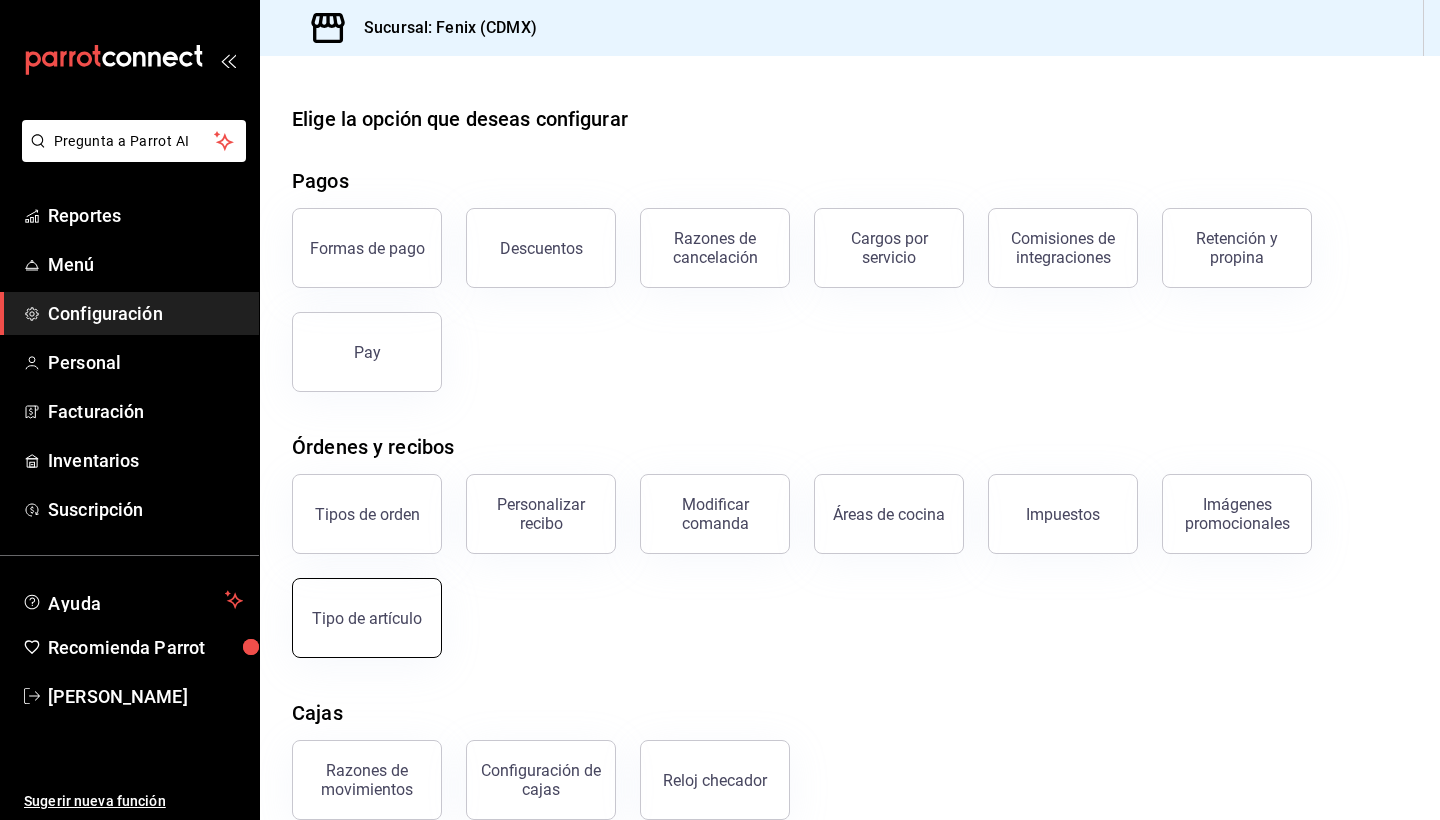 click on "Tipo de artículo" at bounding box center (367, 618) 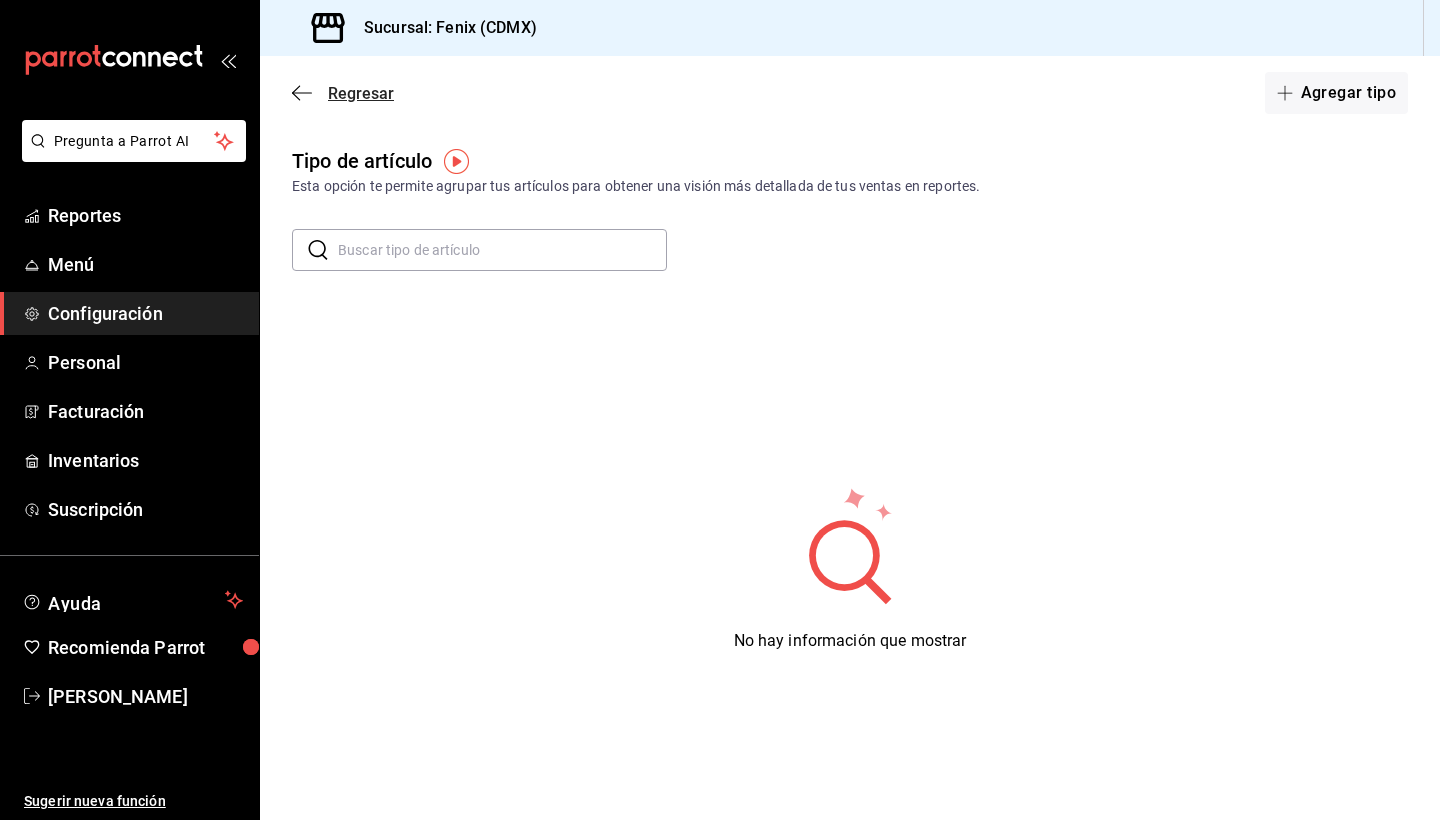 click 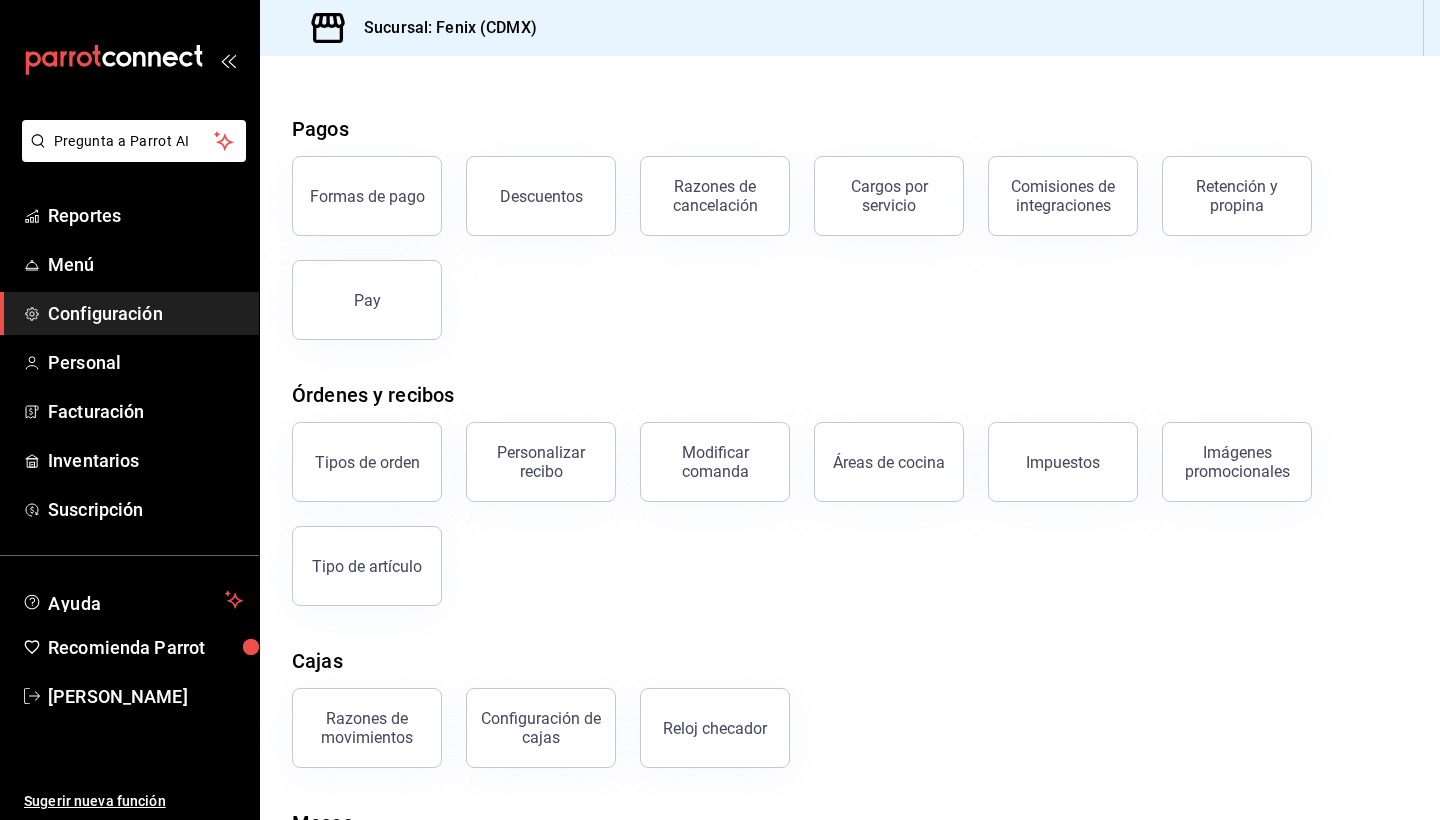 scroll, scrollTop: 194, scrollLeft: 0, axis: vertical 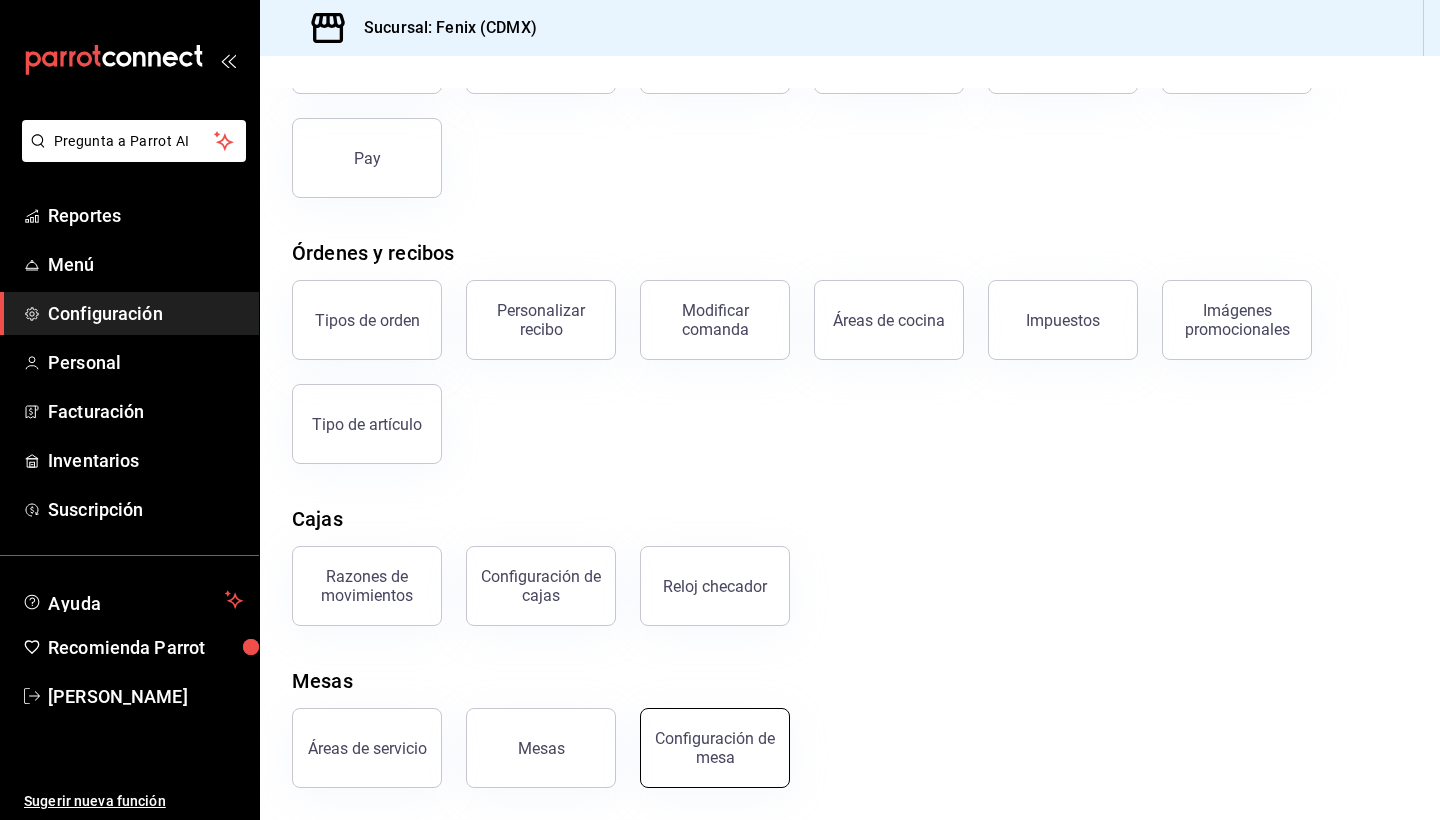 click on "Configuración de mesa" at bounding box center (715, 748) 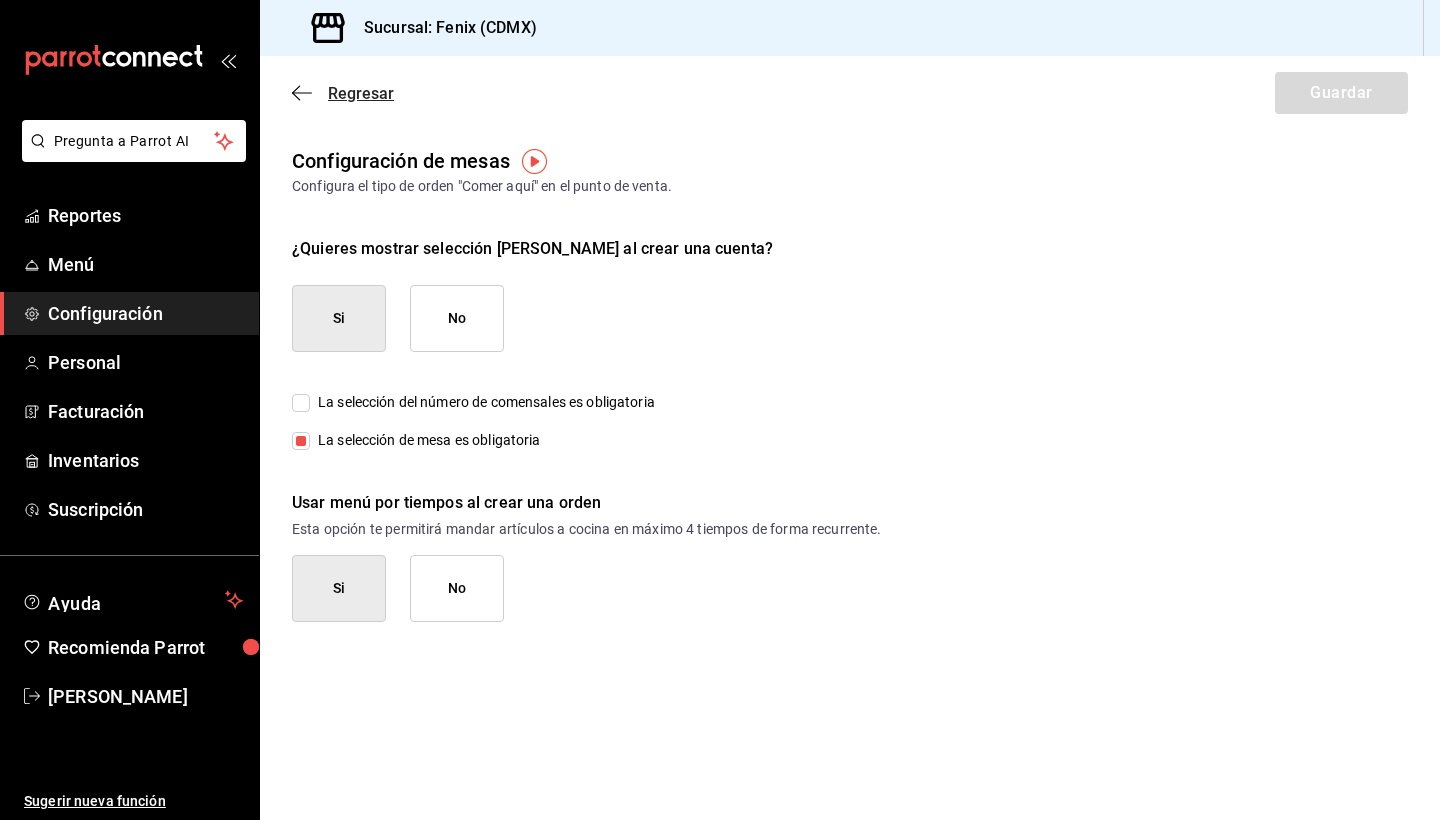 click 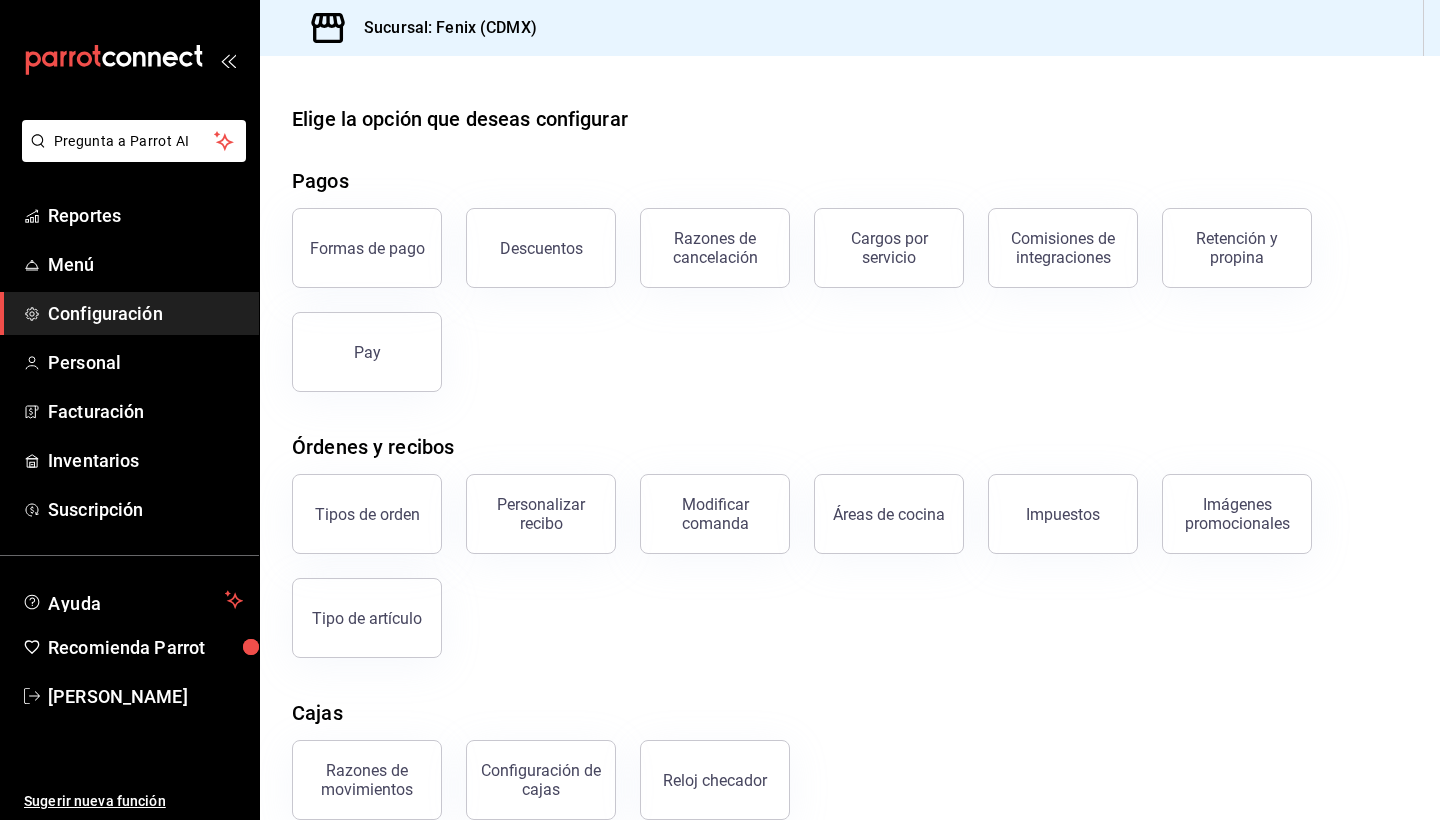 scroll, scrollTop: 23, scrollLeft: 0, axis: vertical 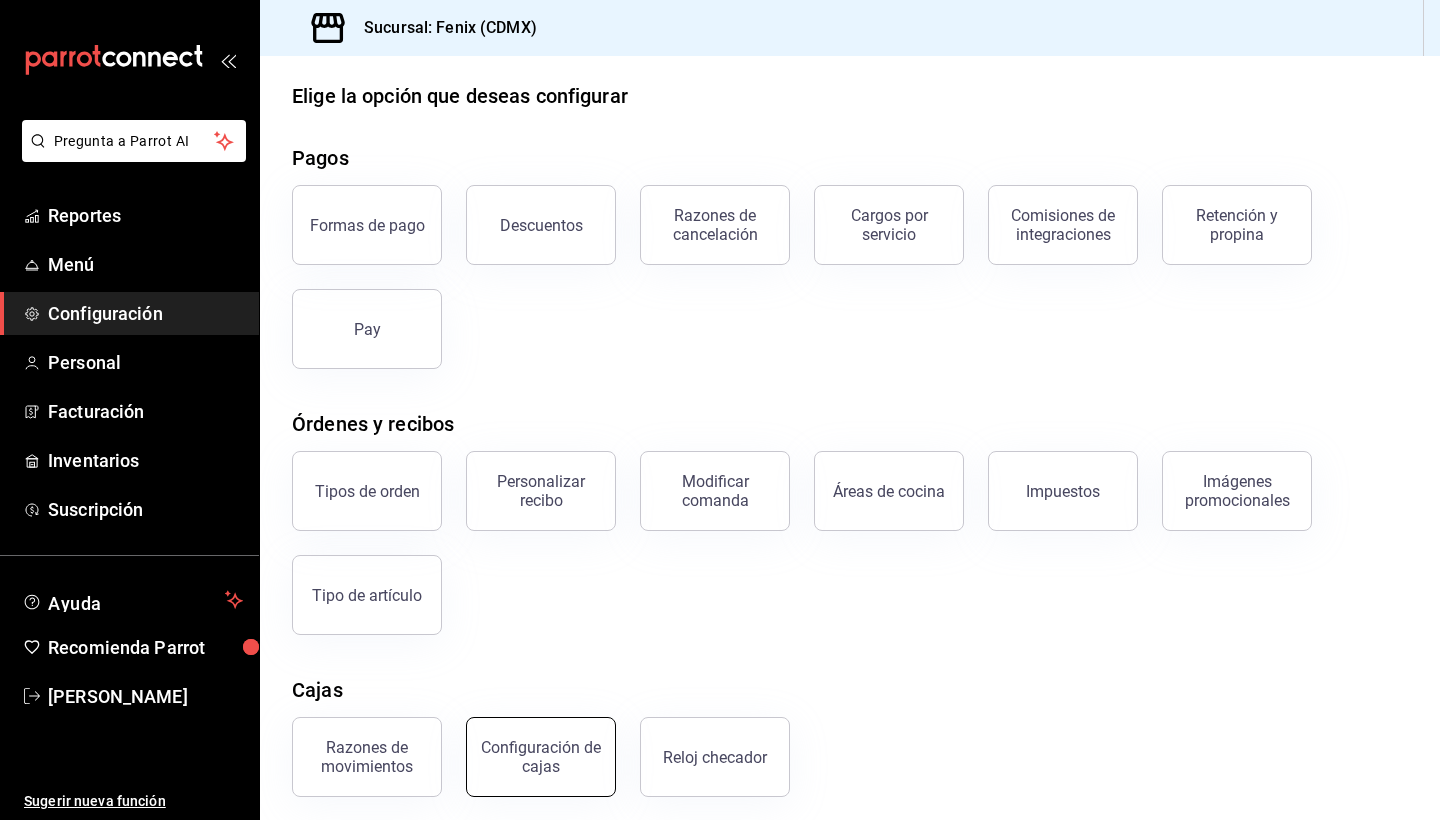 click on "Configuración de cajas" at bounding box center (541, 757) 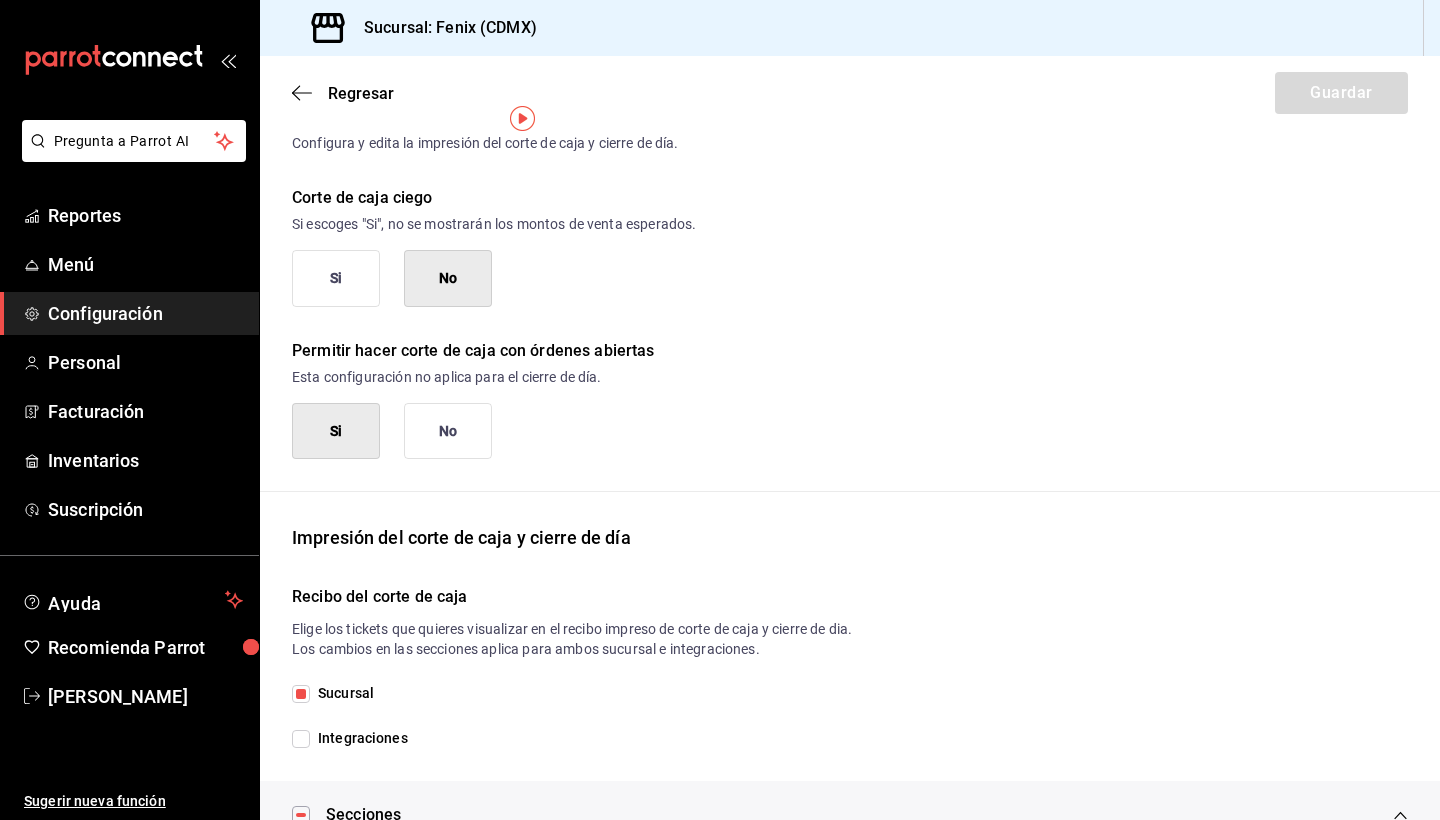 scroll, scrollTop: 0, scrollLeft: 0, axis: both 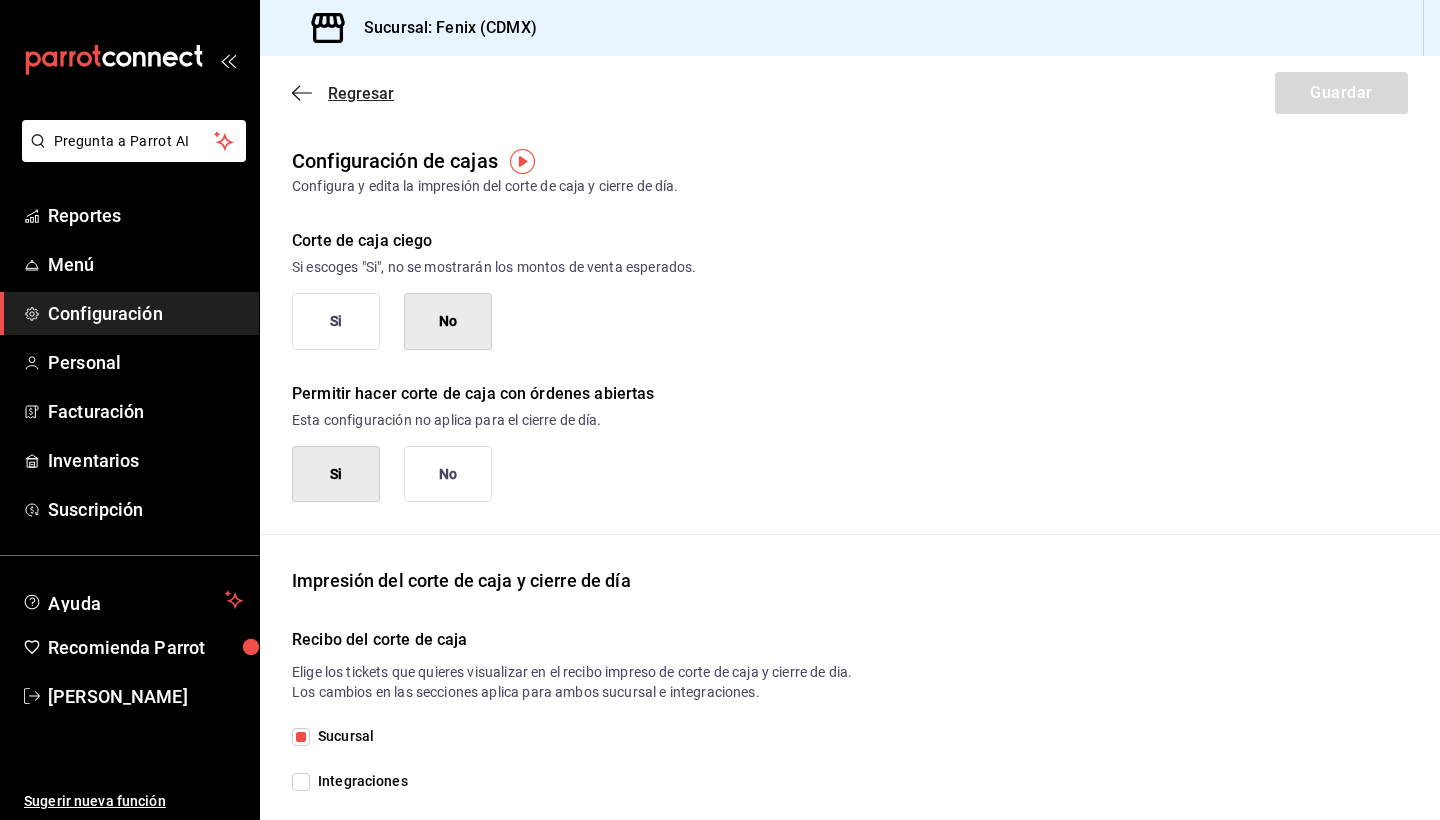 click 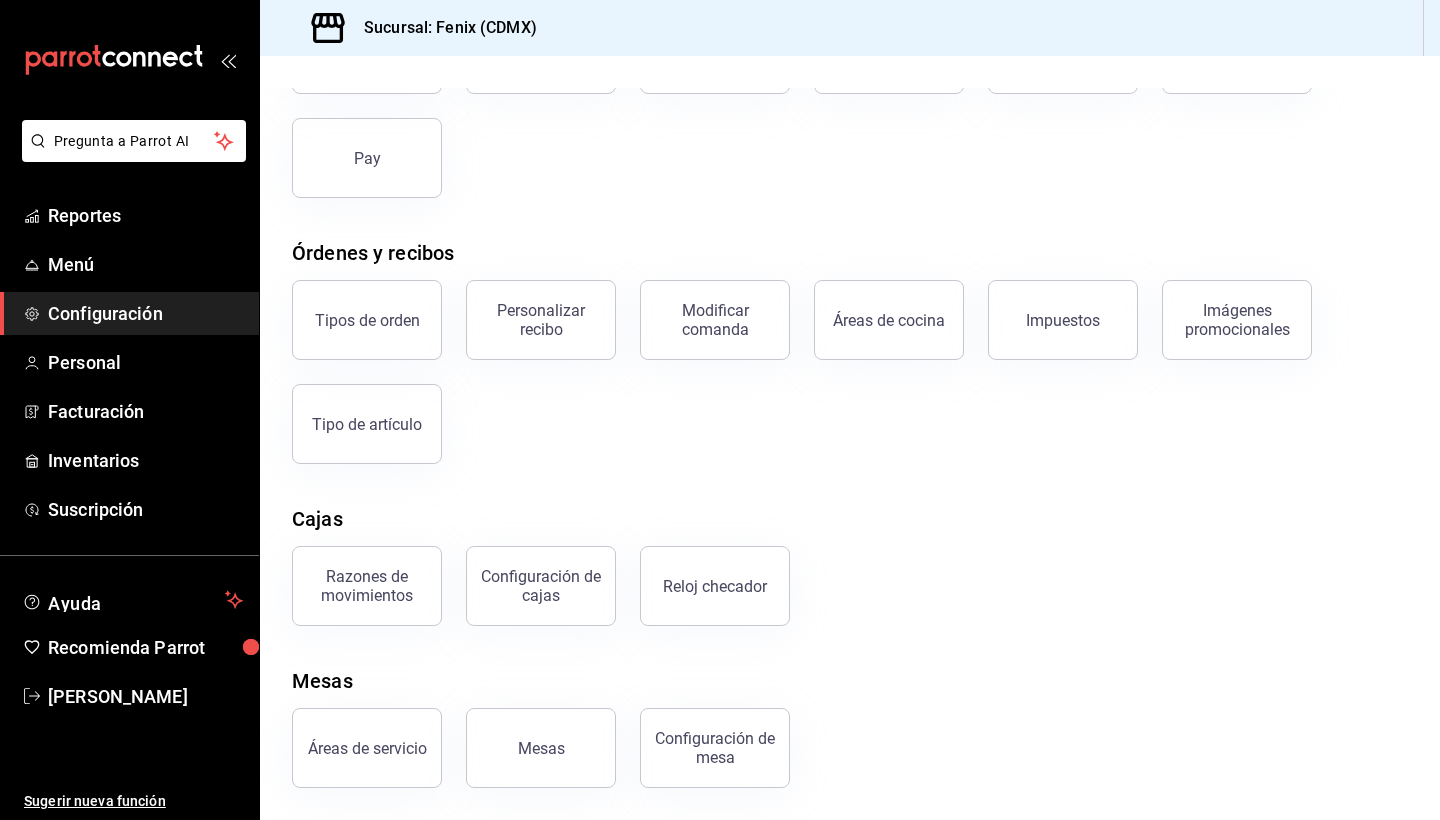 scroll, scrollTop: 0, scrollLeft: 0, axis: both 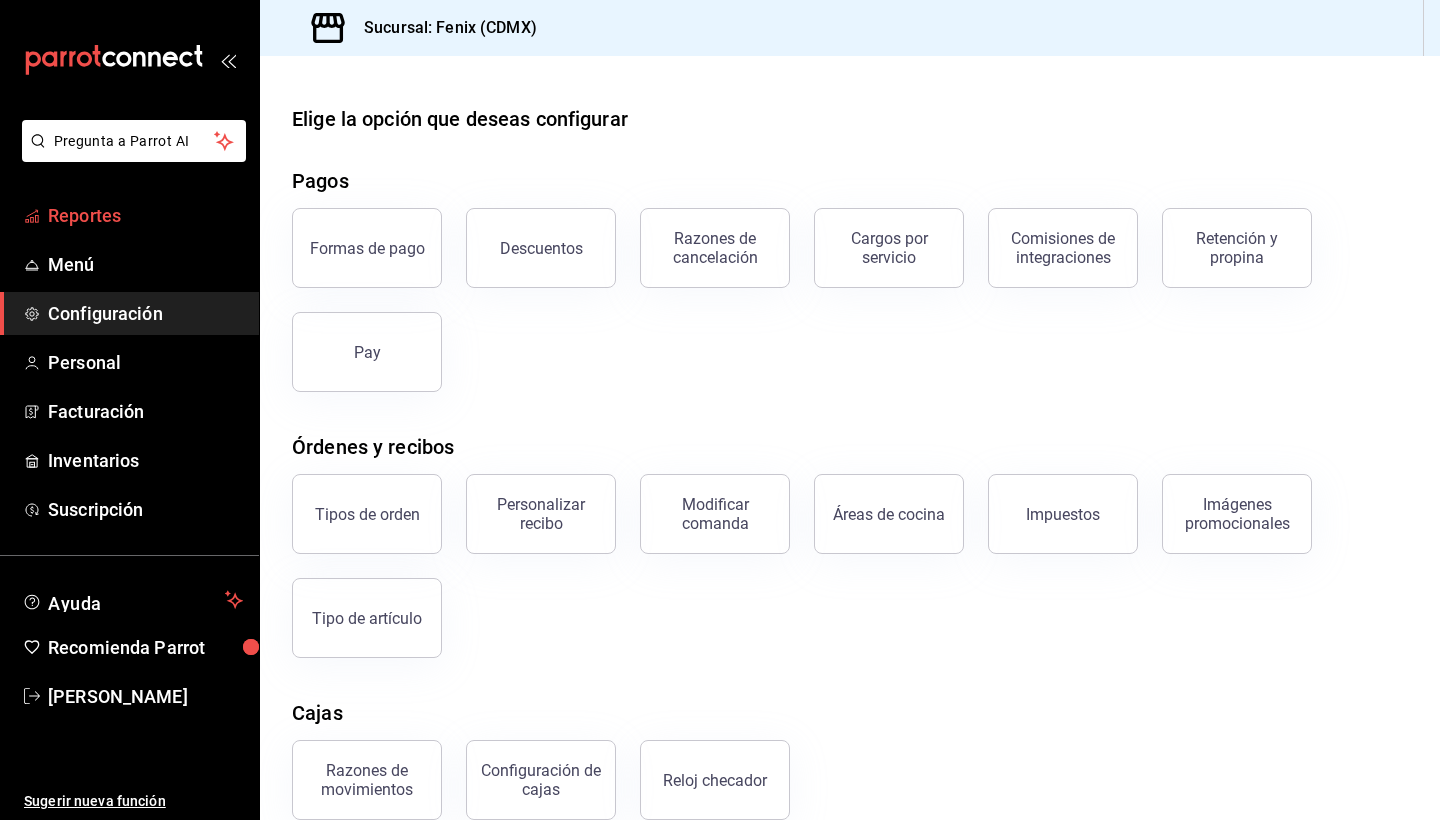 click on "Reportes" at bounding box center (145, 215) 